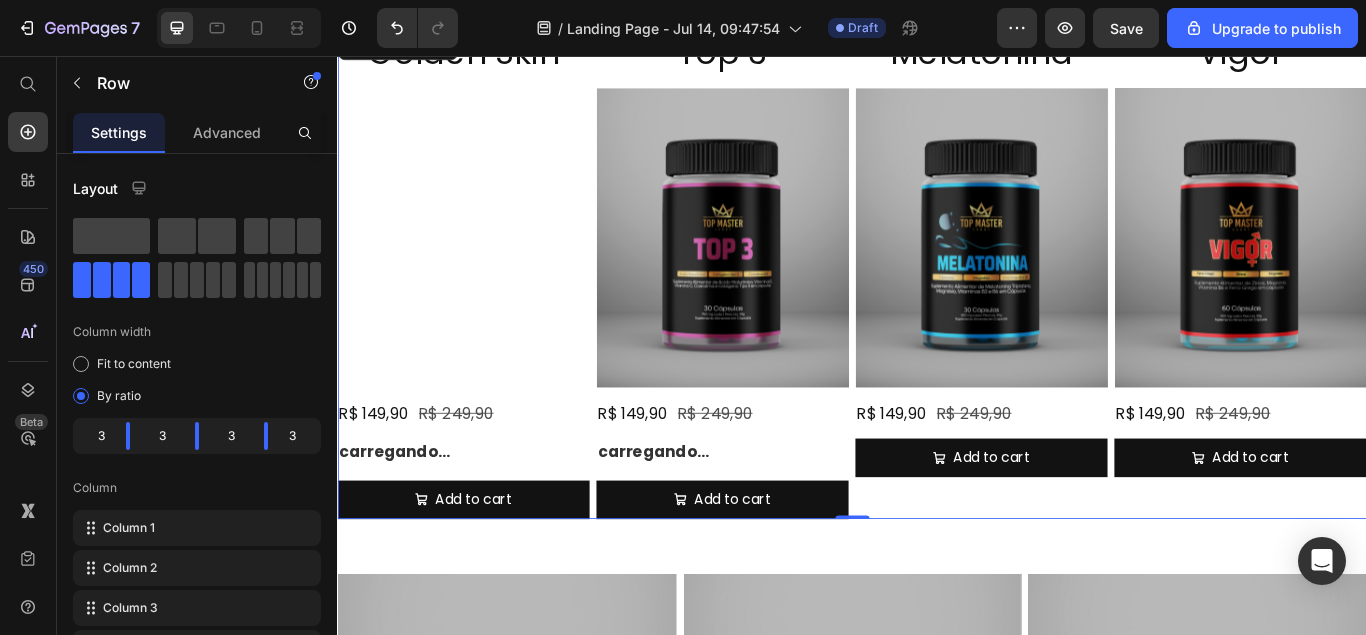 scroll, scrollTop: 724, scrollLeft: 0, axis: vertical 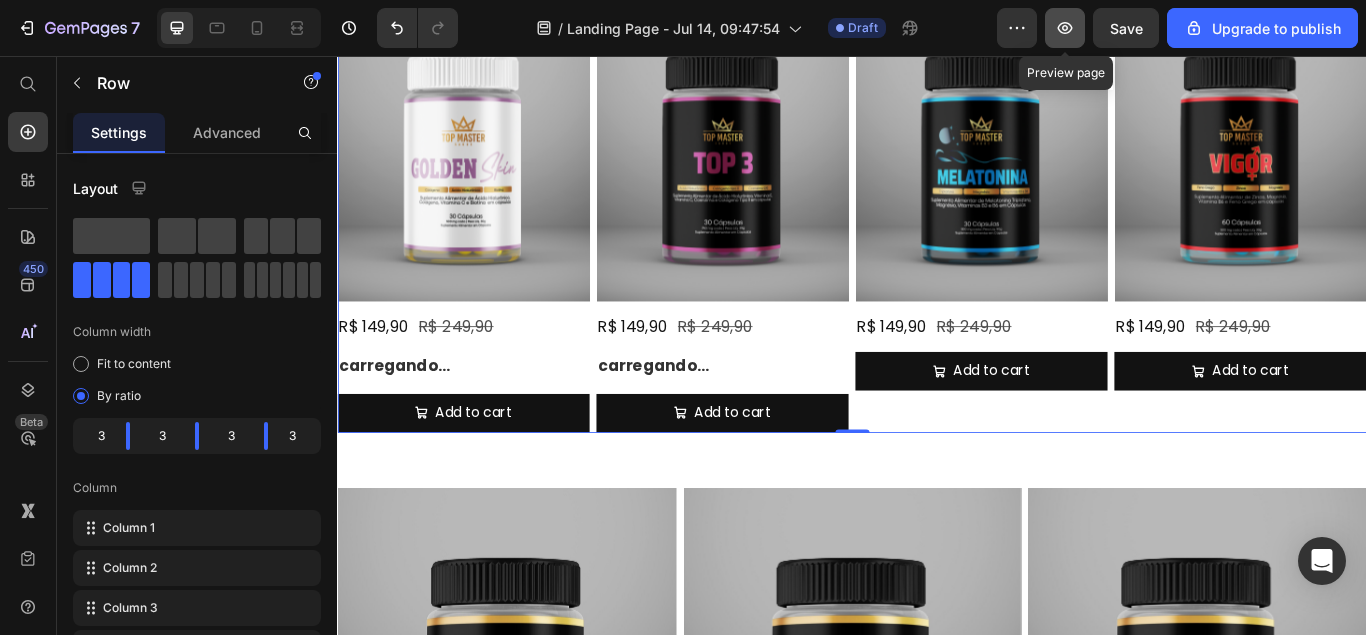 click 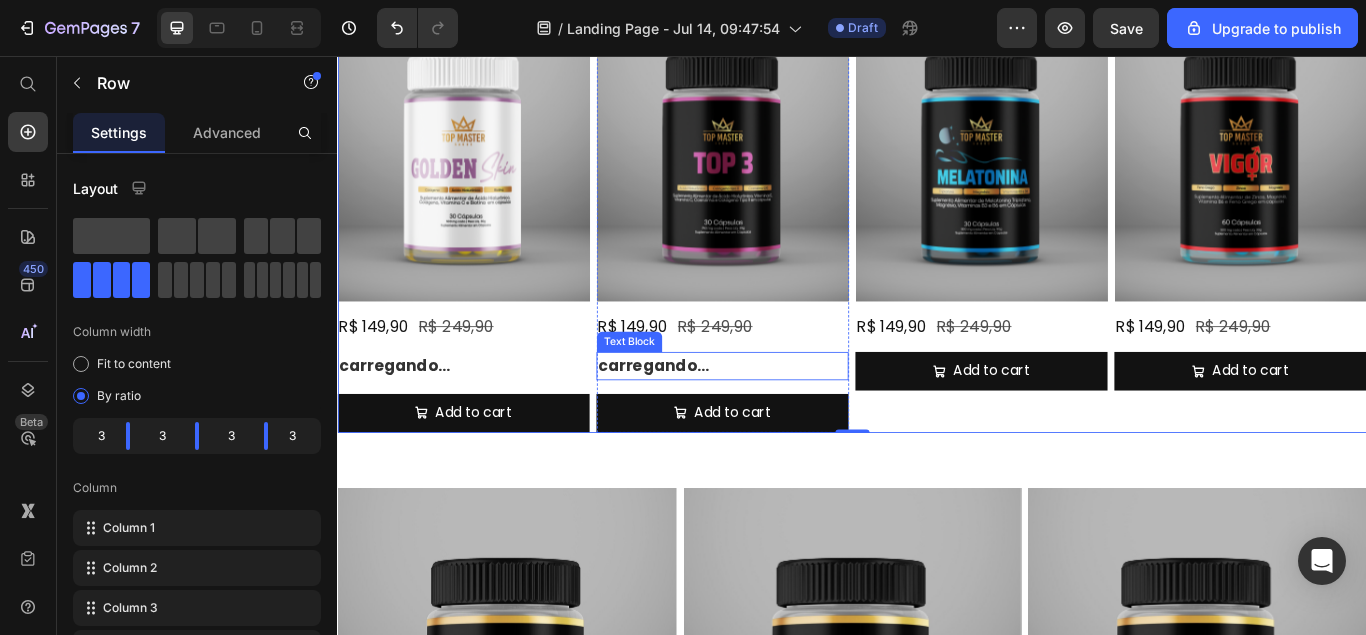 click on "carregando..." at bounding box center (786, 417) 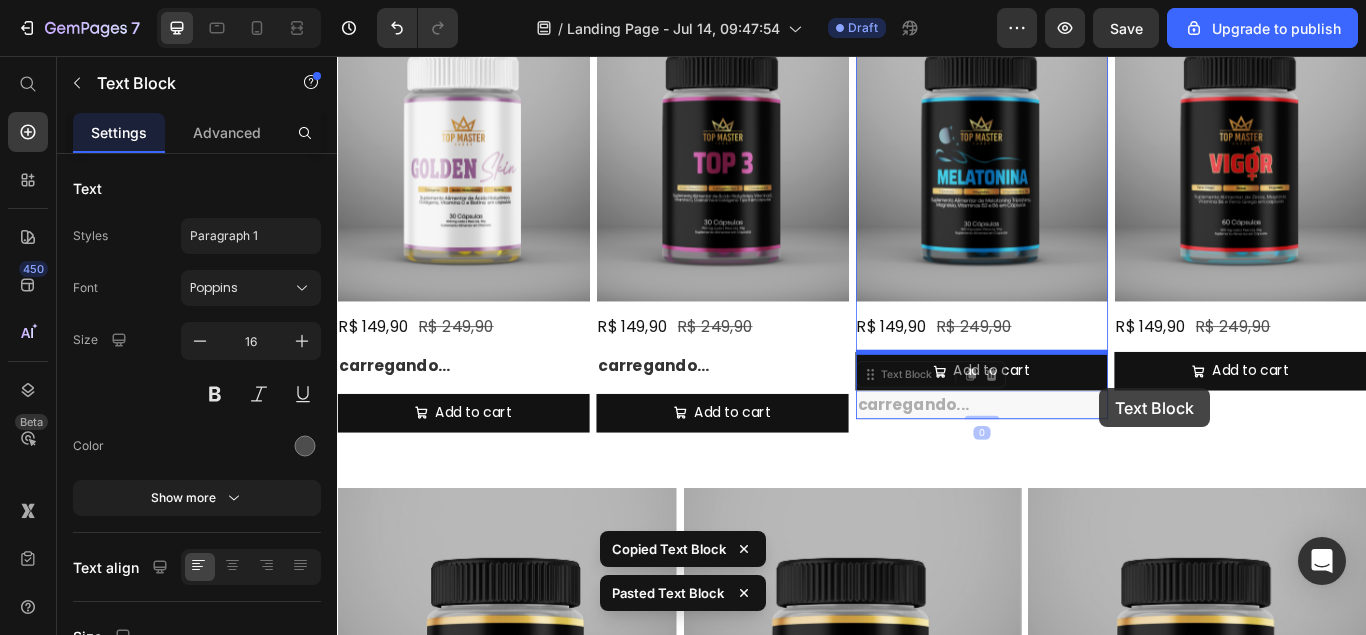 drag, startPoint x: 1094, startPoint y: 460, endPoint x: 1099, endPoint y: 388, distance: 72.1734 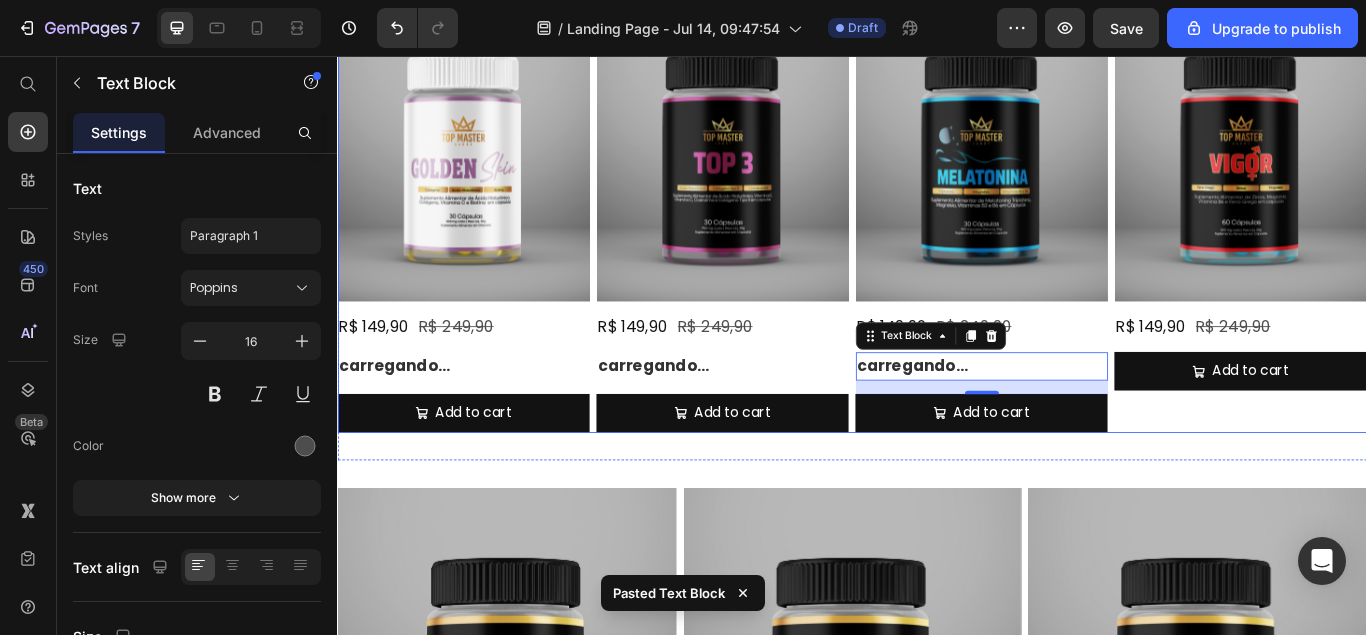 click on "Vigor Heading Product Images R$ 149,90 Product Price   [PRICE] Product Price   [PRICE] Product Price Row
Add to cart Add to Cart Product" at bounding box center (1390, 209) 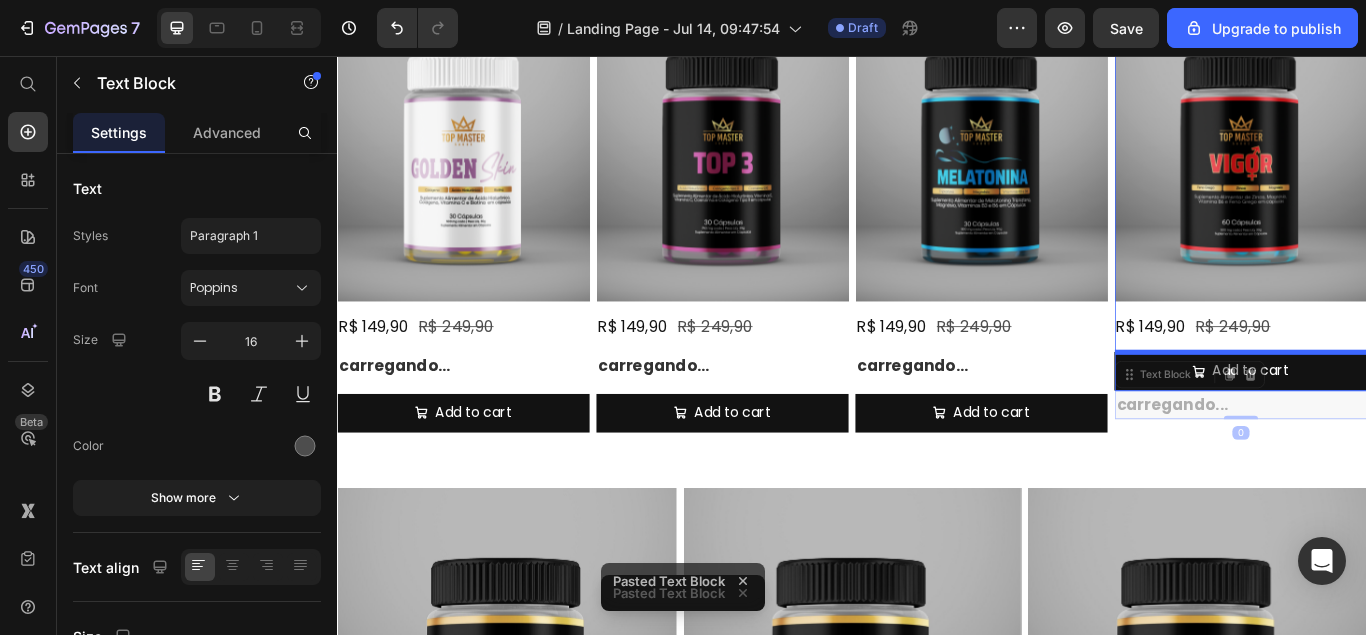 drag, startPoint x: 1382, startPoint y: 458, endPoint x: 1395, endPoint y: 390, distance: 69.2315 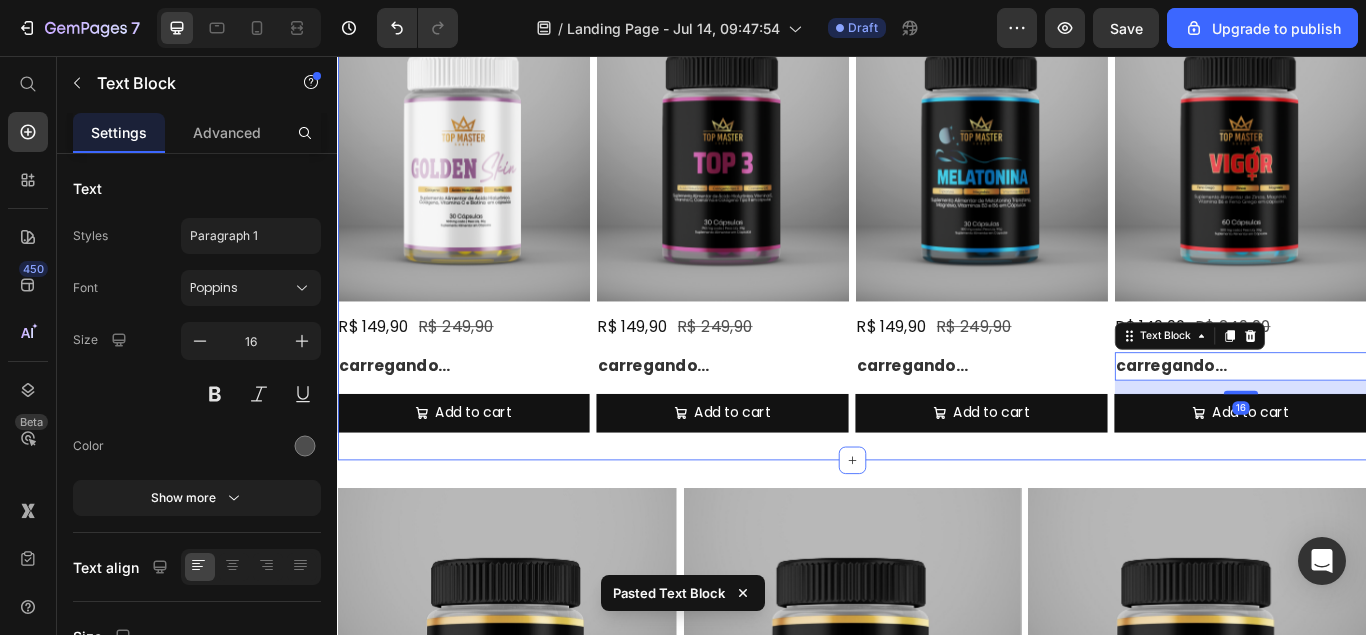 click on "Golden Skin Heading Product Images R$ [PRICE] Product Price R$ [PRICE] Product Price Row carregando... Text Block
Add to Cart Add to Cart Product Top 3 Heading Product Images R$ [PRICE] Product Price R$ [PRICE] Product Price Row carregando... Text Block
Add to Cart Add to Cart Product Melatonina Heading Product Images R$ [PRICE] Product Price R$ [PRICE] Product Price Row carregando... Text Block
Add to Cart Add to Cart Product Vigor Heading Product Images R$ [PRICE] Product Price R$ [PRICE] Product Price Row carregando... Text Block   16
Add to Cart Add to Cart Product Row Section 2" at bounding box center [937, 209] 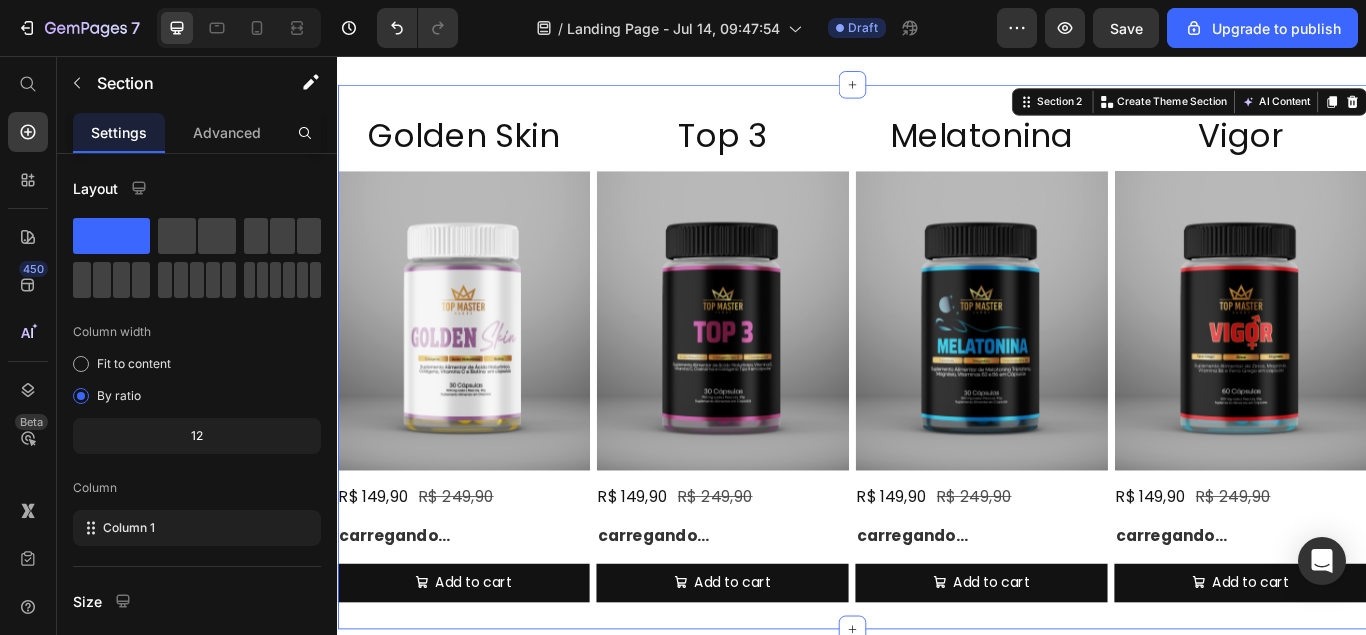 scroll, scrollTop: 621, scrollLeft: 0, axis: vertical 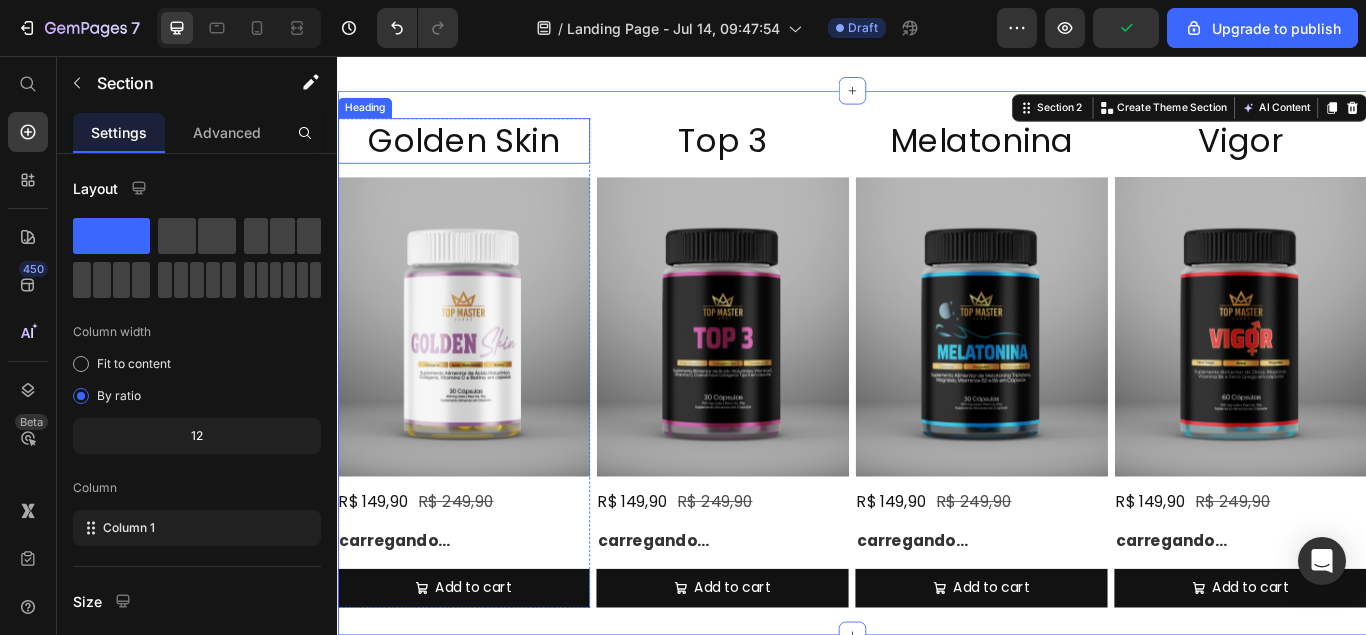click on "Golden Skin" at bounding box center [484, 154] 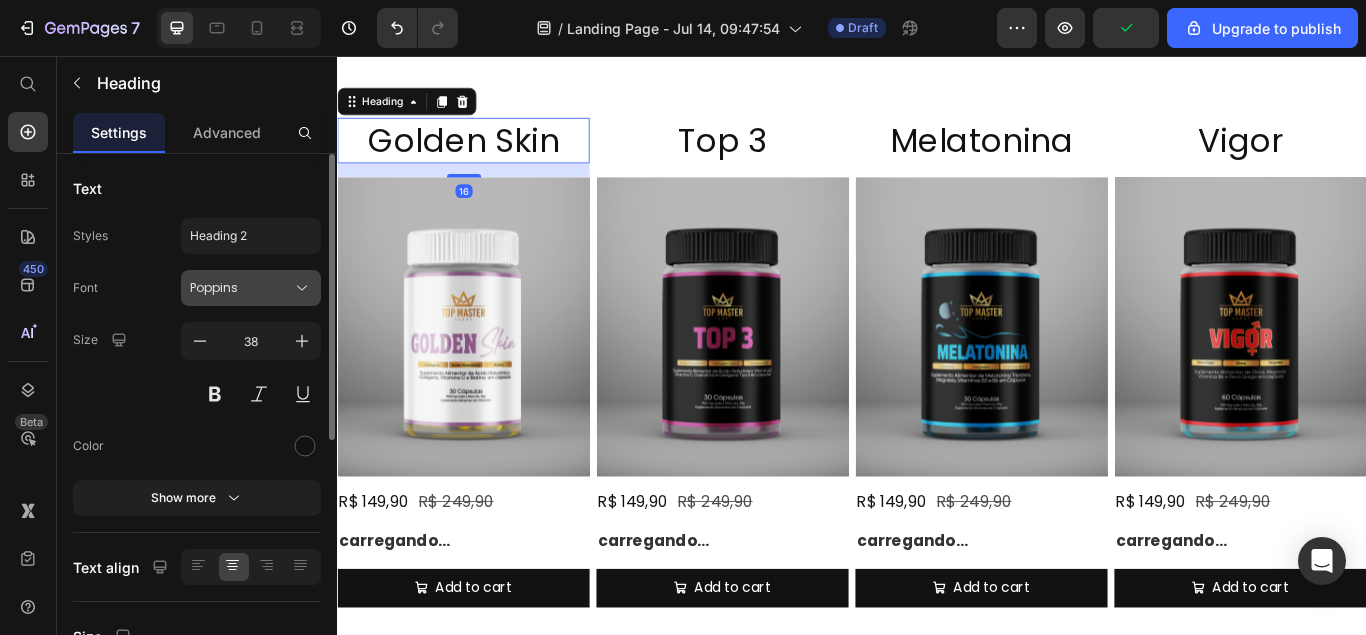 click on "Poppins" at bounding box center [241, 288] 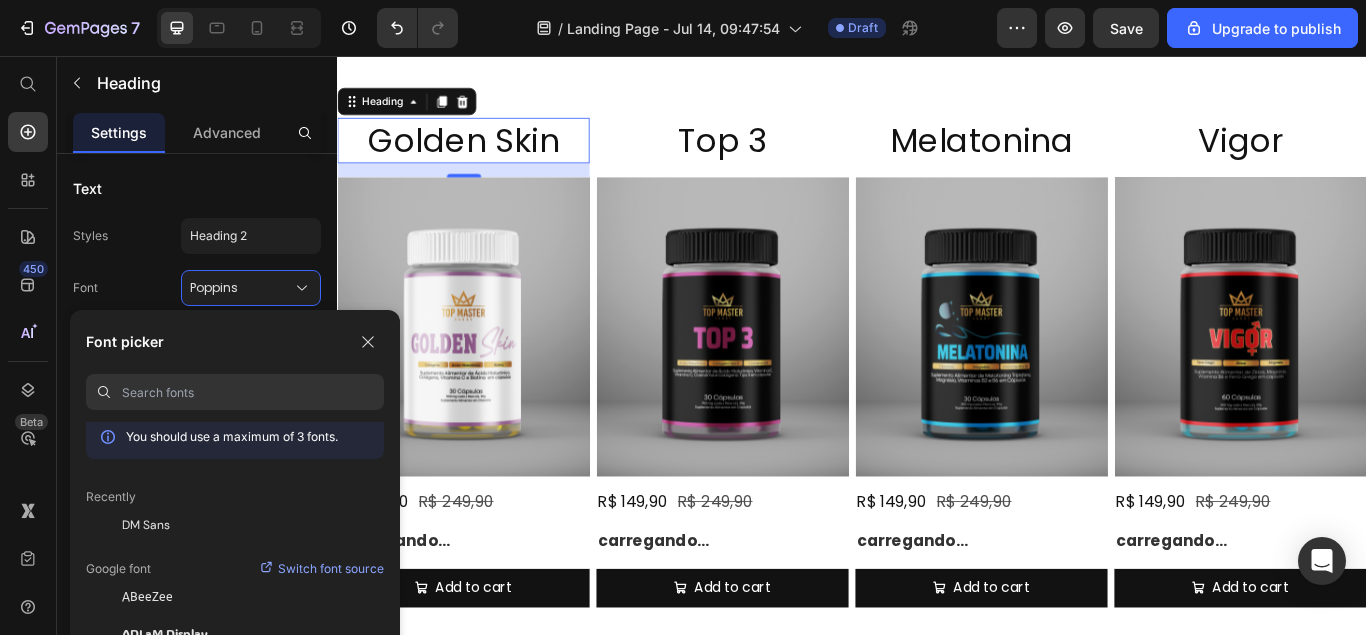 scroll, scrollTop: 0, scrollLeft: 0, axis: both 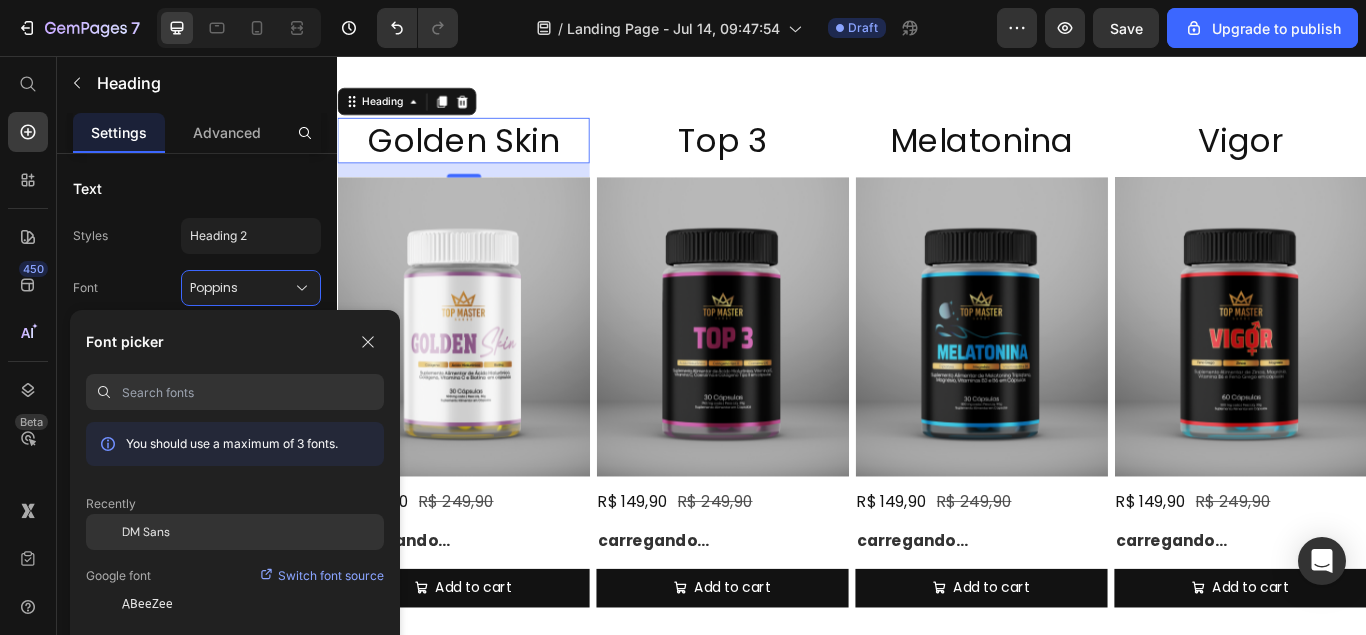 click on "DM Sans" 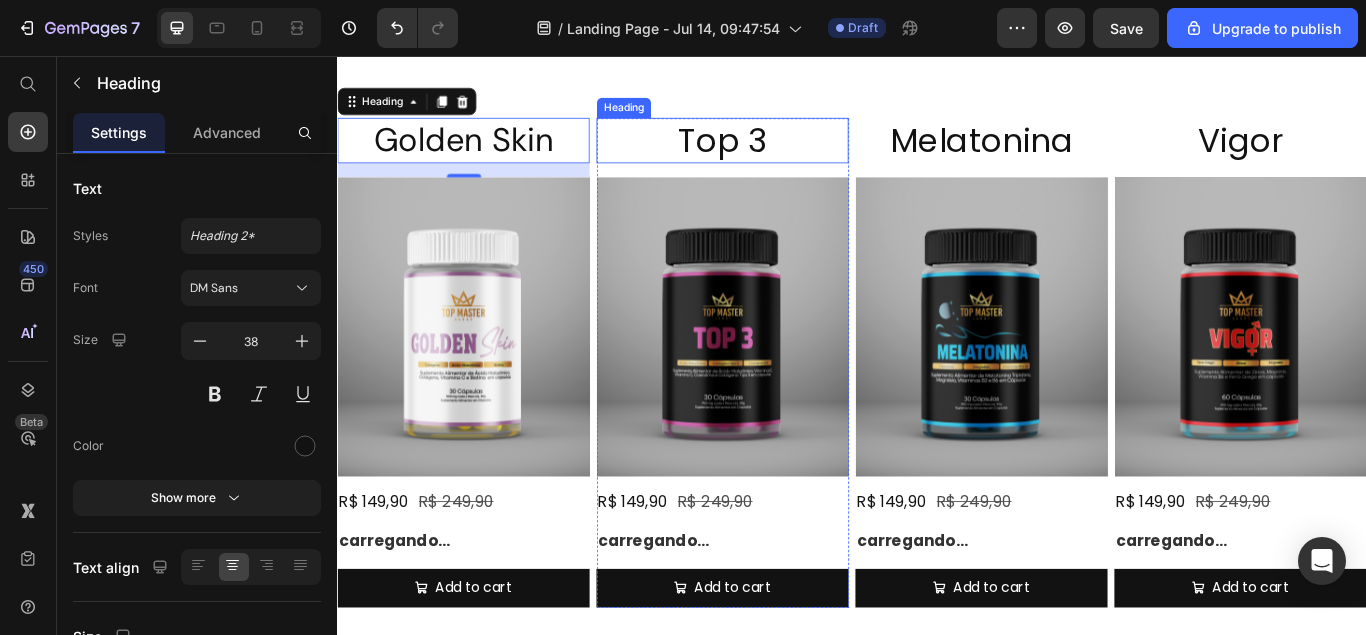 click on "Top 3" at bounding box center (786, 154) 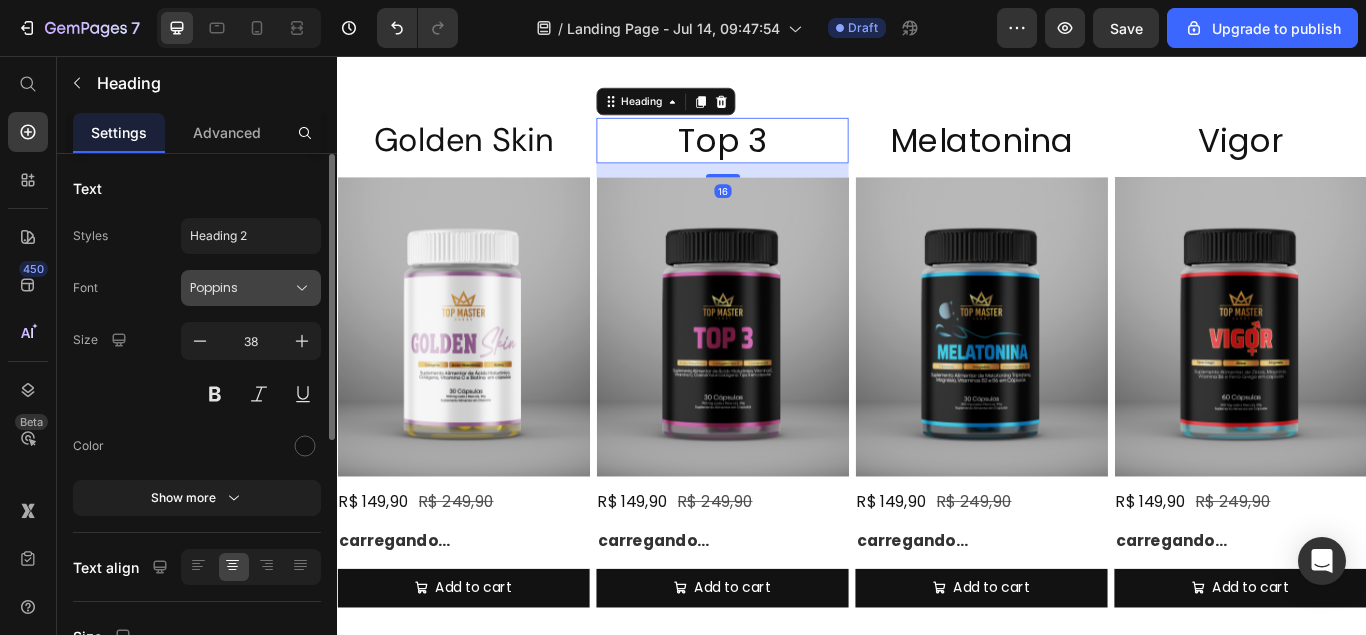 click on "Poppins" at bounding box center [241, 288] 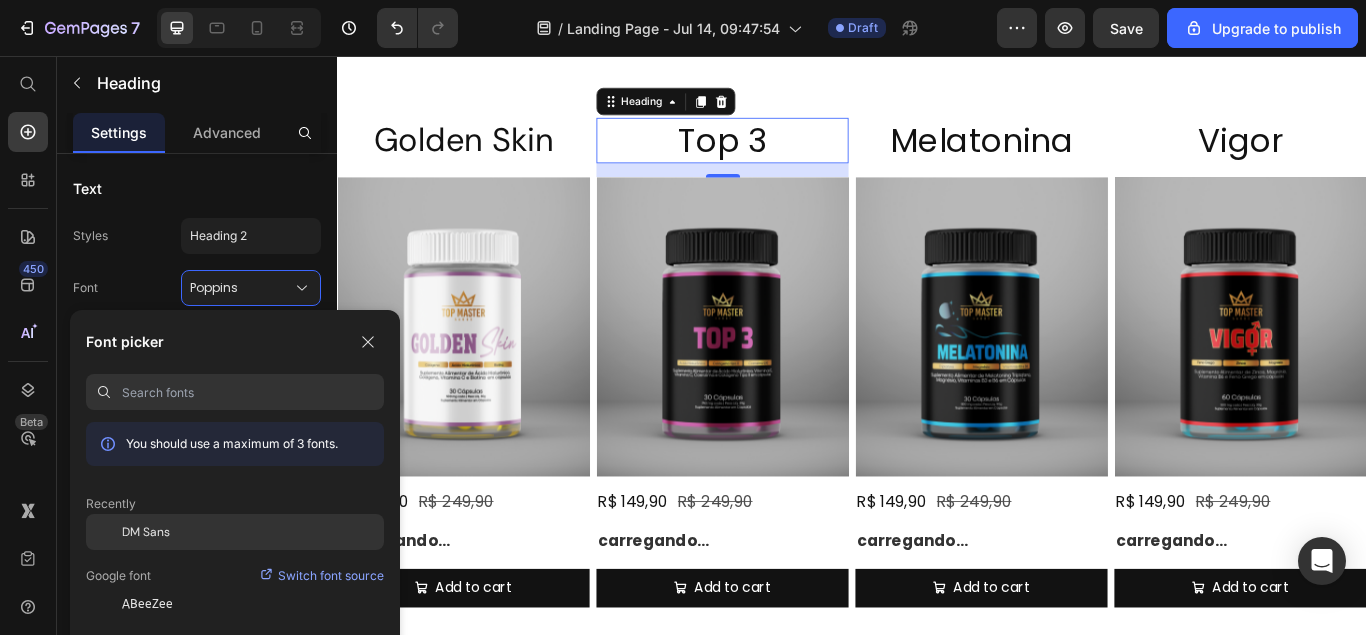 click on "DM Sans" 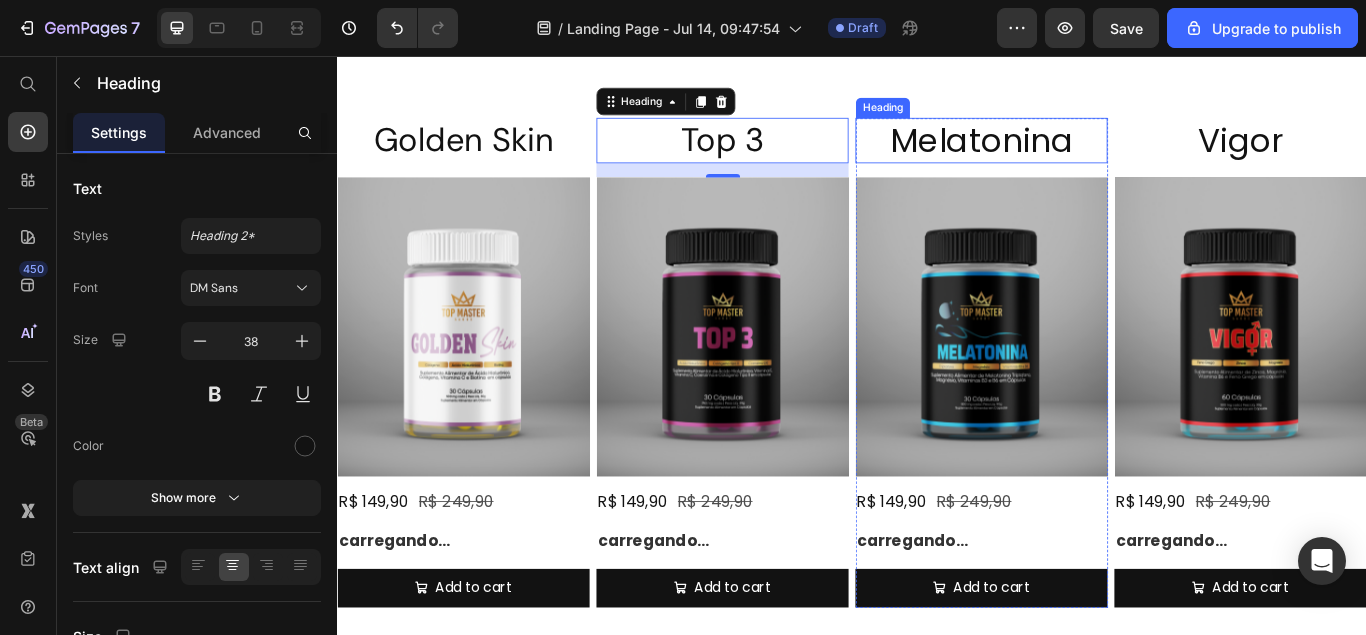 click on "Melatonina" at bounding box center (1088, 154) 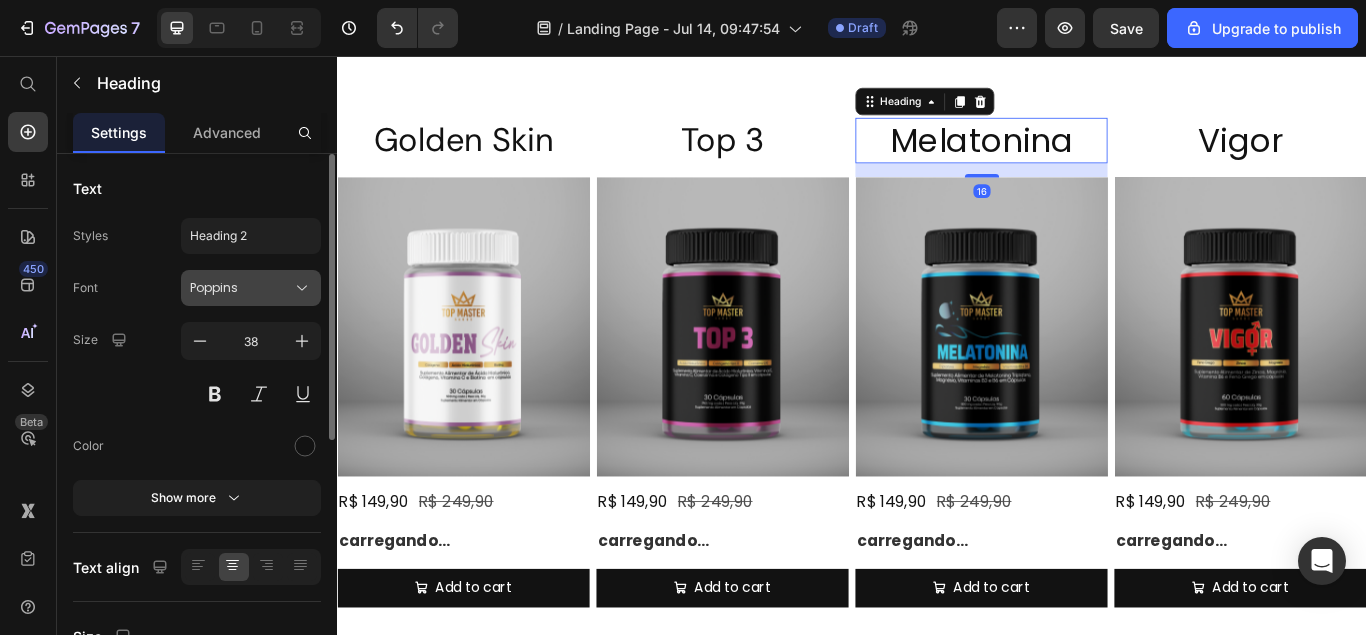 click on "Poppins" at bounding box center [241, 288] 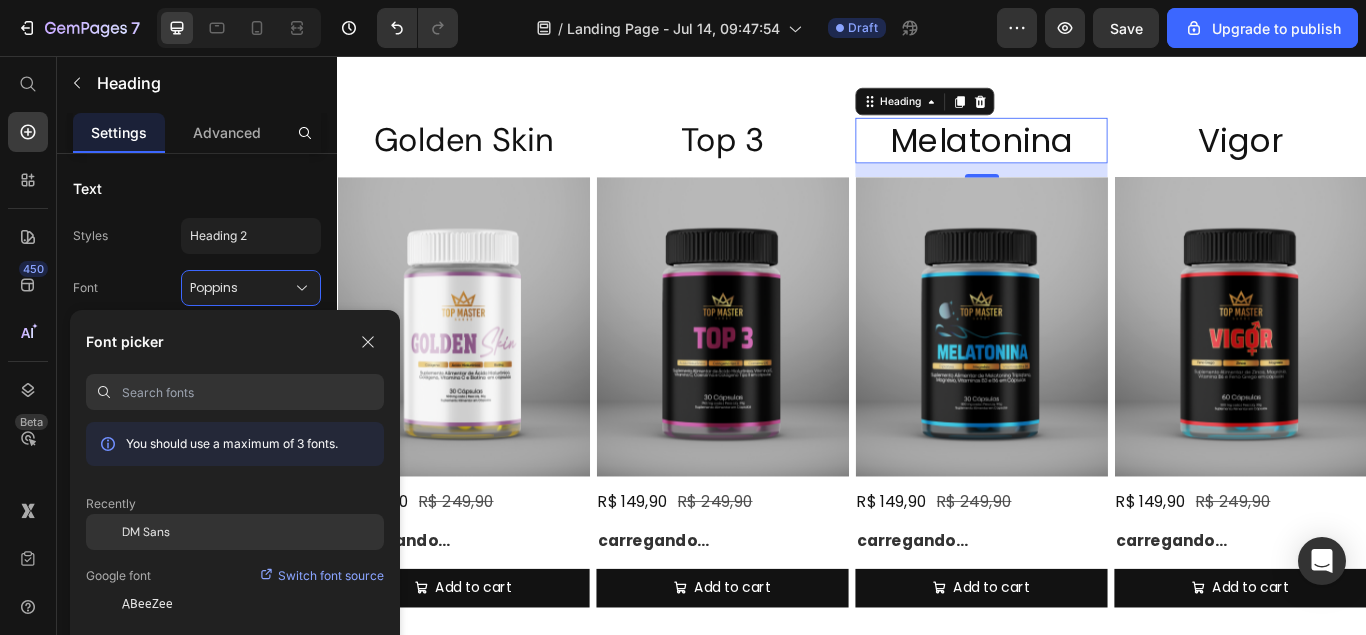 click on "DM Sans" 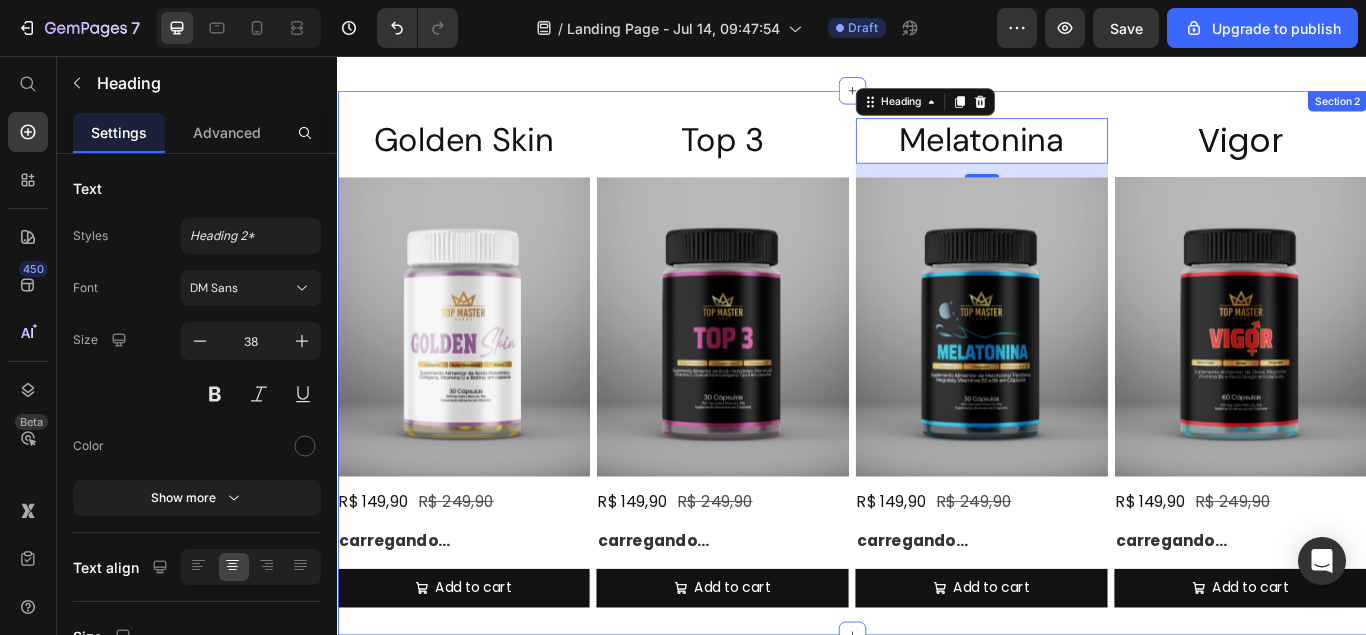 click on "Vigor" at bounding box center [1390, 154] 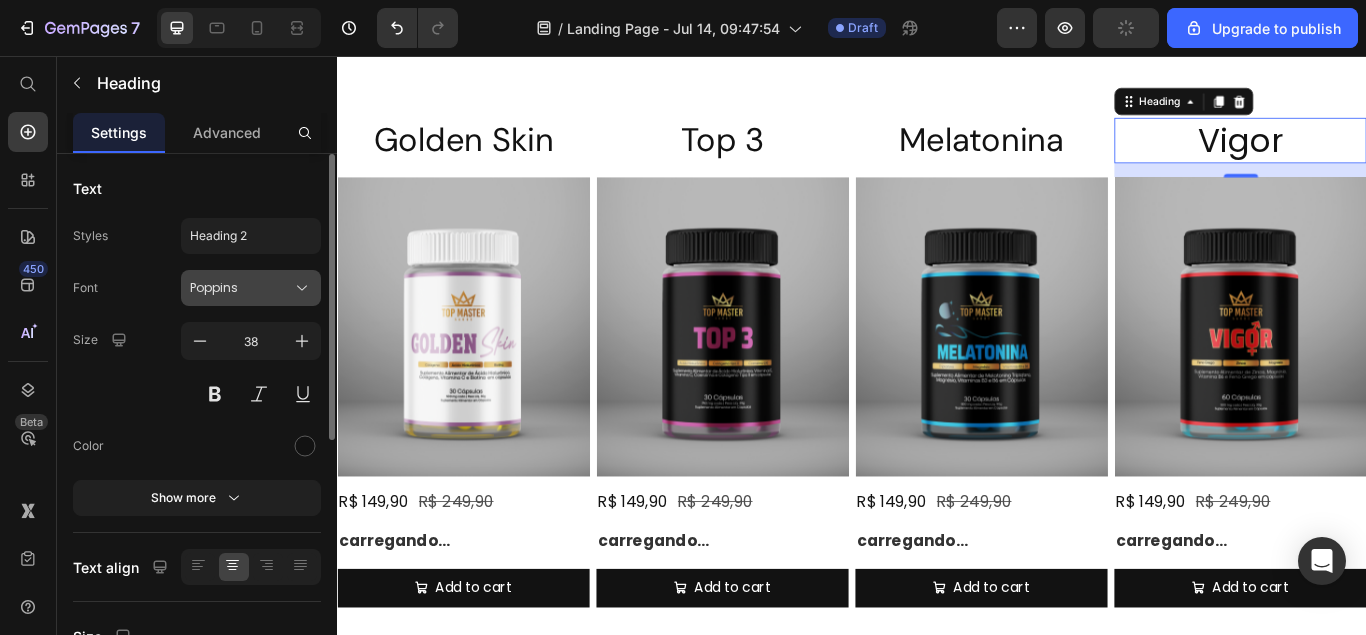click on "Poppins" at bounding box center (241, 288) 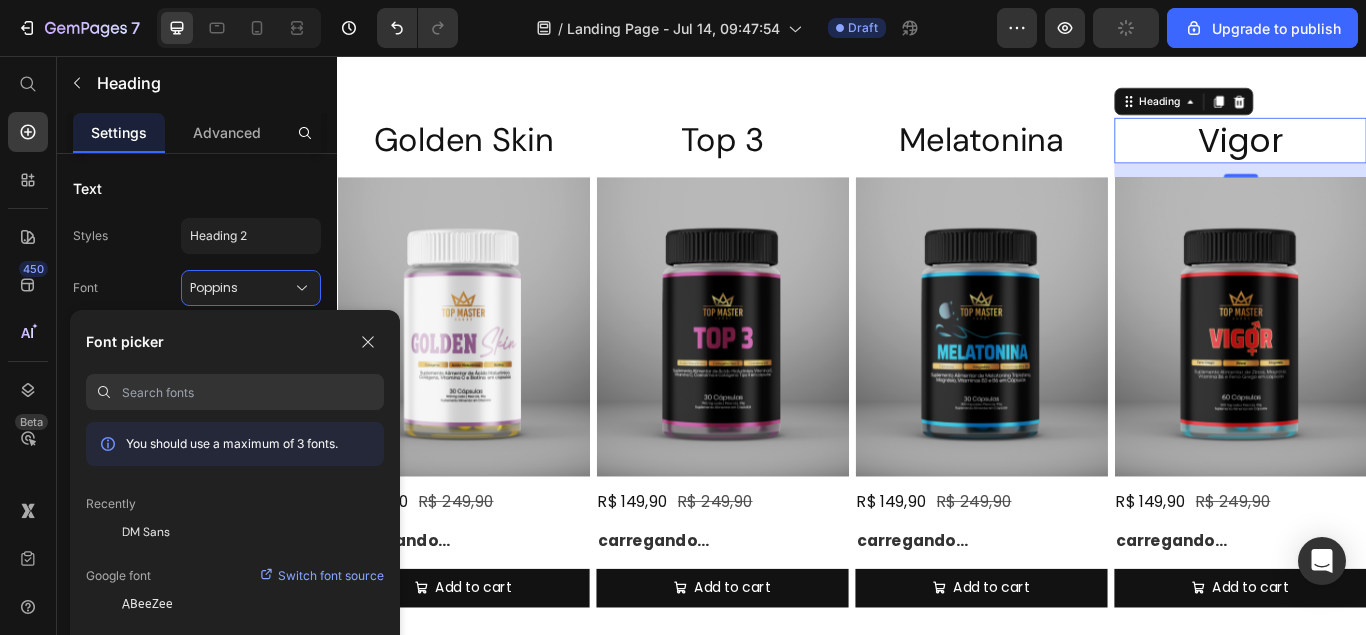 drag, startPoint x: 227, startPoint y: 500, endPoint x: 218, endPoint y: 507, distance: 11.401754 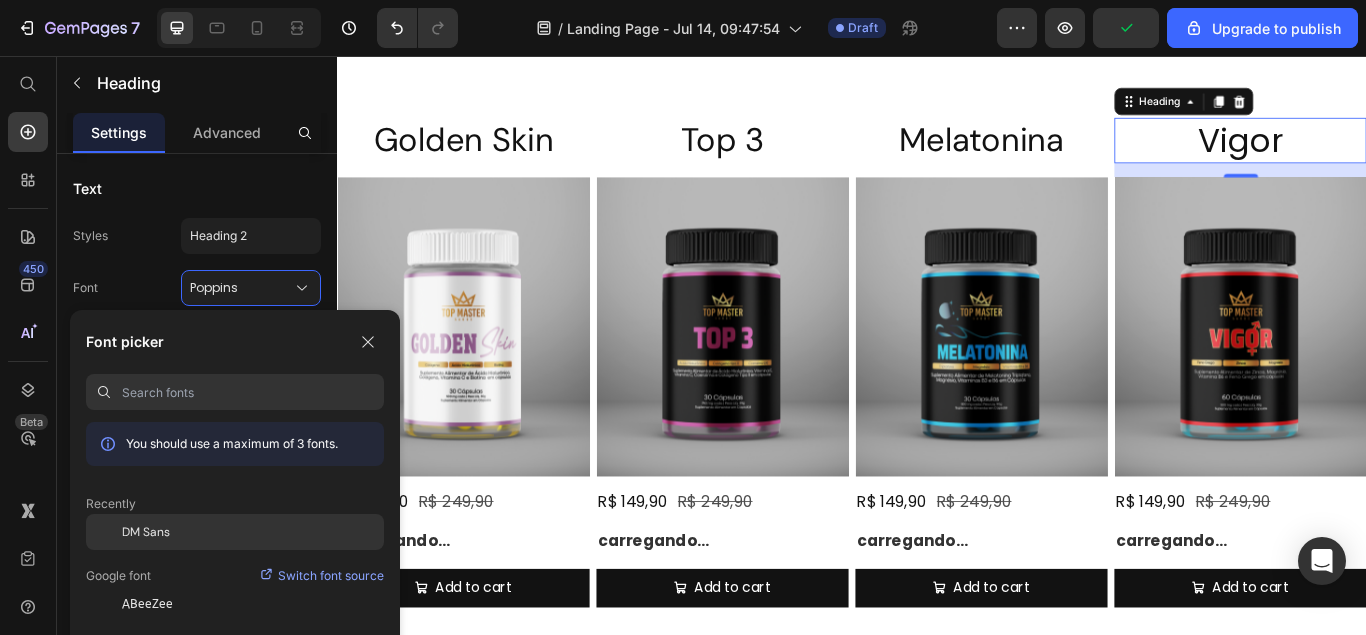 click on "DM Sans" 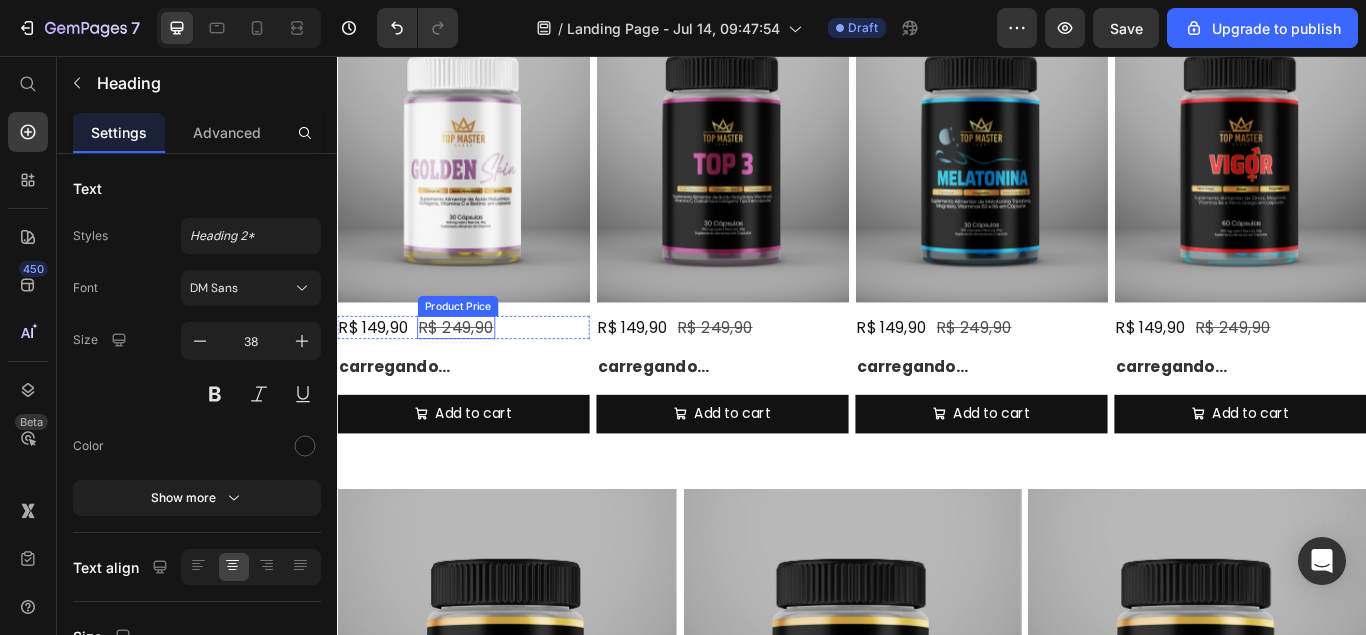 scroll, scrollTop: 723, scrollLeft: 0, axis: vertical 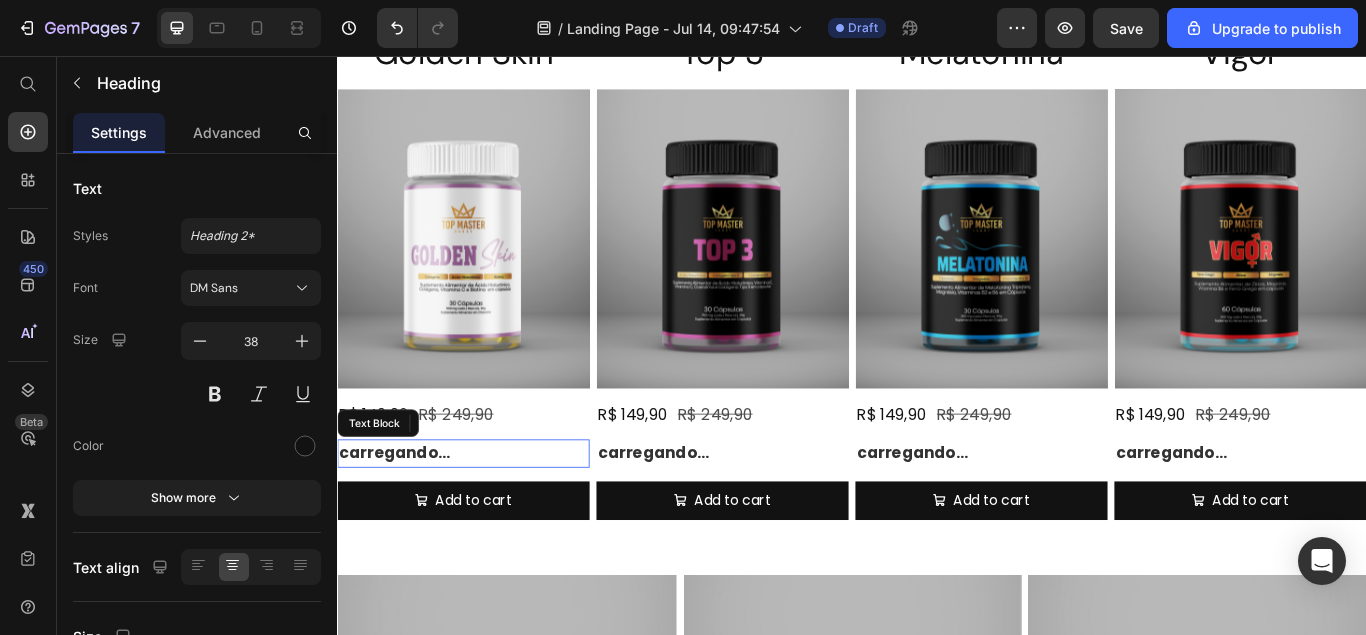 click on "carregando..." at bounding box center [484, 519] 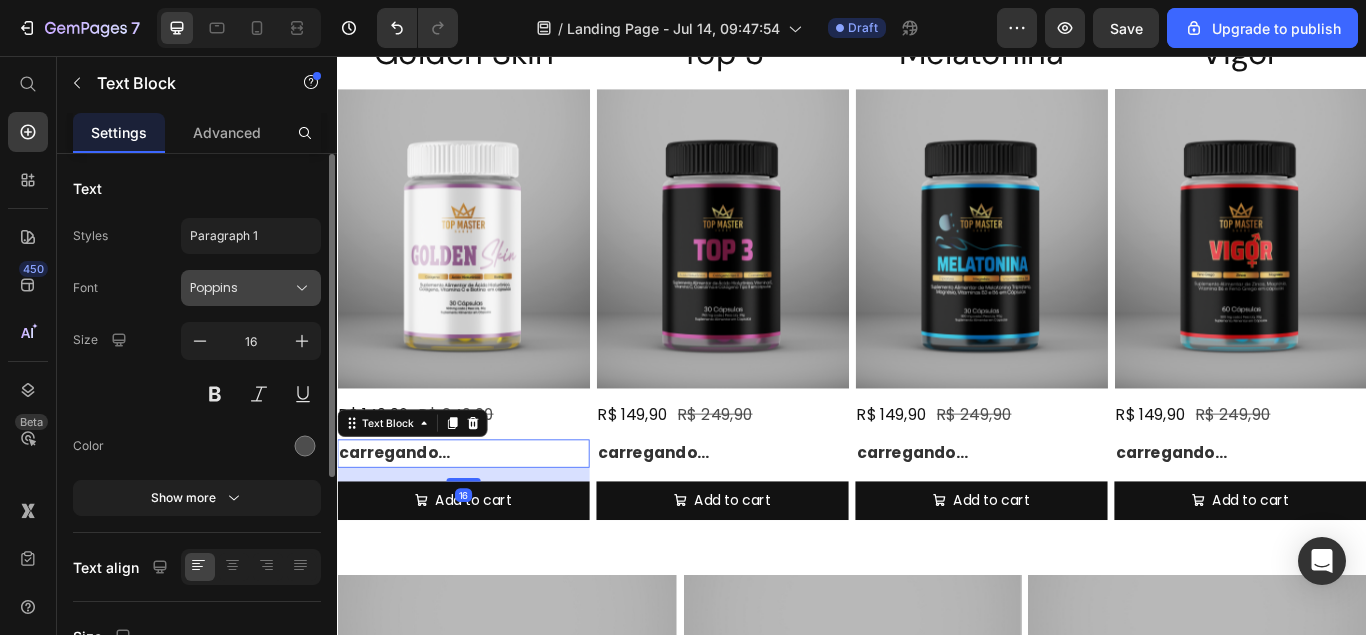 click on "Poppins" at bounding box center [251, 288] 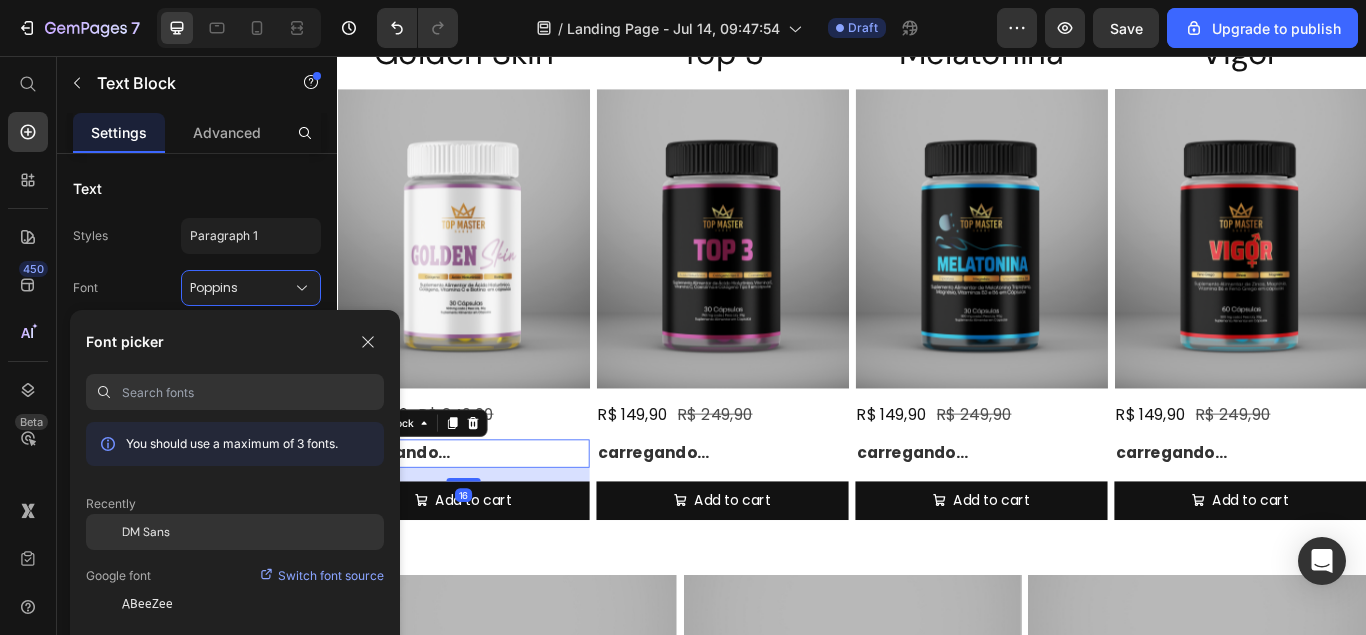click on "DM Sans" 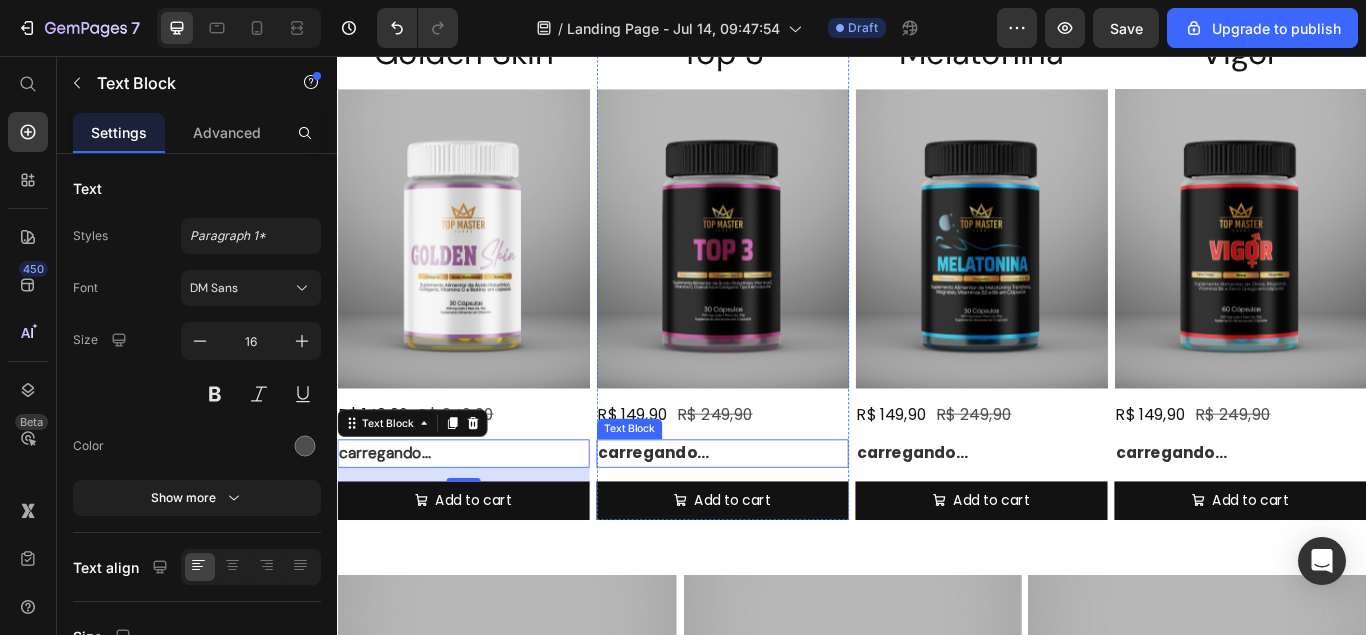 click on "carregando..." at bounding box center (786, 519) 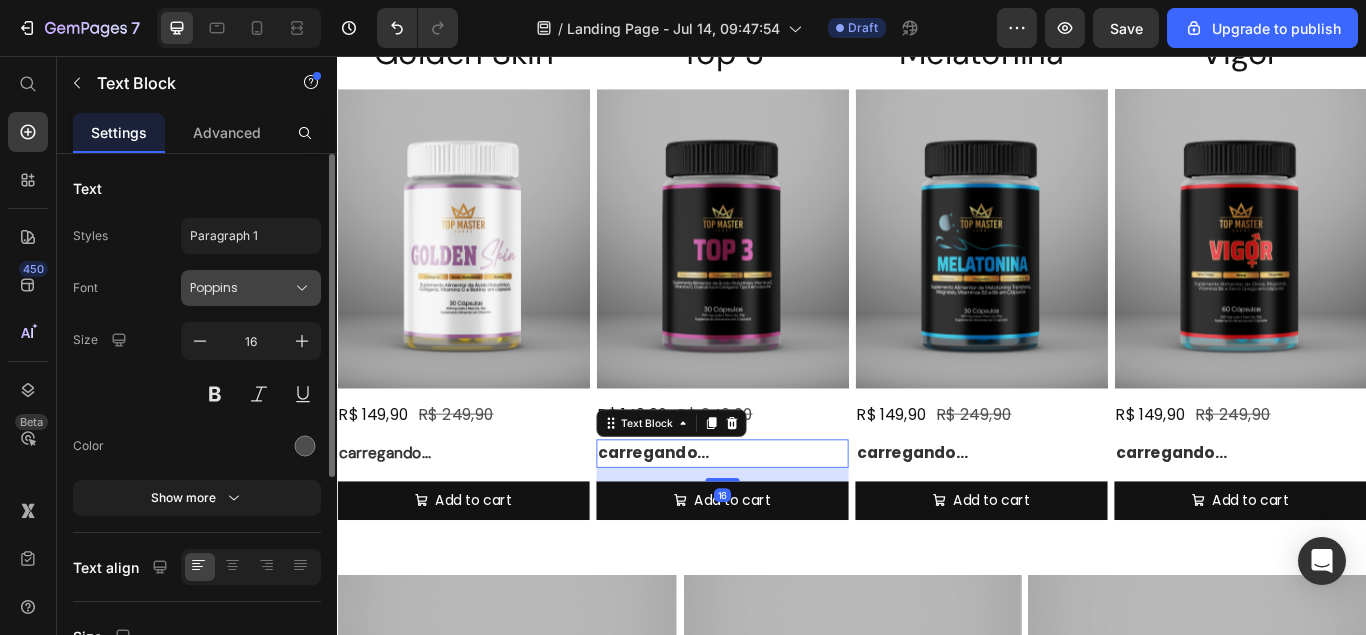 click on "Poppins" at bounding box center [241, 288] 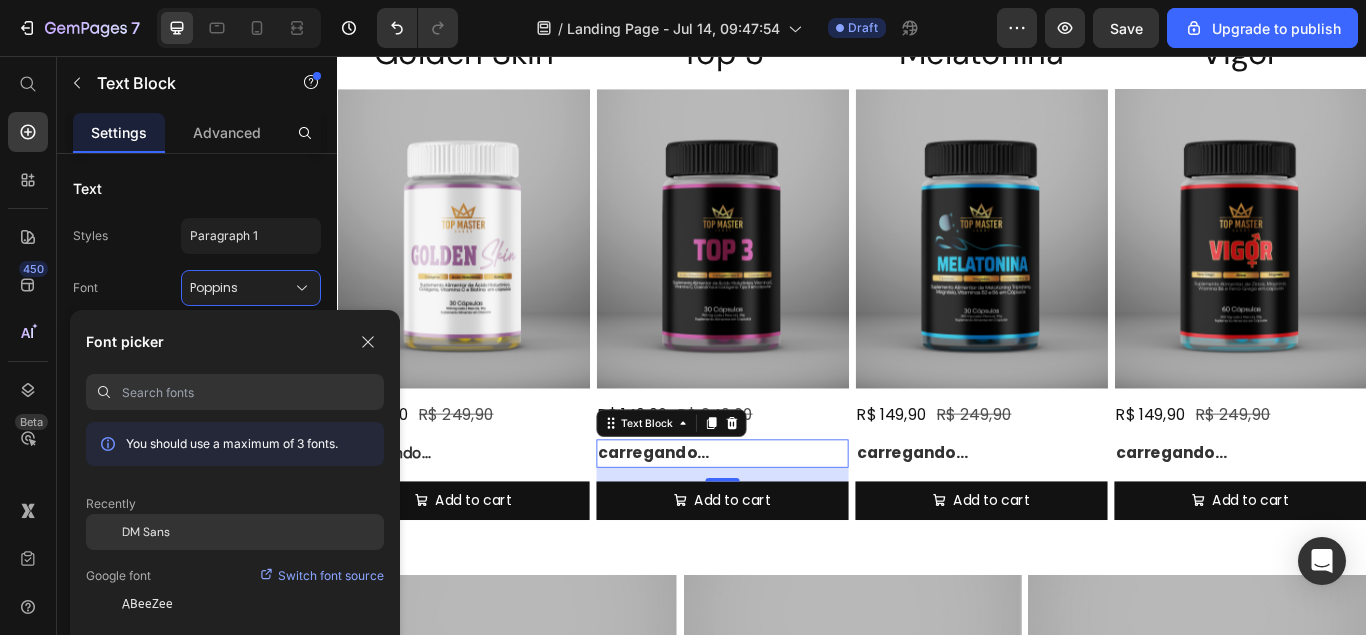 click on "DM Sans" 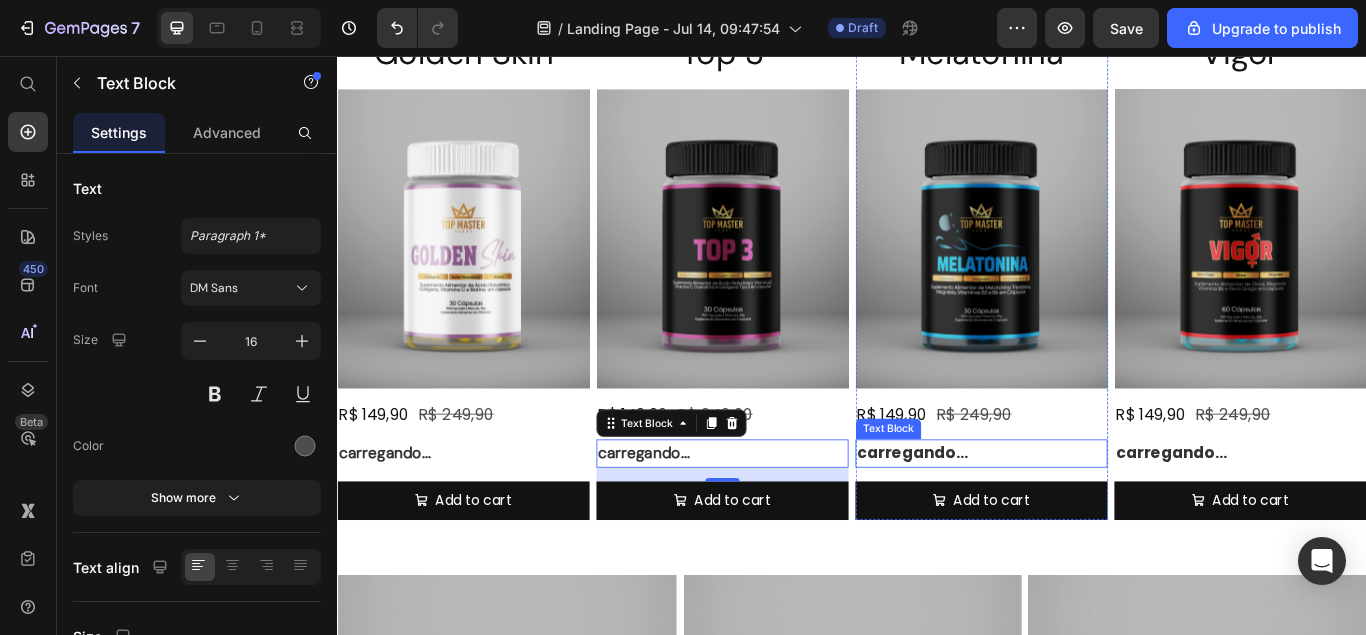 click on "carregando..." at bounding box center (1088, 519) 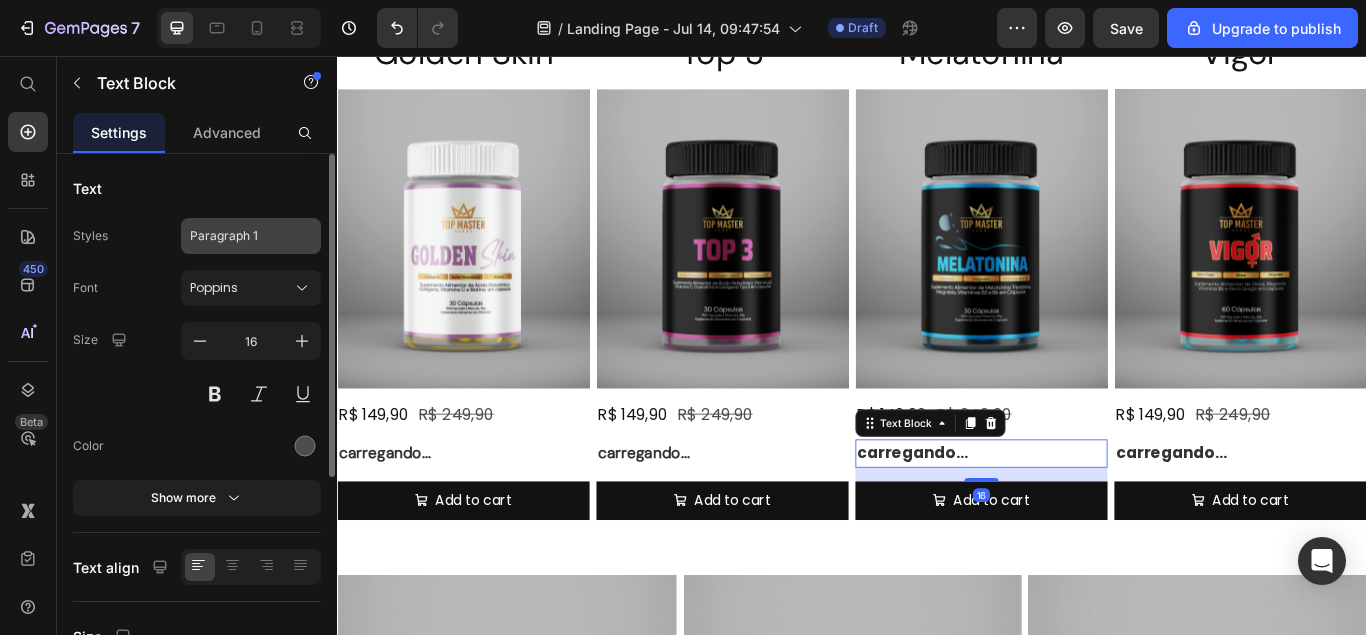 click on "Paragraph 1" 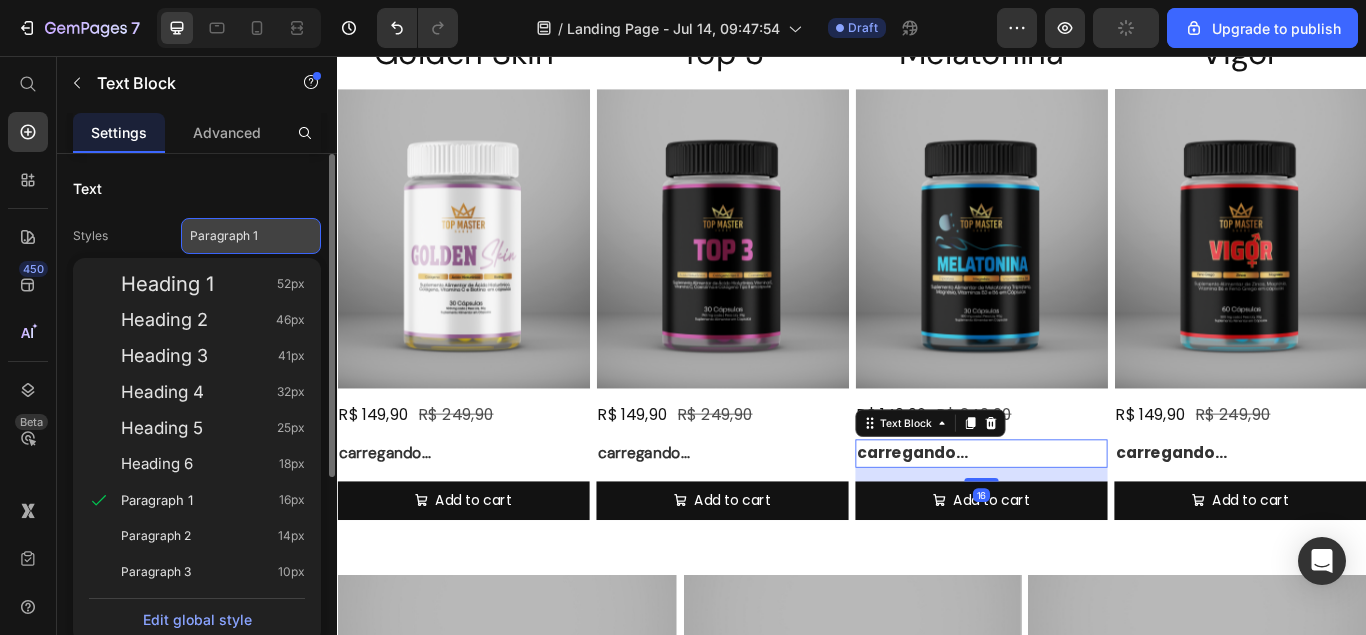 click on "Paragraph 1" 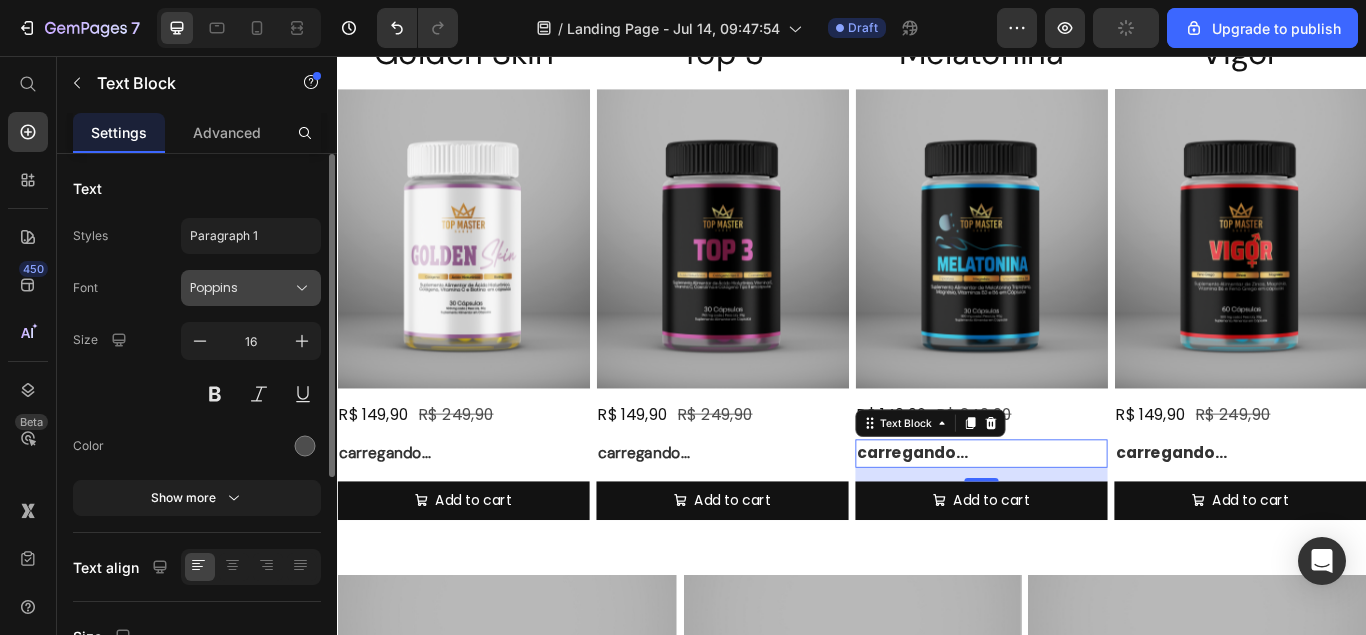 click on "Poppins" at bounding box center [241, 288] 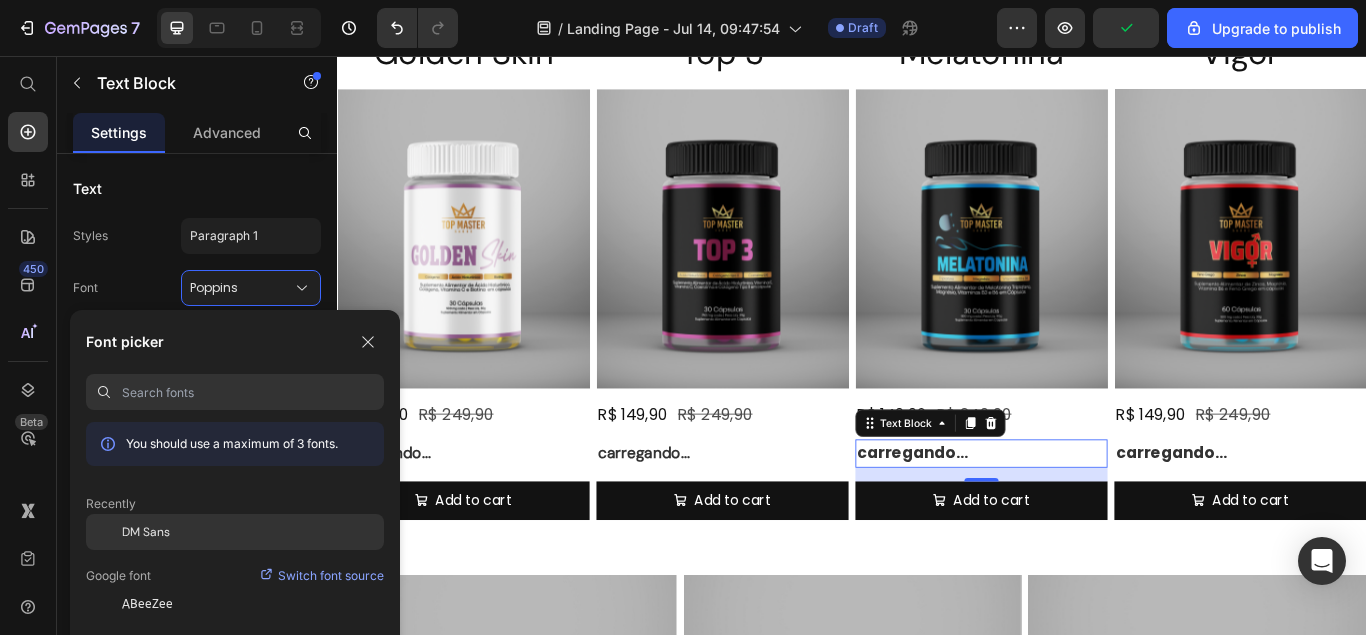 click on "DM Sans" 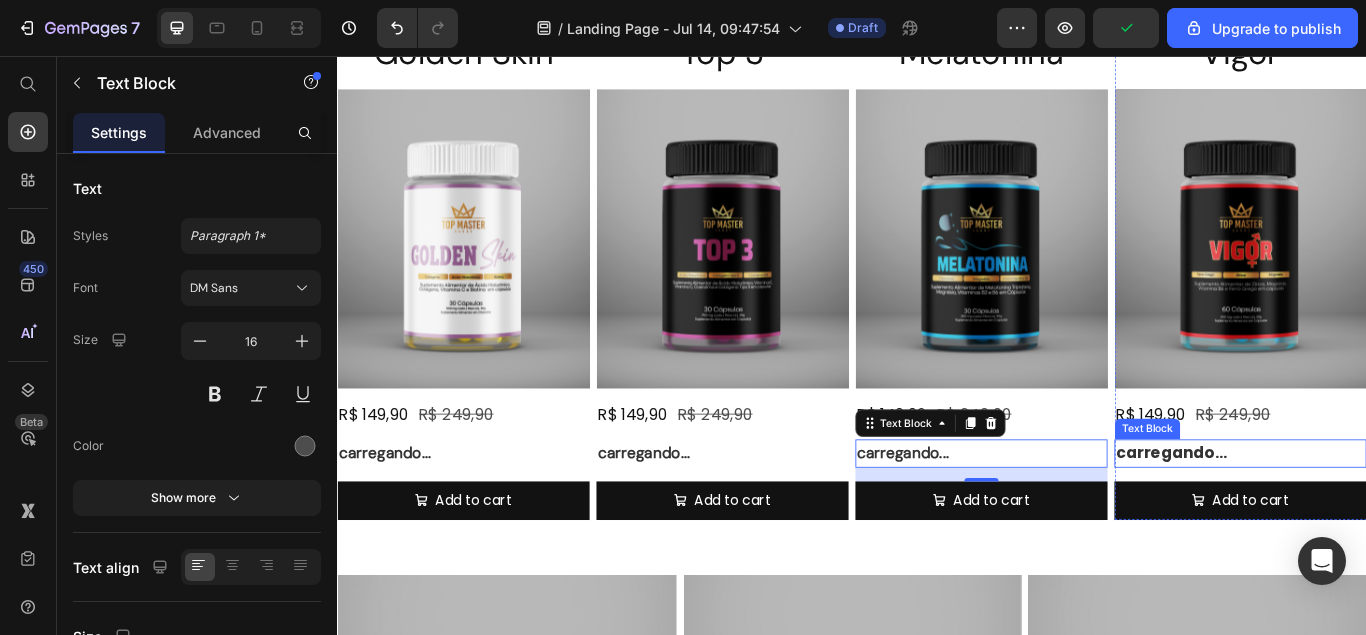 click on "carregando..." at bounding box center [1390, 519] 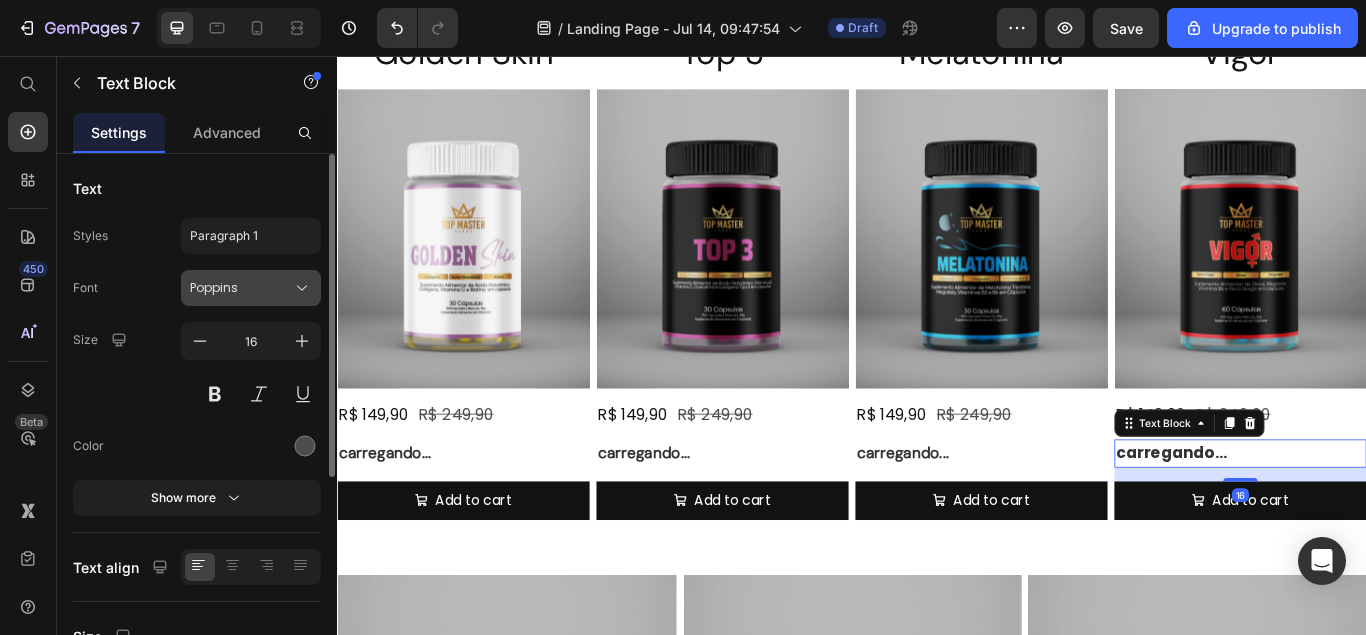 click on "Poppins" at bounding box center [251, 288] 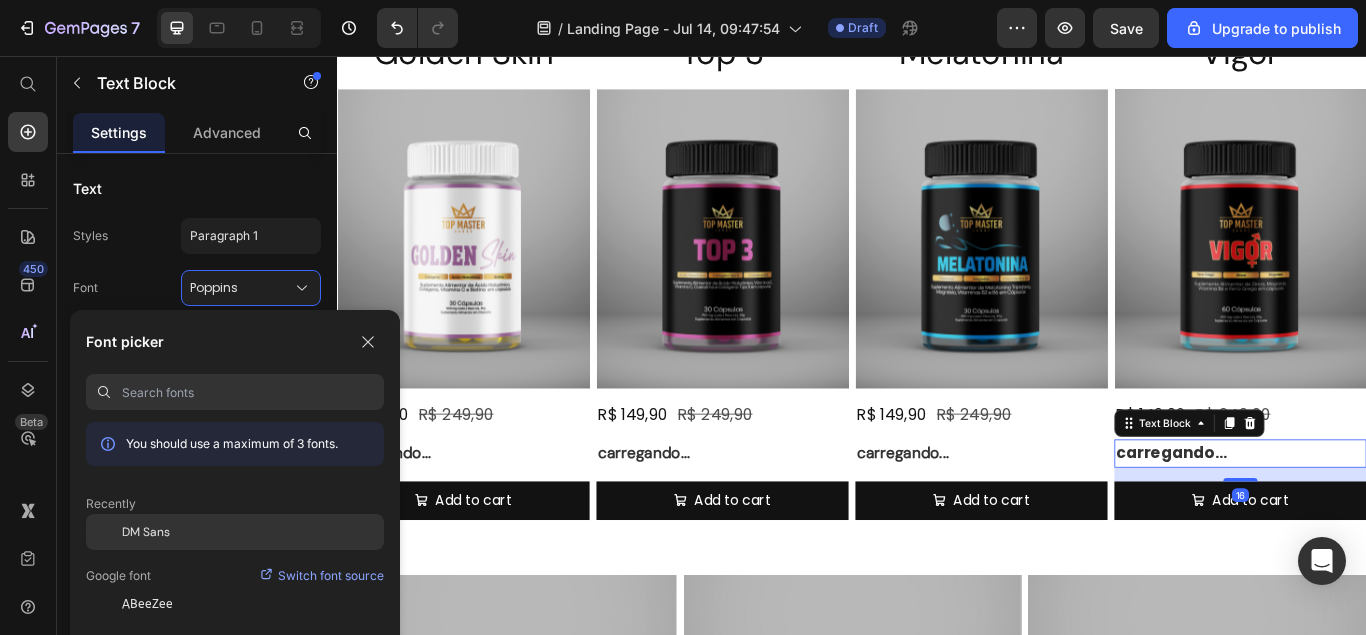 click on "DM Sans" 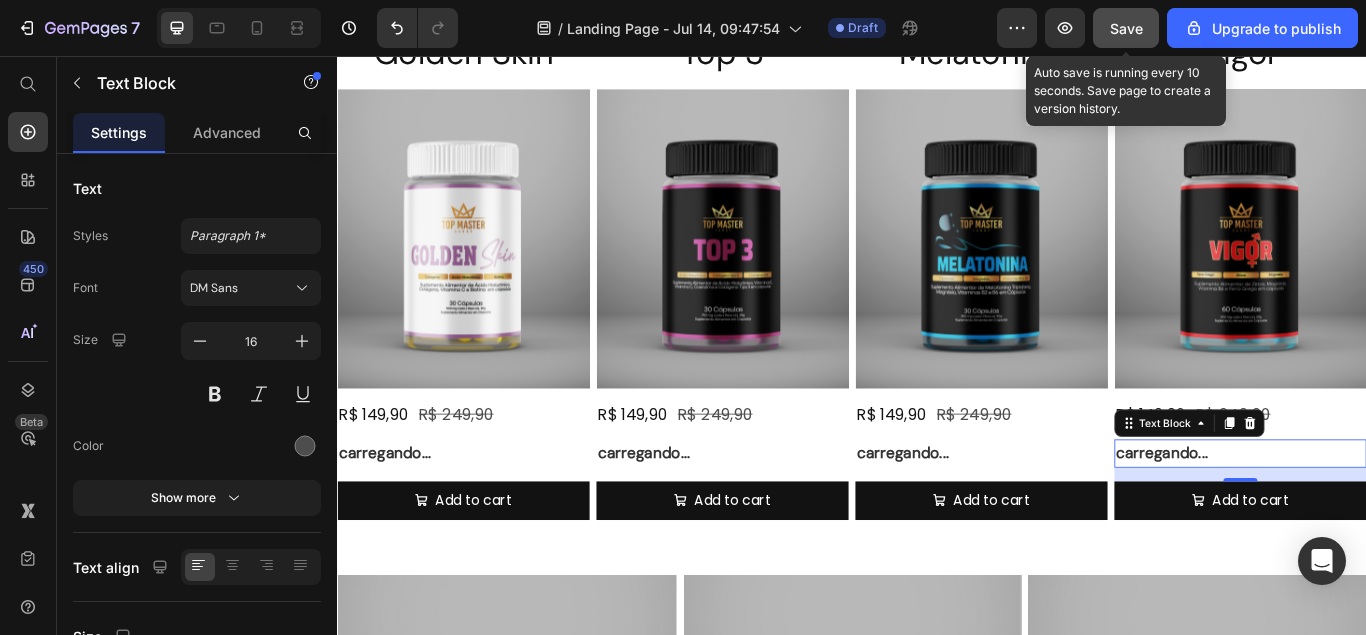 click on "Save" 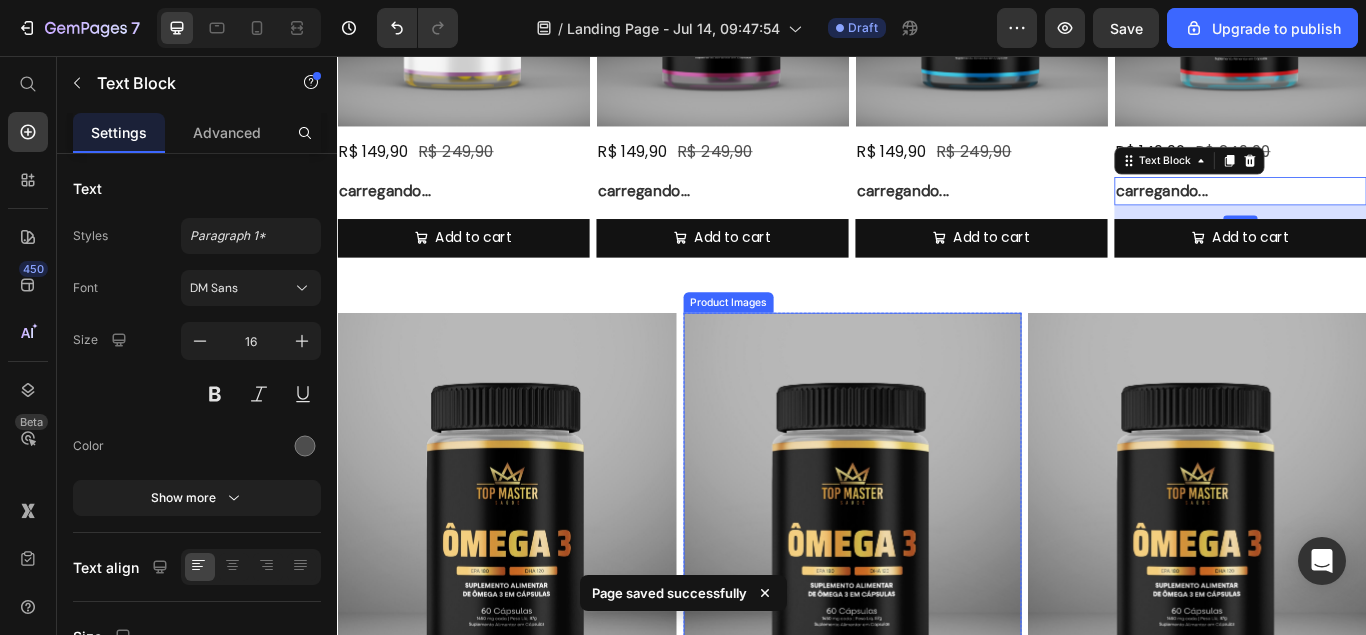 scroll, scrollTop: 1335, scrollLeft: 0, axis: vertical 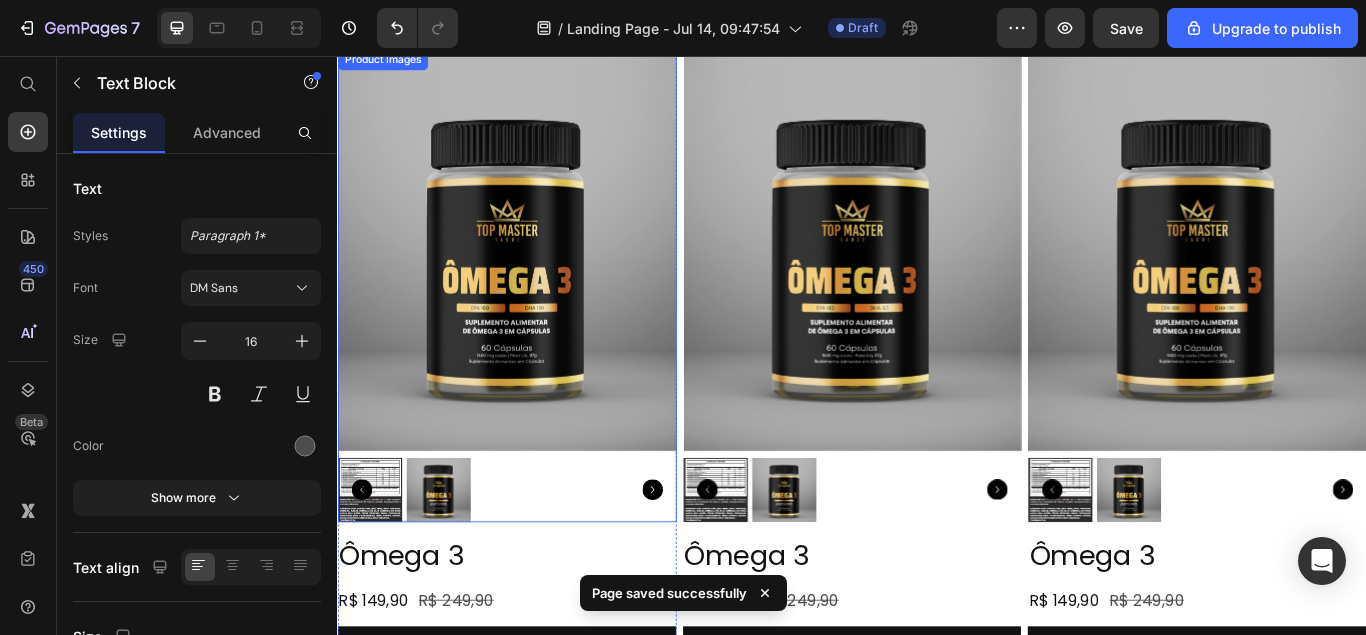 click at bounding box center [534, 283] 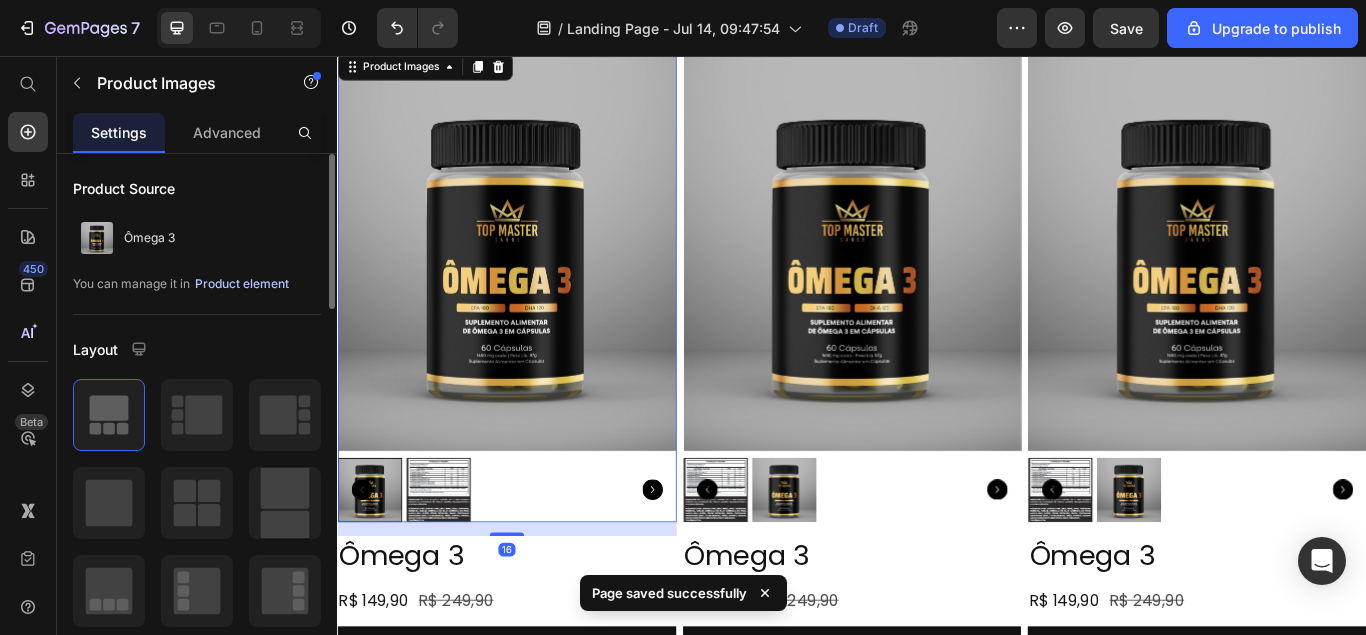 click on "Product element" at bounding box center [242, 284] 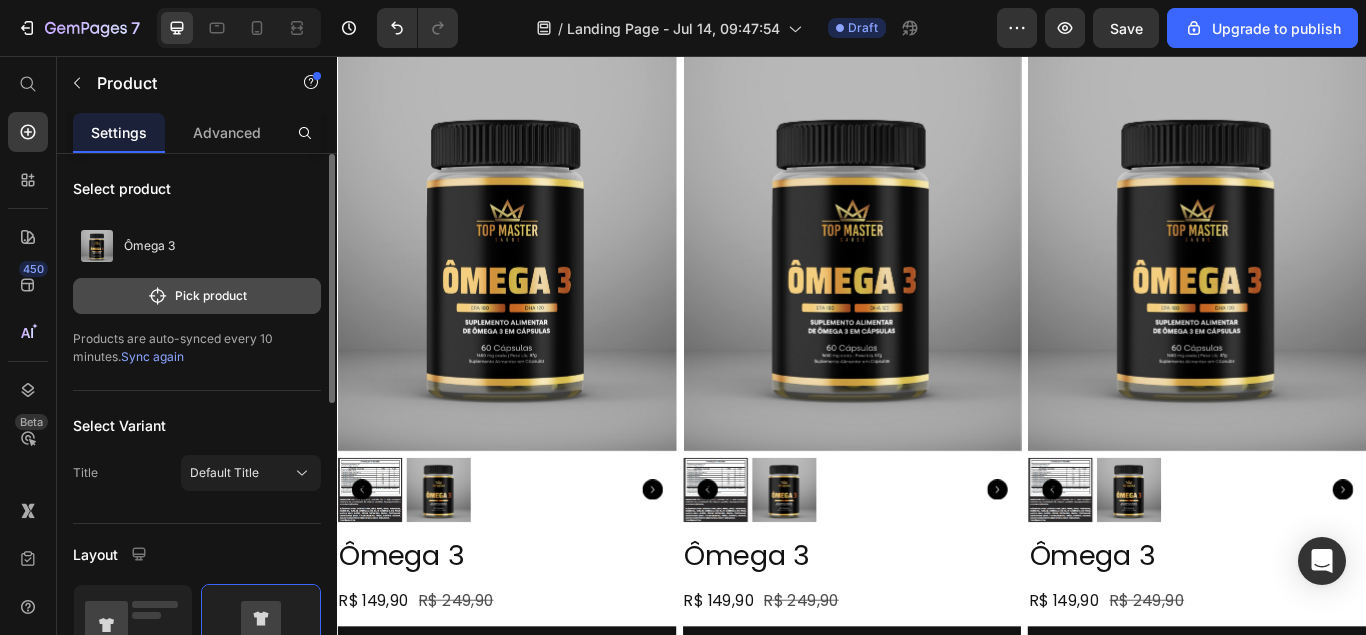 click on "Pick product" at bounding box center (197, 296) 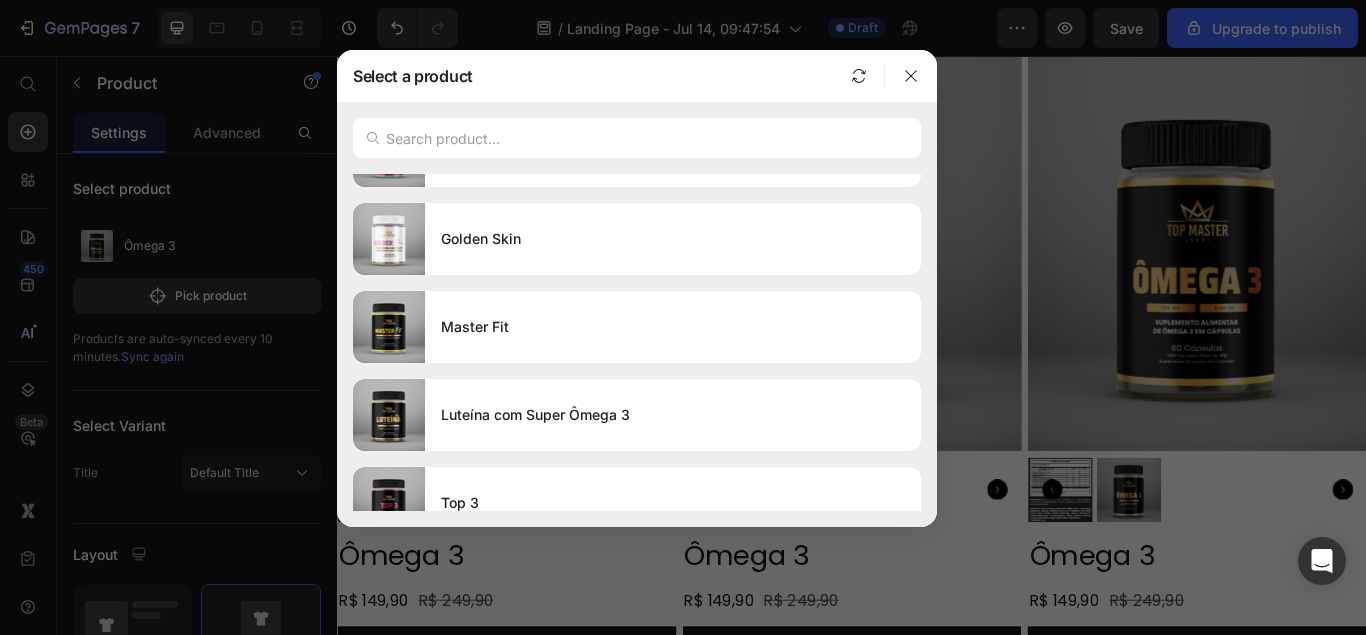 scroll, scrollTop: 1131, scrollLeft: 0, axis: vertical 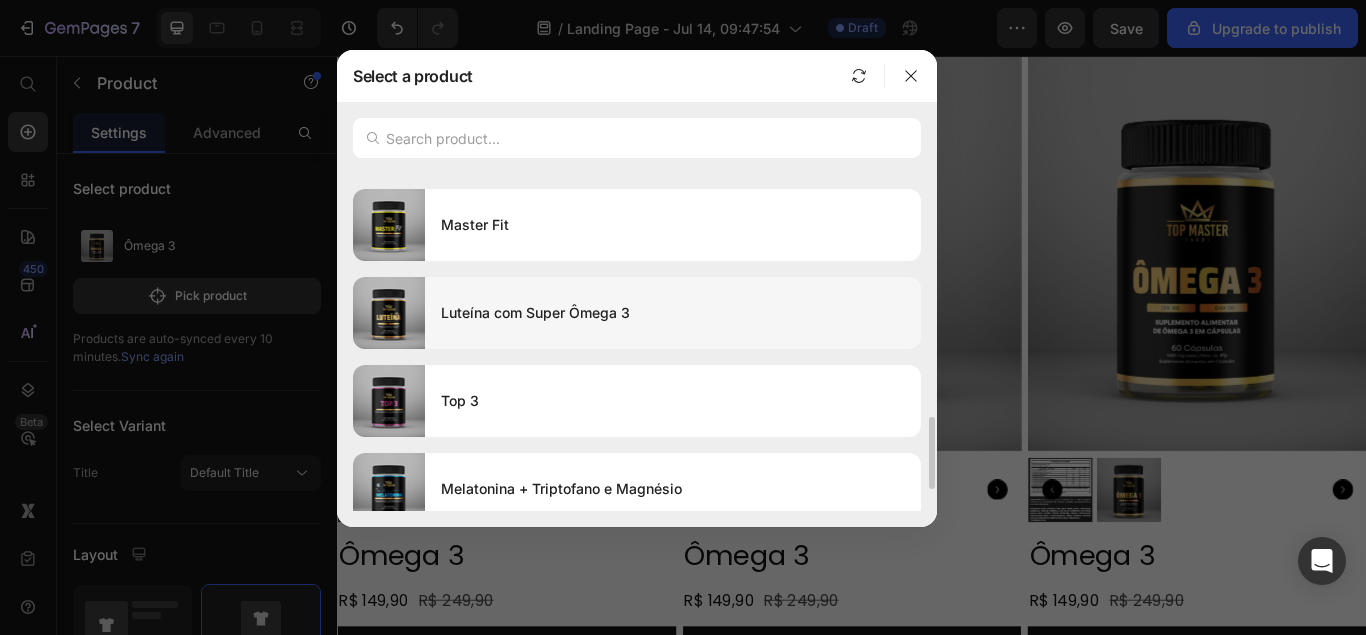 click on "Luteína com Super Ômega 3" at bounding box center (673, 313) 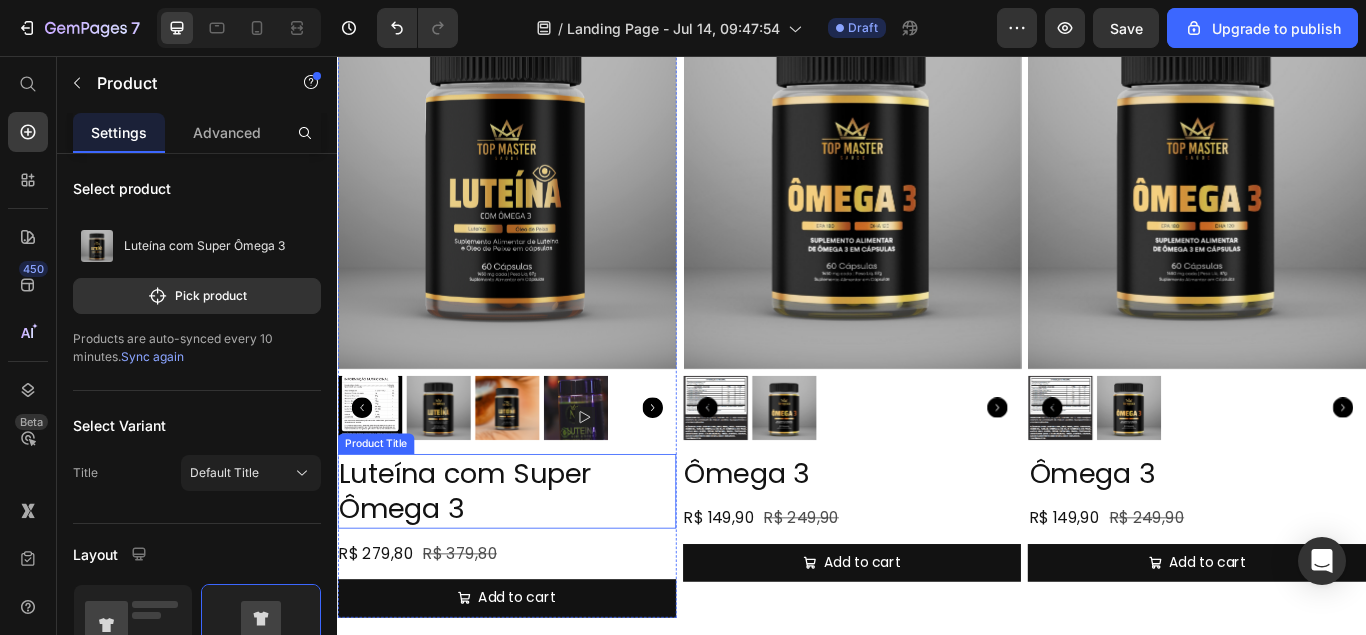 scroll, scrollTop: 1438, scrollLeft: 0, axis: vertical 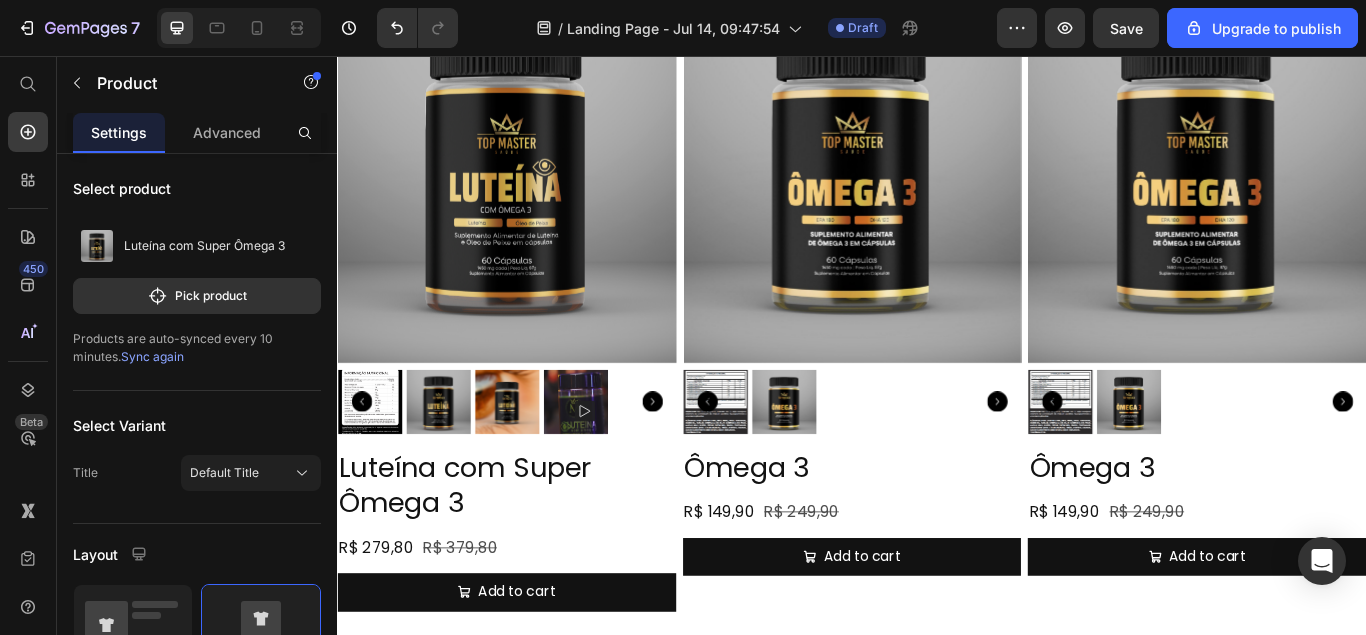 click on "Luteína com Super Ômega 3 Product Title R$ [PRICE] Product Price R$ [PRICE] Product Price Row
Add to Cart Add to Cart" at bounding box center [534, 608] 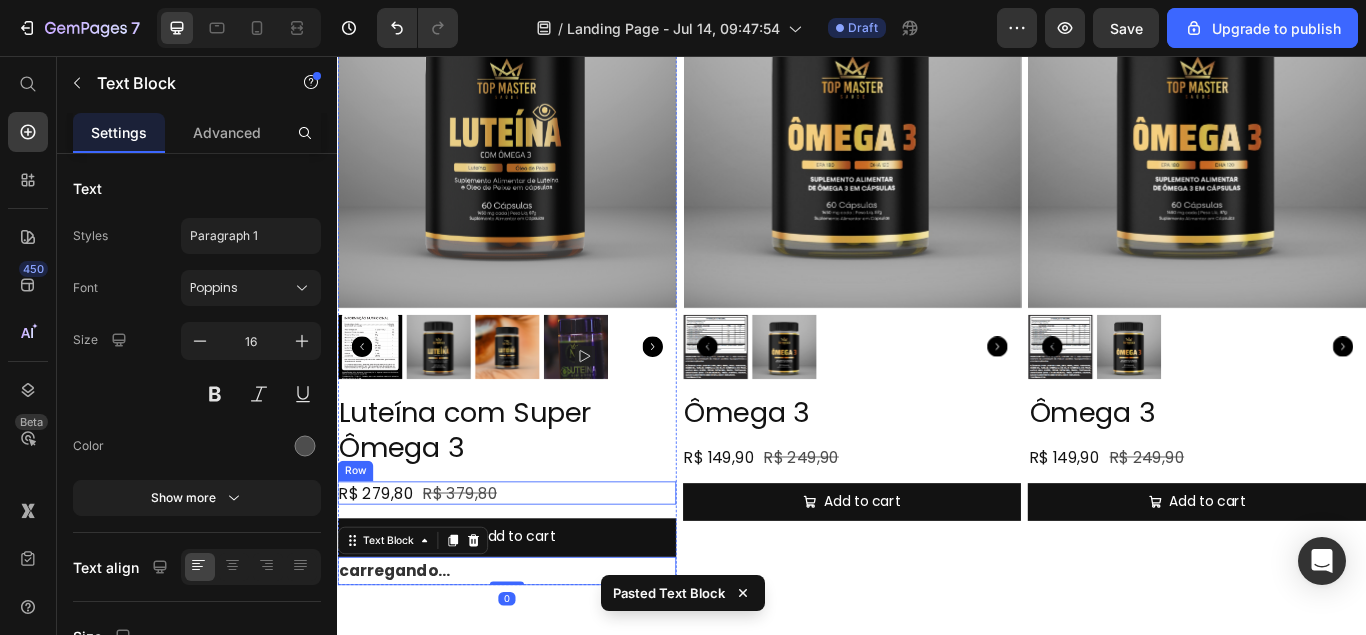scroll, scrollTop: 1539, scrollLeft: 0, axis: vertical 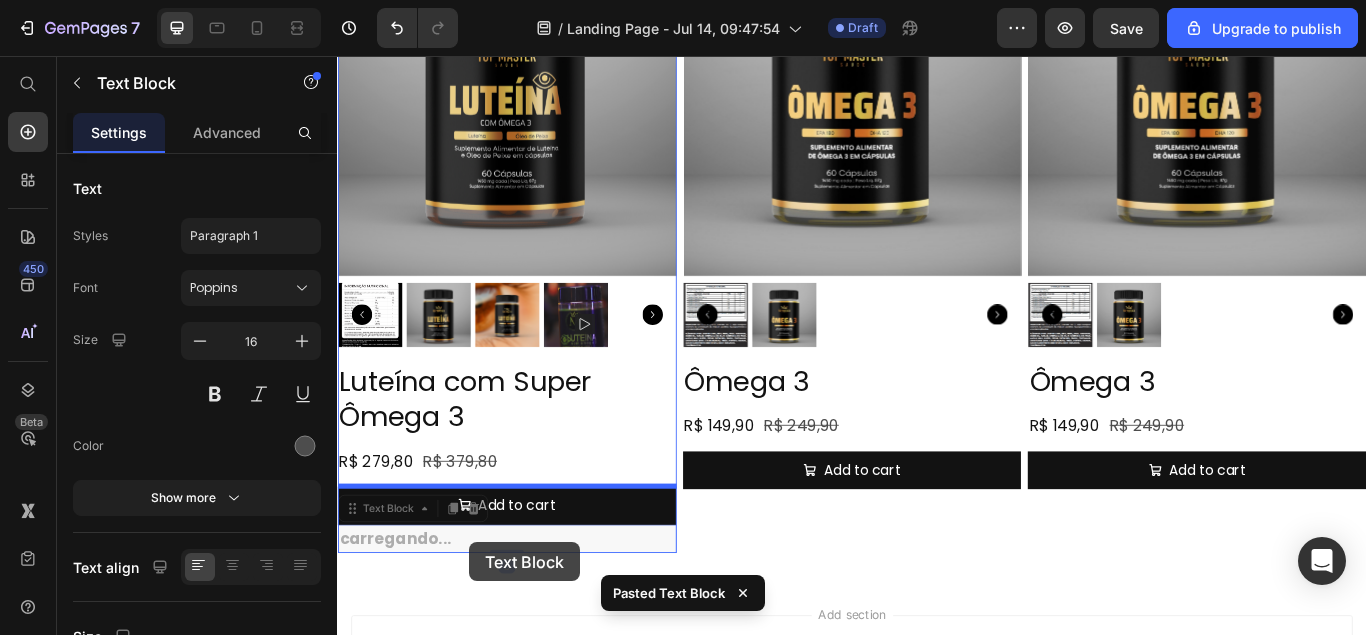drag, startPoint x: 479, startPoint y: 622, endPoint x: 469, endPoint y: 542, distance: 80.622574 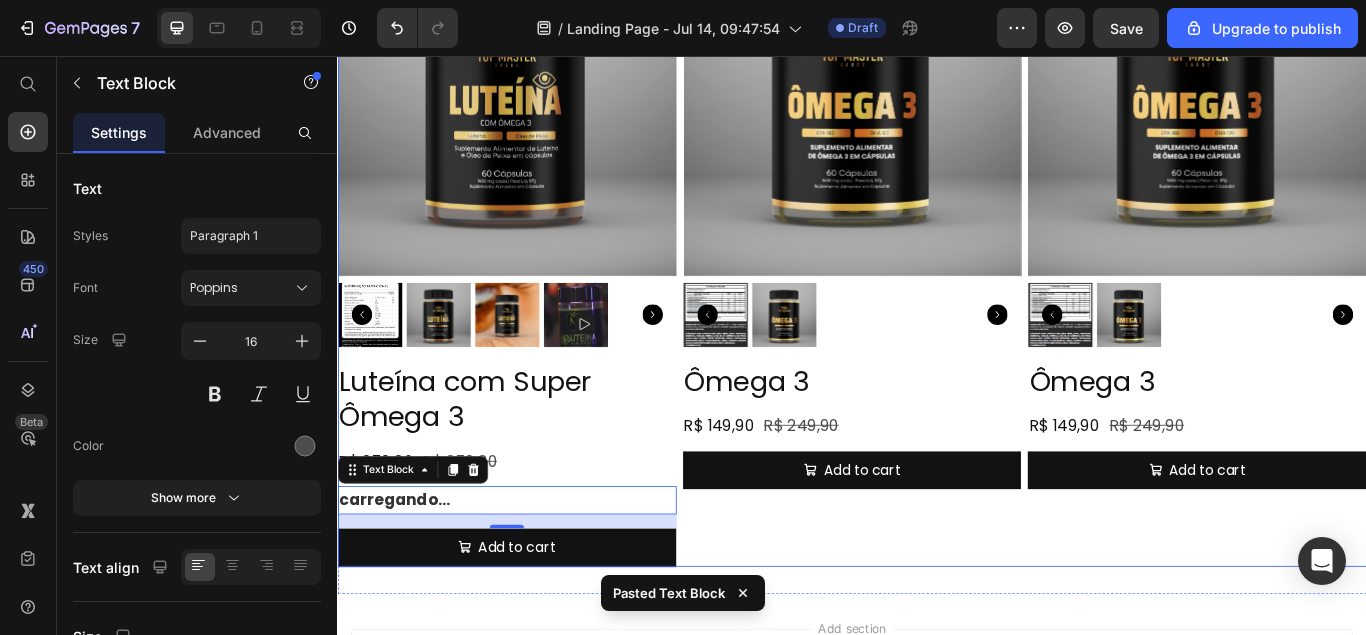 click on "Product Images Ômega 3 Product Title R$ [PRICE] Product Price R$ [PRICE] Product Price Row
Add to cart Add to Cart Product" at bounding box center [937, 248] 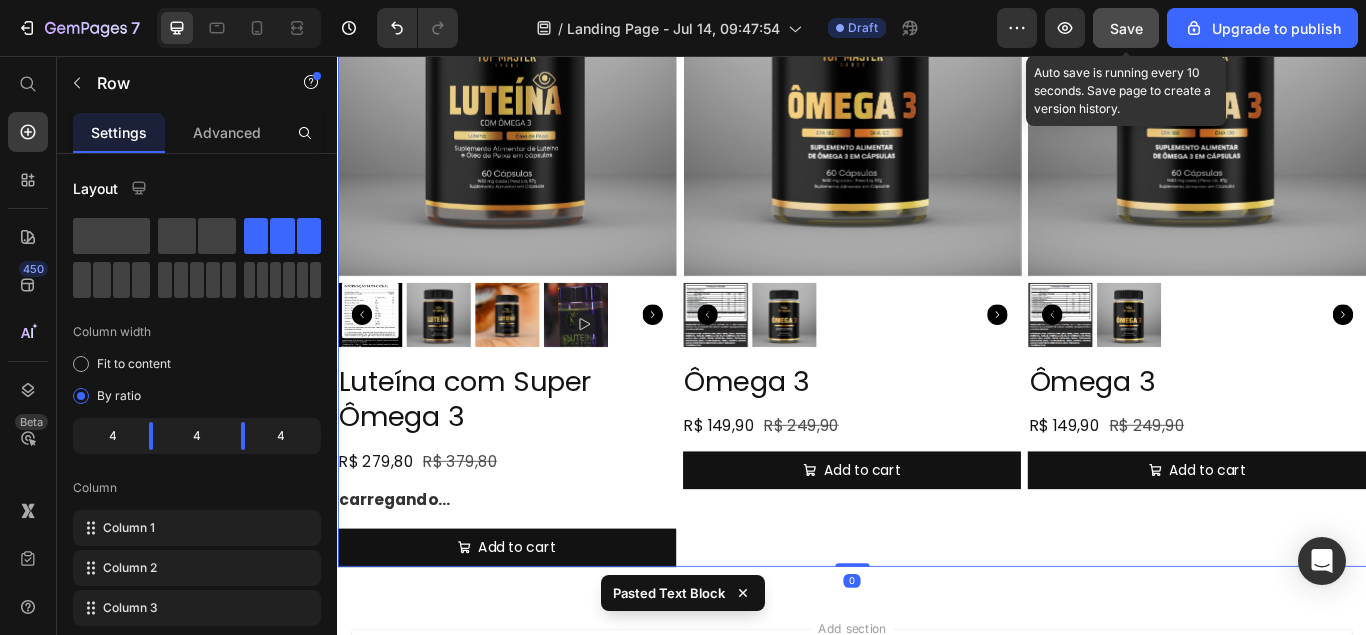 click on "Save" at bounding box center [1126, 28] 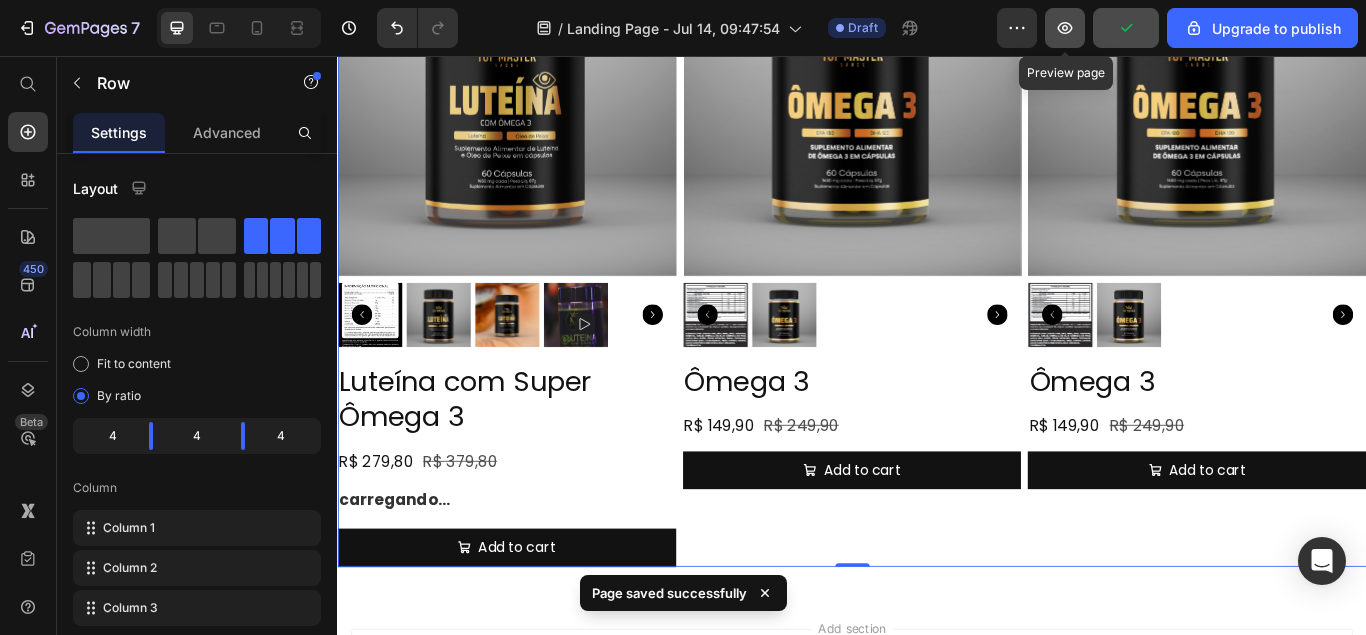 click 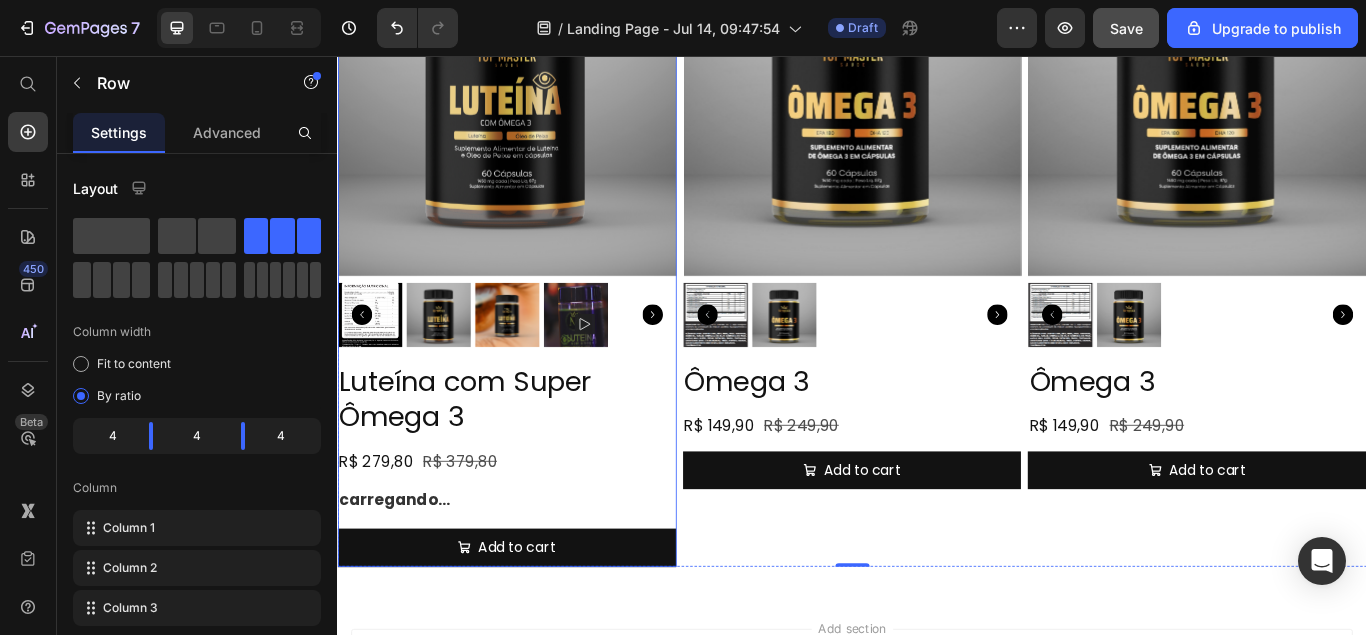 click on "Luteína com Super Ômega 3 Product Title R$ 279,80 Product Price   [PRICE] Product Price   [PRICE] Product Price Row carregando... Text Block
Add to cart Add to Cart" at bounding box center (534, 532) 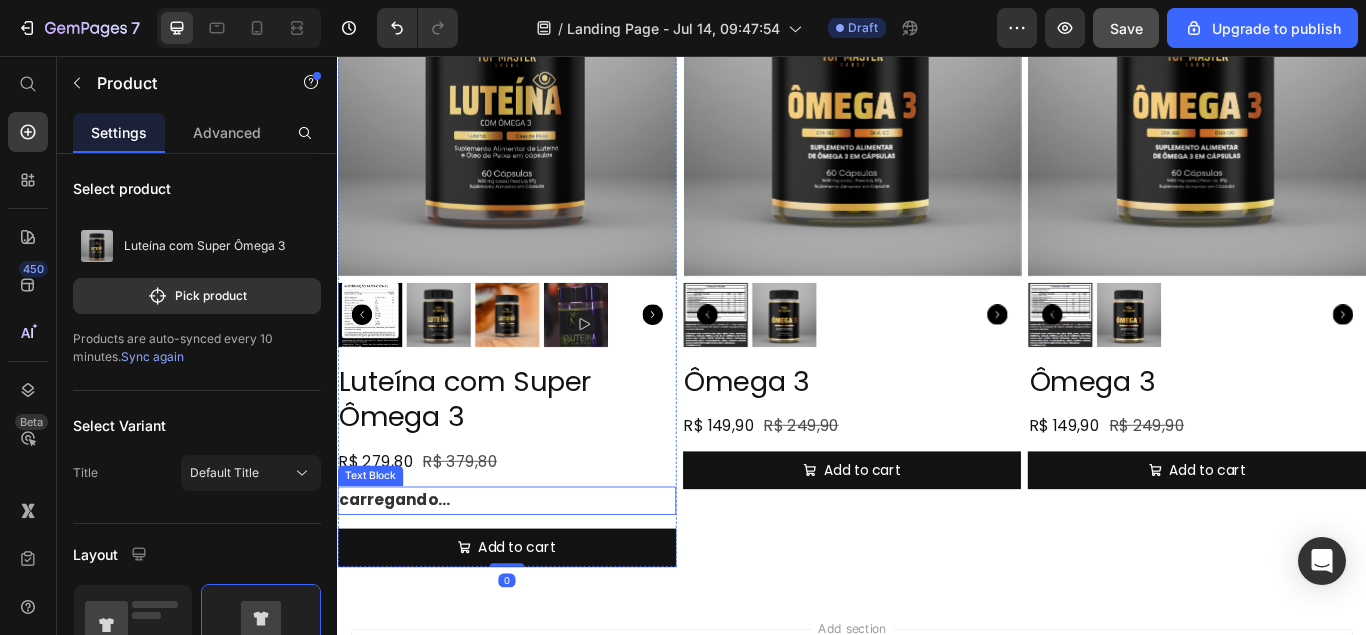 click on "carregando..." at bounding box center (534, 574) 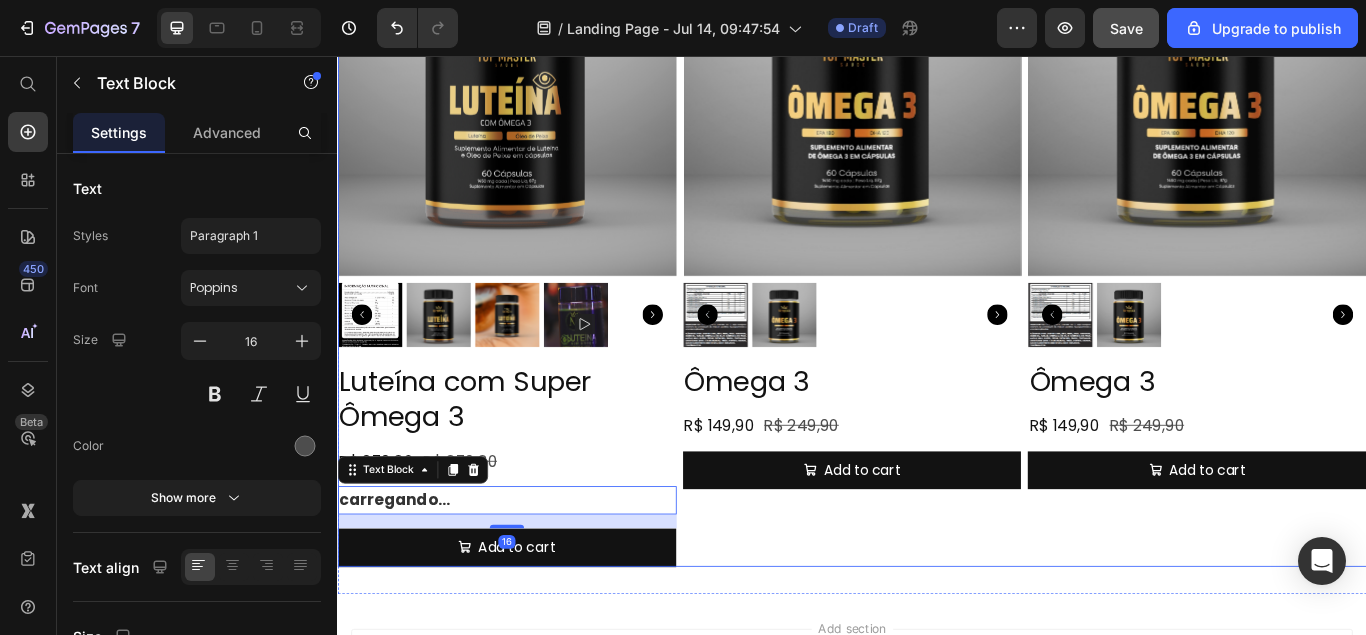click on "Product Images Ômega 3 Product Title R$ [PRICE] Product Price R$ [PRICE] Product Price Row
Add to cart Add to Cart Product" at bounding box center (937, 248) 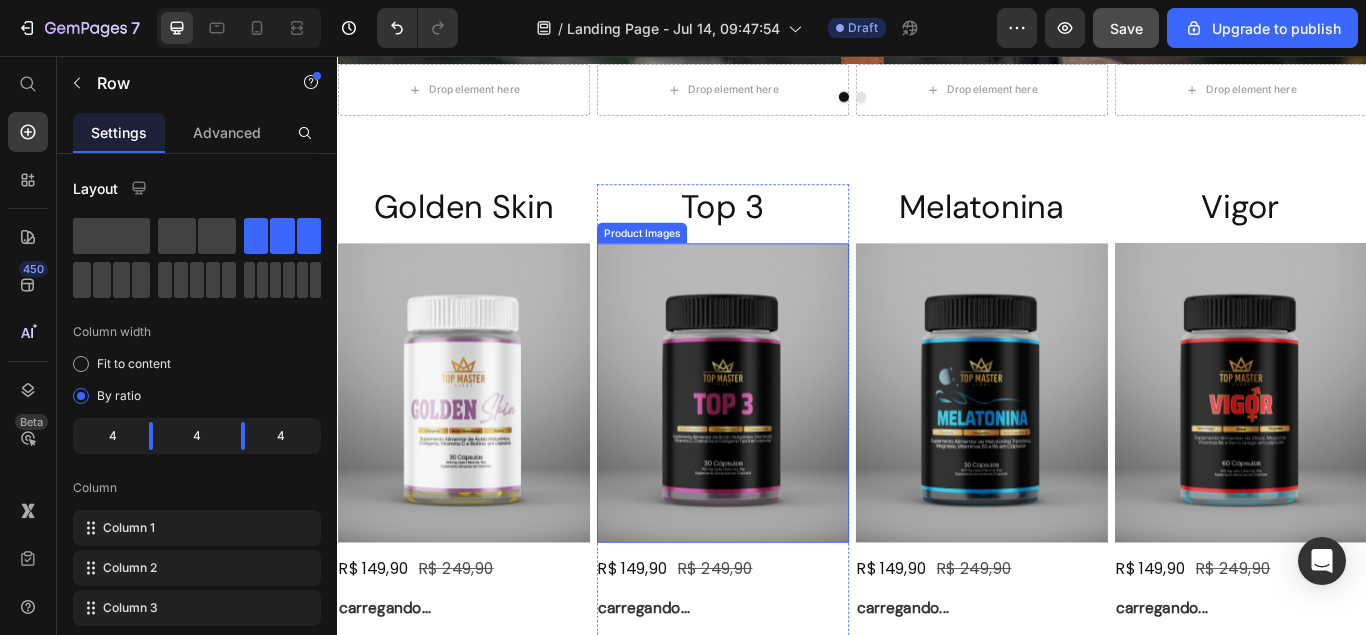 scroll, scrollTop: 417, scrollLeft: 0, axis: vertical 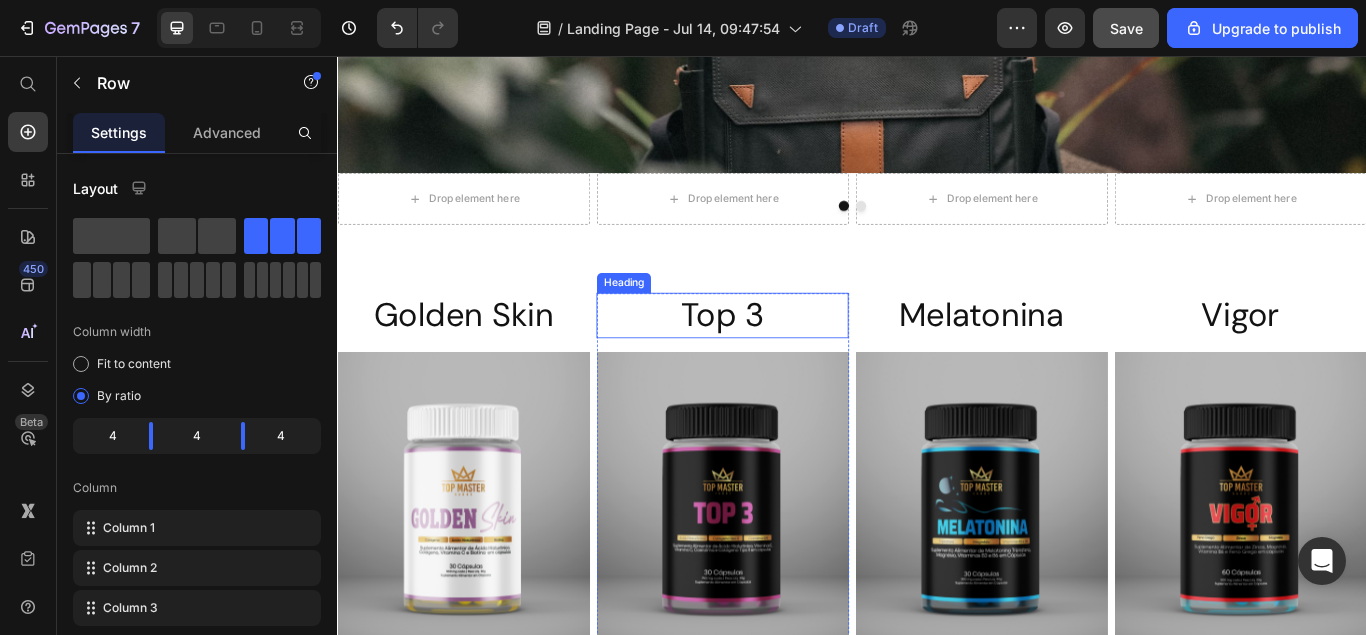 click on "Top 3" at bounding box center (786, 358) 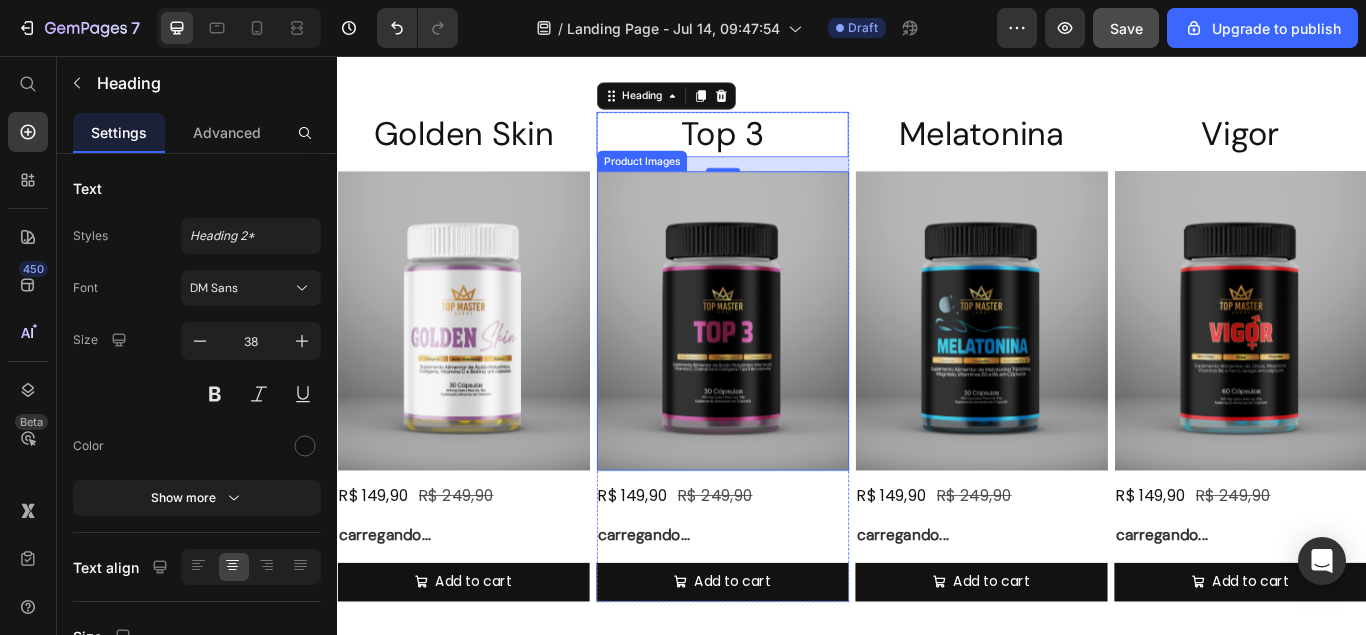 scroll, scrollTop: 723, scrollLeft: 0, axis: vertical 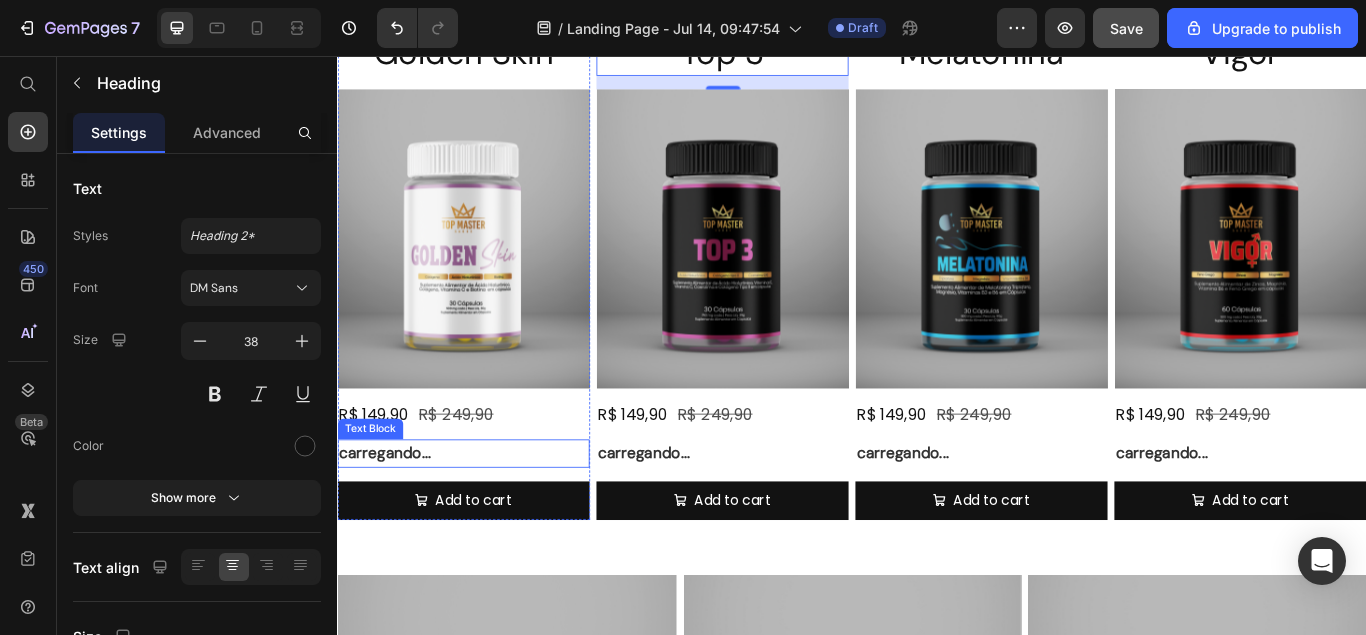 click on "carregando..." at bounding box center (484, 519) 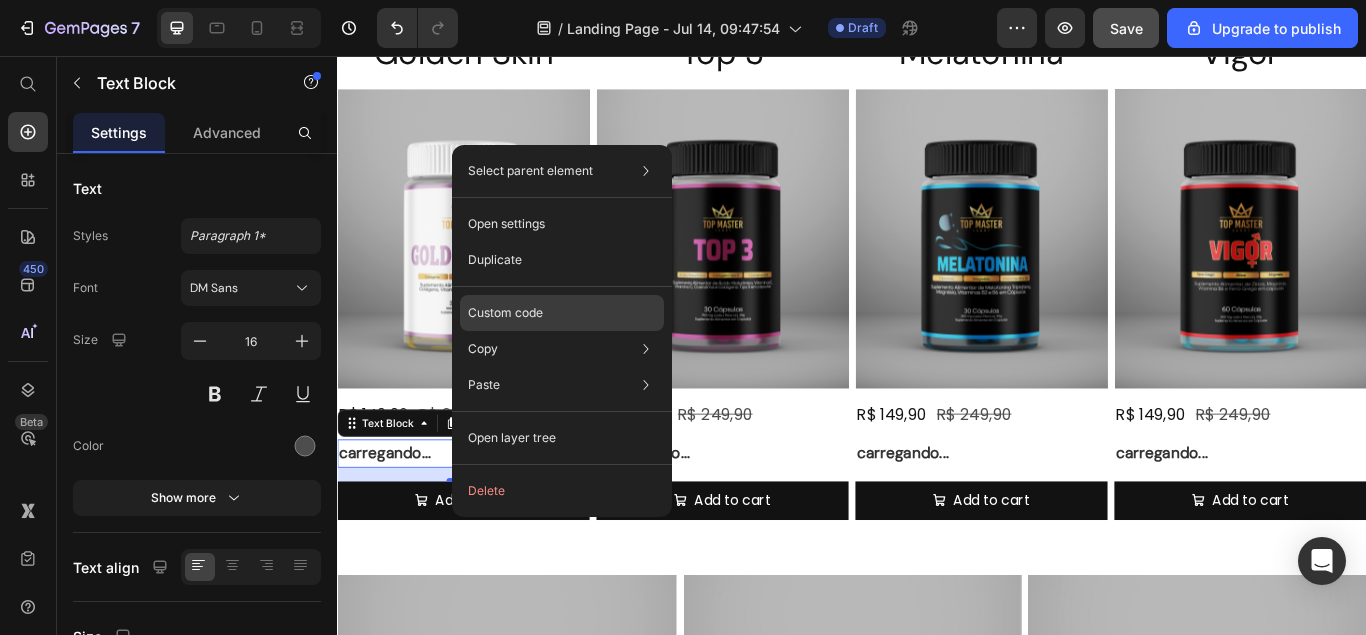 click on "Custom code" 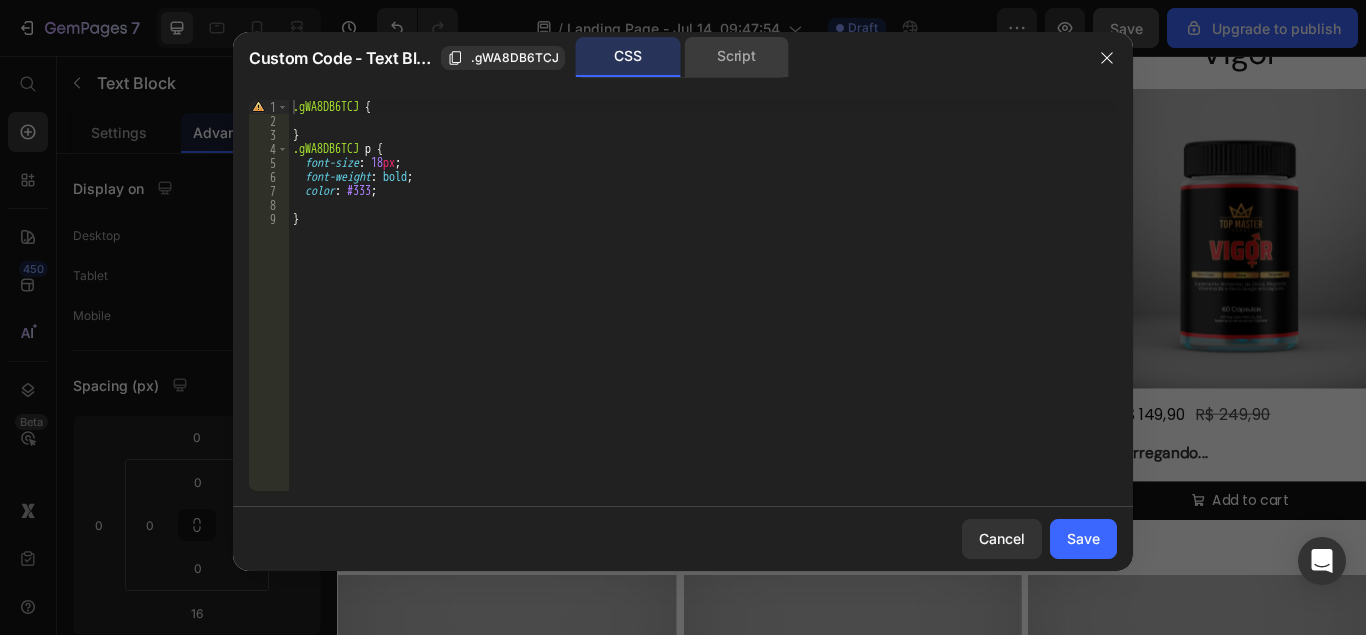 click on "Script" 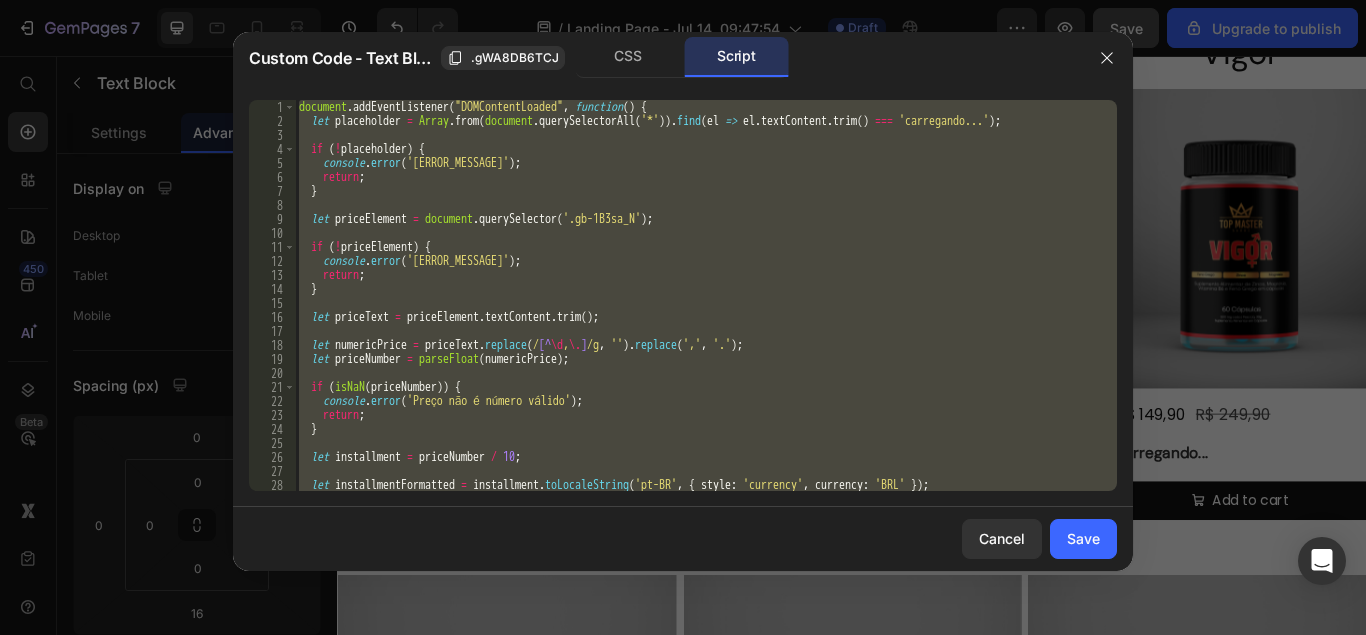 type on "});" 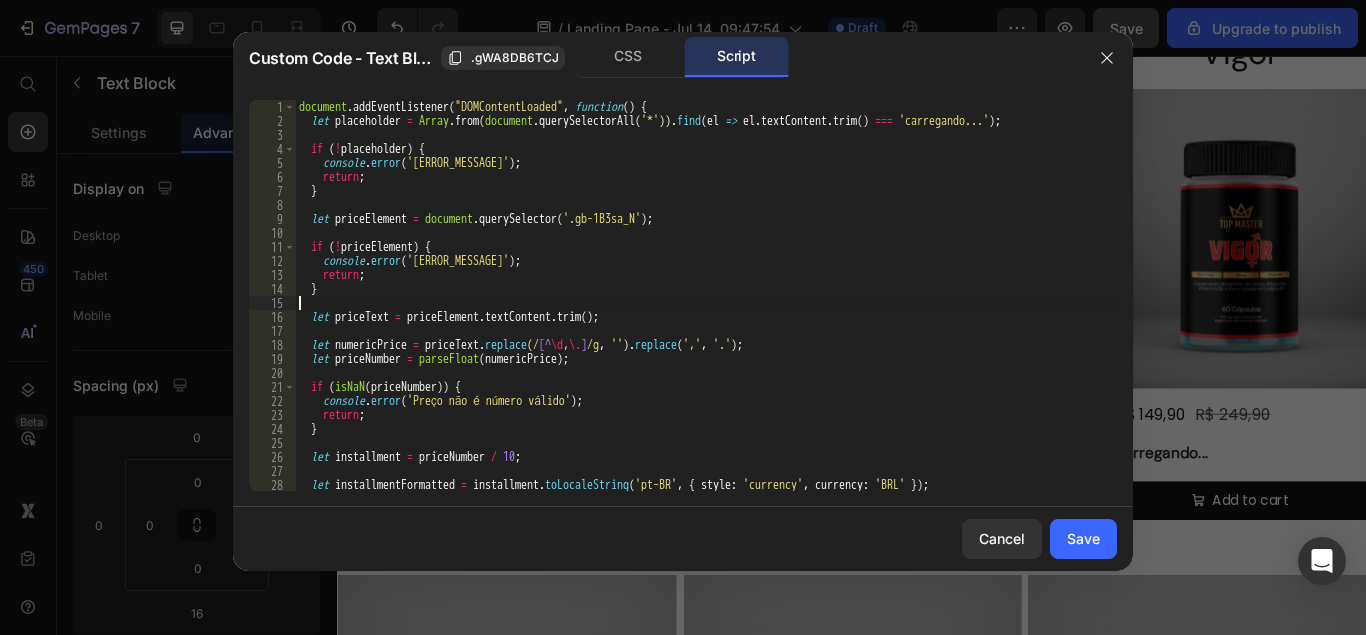 click on "document . addEventListener ( "DOMContentLoaded" ,   function ( )   {    let   placeholder   =   Array . from ( document . querySelectorAll ( '*' )) . find ( el   =>   el . textContent . trim ( )   ===   'carregando...' ) ;    if   ( ! placeholder )   {      console . error ( 'Elemento placeholder não encontrado' ) ;      return ;    }    let   priceElement   =   document . querySelector ( '[PRODUCT_PRICE_SELECTOR]' ) ;    if   ( ! priceElement )   {      console . error ( 'Preço do produto não encontrado' ) ;      return ;    }    let   priceText   =   priceElement . textContent . trim ( ) ;    let   numericPrice   =   priceText . replace ( / [^ \d , \. ] /g ,   '' ) . replace ( ',' ,   '.' ) ;    let   priceNumber   =   parseFloat ( numericPrice ) ;    if   ( isNaN ( priceNumber ))   {      console . error ( 'Preço não é número válido' ) ;      return ;    }    let   installment   =   priceNumber   /   10 ;    let   installmentFormatted   =   installment . toLocaleString ( 'pt-BR' ,   {   style :   'currency' ," at bounding box center [706, 309] 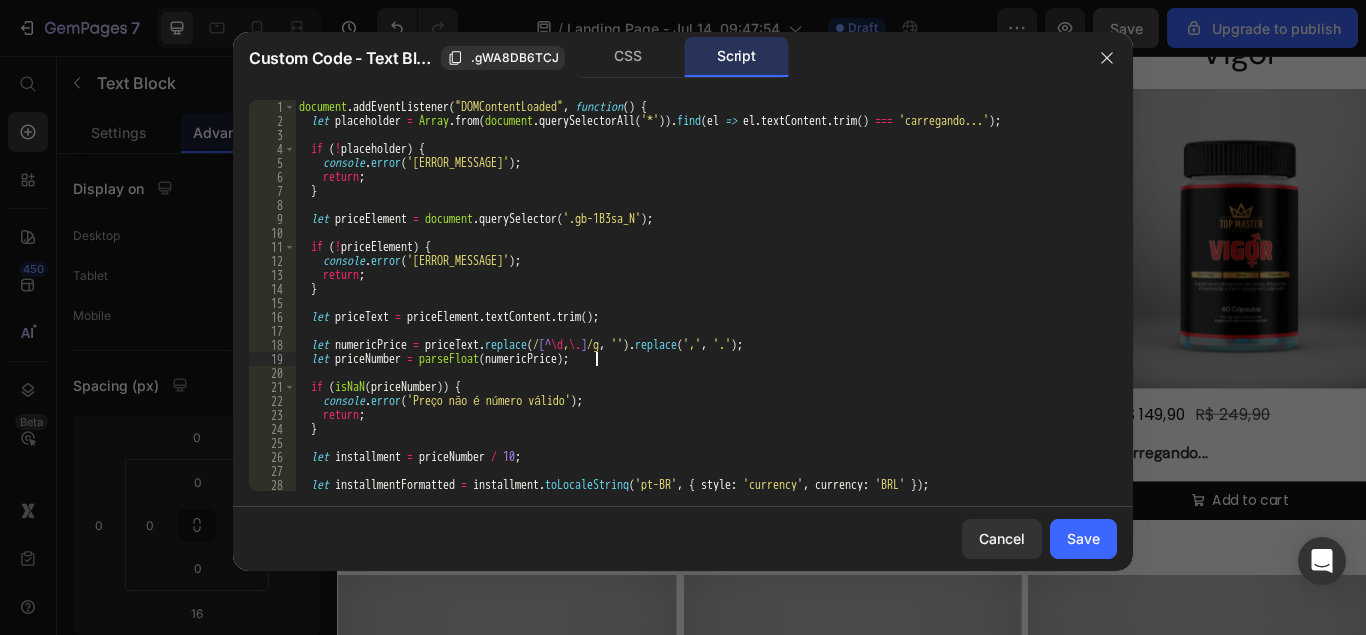 type on "});" 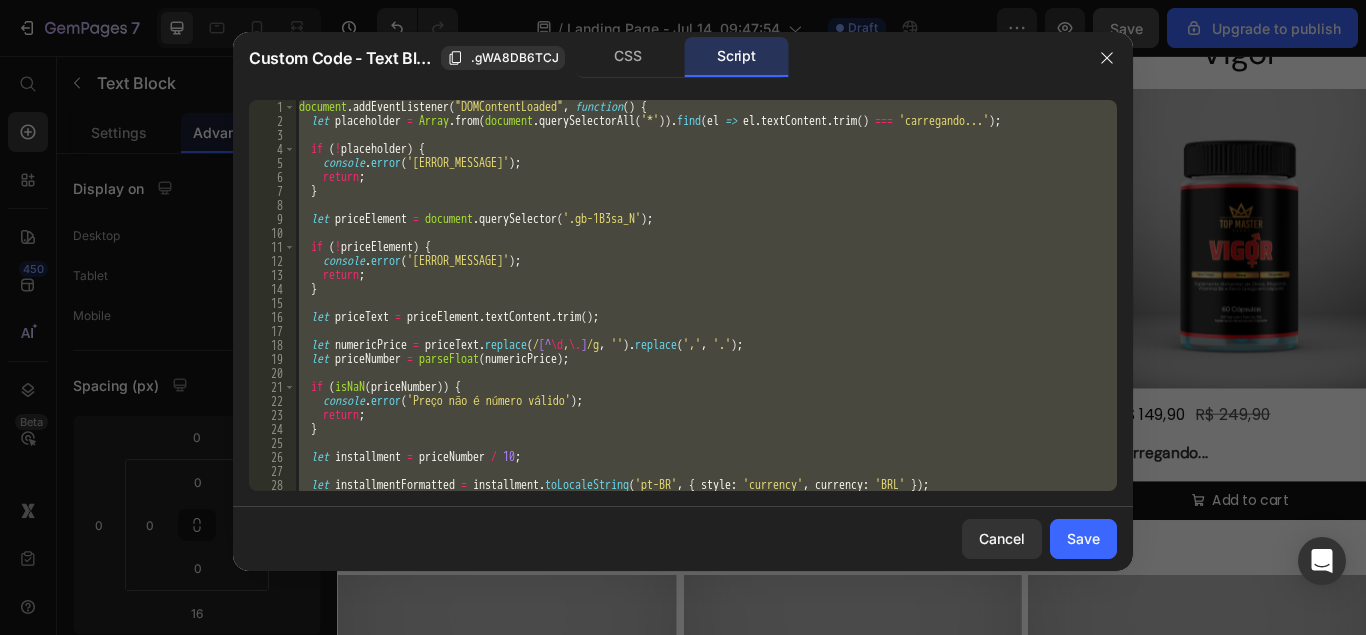 paste 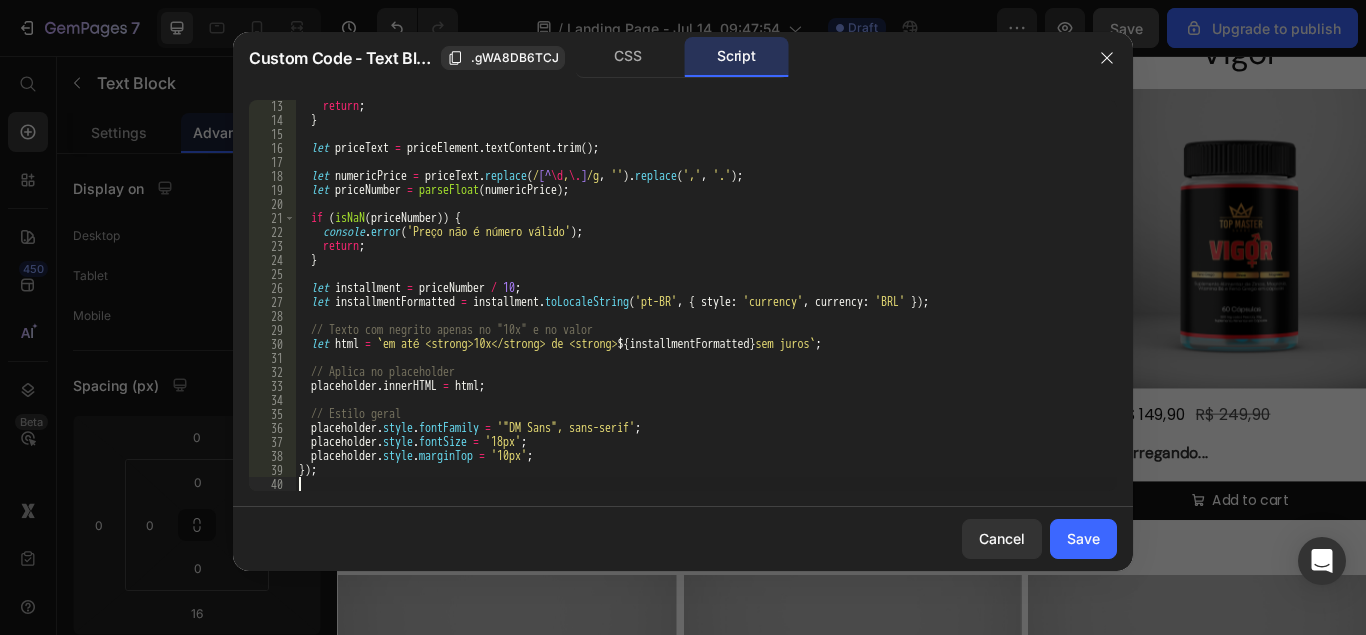 scroll, scrollTop: 169, scrollLeft: 0, axis: vertical 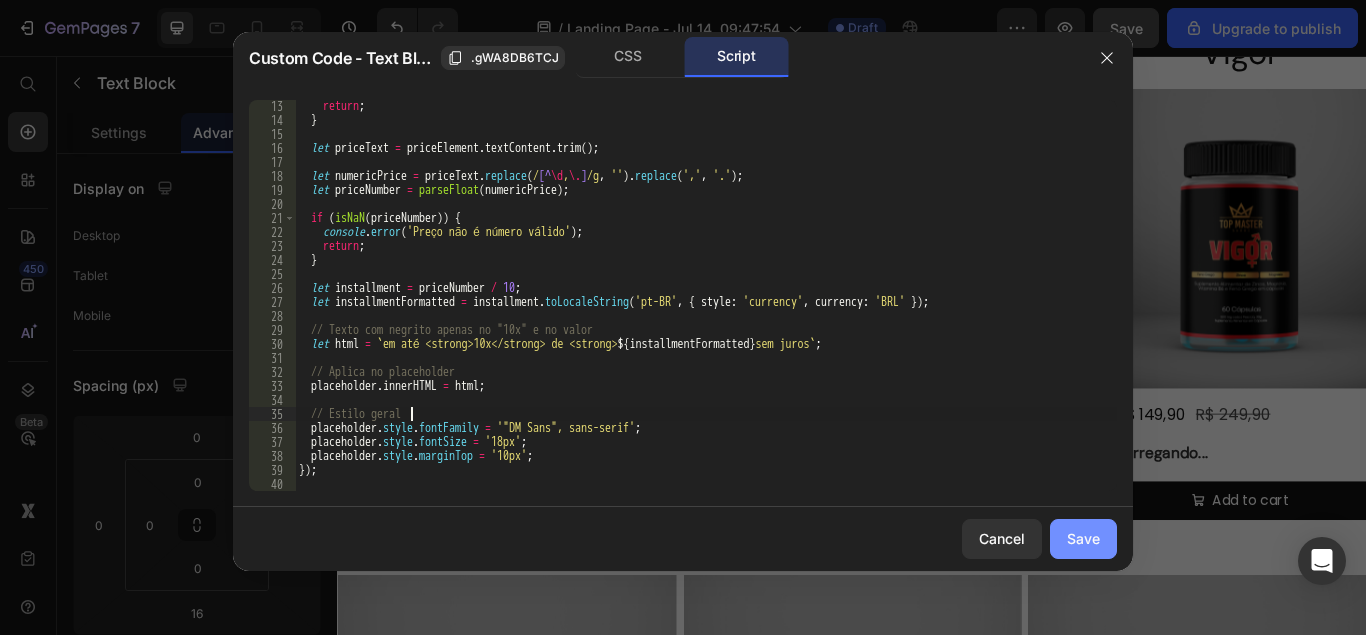 click on "Save" at bounding box center [1083, 538] 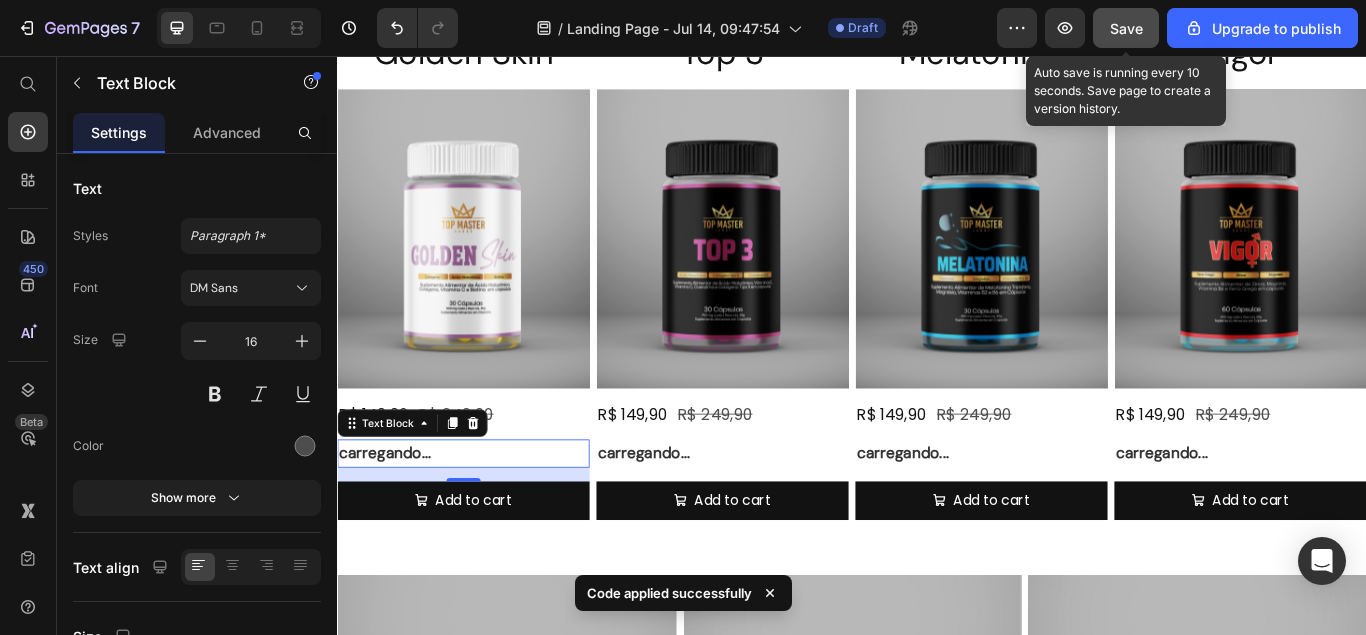 click on "Save" at bounding box center (1126, 28) 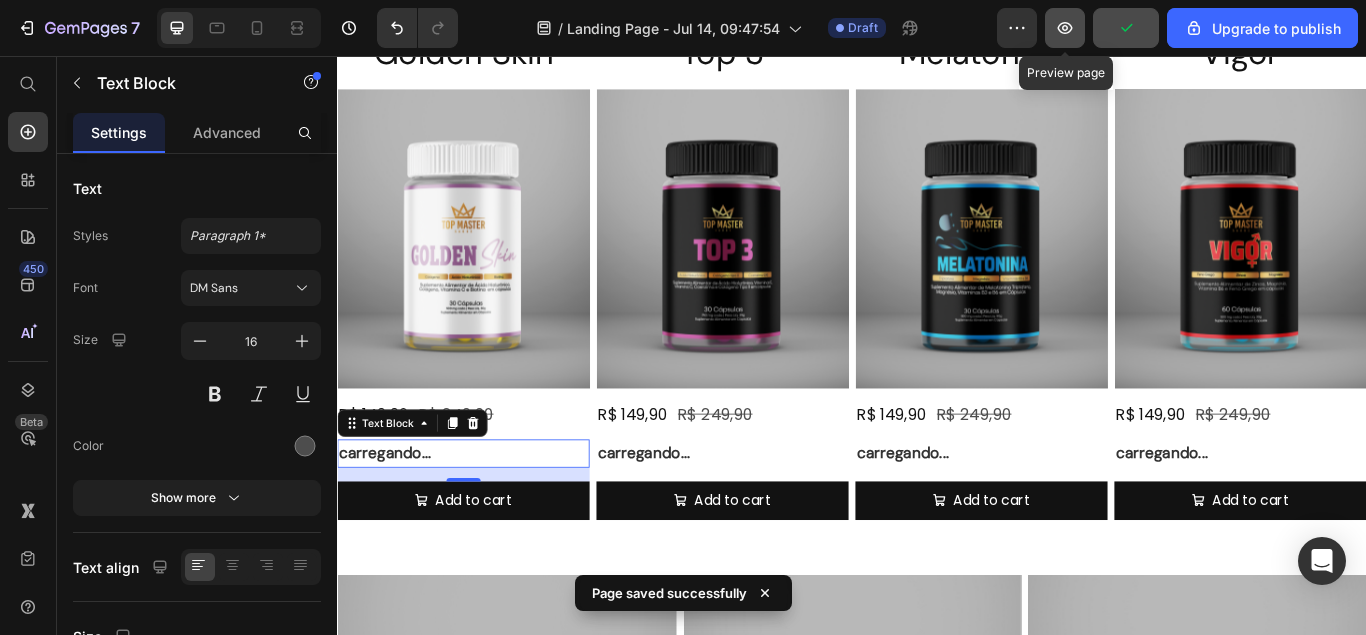 click 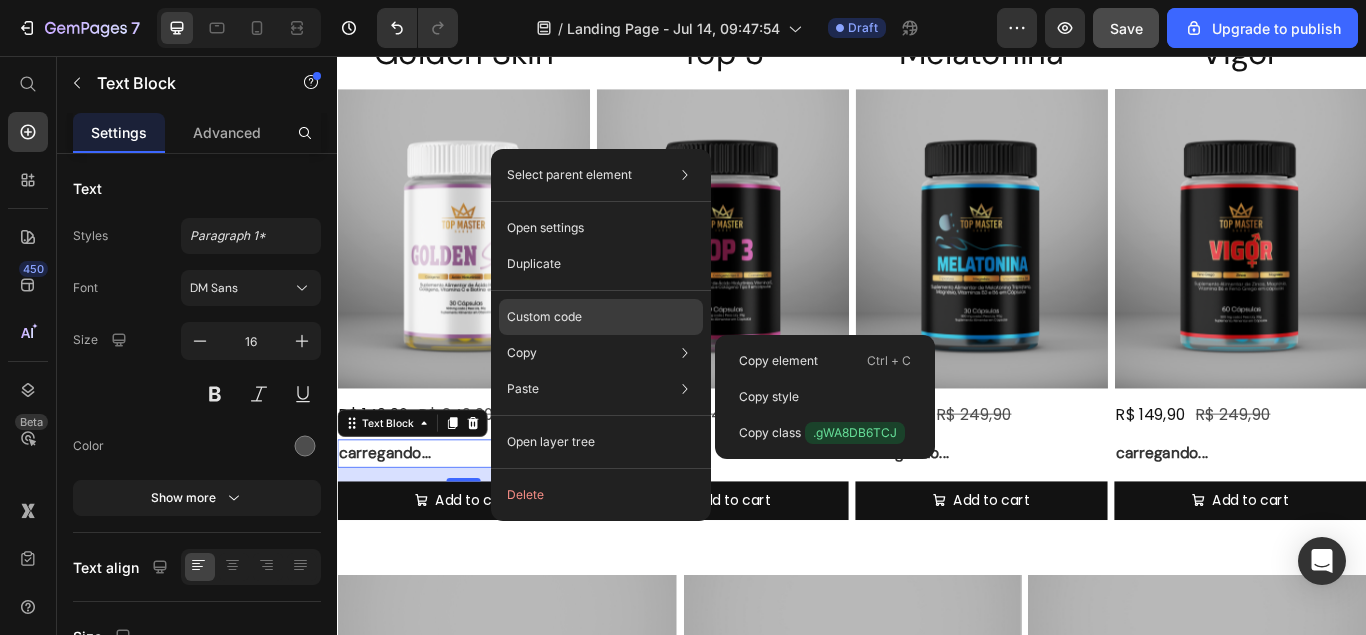 click on "Custom code" 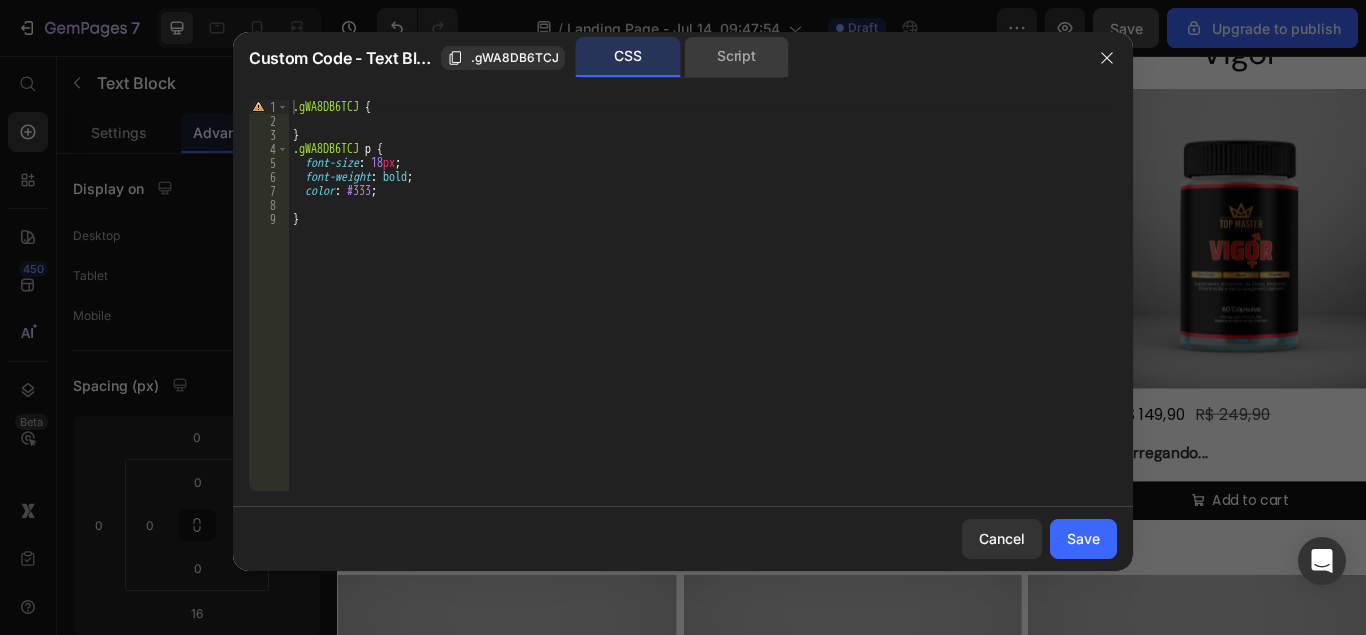 click on "Script" 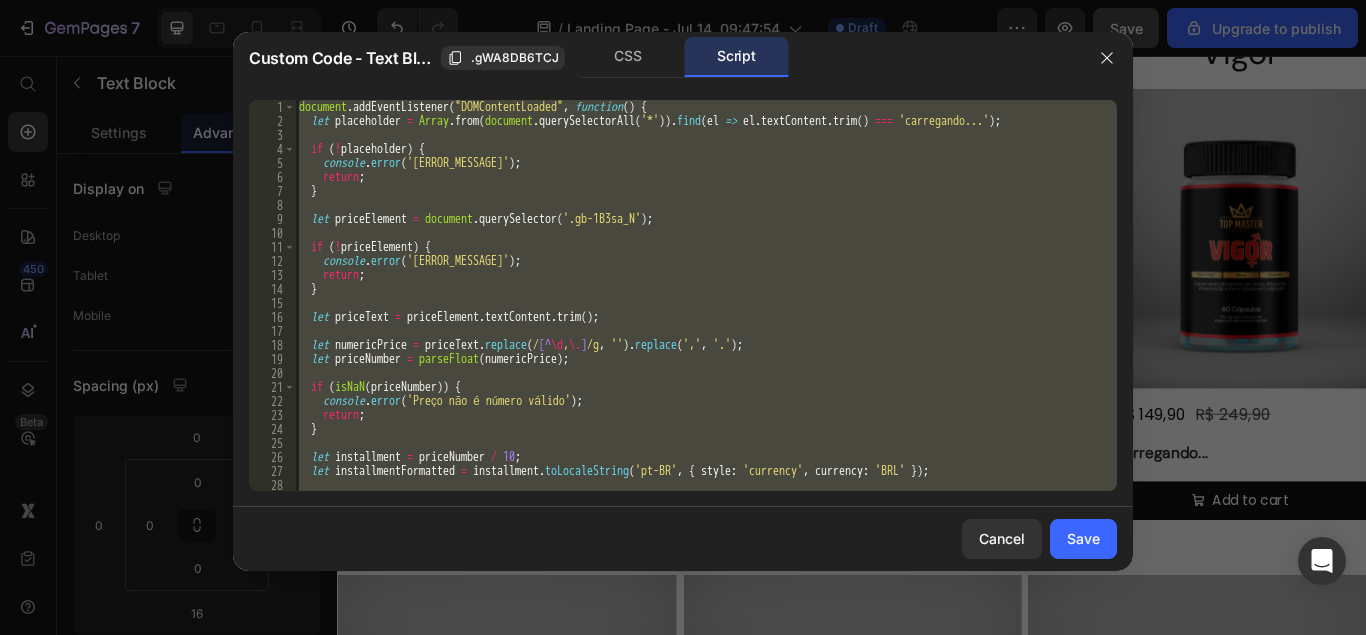 type on "});" 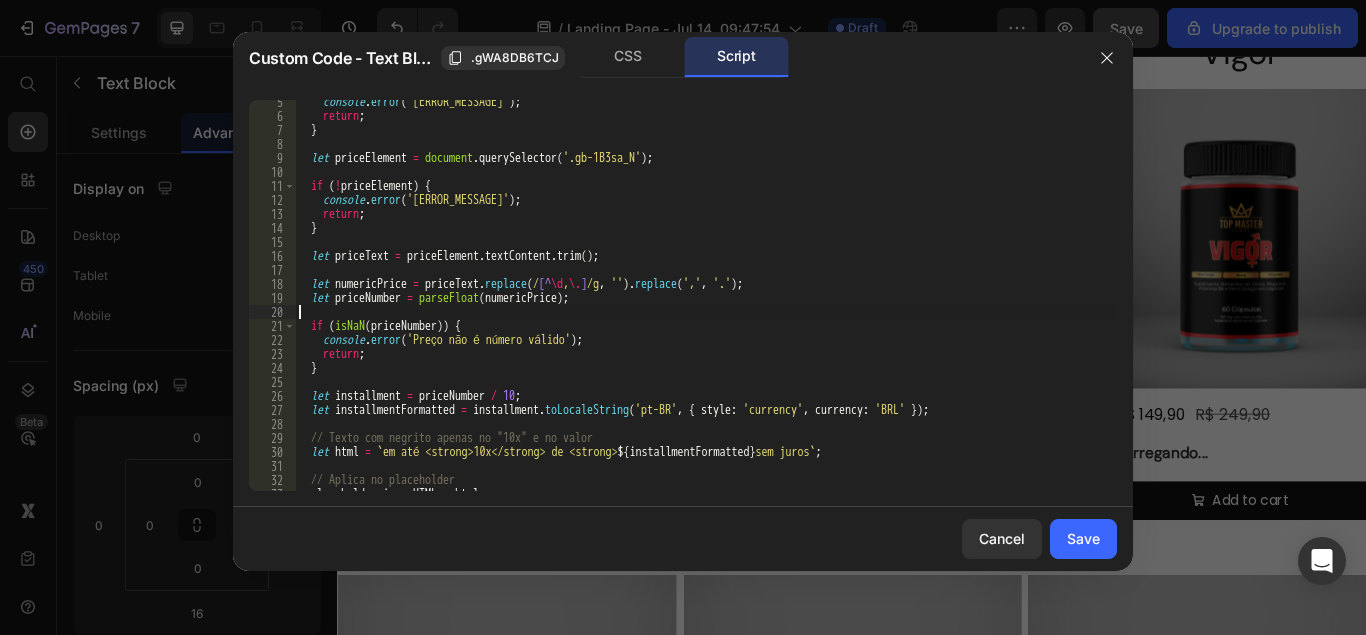 scroll, scrollTop: 122, scrollLeft: 0, axis: vertical 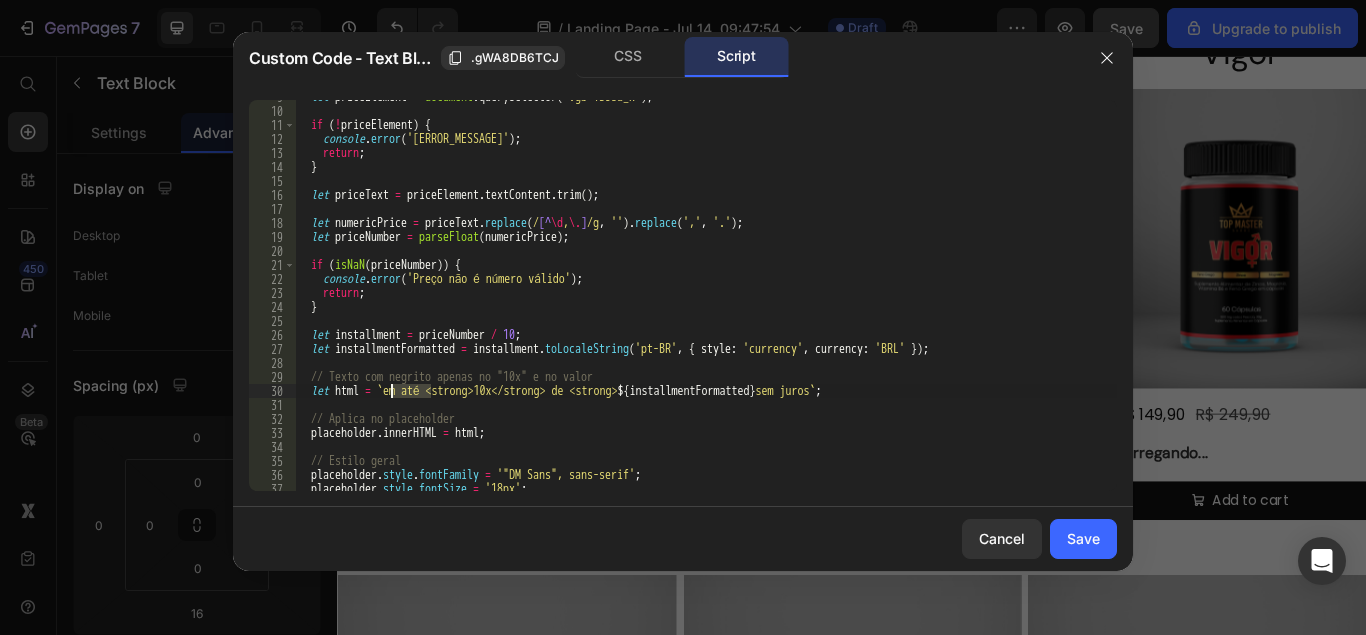 drag, startPoint x: 431, startPoint y: 389, endPoint x: 389, endPoint y: 391, distance: 42.047592 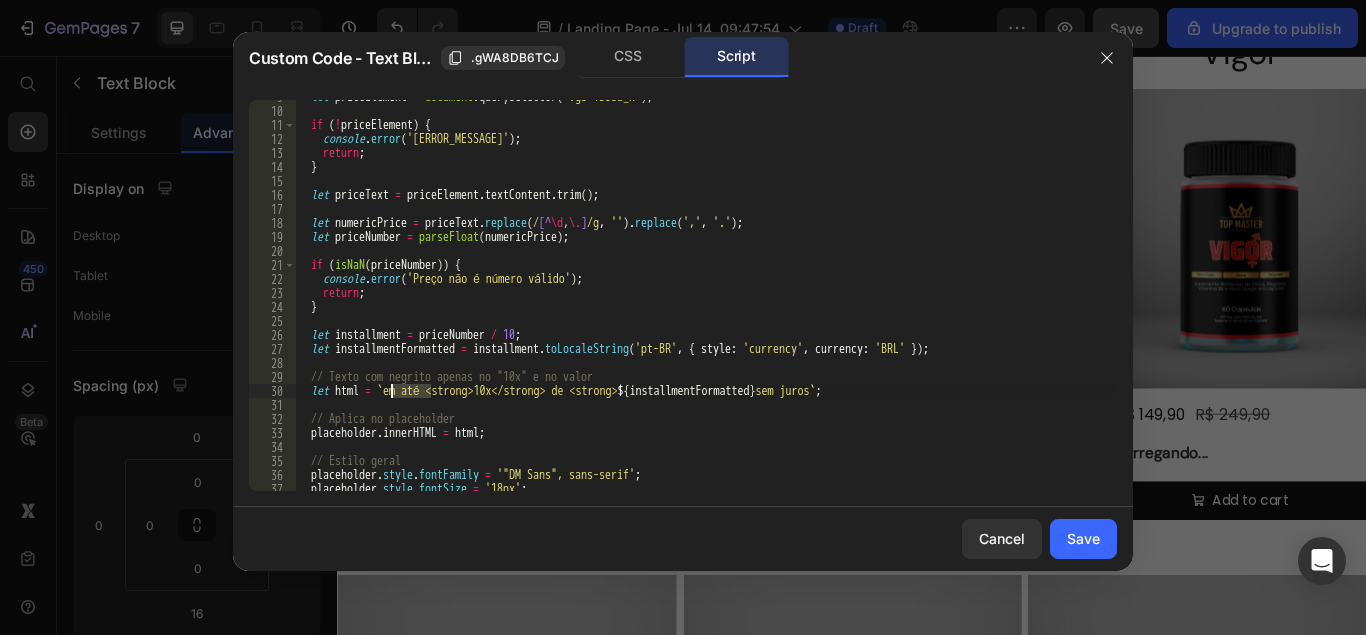 click on "let   priceElement   =   document . querySelector ( '.gb-1B3sa_N' ) ;    if   ( ! priceElement )   {      console . error ( 'Preço do produto não encontrado' ) ;      return ;    }    let   priceText   =   priceElement . textContent . trim ( ) ;    let   numericPrice   =   priceText . replace ( / [^ \d , \. ] /g ,   '' ) . replace ( ',' ,   '.' ) ;    let   priceNumber   =   parseFloat ( numericPrice ) ;    if   ( isNaN ( priceNumber ))   {      console . error ( 'Preço não é número válido' ) ;      return ;    }    let   installment   =   priceNumber   /   10 ;    let   installmentFormatted   =   installment . toLocaleString ( 'pt-BR' ,   {   style :   'currency' ,   currency :   'BRL'   }) ;    // Texto com negrito apenas no "10x" e no valor    let   html   =   ` em até <strong>10x</strong> de <strong> ${ installmentFormatted } </strong> sem juros ` ;    // Aplica no placeholder    placeholder . innerHTML   =   html ;    // Estilo geral    placeholder . style . fontFamily   =   ;    placeholder ." at bounding box center [706, 299] 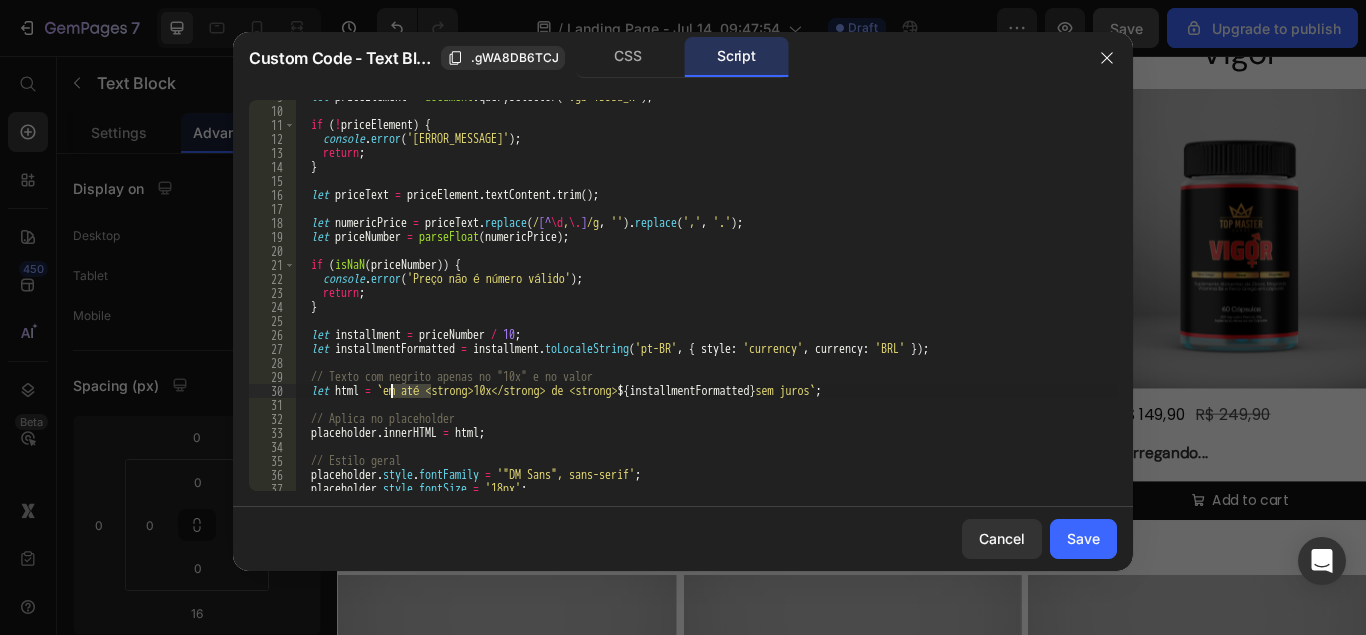 scroll, scrollTop: 0, scrollLeft: 8, axis: horizontal 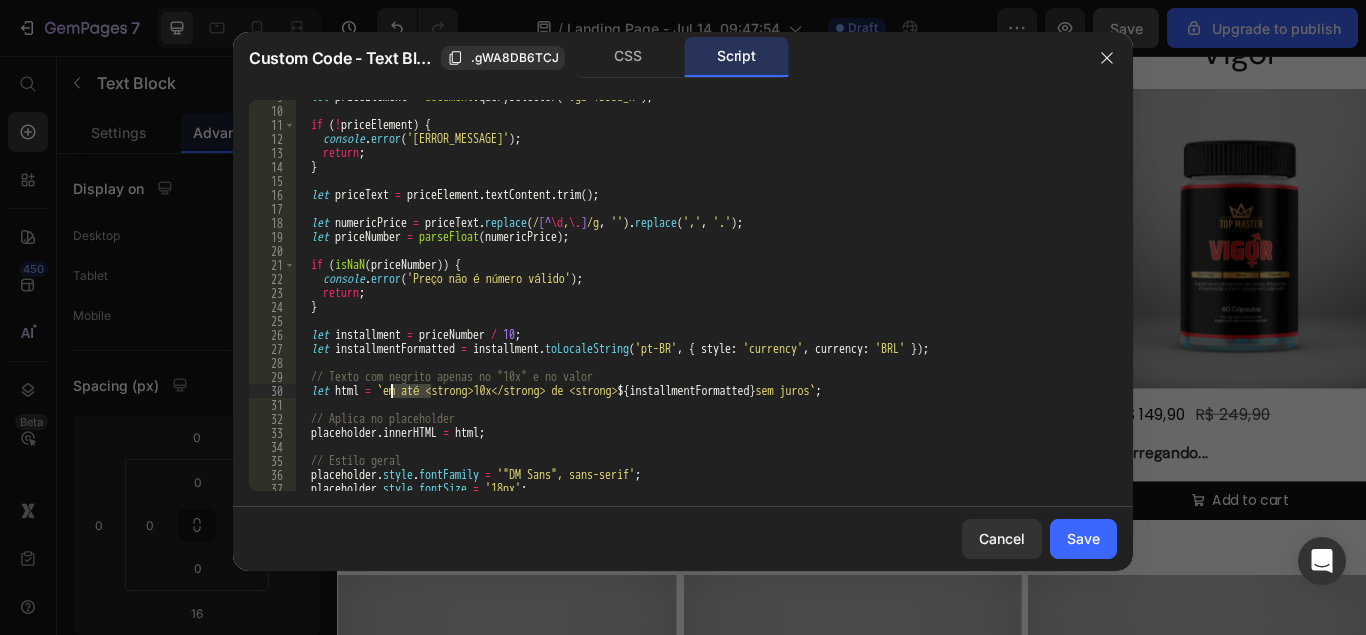 type on "let html = `ou <strong>10x</strong> de <strong>${installmentFormatted}</strong> sem juros`;" 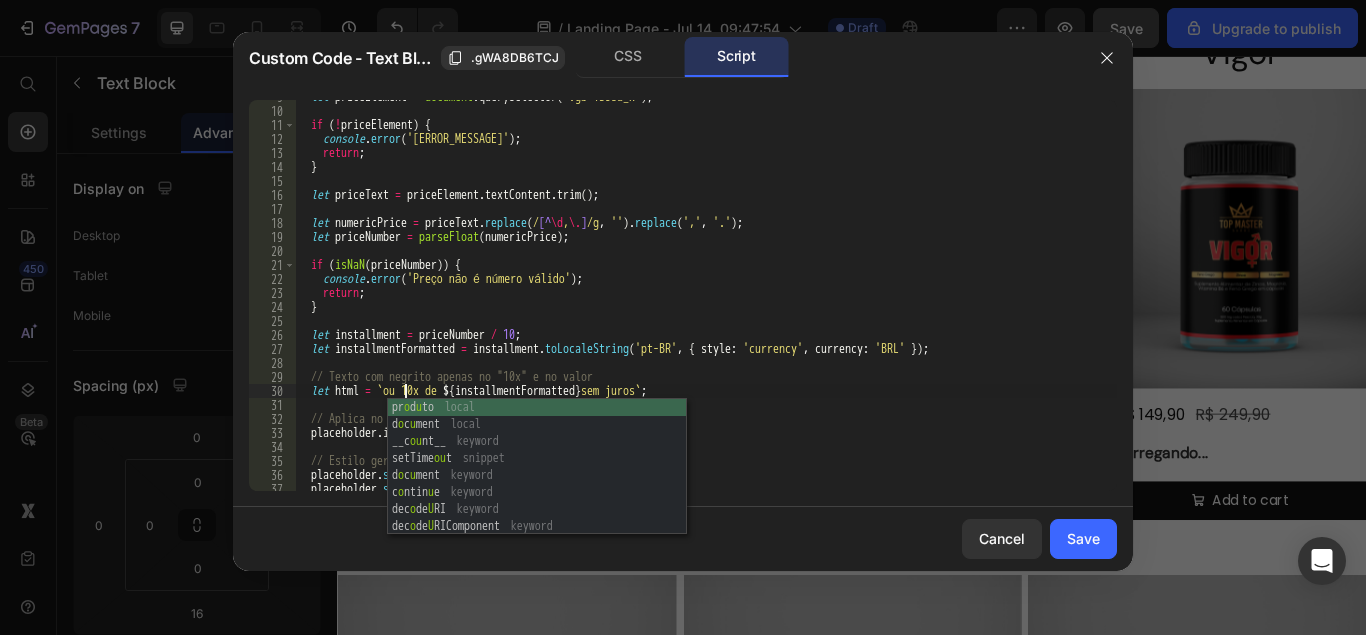 click on "let   priceElement   =   document . querySelector ( '.gb-1B3sa_N' ) ;    if   ( ! priceElement )   {      console . error ( 'Preço do produto não encontrado' ) ;      return ;    }    let   priceText   =   priceElement . textContent . trim ( ) ;    let   numericPrice   =   priceText . replace ( / [^ \d , \. ] /g ,   '' ) . replace ( ',' ,   '.' ) ;    let   priceNumber   =   parseFloat ( numericPrice ) ;    if   ( isNaN ( priceNumber ))   {      console . error ( 'Preço não é número válido' ) ;      return ;    }    let   installment   =   priceNumber   /   10 ;    let   installmentFormatted   =   installment . toLocaleString ( 'pt-BR' ,   {   style :   'currency' ,   currency :   'BRL'   }) ;    // Texto com negrito apenas no "10x" e no valor    let   html   =   ` ou <strong>10x</strong> de <strong> ${ installmentFormatted } </strong> sem juros ` ;    // Aplica no placeholder    placeholder . innerHTML   =   html ;    // Estilo geral    placeholder . style . fontFamily   =   '"DM Sans", sans-serif'" at bounding box center [706, 299] 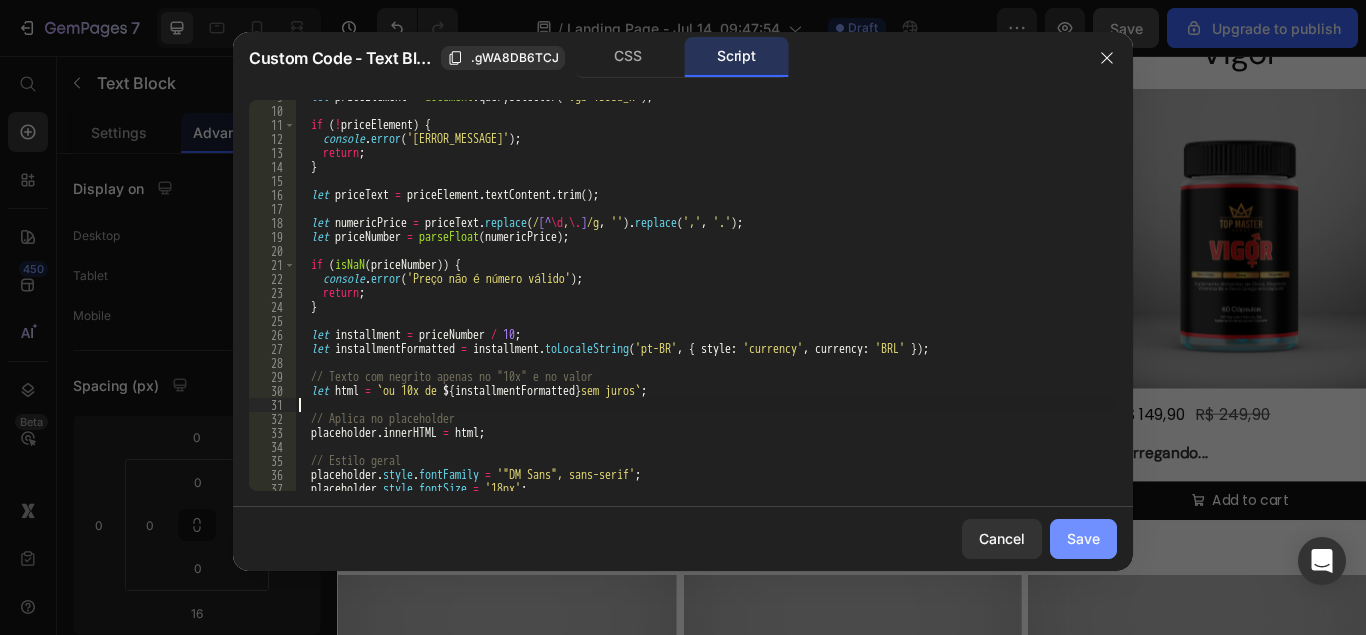 type 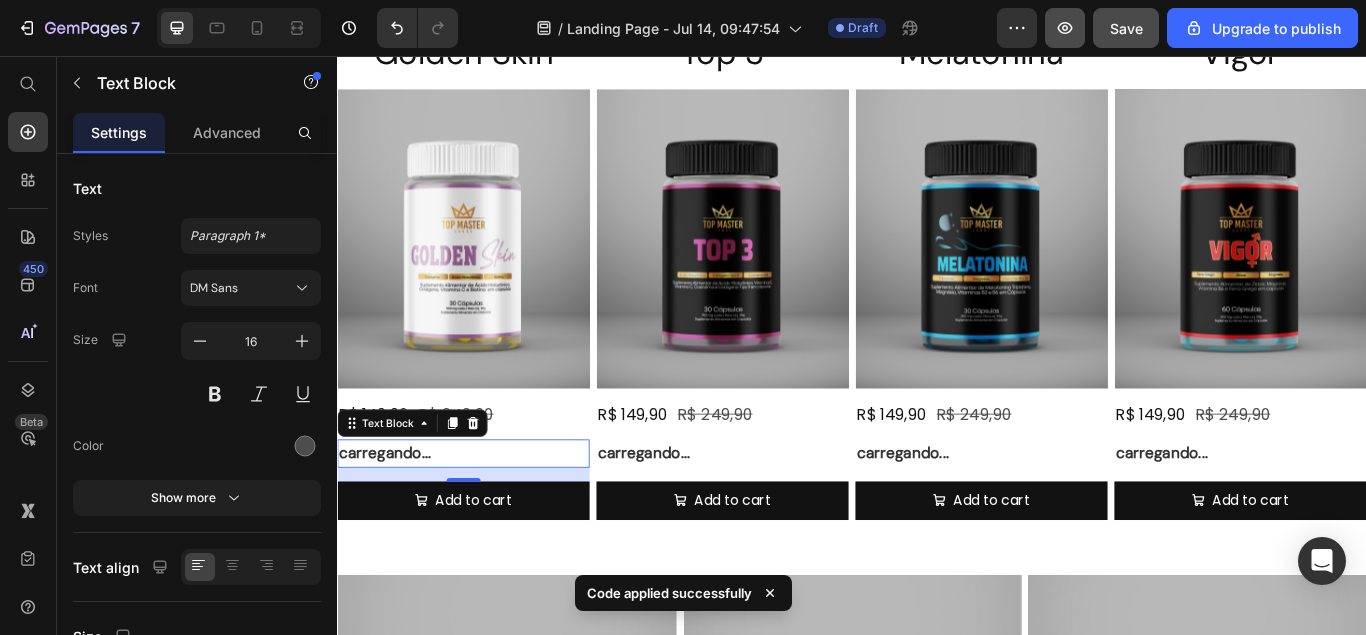 click 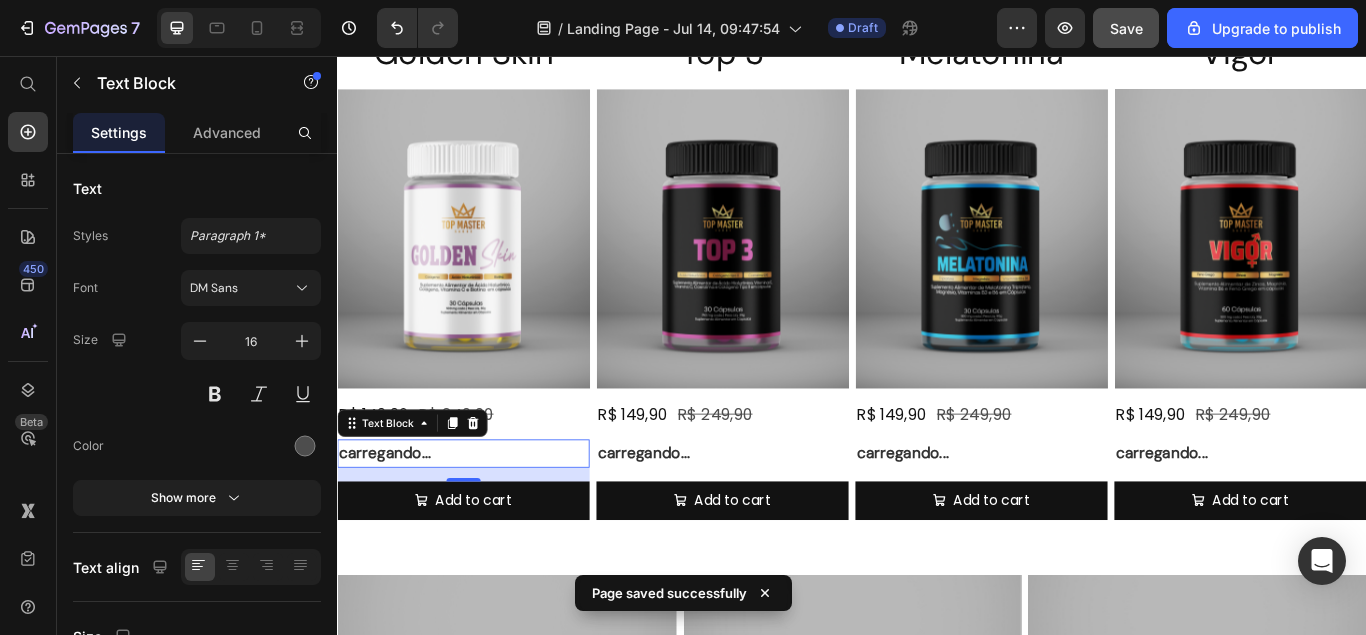 click on "Save" at bounding box center [1126, 28] 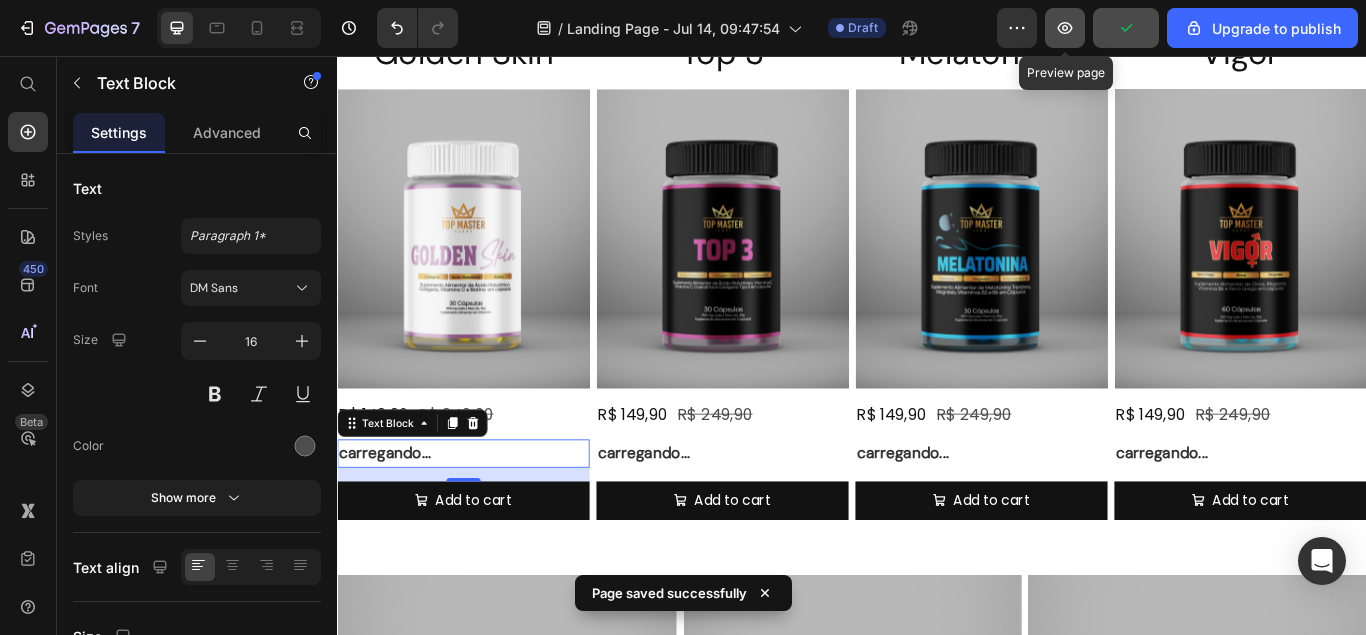 click 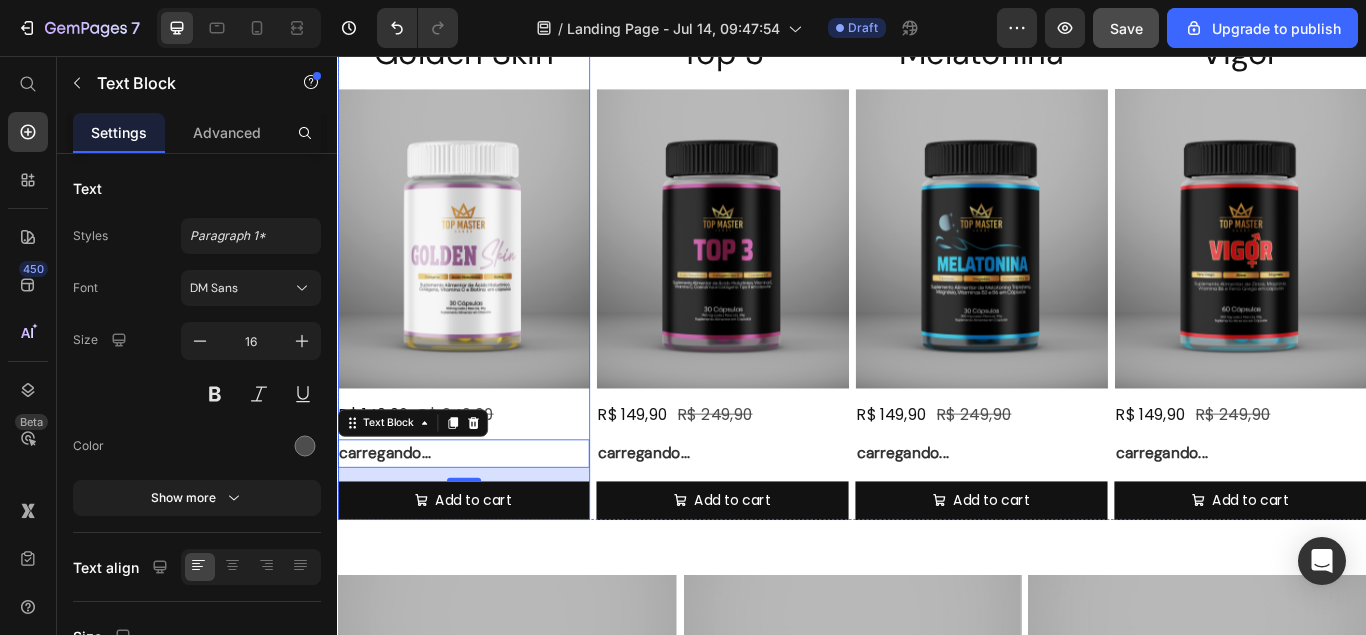 click on "carregando..." at bounding box center [484, 519] 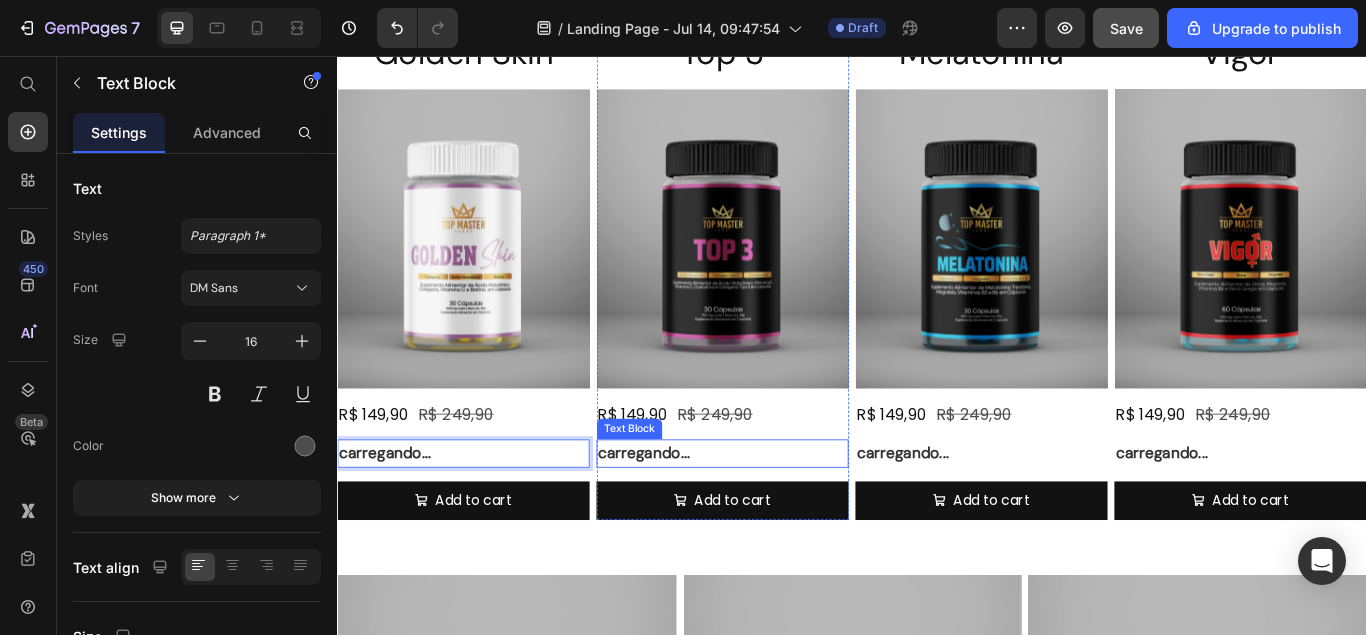 click on "carregando..." at bounding box center [786, 519] 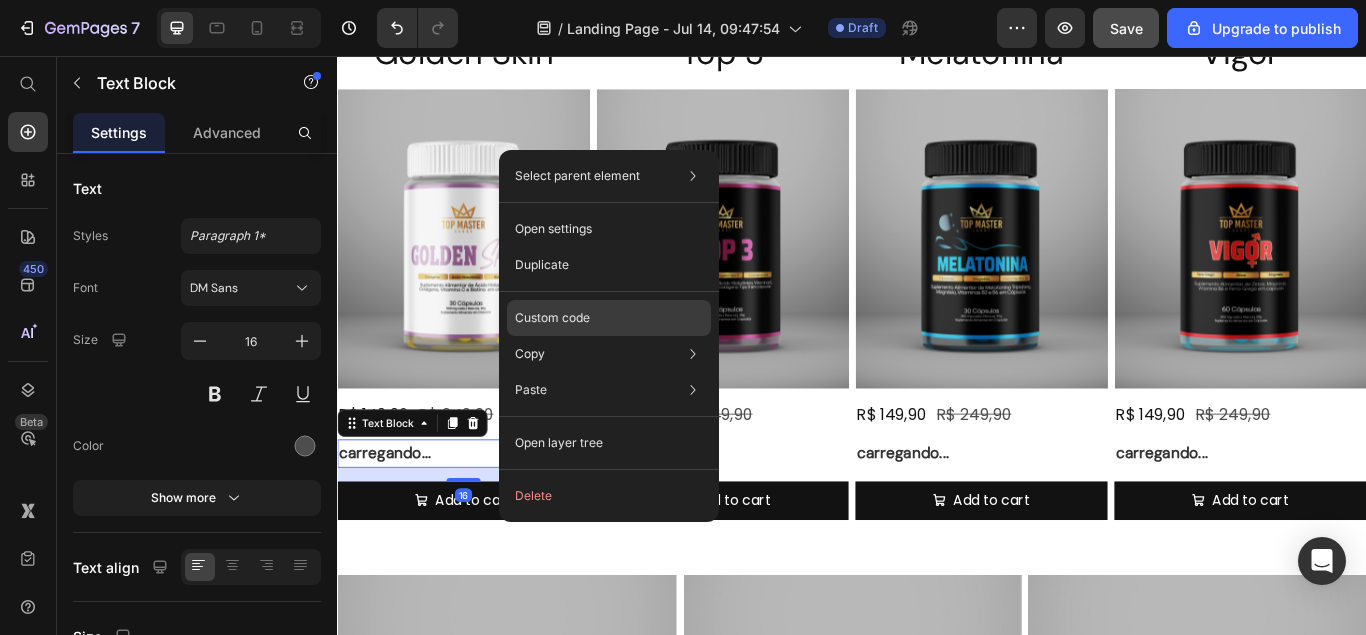 click on "Custom code" 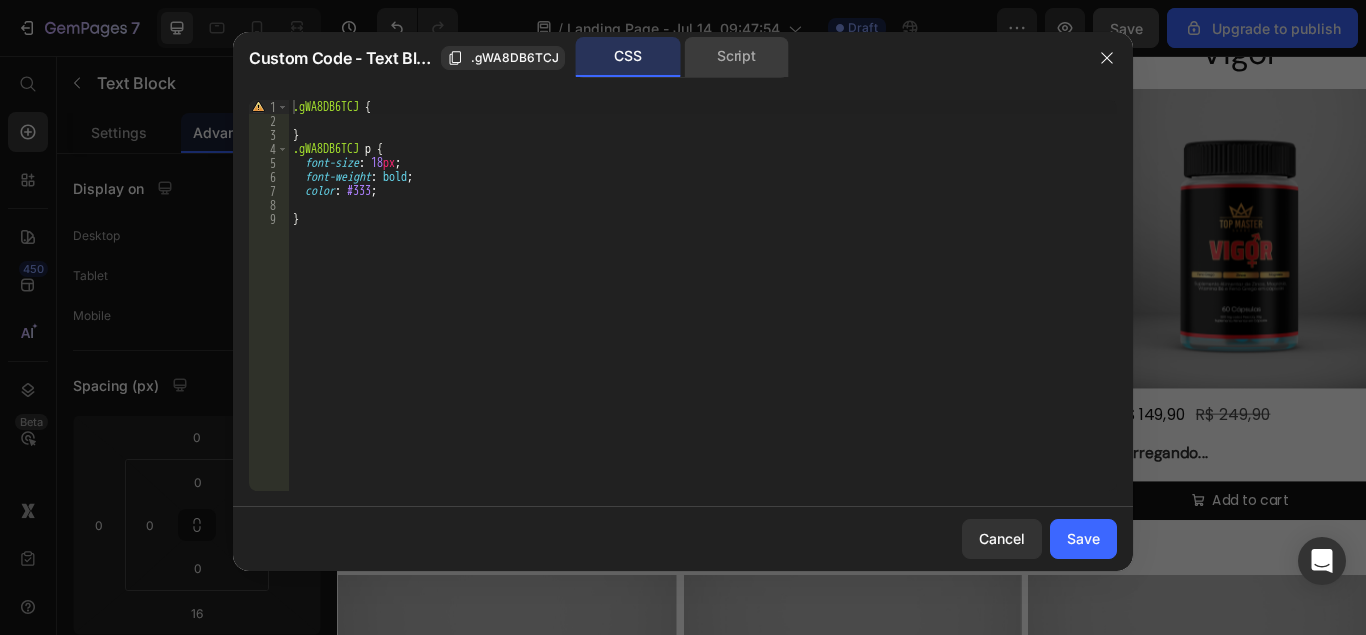 click on "Script" 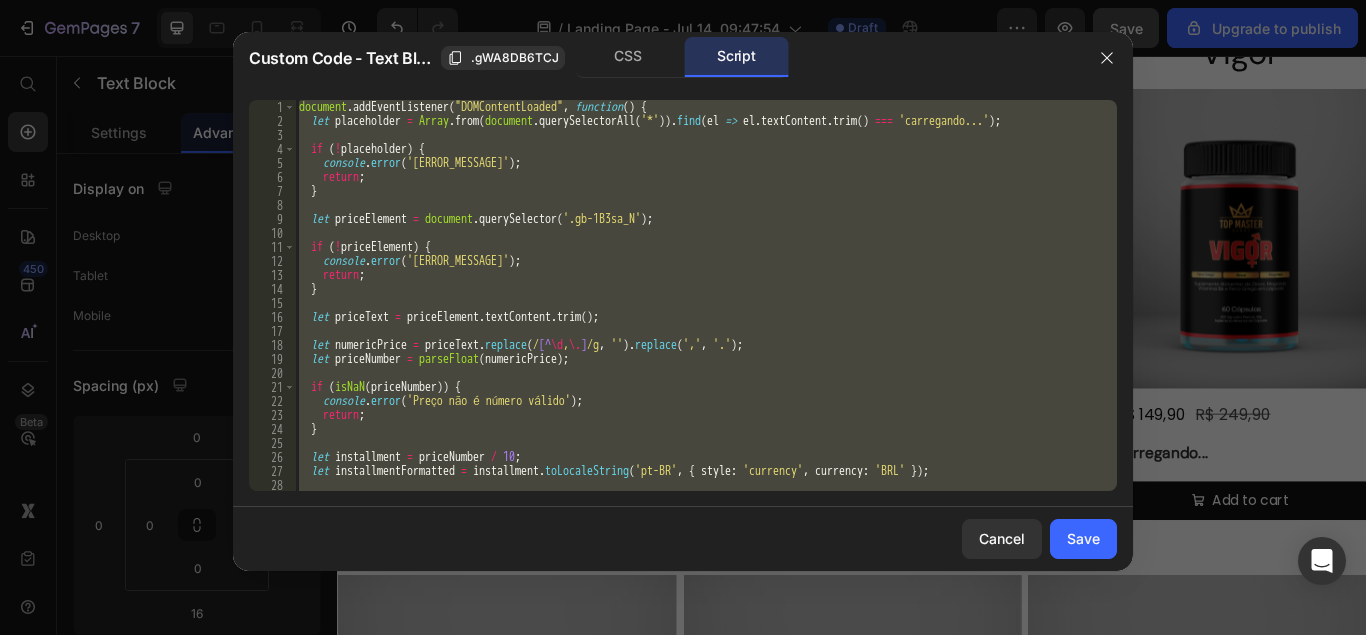 click on "document . addEventListener ( "DOMContentLoaded" ,   function ( )   {    let   placeholder   =   Array . from ( document . querySelectorAll ( '*' )) . find ( el   =>   el . textContent . trim ( )   ===   'carregando...' ) ;    if   ( ! placeholder )   {      console . error ( 'Elemento placeholder não encontrado' ) ;      return ;    }    let   priceElement   =   document . querySelector ( '[PRODUCT_PRICE_SELECTOR]' ) ;    if   ( ! priceElement )   {      console . error ( 'Preço do produto não encontrado' ) ;      return ;    }    let   priceText   =   priceElement . textContent . trim ( ) ;    let   numericPrice   =   priceText . replace ( / [^ \d , \. ] /g ,   '' ) . replace ( ',' ,   '.' ) ;    let   priceNumber   =   parseFloat ( numericPrice ) ;    if   ( isNaN ( priceNumber ))   {      console . error ( 'Preço não é número válido' ) ;      return ;    }    let   installment   =   priceNumber   /   10 ;    let   installmentFormatted   =   installment . toLocaleString ( 'pt-BR' ,   {   style :   'currency' ," at bounding box center (706, 295) 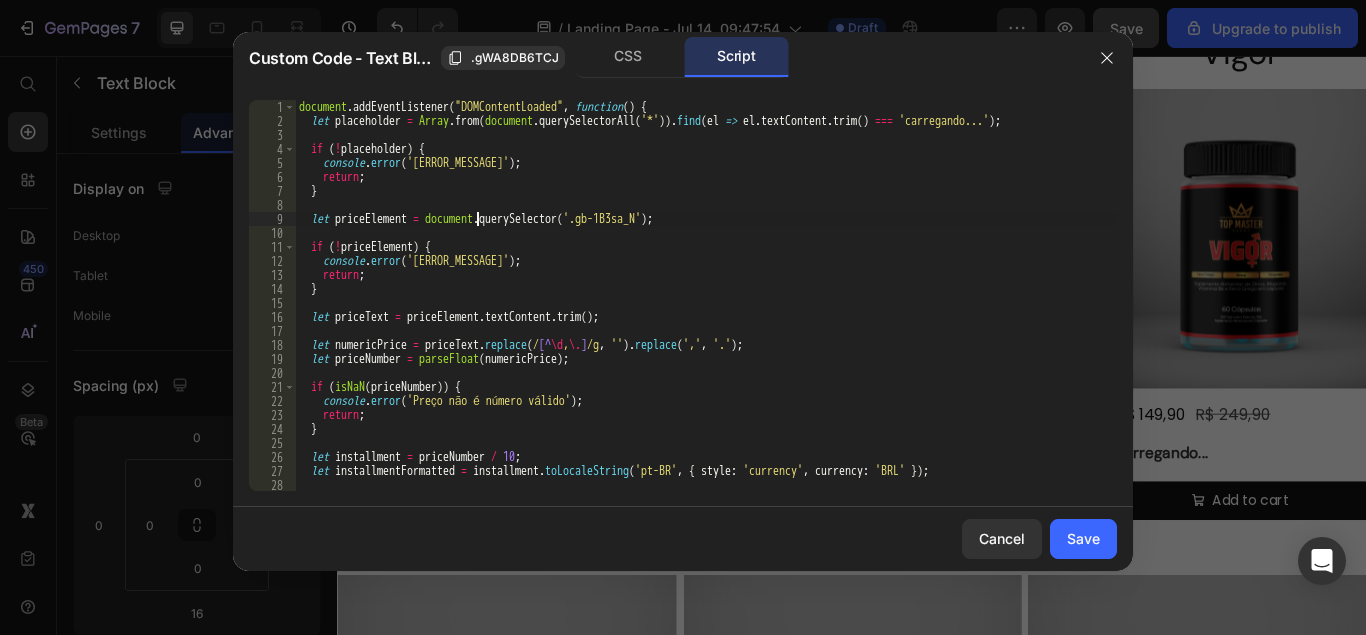 type on "});" 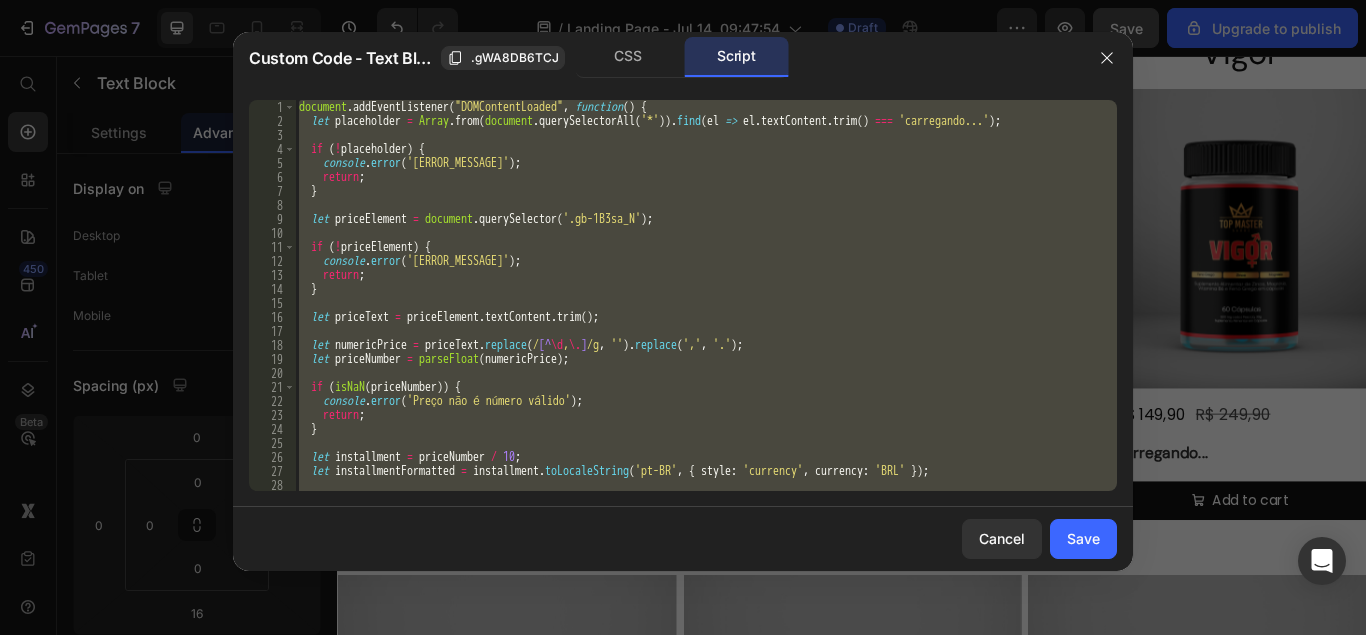 paste 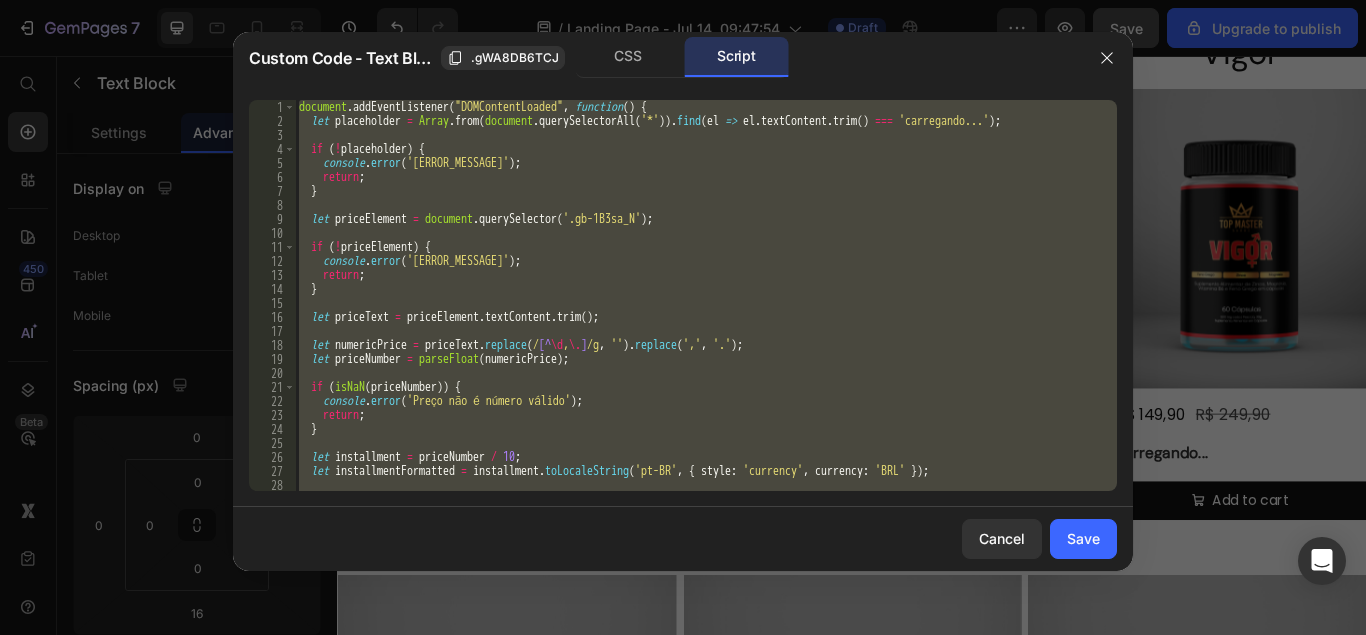 type 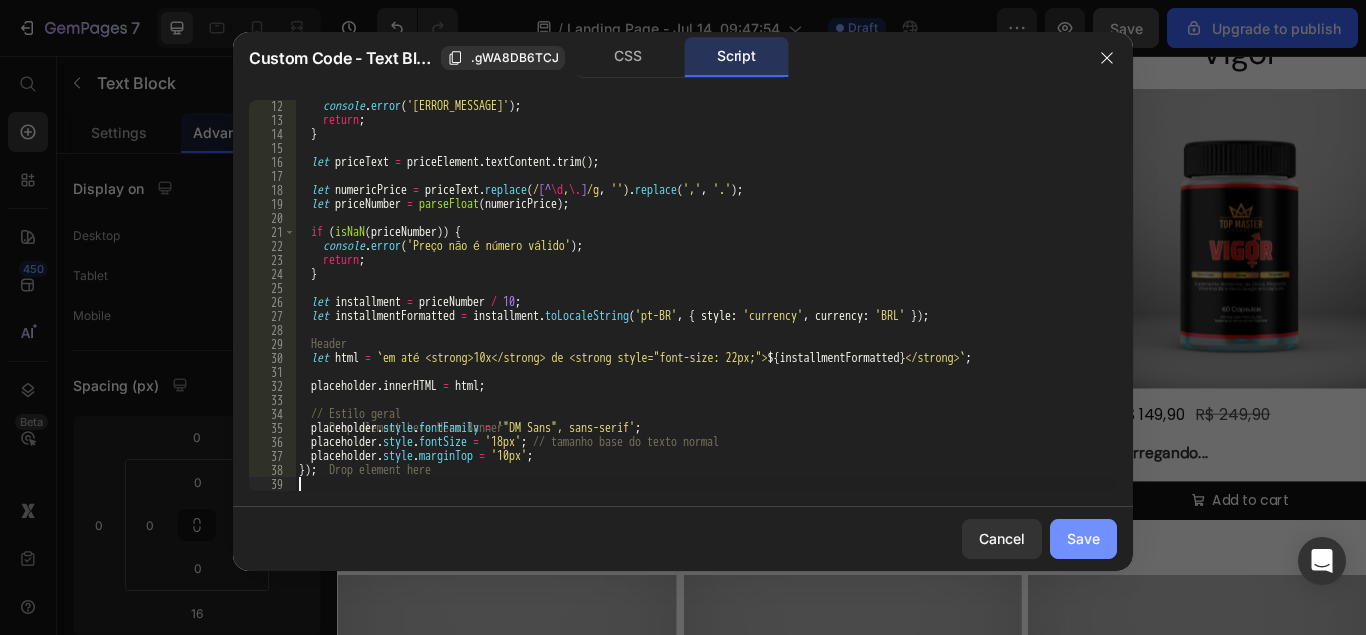 click on "Save" at bounding box center [1083, 538] 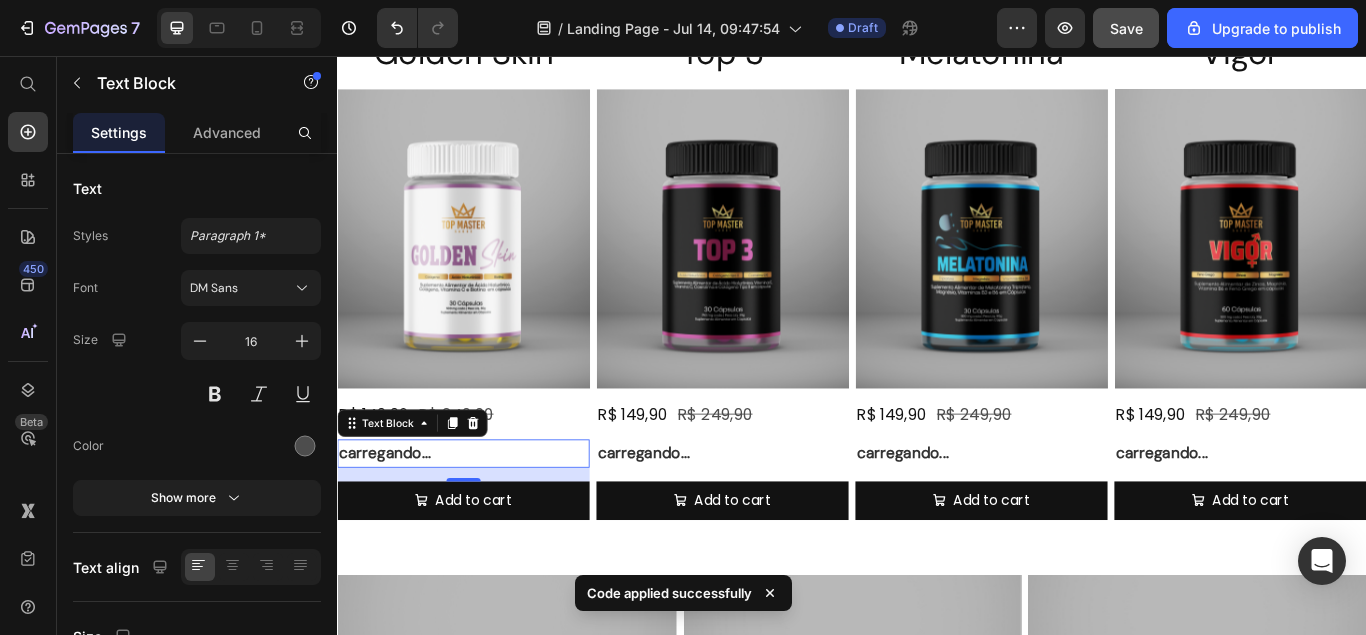 click on "Save" at bounding box center [1126, 28] 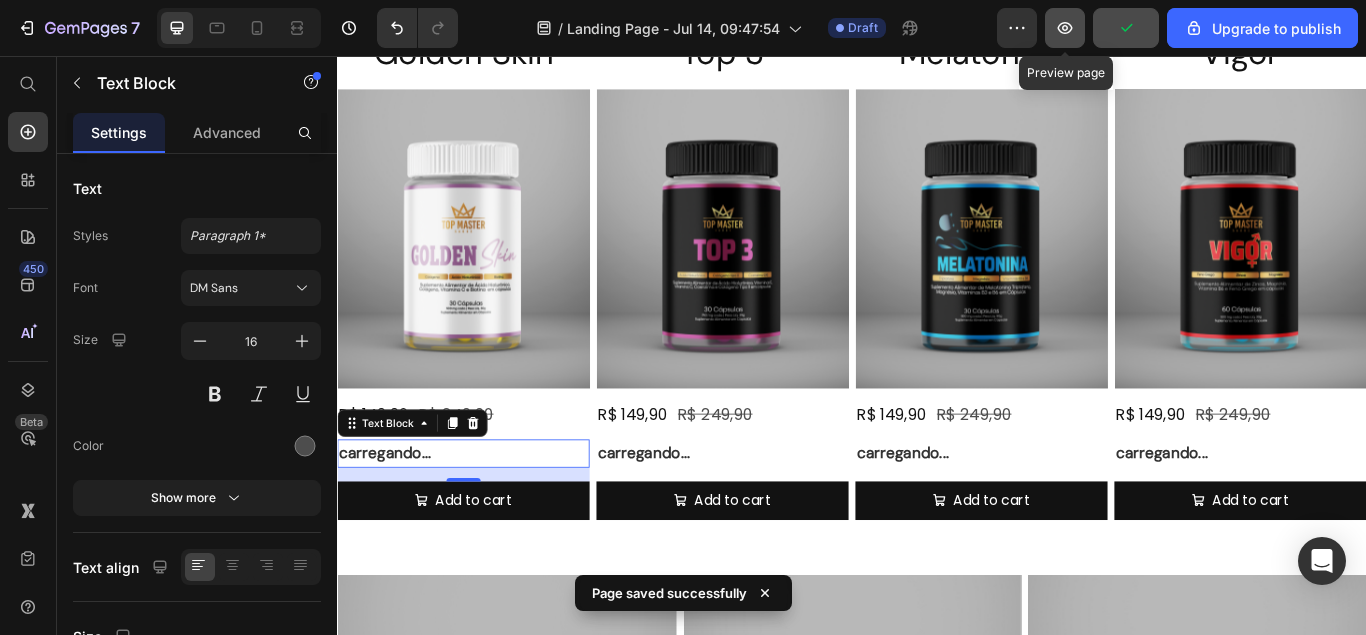click 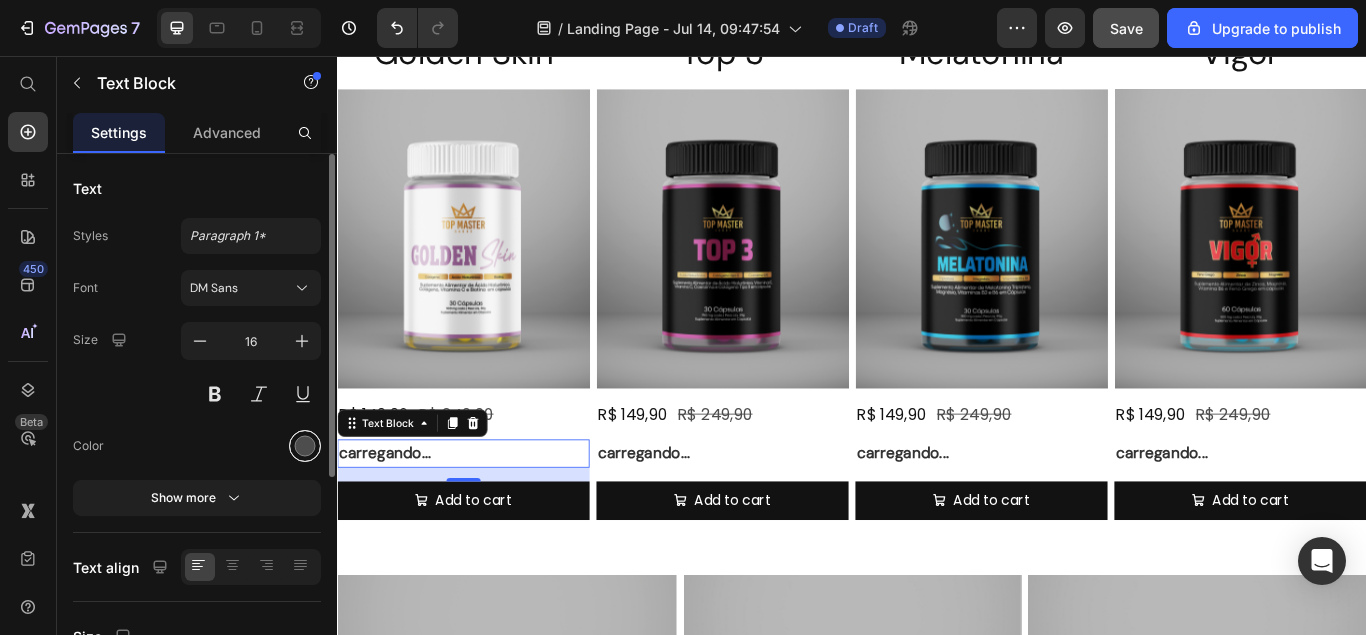 click at bounding box center [305, 446] 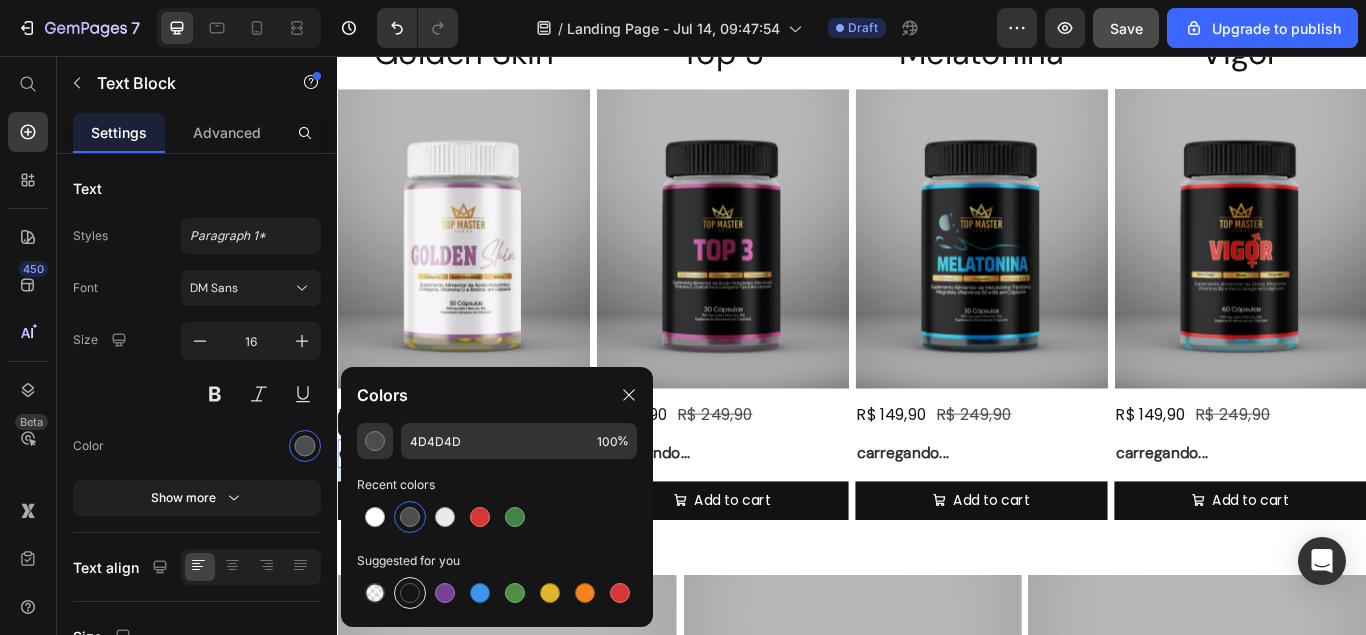 click at bounding box center (410, 593) 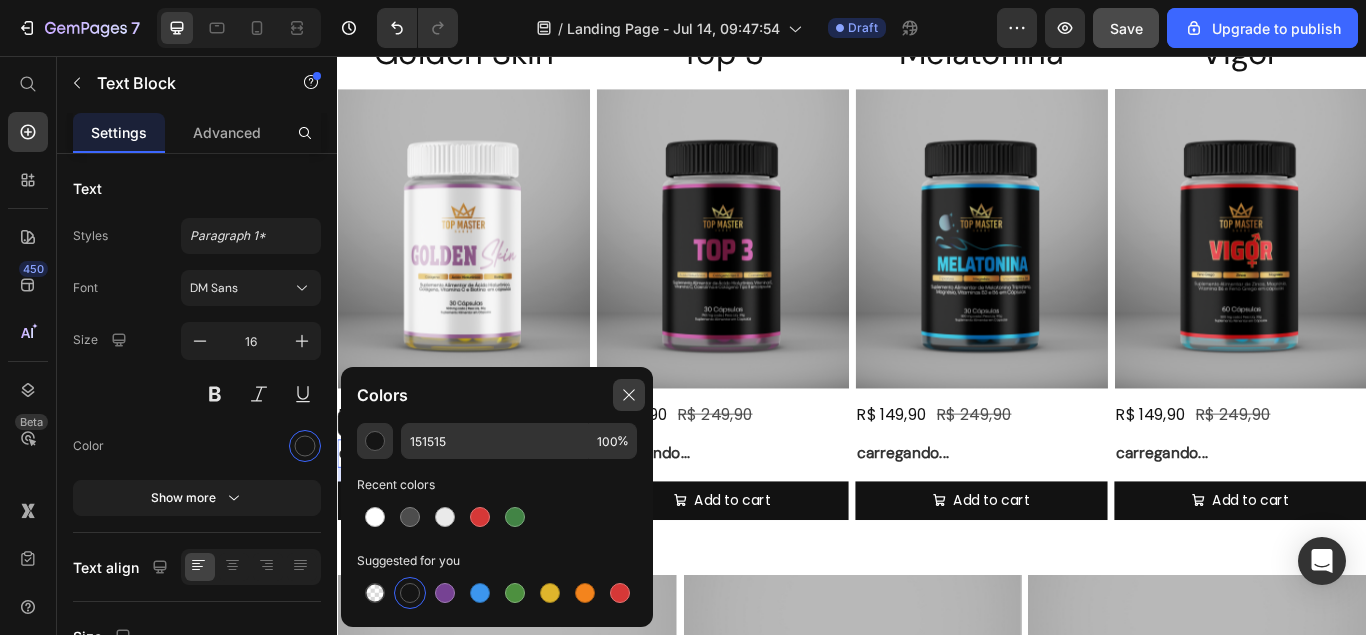 click 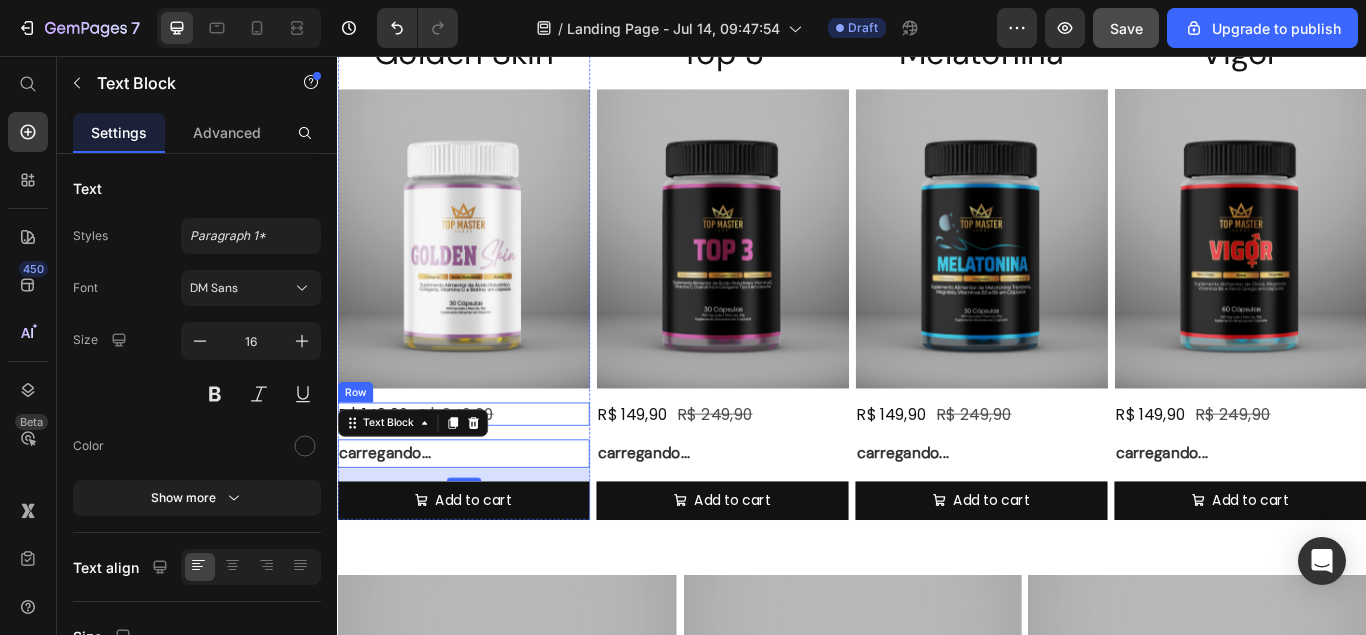 click on "R$ 149,90 Product Price R$ 249,90 Product Price Row" at bounding box center (484, 473) 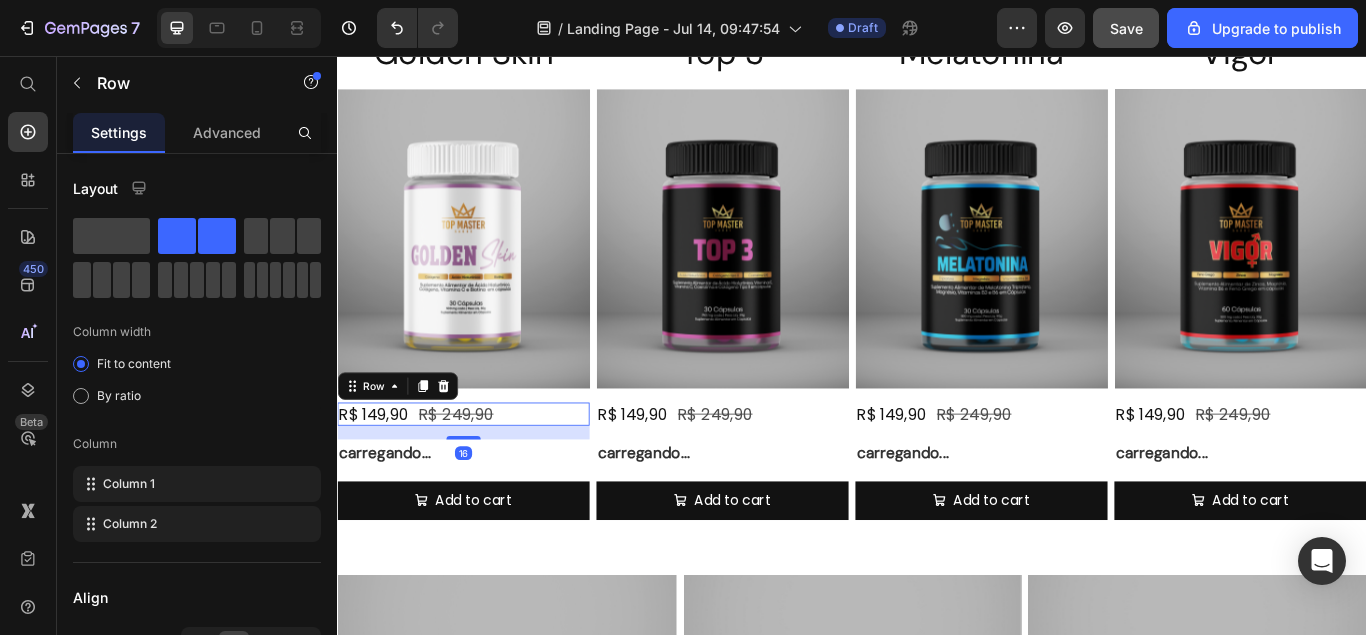 click on "carregando..." at bounding box center [484, 519] 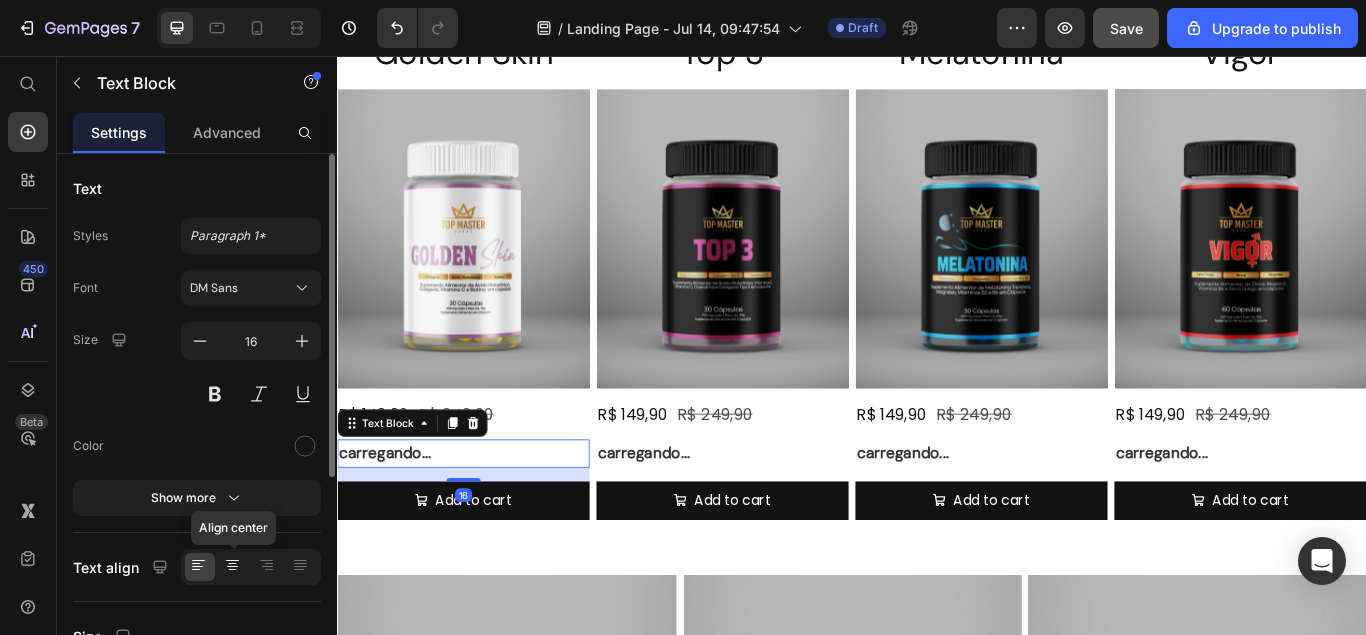 click 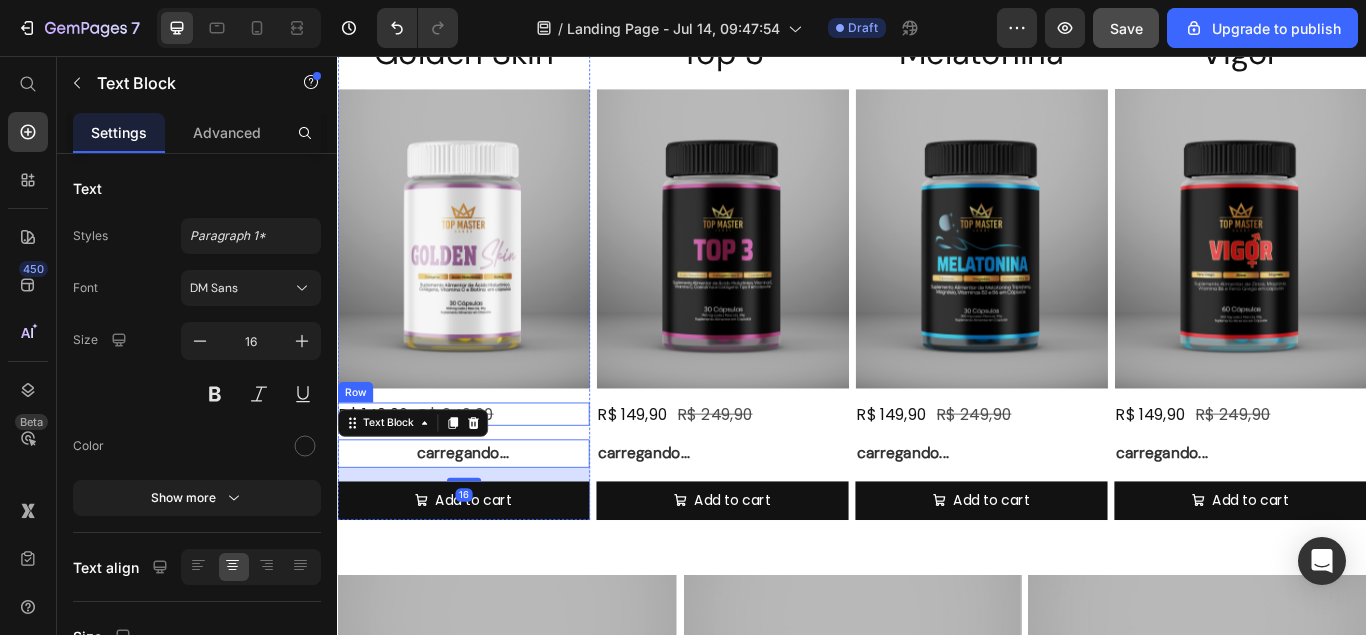 click on "R$ 149,90 Product Price R$ 249,90 Product Price Row" at bounding box center [484, 473] 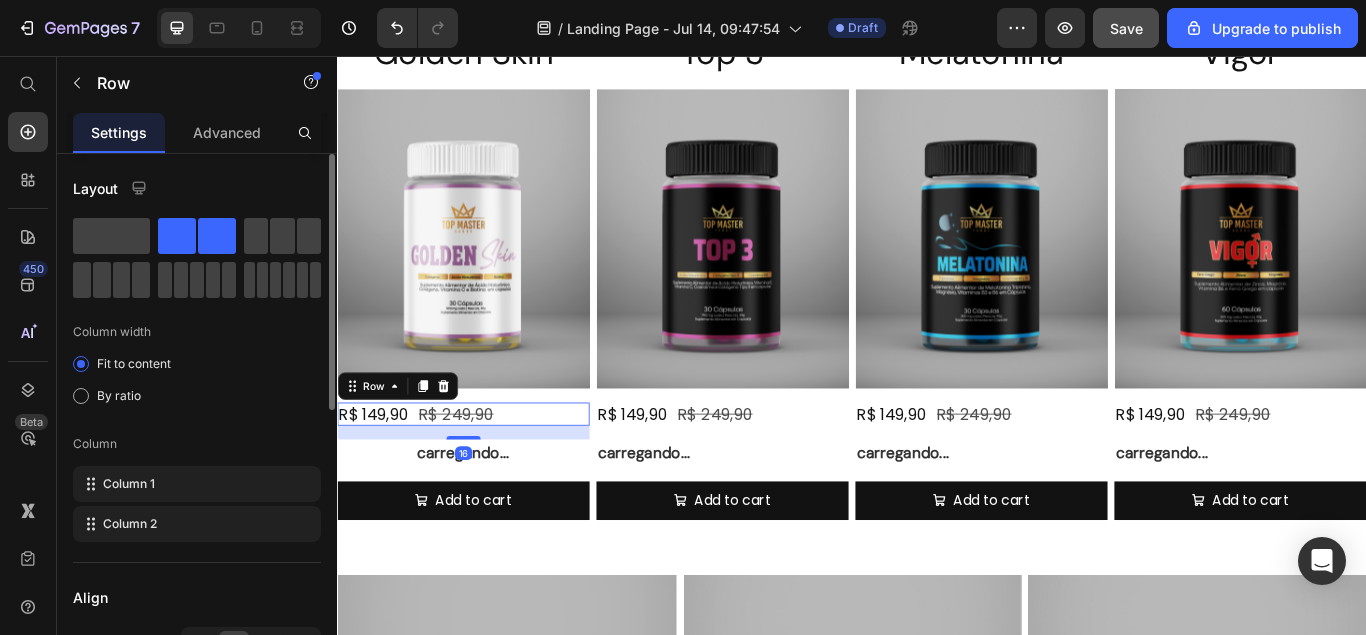 scroll, scrollTop: 204, scrollLeft: 0, axis: vertical 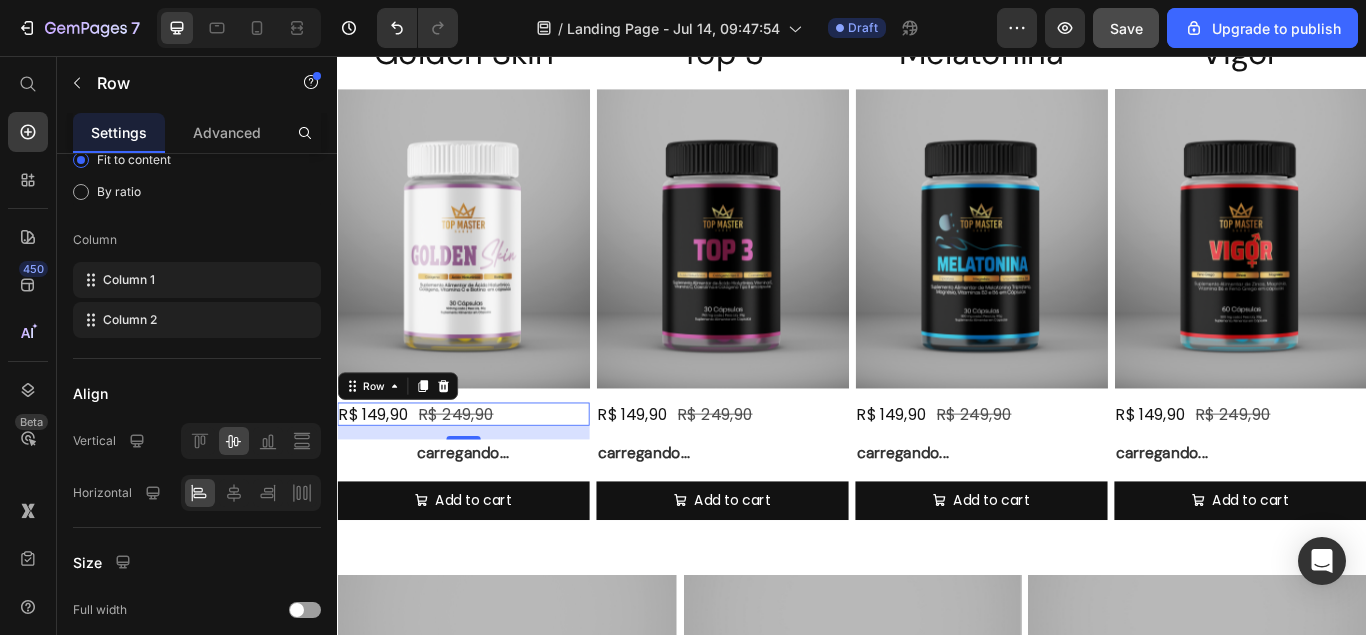 click on "R$ 149,90 Product Price   [PRICE] Product Price   [PRICE] Product Price Row   16" at bounding box center (484, 473) 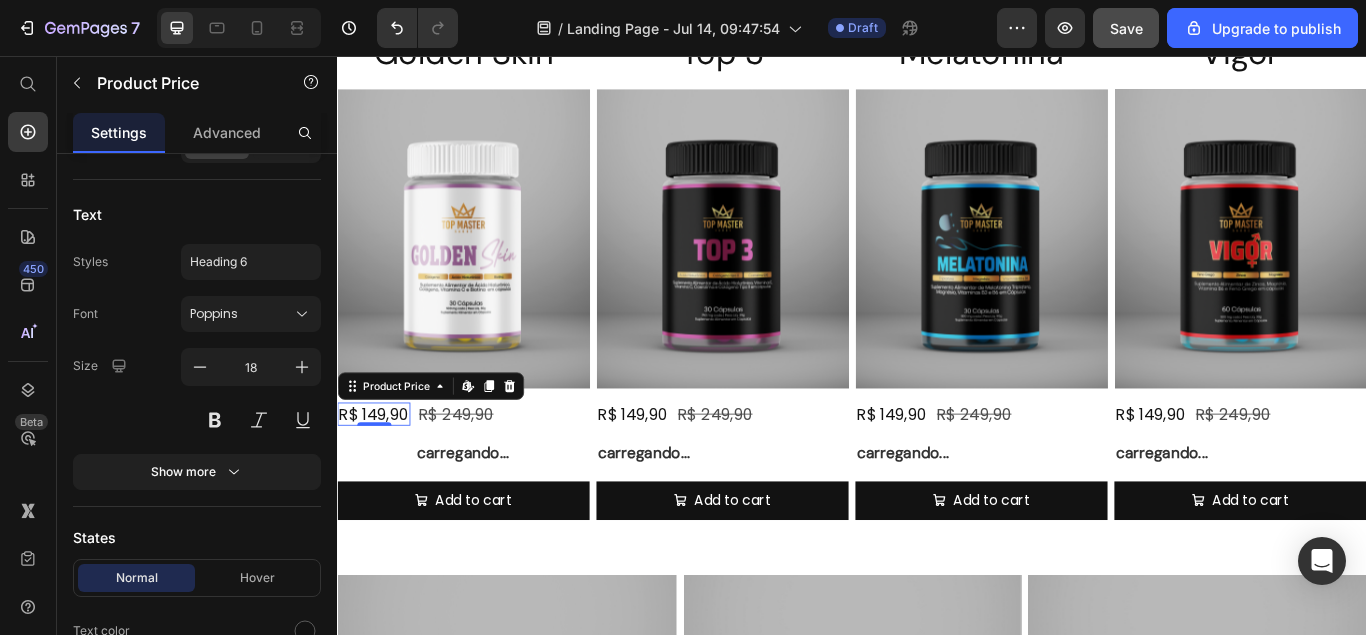 scroll, scrollTop: 0, scrollLeft: 0, axis: both 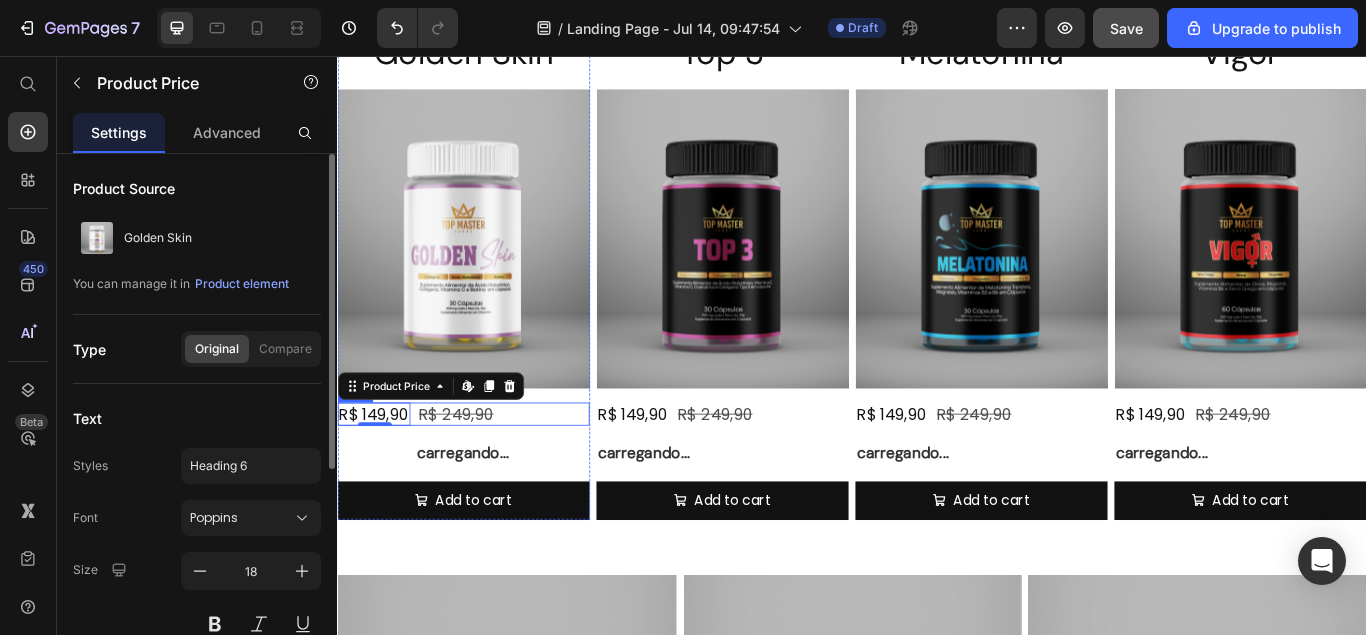 click on "R$ 249,90" at bounding box center [475, 473] 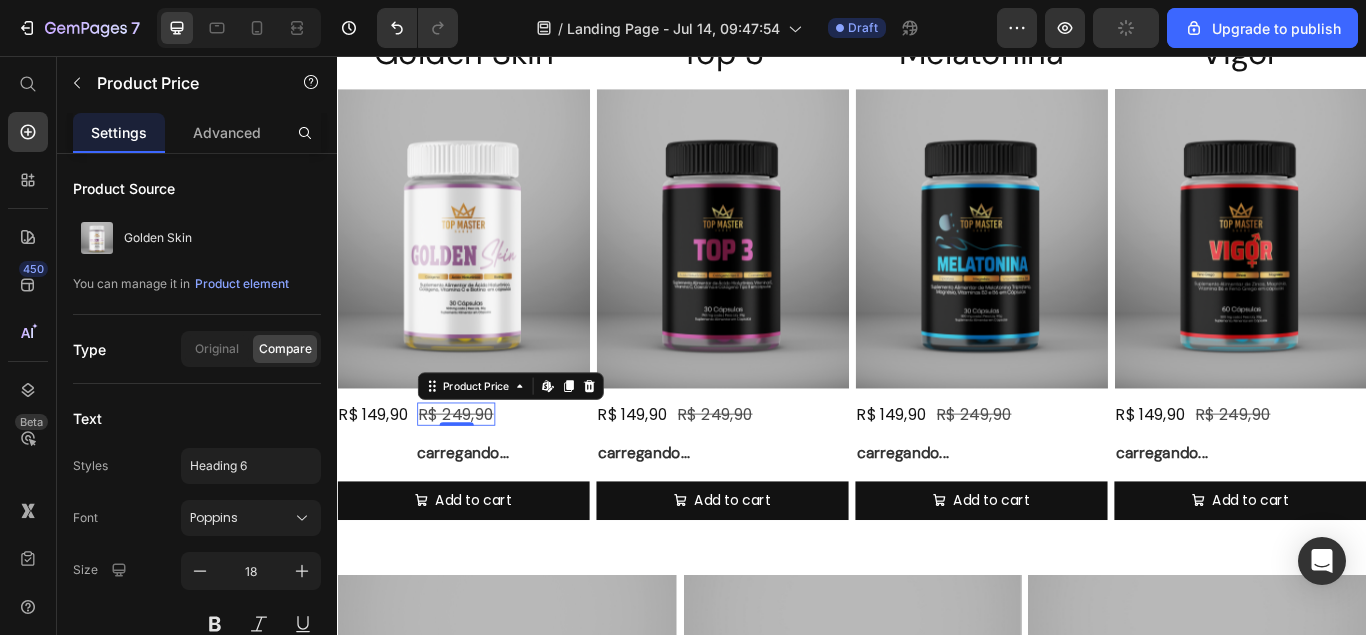 click on "R$ [PRICE] Product Price R$ [PRICE] Product Price   Edit content in Shopify [NUMBER] Row" at bounding box center [484, 473] 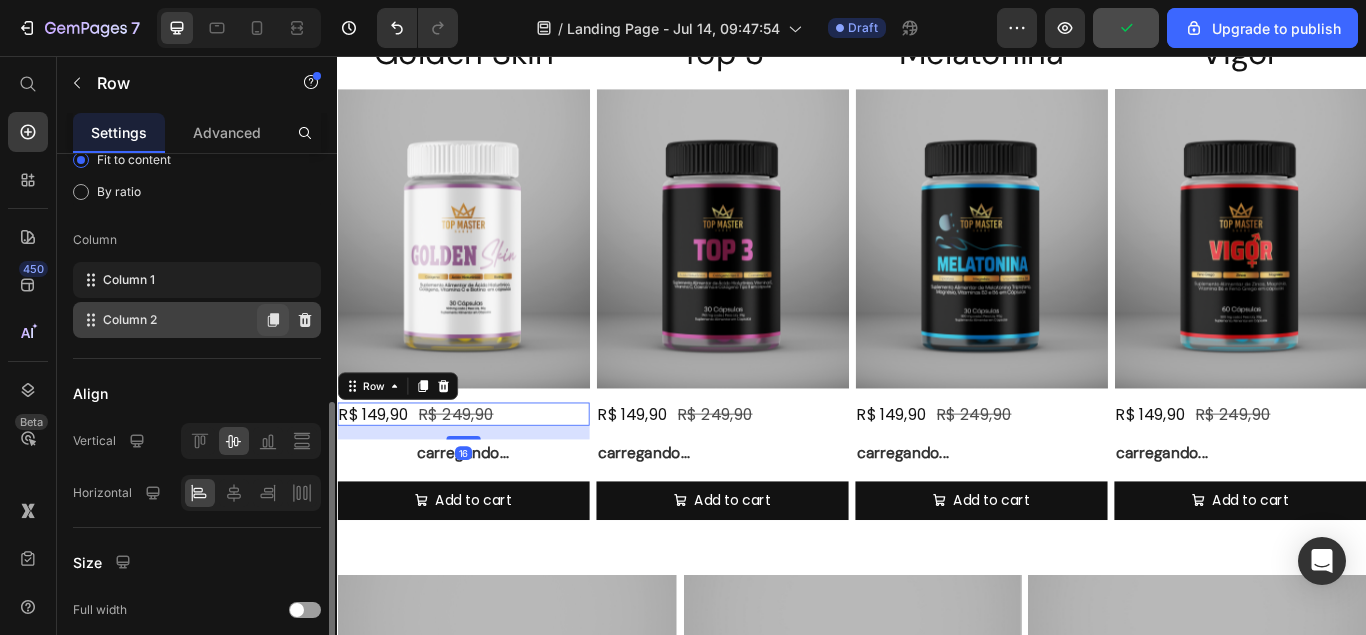 scroll, scrollTop: 306, scrollLeft: 0, axis: vertical 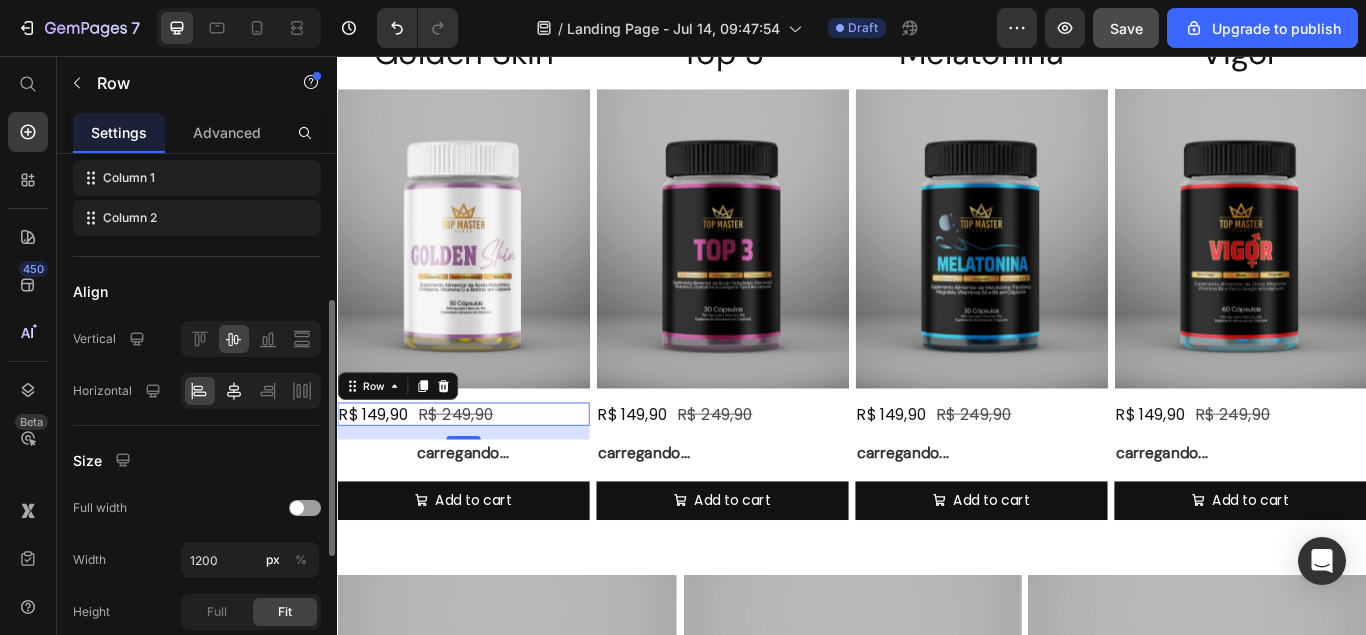 click 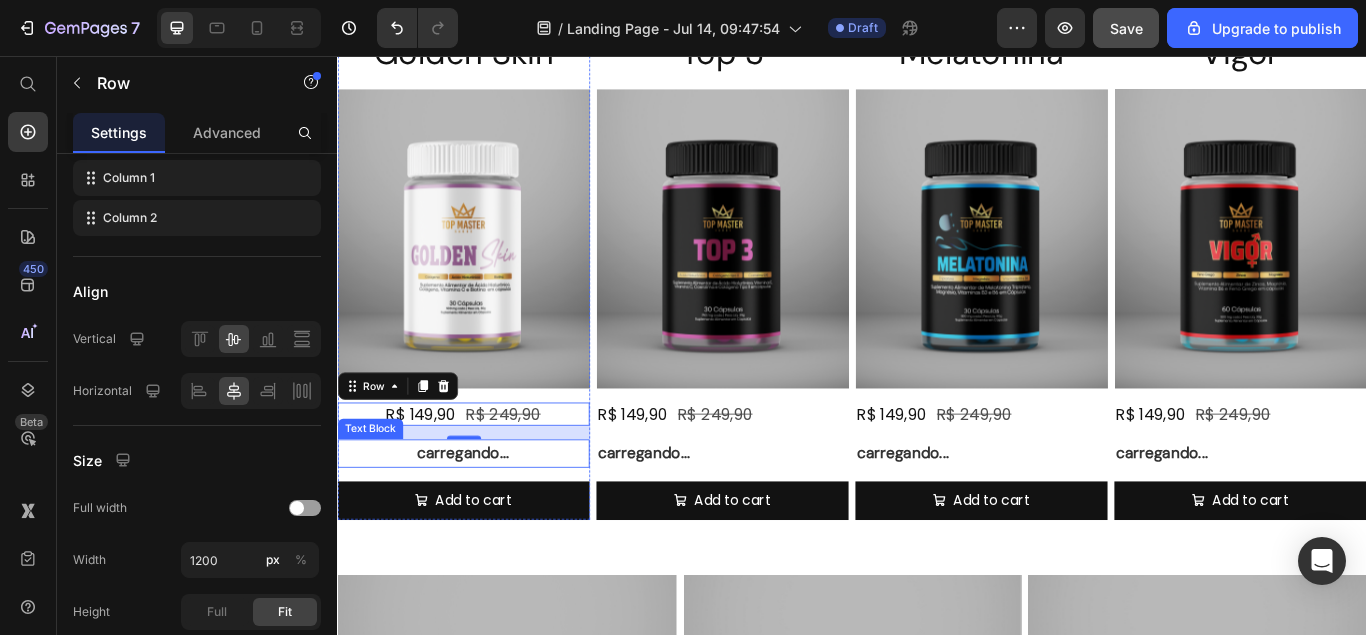 click on "carregando..." at bounding box center (484, 519) 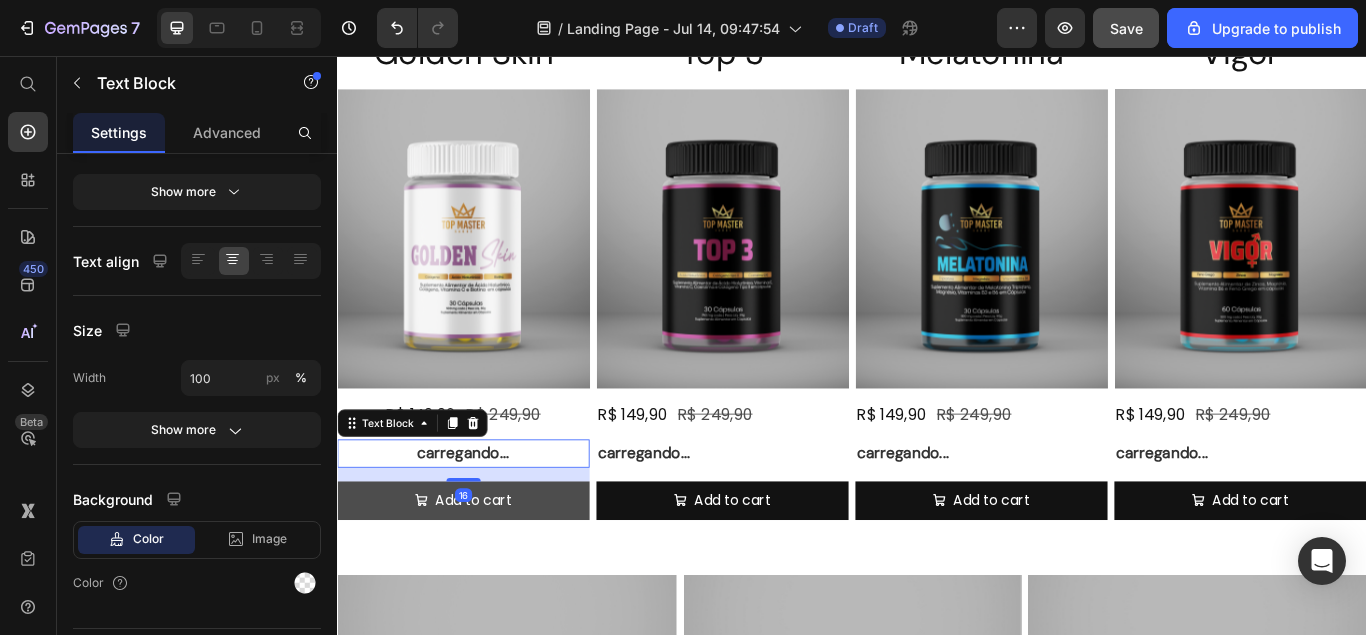 scroll, scrollTop: 0, scrollLeft: 0, axis: both 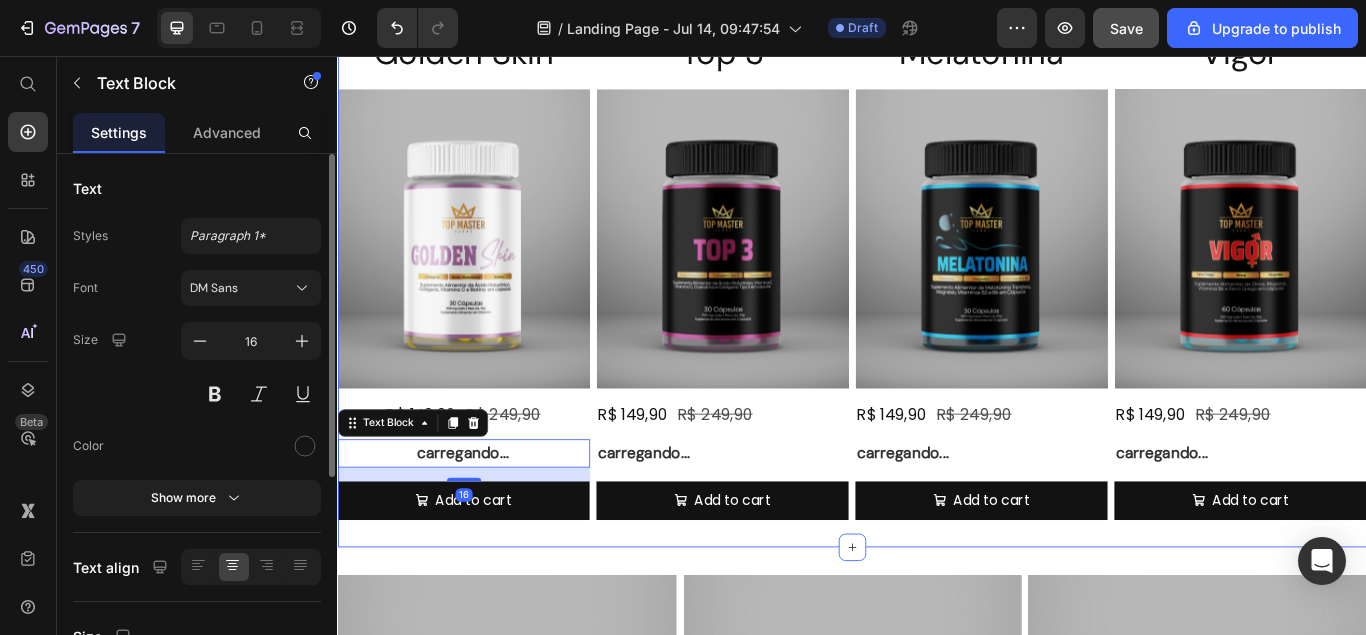 click on "Golden Skin Heading Product Images R$ [PRICE] Product Price R$ [PRICE] Product Price Row carregando... Text Block
Add to cart Add to Cart Product Top [NUMBER] Heading Product Images R$ [PRICE] Product Price R$ [PRICE] Product Price Row carregando... Text Block
Add to cart Add to Cart Product Melatonina Heading Product Images R$ [PRICE] Product Price R$ [PRICE] Product Price Row carregando... Text Block
Add to cart Add to Cart Product Vigor Heading Product Images R$ [PRICE] Product Price R$ [PRICE] Product Price Row carregando... Text Block
Add to cart Add to Cart Product Row Section [NUMBER]" at bounding box center (937, 311) 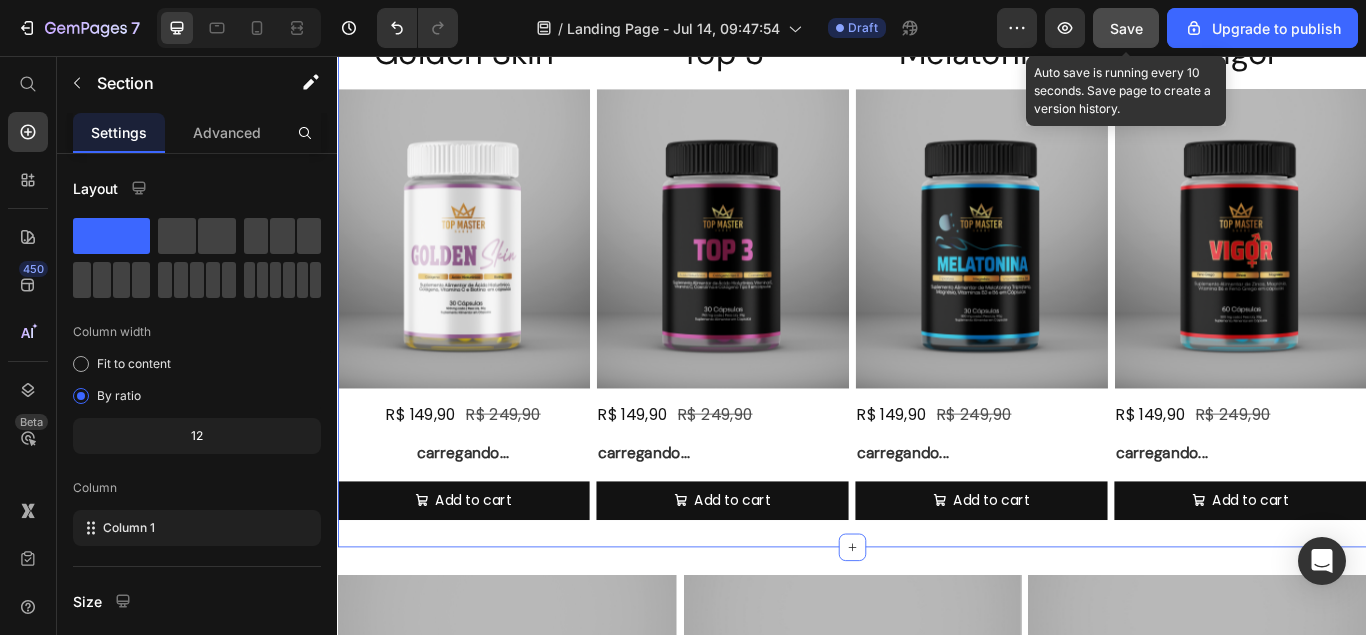 click on "Save" 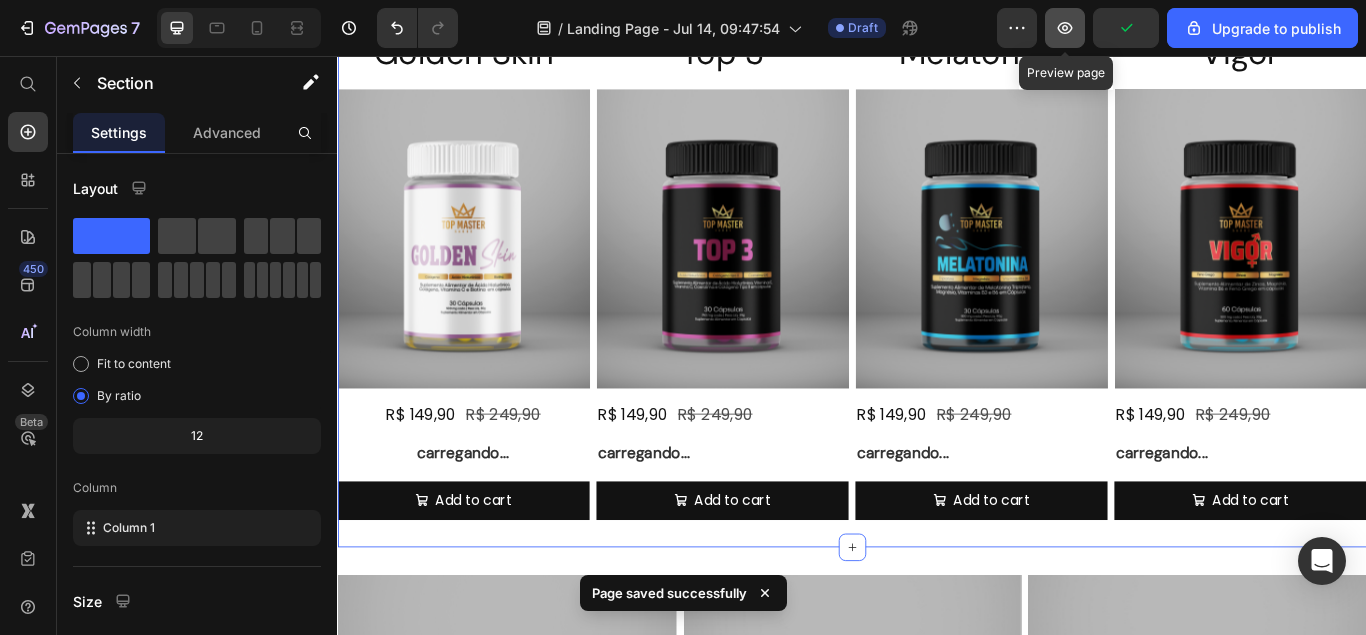 click 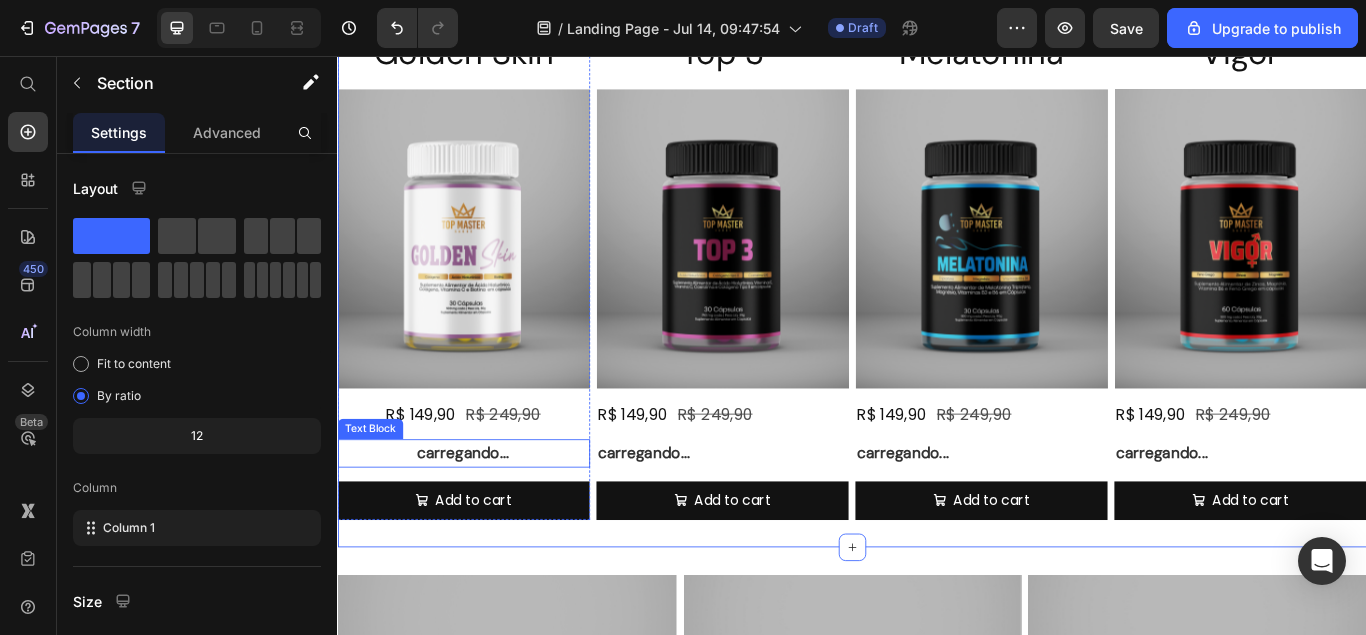 click on "carregando..." at bounding box center [484, 519] 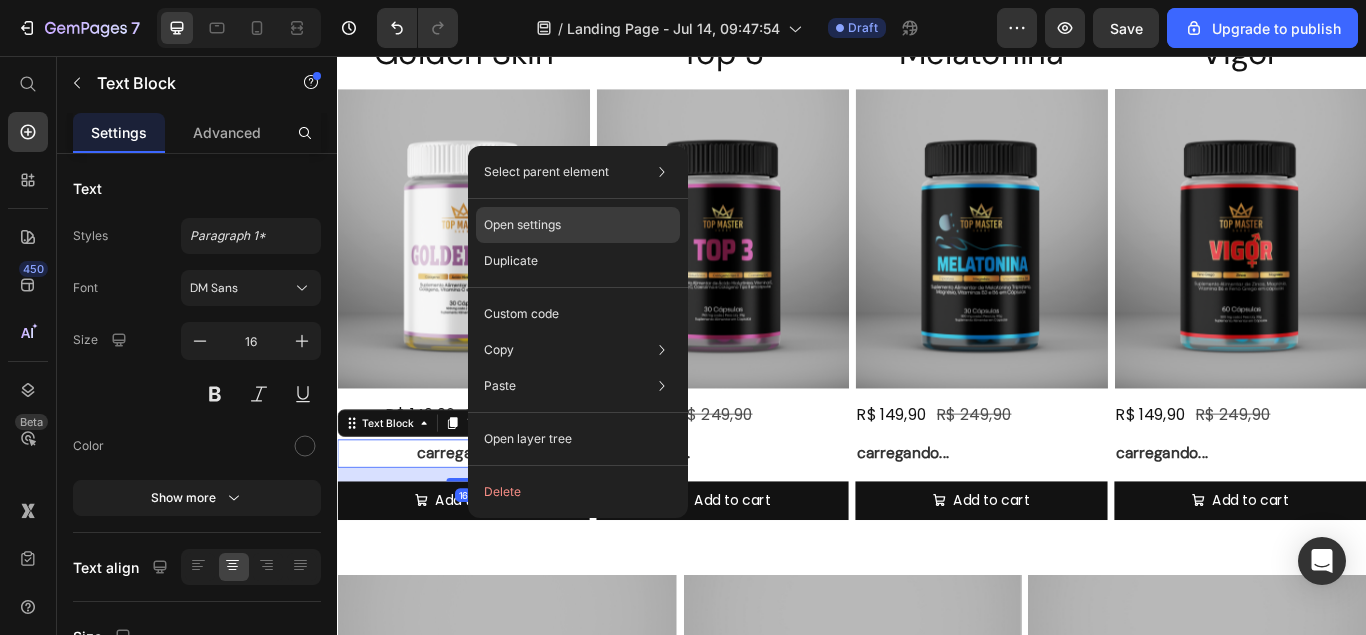 click on "Open settings" 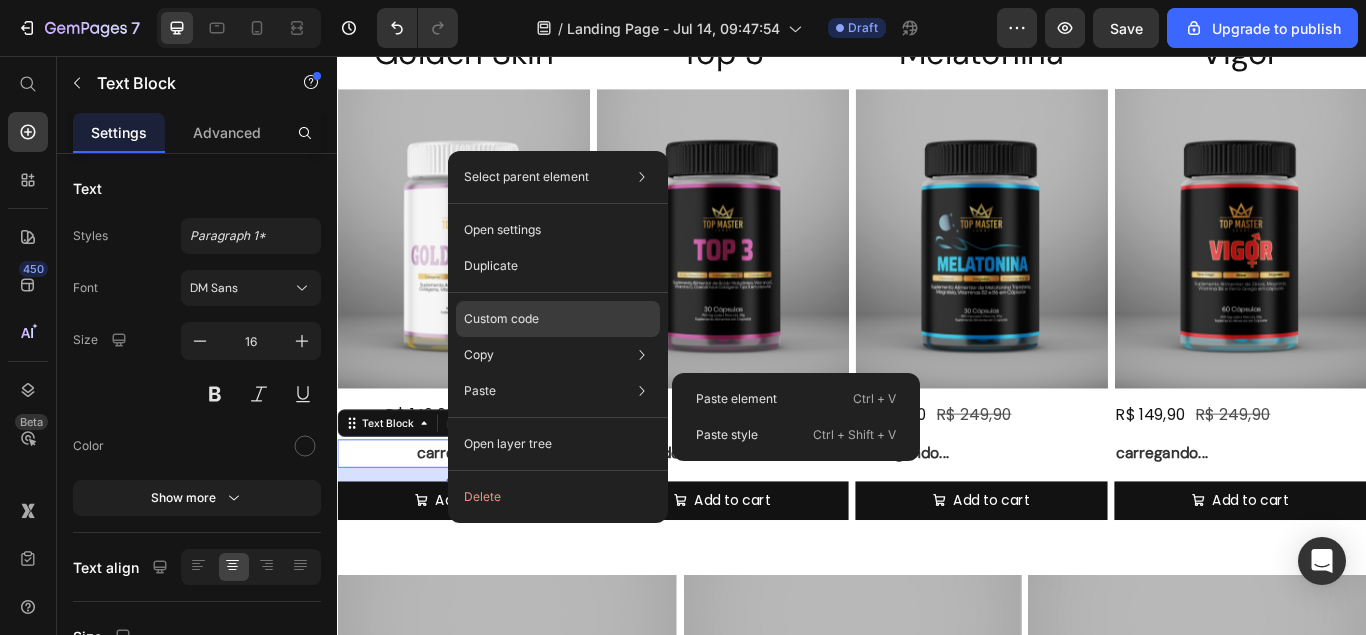 click on "Custom code" at bounding box center (501, 319) 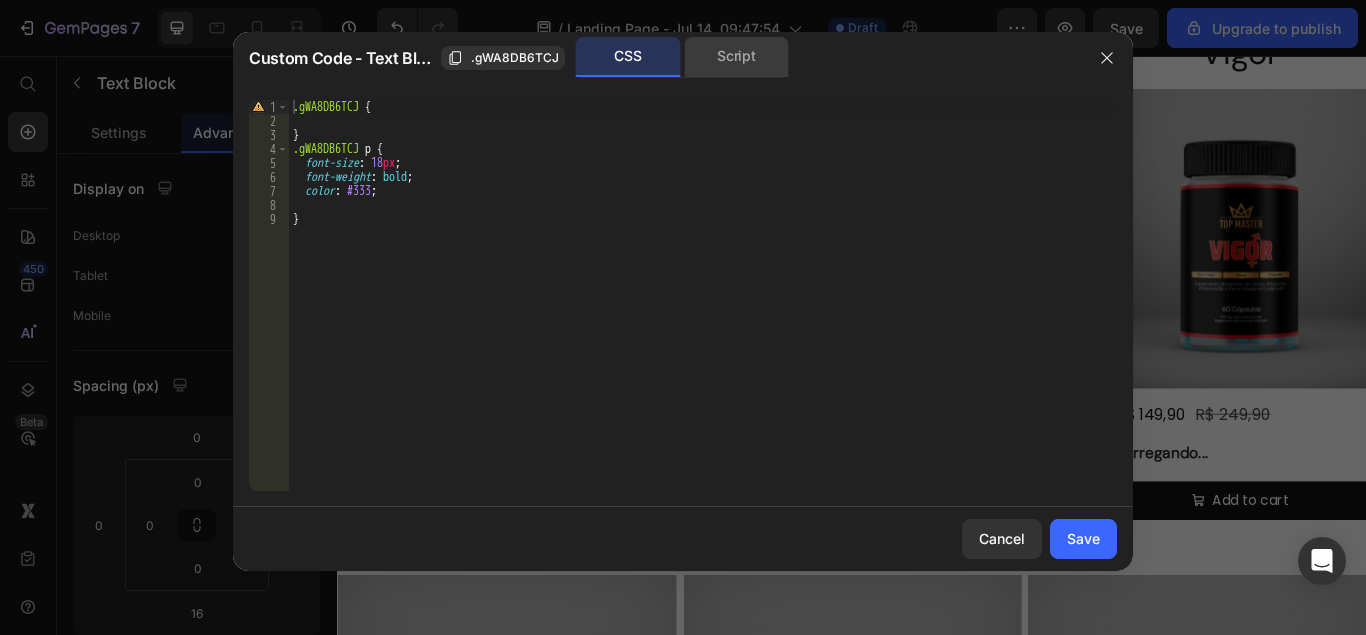 click on "Script" 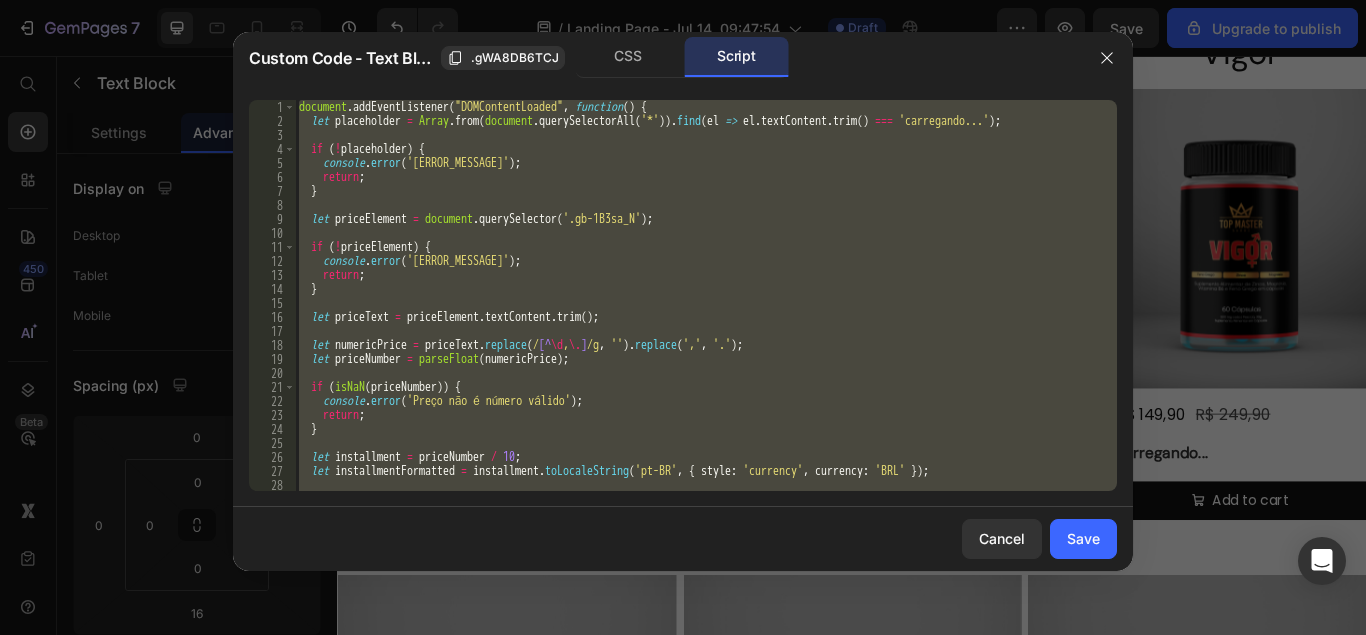 click on "document . addEventListener ( "DOMContentLoaded" ,   function ( )   {    let   placeholder   =   Array . from ( document . querySelectorAll ( '*' )) . find ( el   =>   el . textContent . trim ( )   ===   'carregando...' ) ;    if   ( ! placeholder )   {      console . error ( 'Elemento placeholder não encontrado' ) ;      return ;    }    let   priceElement   =   document . querySelector ( '[PRODUCT_PRICE_SELECTOR]' ) ;    if   ( ! priceElement )   {      console . error ( 'Preço do produto não encontrado' ) ;      return ;    }    let   priceText   =   priceElement . textContent . trim ( ) ;    let   numericPrice   =   priceText . replace ( / [^ \d , \. ] /g ,   '' ) . replace ( ',' ,   '.' ) ;    let   priceNumber   =   parseFloat ( numericPrice ) ;    if   ( isNaN ( priceNumber ))   {      console . error ( 'Preço não é número válido' ) ;      return ;    }    let   installment   =   priceNumber   /   10 ;    let   installmentFormatted   =   installment . toLocaleString ( 'pt-BR' ,   {   style :   'currency' ," at bounding box center (706, 295) 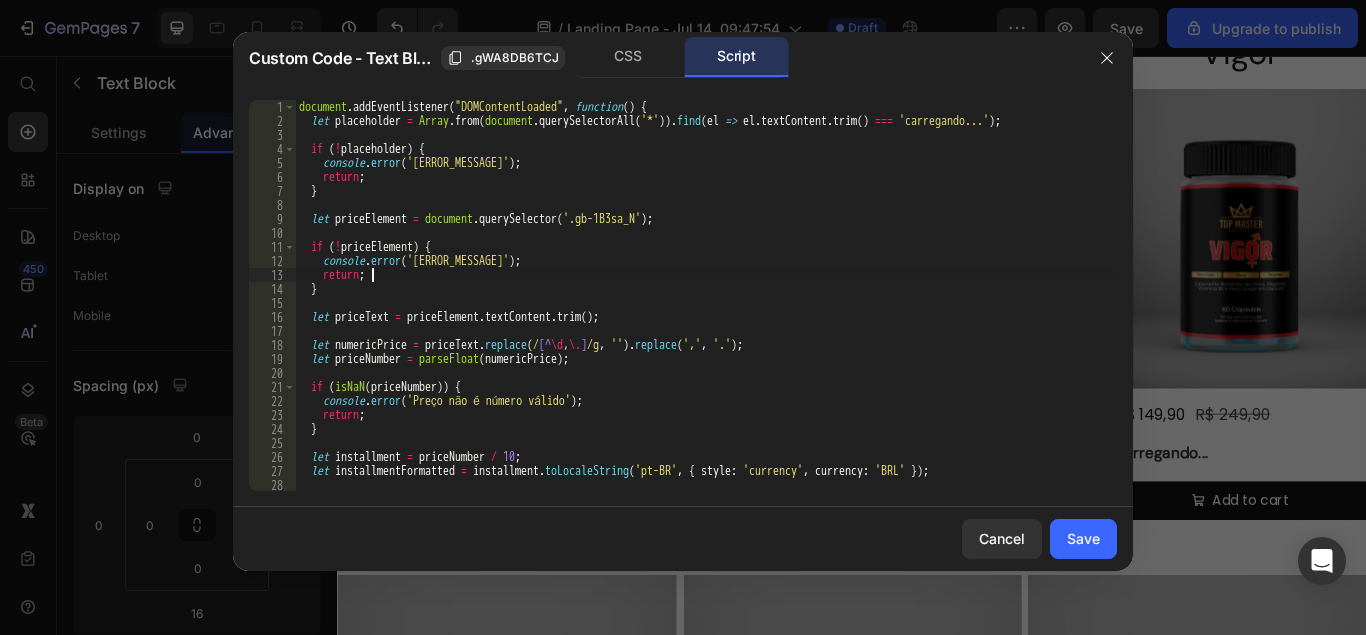 type on "});" 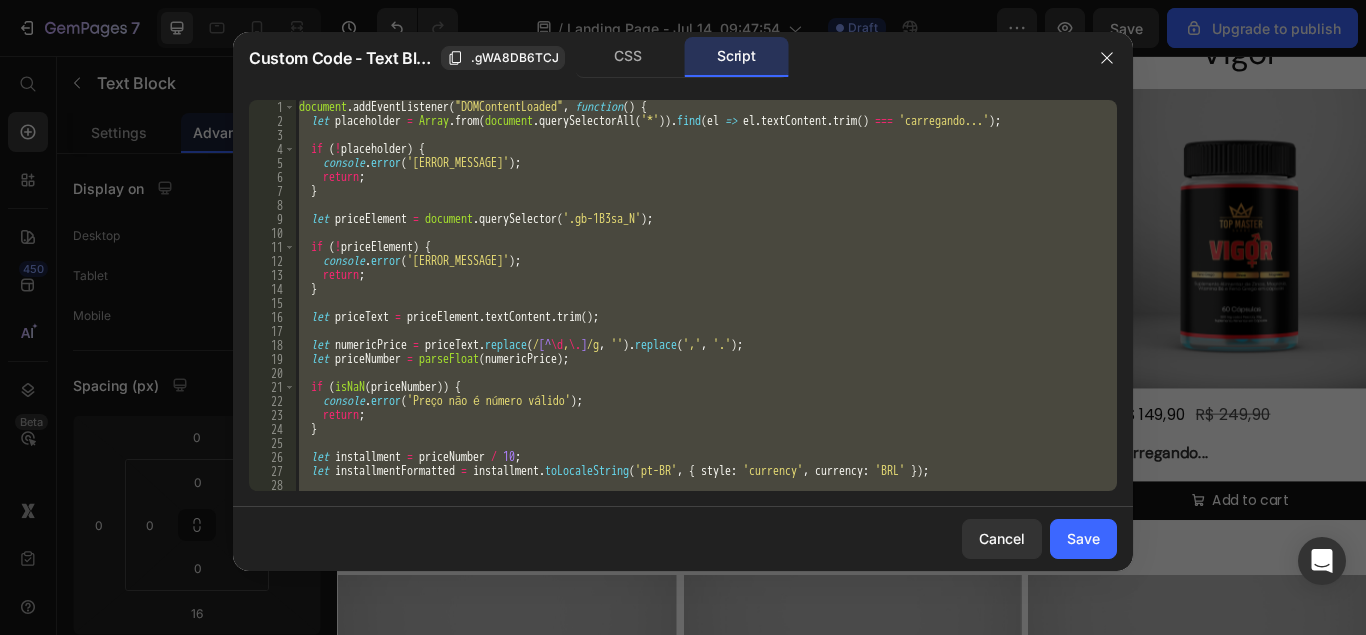 type 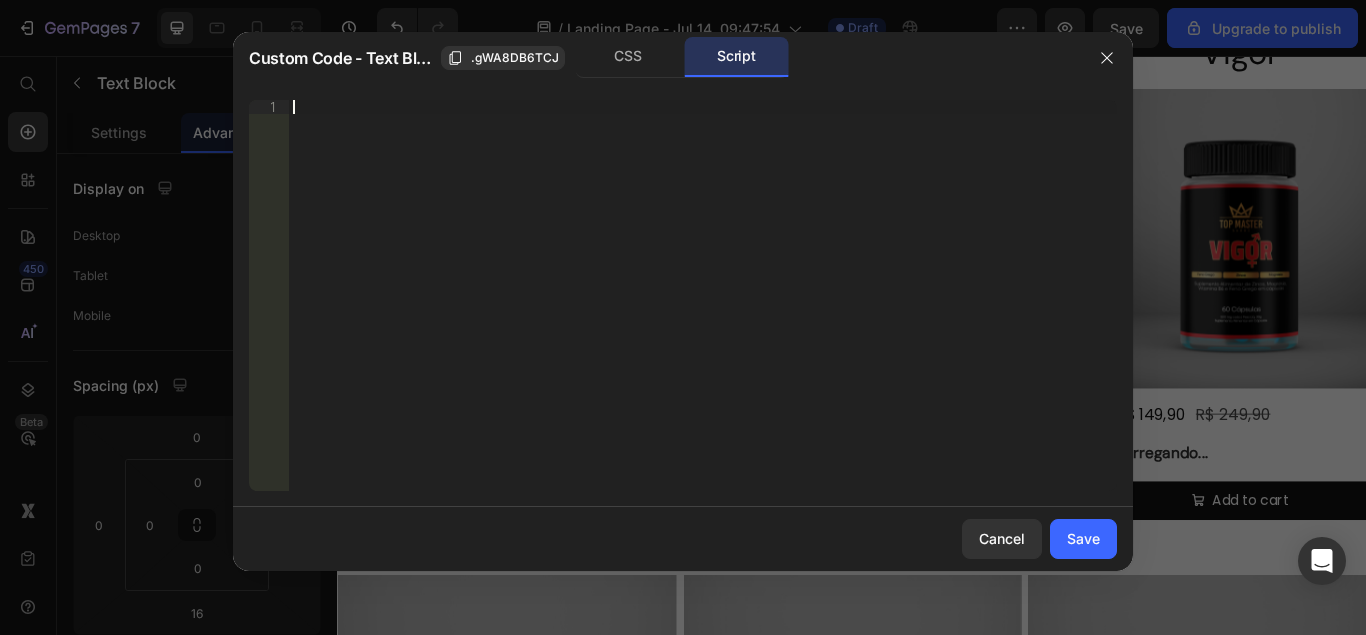 scroll, scrollTop: 183, scrollLeft: 0, axis: vertical 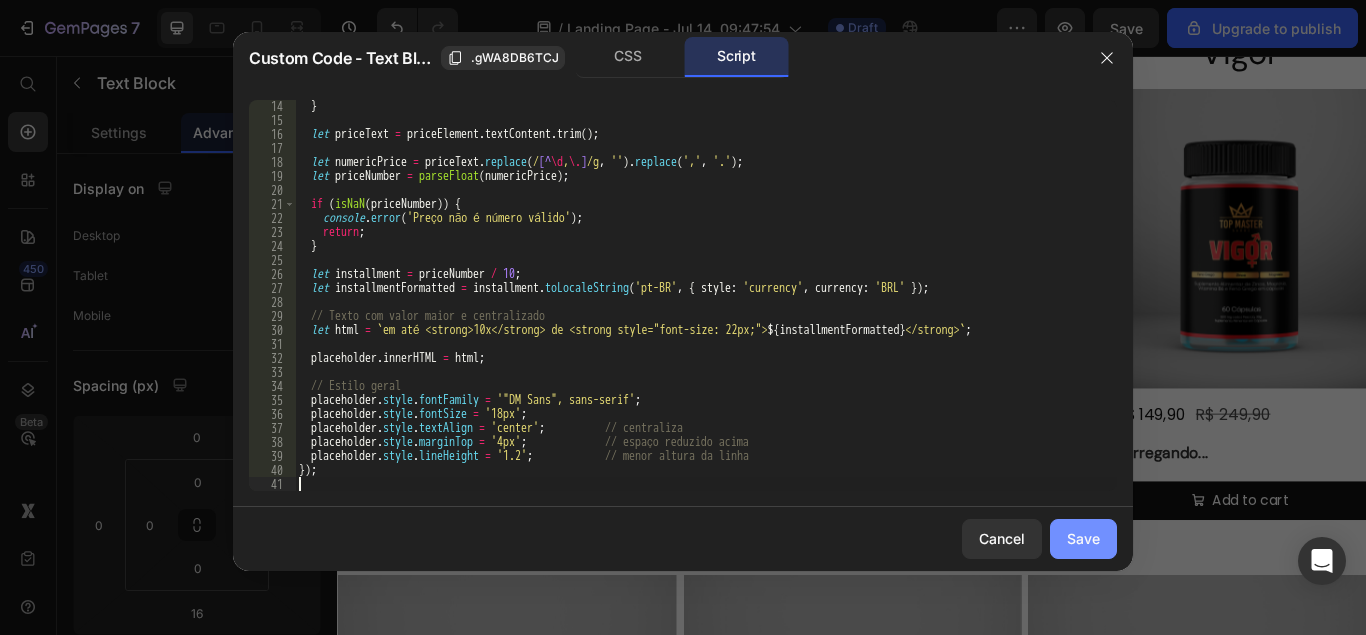 click on "Save" 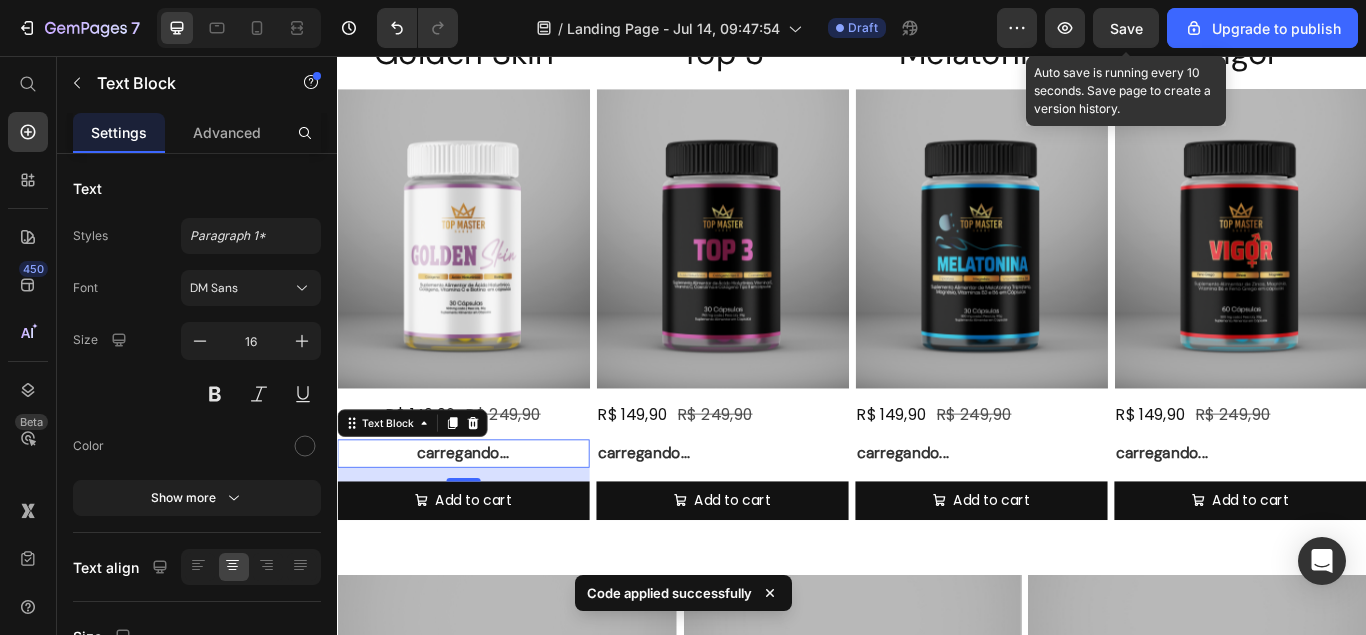 click on "Save" at bounding box center (1126, 28) 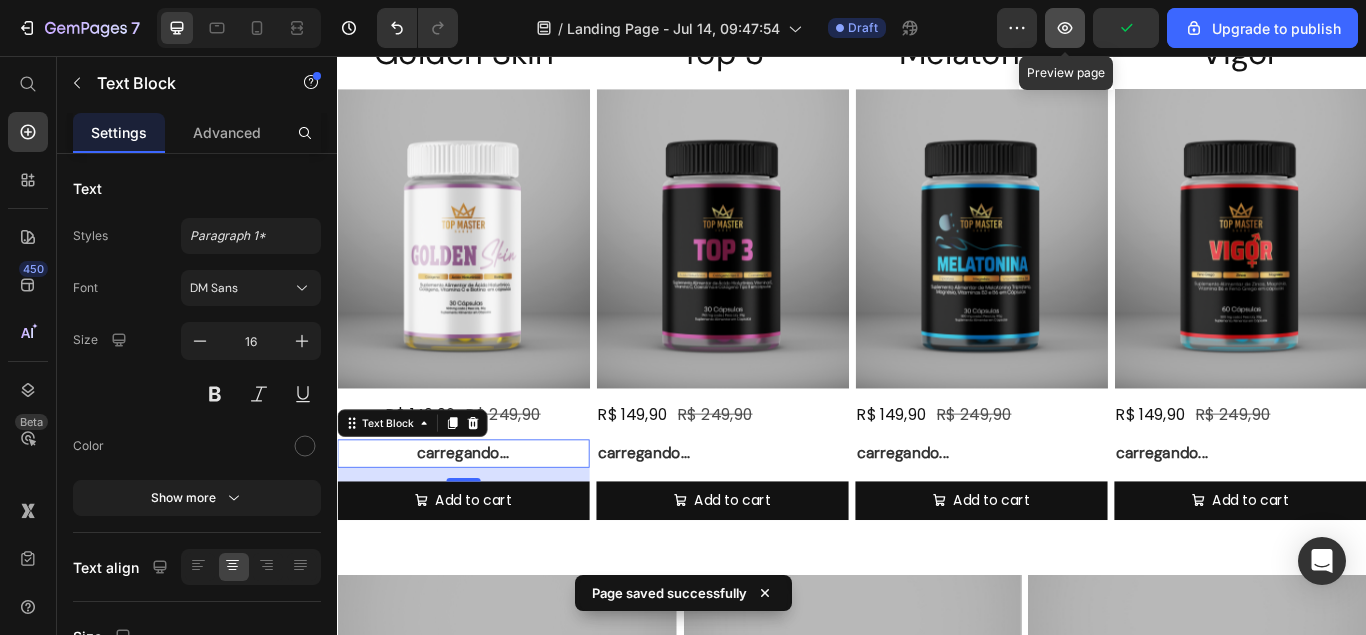 click 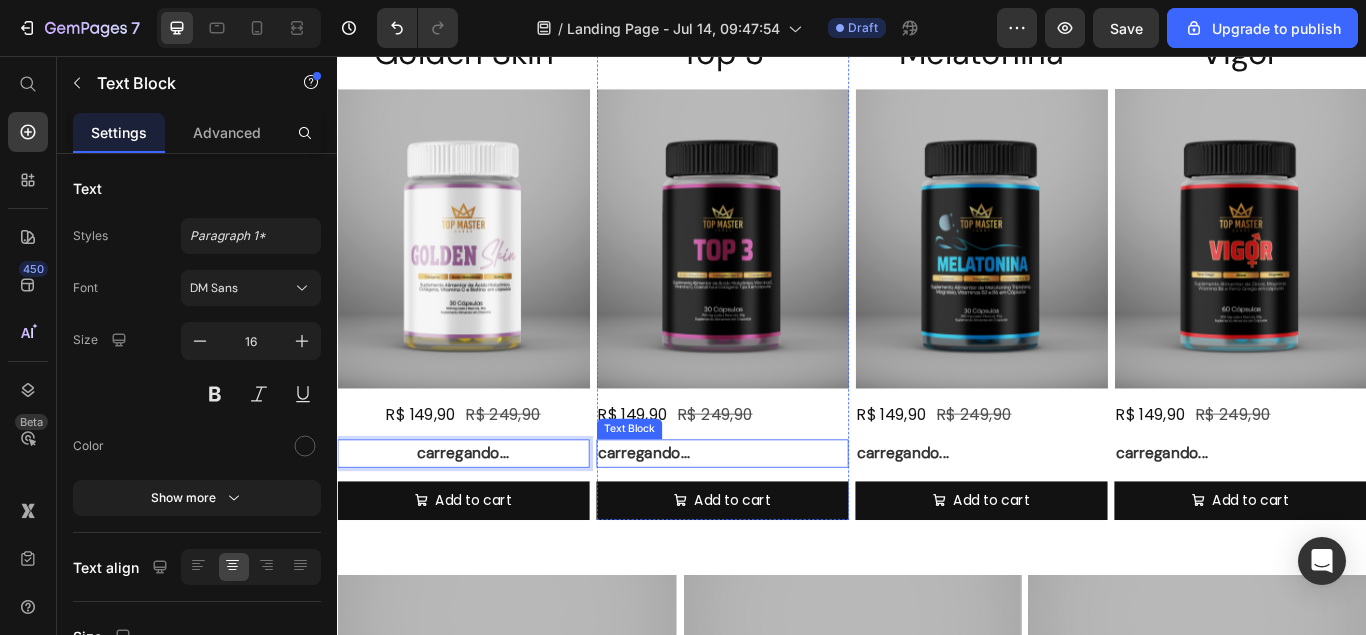 click on "carregando..." at bounding box center (786, 519) 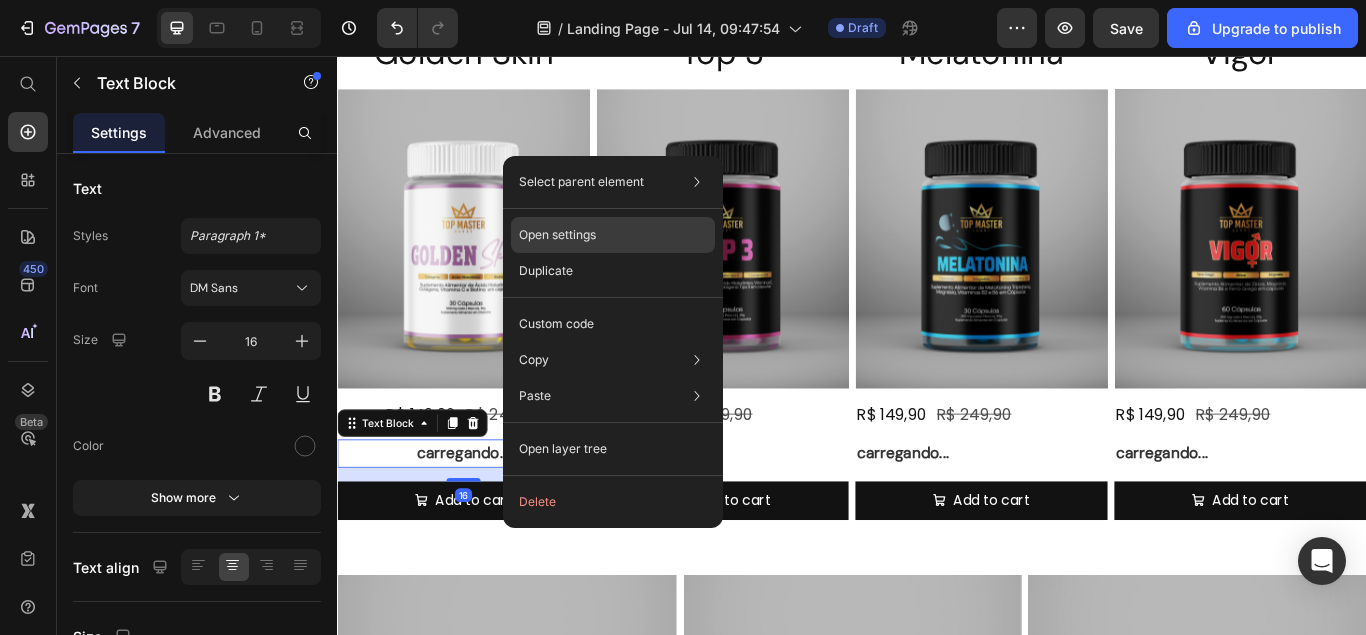 click on "Open settings" 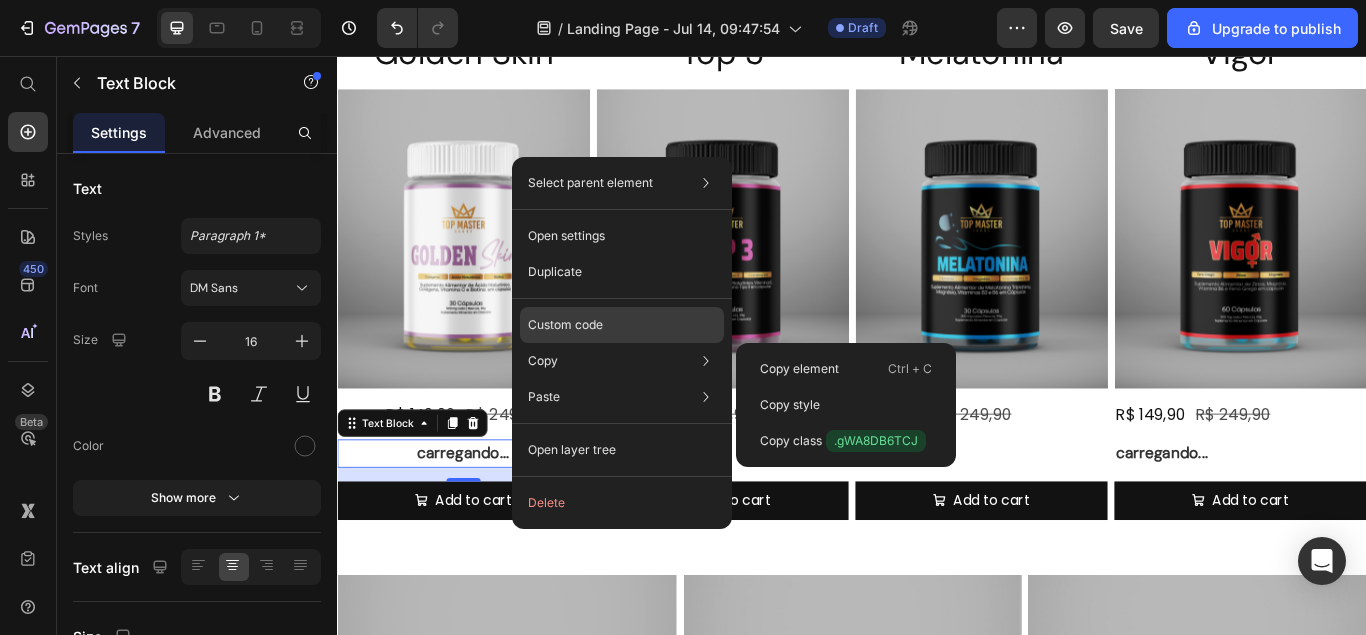 click on "Custom code" 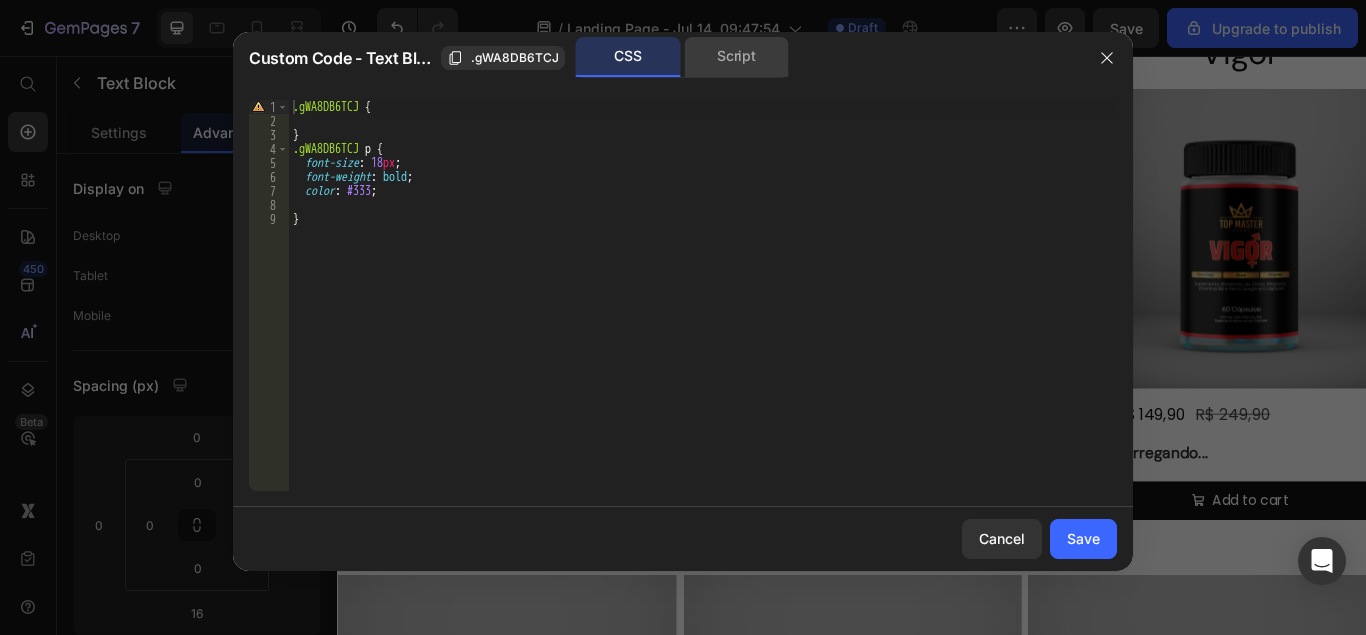 click on "Script" 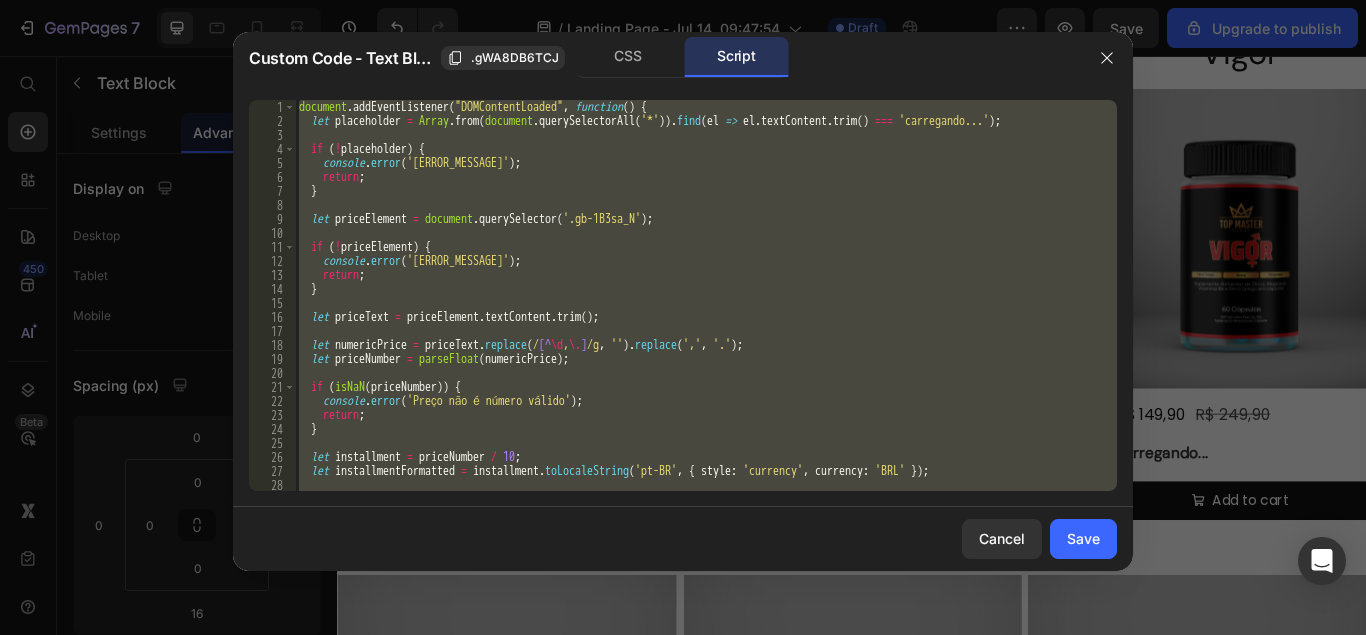 type on "});" 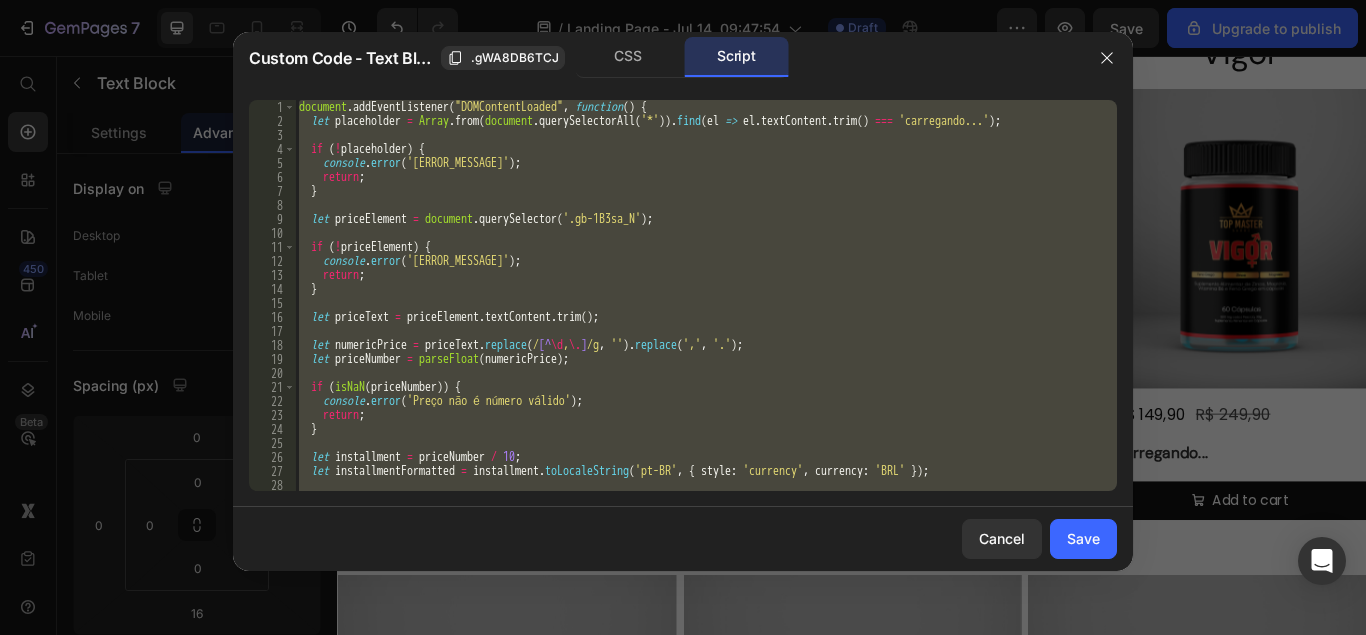 click on "document . addEventListener ( "DOMContentLoaded" ,   function ( )   {    let   placeholder   =   Array . from ( document . querySelectorAll ( '*' )) . find ( el   =>   el . textContent . trim ( )   ===   'carregando...' ) ;    if   ( ! placeholder )   {      console . error ( 'Elemento placeholder não encontrado' ) ;      return ;    }    let   priceElement   =   document . querySelector ( '[PRODUCT_PRICE_SELECTOR]' ) ;    if   ( ! priceElement )   {      console . error ( 'Preço do produto não encontrado' ) ;      return ;    }    let   priceText   =   priceElement . textContent . trim ( ) ;    let   numericPrice   =   priceText . replace ( / [^ \d , \. ] /g ,   '' ) . replace ( ',' ,   '.' ) ;    let   priceNumber   =   parseFloat ( numericPrice ) ;    if   ( isNaN ( priceNumber ))   {      console . error ( 'Preço não é número válido' ) ;      return ;    }    let   installment   =   priceNumber   /   10 ;    let   installmentFormatted   =   installment . toLocaleString ( 'pt-BR' ,   {   style :   'currency' ," at bounding box center (706, 295) 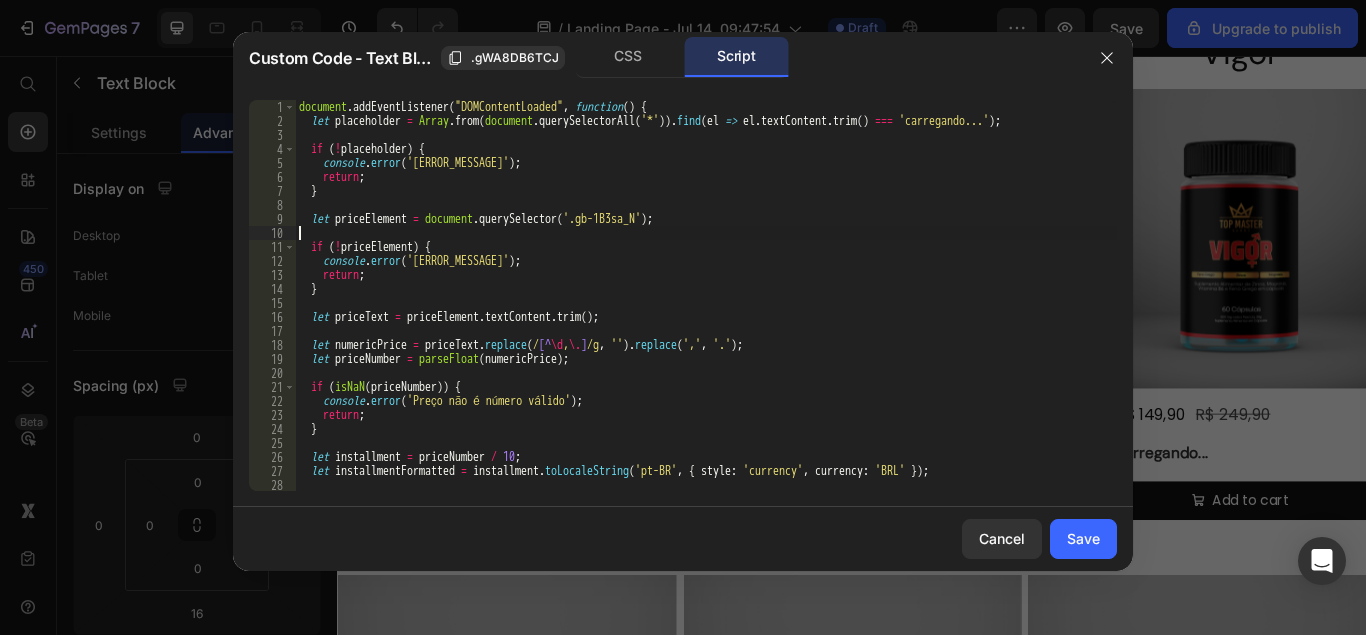 type on "});" 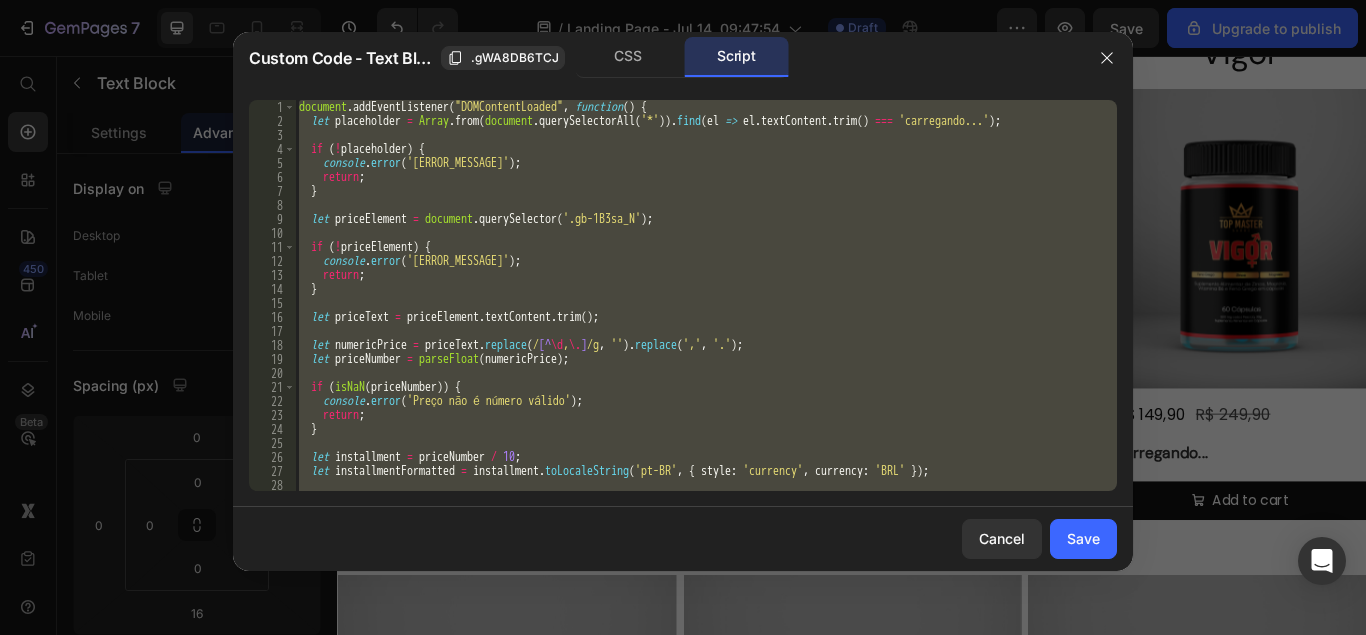 paste 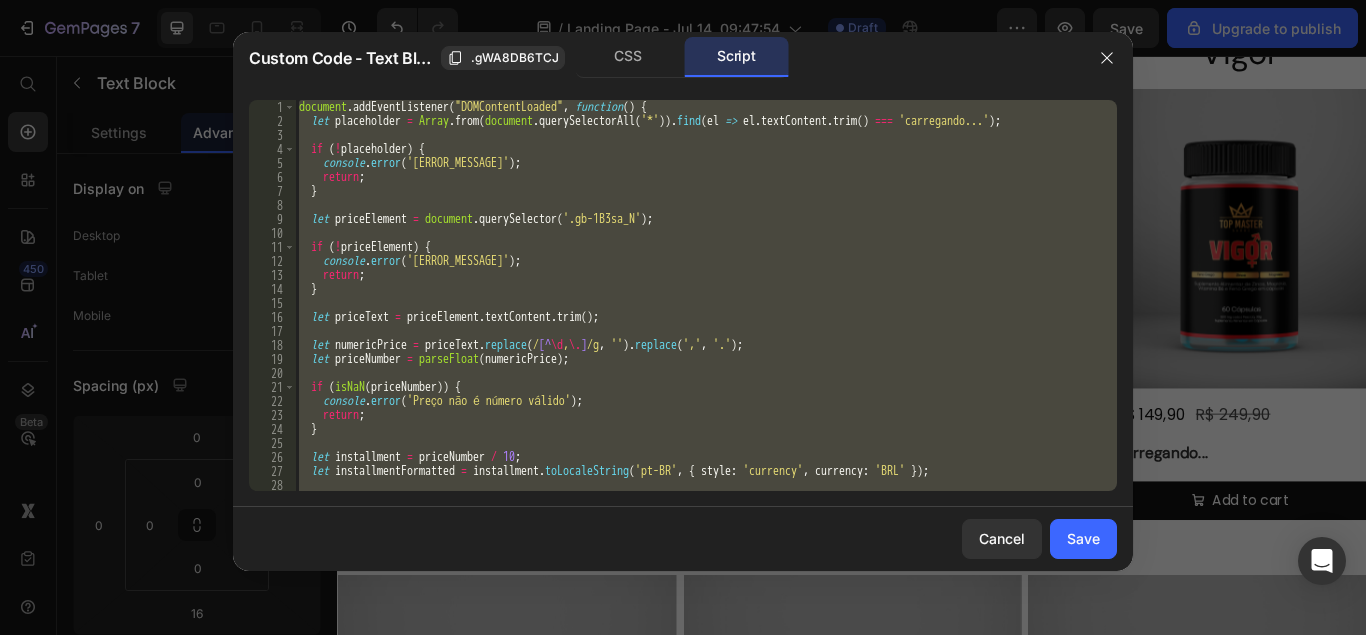 type 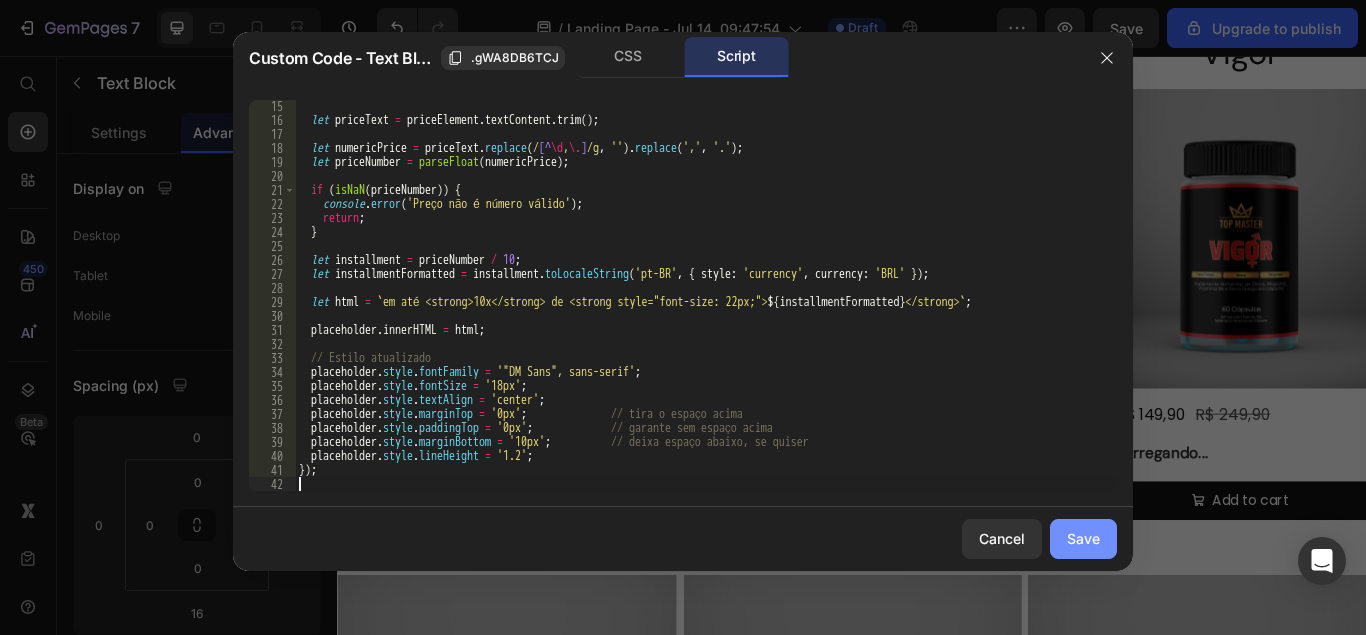 click on "Save" 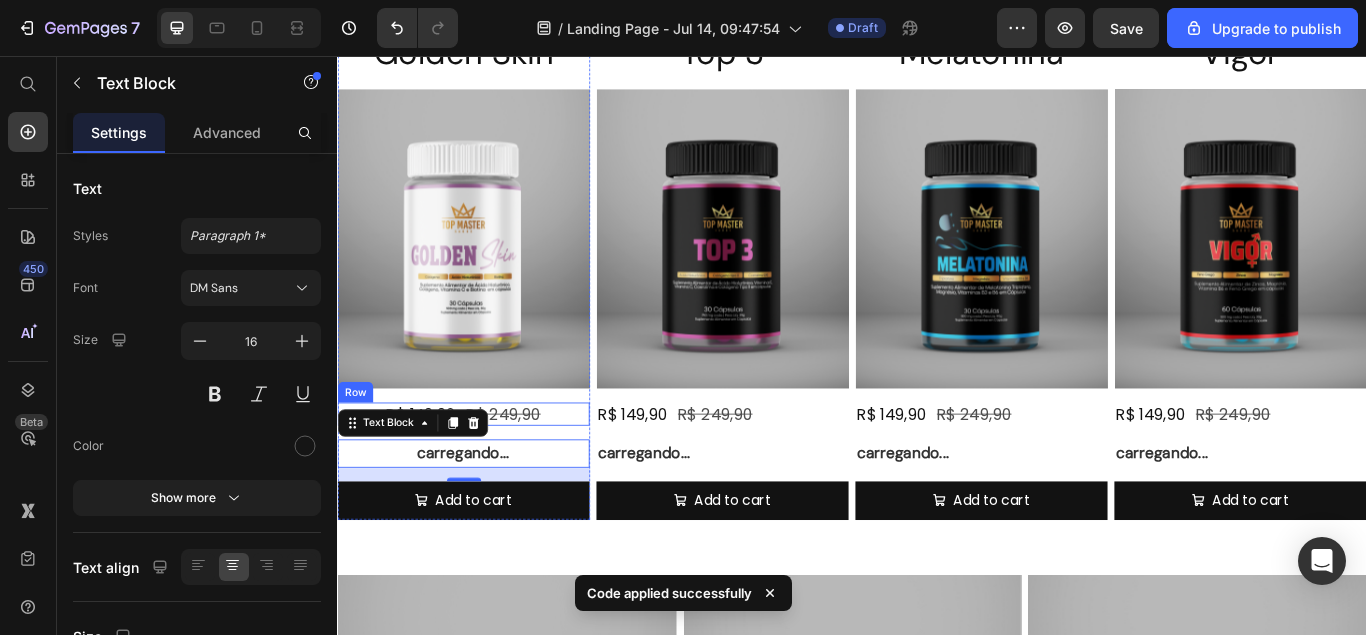 click on "R$ 149,90 Product Price R$ 249,90 Product Price Row" at bounding box center [484, 473] 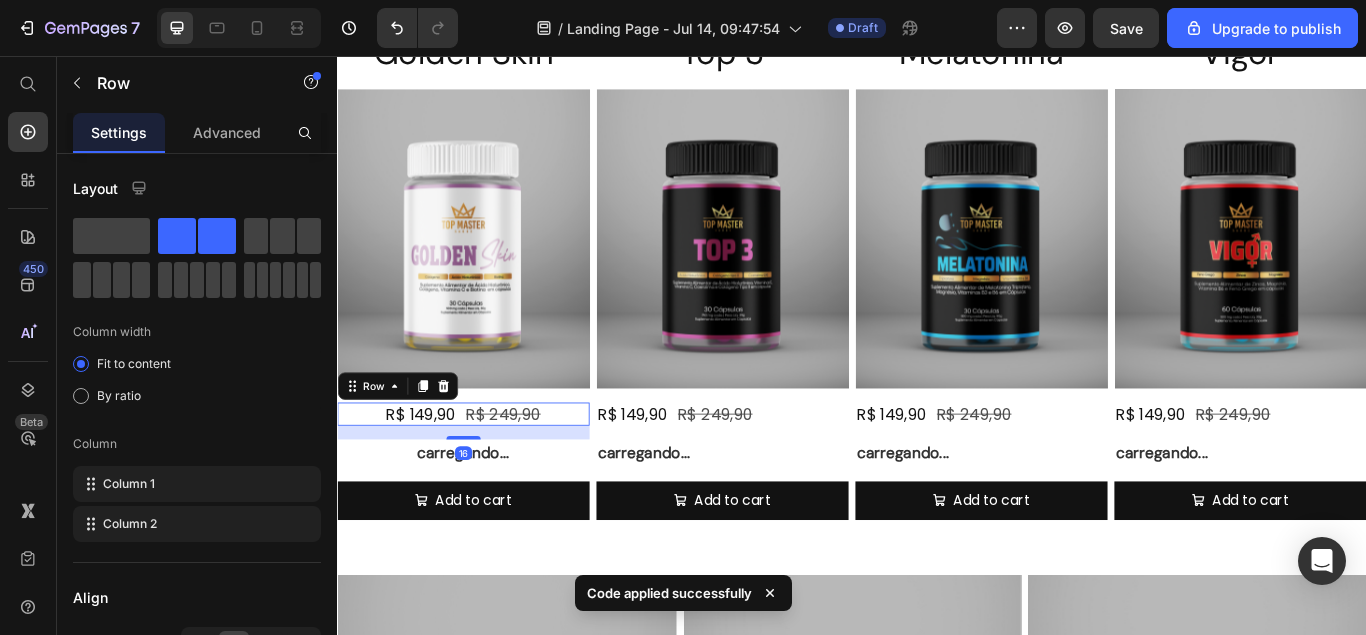 click on "16" at bounding box center [484, 495] 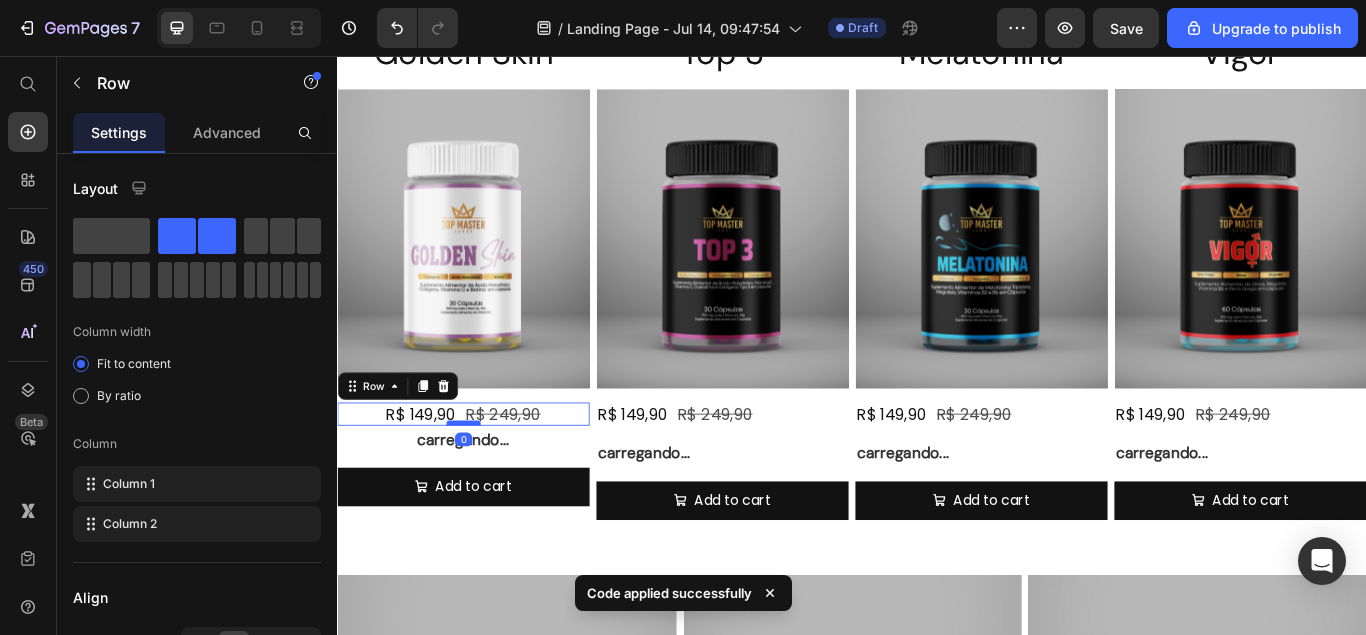 drag, startPoint x: 486, startPoint y: 501, endPoint x: 493, endPoint y: 482, distance: 20.248457 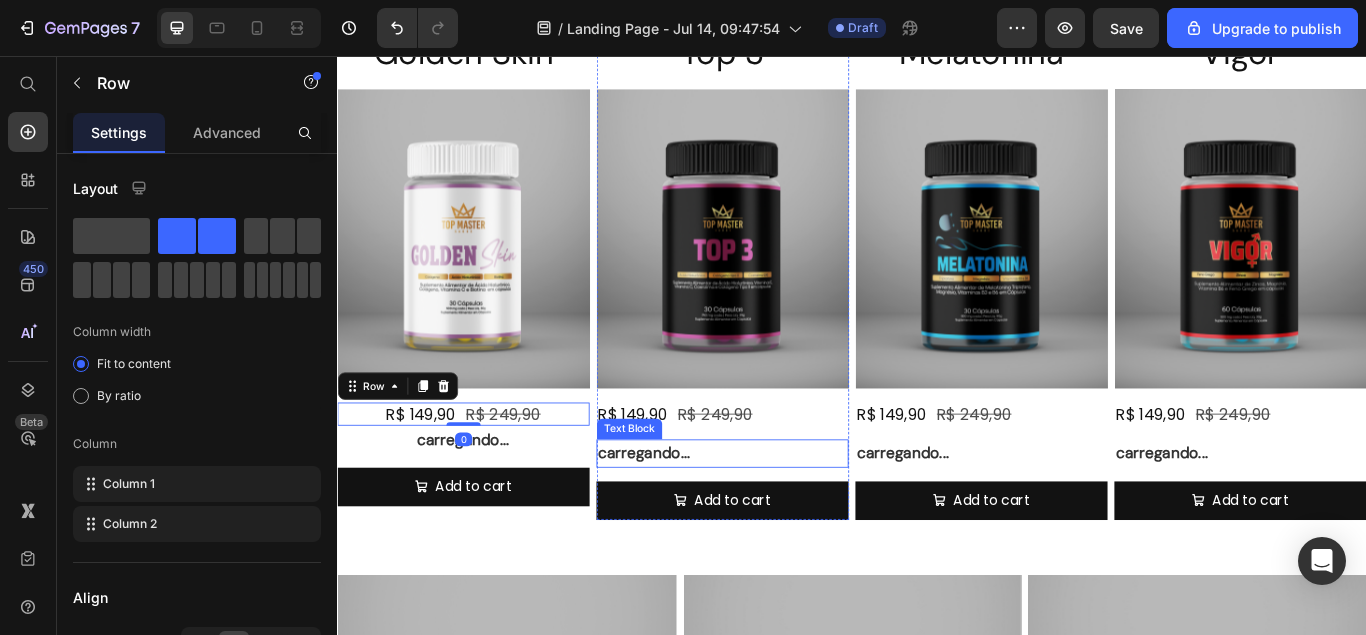 click on "carregando..." at bounding box center [786, 519] 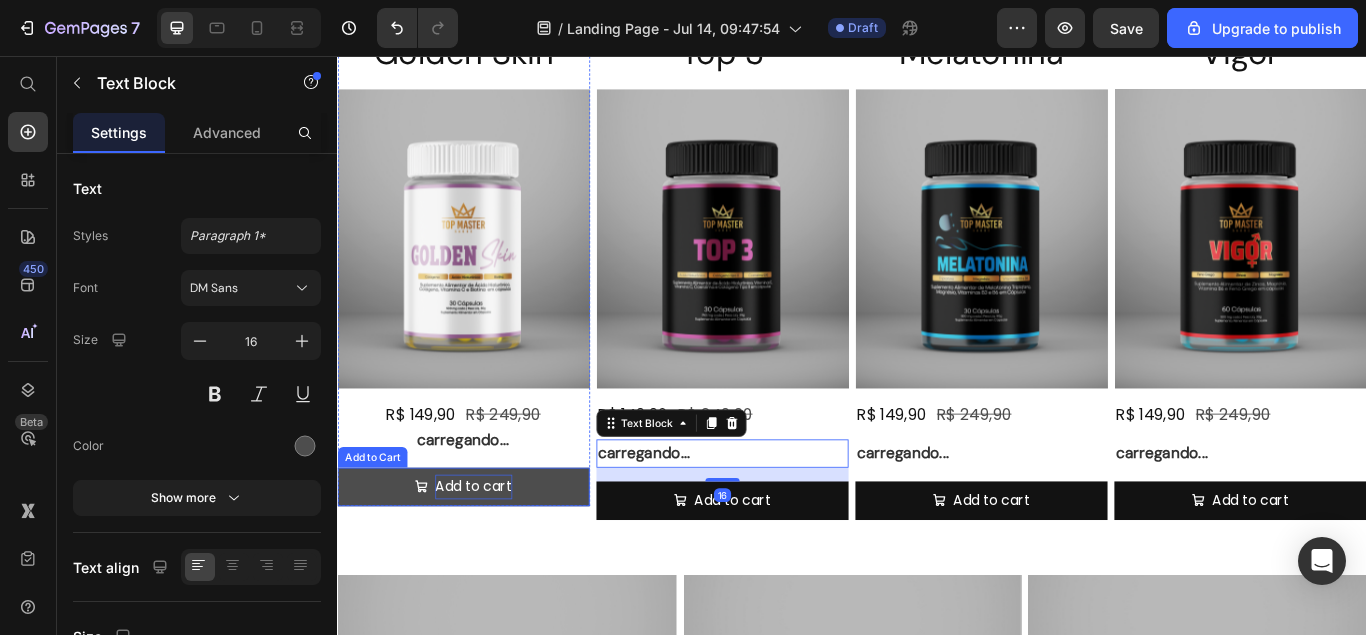 click on "Add to cart" at bounding box center [496, 558] 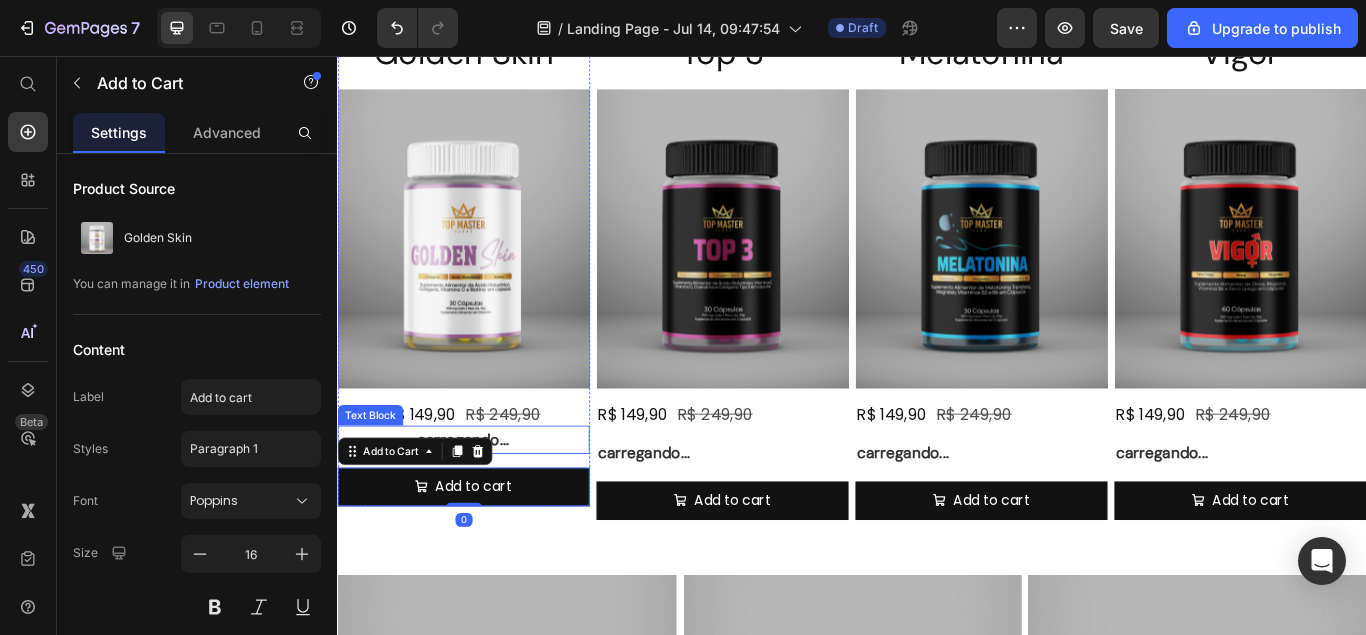 click on "carregando..." at bounding box center (484, 503) 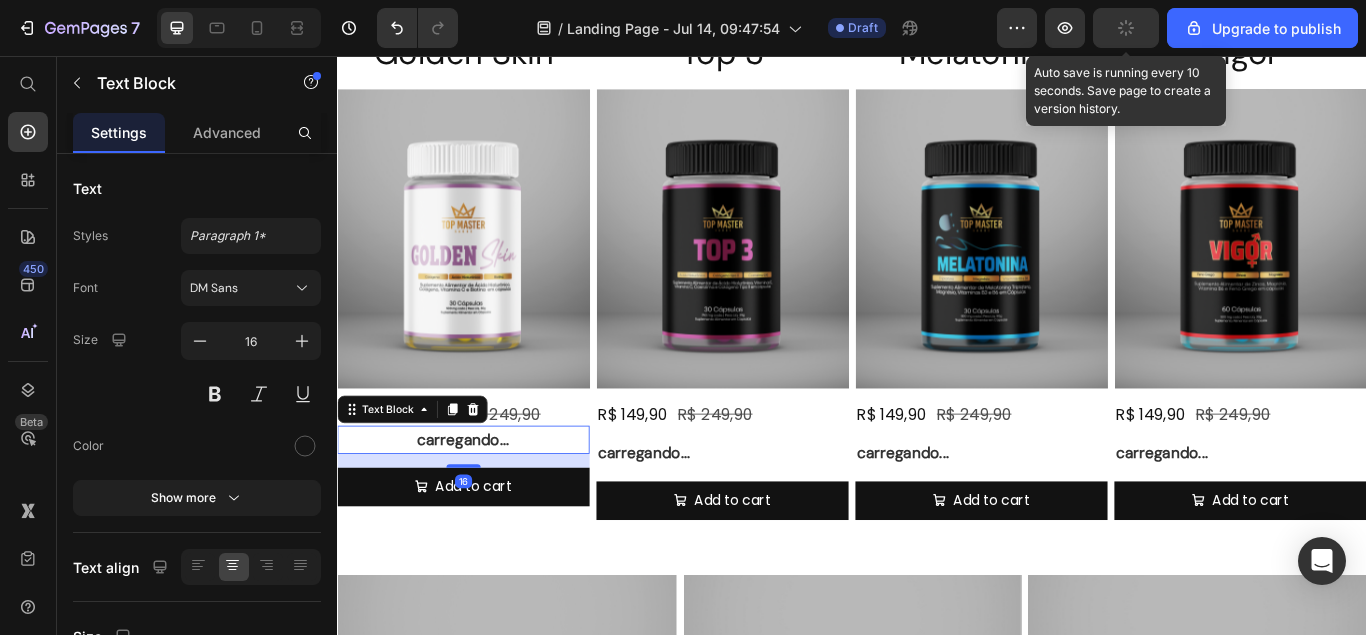 click 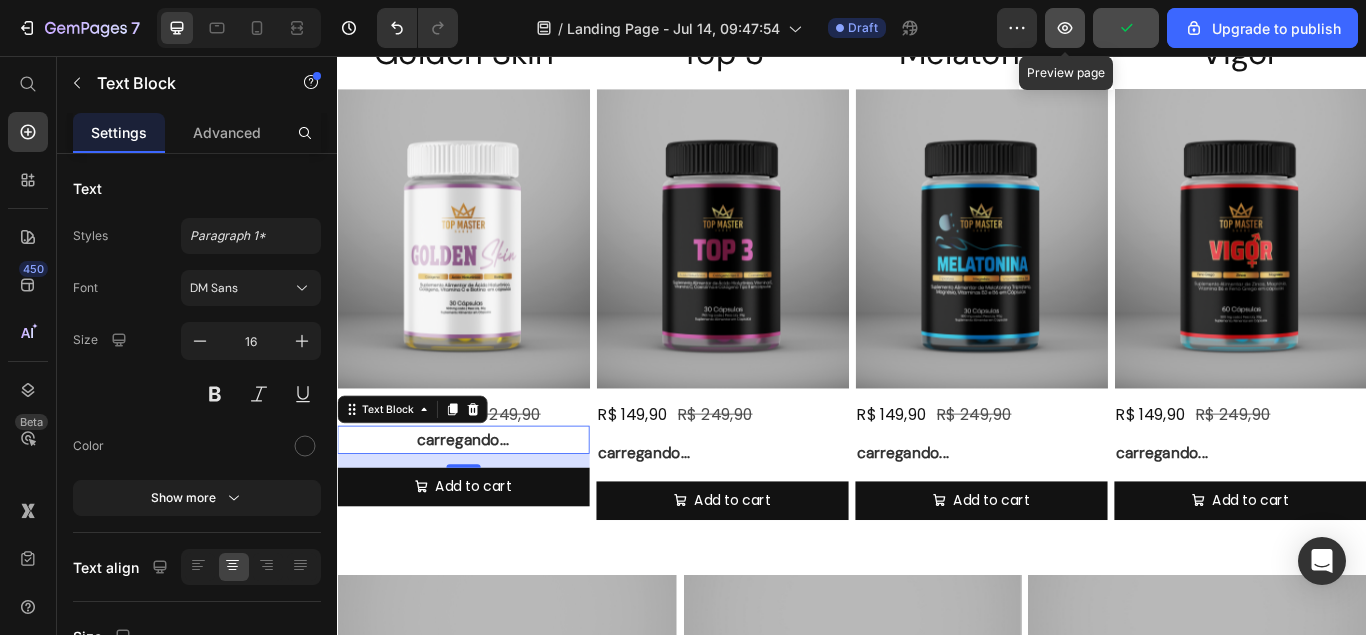 click 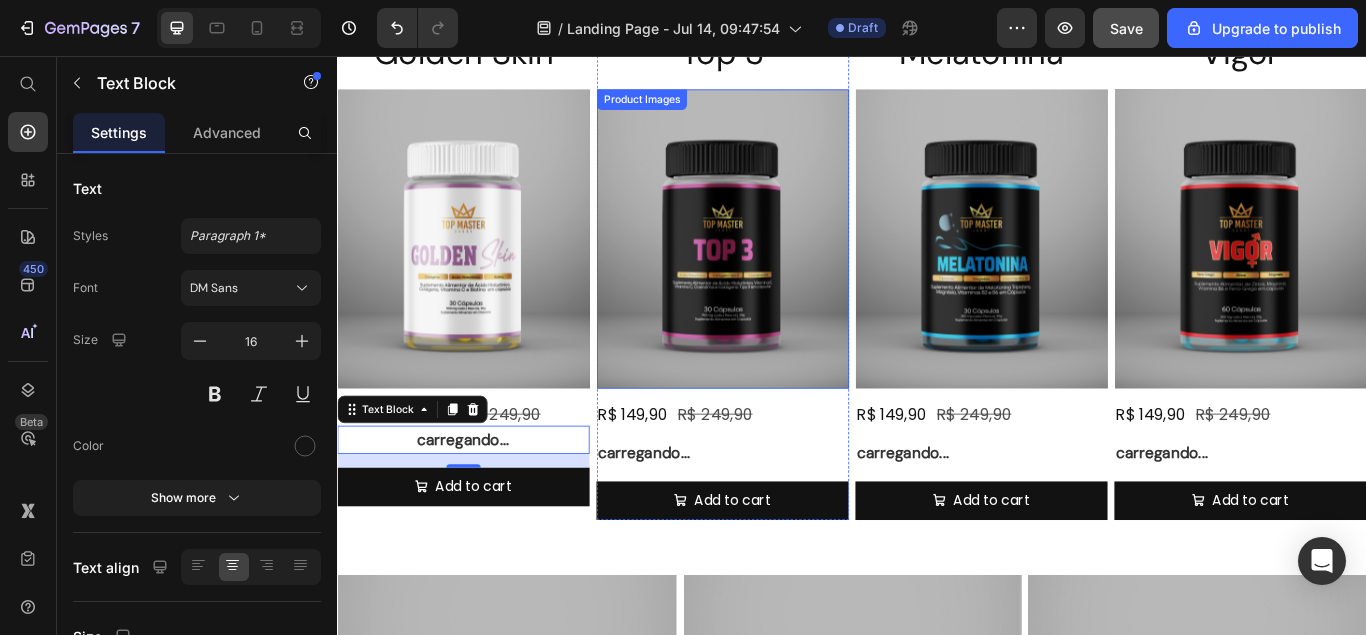 click on "R$ 149,90 Product Price R$ 249,90 Product Price Row" at bounding box center [786, 473] 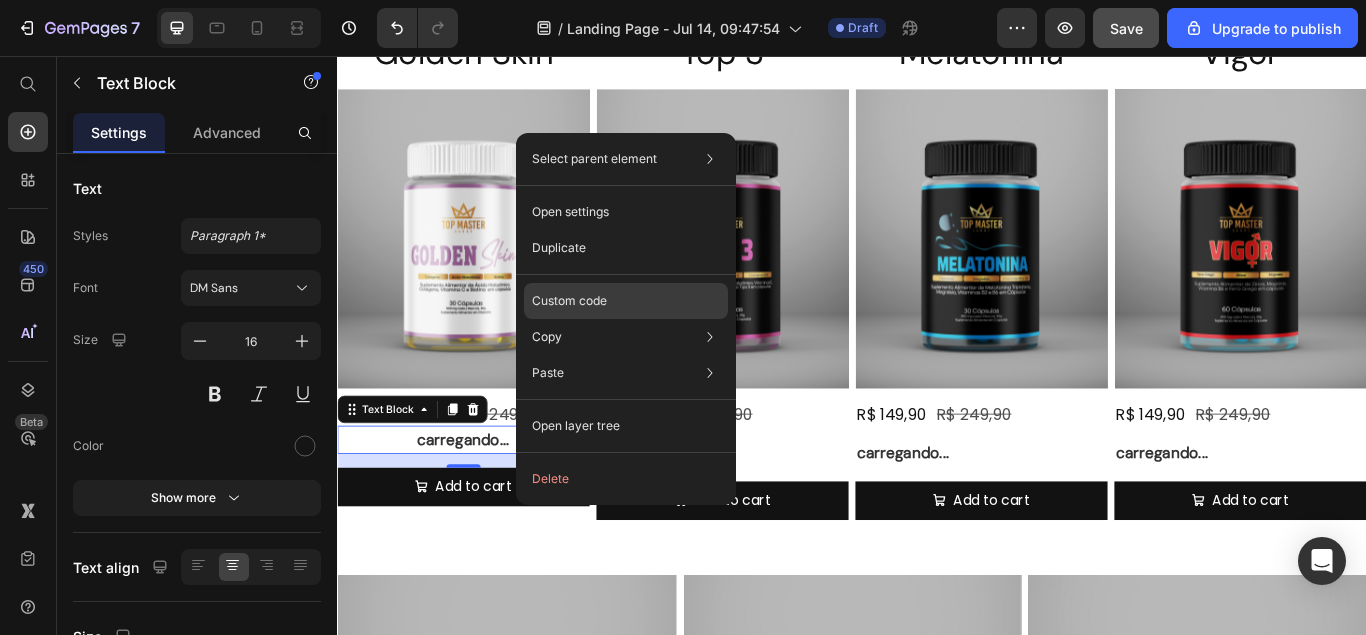 click on "Custom code" 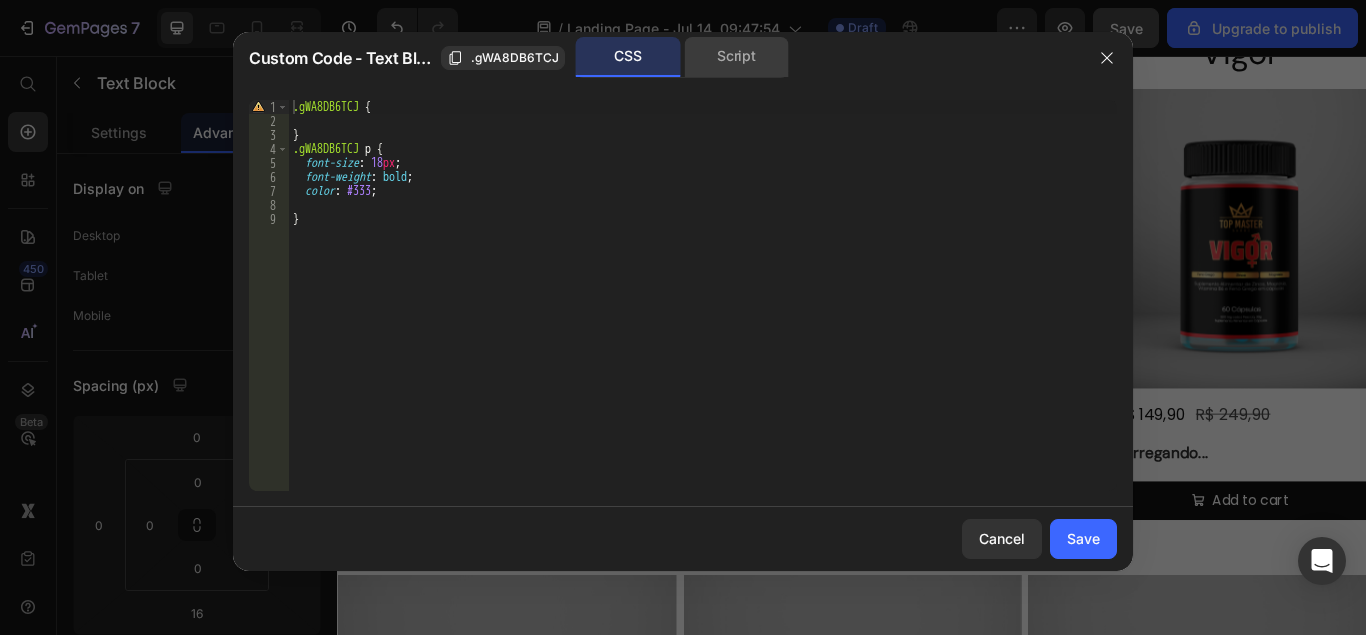 click on "Script" 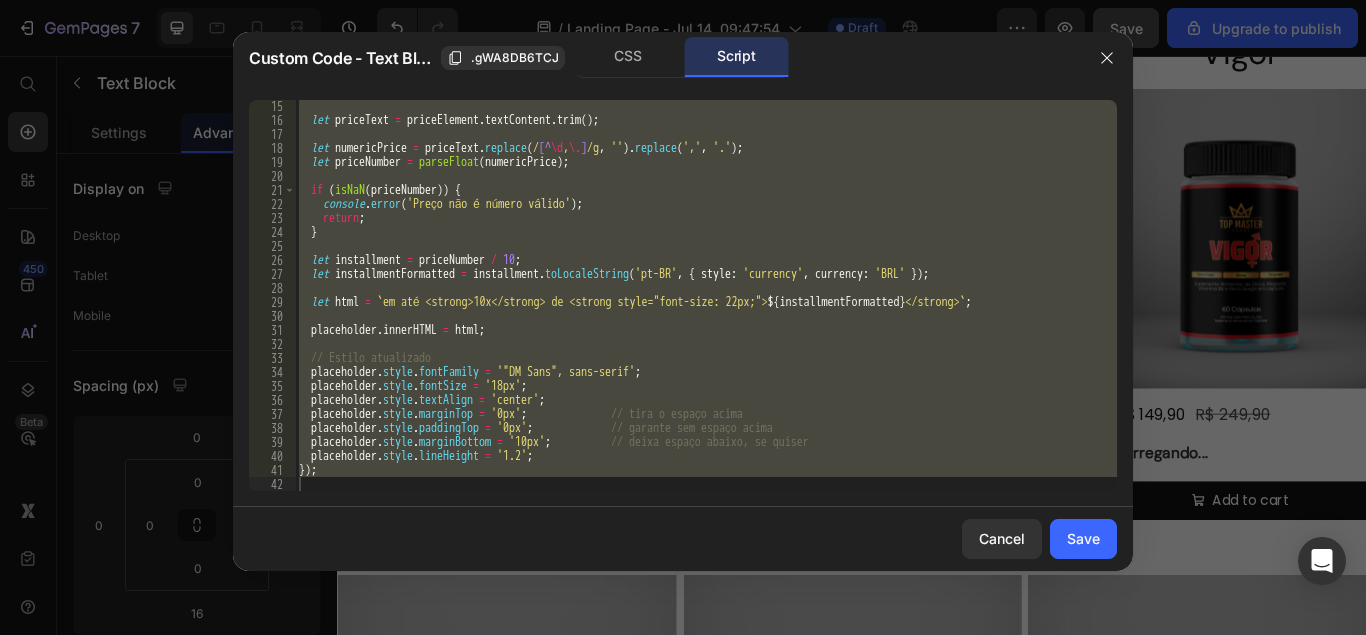 scroll, scrollTop: 197, scrollLeft: 0, axis: vertical 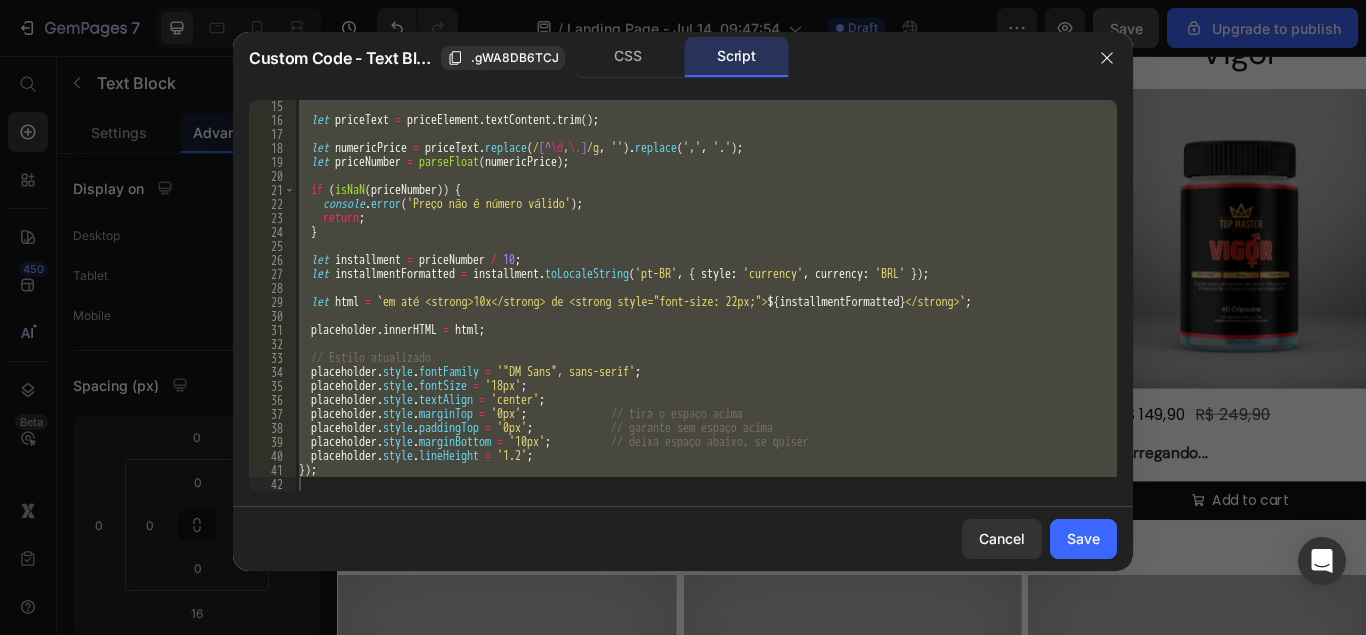 click on "let   priceText   =   priceElement . textContent . trim ( ) ;    let   numericPrice   =   priceText . replace ( / [^ \d , \. ] /g ,   '' ) . replace ( ',' ,   '.' ) ;    let   priceNumber   =   parseFloat ( numericPrice ) ;    if   ( isNaN ( priceNumber ))   {      console . error ( 'Preço não é número válido' ) ;      return ;    }    let   installment   =   priceNumber   /   10 ;    let   installmentFormatted   =   installment . toLocaleString ( 'pt-BR' ,   {   style :   'currency' ,   currency :   'BRL'   }) ;    let   html   =   ` em até 10x de  ${ installmentFormatted }  ` ;    placeholder . innerHTML   =   html ;    // Estilo atualizado    placeholder . style . fontFamily   =   '"DM Sans", sans-serif' ;    placeholder . style . fontSize   =   '18px' ;    placeholder . style . textAlign   =   'center' ;    placeholder . style . marginTop   =   '0px' ;                // tira o espaço acima    placeholder . style . paddingTop   =   '0px'" at bounding box center (706, 295) 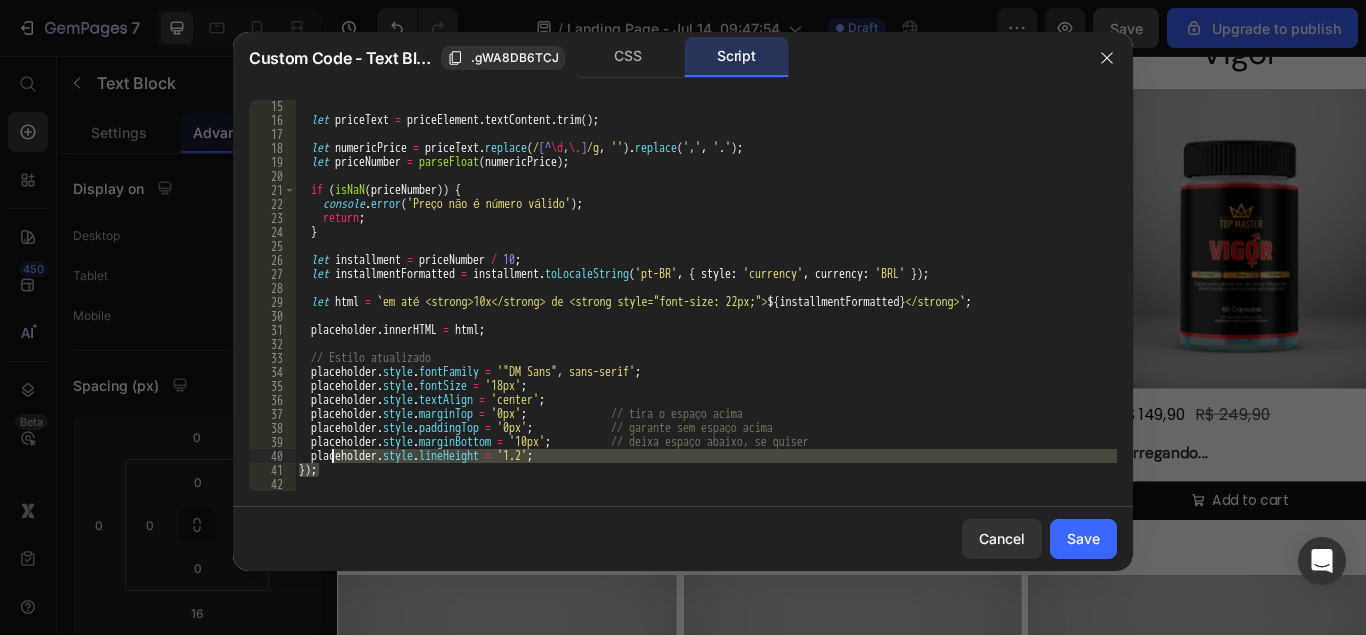 drag, startPoint x: 572, startPoint y: 463, endPoint x: 330, endPoint y: 462, distance: 242.00206 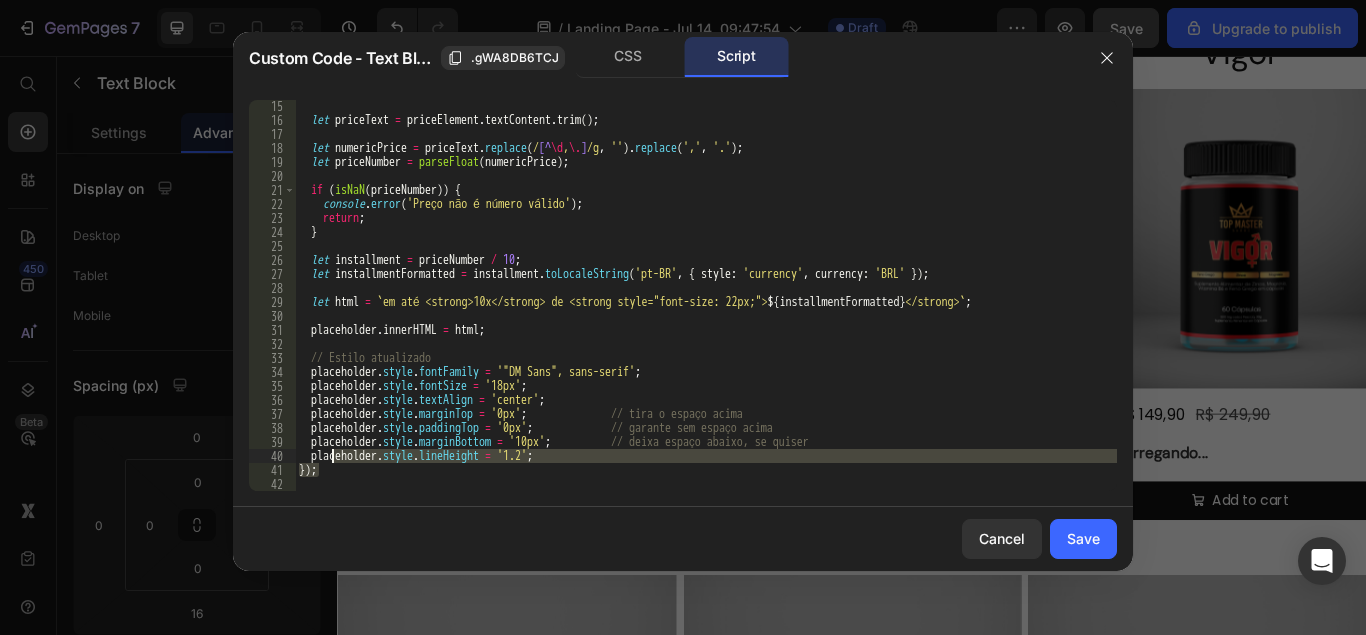 click on "let   priceText   =   priceElement . textContent . trim ( ) ;    let   numericPrice   =   priceText . replace ( / [^ \d , \. ] /g ,   '' ) . replace ( ',' ,   '.' ) ;    let   priceNumber   =   parseFloat ( numericPrice ) ;    if   ( isNaN ( priceNumber ))   {      console . error ( 'Preço não é número válido' ) ;      return ;    }    let   installment   =   priceNumber   /   10 ;    let   installmentFormatted   =   installment . toLocaleString ( 'pt-BR' ,   {   style :   'currency' ,   currency :   'BRL'   }) ;    let   html   =   ` em até 10x de  ${ installmentFormatted }  ` ;    placeholder . innerHTML   =   html ;    // Estilo atualizado    placeholder . style . fontFamily   =   '"DM Sans", sans-serif' ;    placeholder . style . fontSize   =   '18px' ;    placeholder . style . textAlign   =   'center' ;    placeholder . style . marginTop   =   '0px' ;                // tira o espaço acima    placeholder . style . paddingTop   =   '0px'" at bounding box center (706, 308) 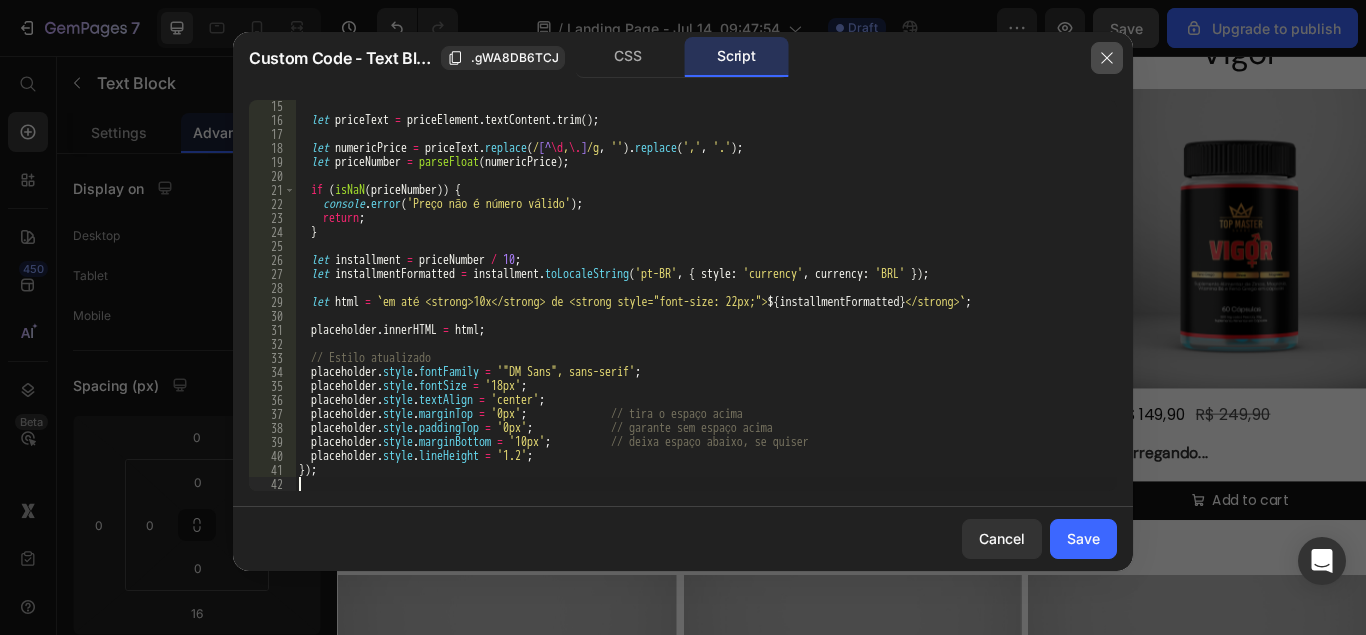 click 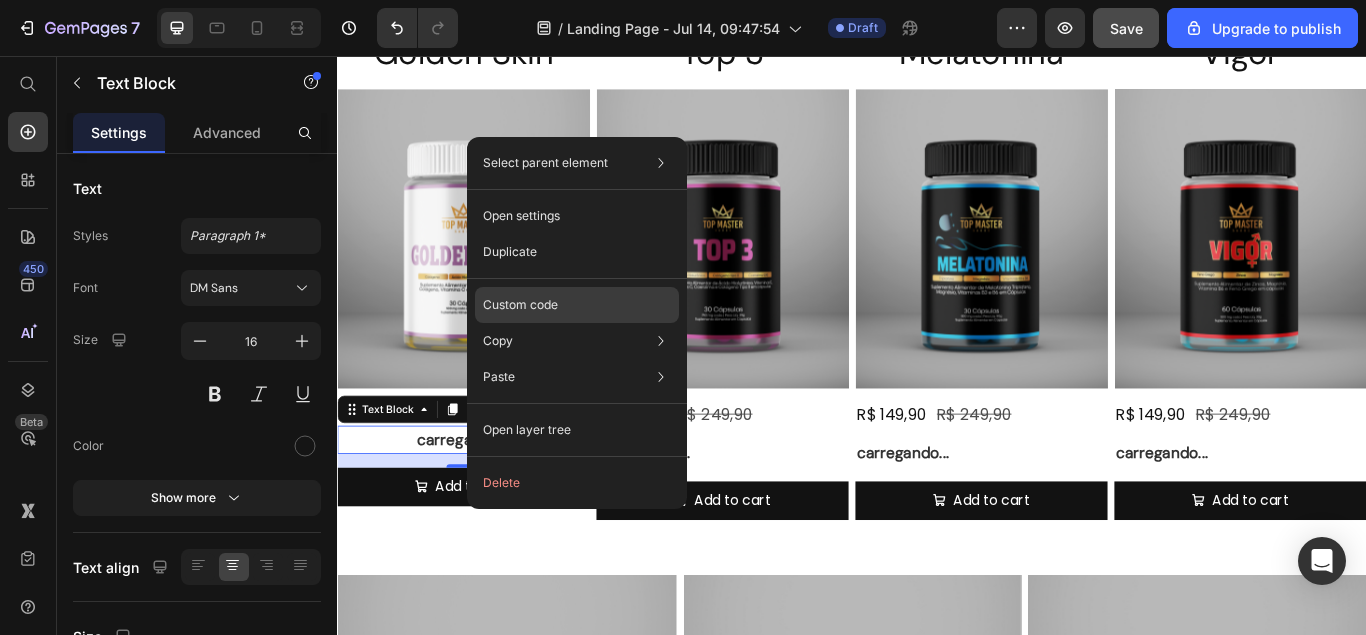 click on "Custom code" 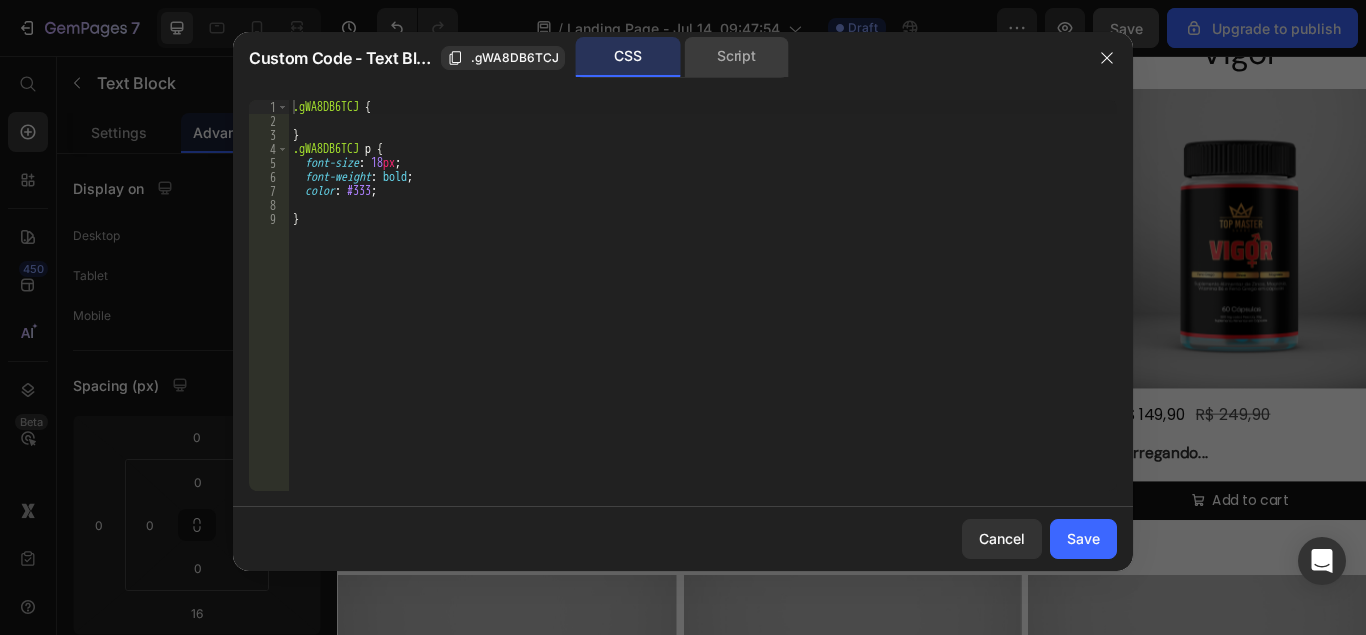 click on "Script" 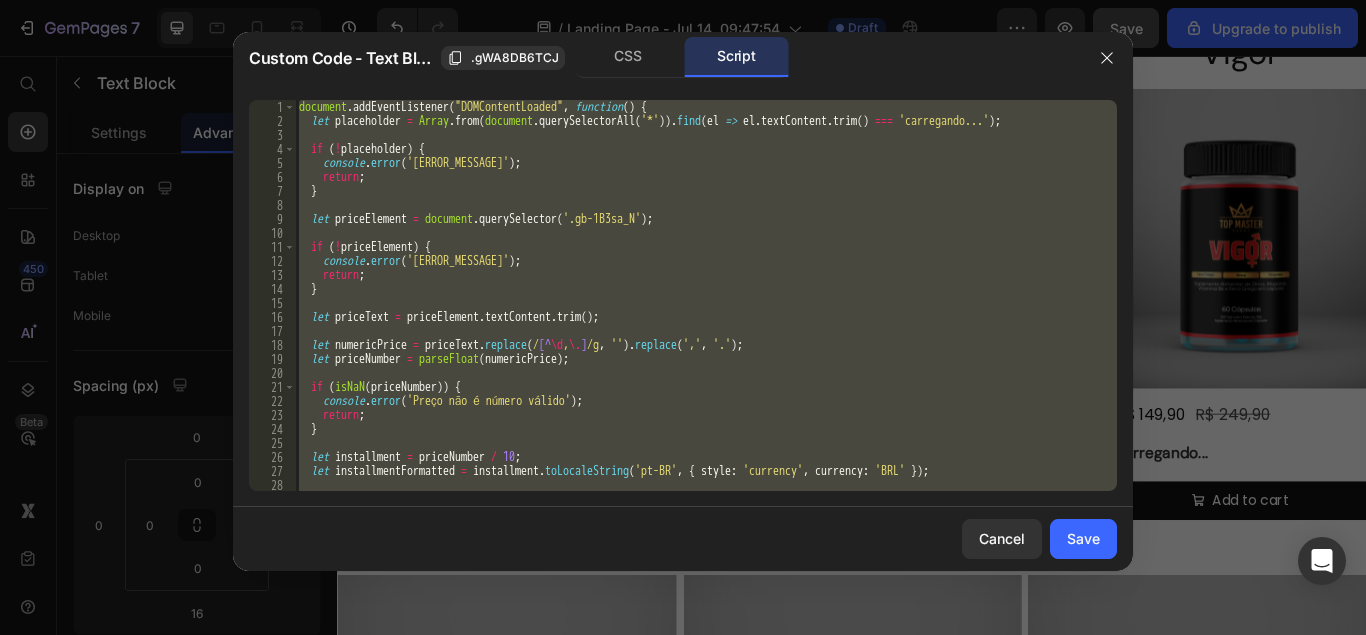 click on "document . addEventListener ( "DOMContentLoaded" ,   function ( )   {    let   placeholder   =   Array . from ( document . querySelectorAll ( '*' )) . find ( el   =>   el . textContent . trim ( )   ===   'carregando...' ) ;    if   ( ! placeholder )   {      console . error ( 'Elemento placeholder não encontrado' ) ;      return ;    }    let   priceElement   =   document . querySelector ( '[PRODUCT_PRICE_SELECTOR]' ) ;    if   ( ! priceElement )   {      console . error ( 'Preço do produto não encontrado' ) ;      return ;    }    let   priceText   =   priceElement . textContent . trim ( ) ;    let   numericPrice   =   priceText . replace ( / [^ \d , \. ] /g ,   '' ) . replace ( ',' ,   '.' ) ;    let   priceNumber   =   parseFloat ( numericPrice ) ;    if   ( isNaN ( priceNumber ))   {      console . error ( 'Preço não é número válido' ) ;      return ;    }    let   installment   =   priceNumber   /   10 ;    let   installmentFormatted   =   installment . toLocaleString ( 'pt-BR' ,   {   style :   'currency' ," at bounding box center [706, 295] 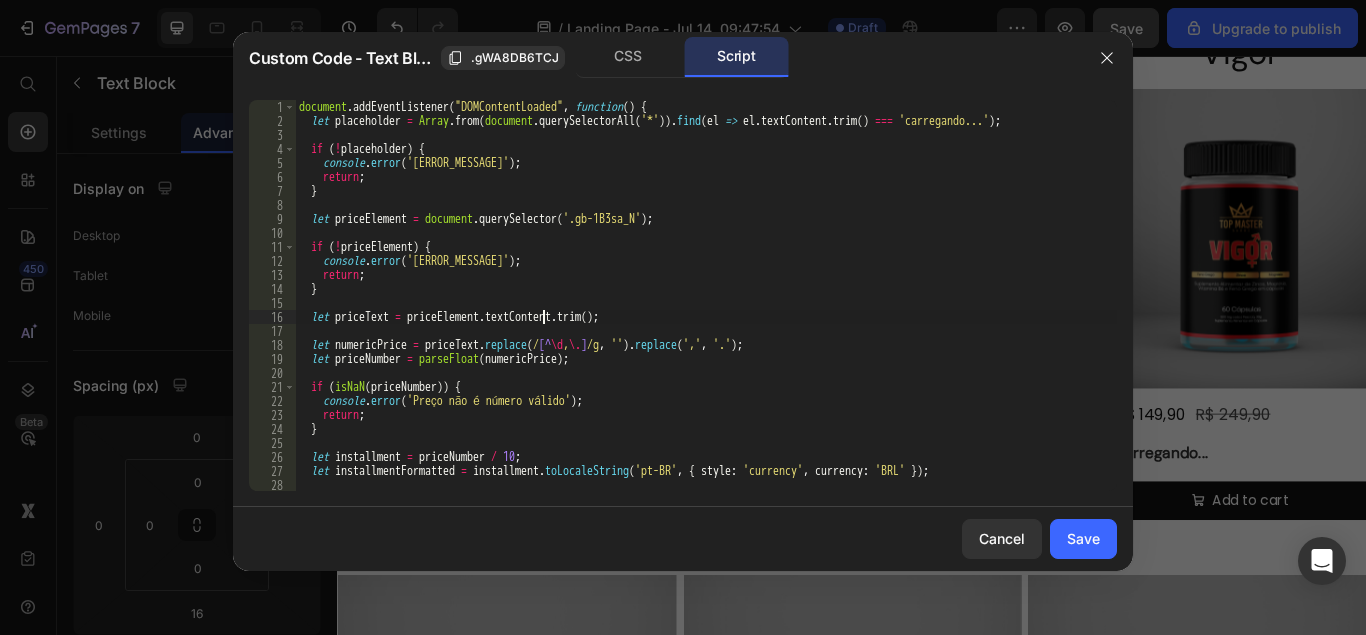 type on "});" 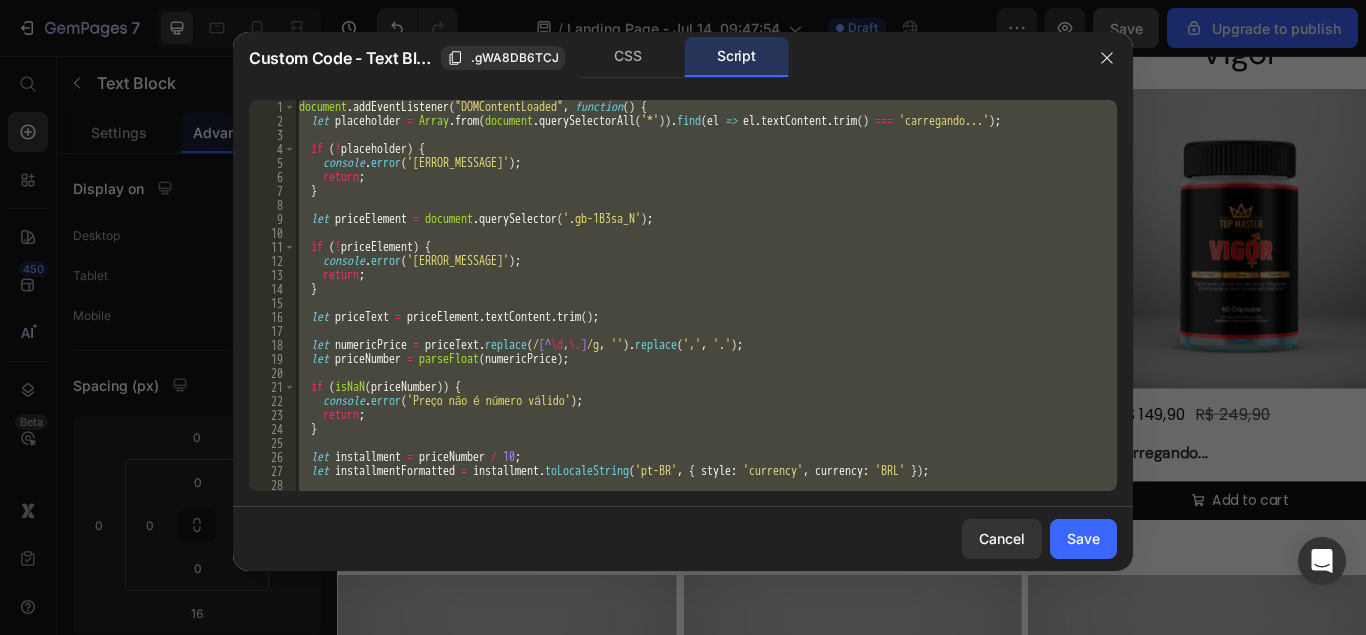 paste 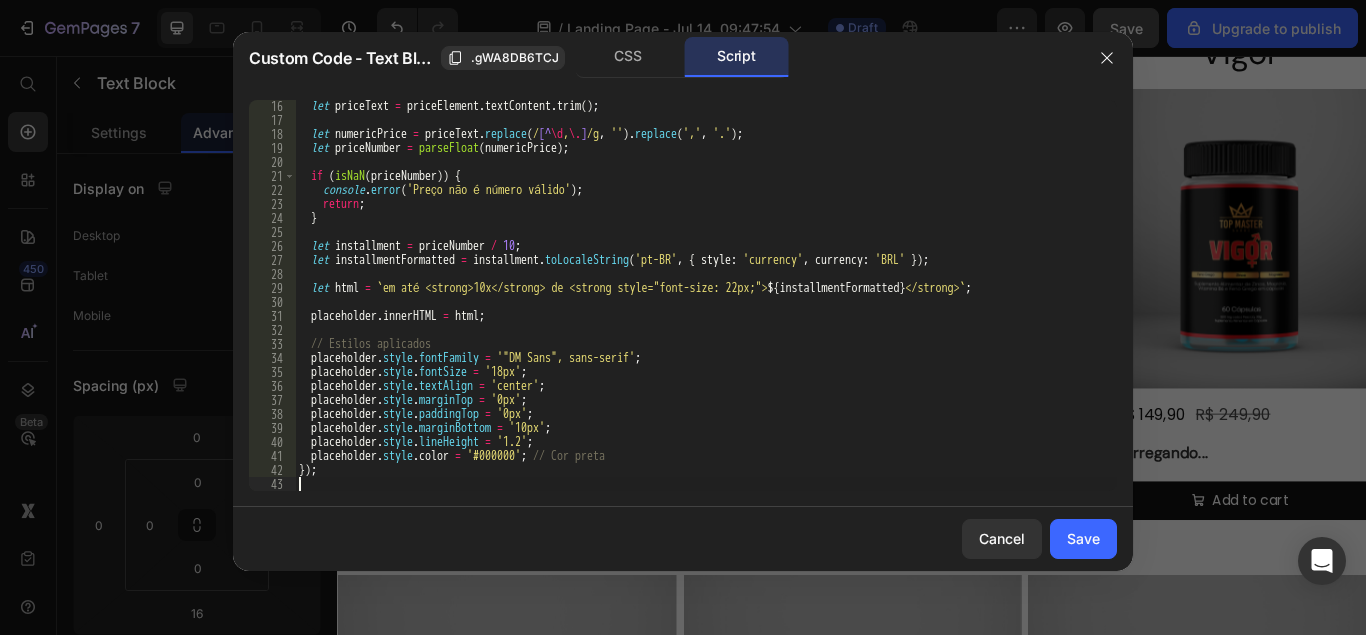 type 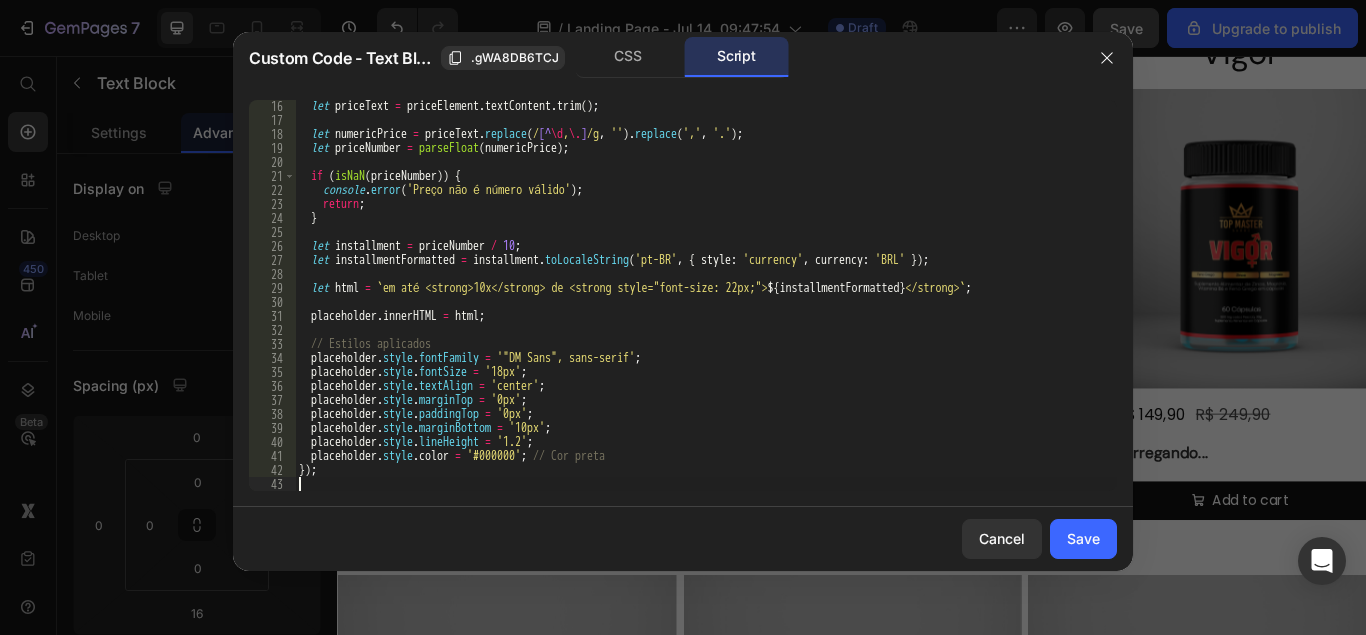 scroll, scrollTop: 211, scrollLeft: 0, axis: vertical 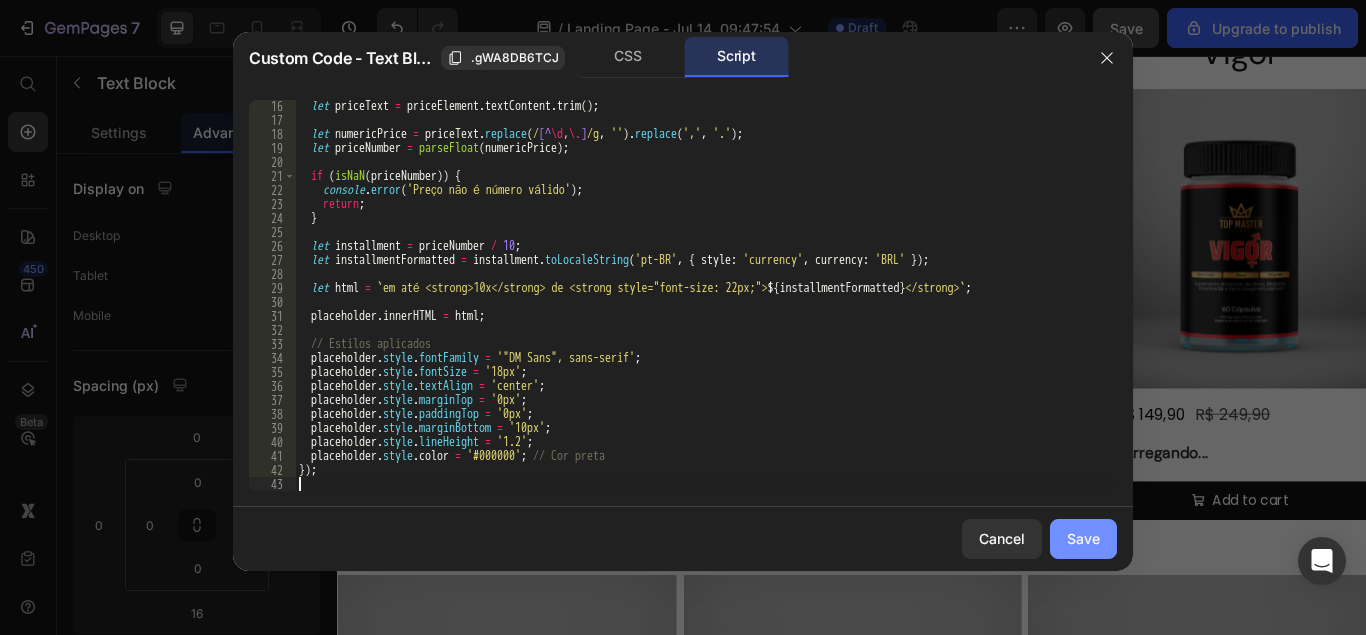 click on "Save" 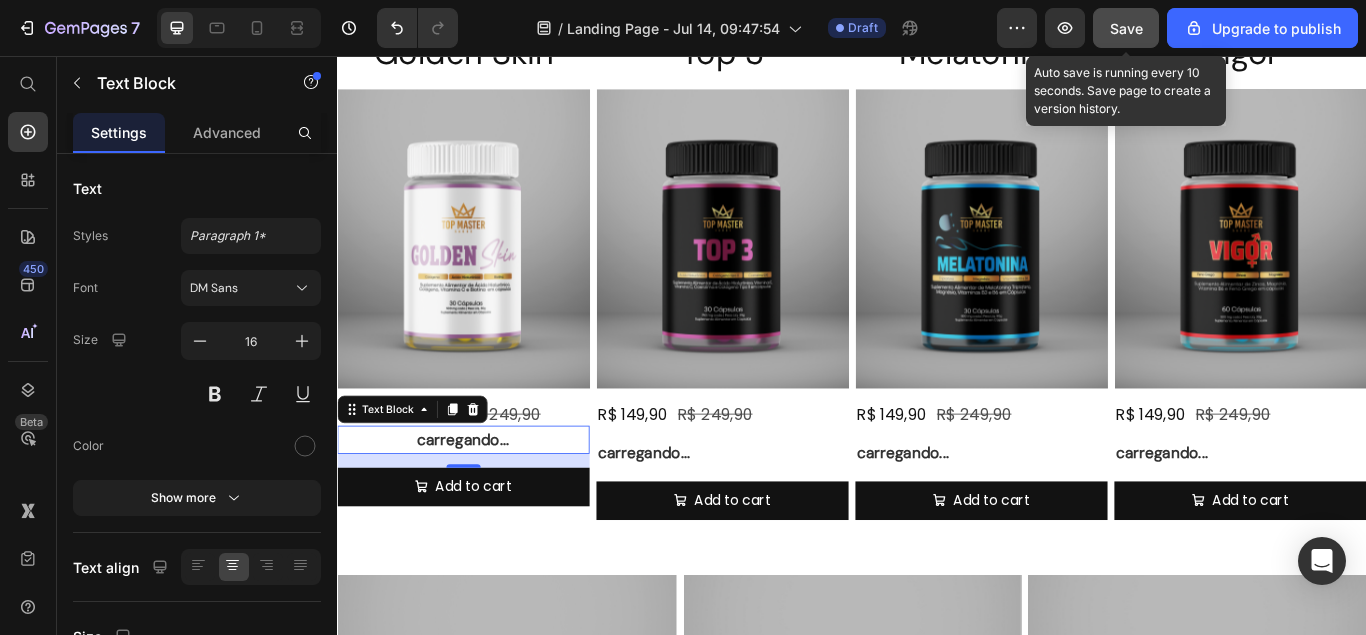 click on "7   /  Landing Page - Jul 14, 09:47:54 Draft Preview  Save  Auto save is running every 10 seconds. Save page to create a version history. Upgrade to publish" 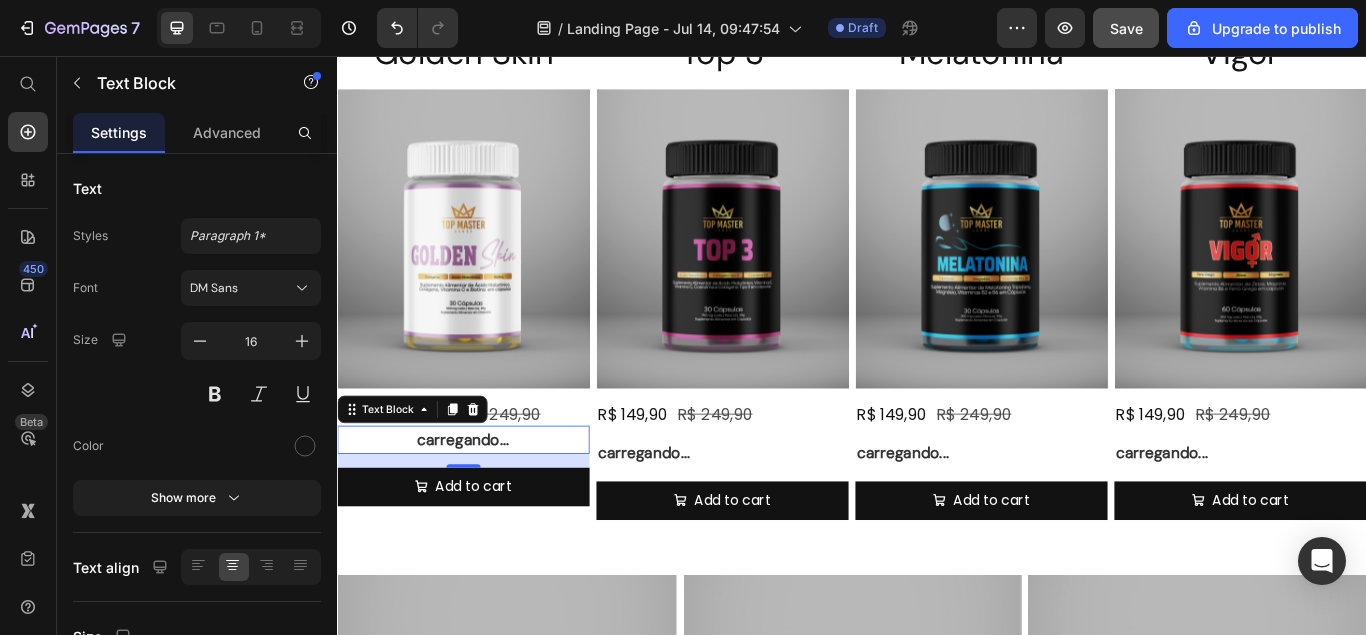 click on "Save" 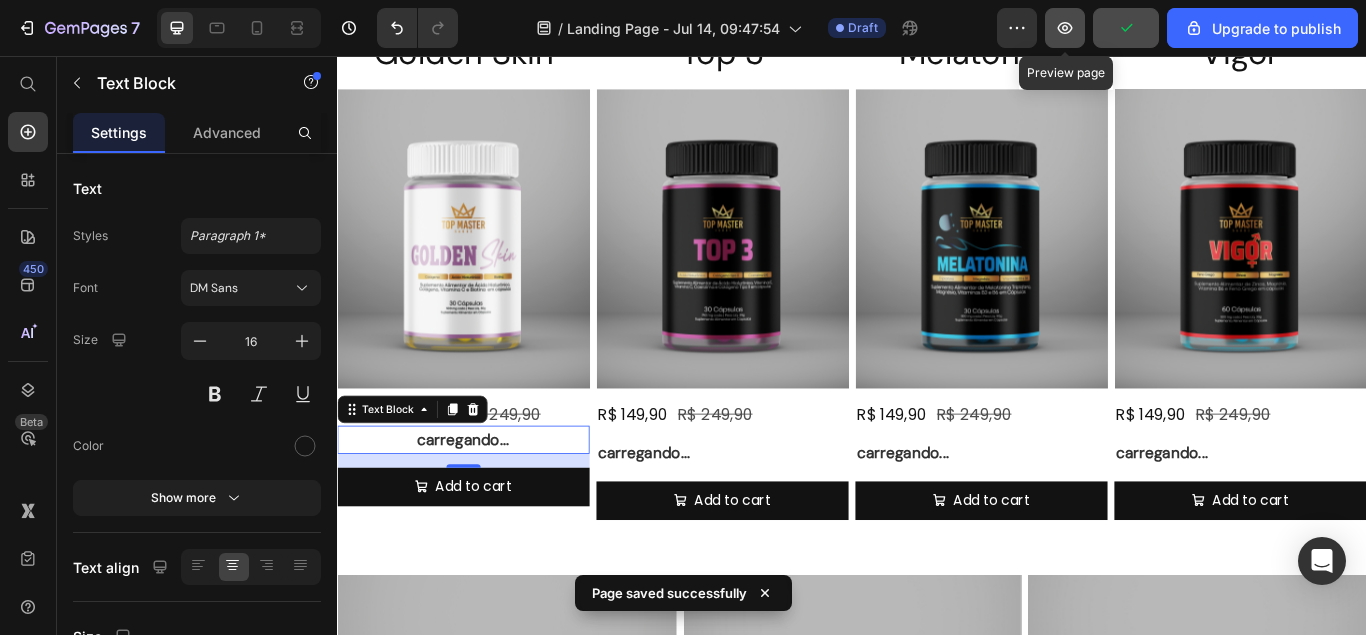 click 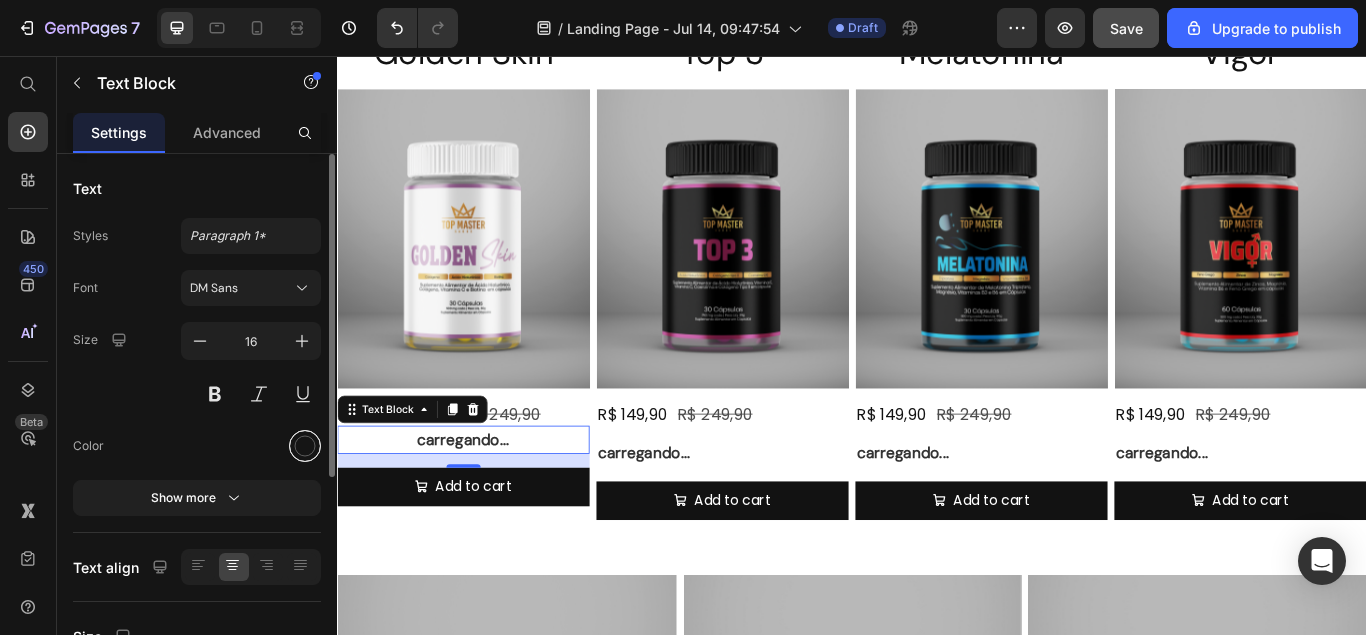 click at bounding box center [305, 446] 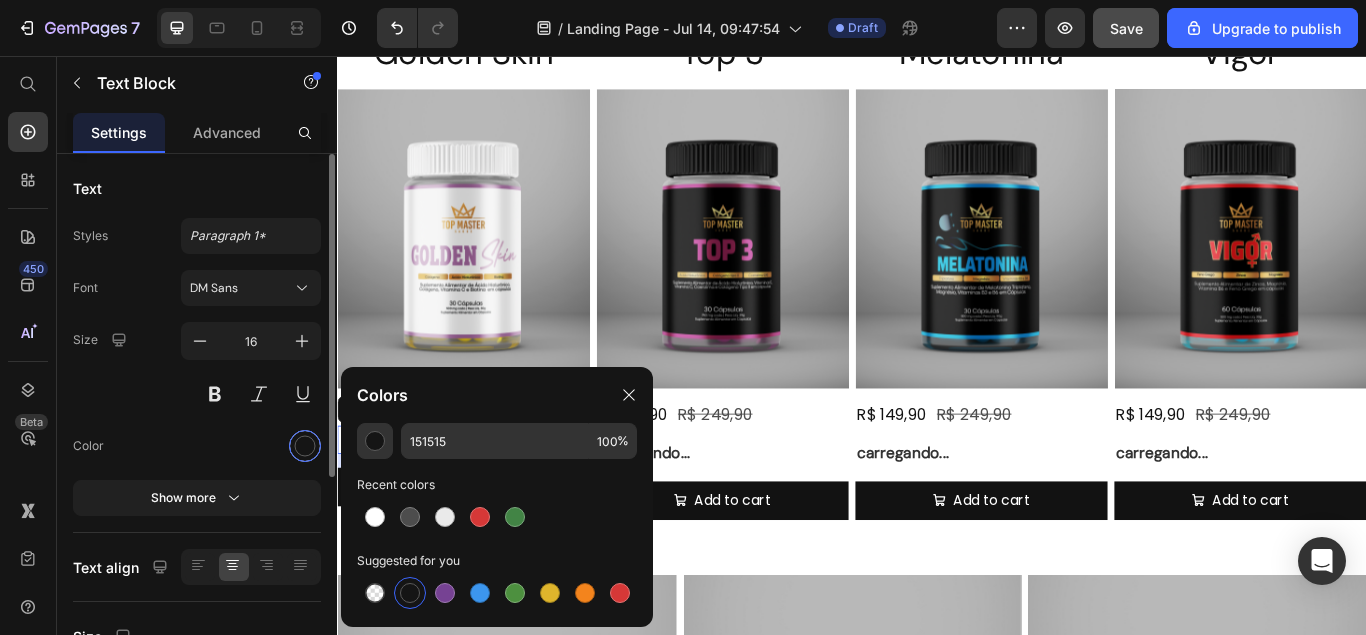 click at bounding box center [305, 446] 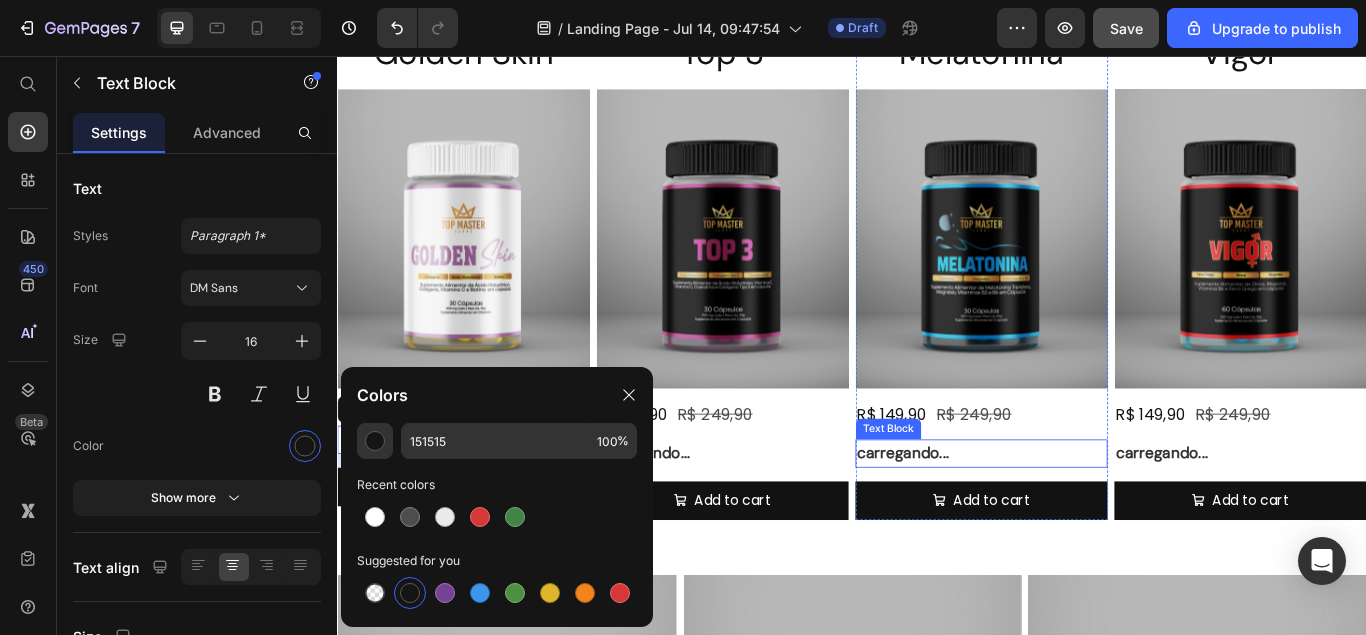 click on "Text Block" at bounding box center [979, 491] 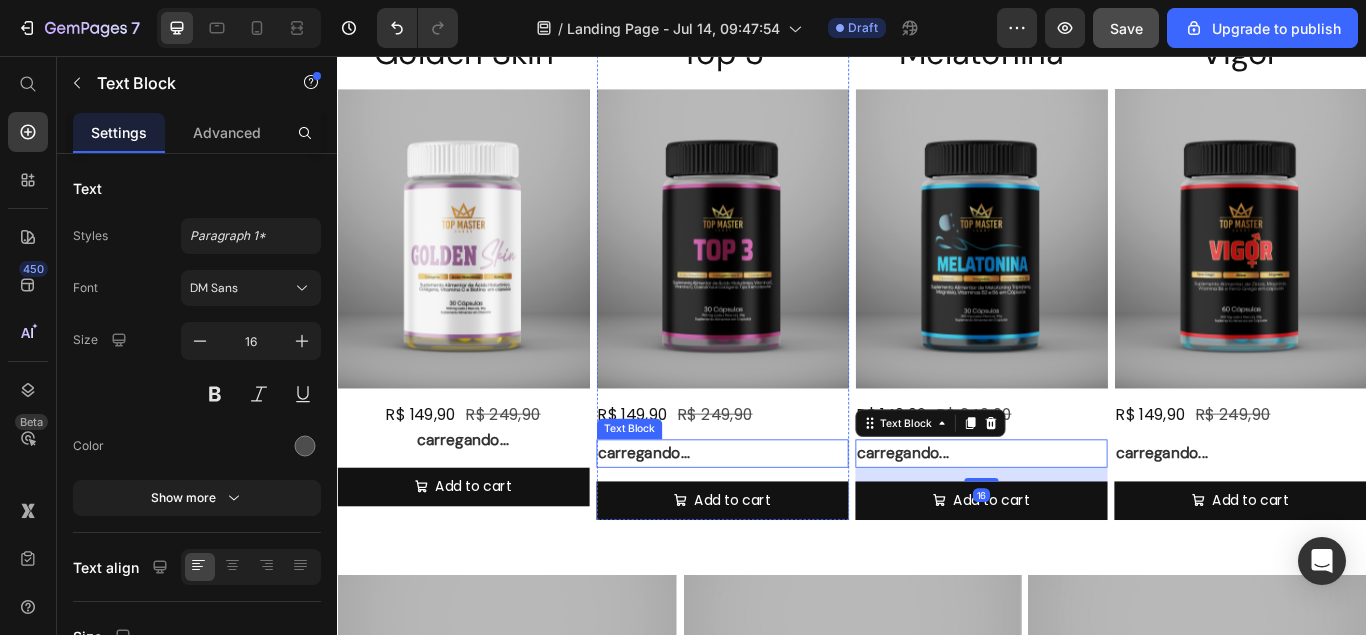click on "carregando..." at bounding box center [484, 503] 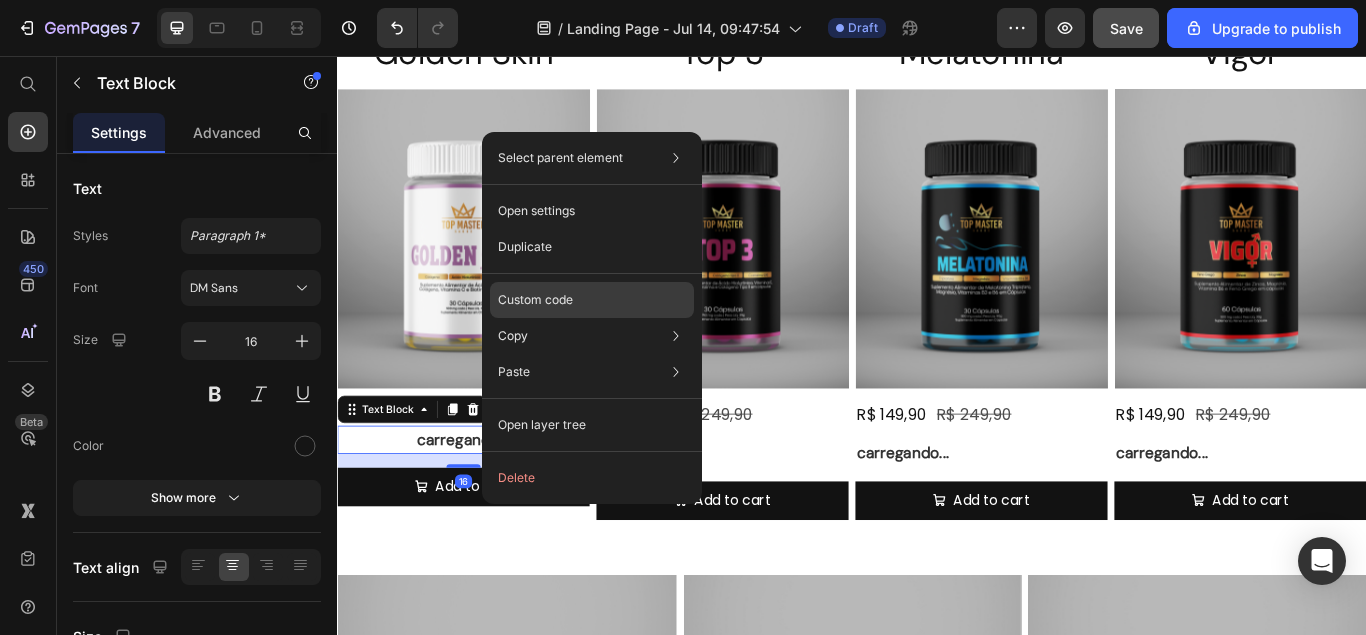 click on "Custom code" at bounding box center (535, 300) 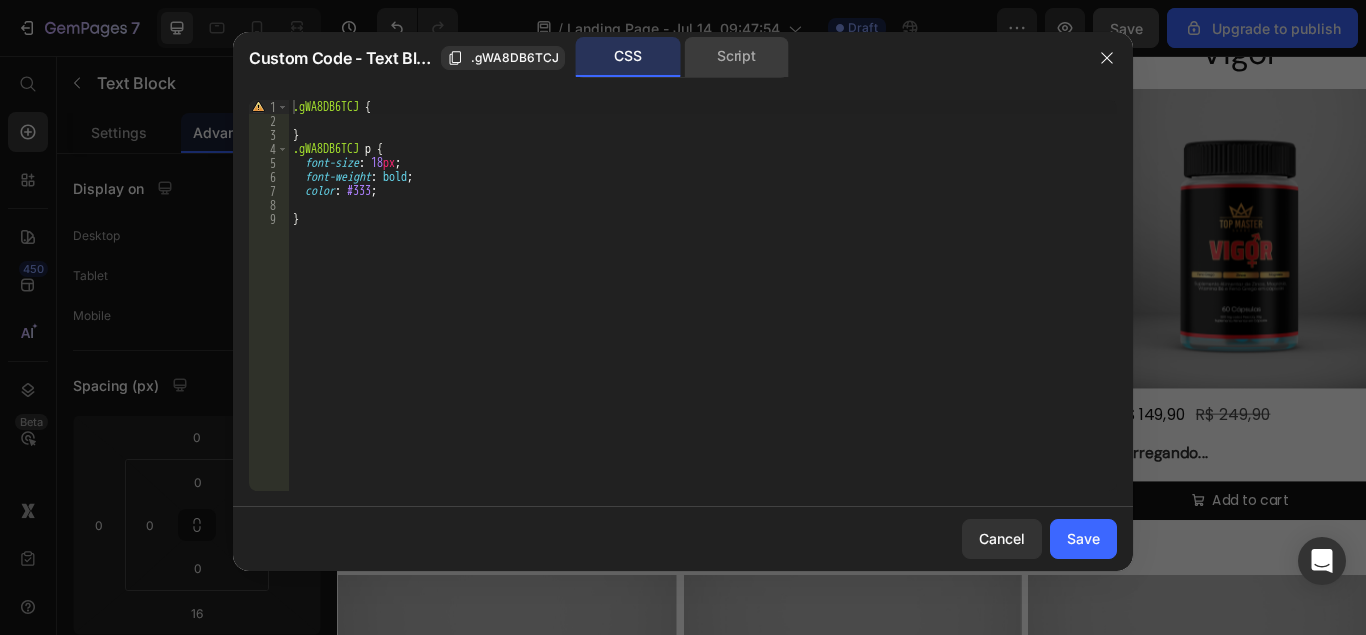 click on "Script" 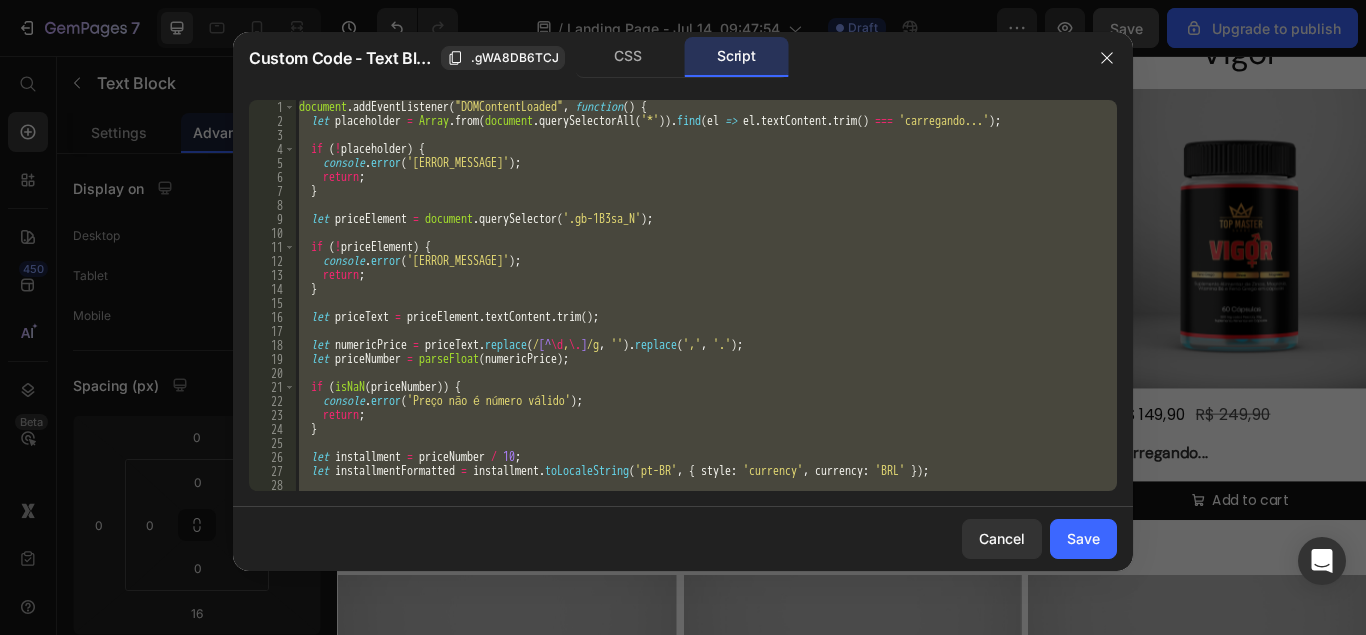 click on "document . addEventListener ( "DOMContentLoaded" ,   function ( )   {    let   placeholder   =   Array . from ( document . querySelectorAll ( '*' )) . find ( el   =>   el . textContent . trim ( )   ===   'carregando...' ) ;    if   ( ! placeholder )   {      console . error ( 'Elemento placeholder não encontrado' ) ;      return ;    }    let   priceElement   =   document . querySelector ( '[PRODUCT_PRICE_SELECTOR]' ) ;    if   ( ! priceElement )   {      console . error ( 'Preço do produto não encontrado' ) ;      return ;    }    let   priceText   =   priceElement . textContent . trim ( ) ;    let   numericPrice   =   priceText . replace ( / [^ \d , \. ] /g ,   '' ) . replace ( ',' ,   '.' ) ;    let   priceNumber   =   parseFloat ( numericPrice ) ;    if   ( isNaN ( priceNumber ))   {      console . error ( 'Preço não é número válido' ) ;      return ;    }    let   installment   =   priceNumber   /   10 ;    let   installmentFormatted   =   installment . toLocaleString ( 'pt-BR' ,   {   style :   'currency' ," at bounding box center (706, 295) 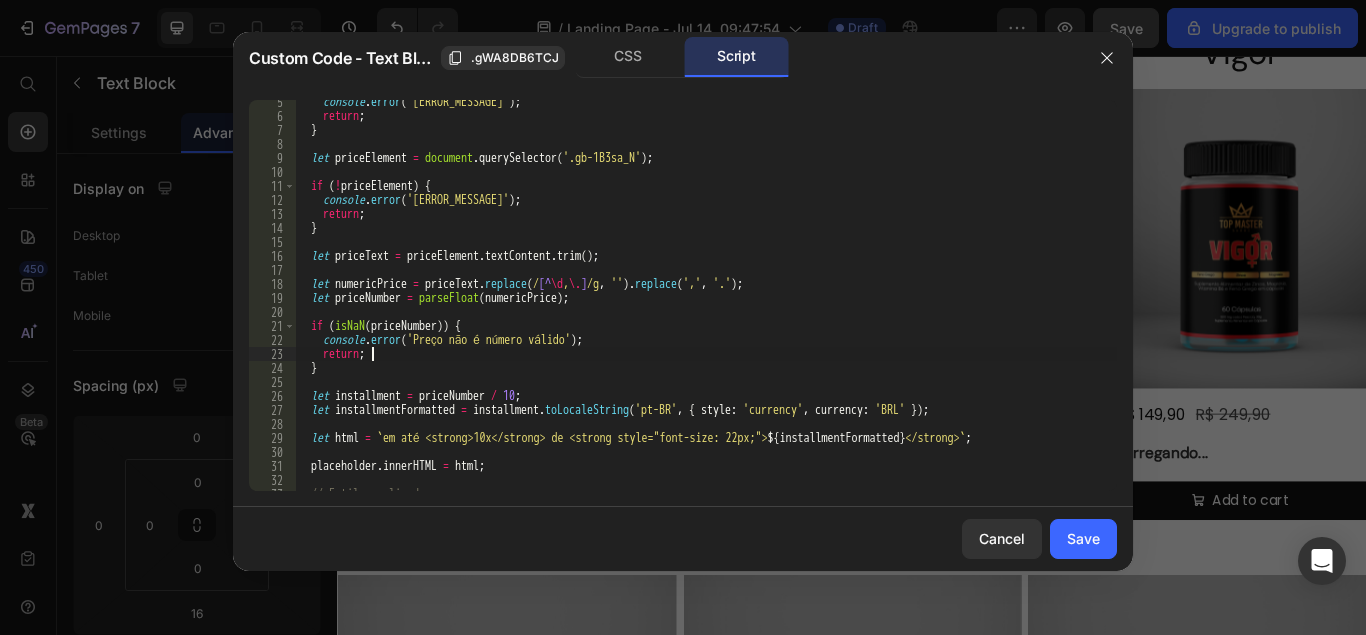 scroll, scrollTop: 211, scrollLeft: 0, axis: vertical 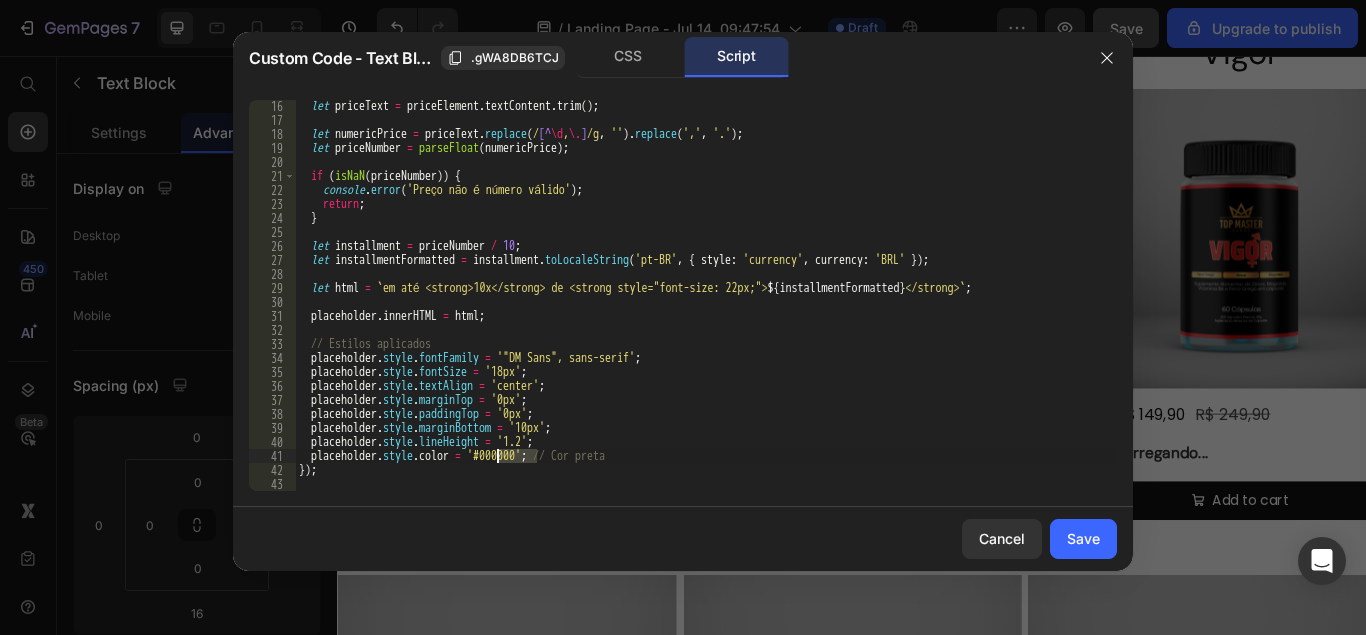 drag, startPoint x: 535, startPoint y: 456, endPoint x: 498, endPoint y: 458, distance: 37.054016 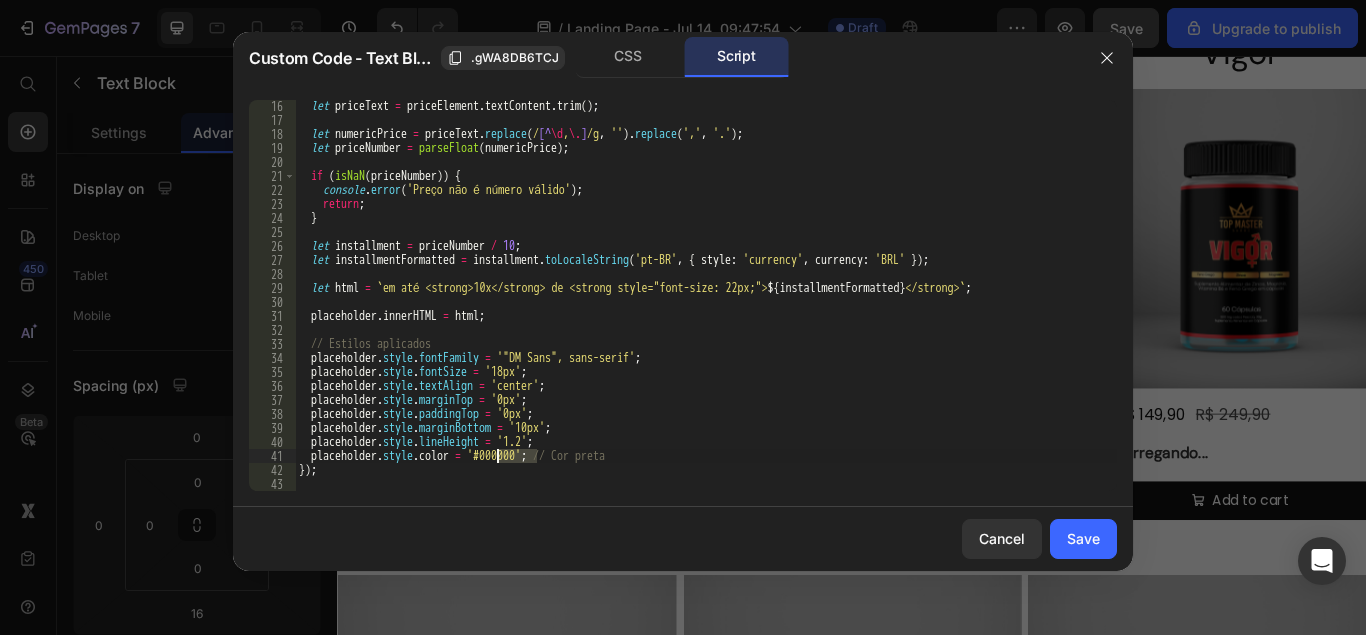 click on "let   priceText   =   priceElement . textContent . trim ( ) ;    let   numericPrice   =   priceText . replace ( / [^ \d , \. ] /g ,   '' ) . replace ( ',' ,   '.' ) ;    let   priceNumber   =   parseFloat ( numericPrice ) ;    if   ( isNaN ( priceNumber ))   {      console . error ( 'Preço não é número válido' ) ;      return ;    }    let   installment   =   priceNumber   /   10 ;    let   installmentFormatted   =   installment . toLocaleString ( 'pt-BR' ,   {   style :   'currency' ,   currency :   'BRL'   }) ;    let   html   =   ` em até <strong>10x</strong> de <strong style="font-size: 22px;"> ${ installmentFormatted } </strong> ` ;    placeholder . innerHTML   =   html ;    // Estilos aplicados    placeholder . style . fontFamily   =   '"DM Sans", sans-serif' ;    placeholder . style . fontSize   =   '18px' ;    placeholder . style . textAlign   =   'center' ;    placeholder . style . marginTop   =   '0px' ;    placeholder . style . paddingTop   =   '0px' ;    placeholder . style . marginBottom" at bounding box center [706, 308] 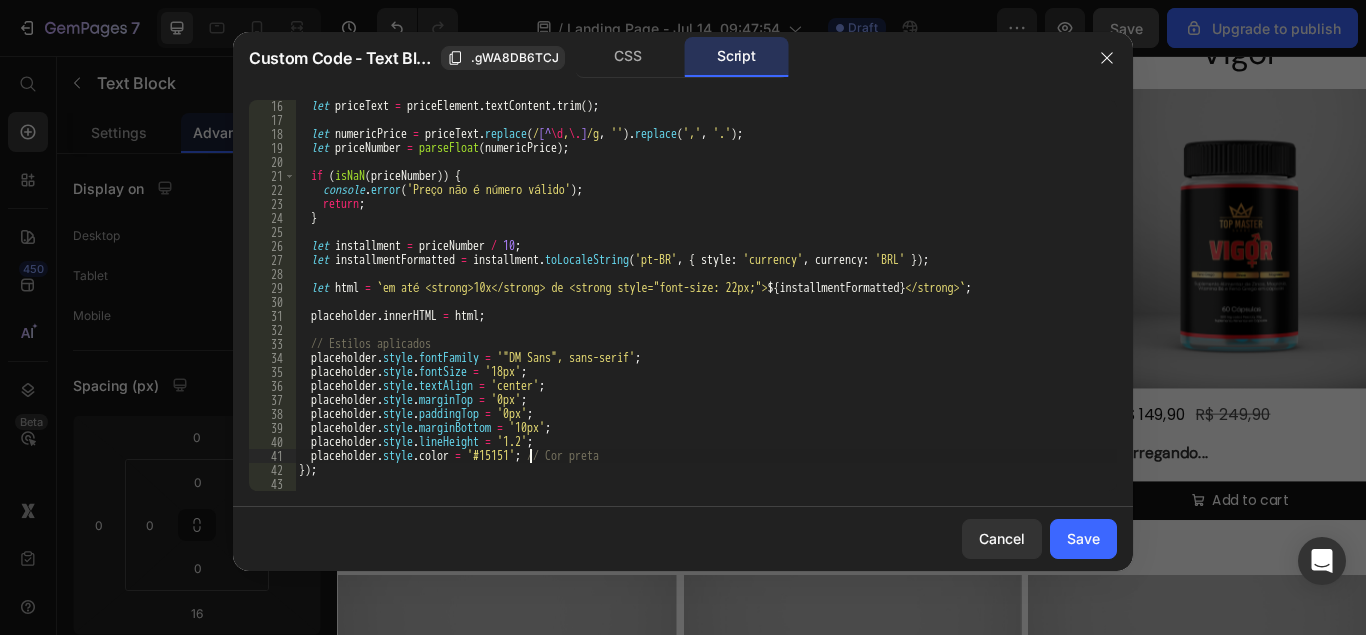scroll, scrollTop: 0, scrollLeft: 19, axis: horizontal 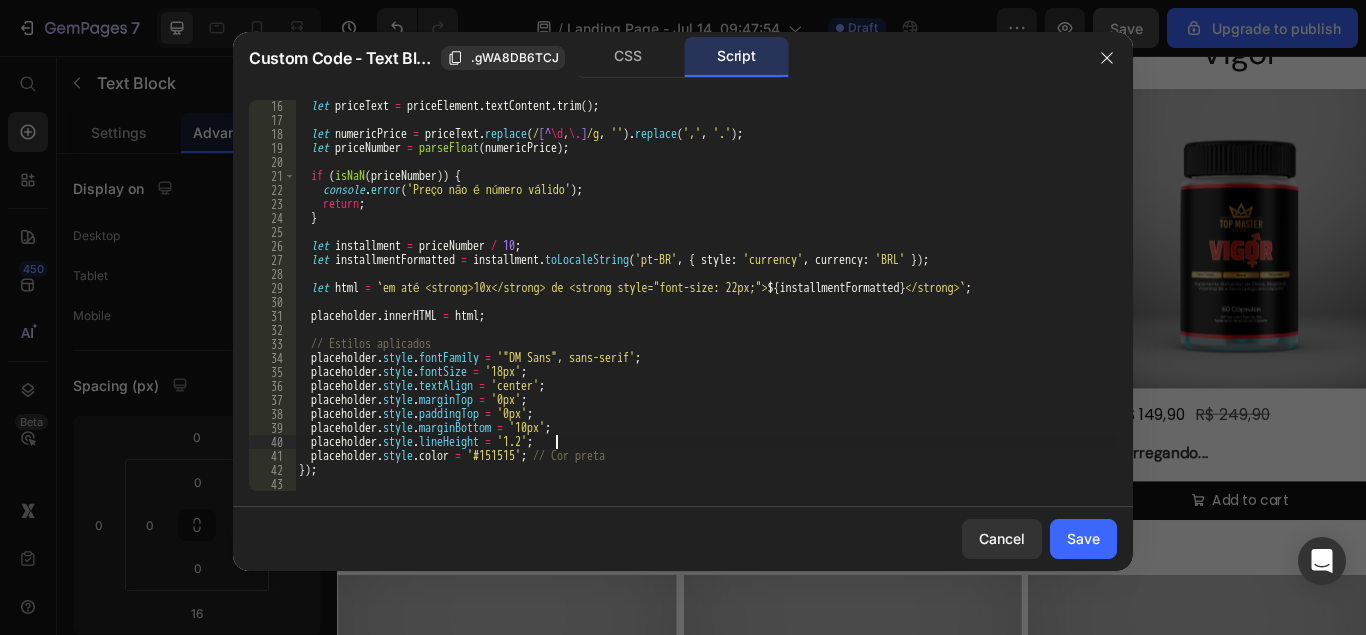 click on "let   priceText   =   priceElement . textContent . trim ( ) ;    let   numericPrice   =   priceText . replace ( / [^ \d , \. ] /g ,   '' ) . replace ( ',' ,   '.' ) ;    let   priceNumber   =   parseFloat ( numericPrice ) ;    if   ( isNaN ( priceNumber ))   {      console . error ( 'Preço não é número válido' ) ;      return ;    }    let   installment   =   priceNumber   /   10 ;    let   installmentFormatted   =   installment . toLocaleString ( 'pt-BR' ,   {   style :   'currency' ,   currency :   'BRL'   }) ;    let   html   =   ` em até <strong>10x</strong> de <strong style="font-size: 22px;"> ${ installmentFormatted } </strong> ` ;    placeholder . innerHTML   =   html ;    // Estilos aplicados    placeholder . style . fontFamily   =   '"DM Sans", sans-serif' ;    placeholder . style . fontSize   =   '18px' ;    placeholder . style . textAlign   =   'center' ;    placeholder . style . marginTop   =   '0px' ;    placeholder . style . paddingTop   =   '0px' ;    placeholder . style . marginBottom" at bounding box center [706, 308] 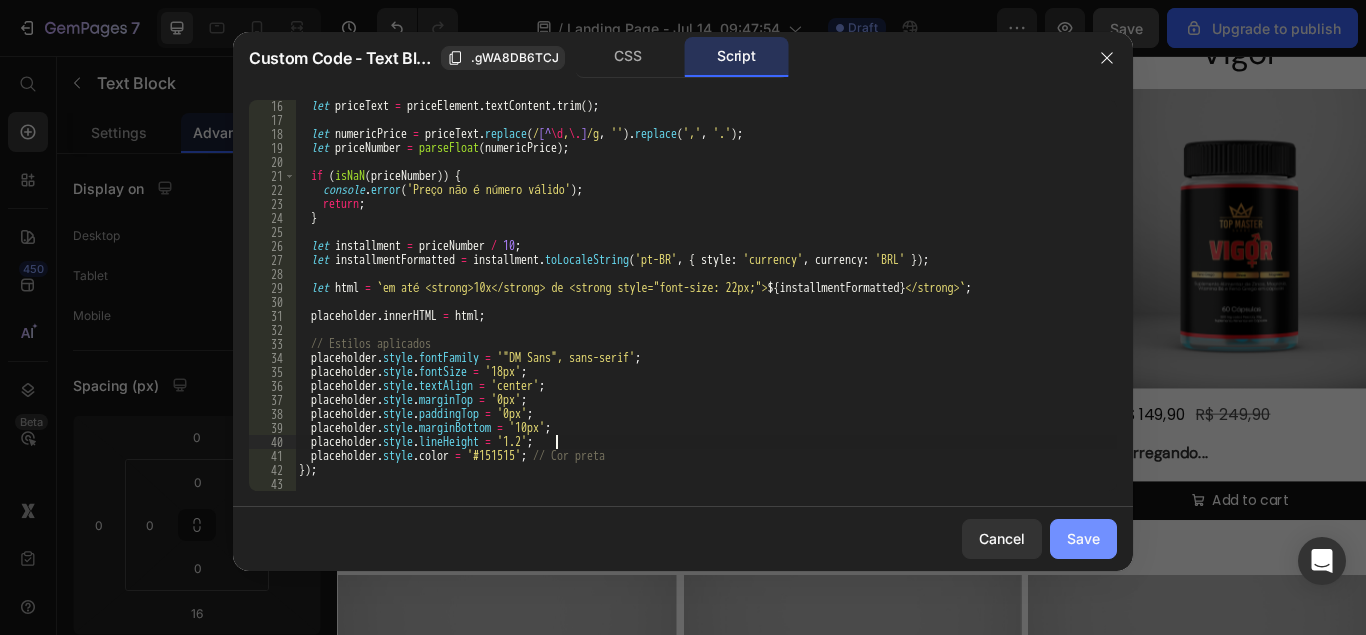type on "placeholder.style.lineHeight = '1.2';" 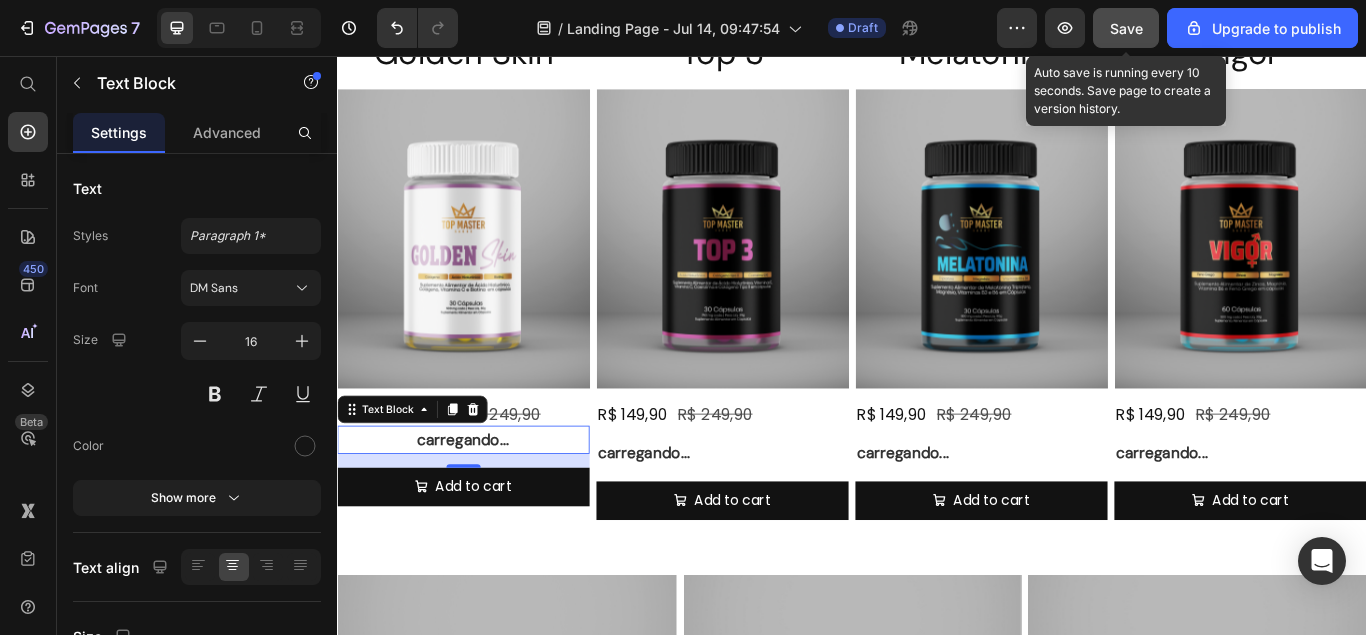 click on "Save" 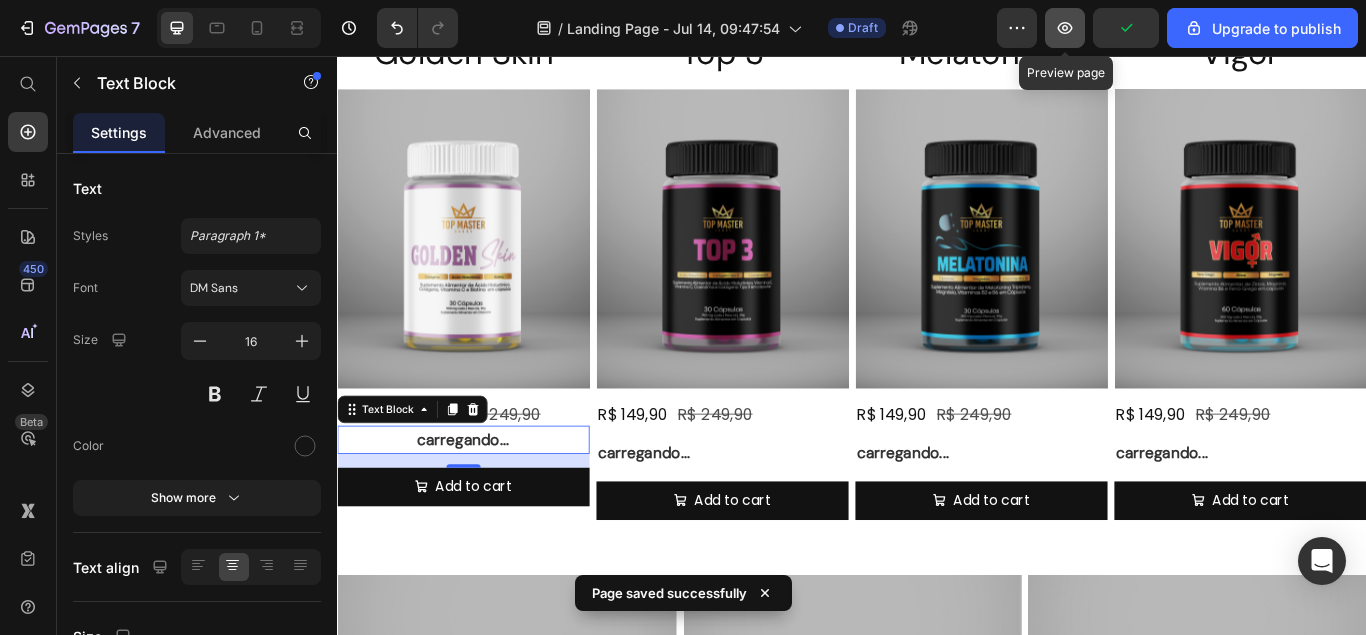 click 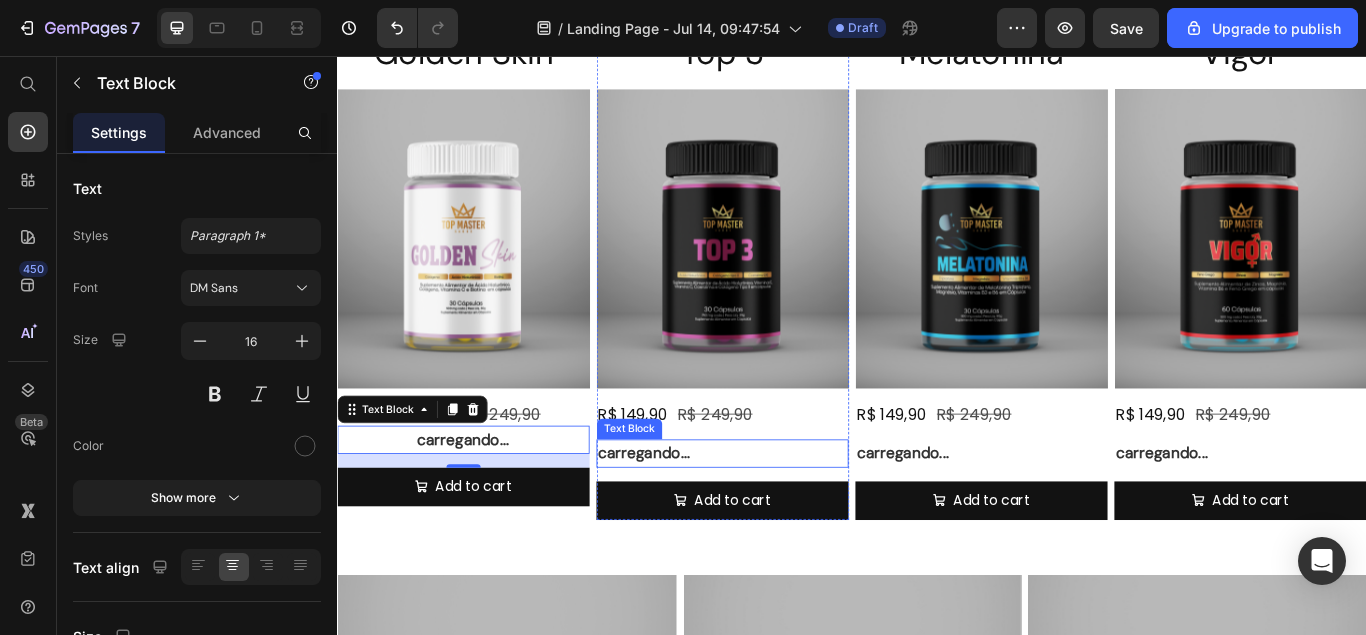 click on "carregando..." at bounding box center [786, 519] 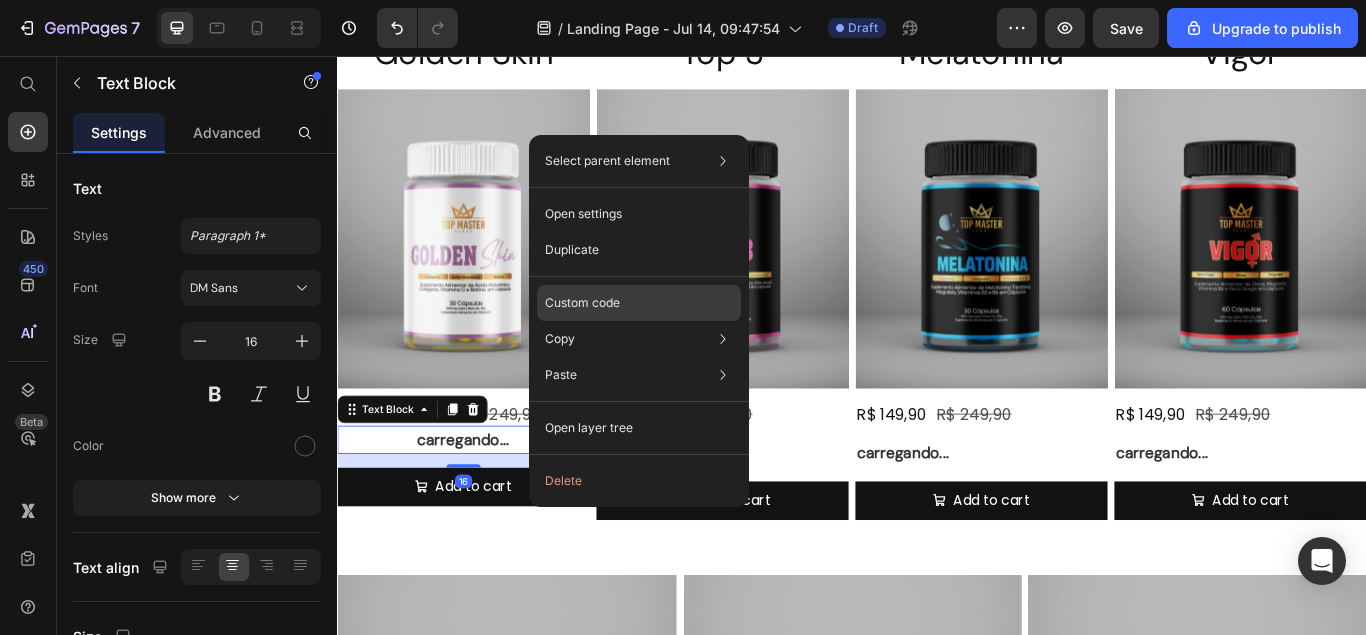 click on "Custom code" at bounding box center [582, 303] 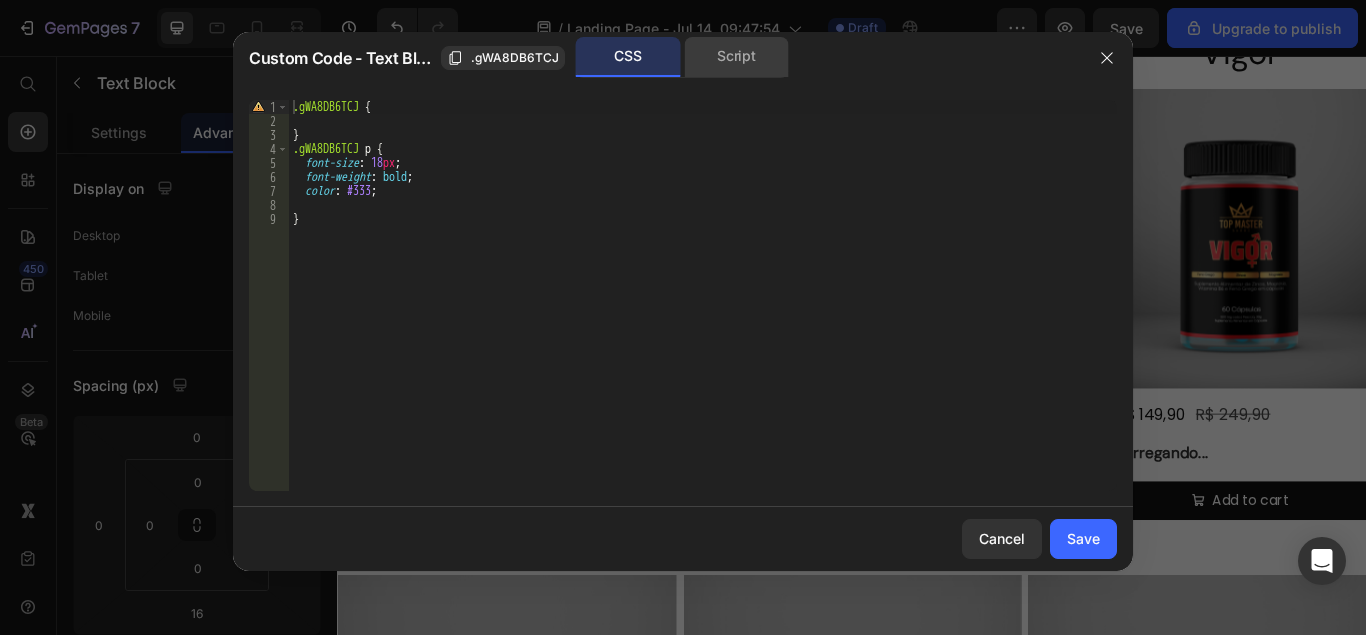 click on "Script" 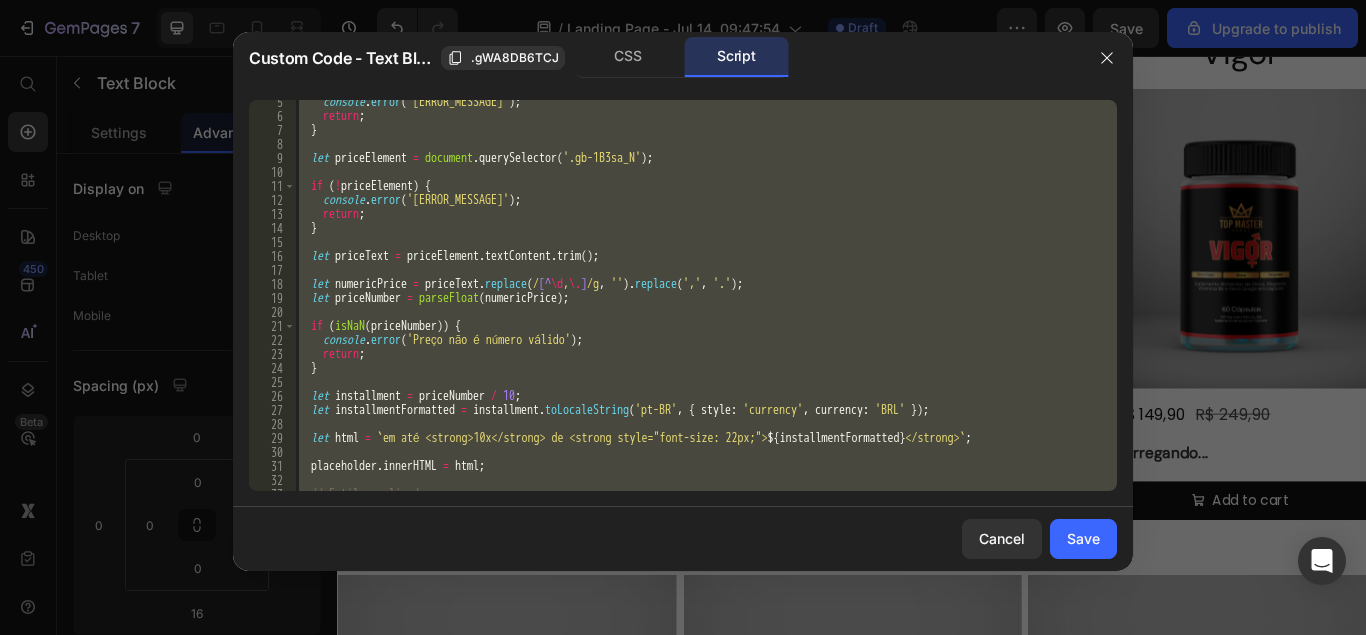scroll, scrollTop: 61, scrollLeft: 0, axis: vertical 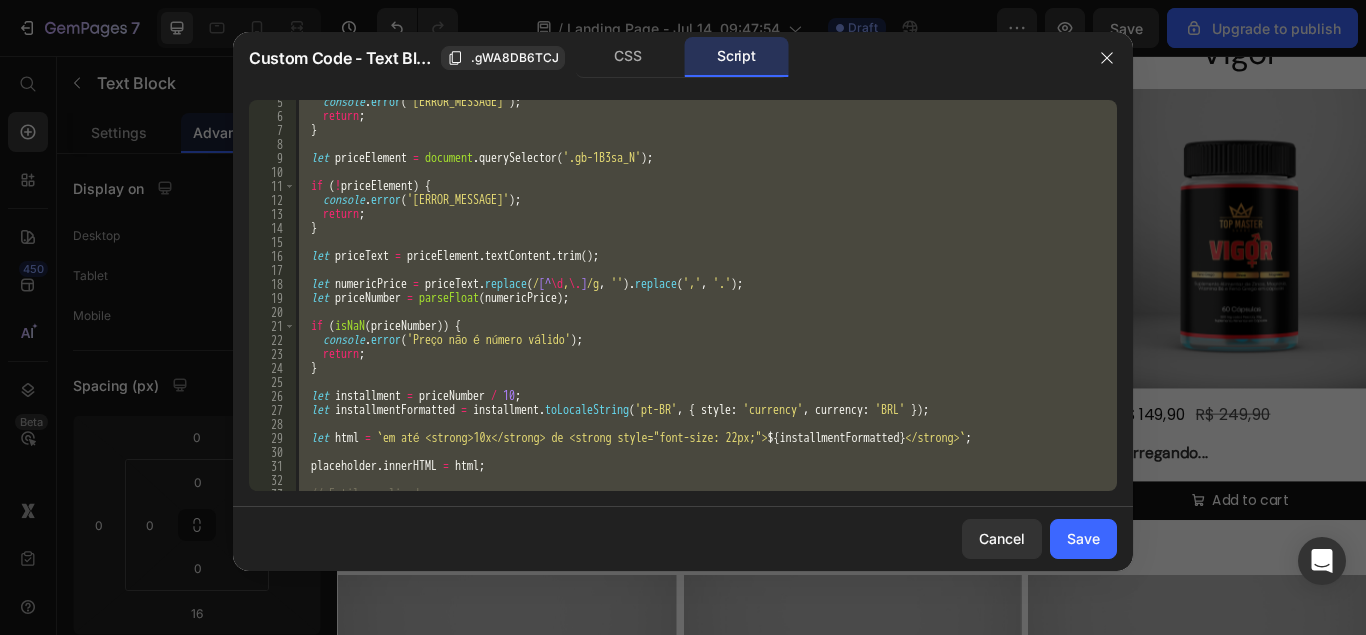 click on "let   priceText   =   priceElement . textContent . trim ( ) ;    let   numericPrice   =   priceText . replace ( / [^ \d , \. ] /g ,   '' ) . replace ( ',' ,   '.' ) ;    let   priceNumber   =   parseFloat ( numericPrice ) ;    if   ( isNaN ( priceNumber ))   {      console . error ( 'Preço não é número válido' ) ;      return ;    }    let   installment   =   priceNumber   /   10 ;    let   installmentFormatted   =   installment . toLocaleString ( 'pt-BR' ,   {   style :   'currency' ,   currency :   'BRL'   }) ;    let   html   =   ` em até 10x de  ${ installmentFormatted }  ` ;    placeholder . innerHTML   =   html ;    // Estilo atualizado    placeholder . style . fontFamily   =   '"DM Sans", sans-serif' ;    placeholder . style . fontSize   =   '18px' ;    placeholder . style . textAlign   =   'center' ;    placeholder . style . marginTop   =   '0px' ;                // tira o espaço acima    placeholder . style . paddingTop   =   '0px'" at bounding box center (706, 295) 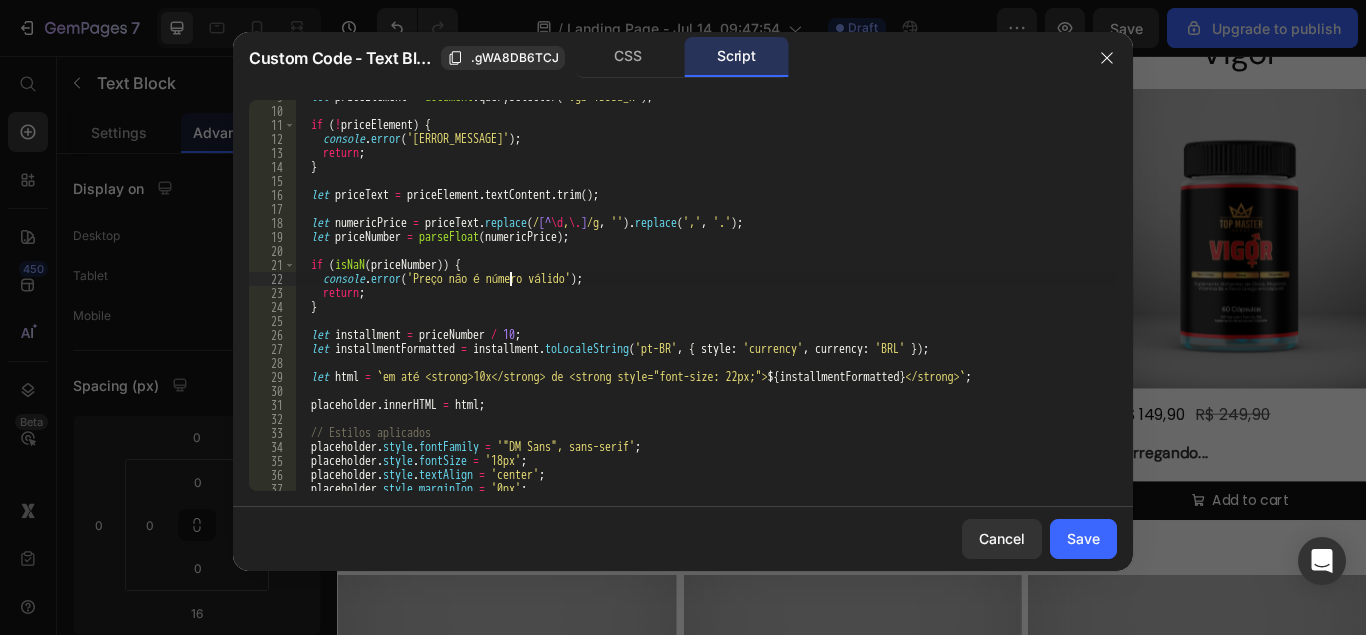 scroll, scrollTop: 122, scrollLeft: 0, axis: vertical 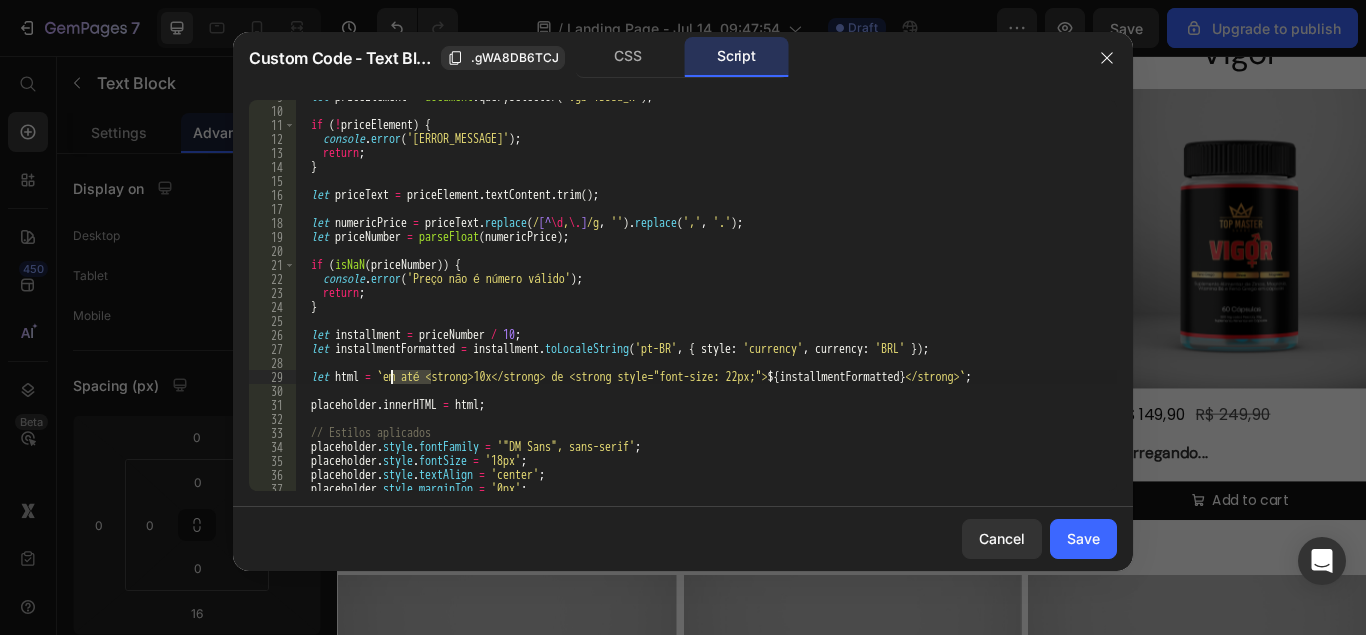 drag, startPoint x: 431, startPoint y: 375, endPoint x: 392, endPoint y: 377, distance: 39.051247 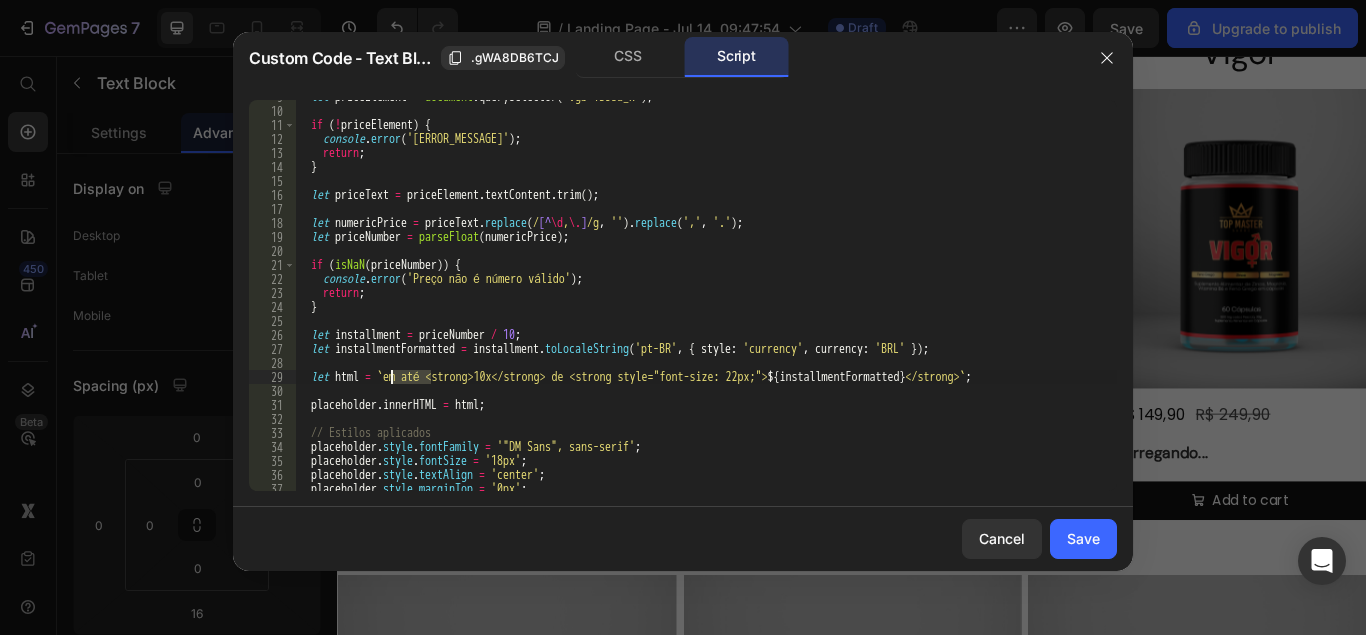click on "let   priceElement   =   document . querySelector ( '.gb-1B3sa_N' ) ;    if   ( ! priceElement )   {      console . error ( 'Preço do produto não encontrado' ) ;      return ;    }    let   priceText   =   priceElement . textContent . trim ( ) ;    let   numericPrice   =   priceText . replace ( / [^ \d , \. ] /g ,   '' ) . replace ( ',' ,   '.' ) ;    let   priceNumber   =   parseFloat ( numericPrice ) ;    if   ( isNaN ( priceNumber ))   {      console . error ( 'Preço não é número válido' ) ;      return ;    }    let   installment   =   priceNumber   /   10 ;    let   installmentFormatted   =   installment . toLocaleString ( 'pt-BR' ,   {   style :   'currency' ,   currency :   'BRL'   }) ;    let   html   =   ` em até <strong>10x</strong> de <strong style="font-size: 22px;"> ${ installmentFormatted } </strong> ` ;    placeholder . innerHTML   =   html ;    // Estilos aplicados    placeholder . style . fontFamily   =   '"DM Sans", sans-serif' ;    placeholder . style . fontSize   =   '18px' ;" at bounding box center (706, 299) 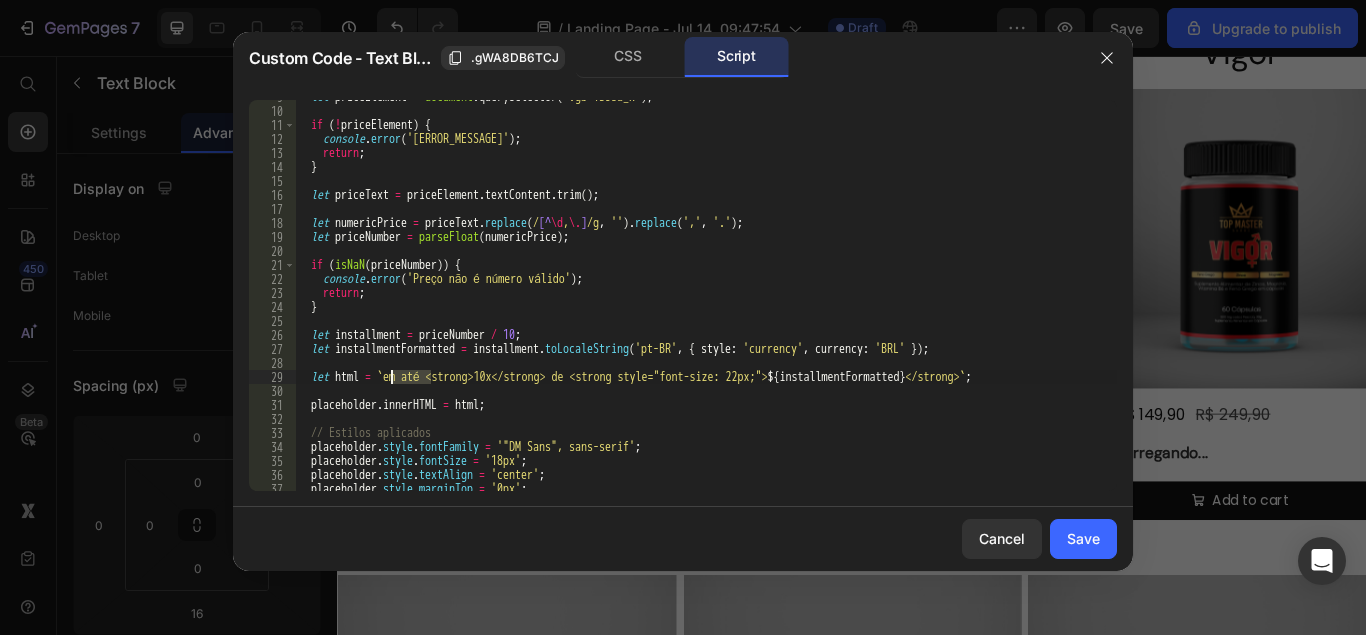 scroll, scrollTop: 0, scrollLeft: 8, axis: horizontal 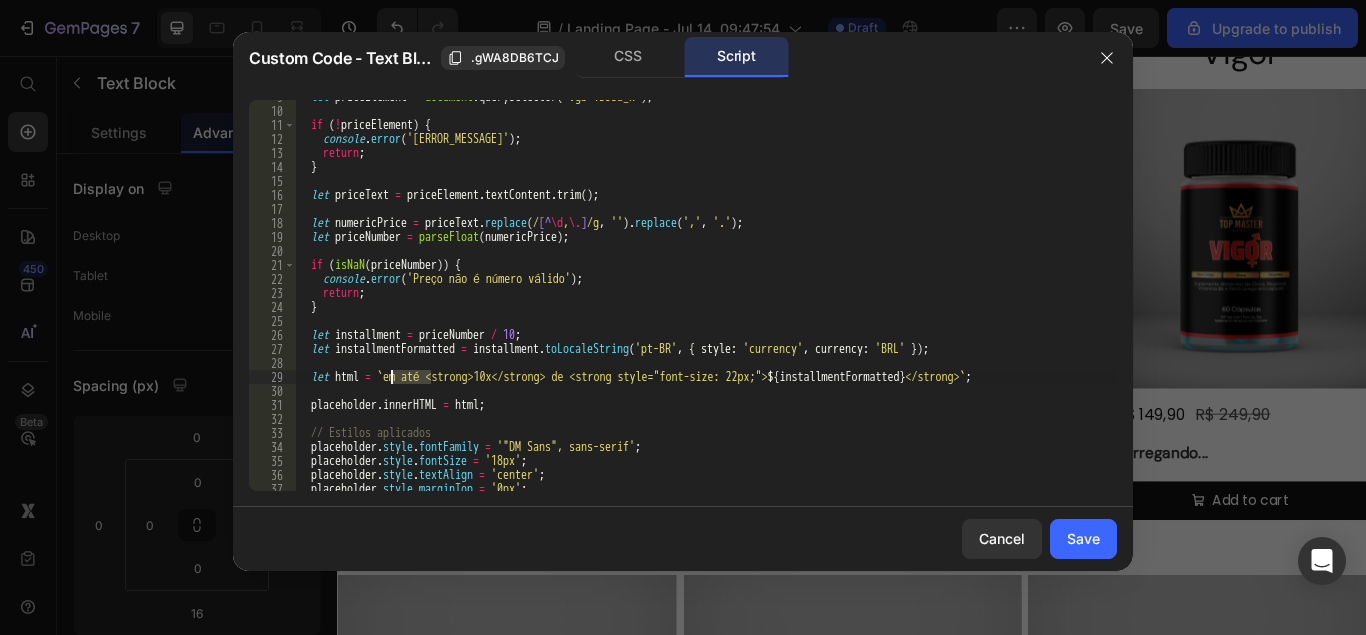 type on "let html = `ou <strong>10x</strong> de <strong style="font-size: 22px;">${installmentFormatted}</strong>`" 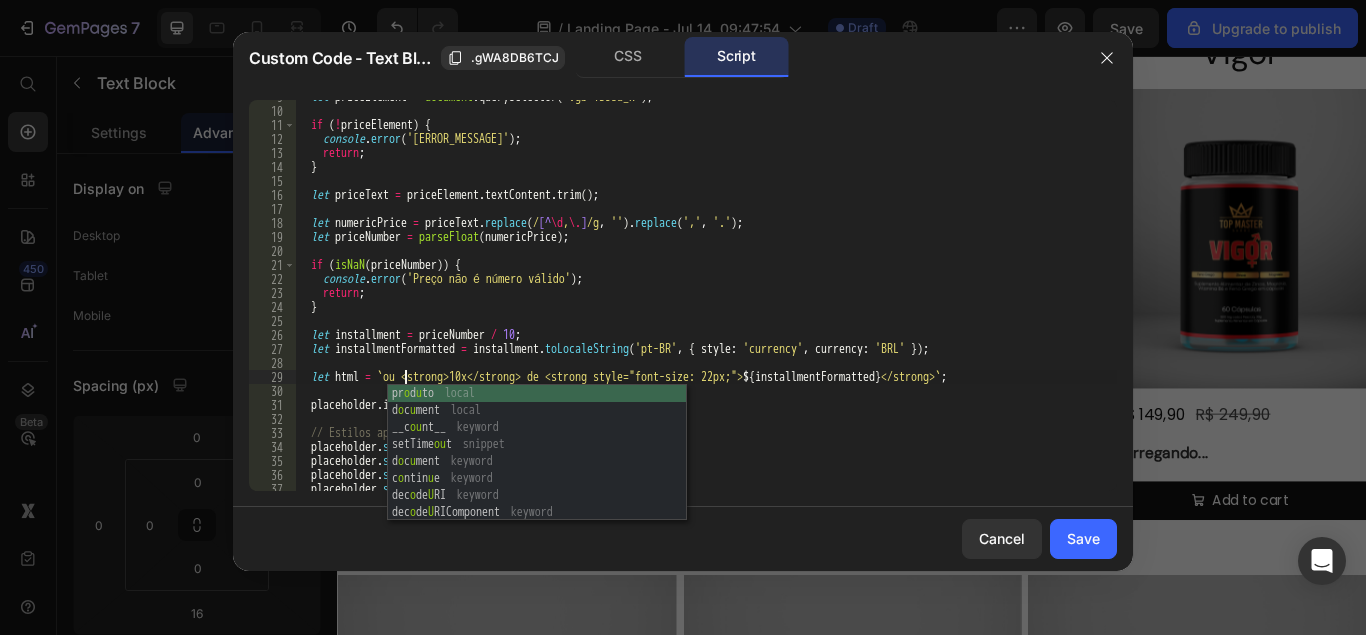 click on "let   priceElement   =   document . querySelector ( '.gb-1B3sa_N' ) ;    if   ( ! priceElement )   {      console . error ( 'Preço do produto não encontrado' ) ;      return ;    }    let   priceText   =   priceElement . textContent . trim ( ) ;    let   numericPrice   =   priceText . replace ( / [^ \d , \. ] /g ,   '' ) . replace ( ',' ,   '.' ) ;    let   priceNumber   =   parseFloat ( numericPrice ) ;    if   ( isNaN ( priceNumber ))   {      console . error ( 'Preço não é número válido' ) ;      return ;    }    let   installment   =   priceNumber   /   [NUMBER] ;    let   installmentFormatted   =   installment . toLocaleString ( 'pt-BR' ,   {   style :   'currency' ,   currency :   'BRL'   }) ;    let   html   =   ` ou <strong>[NUMBER]x</strong> de <strong style="font-size: [NUMBER]px;"> ${ installmentFormatted } </strong> ` ;    placeholder . innerHTML   =   html ;    // Estilos aplicados    placeholder . style . fontFamily   =   '"DM Sans", sans-serif' ;    placeholder . style . fontSize   =   '[NUMBER]px' ;    . ." at bounding box center (706, 299) 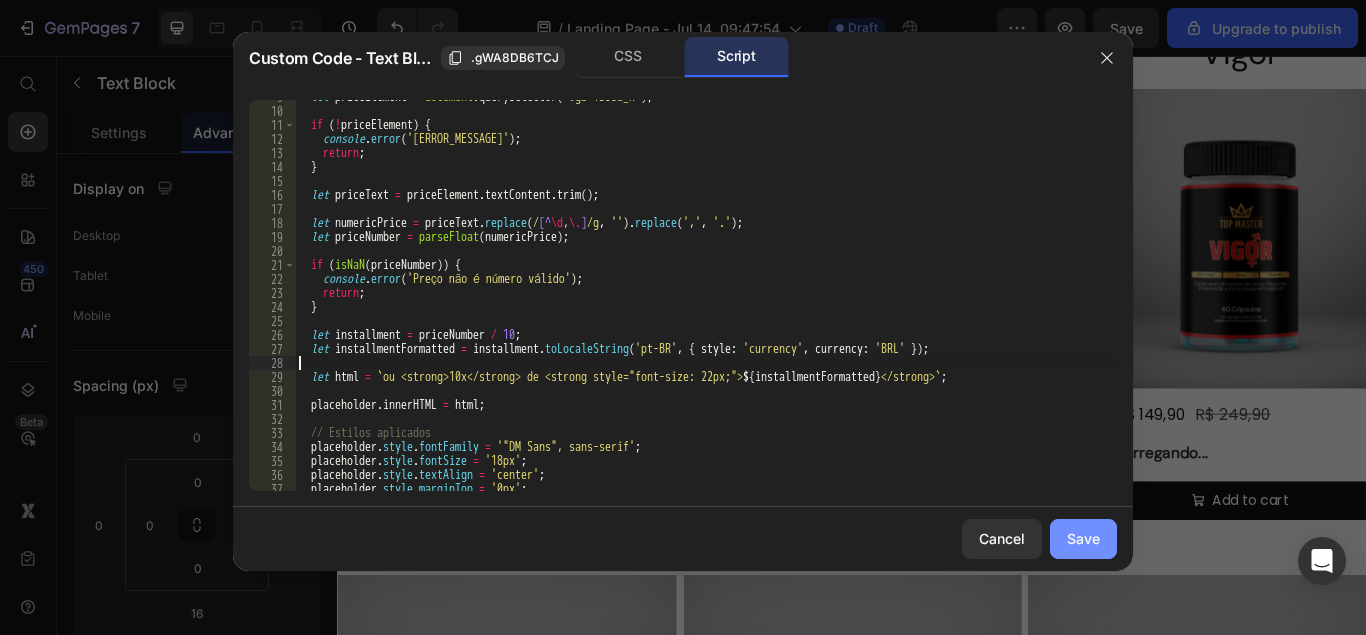 type 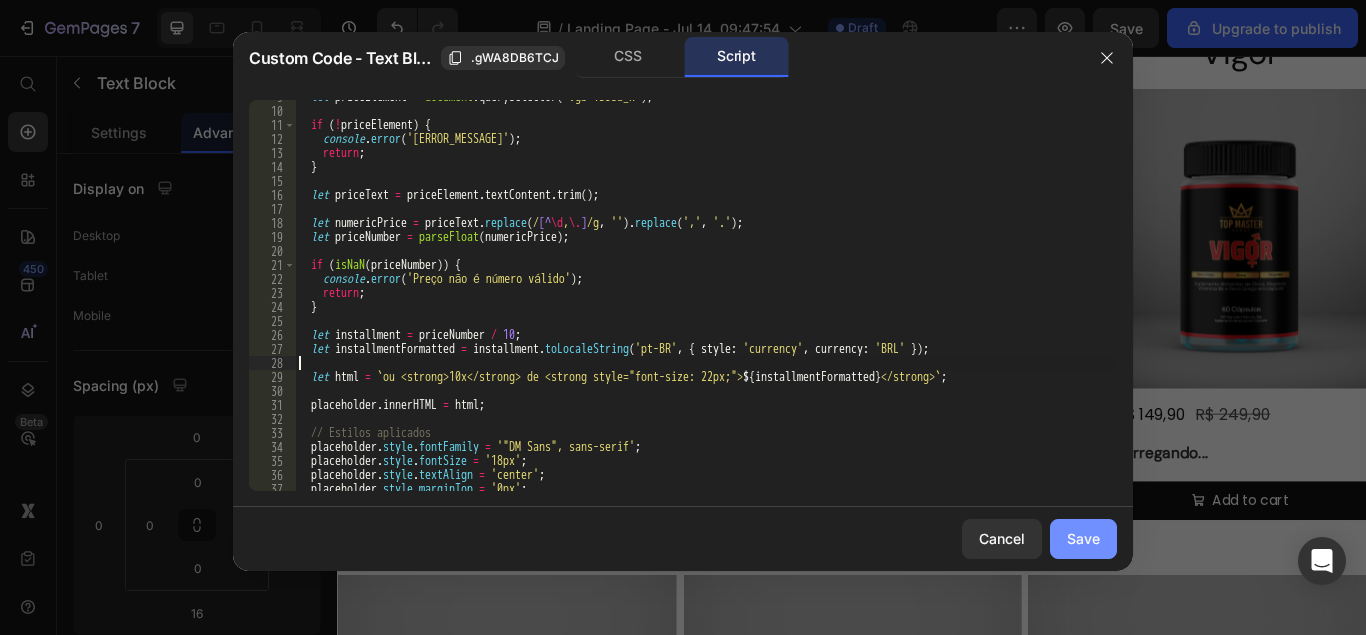 click on "Save" 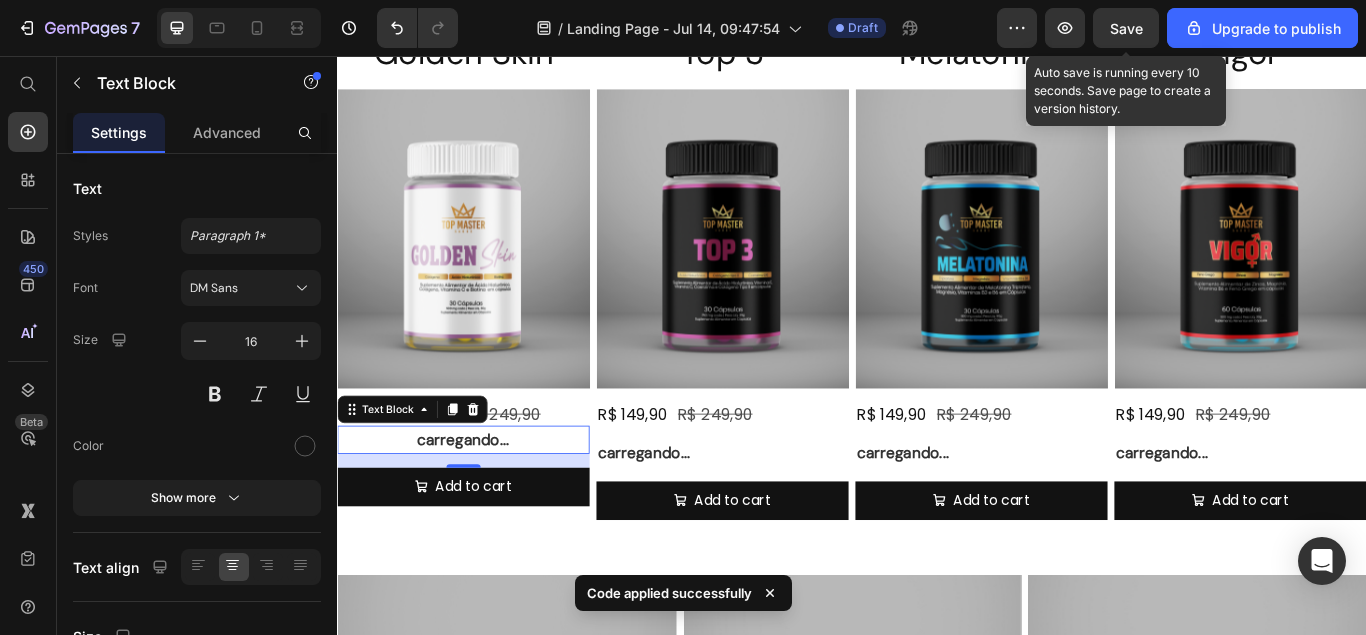 click on "Save" at bounding box center (1126, 28) 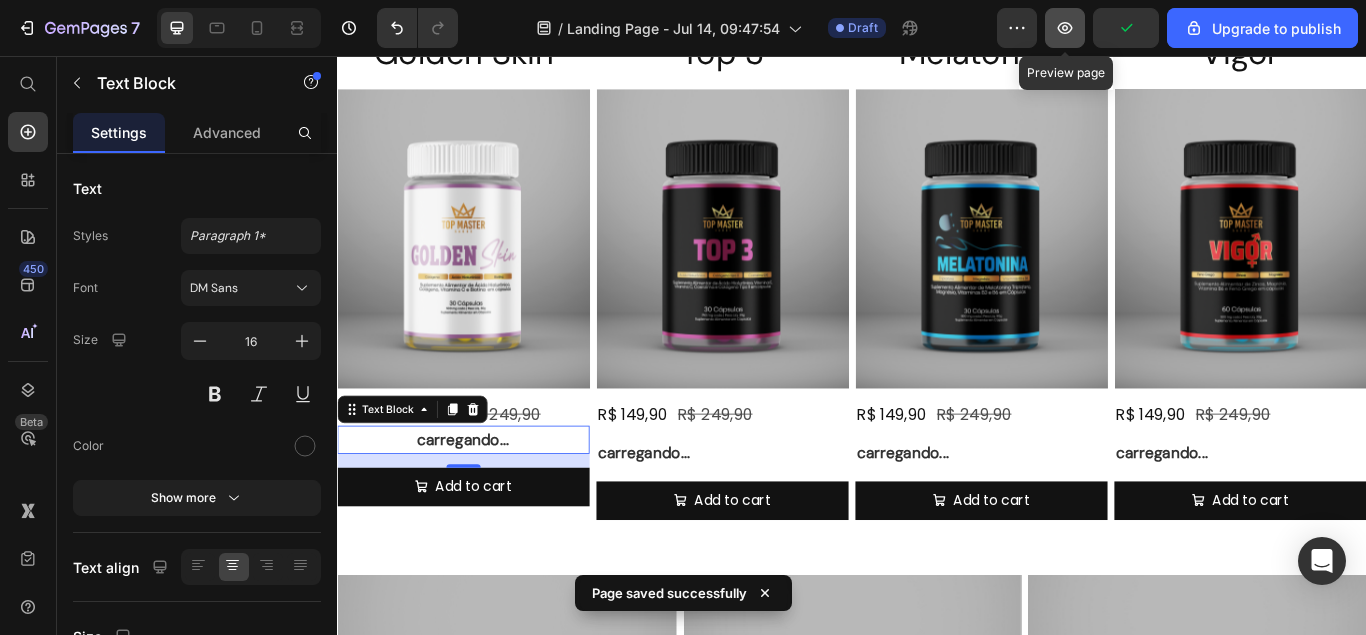click 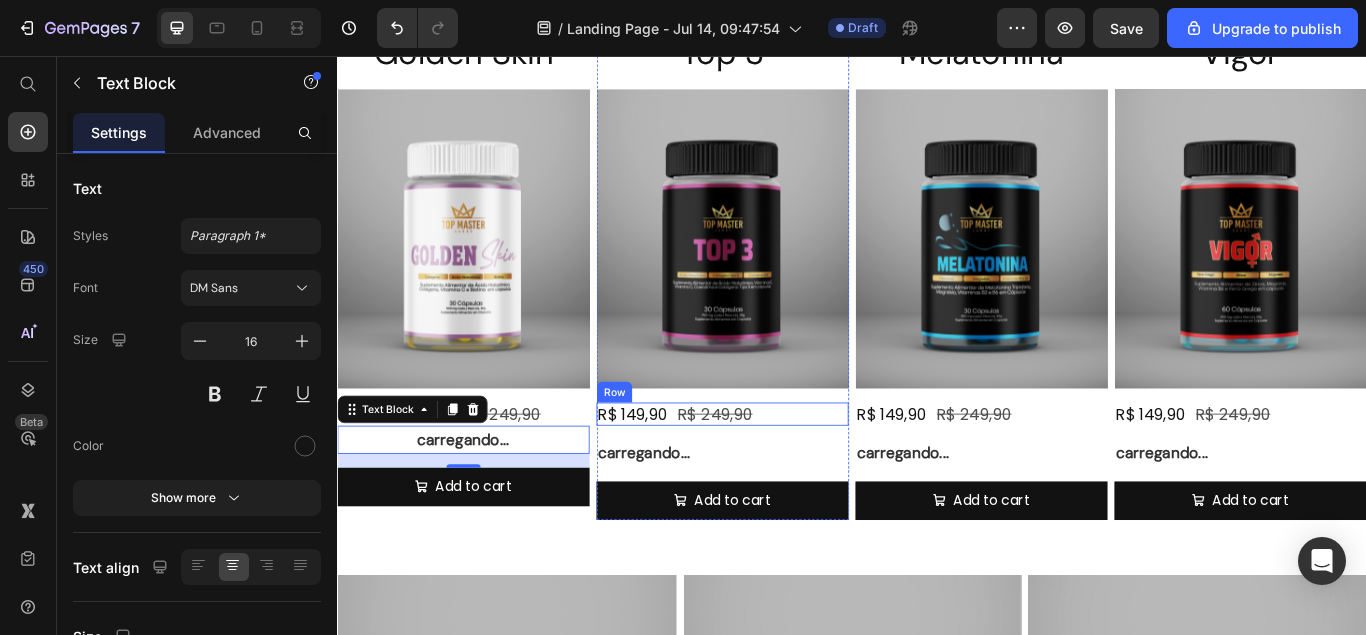 click on "R$ 149,90 Product Price R$ 249,90 Product Price Row" at bounding box center [786, 473] 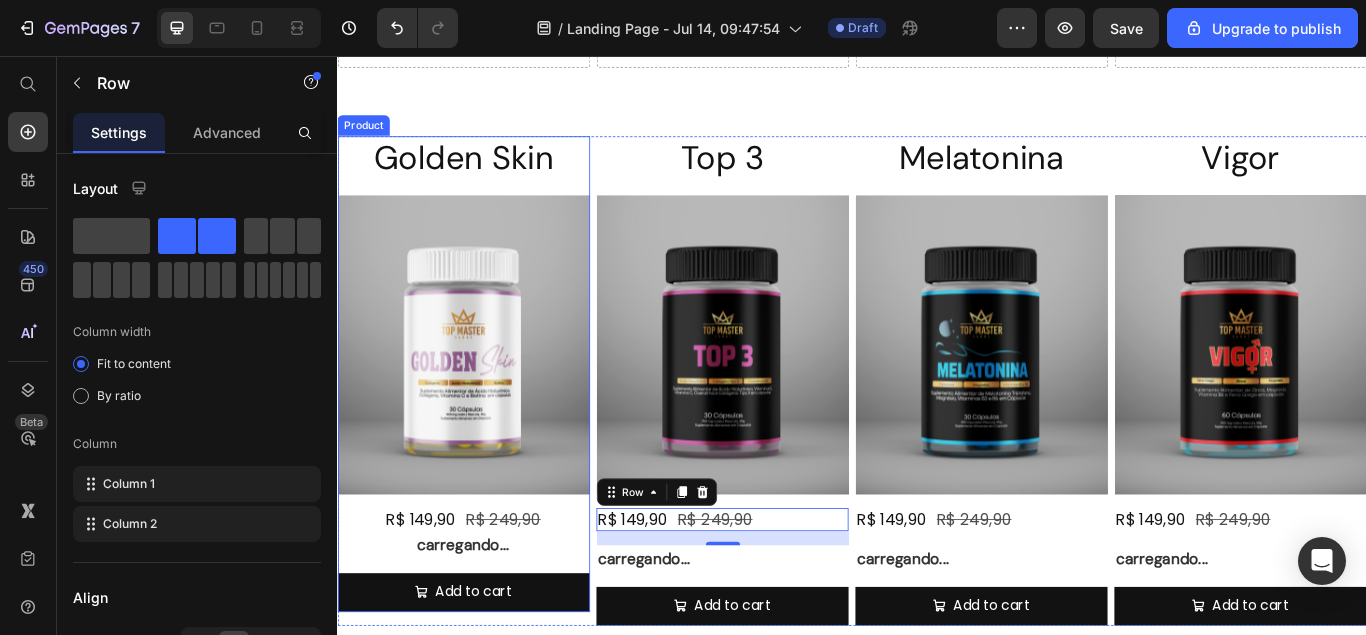 scroll, scrollTop: 621, scrollLeft: 0, axis: vertical 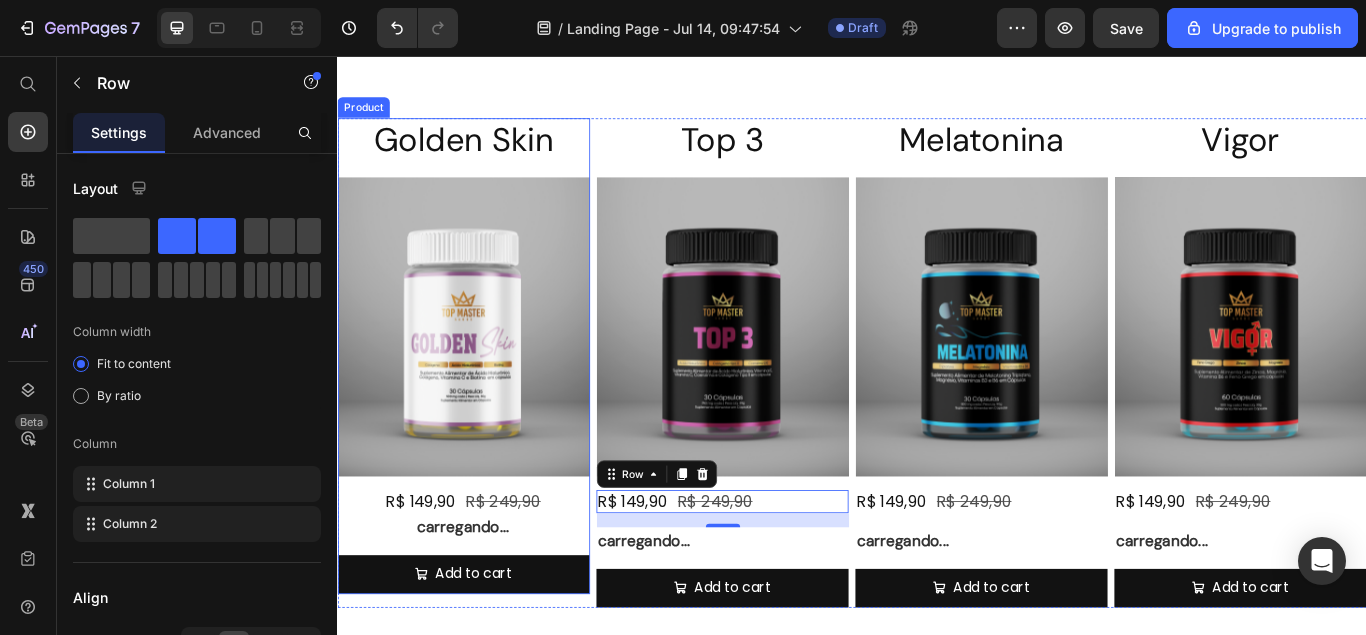 click at bounding box center [484, 371] 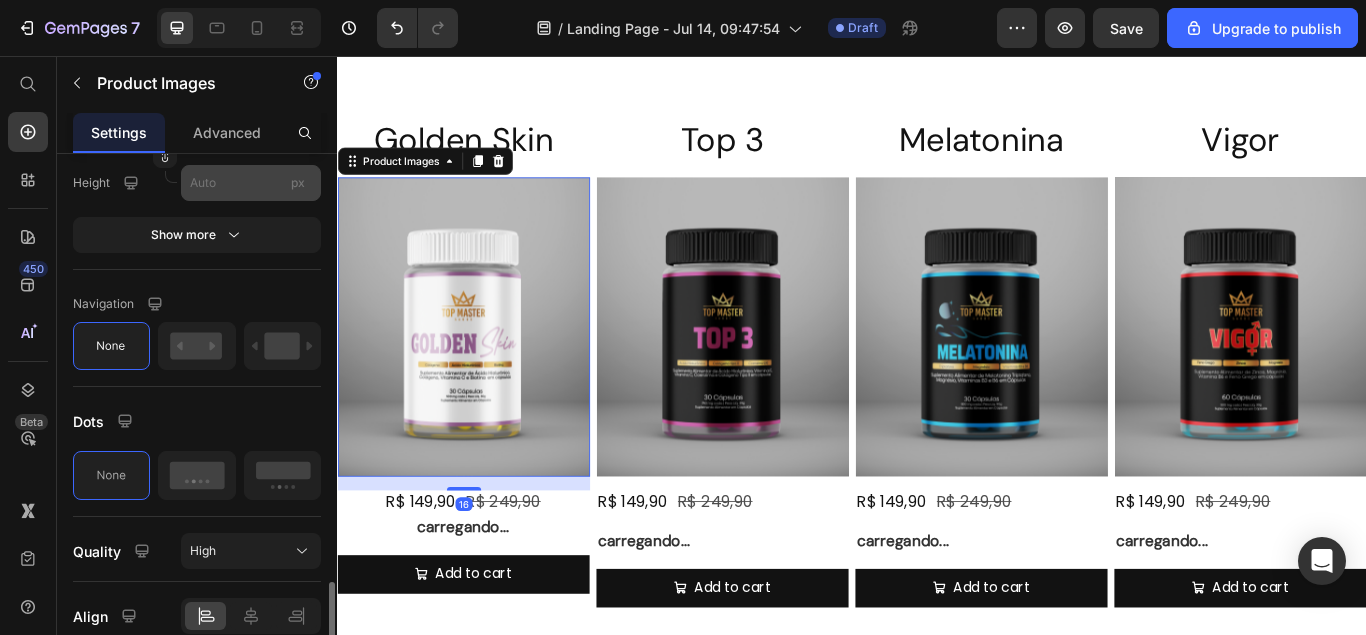 scroll, scrollTop: 906, scrollLeft: 0, axis: vertical 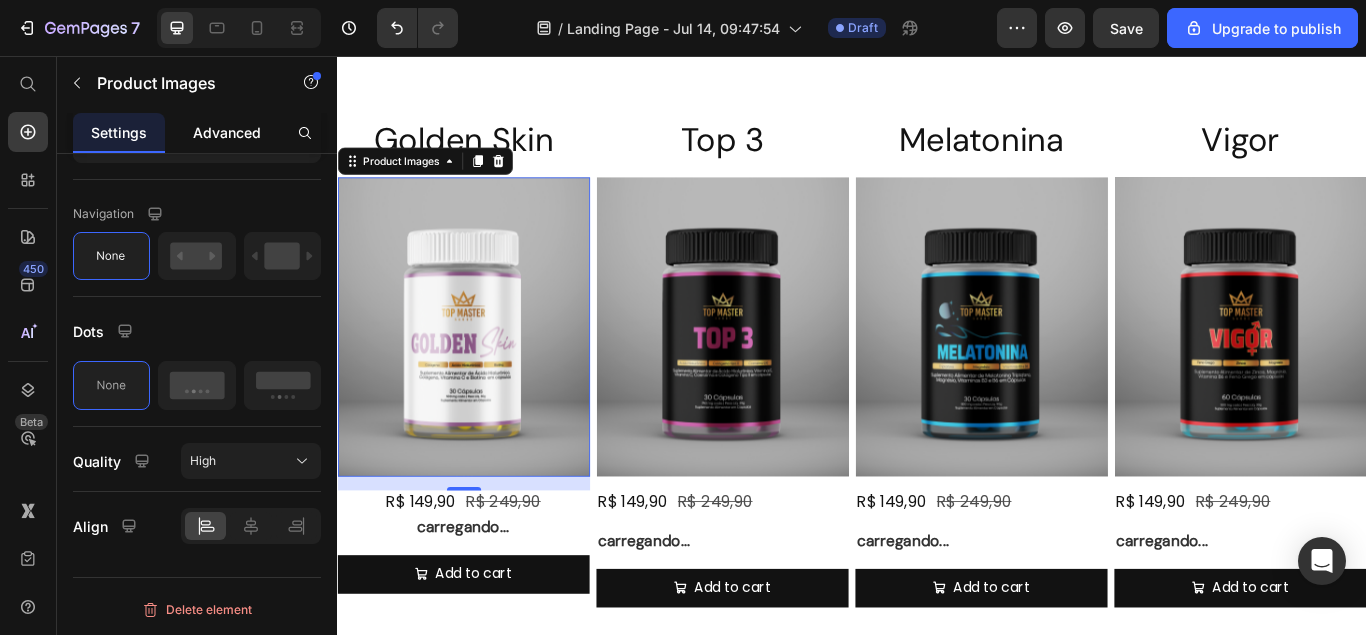 click on "Advanced" 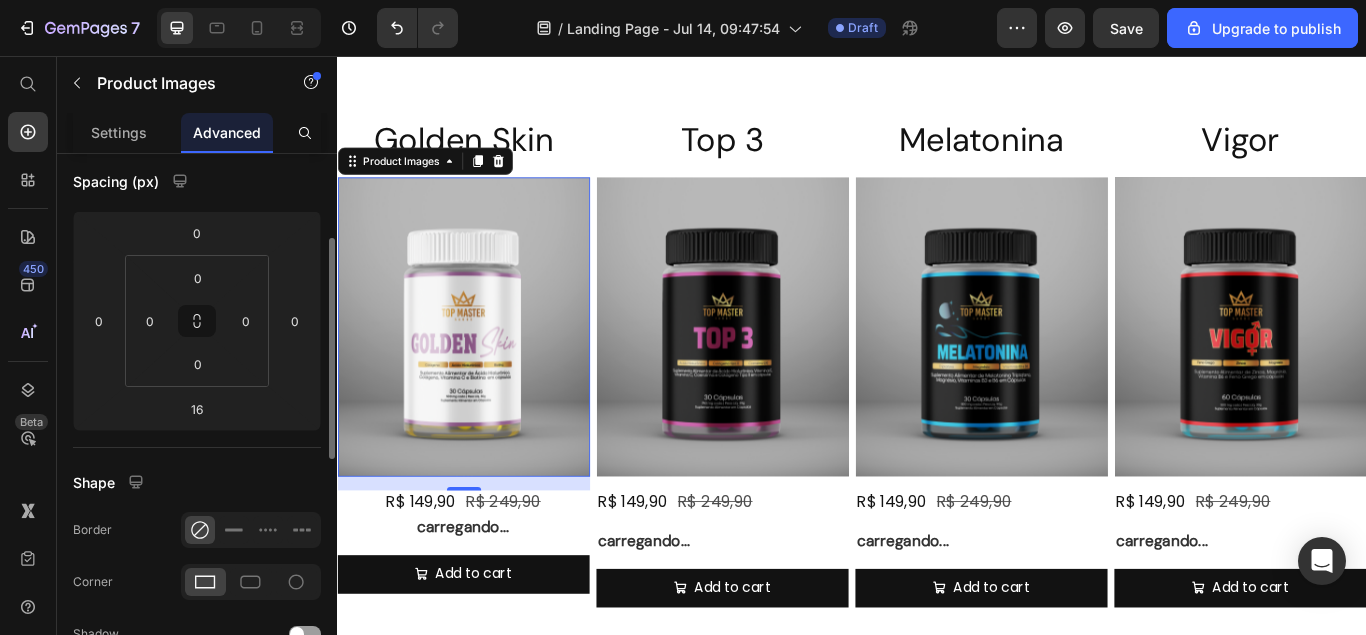 scroll, scrollTop: 408, scrollLeft: 0, axis: vertical 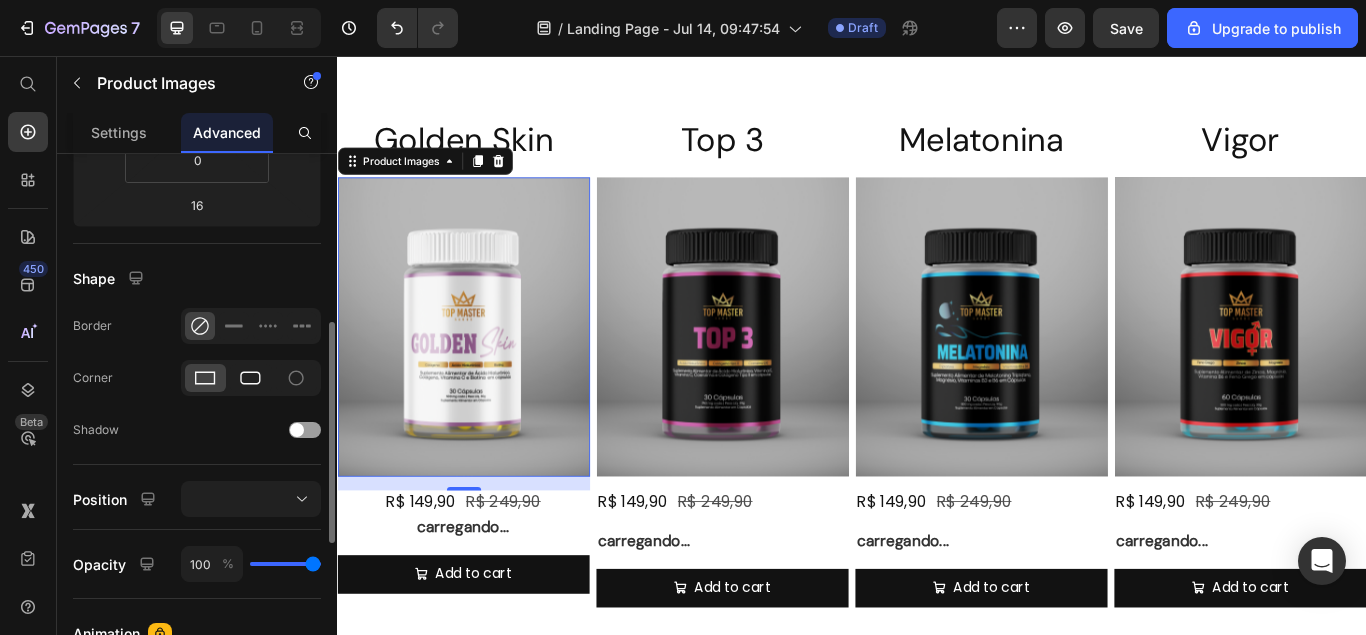 click 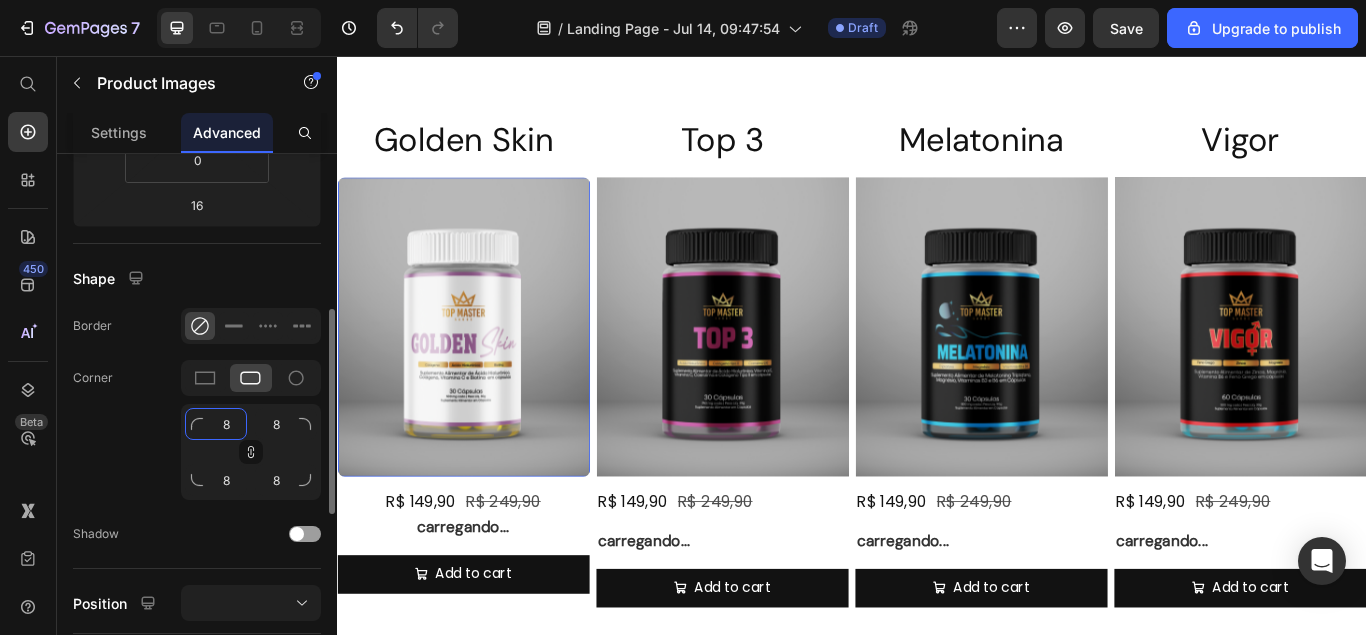 click on "8" 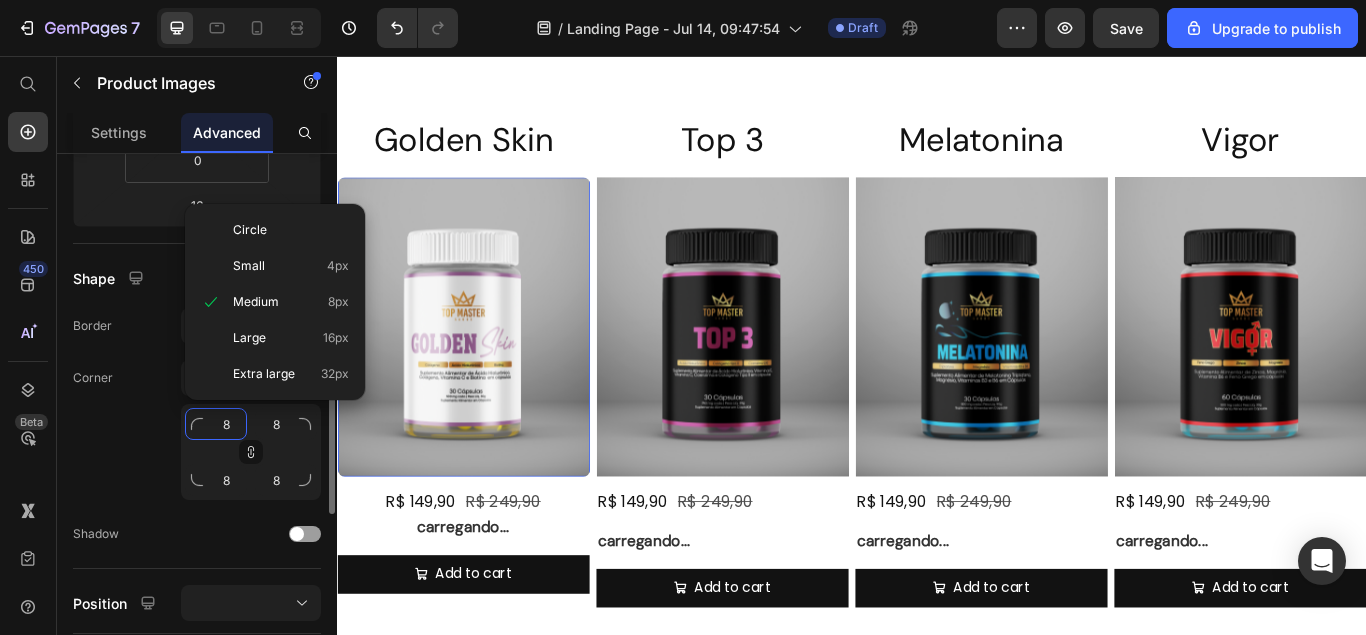 type on "2" 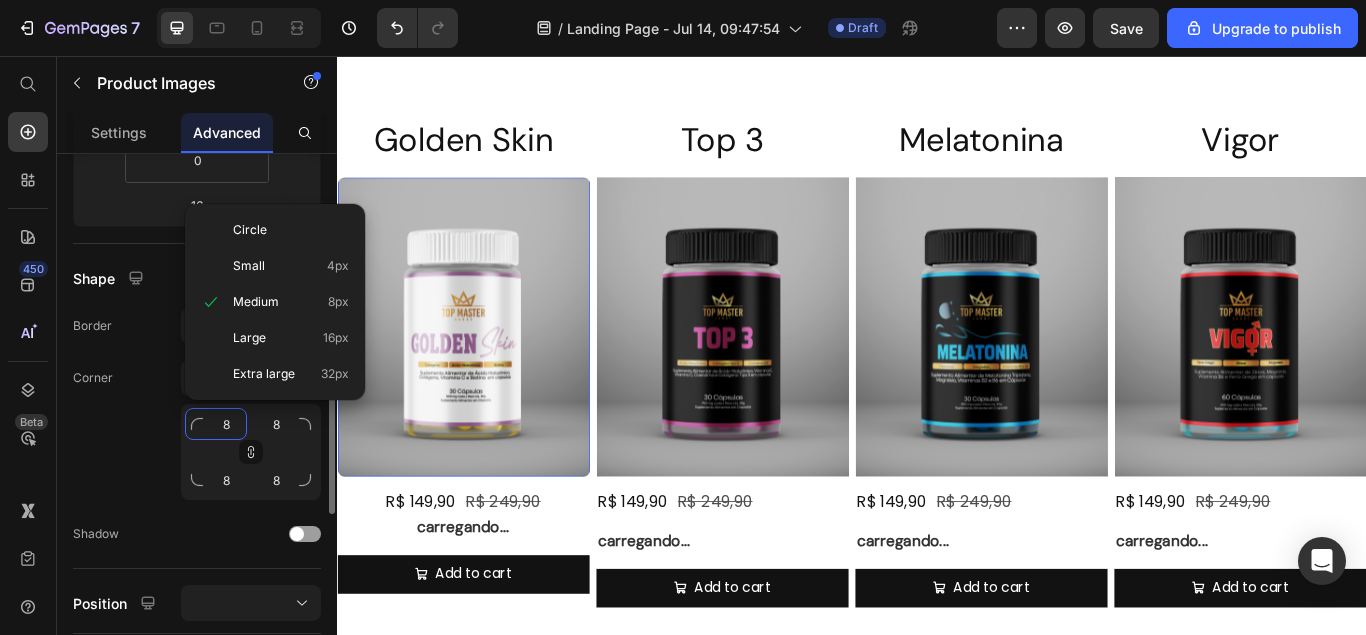 type on "2" 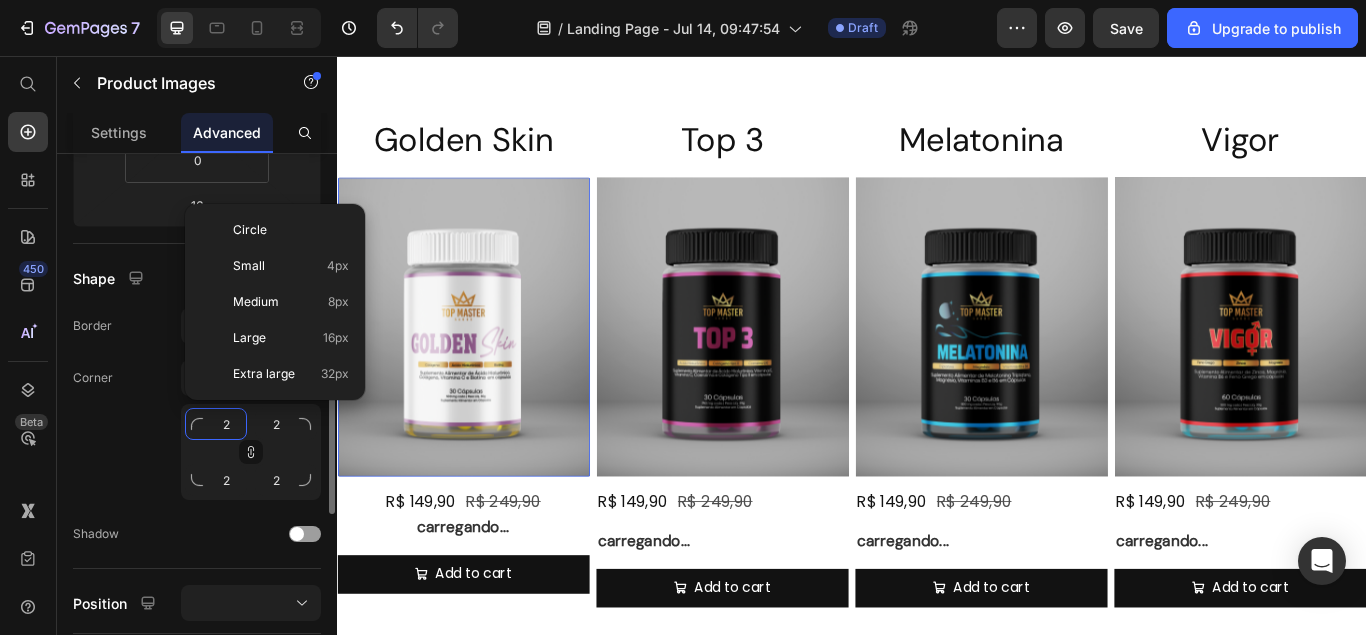 type on "20" 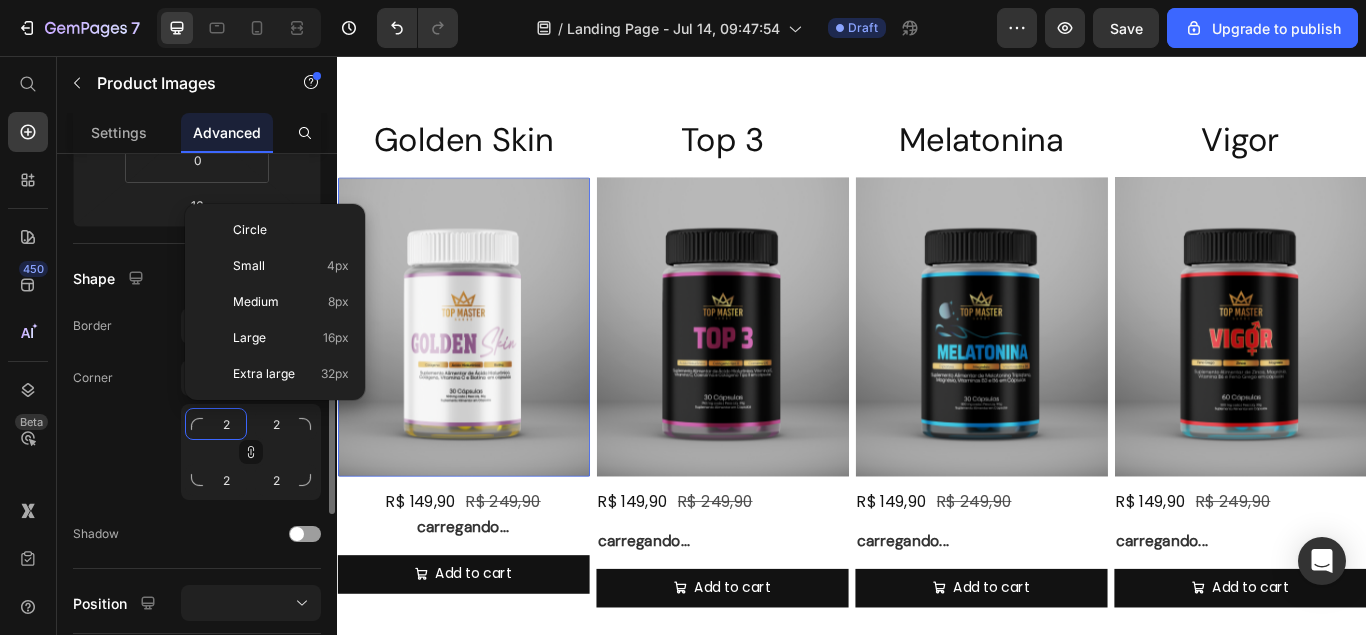 type on "20" 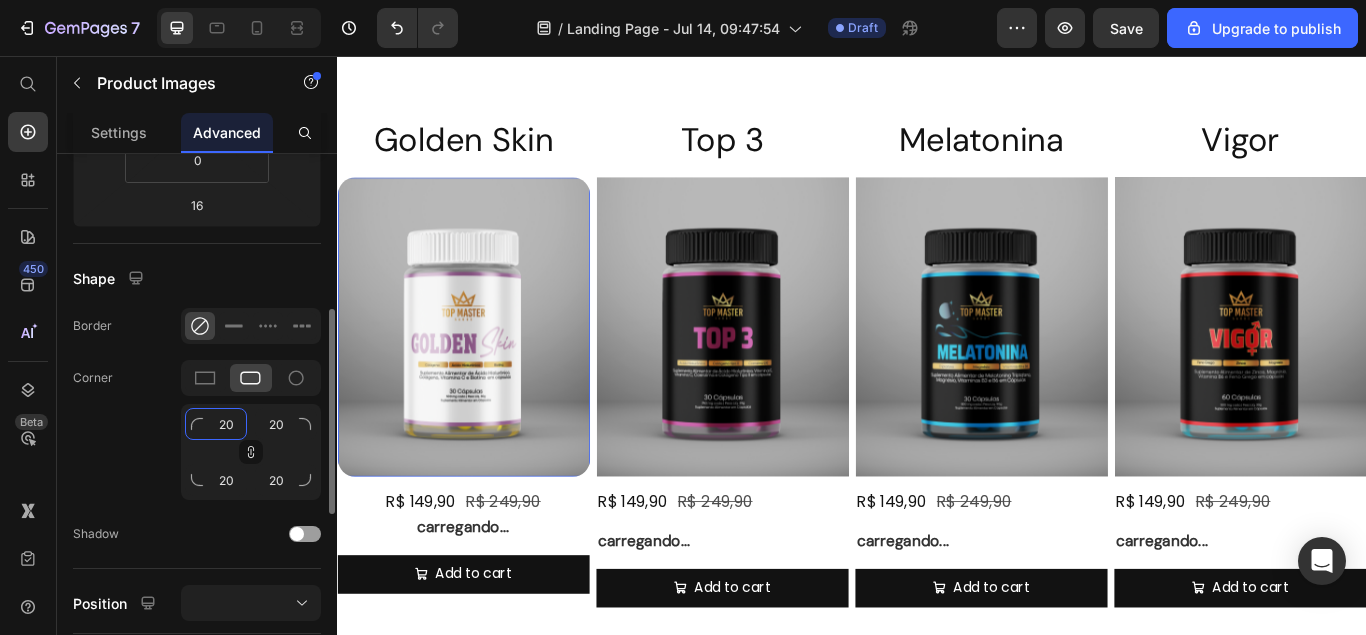 type on "2" 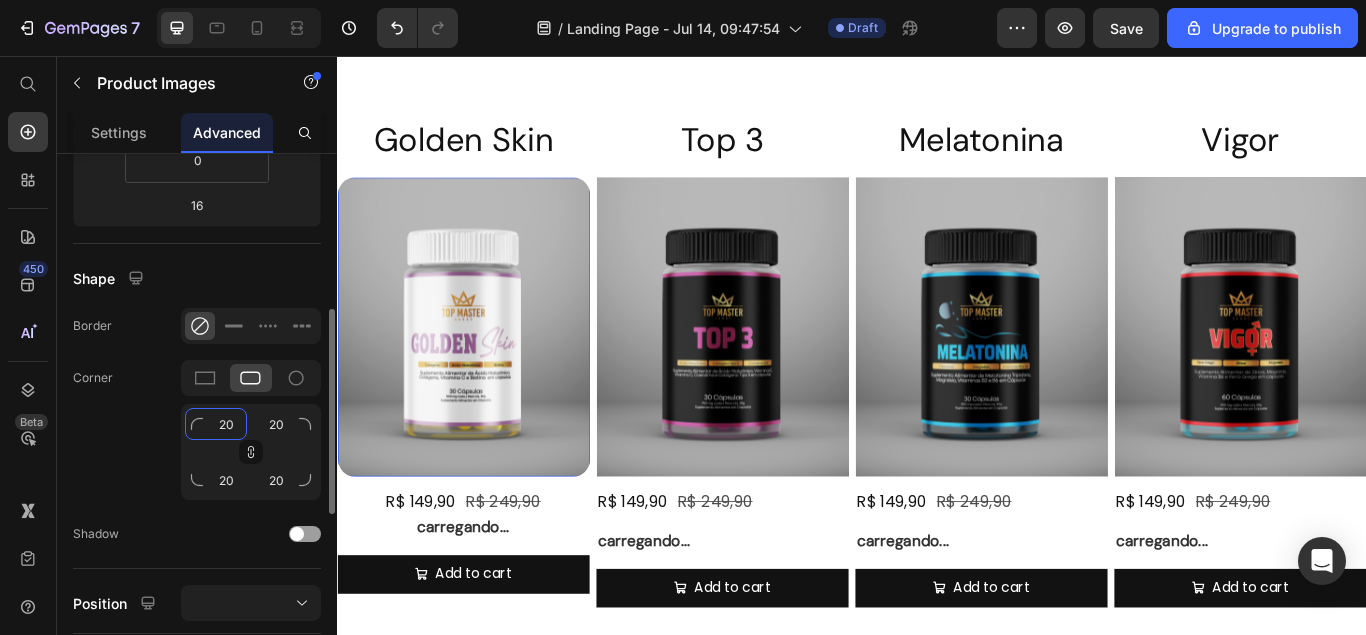 type on "2" 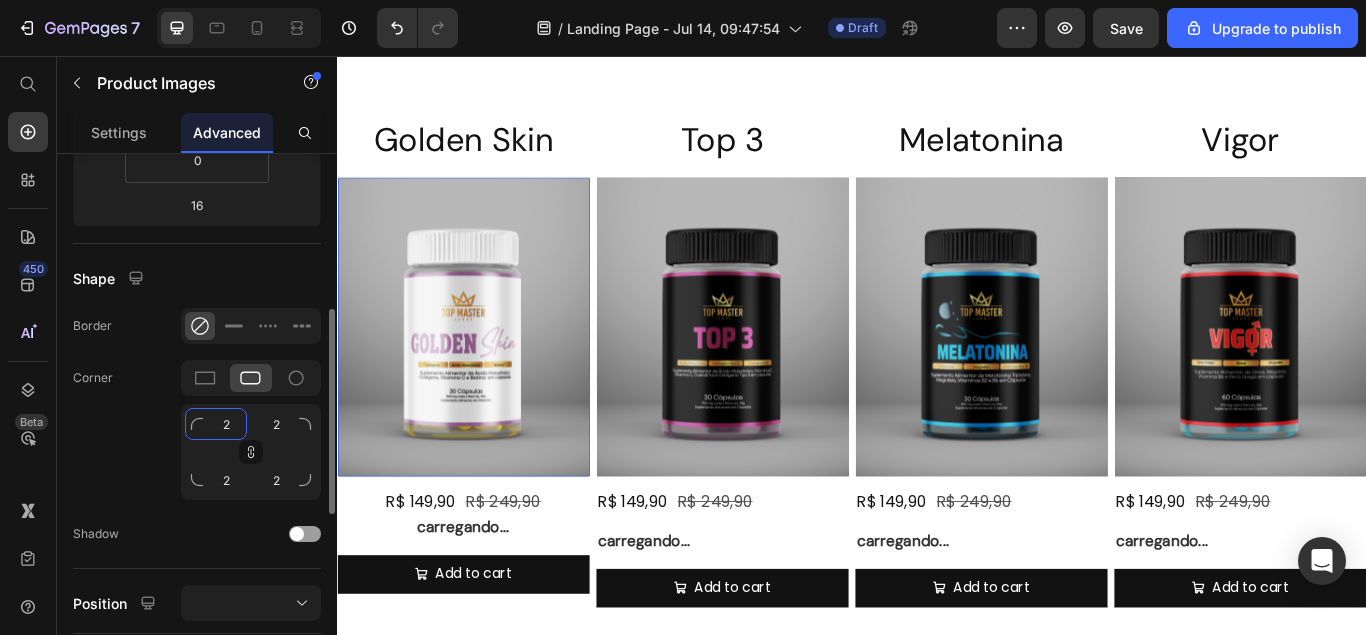 type 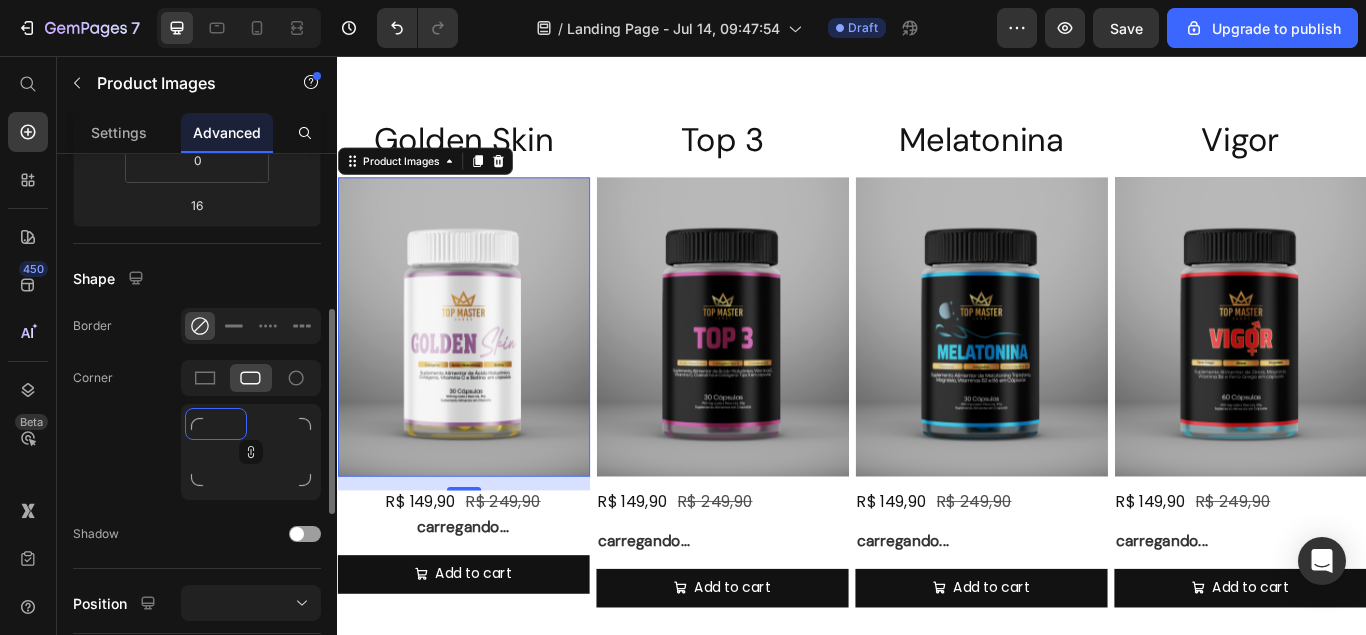 type on "4" 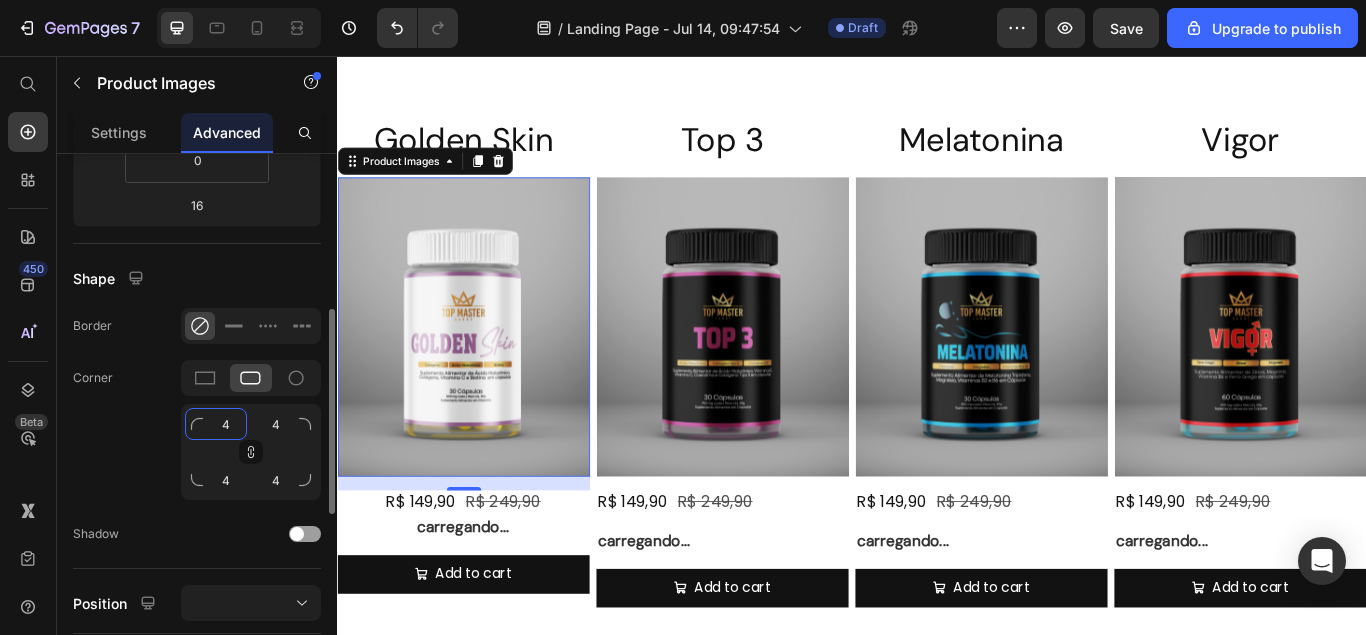 type on "40" 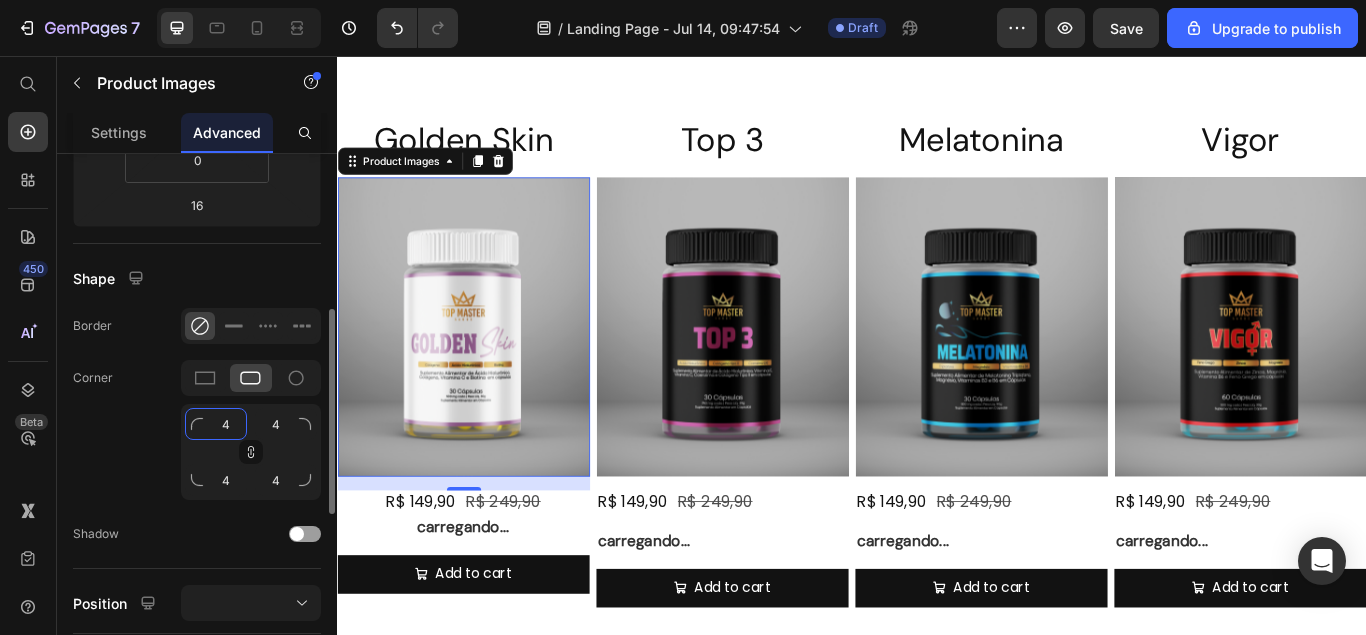 type on "40" 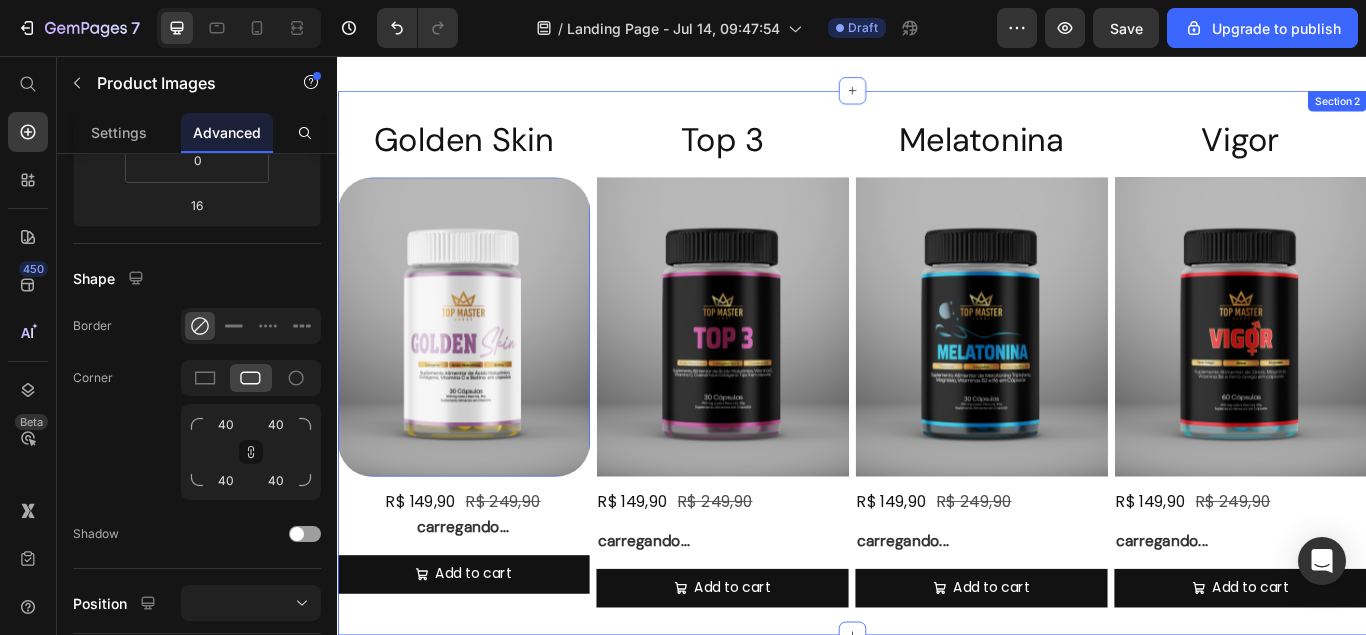 click on "Golden Skin Heading Product Images   16 R$ 149,90 Product Price R$ 249,90 Product Price Row carregando... Text Block
Add to cart Add to Cart Product Top 3 Heading Product Images R$ 149,90 Product Price R$ 249,90 Product Price Row carregando... Text Block
Add to cart Add to Cart Product Melatonina Heading Product Images R$ 149,90 Product Price R$ 249,90 Product Price Row carregando... Text Block
Add to cart Add to Cart Product Vigor Heading Product Images R$ 149,90 Product Price R$ 249,90 Product Price Row carregando... Text Block
Add to cart Add to Cart Product Row Section 2" at bounding box center (937, 413) 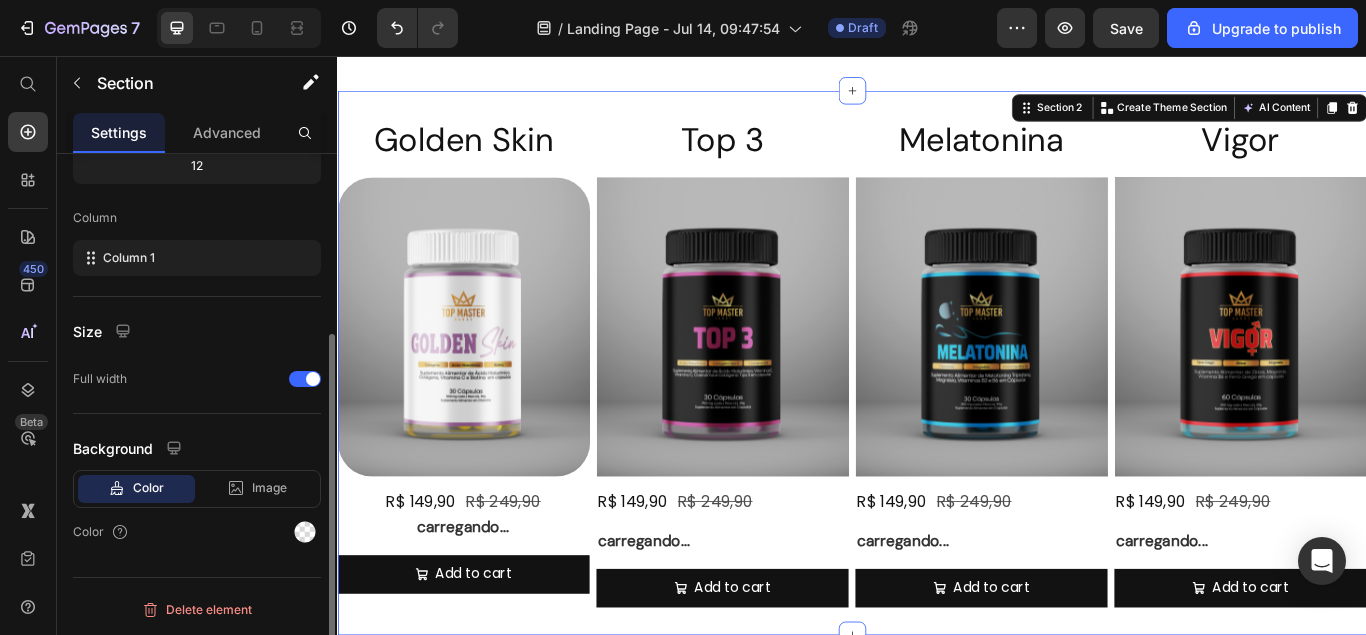 scroll, scrollTop: 0, scrollLeft: 0, axis: both 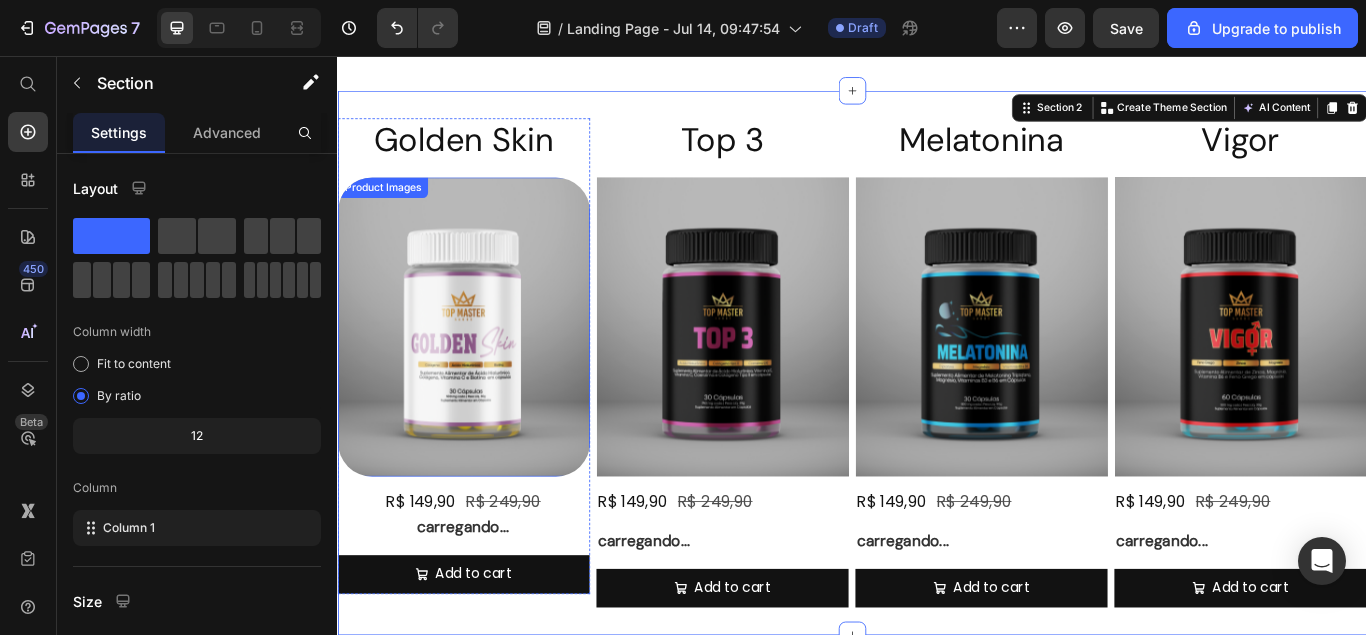 click at bounding box center (484, 371) 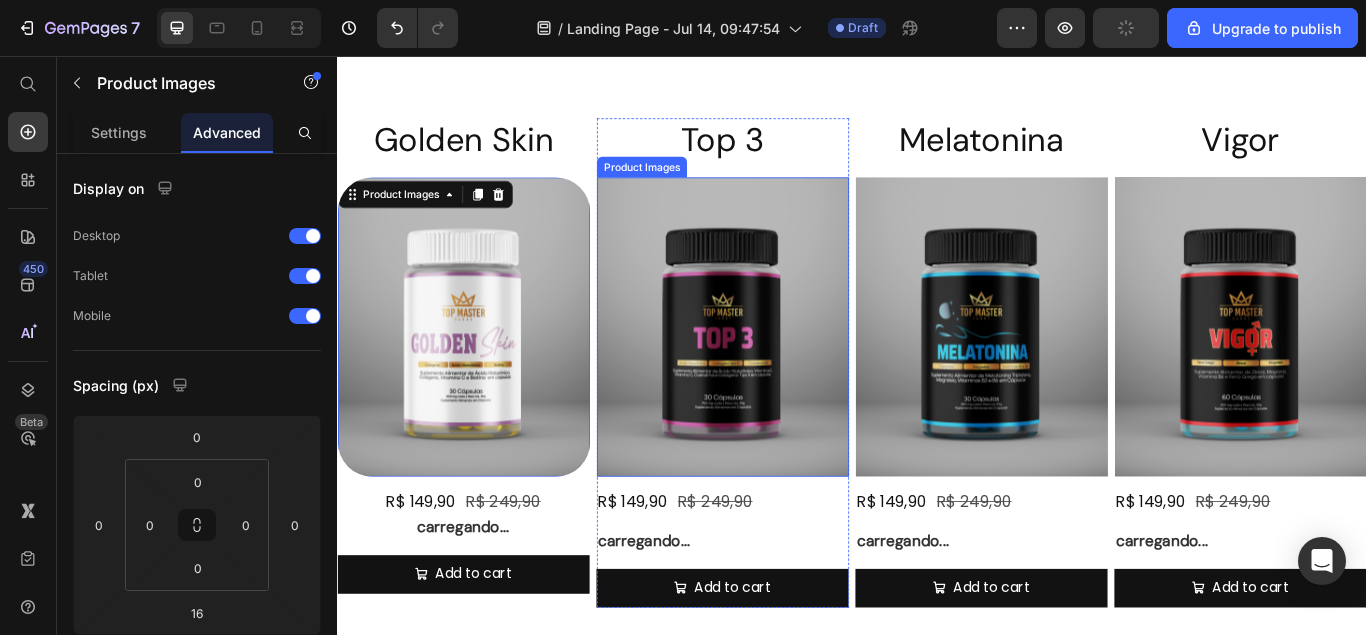 click at bounding box center (786, 371) 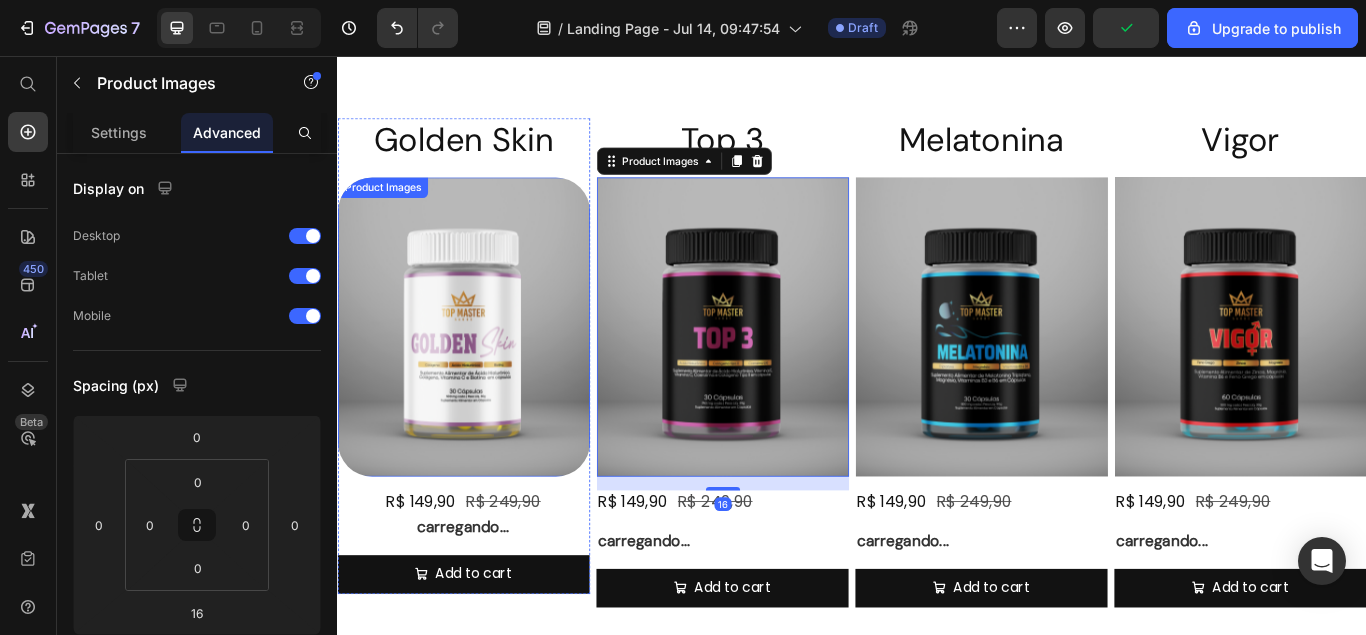 click at bounding box center (484, 371) 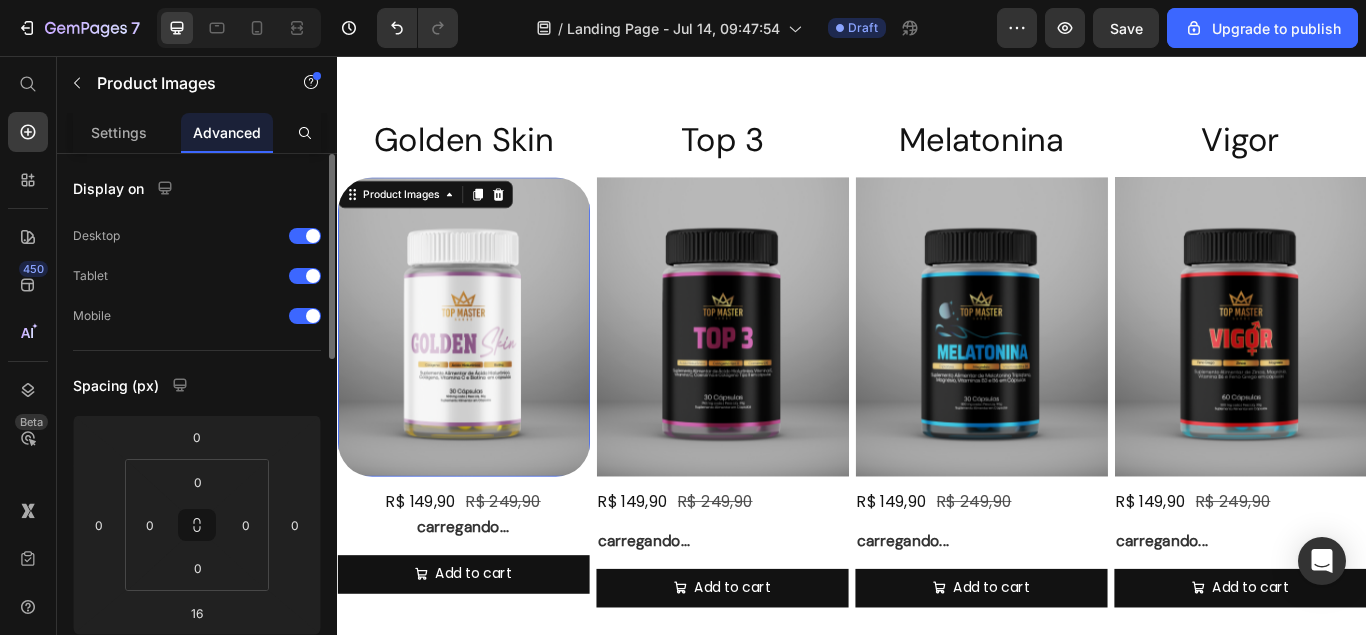 scroll, scrollTop: 408, scrollLeft: 0, axis: vertical 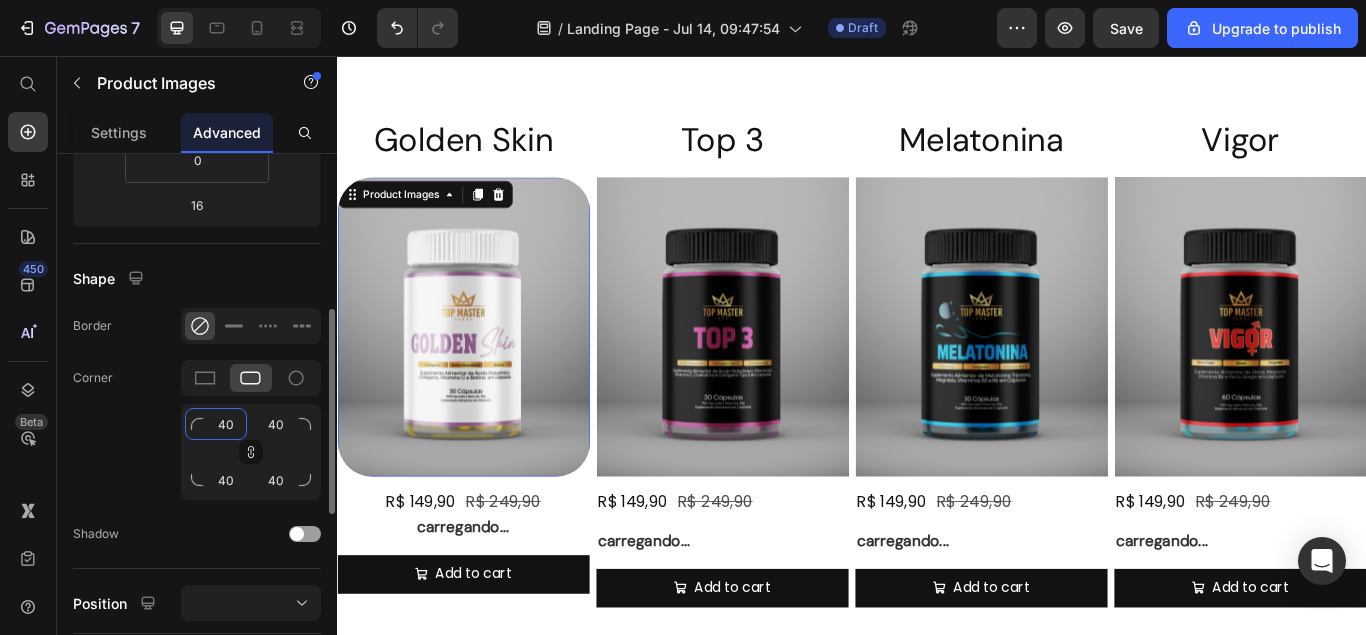 click on "40" 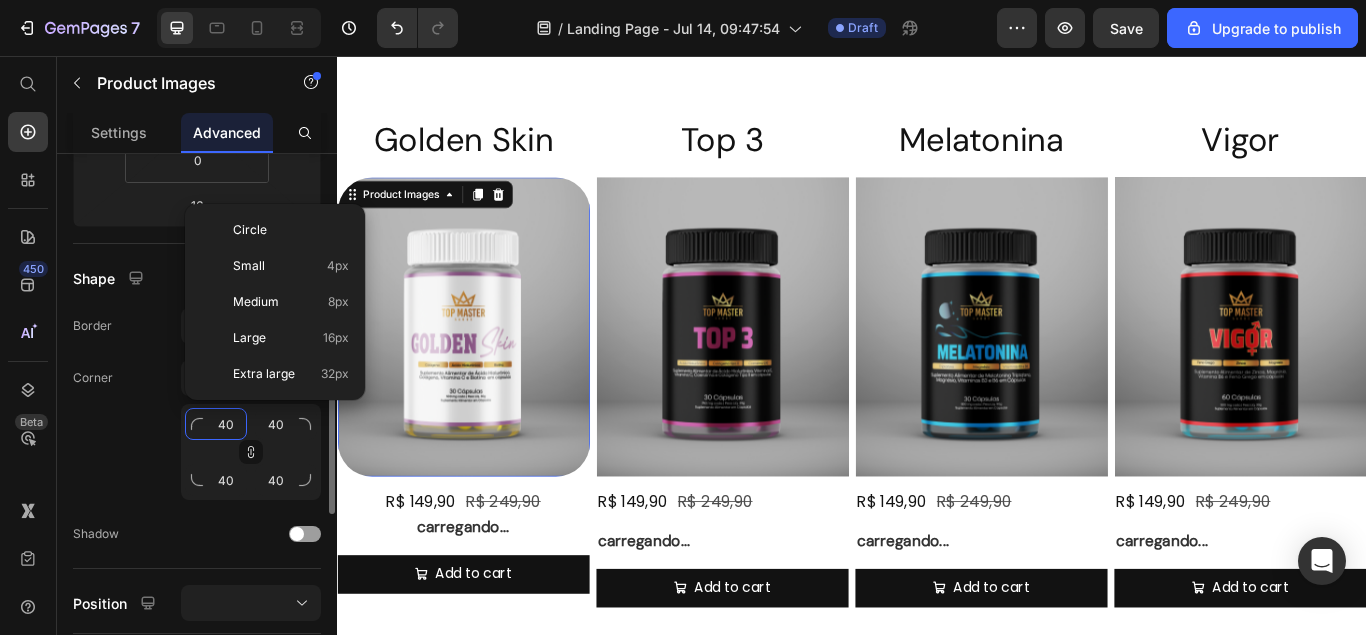 type on "3" 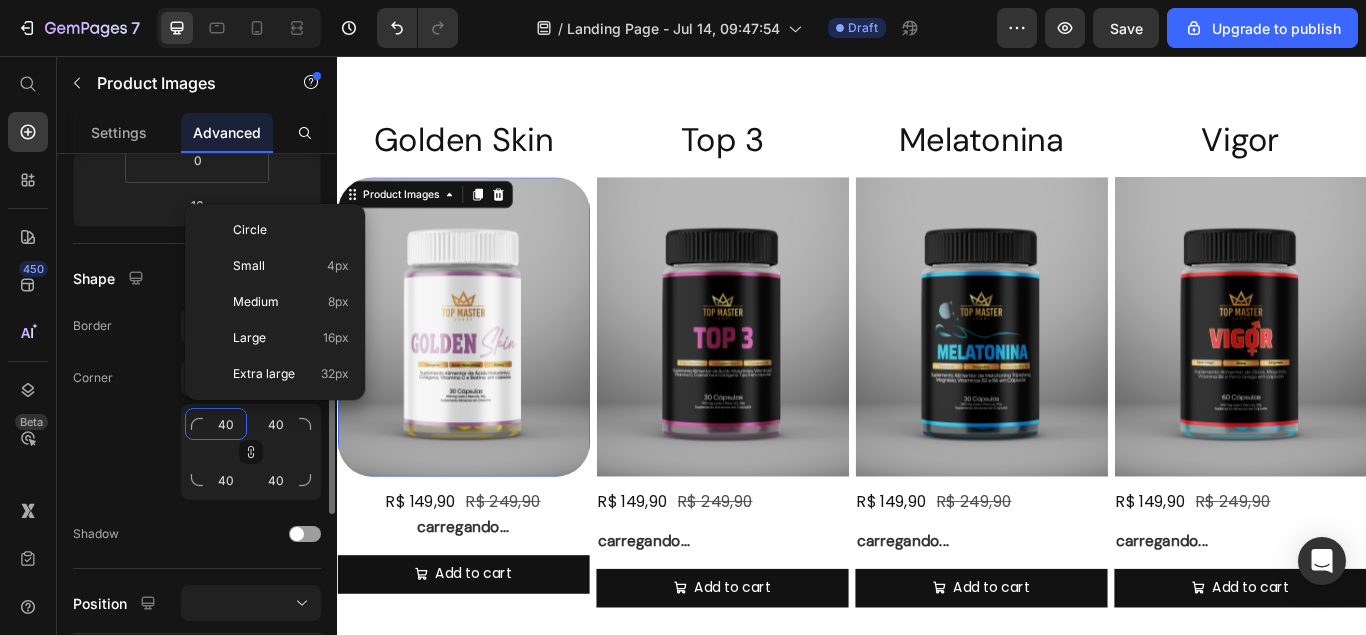 type on "3" 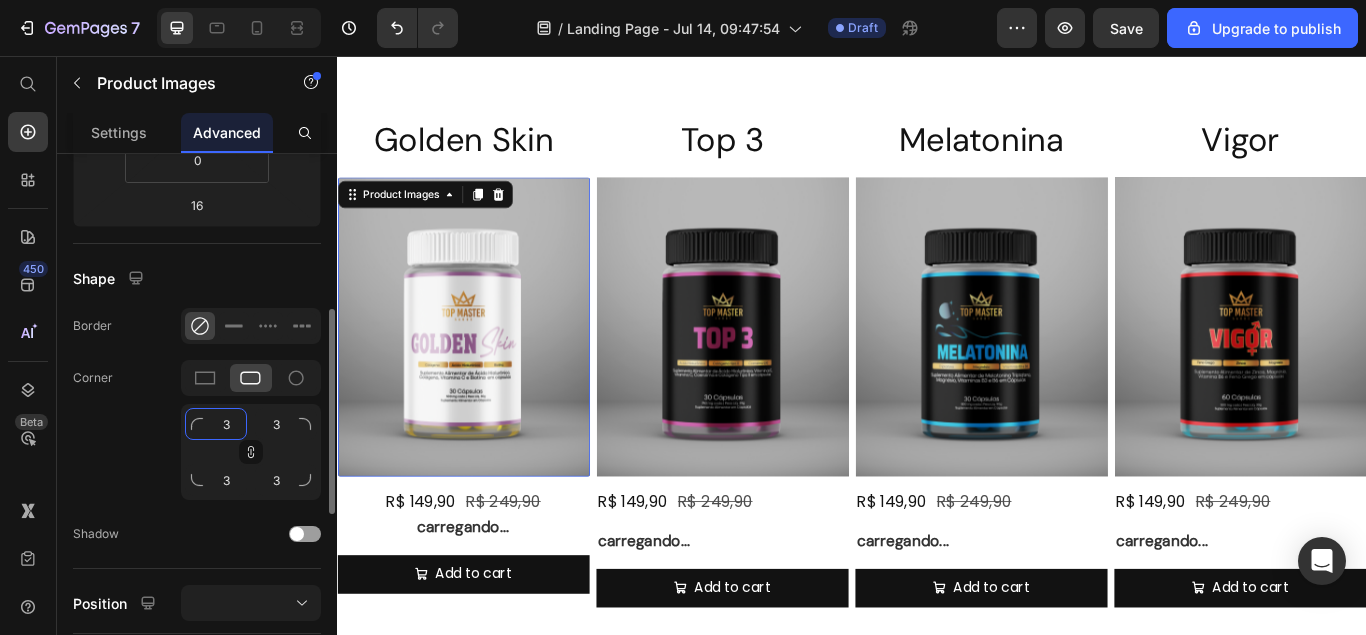 type on "35" 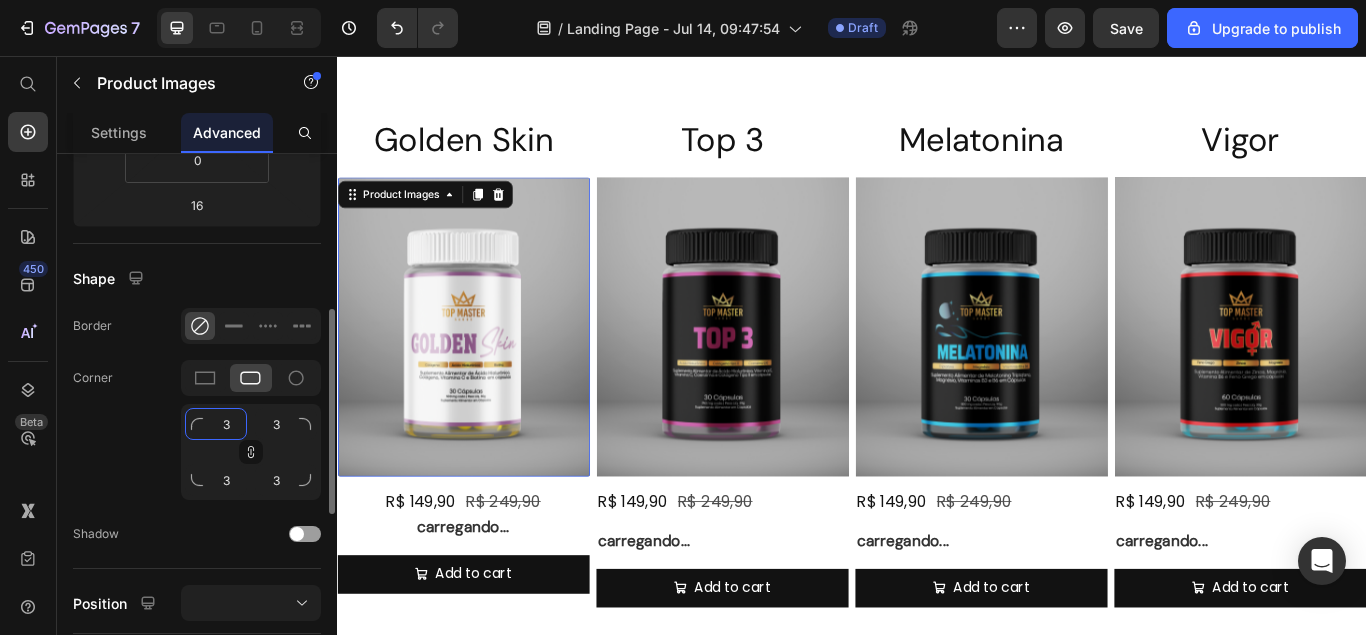 type on "35" 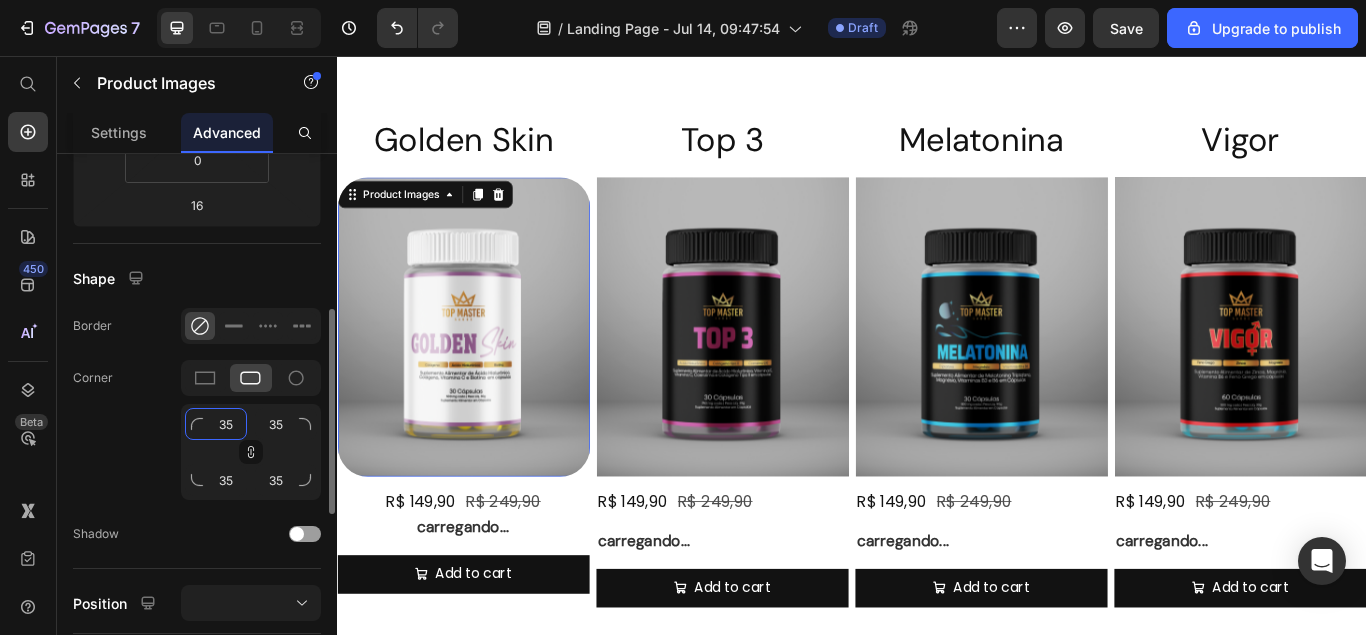 type on "35" 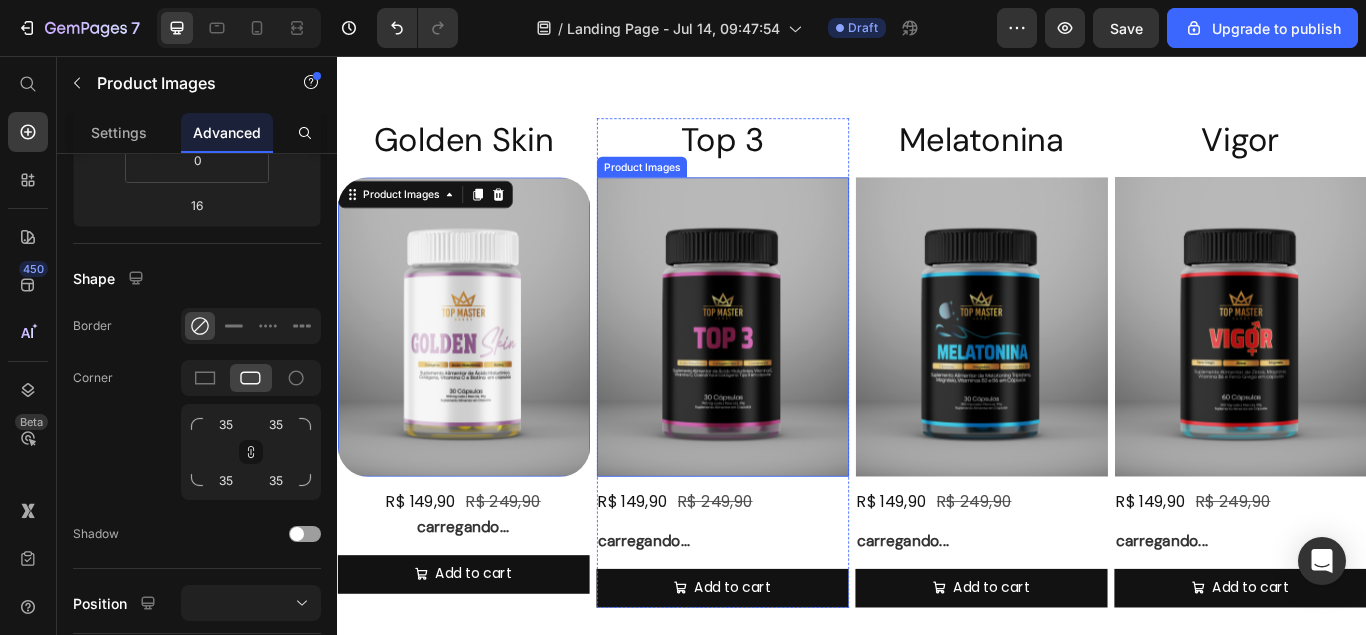click at bounding box center (786, 371) 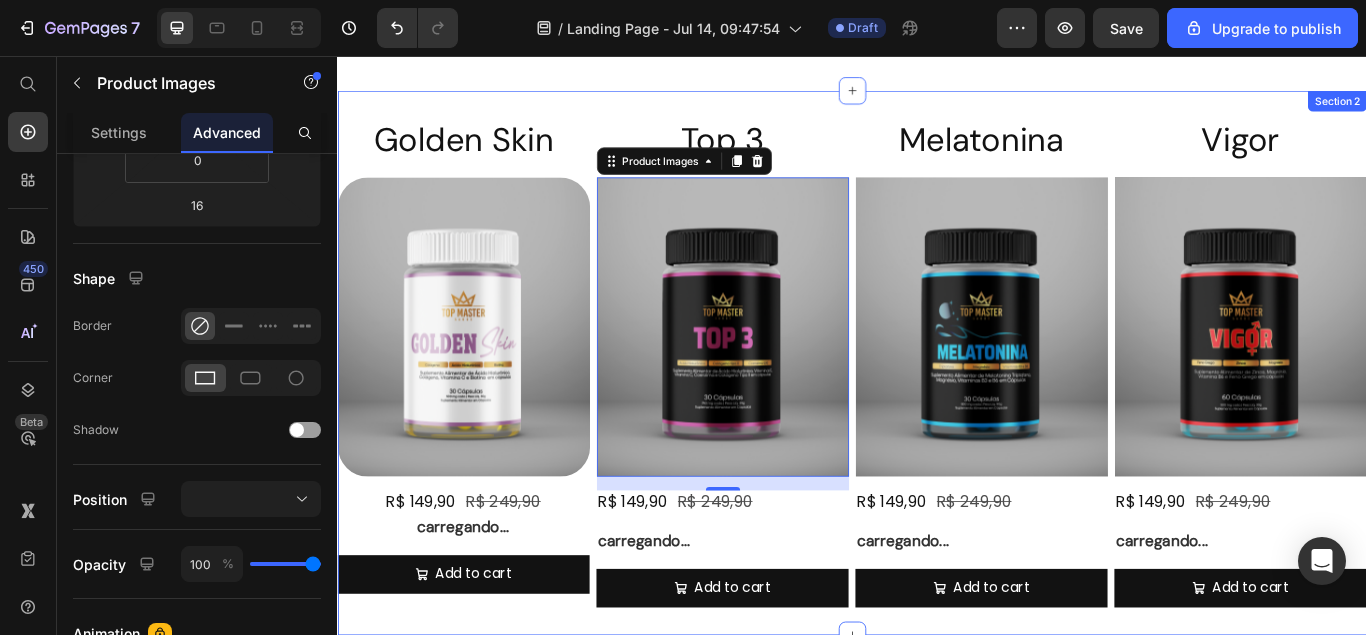 click on "Golden Skin Heading Product Images R$ [PRICE] Product Price R$ [PRICE] Product Price Row carregando... Text Block
Add to cart Add to Cart Product Top 3 Heading Product Images   0 R$ [PRICE] Product Price R$ [PRICE] Product Price Row carregando... Text Block
Add to cart Add to Cart Product Melatonina Heading Product Images R$ [PRICE] Product Price R$ [PRICE] Product Price Row carregando... Text Block
Add to cart Add to Cart Product Vigor Heading Product Images R$ [PRICE] Product Price R$ [PRICE] Product Price Row carregando... Text Block
Add to cart Add to Cart Product Row Section 2" at bounding box center (937, 413) 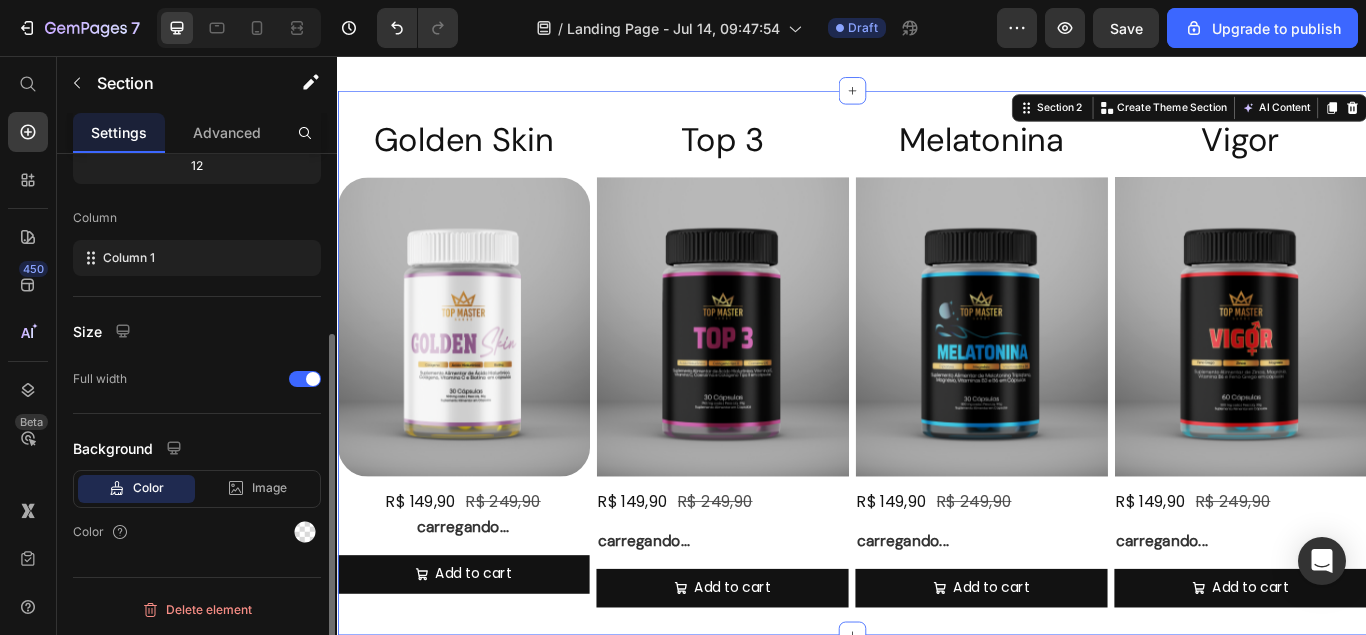 scroll, scrollTop: 0, scrollLeft: 0, axis: both 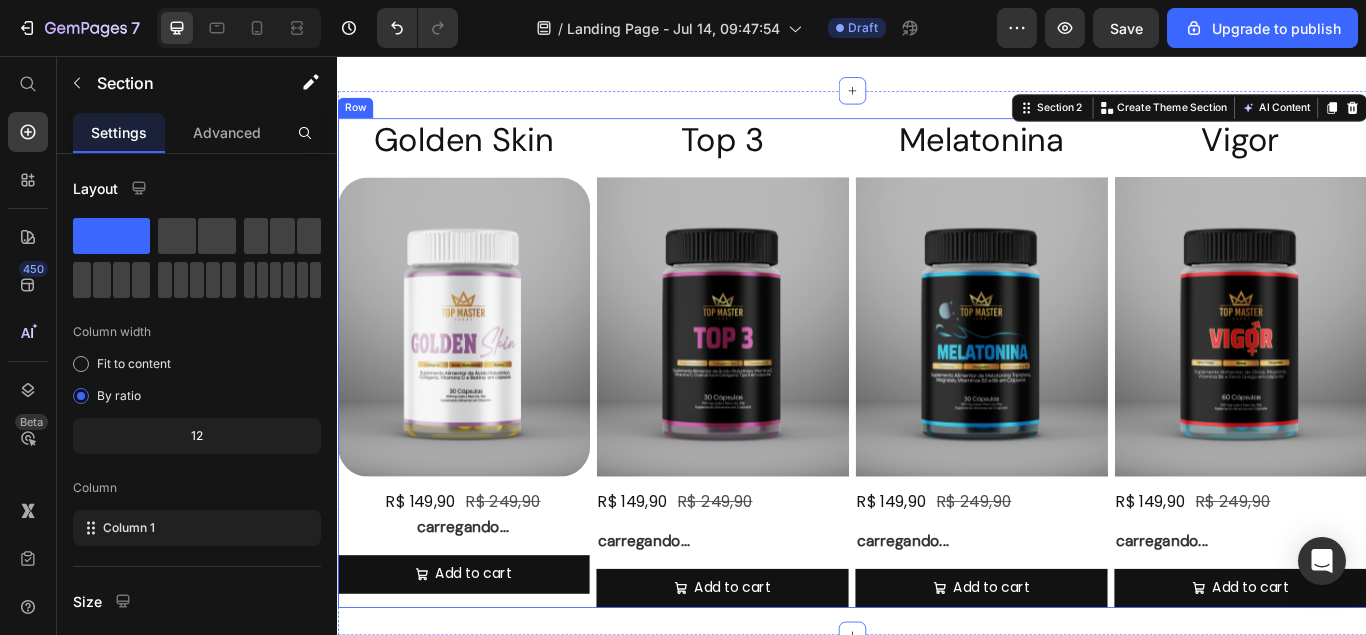 click on "Golden Skin Heading Product Images R$ [PRICE] Product Price R$ [PRICE] Product Price Row carregando... Text Block
Add to cart Add to Cart Product Top [NUMBER] Heading Product Images R$ [PRICE] Product Price R$ [PRICE] Product Price Row carregando... Text Block
Add to cart Add to Cart Product Melatonina Heading Product Images R$ [PRICE] Product Price R$ [PRICE] Product Price Row carregando... Text Block
Add to cart Add to Cart Product Vigor Heading Product Images R$ [PRICE] Product Price R$ [PRICE] Product Price Row carregando... Text Block
Add to cart Add to Cart Product Row" at bounding box center (937, 413) 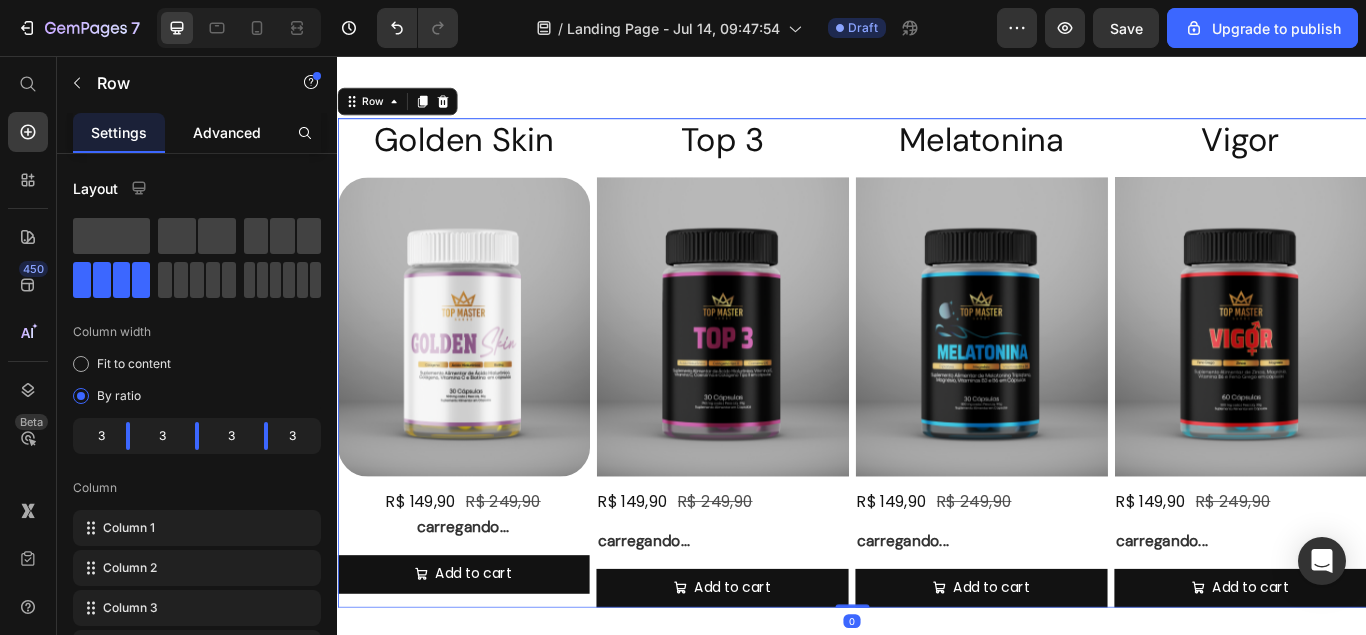 click on "Advanced" 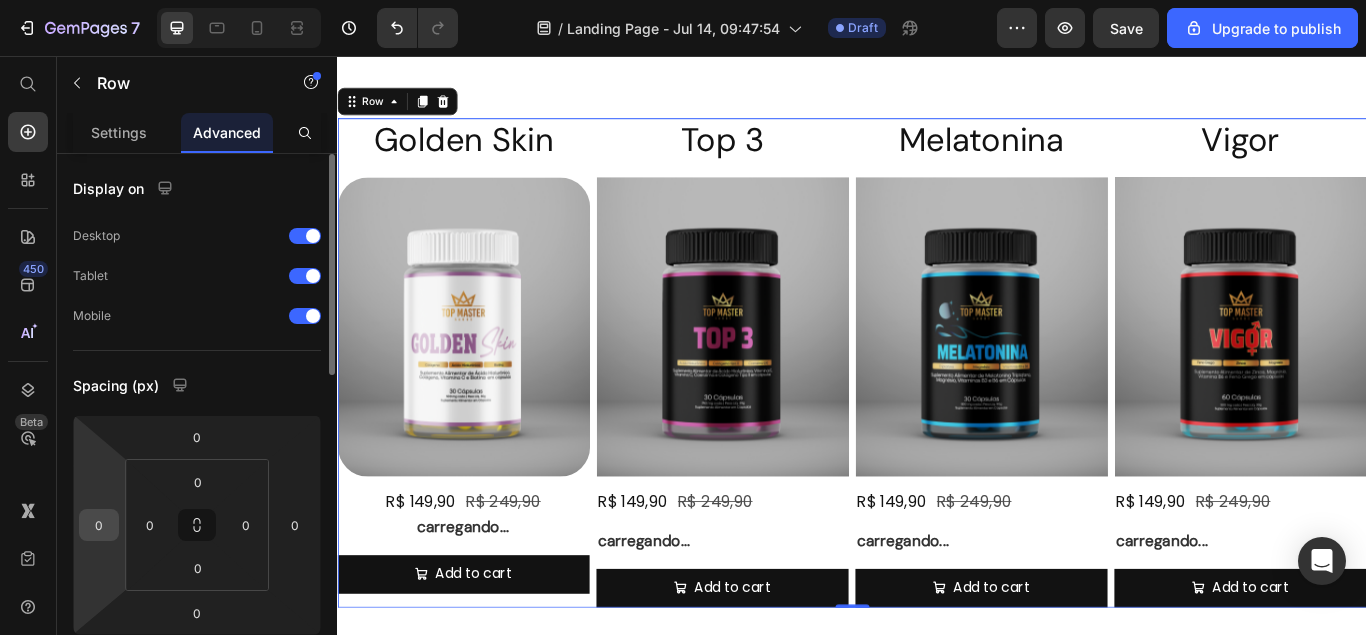 click on "0" at bounding box center (99, 525) 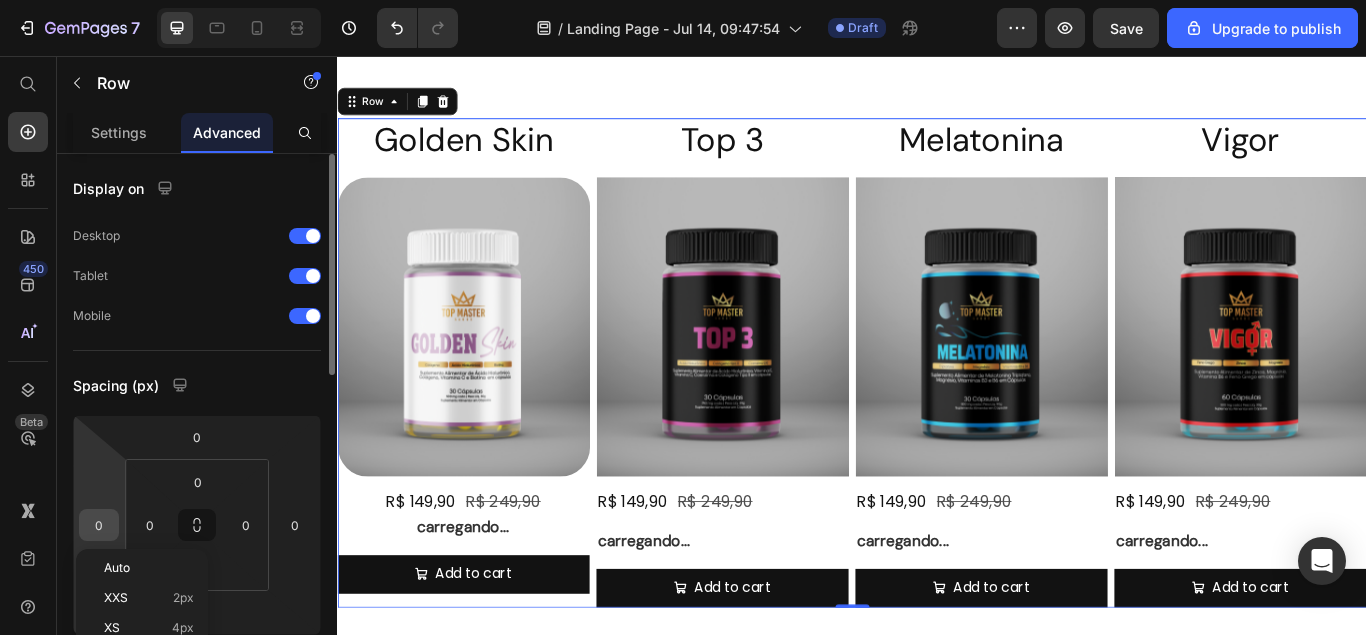 click on "0" at bounding box center [99, 525] 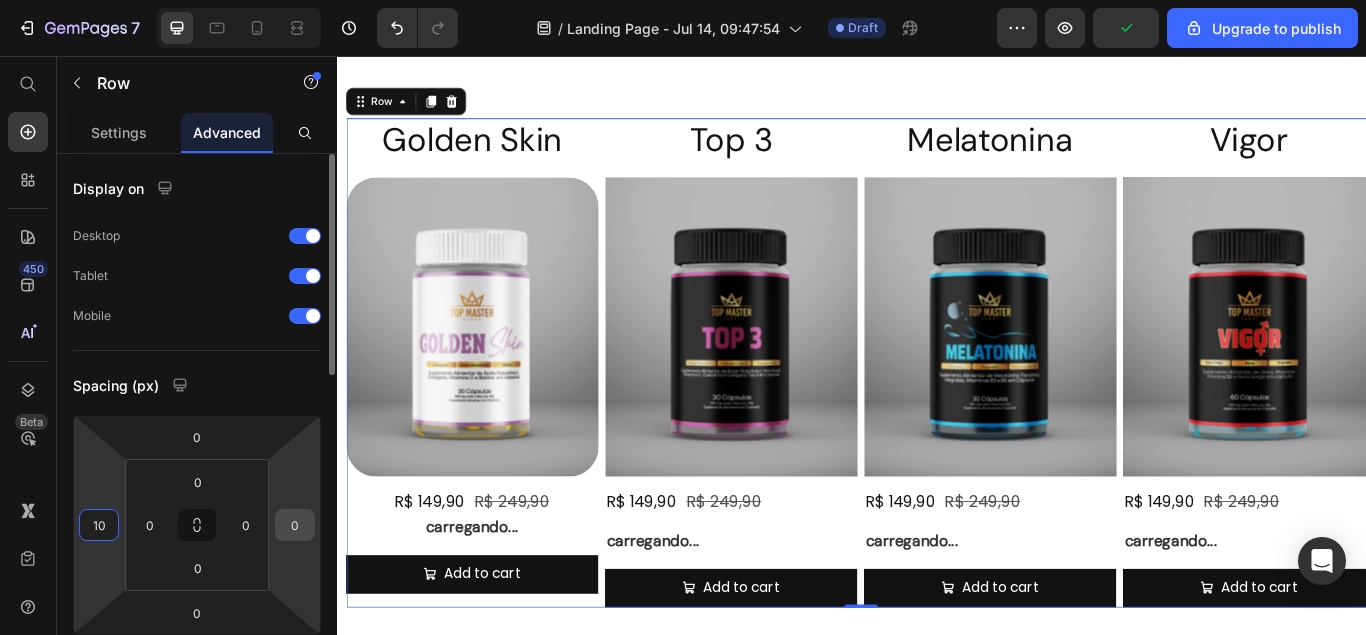 type on "10" 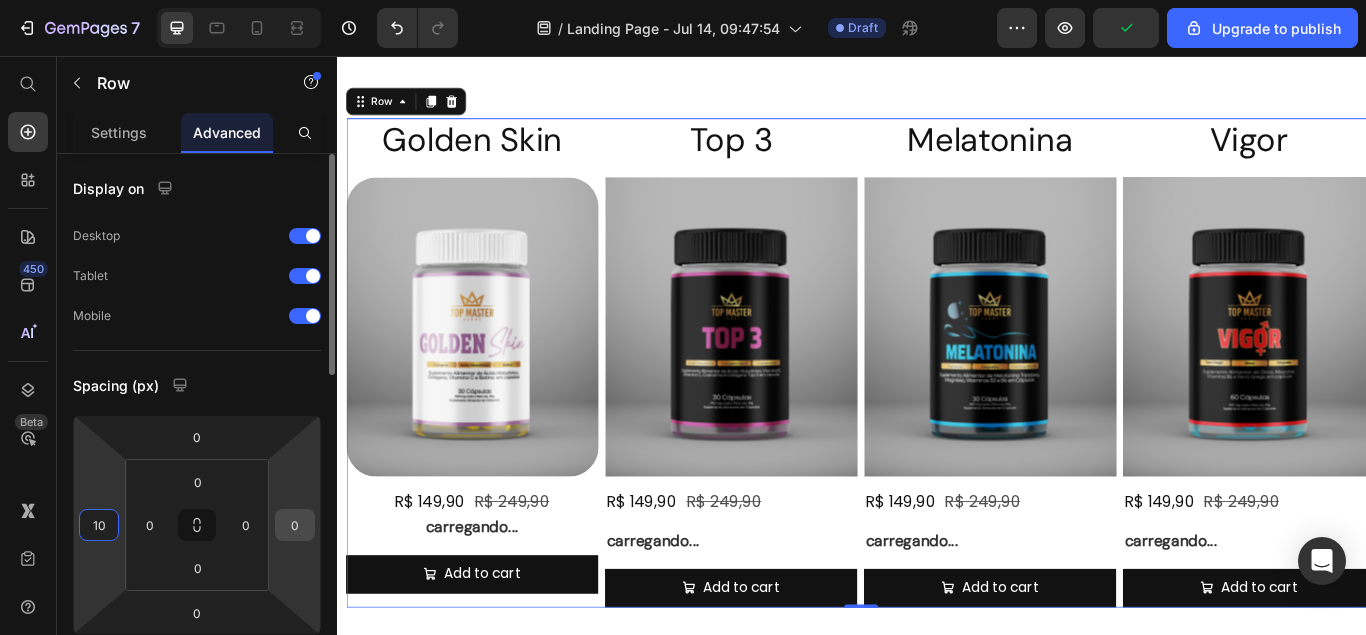 click on "0" at bounding box center [295, 525] 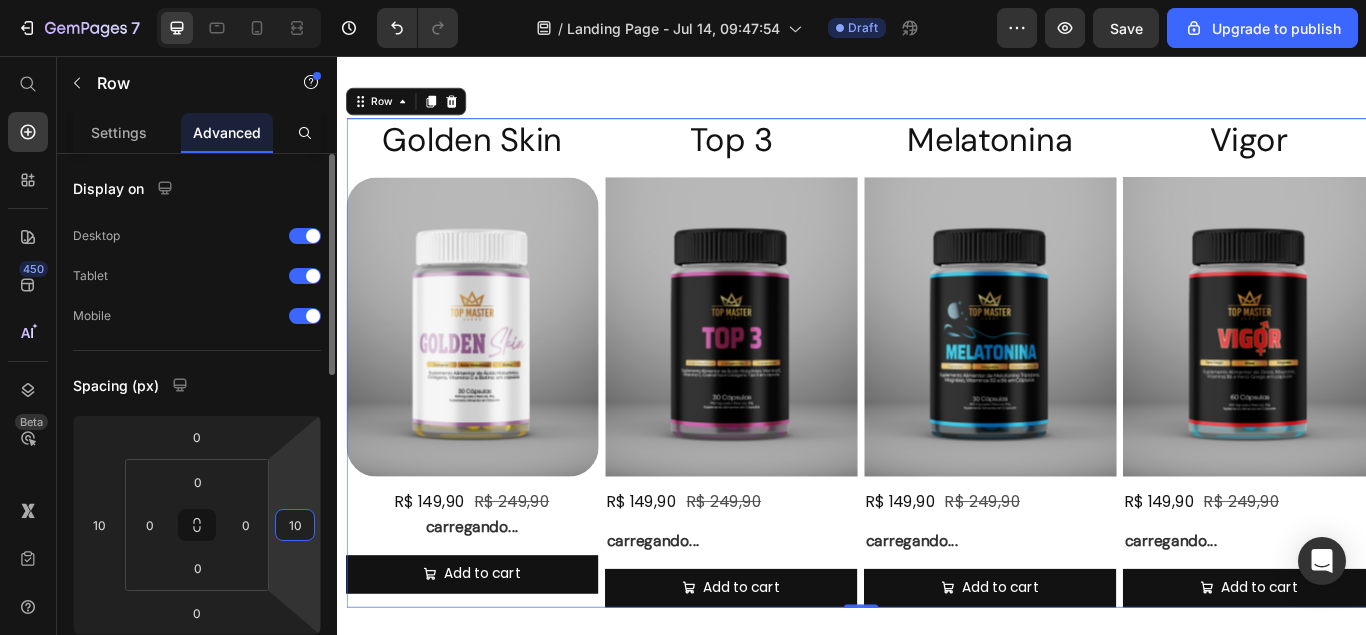 type on "1" 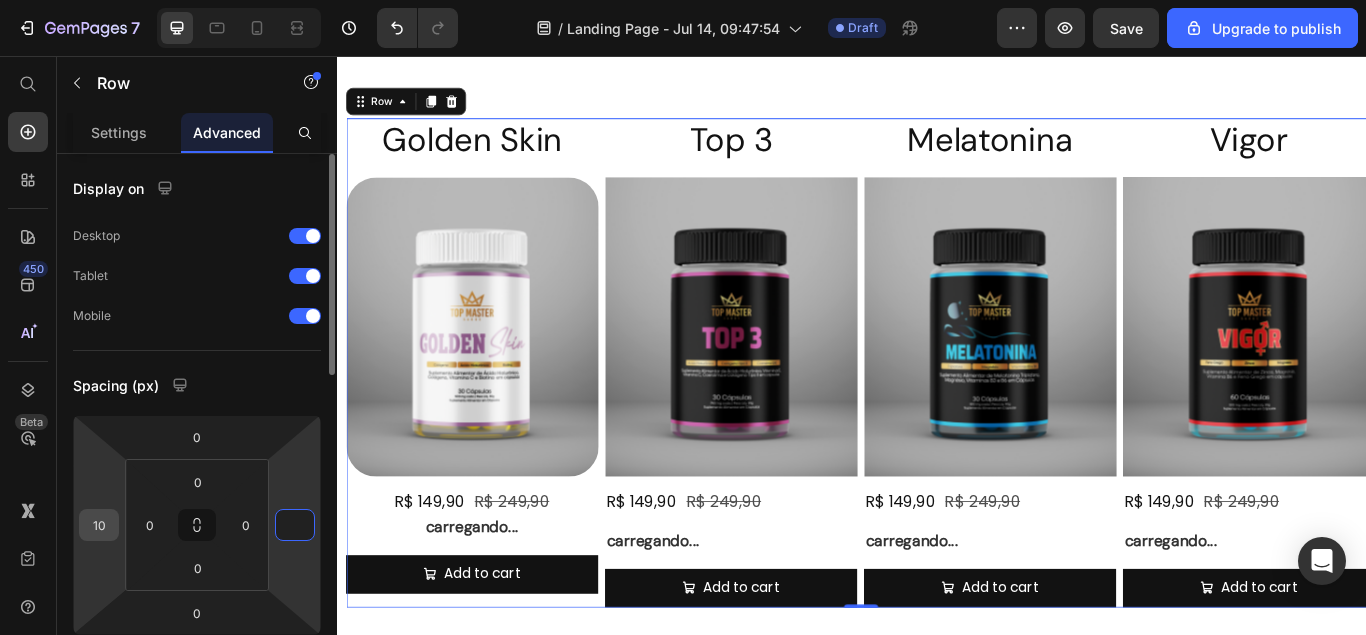 click on "10" at bounding box center (99, 525) 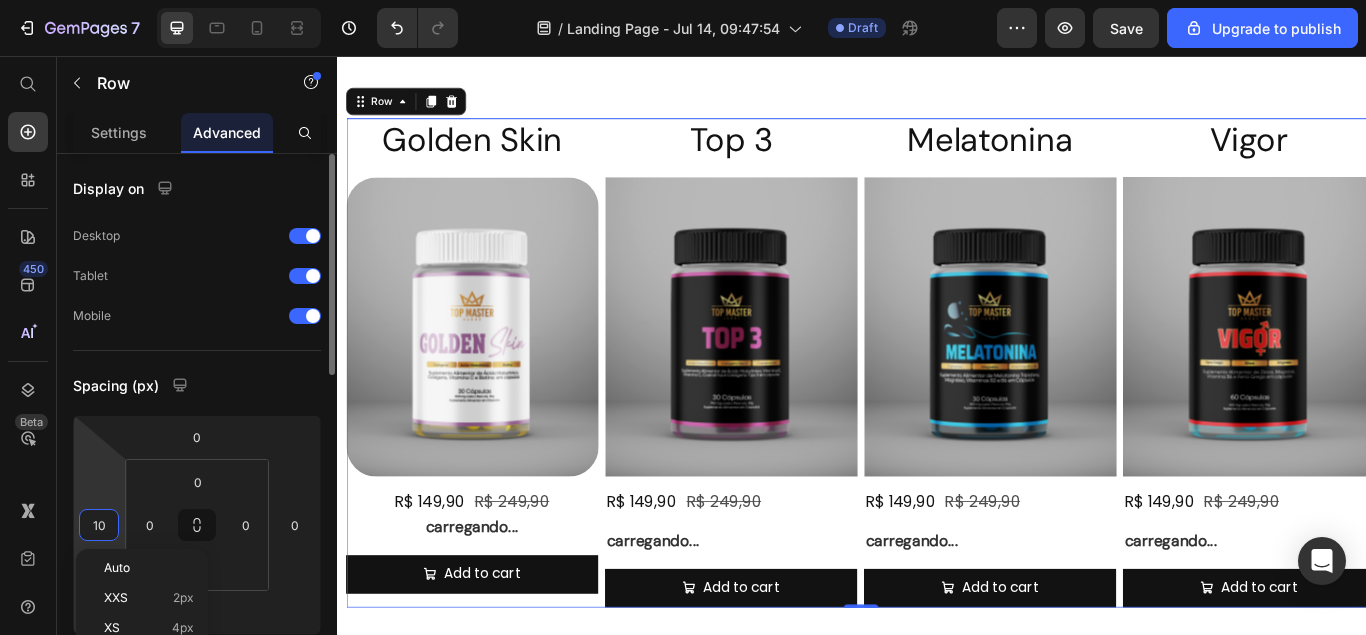 type 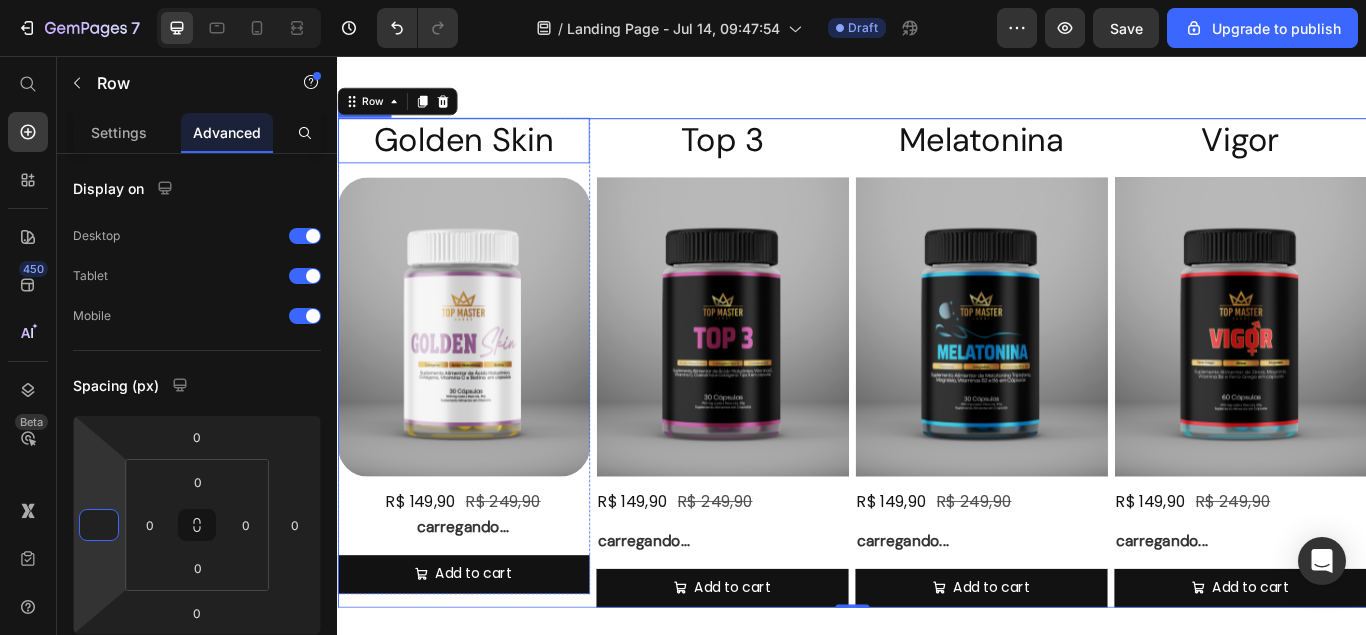 click on "Golden Skin" at bounding box center (484, 154) 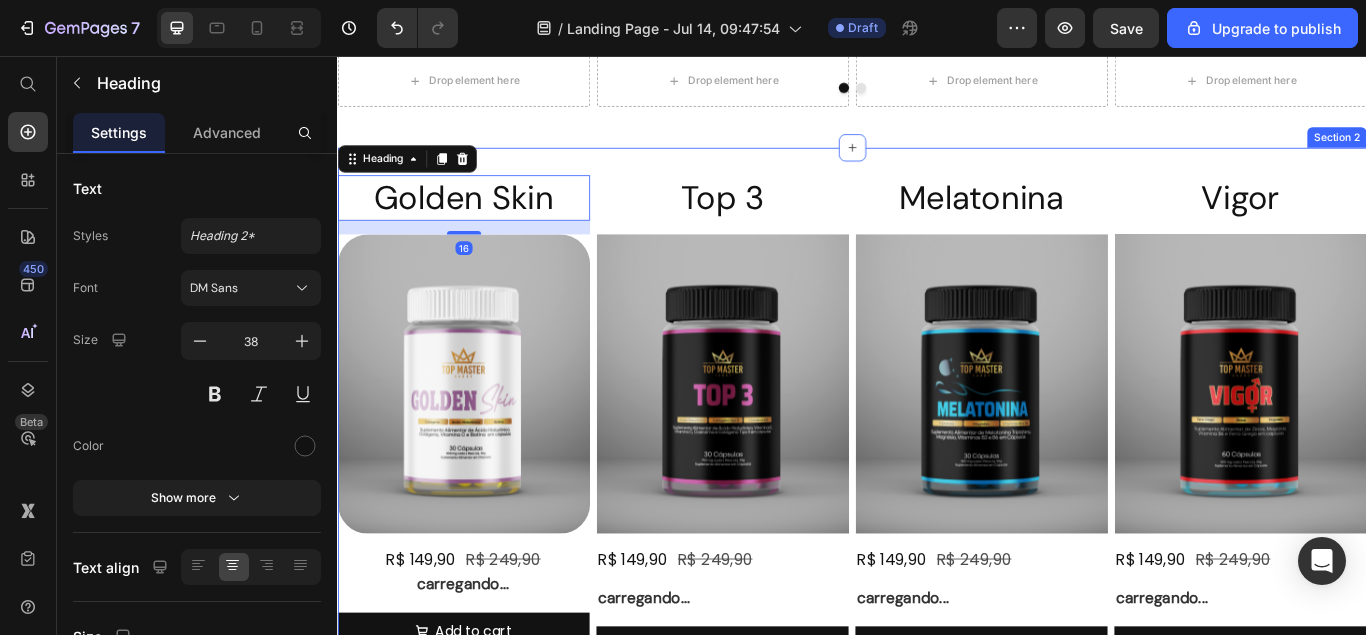 scroll, scrollTop: 519, scrollLeft: 0, axis: vertical 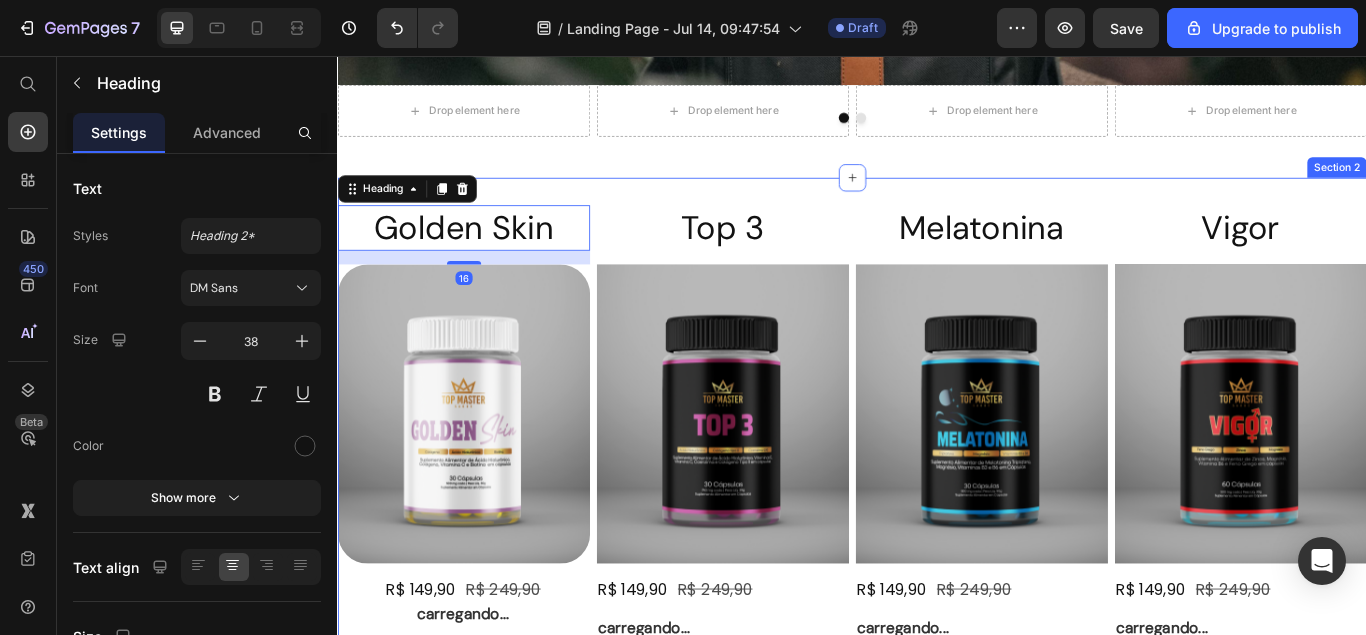 click on "Golden Skin Heading   16 Product Images R$ 149,90 Product Price R$ 249,90 Product Price Row carregando... Text Block
Add to cart Add to Cart Product Top 3 Heading Product Images R$ 149,90 Product Price R$ 249,90 Product Price Row carregando... Text Block
Add to cart Add to Cart Product Melatonina Heading Product Images R$ 149,90 Product Price R$ 249,90 Product Price Row carregando... Text Block
Add to cart Add to Cart Product Vigor Heading Product Images R$ 149,90 Product Price R$ 249,90 Product Price Row carregando... Text Block
Add to cart Add to Cart Product Row Section 2" at bounding box center (937, 515) 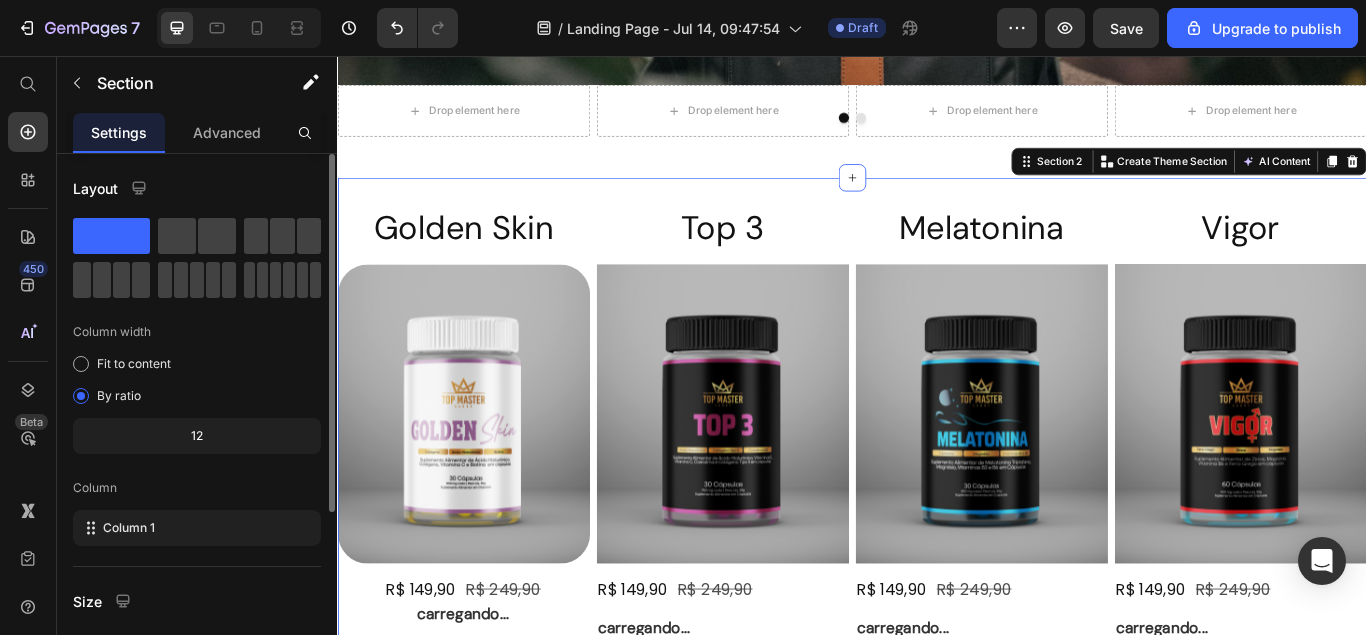 scroll, scrollTop: 204, scrollLeft: 0, axis: vertical 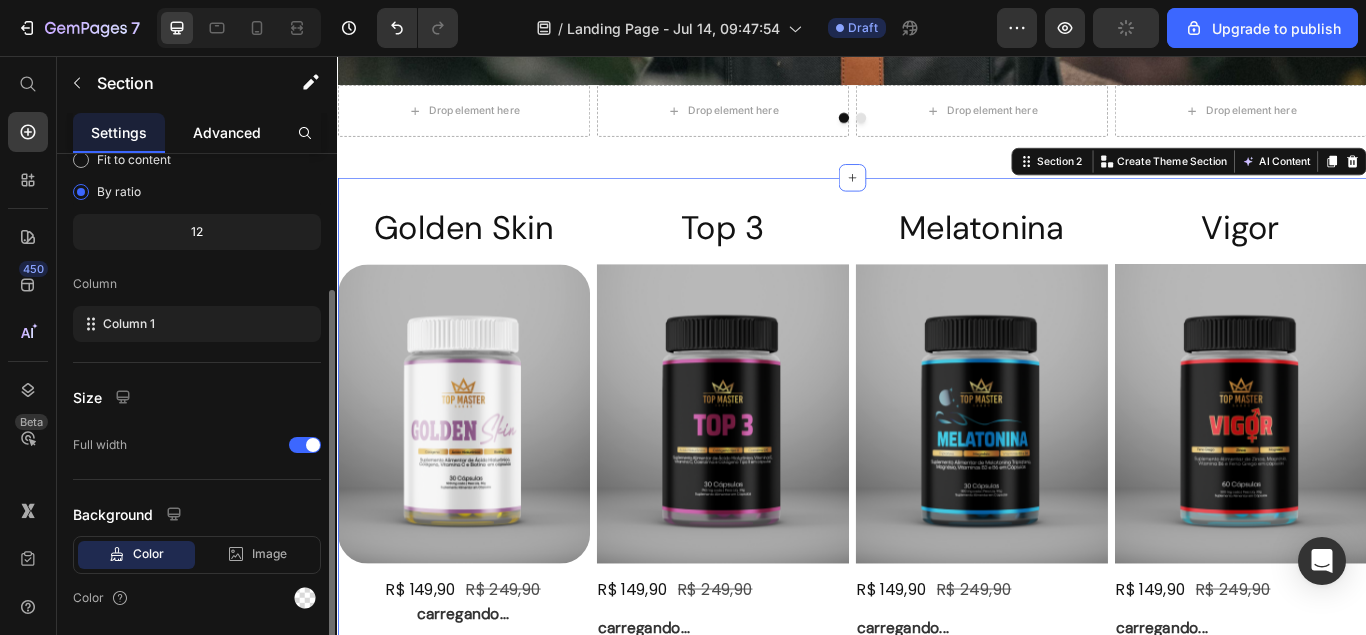 click on "Advanced" at bounding box center (227, 132) 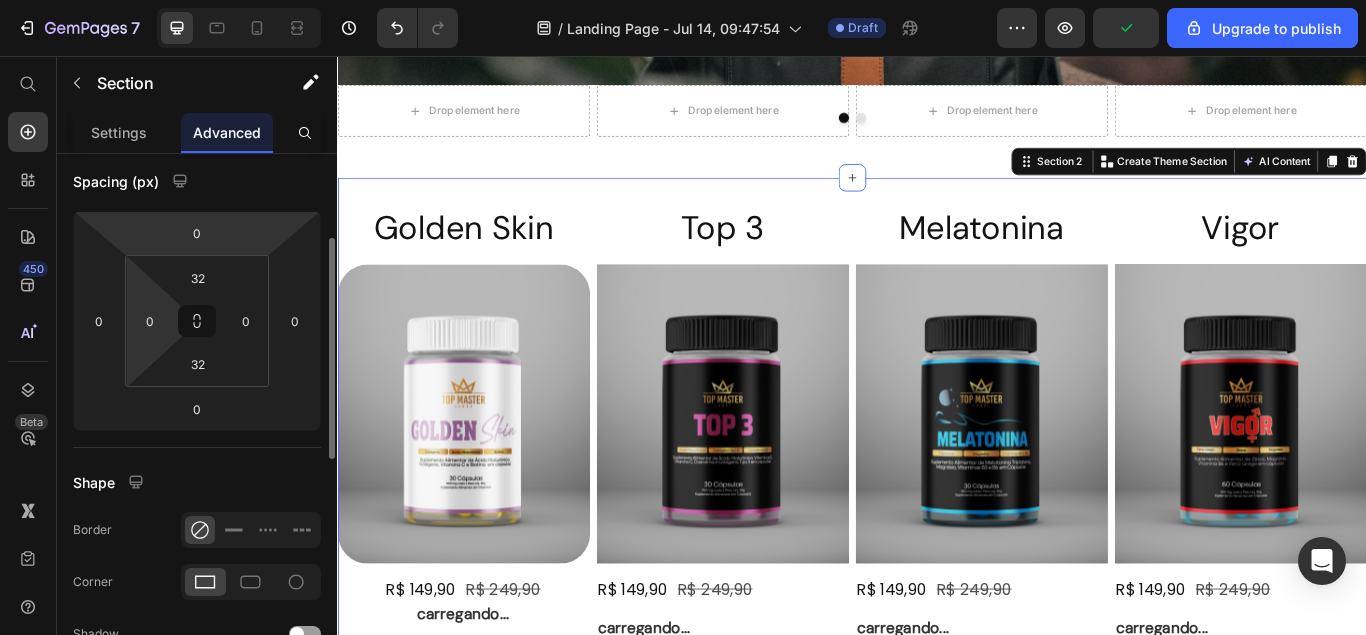 scroll, scrollTop: 0, scrollLeft: 0, axis: both 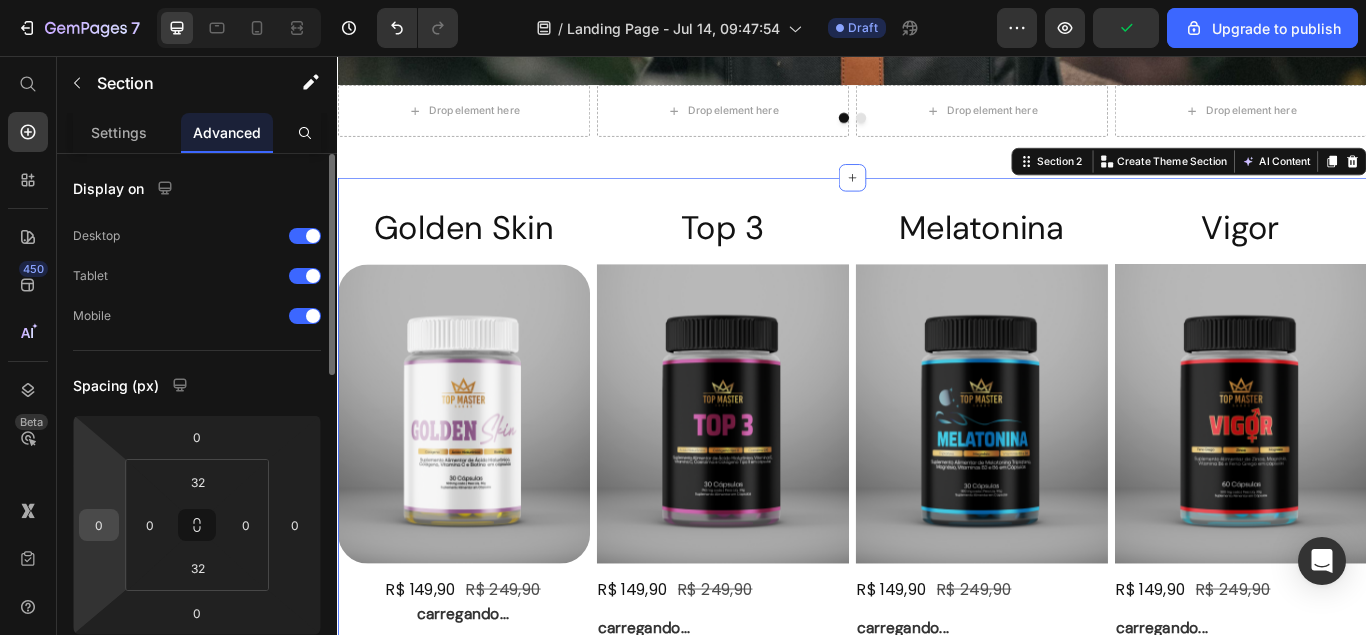 click on "0" at bounding box center [99, 525] 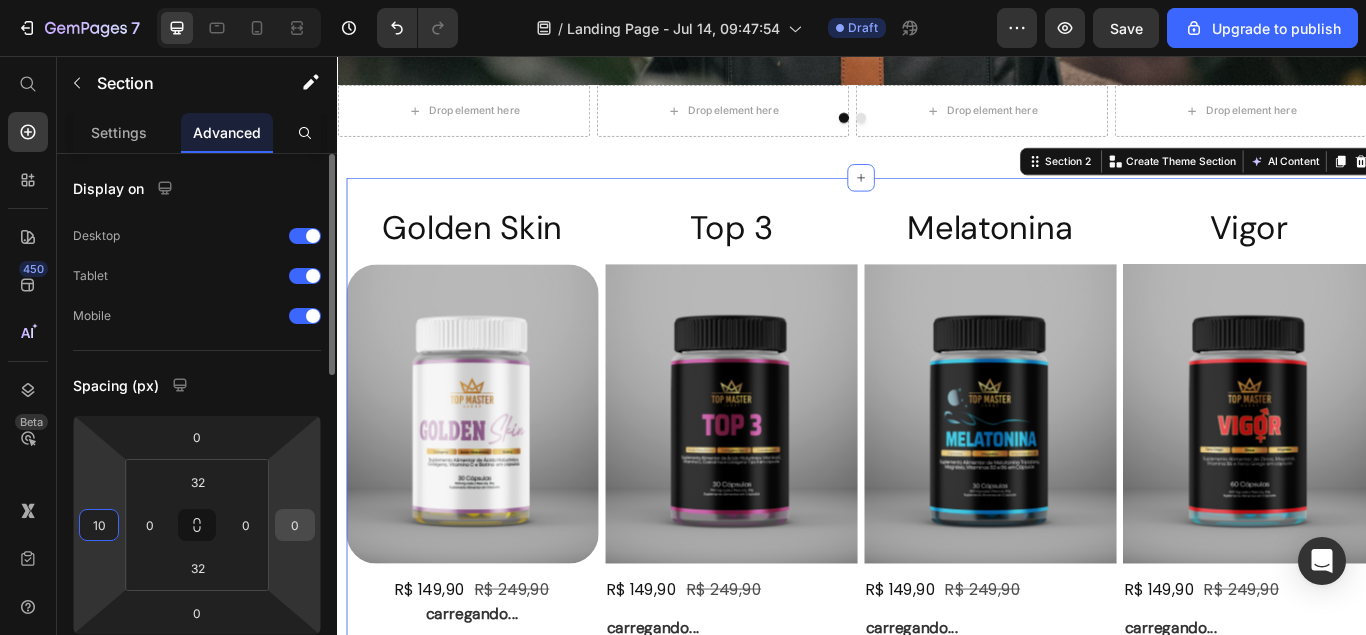 type on "10" 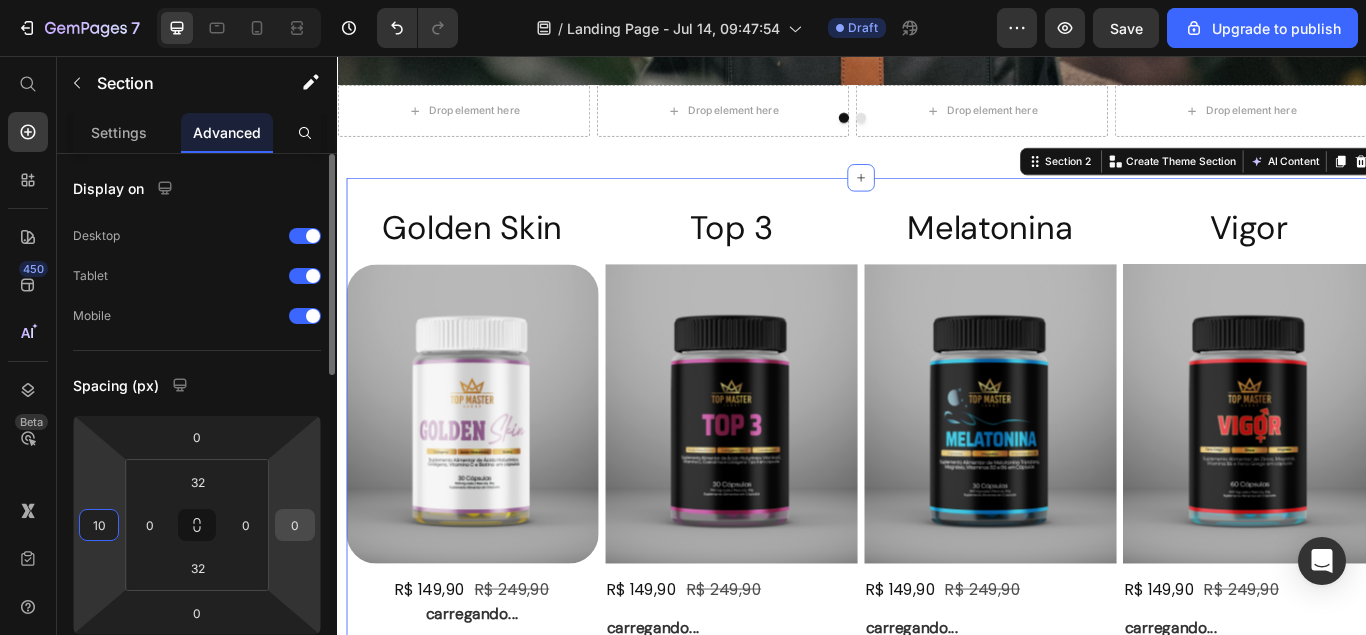 click on "0" at bounding box center [295, 525] 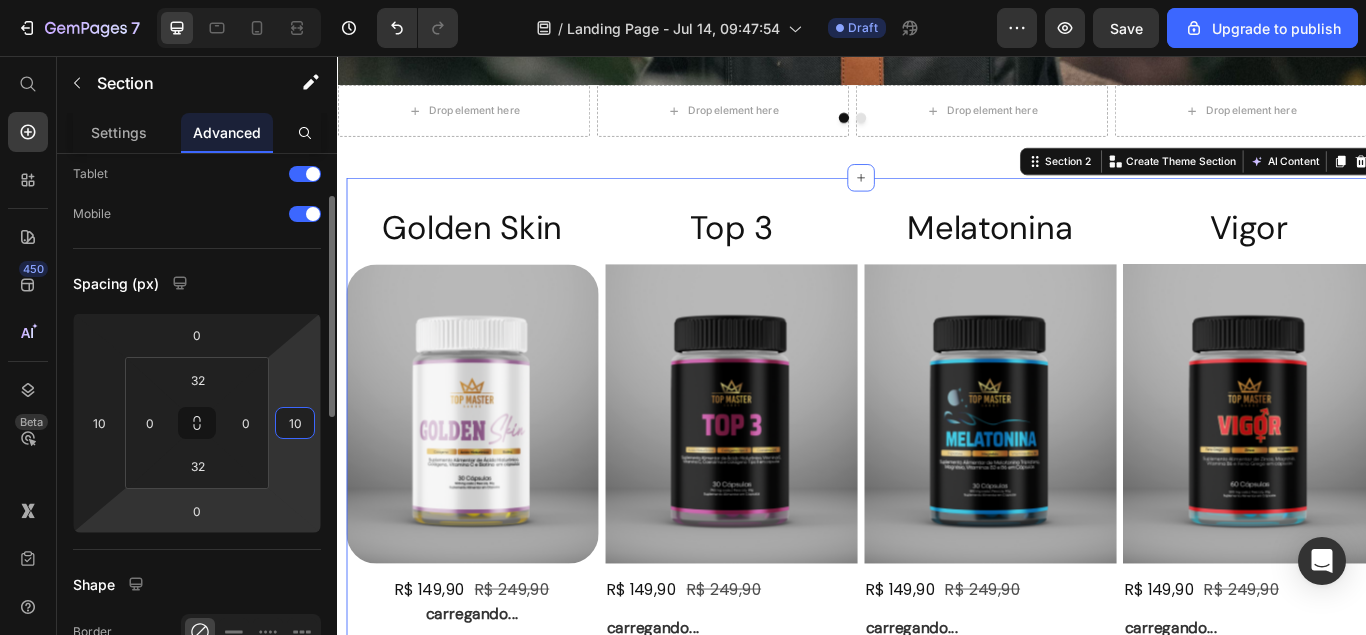scroll, scrollTop: 204, scrollLeft: 0, axis: vertical 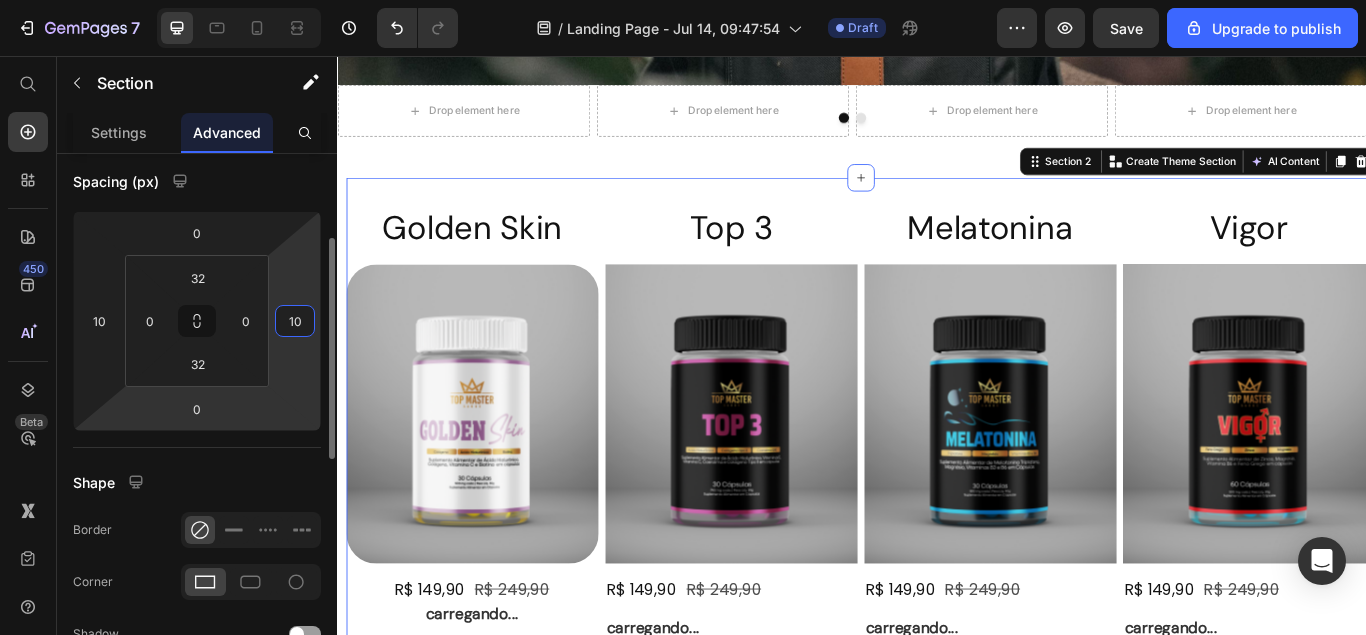 type on "1" 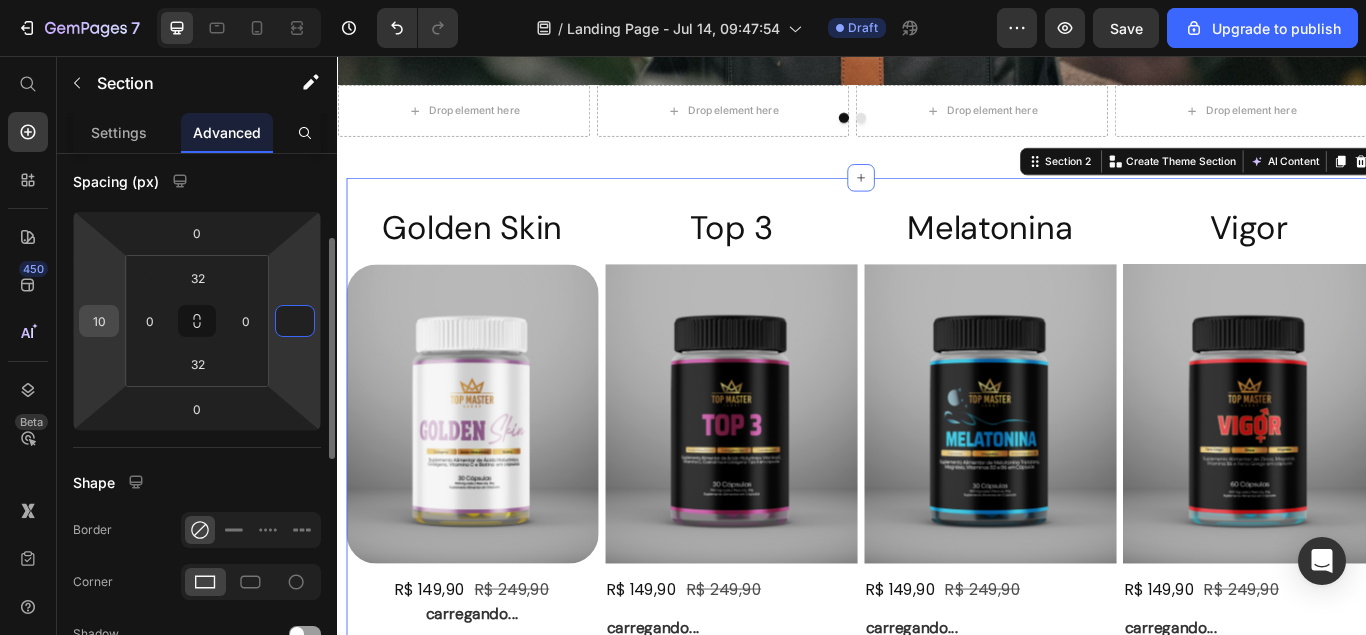 click on "10" at bounding box center [99, 321] 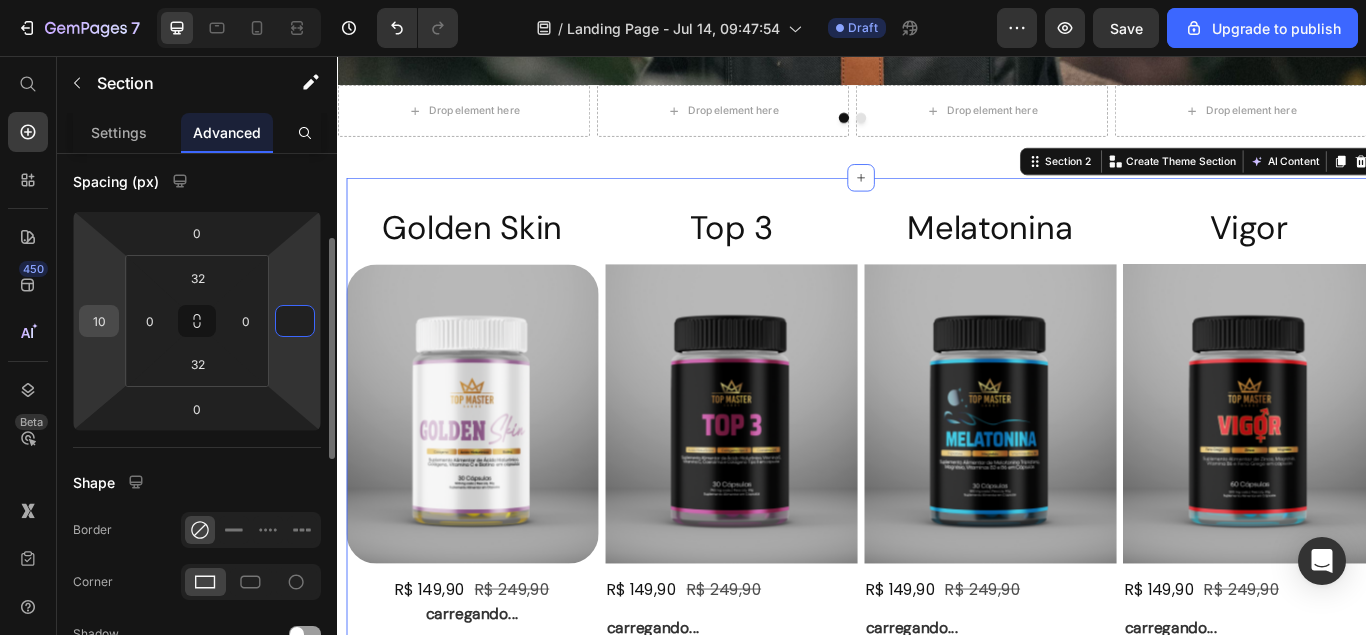 type on "0" 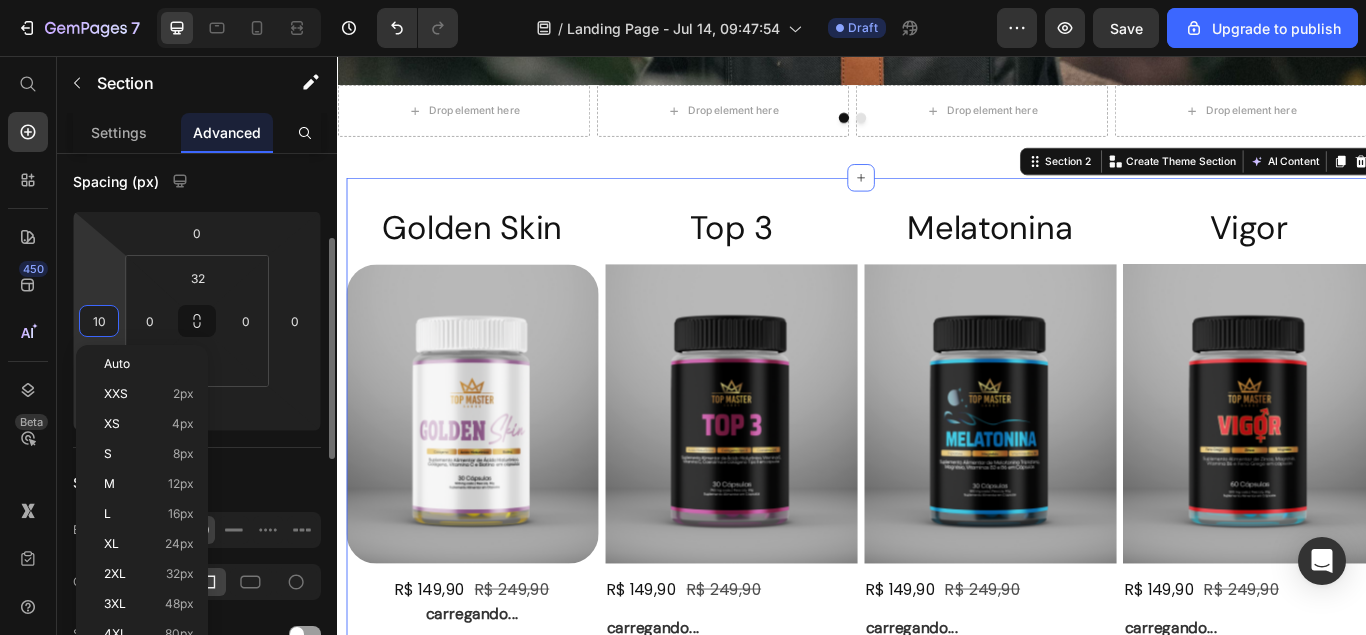 type 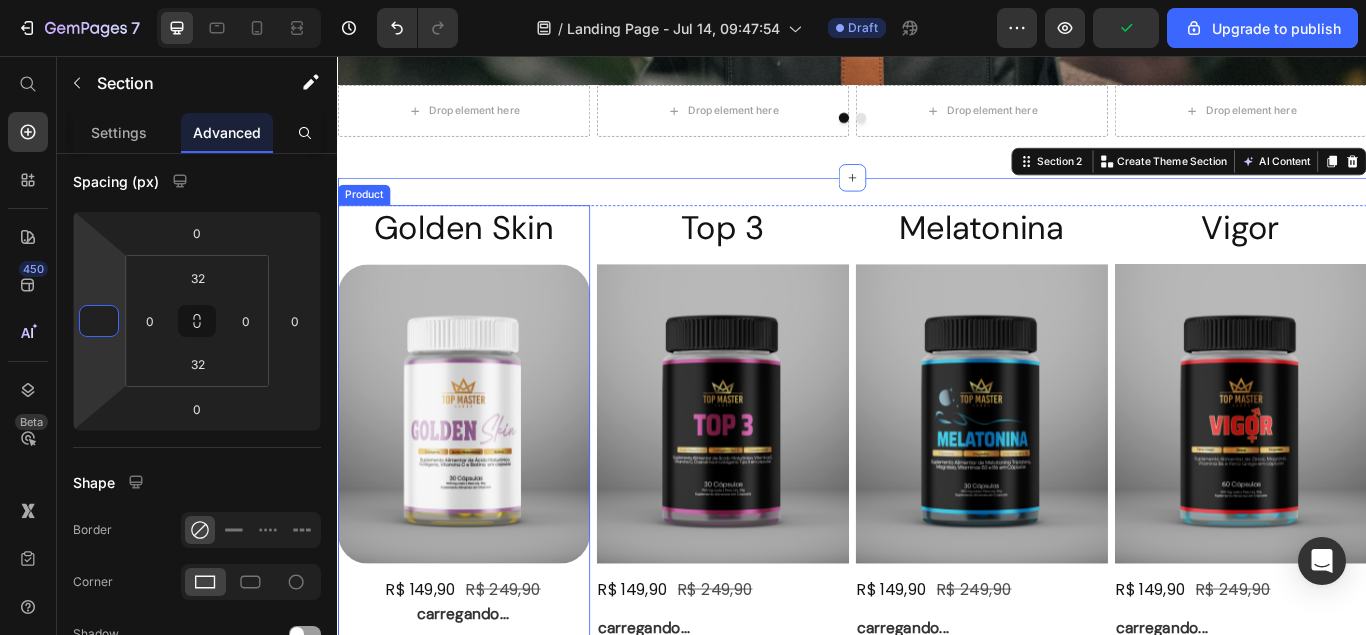 click on "Golden Skin Heading Product Images" at bounding box center (484, 447) 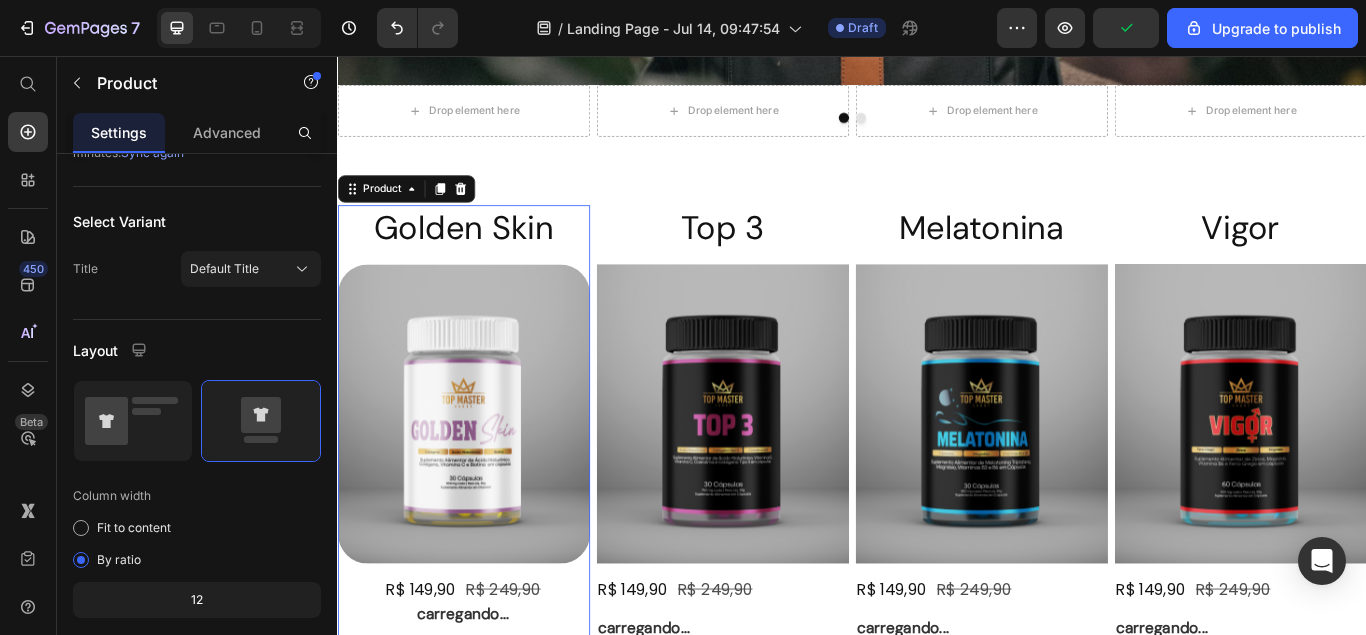 scroll, scrollTop: 0, scrollLeft: 0, axis: both 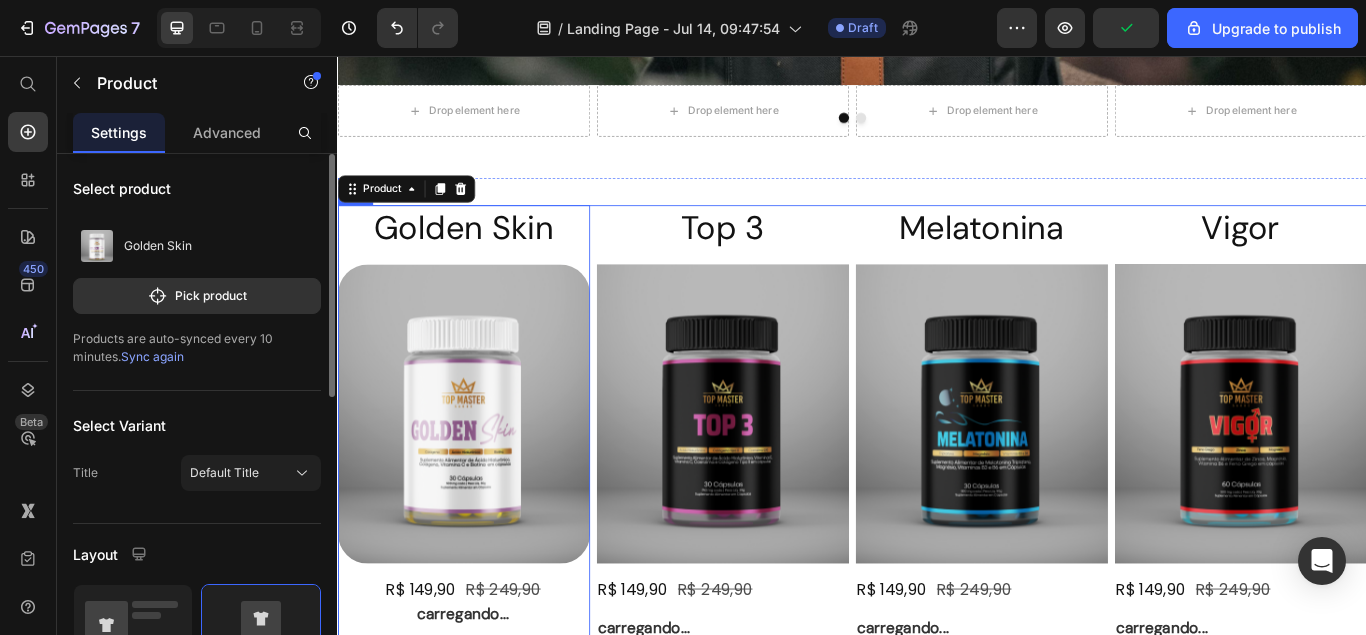 click on "Golden Skin Heading Product Images R$ 149,90 Product Price R$ 249,90 Product Price Row carregando... Text Block
Add to cart Add to Cart Product   0 Top 3 Heading Product Images R$ 149,90 Product Price R$ 249,90 Product Price Row carregando... Text Block
Add to cart Add to Cart Product Melatonina Heading Product Images R$ 149,90 Product Price R$ 249,90 Product Price Row carregando... Text Block
Add to cart Add to Cart Product Vigor Heading Product Images R$ 149,90 Product Price R$ 249,90 Product Price Row carregando... Text Block
Add to cart Add to Cart Product Row" at bounding box center (937, 515) 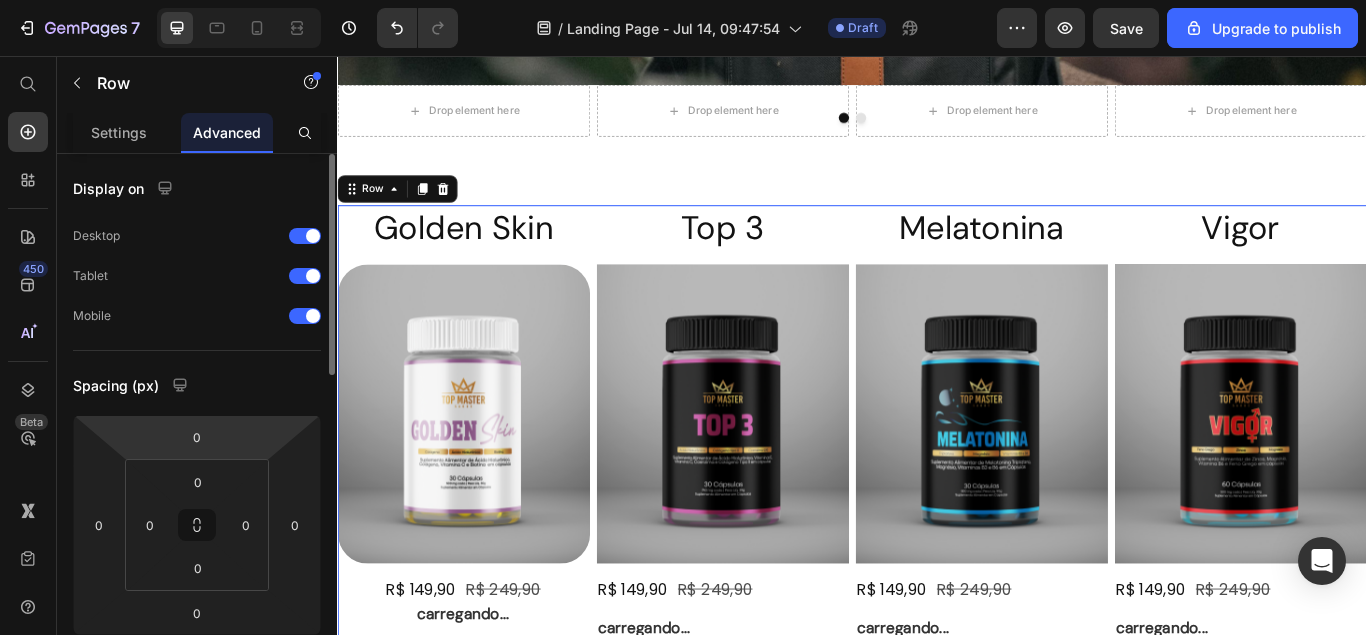 scroll, scrollTop: 306, scrollLeft: 0, axis: vertical 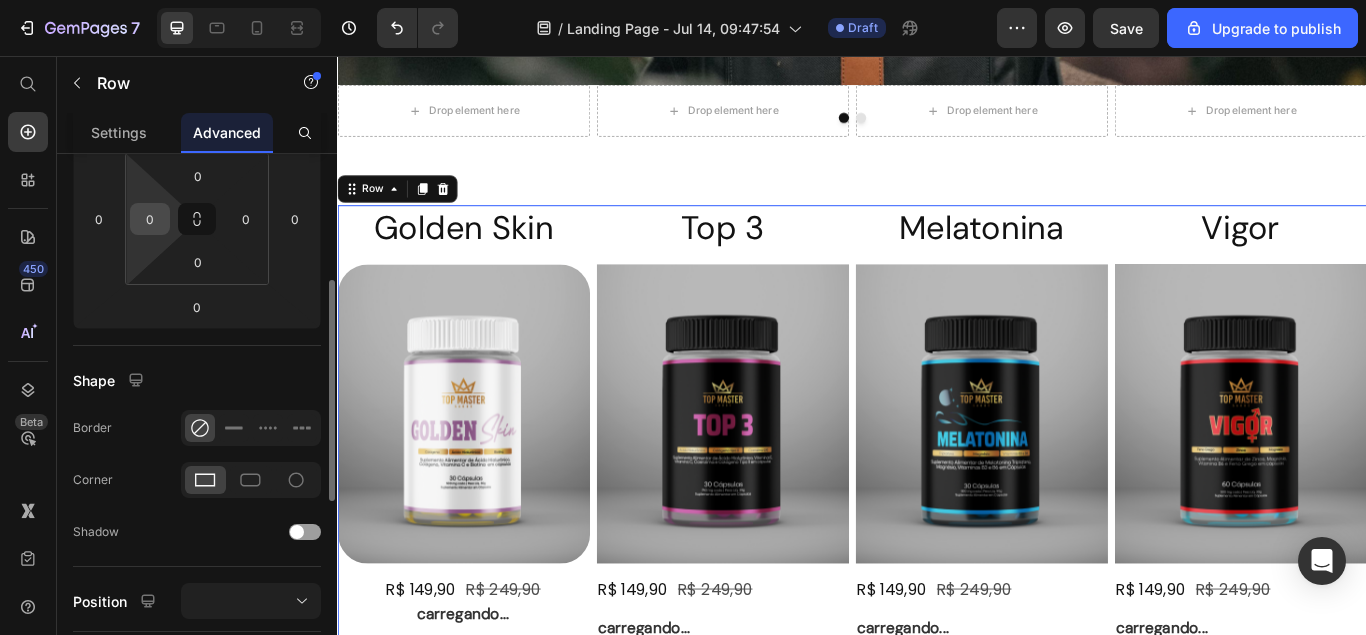 click on "0" at bounding box center [150, 219] 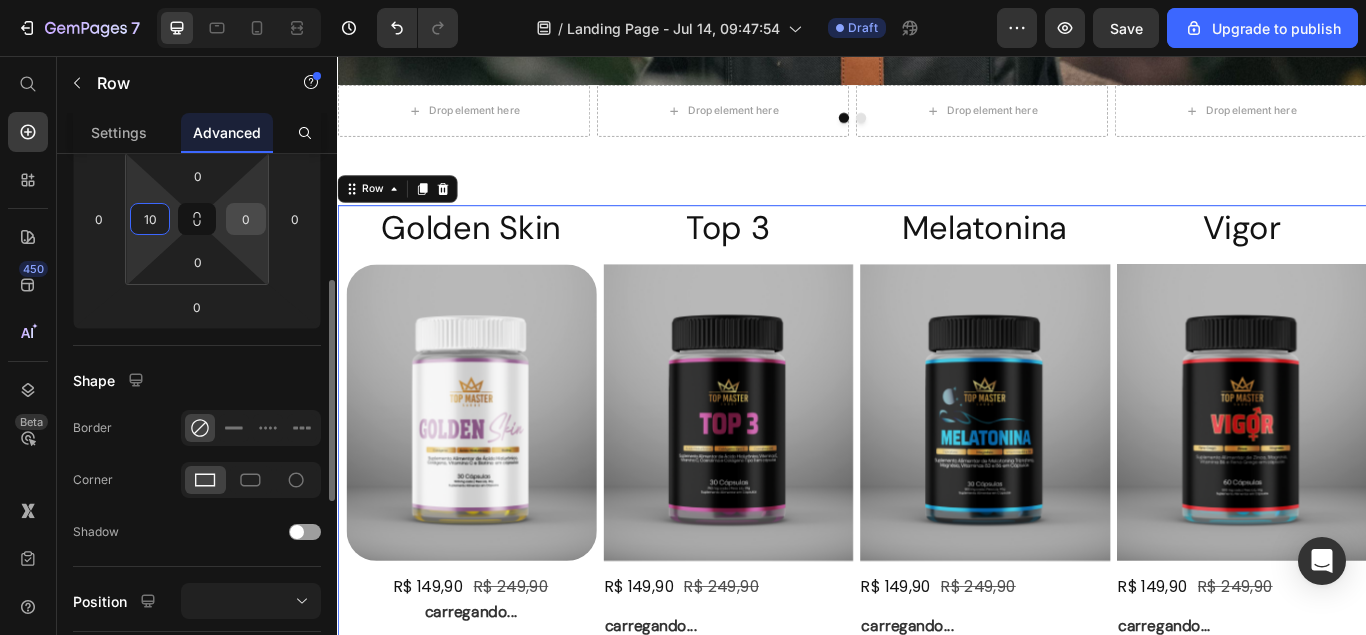 type on "10" 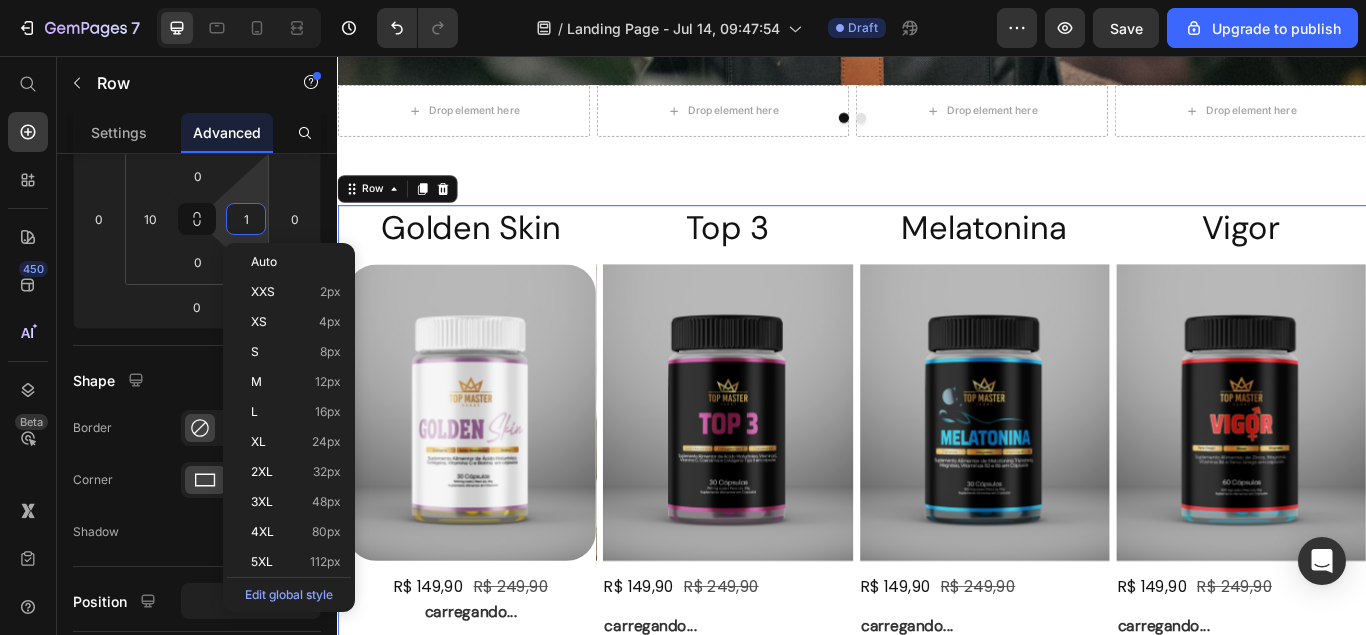 type on "10" 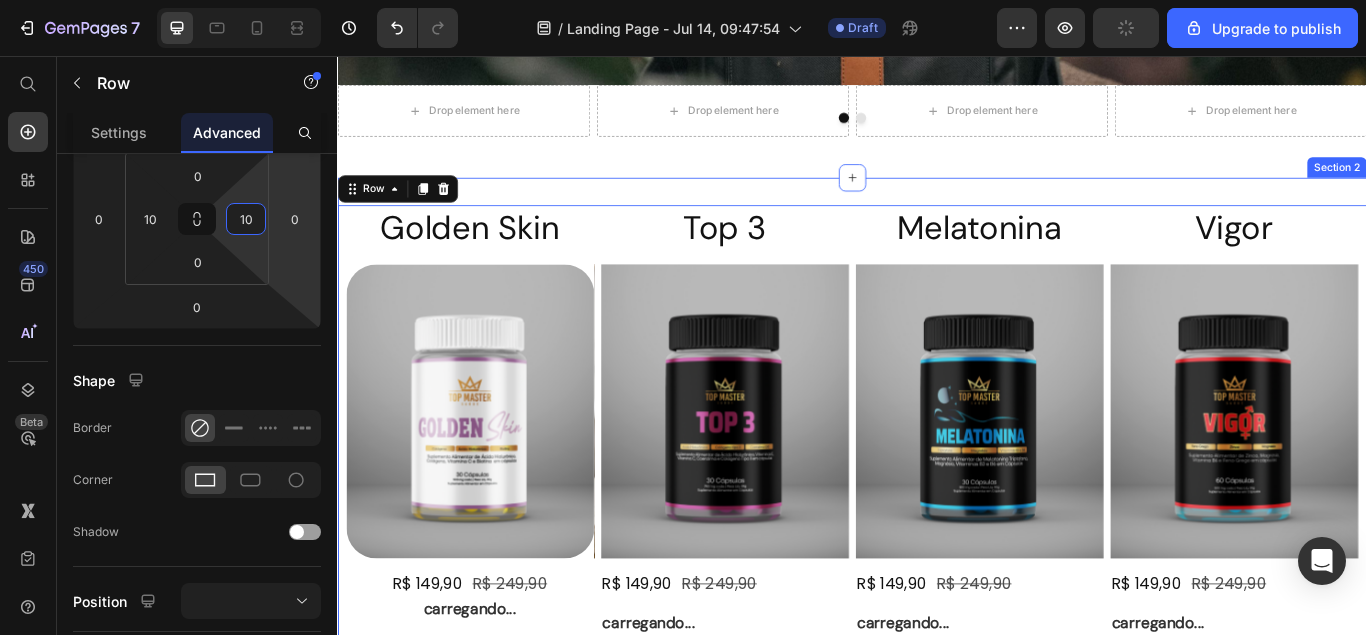 click on "Golden Skin Heading Product Images R$ 149,90 Product Price   [PRICE] Product Price   [PRICE] Product Price Row carregando... Text Block
Add to cart Add to Cart Product Top 3 Heading Product Images R$ 149,90 Product Price   [PRICE] Product Price   [PRICE] Product Price Row carregando... Text Block
Add to cart Add to Cart Product Melatonina Heading Product Images R$ 149,90 Product Price   [PRICE] Product Price   [PRICE] Product Price Row carregando... Text Block
Add to cart Add to Cart Product Vigor Heading Product Images R$ 149,90 Product Price   [PRICE] Product Price   [PRICE] Product Price Row carregando... Text Block
Add to cart Add to Cart Product Row   0 Section 2" at bounding box center (937, 512) 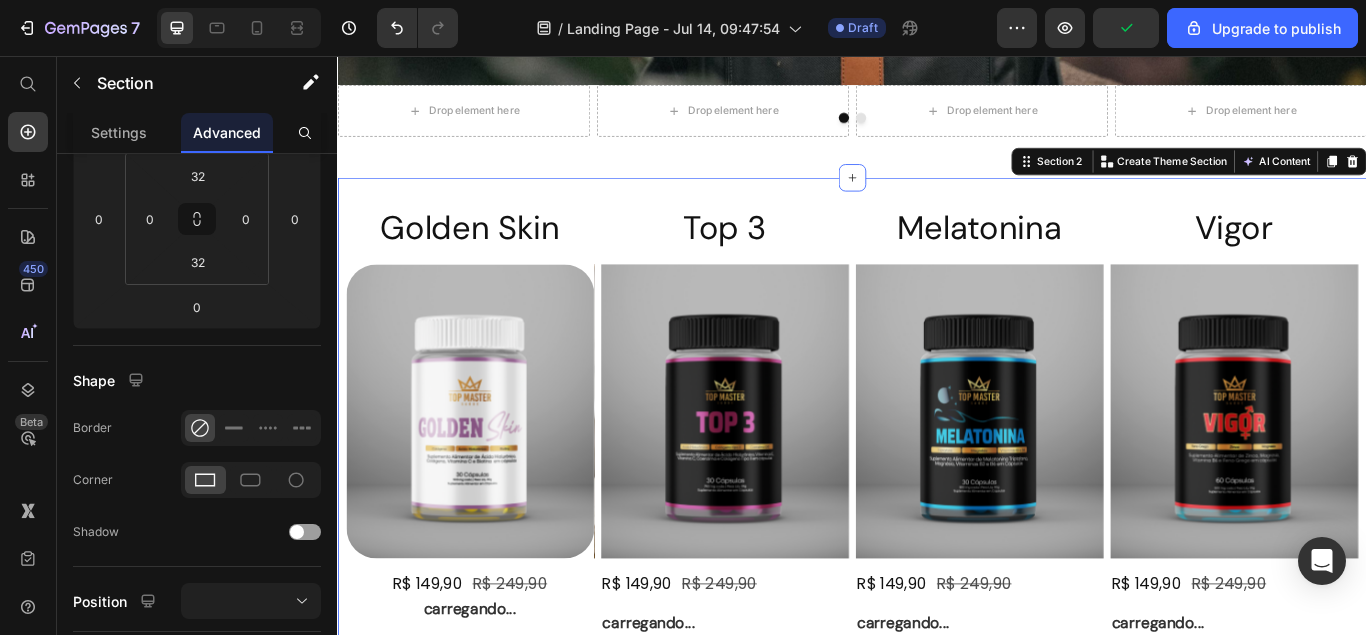 scroll, scrollTop: 0, scrollLeft: 0, axis: both 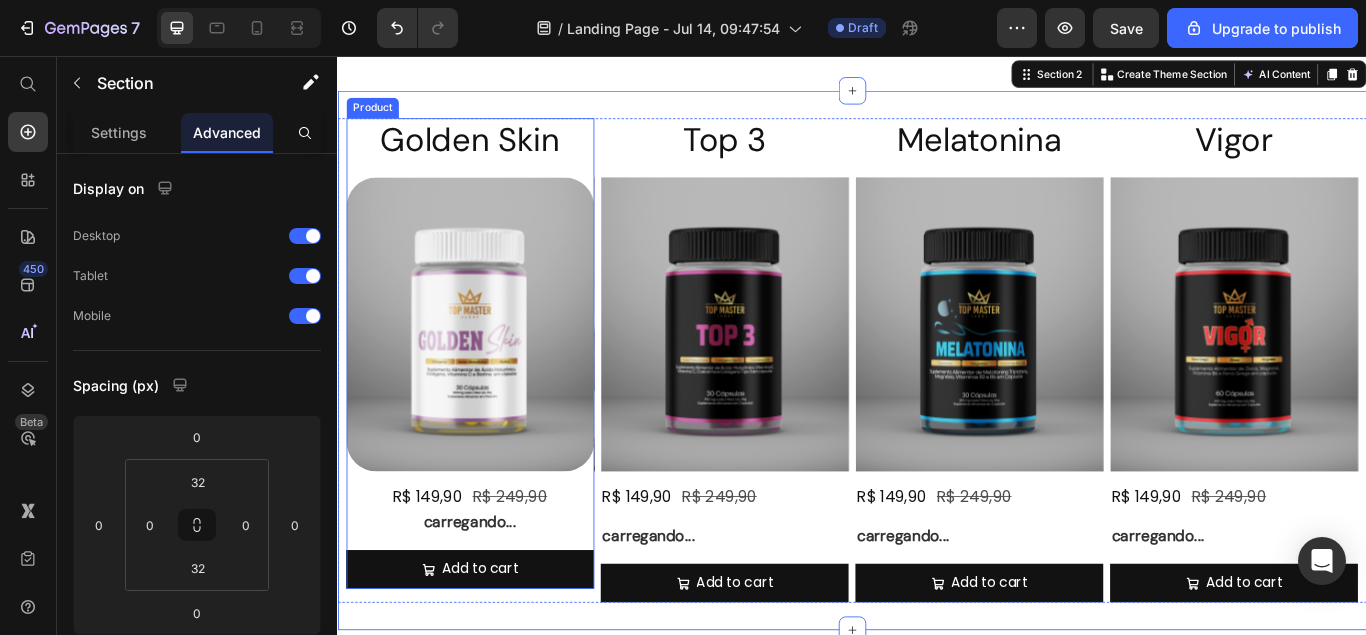 click on "R$ [PRICE] Product Price R$ [PRICE] Product Price Row carregando... Text Block
Add to cart Add to Cart" at bounding box center (491, 616) 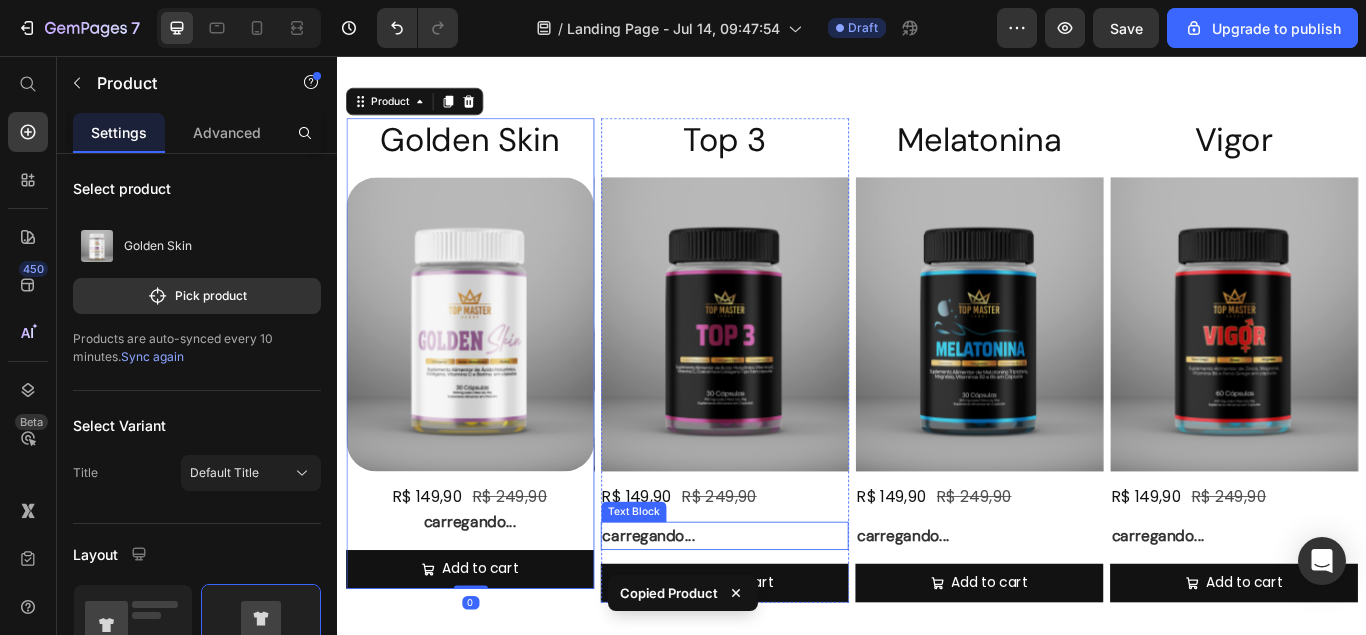 click on "carregando..." at bounding box center [788, 615] 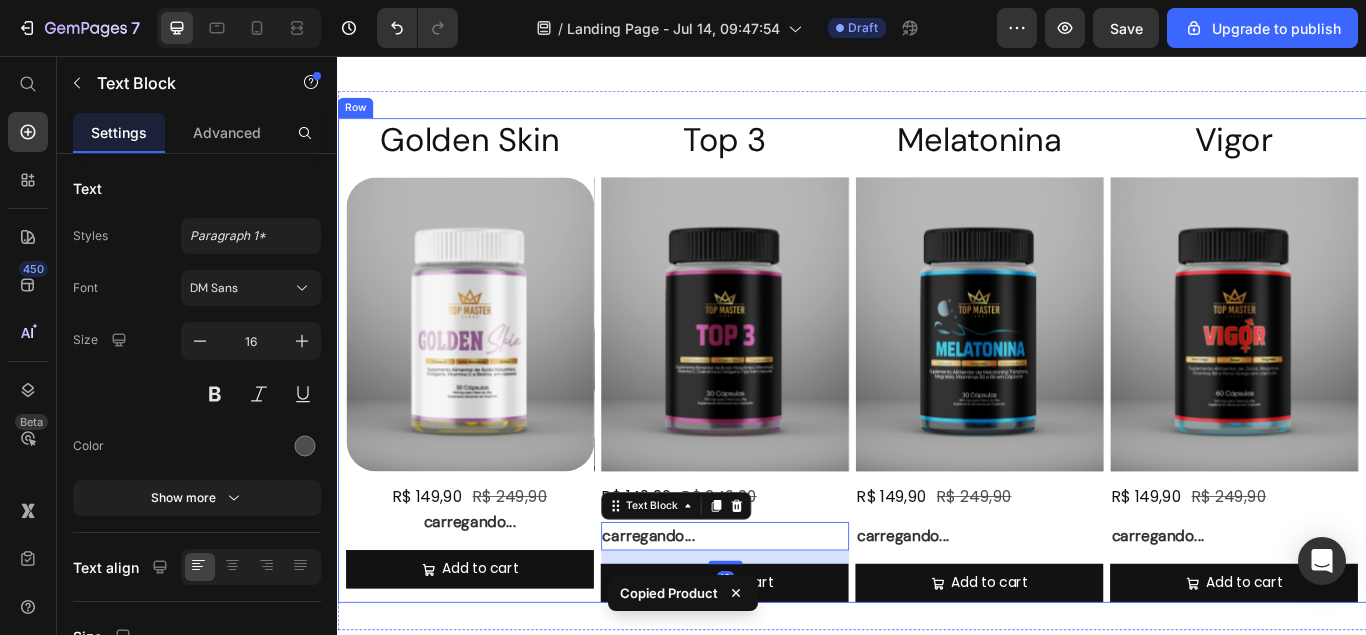 click at bounding box center [788, 368] 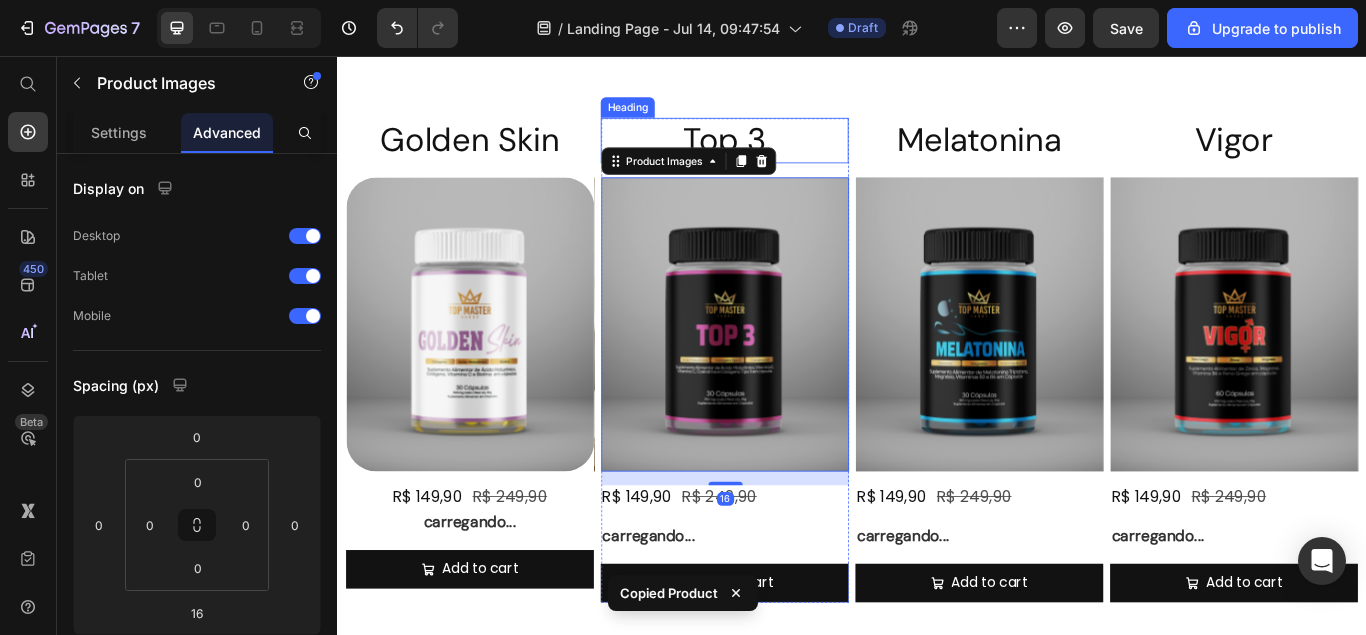 click on "Top 3 Heading Product Images   16" at bounding box center (788, 342) 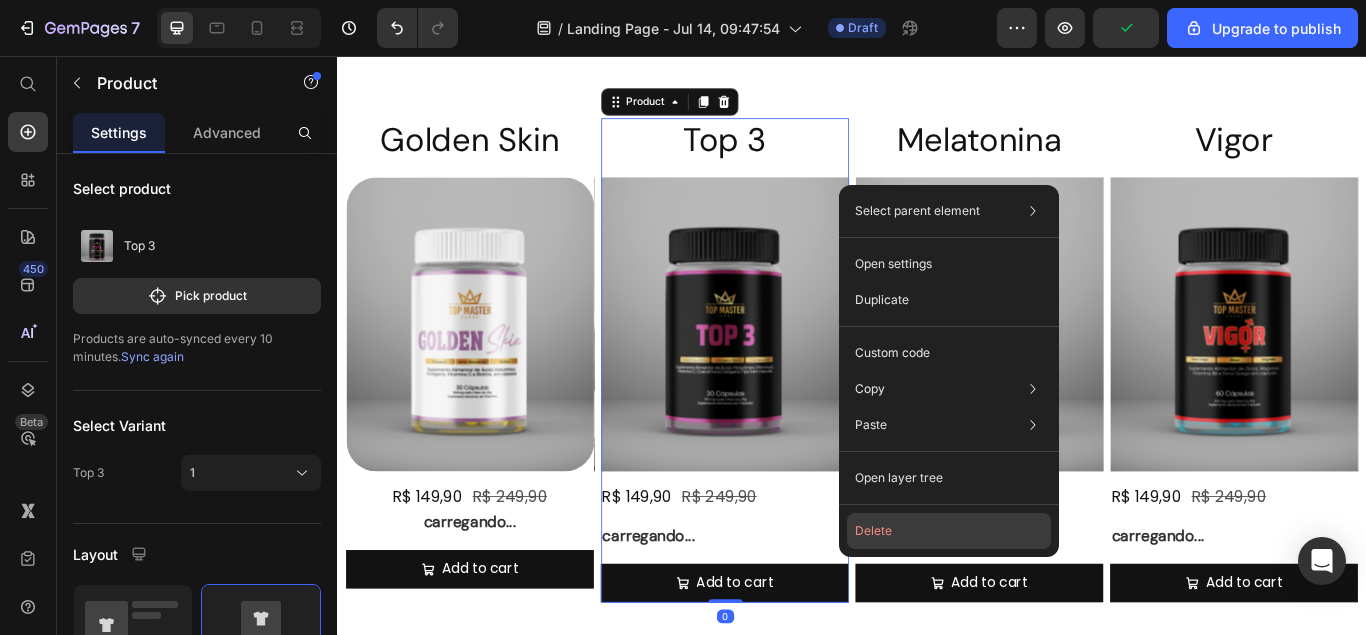 click on "Delete" 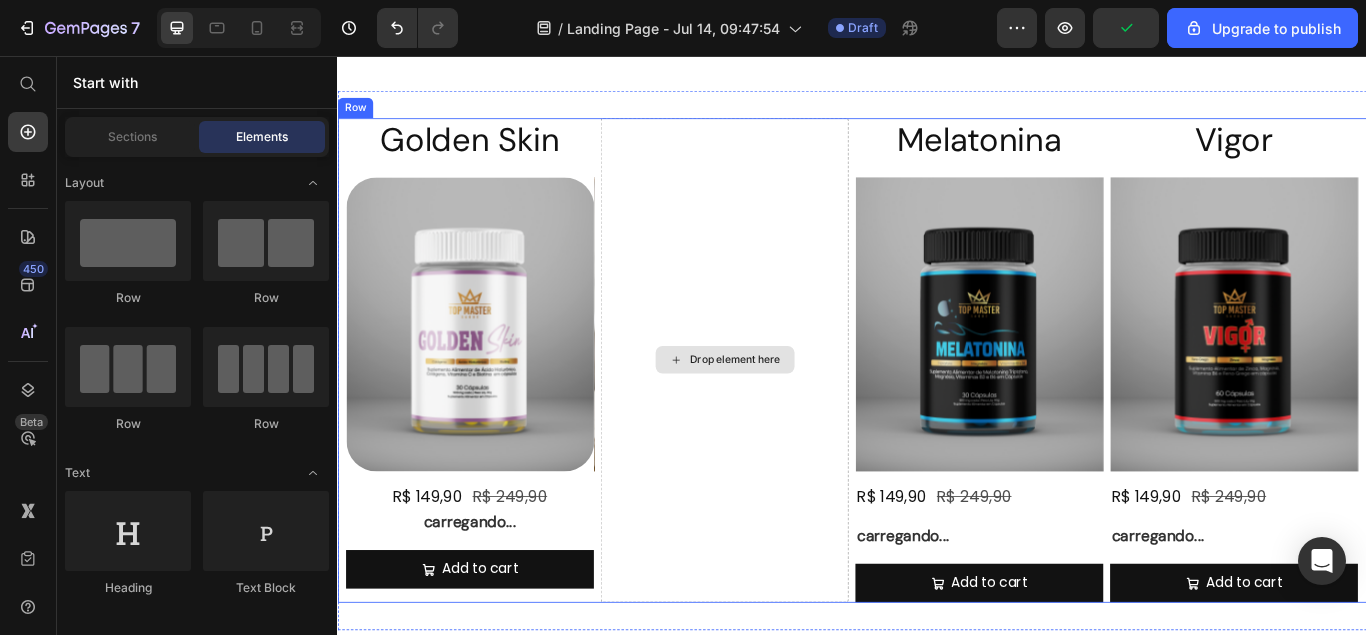 click on "Drop element here" at bounding box center [801, 410] 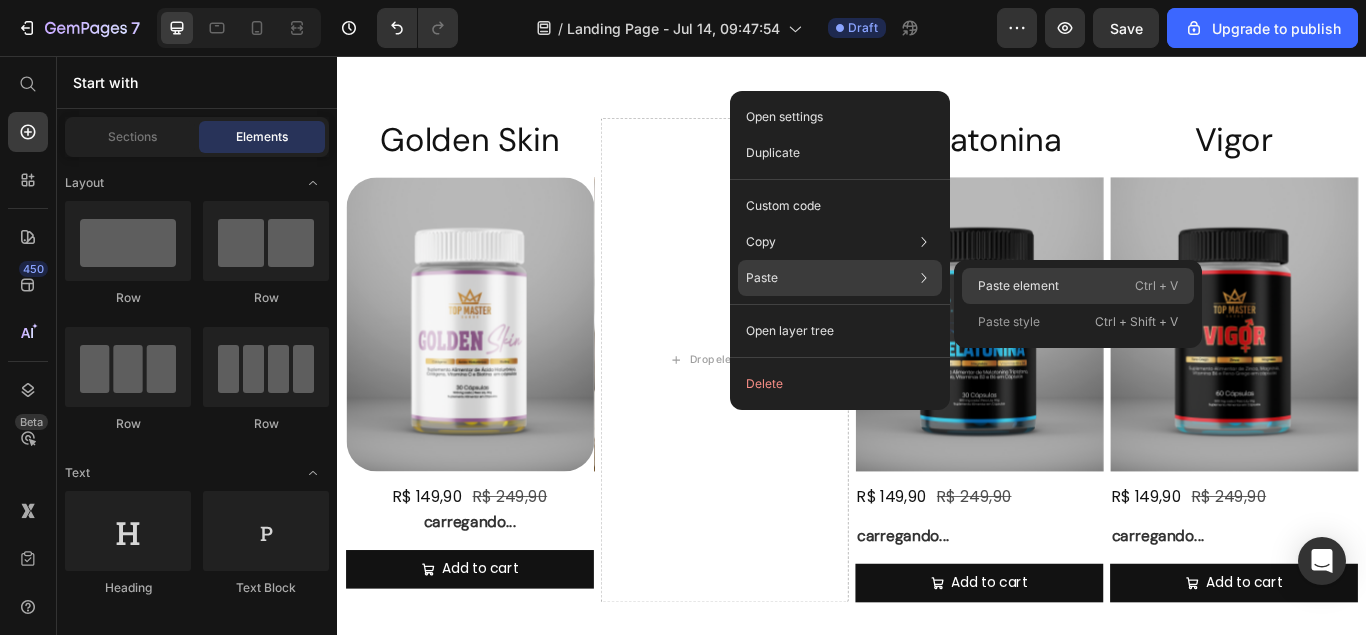 click on "Paste element" at bounding box center (1018, 286) 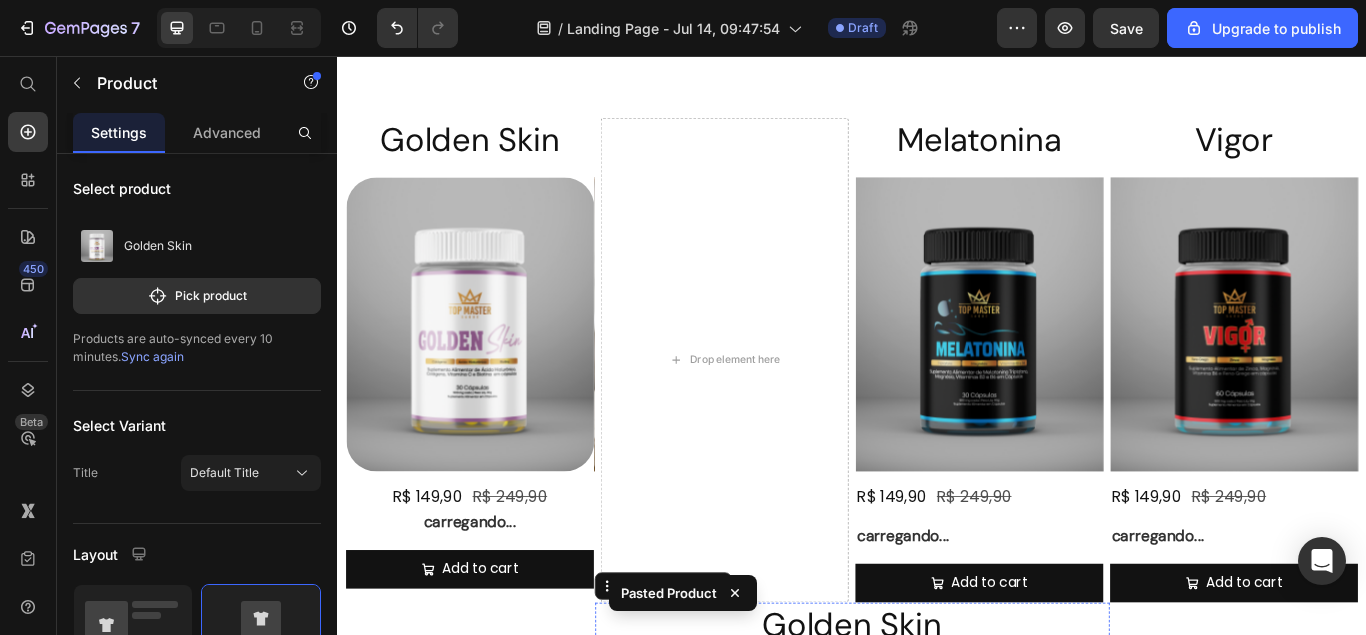 scroll, scrollTop: 779, scrollLeft: 0, axis: vertical 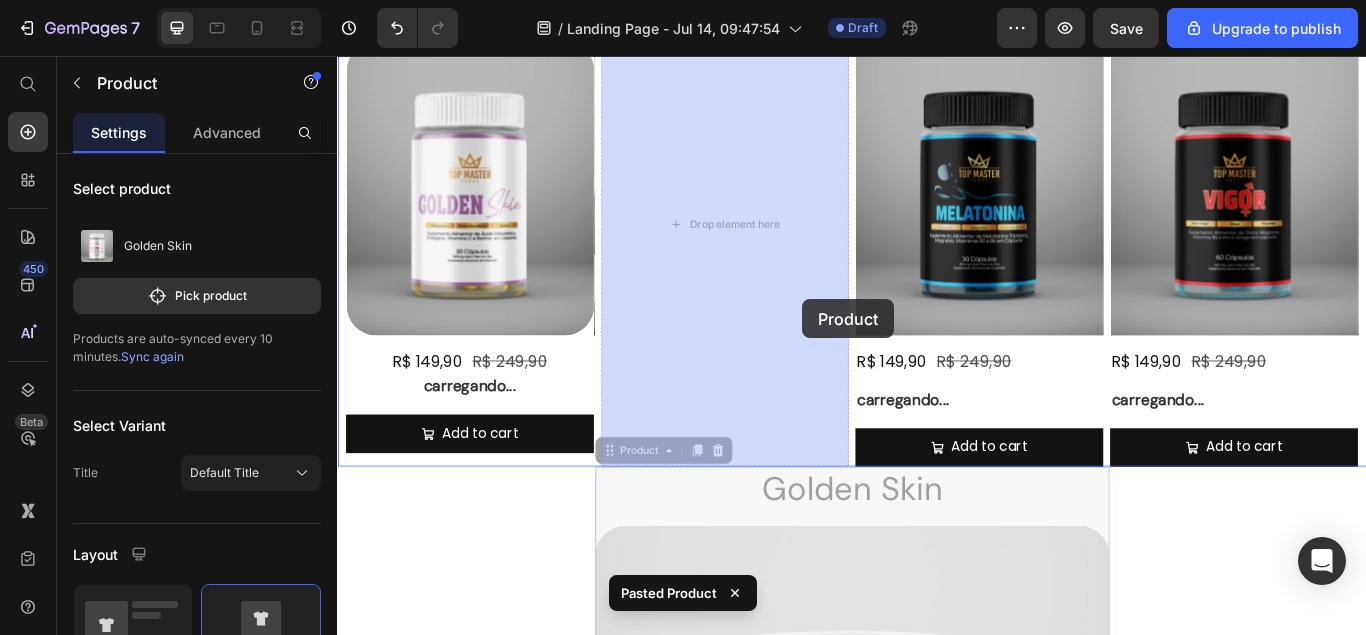 drag, startPoint x: 1153, startPoint y: 592, endPoint x: 837, endPoint y: 318, distance: 418.24872 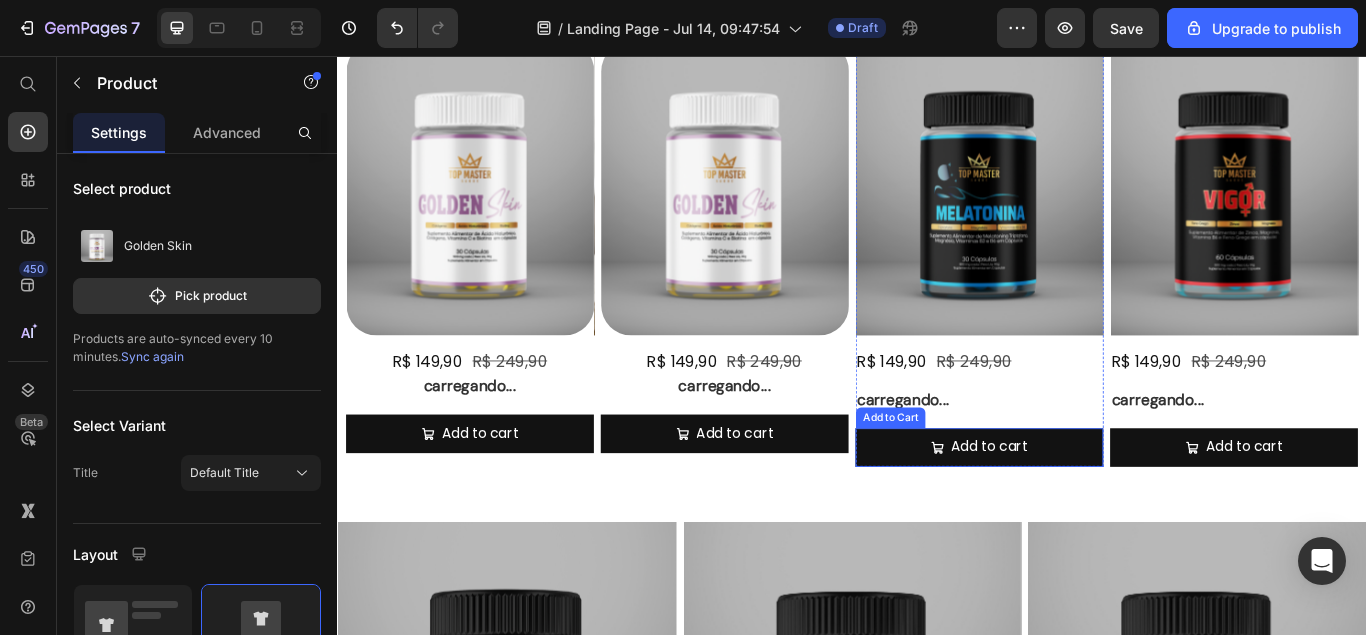 click on "Golden Skin Heading Product Images R$ [PRICE] Product Price R$ [PRICE] Product Price Row carregando... Text Block
Add to Cart Add to Cart Product Golden Skin Heading Product Images R$ [PRICE] Product Price R$ [PRICE] Product Price Row carregando... Text Block
Add to Cart Add to Cart Product Melatonina Heading Product Images R$ [PRICE] Product Price R$ [PRICE] Product Price Row carregando... Text Block
Add to Cart Add to Cart Product Vigor Heading Product Images R$ [PRICE] Product Price R$ [PRICE] Product Price Row carregando... Text Block
Add to Cart Add to Cart Product Row Section 2" at bounding box center (937, 252) 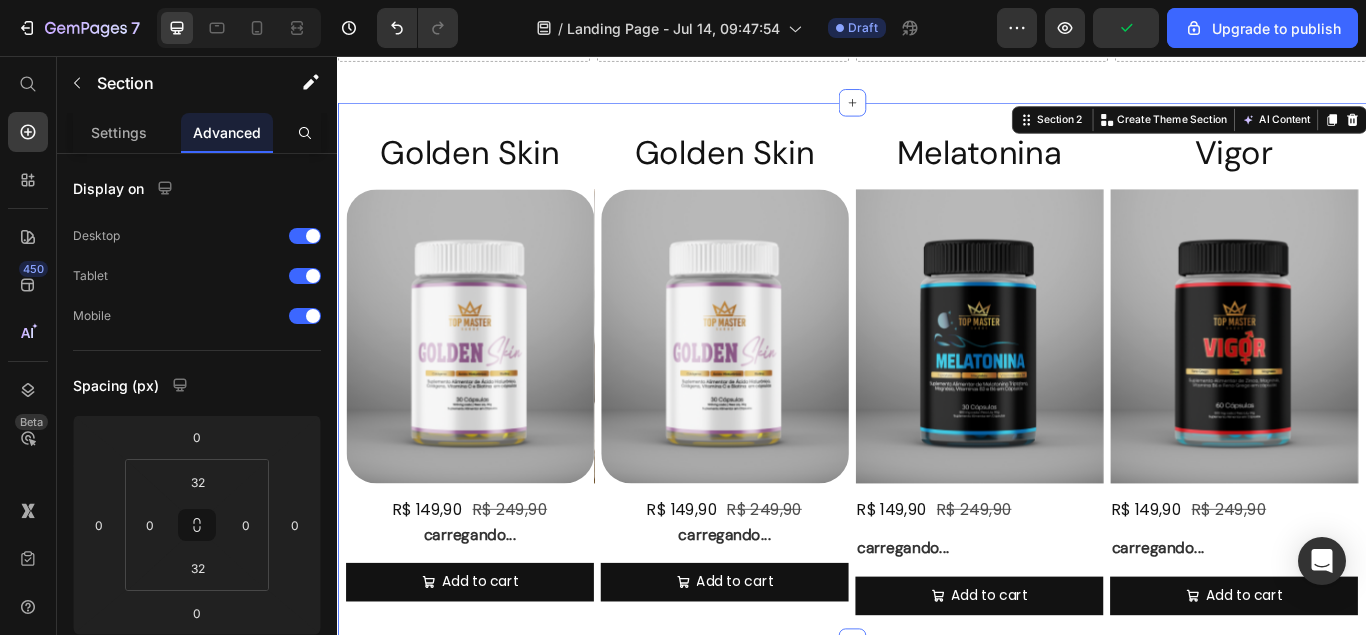 scroll, scrollTop: 575, scrollLeft: 0, axis: vertical 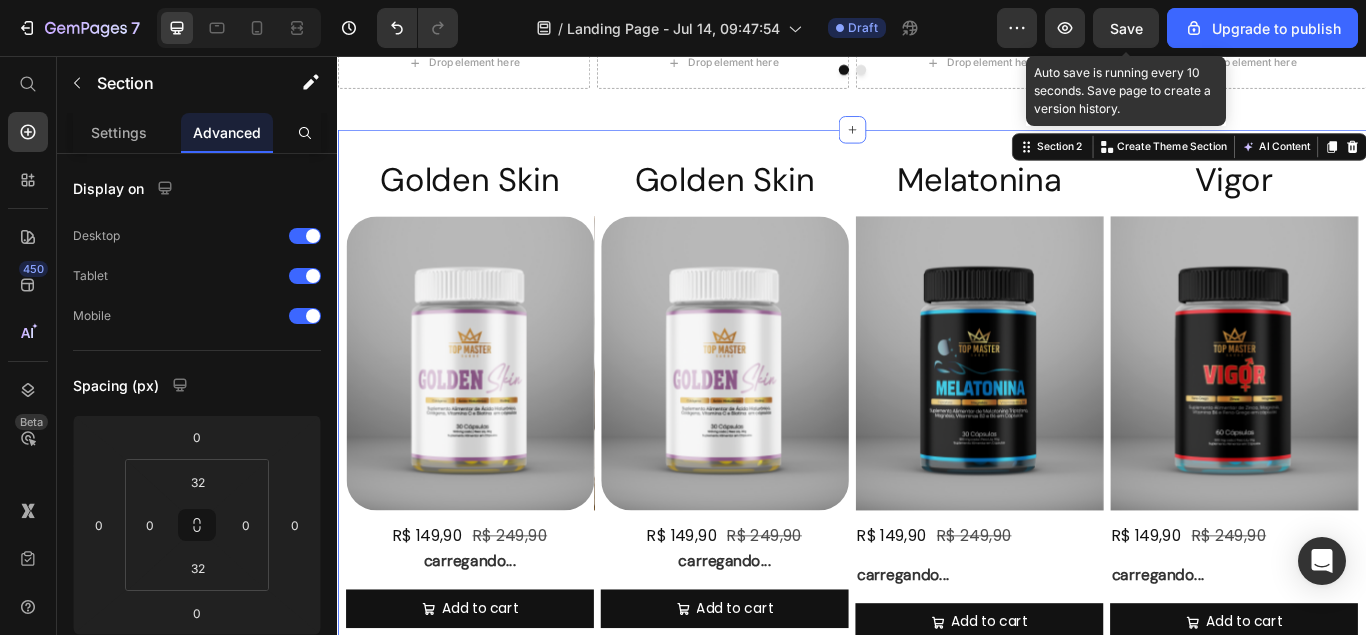 click on "Save" 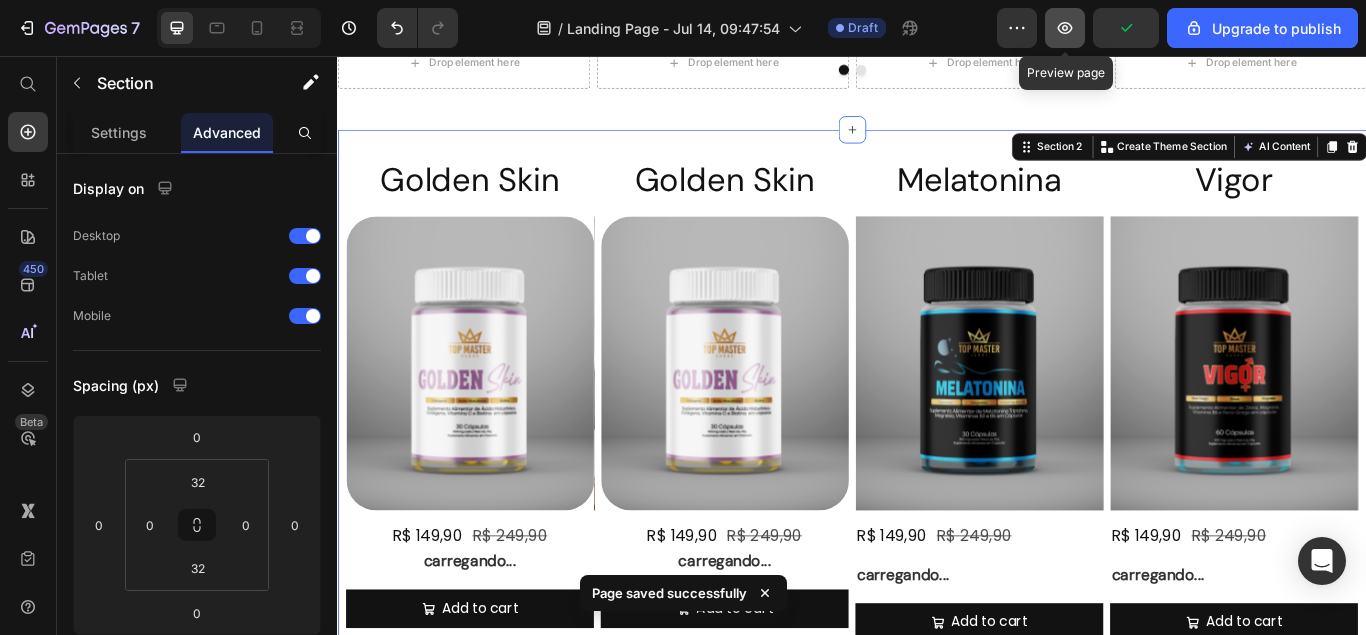 click 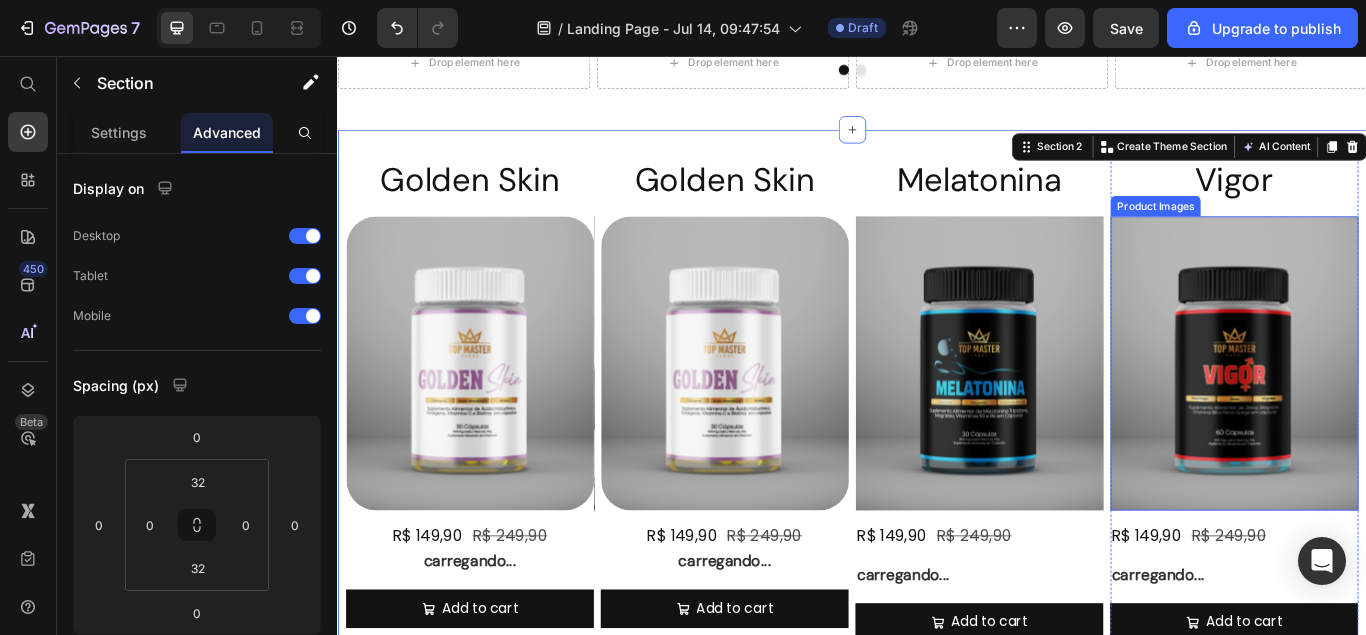 type 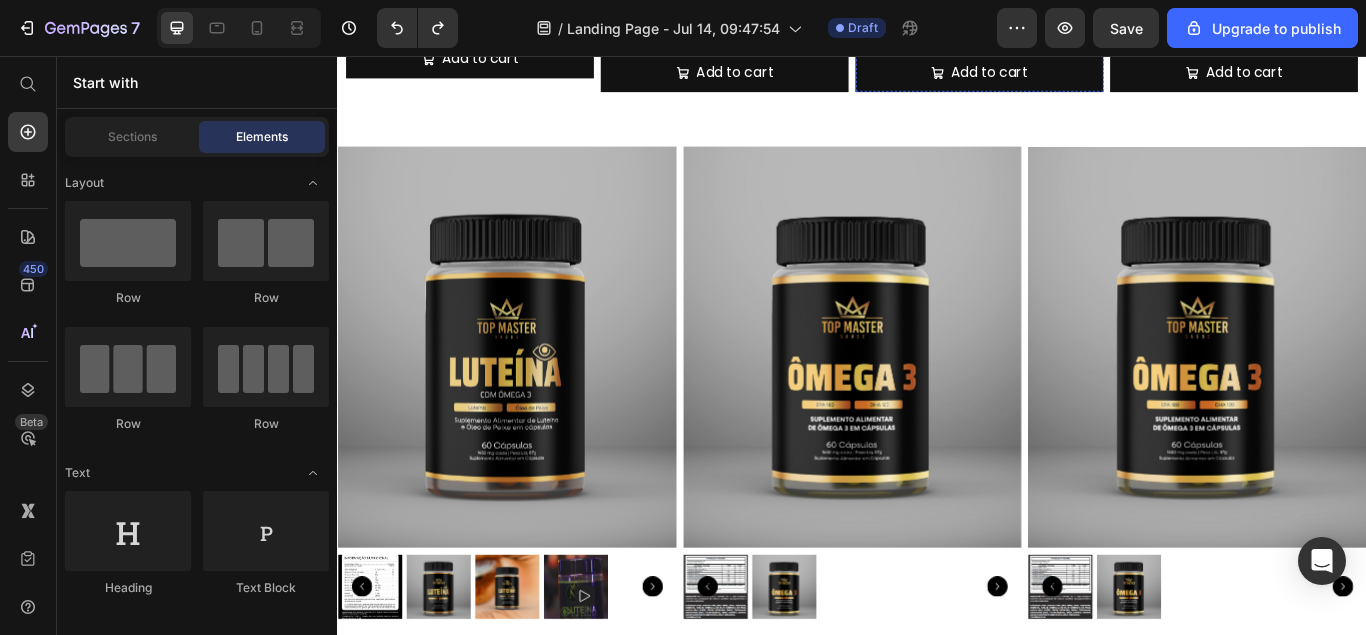 scroll, scrollTop: 705, scrollLeft: 0, axis: vertical 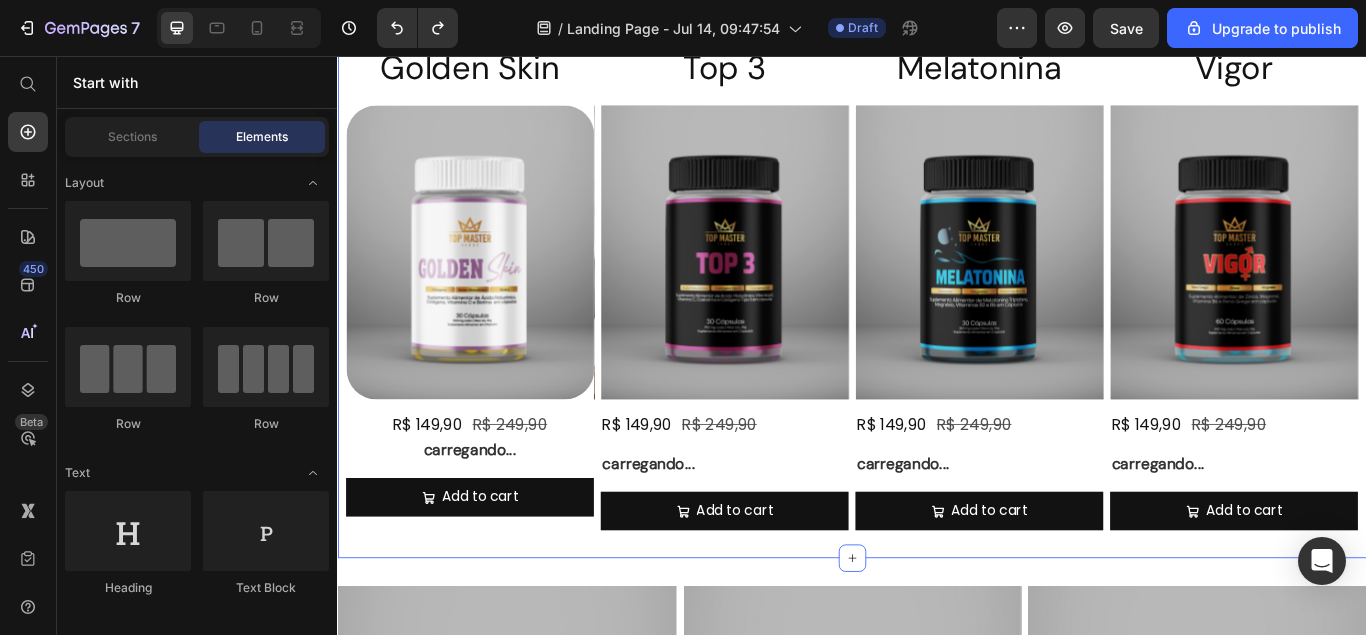 click on "Golden Skin Heading Product Images R$ [PRICE] Product Price R$ [PRICE] Product Price Row carregando... Text Block
Add to Cart Add to Cart Product Top 3 Heading Product Images R$ [PRICE] Product Price R$ [PRICE] Product Price Row carregando... Text Block
Add to Cart Add to Cart Product Melatonina Heading Product Images R$ [PRICE] Product Price R$ [PRICE] Product Price Row carregando... Text Block
Add to Cart Add to Cart Product Vigor Heading Product Images R$ [PRICE] Product Price R$ [PRICE] Product Price Row carregando... Text Block
Add to Cart Add to Cart Product Row Section 2" at bounding box center [937, 326] 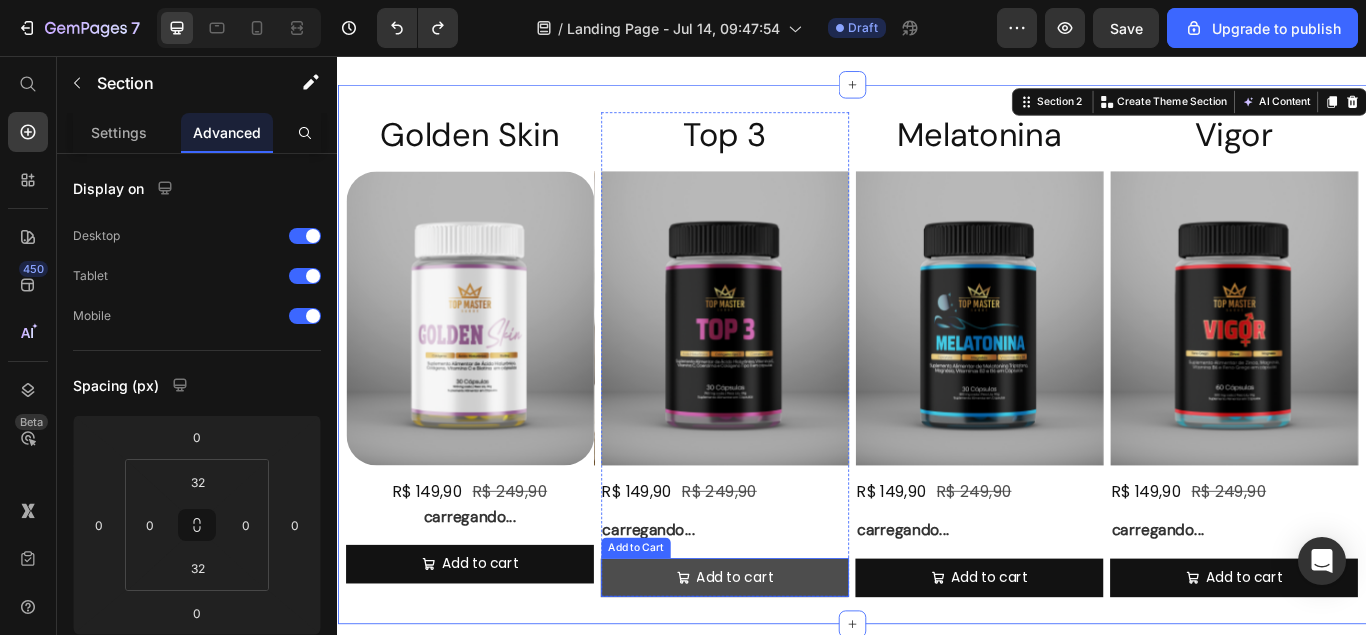 scroll, scrollTop: 604, scrollLeft: 0, axis: vertical 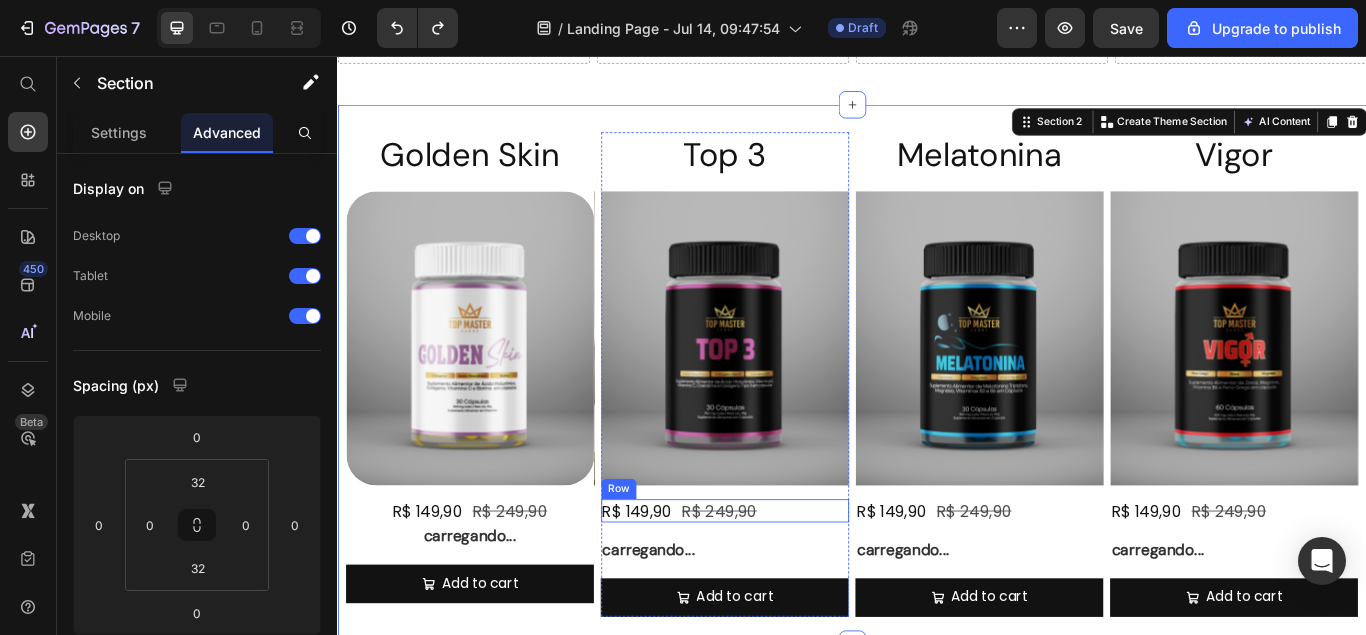 click on "R$ 149,90 Product Price R$ 249,90 Product Price Row" at bounding box center [788, 586] 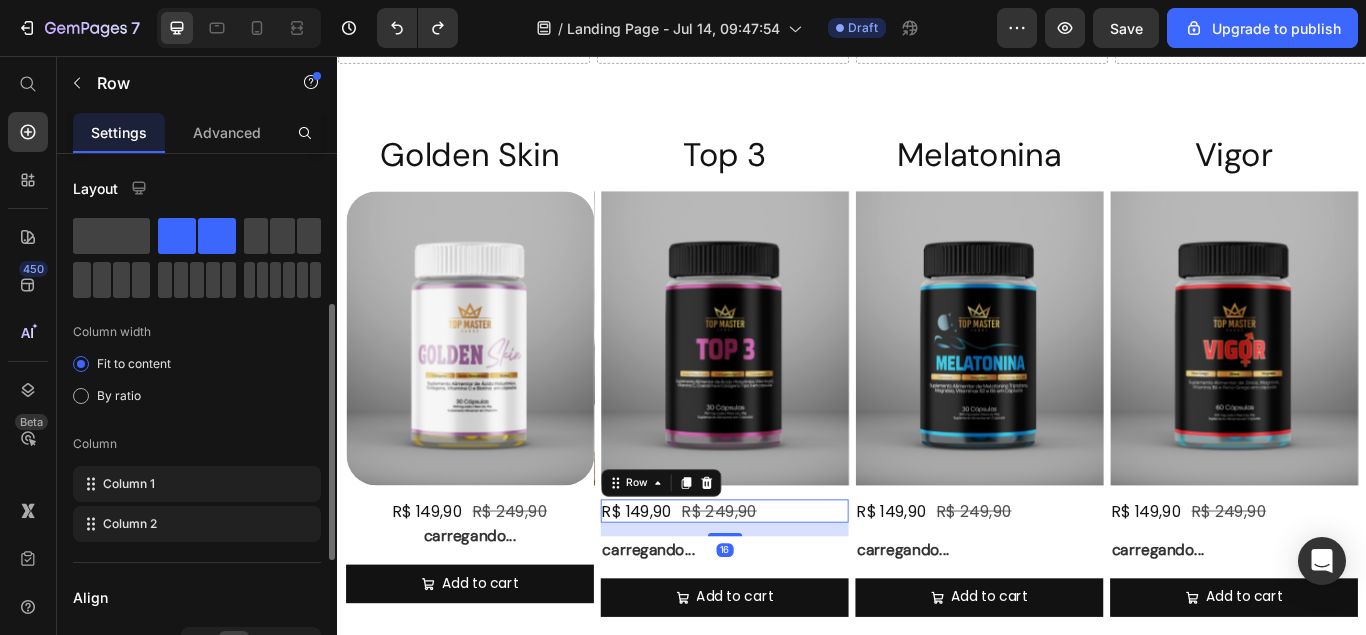 scroll, scrollTop: 204, scrollLeft: 0, axis: vertical 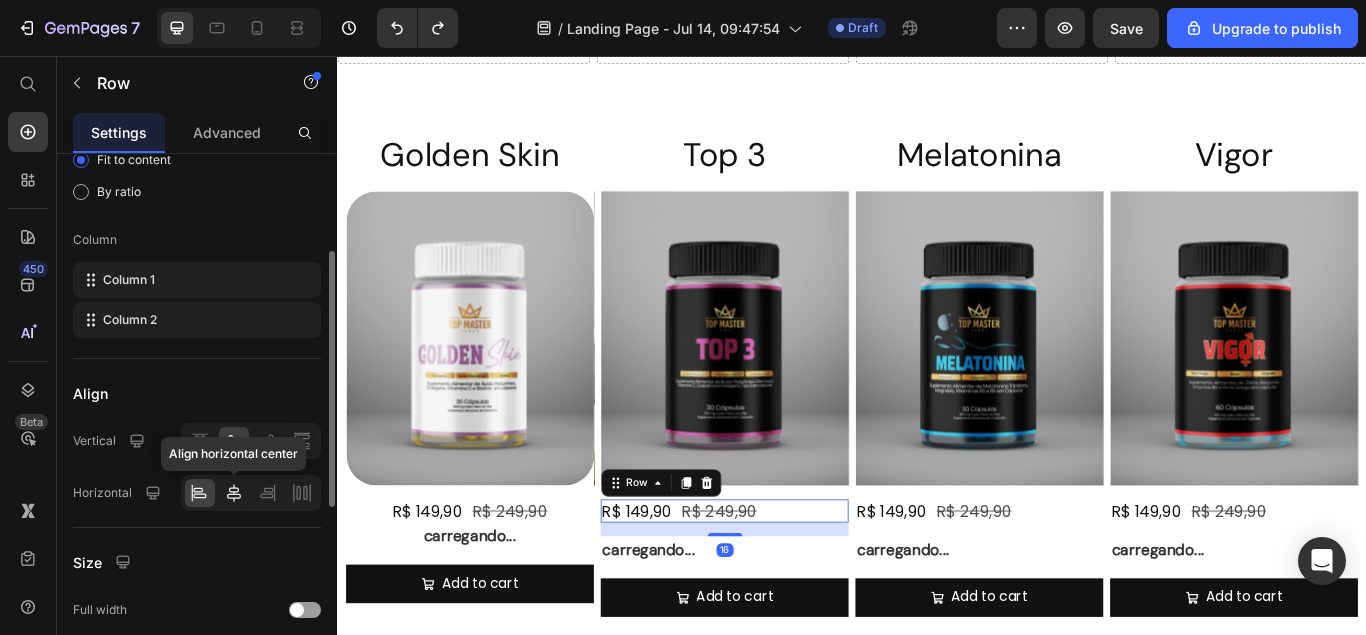 click 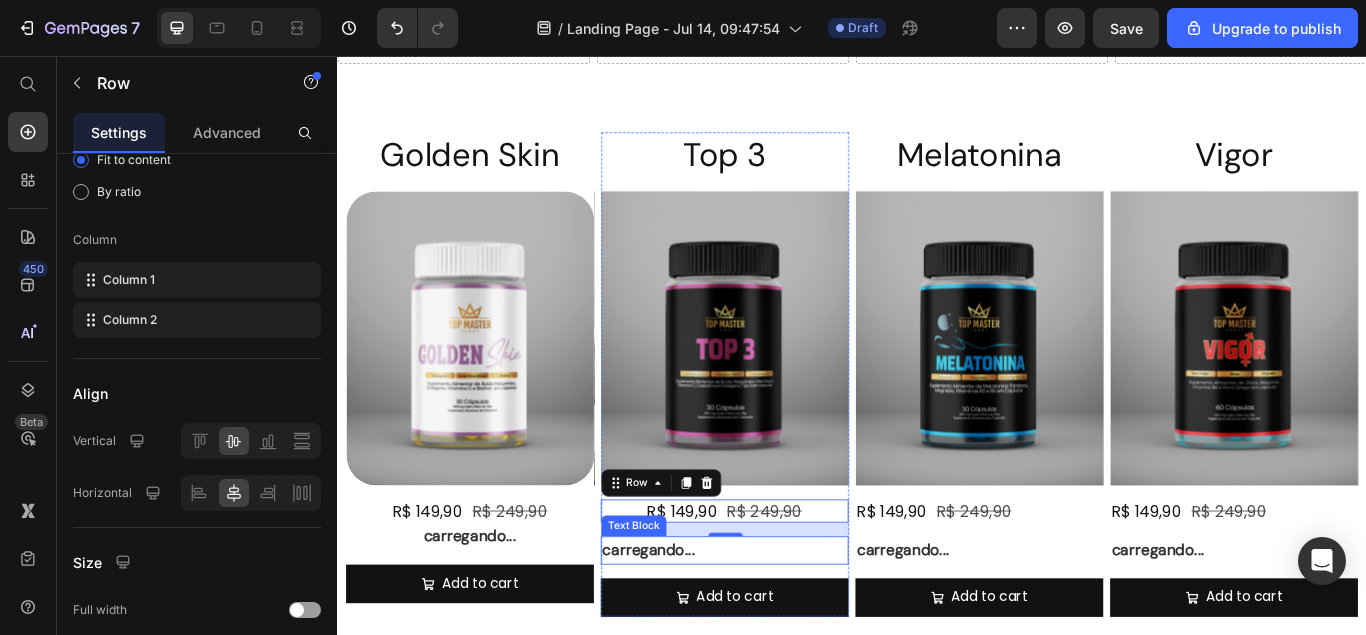 click on "carregando..." at bounding box center [788, 632] 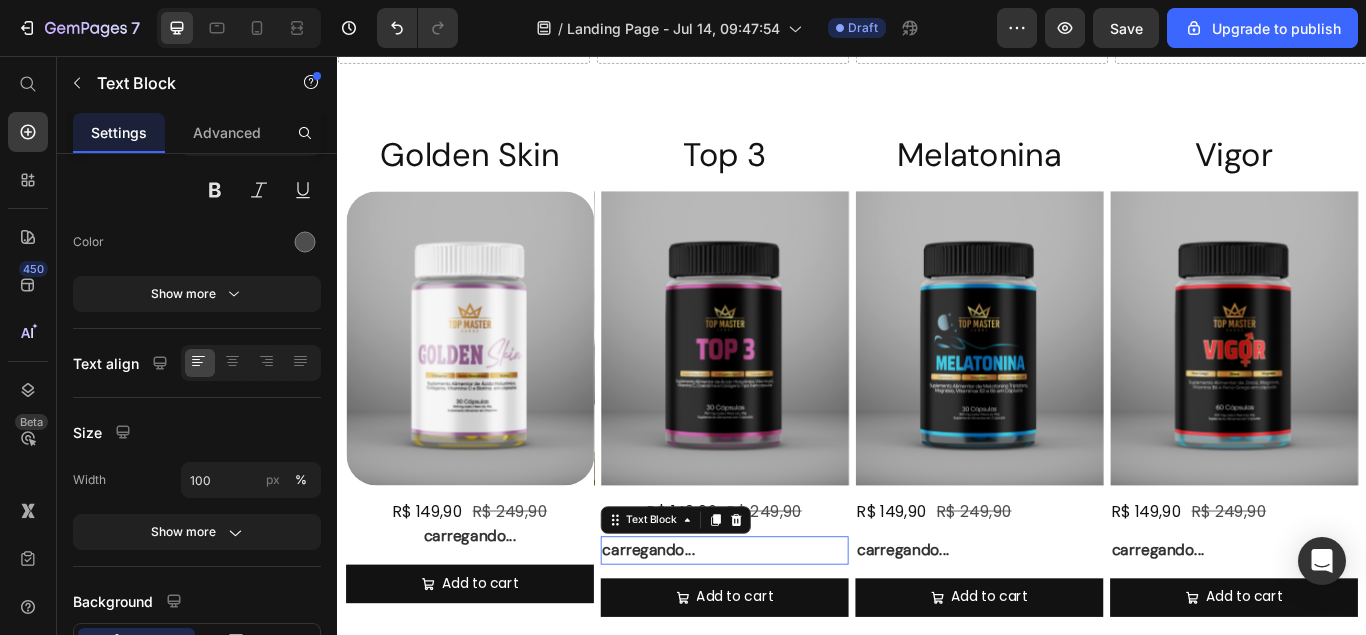 scroll, scrollTop: 0, scrollLeft: 0, axis: both 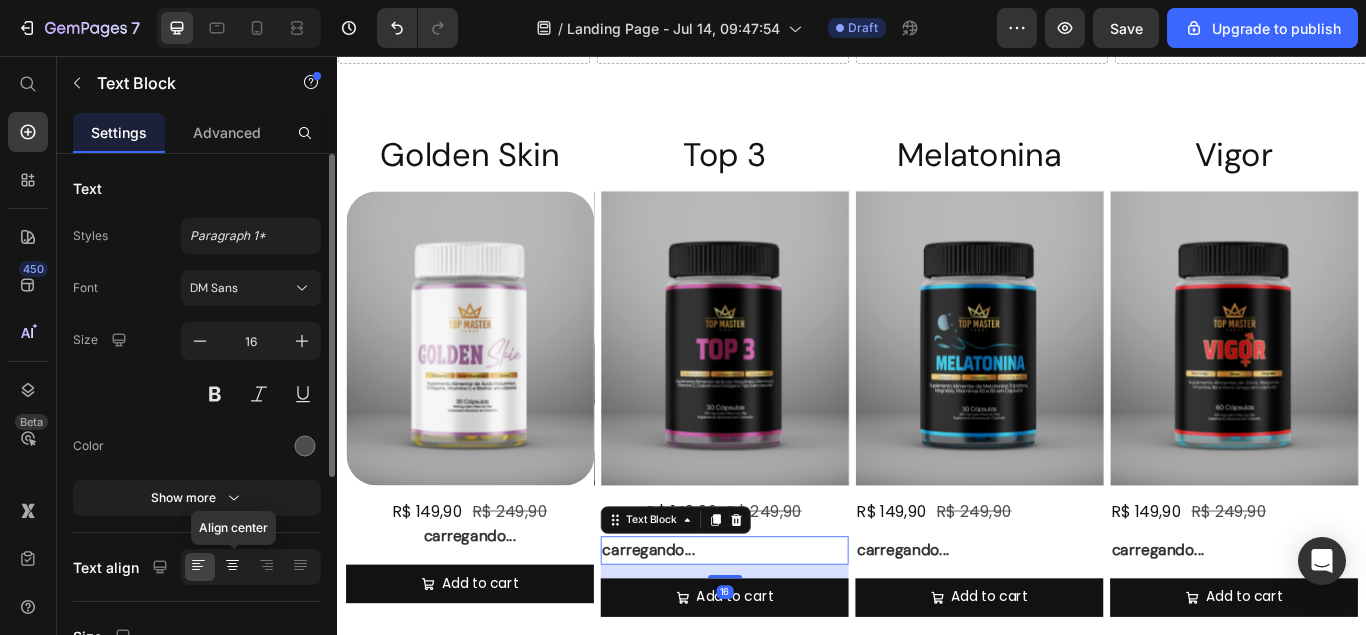 click 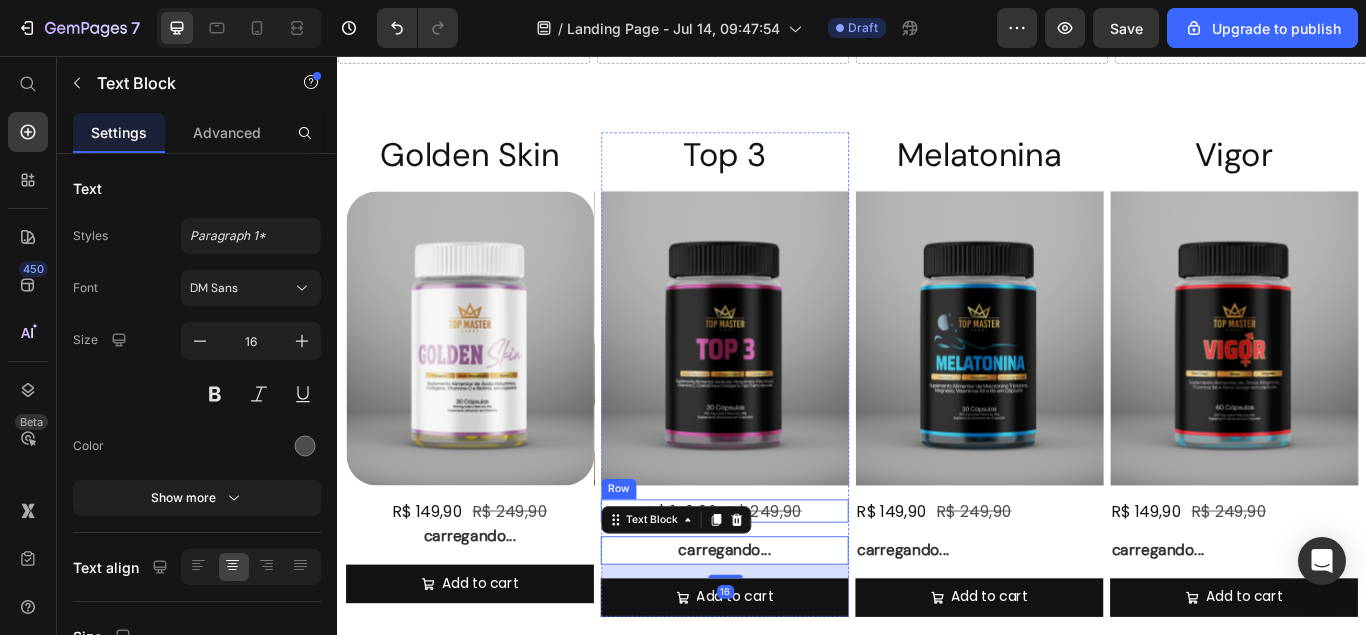 click on "R$ 149,90 Product Price R$ 249,90 Product Price Row" at bounding box center [788, 586] 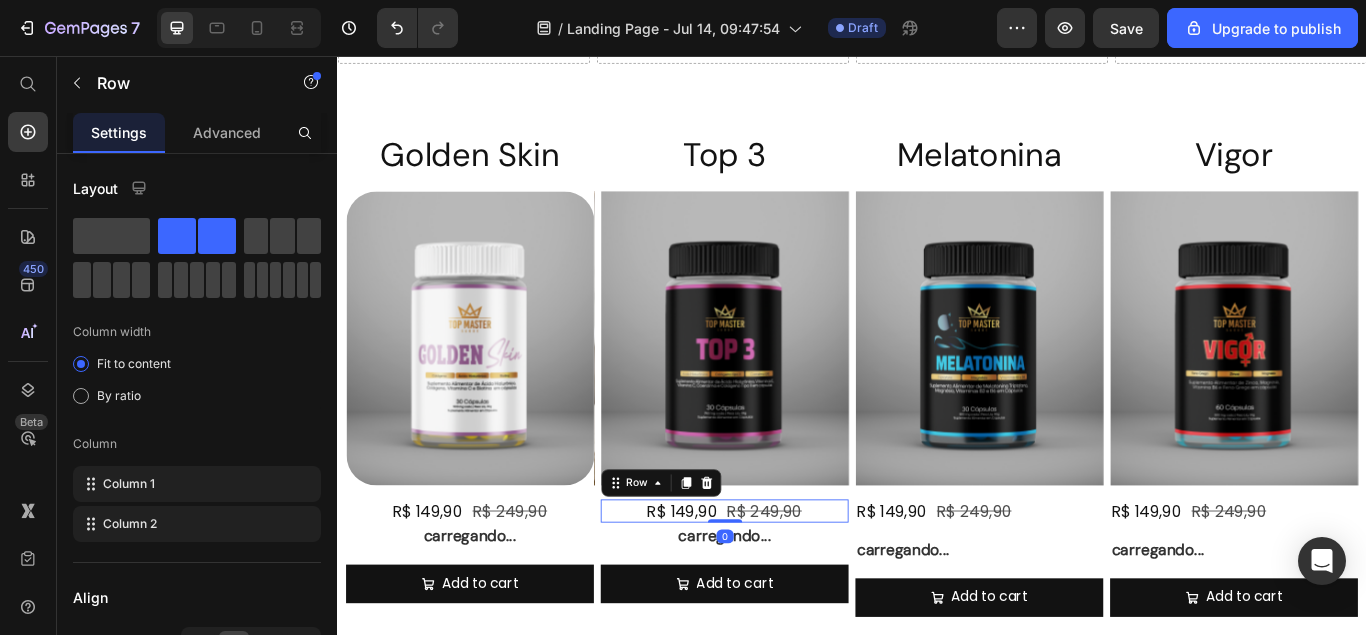 drag, startPoint x: 789, startPoint y: 615, endPoint x: 801, endPoint y: 569, distance: 47.539455 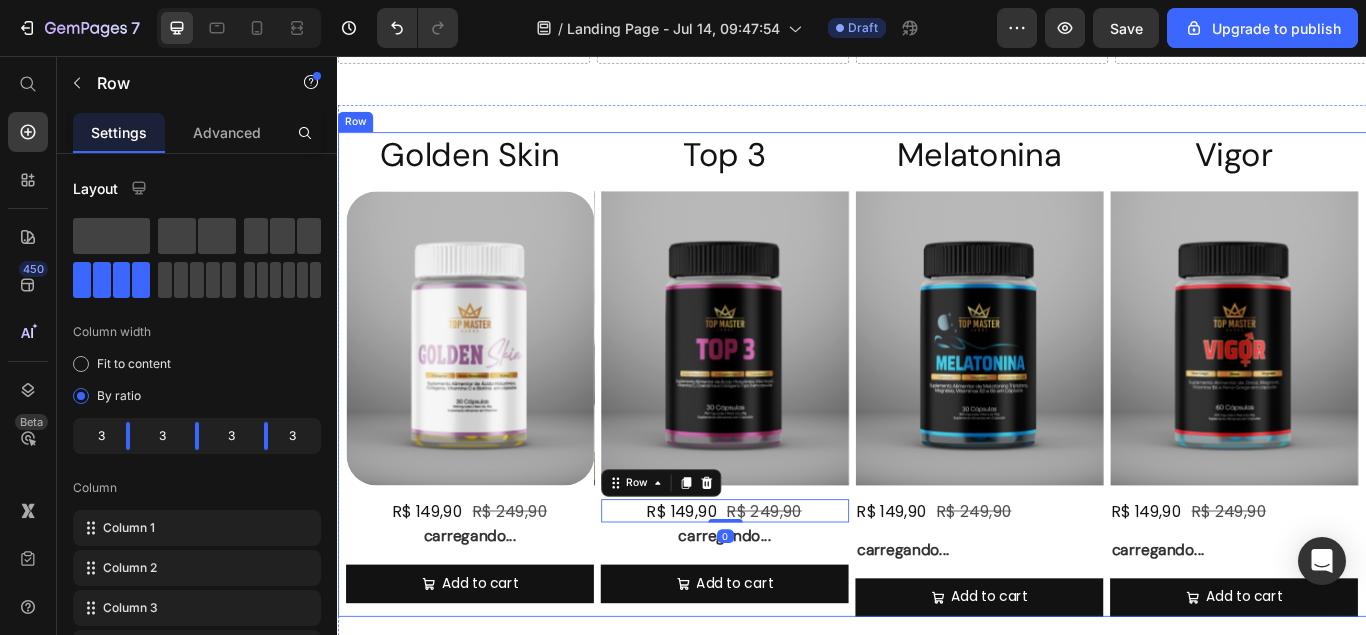 click on "Top 3 Heading Product Images R$ [PRICE] Product Price R$ [PRICE] Product Price Row   0 carregando... Text Block
Add to Cart Add to Cart Product" at bounding box center [788, 427] 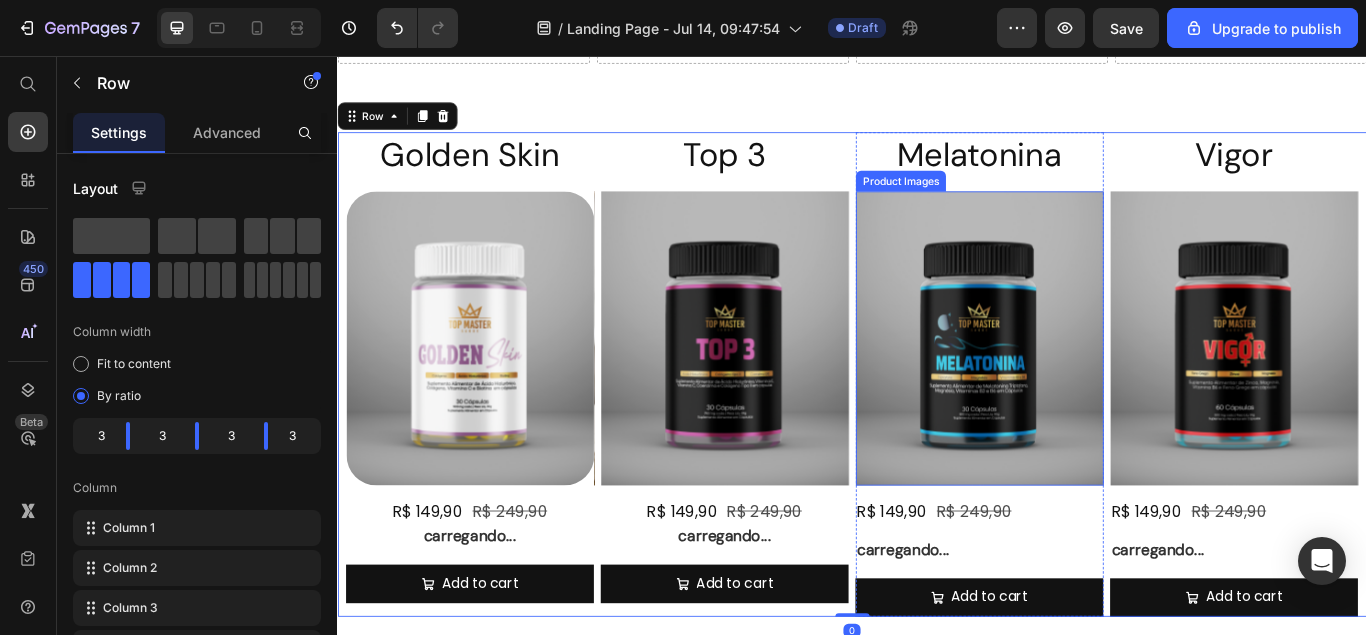click at bounding box center [788, 385] 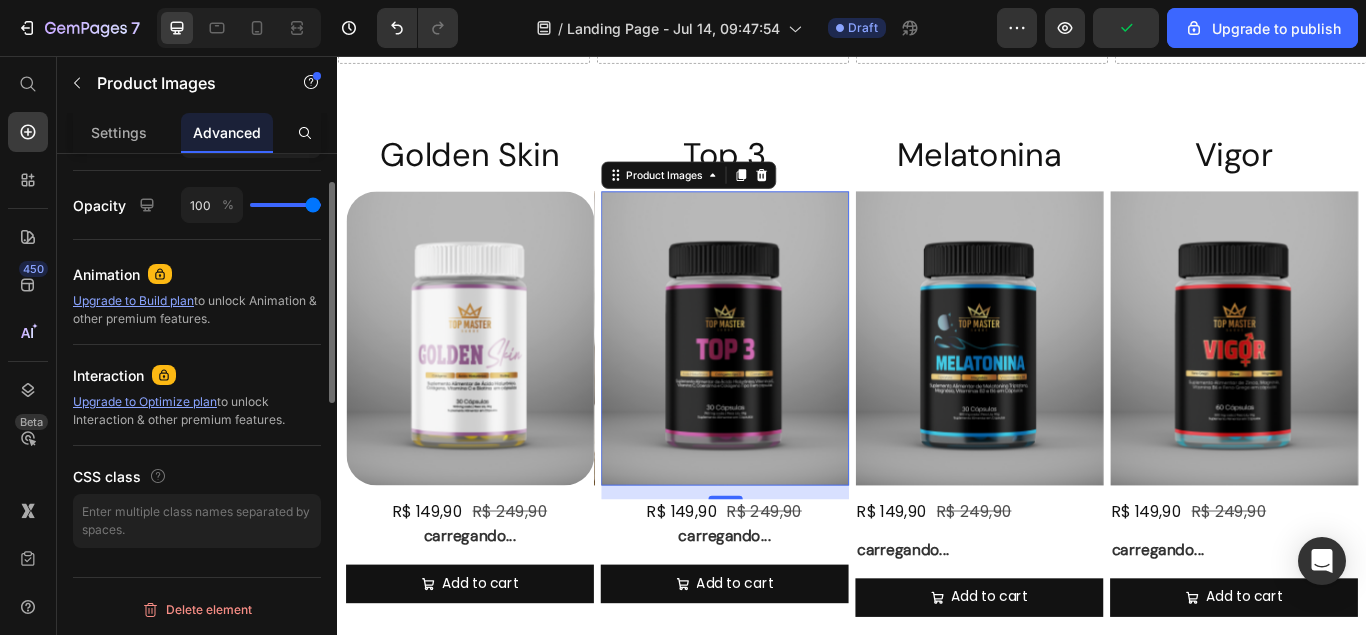 scroll, scrollTop: 461, scrollLeft: 0, axis: vertical 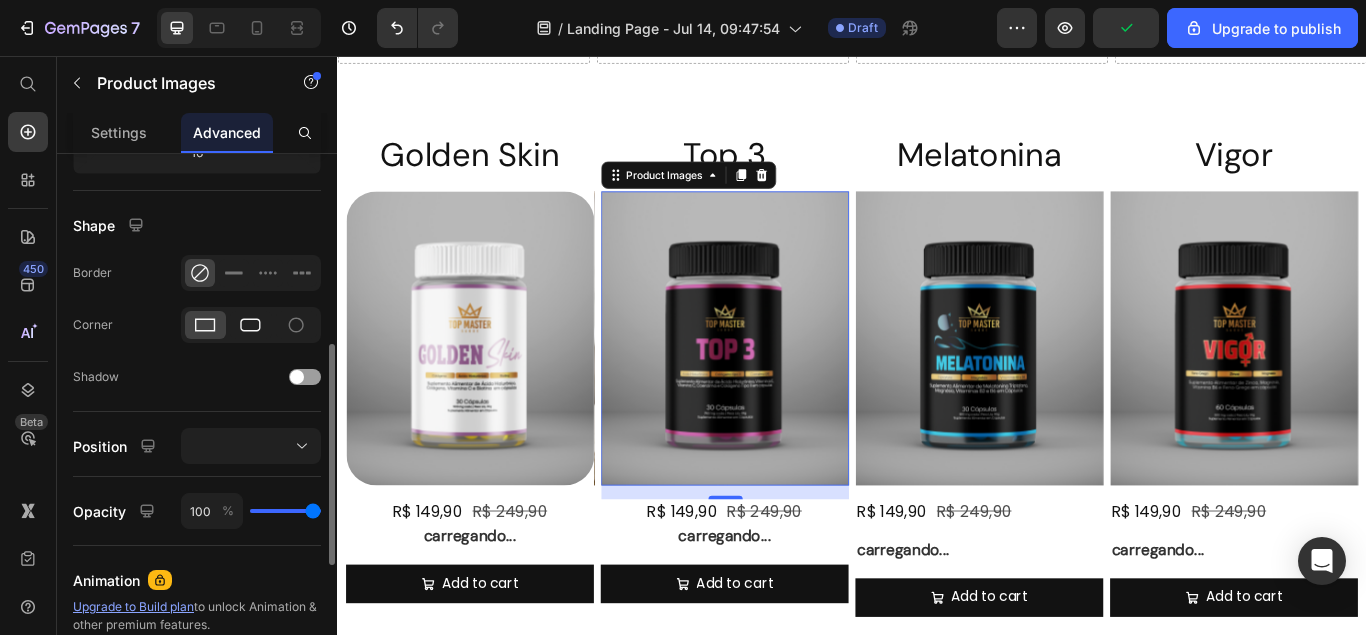 click 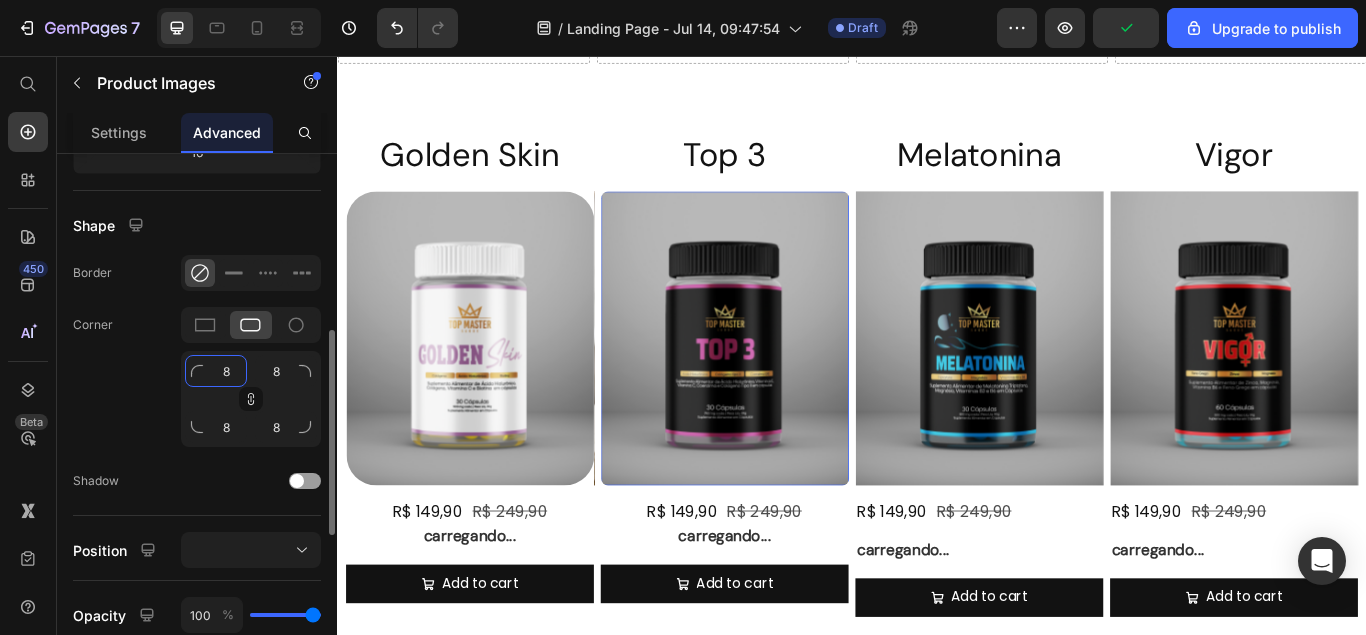 click on "8" 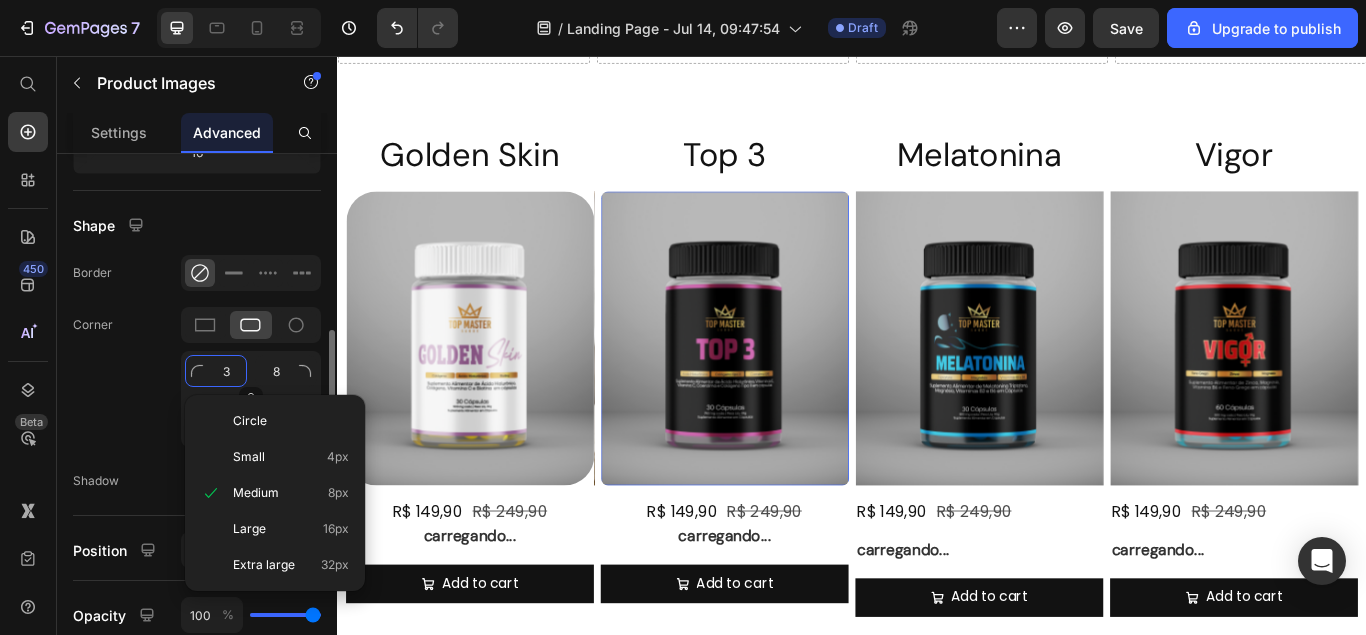 type on "35" 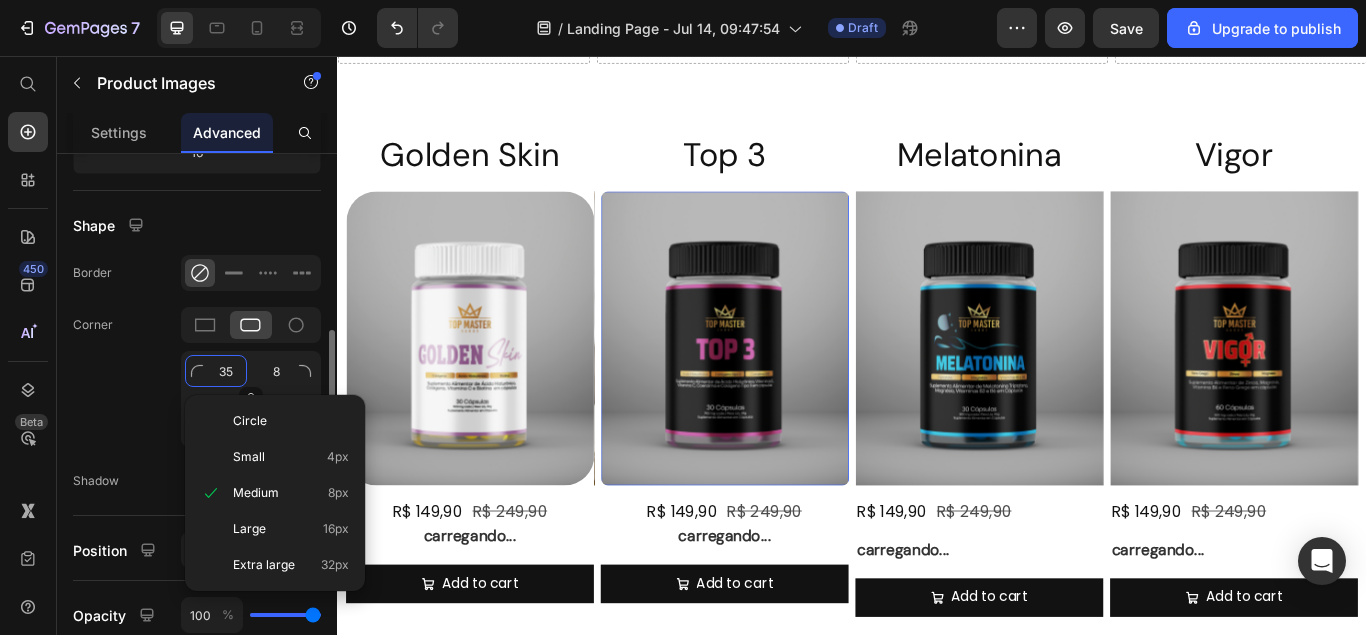 type on "35" 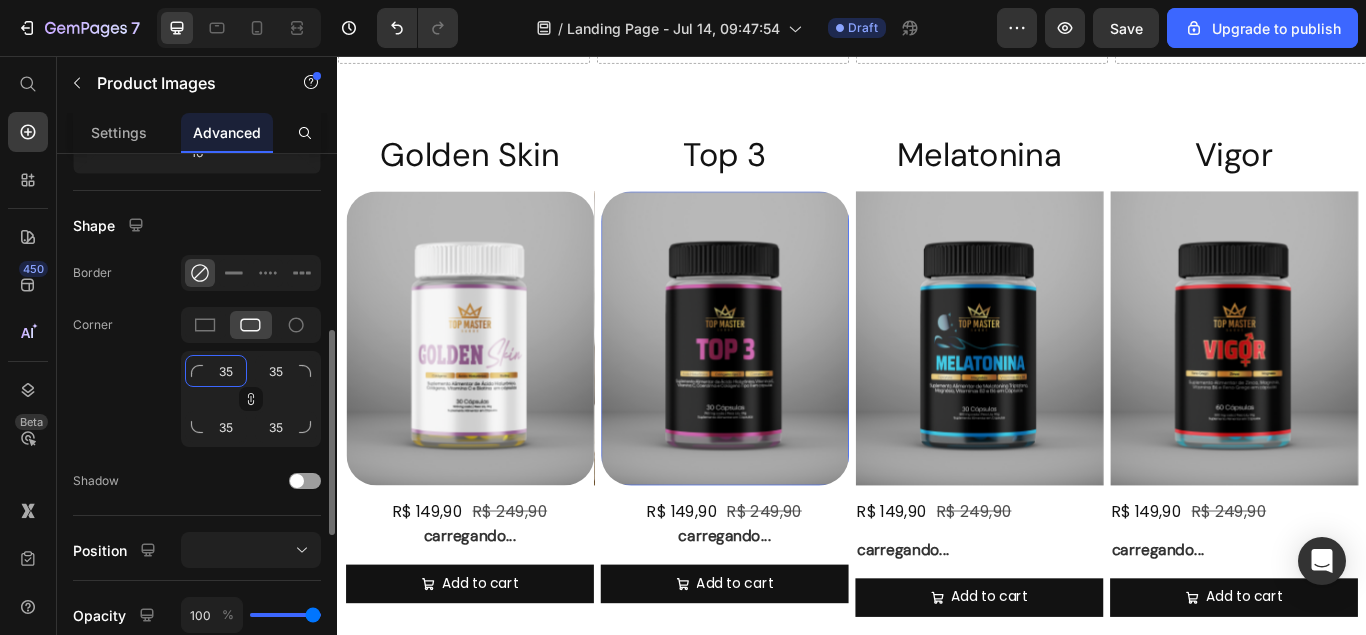 type on "35" 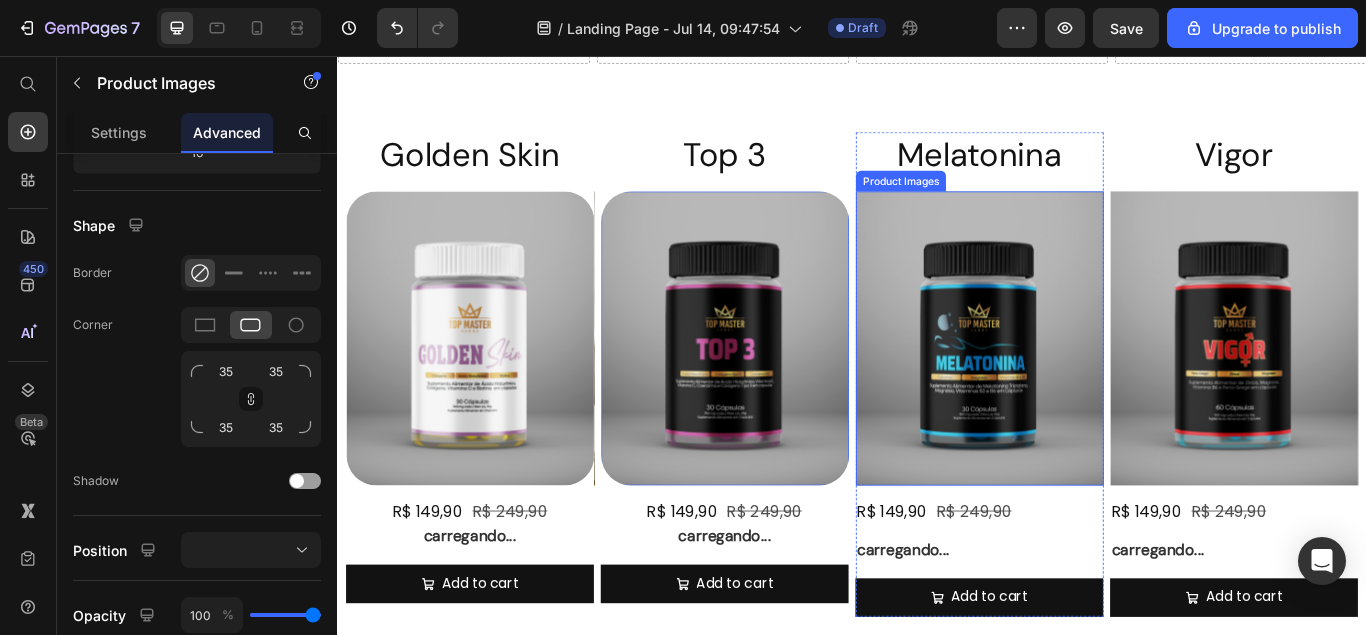 click at bounding box center [1085, 385] 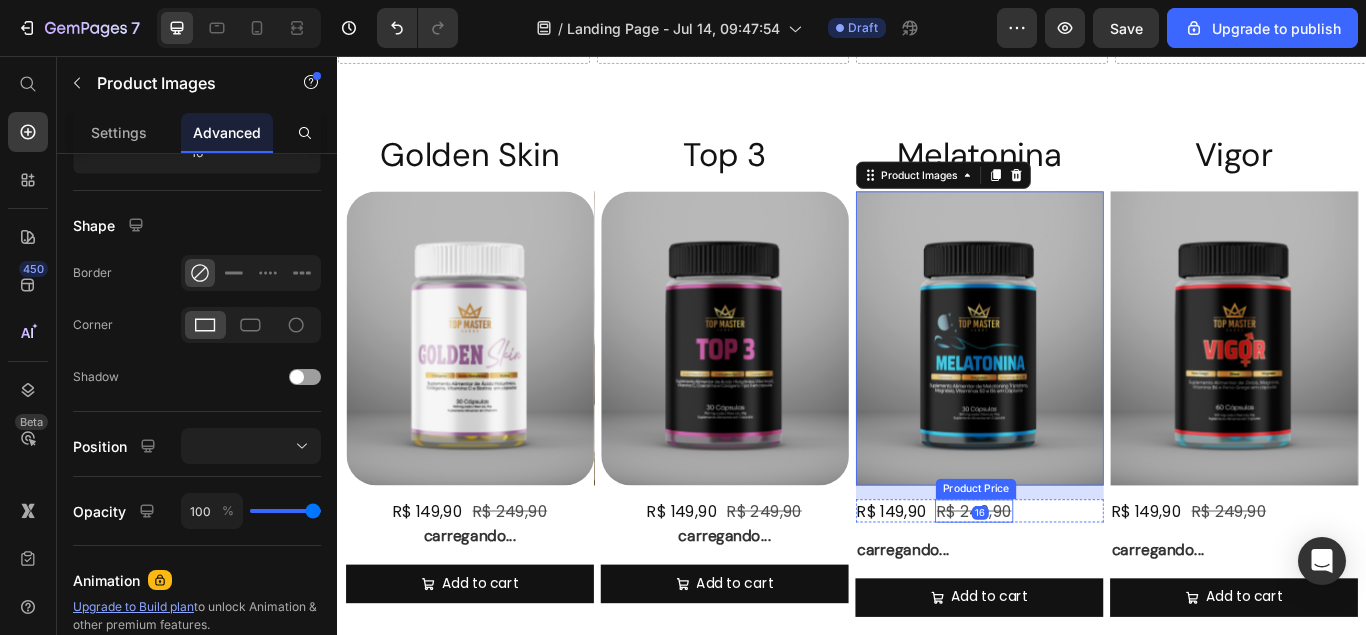 click on "R$ 249,90" at bounding box center (1079, 586) 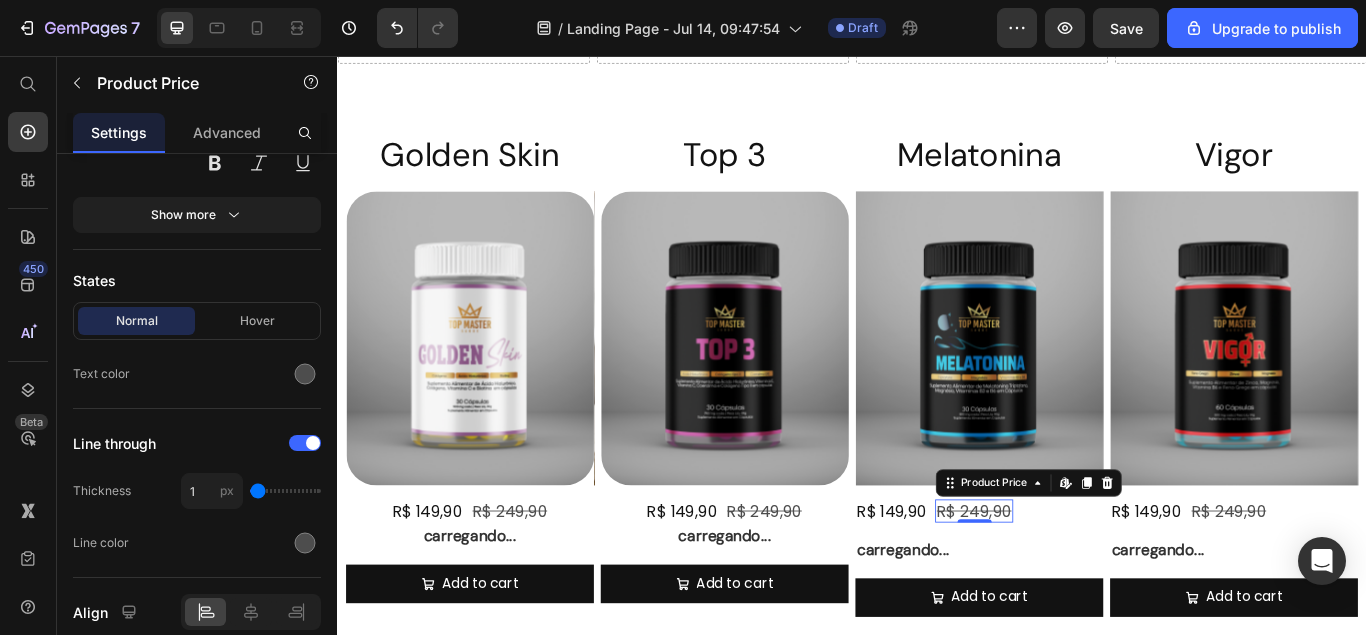 scroll, scrollTop: 0, scrollLeft: 0, axis: both 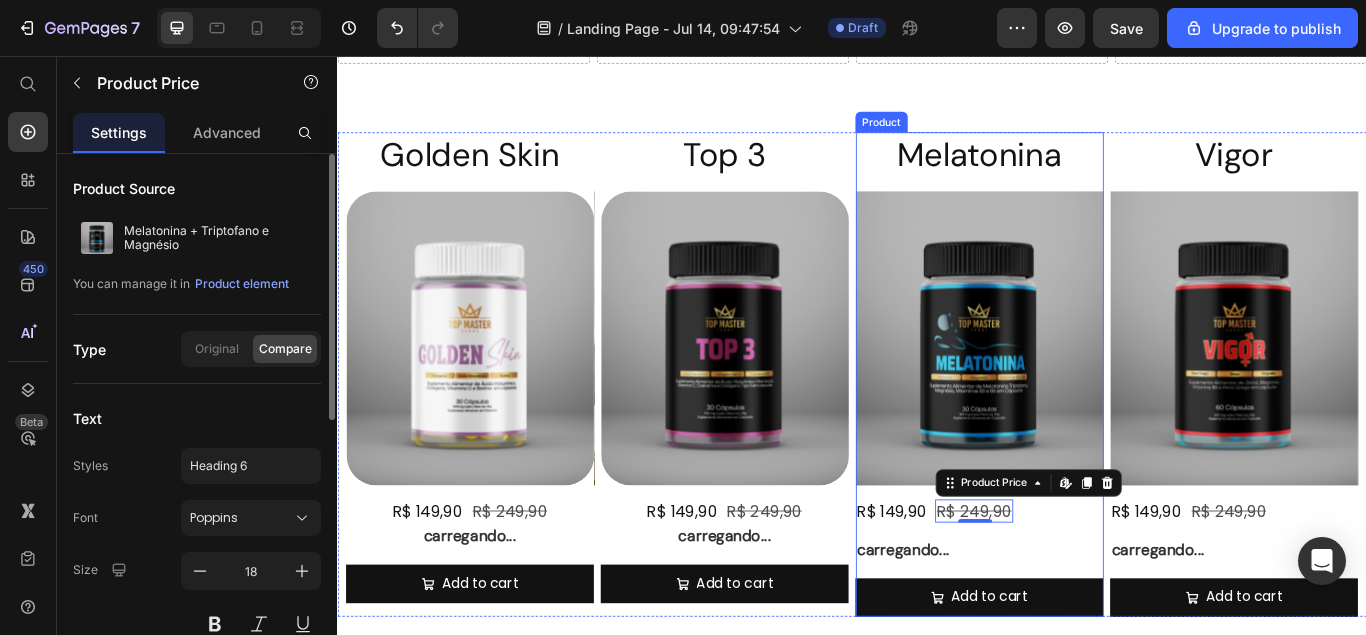 click on "R$ [PRICE] Product Price R$ [PRICE] Product Price   Edit content in Shopify [NUMBER] Row" at bounding box center (1085, 586) 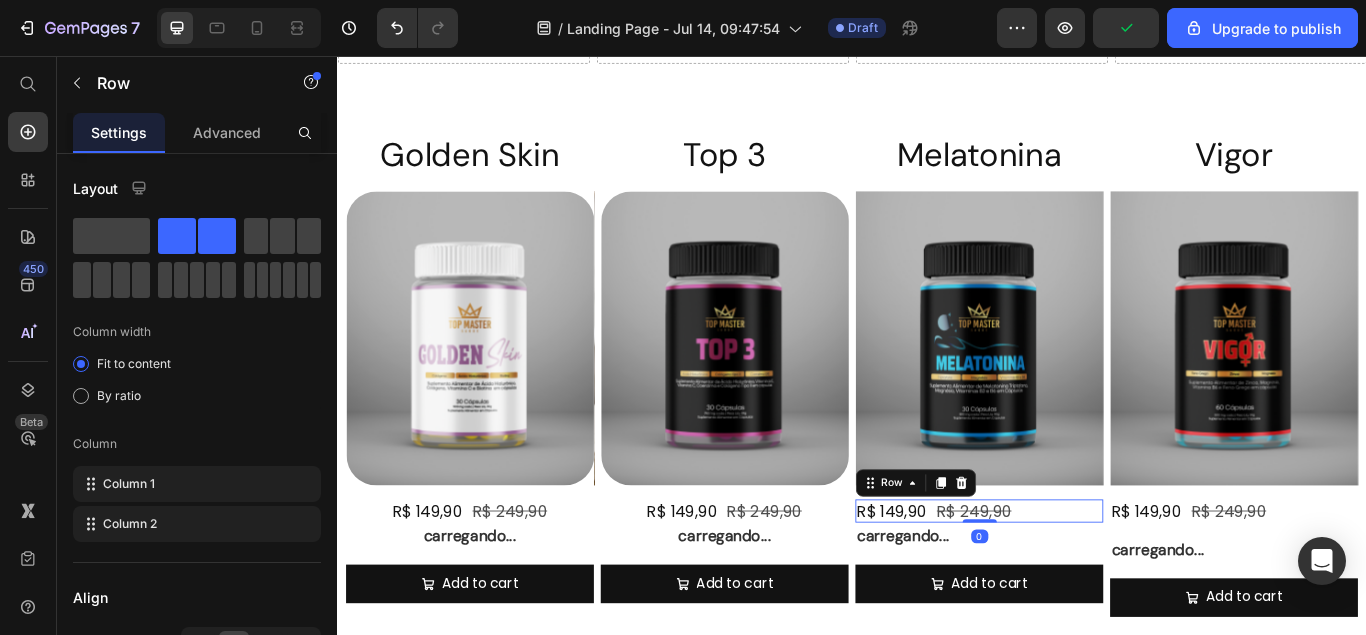 drag, startPoint x: 1083, startPoint y: 613, endPoint x: 1111, endPoint y: 562, distance: 58.18075 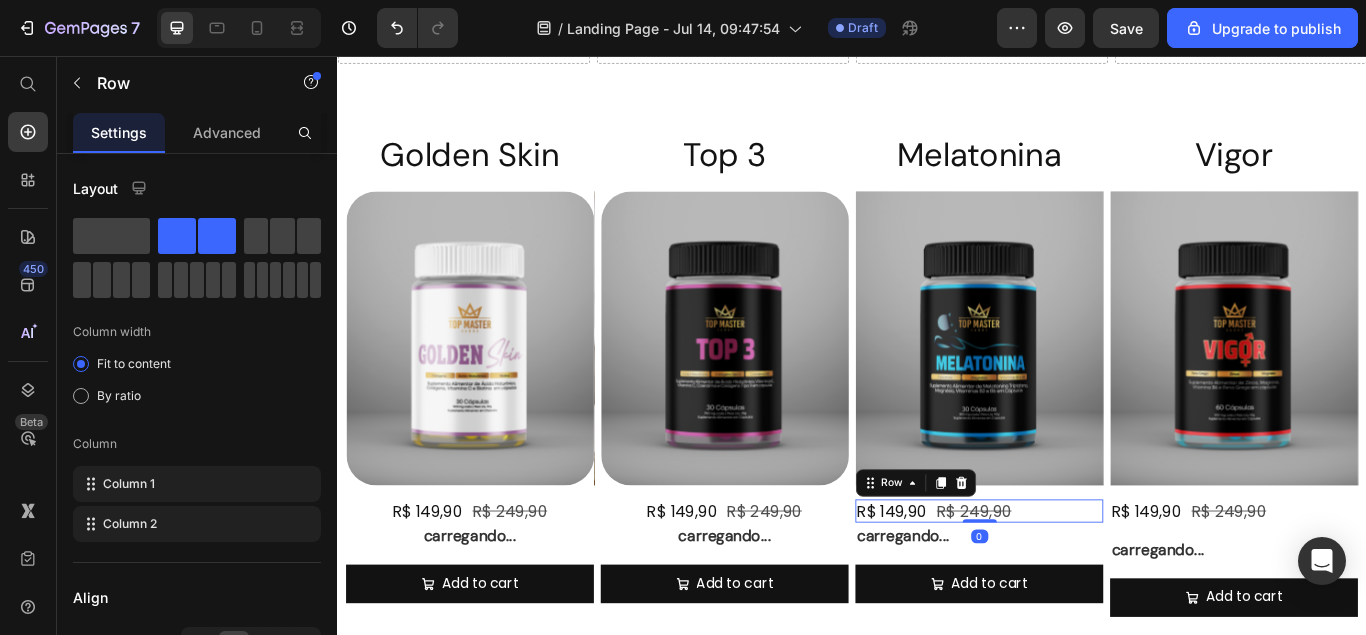 click on "R$ [PRICE] Product Price R$ [PRICE] Product Price Row   0" at bounding box center [1085, 586] 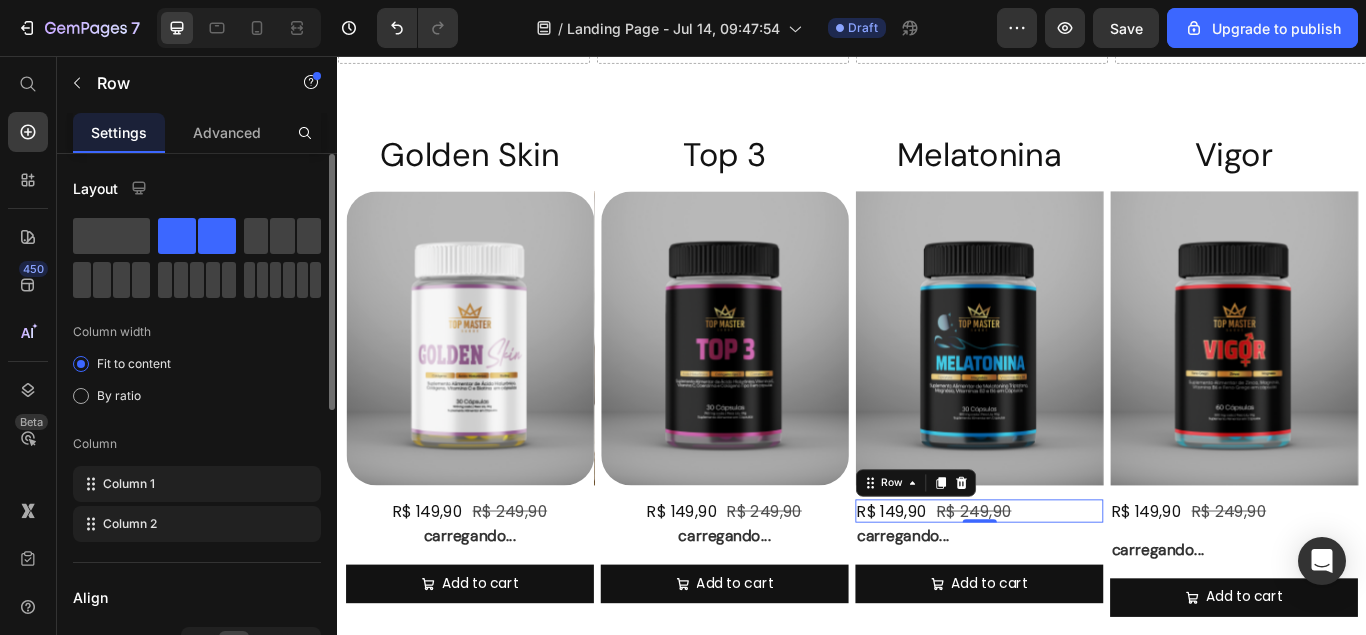 scroll, scrollTop: 204, scrollLeft: 0, axis: vertical 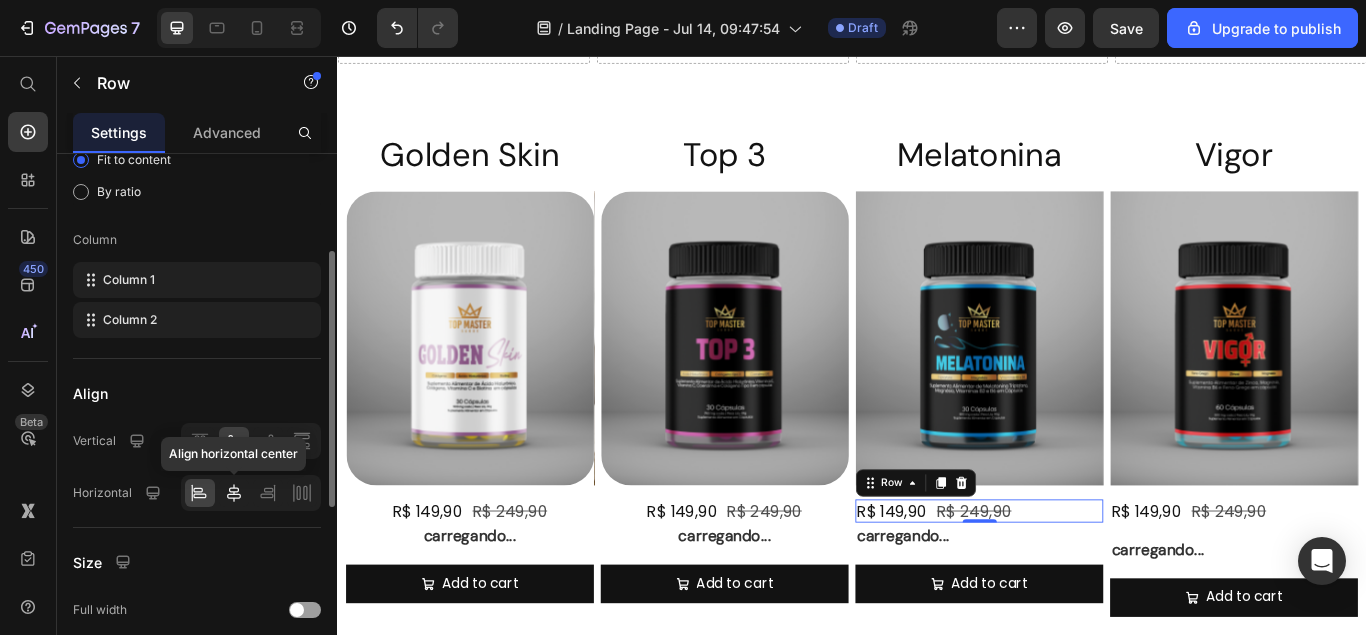 click 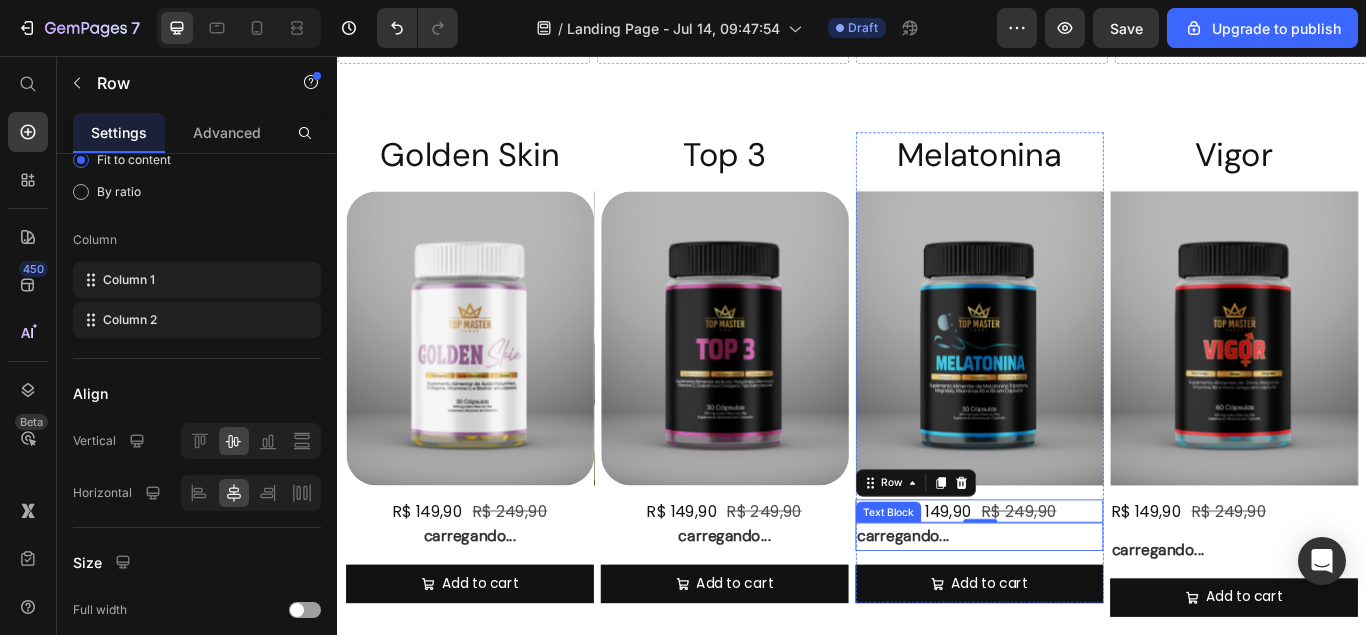 click on "carregando..." at bounding box center (1085, 616) 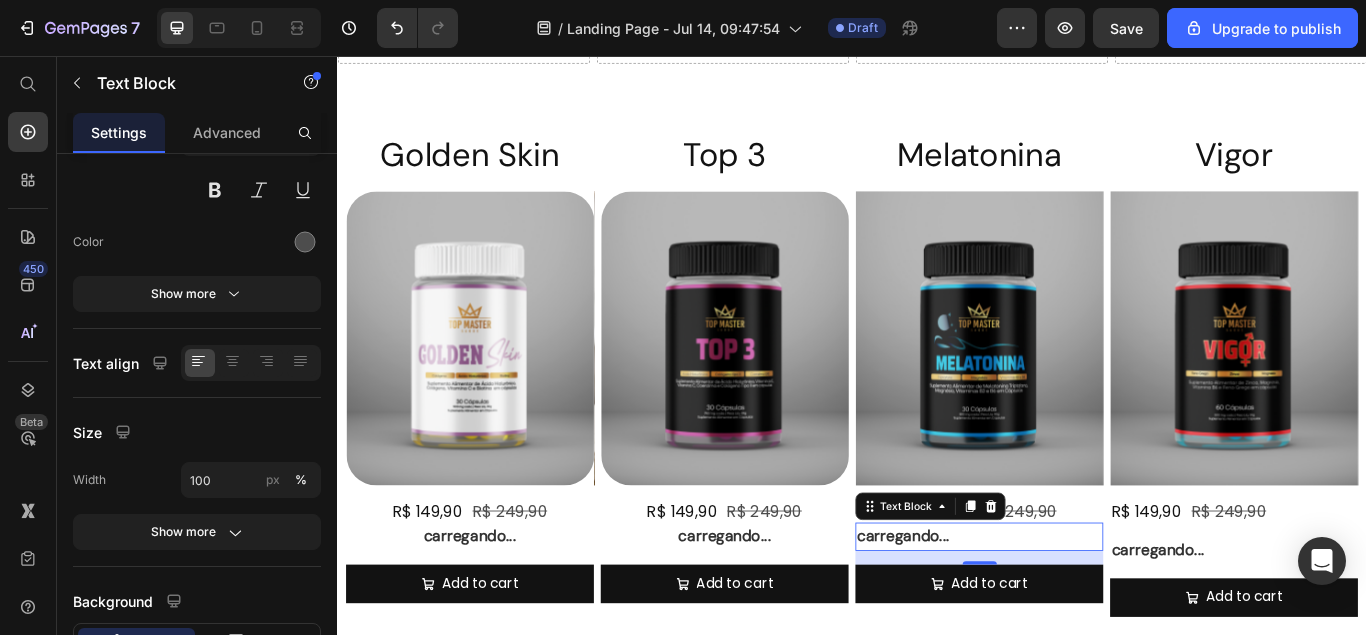 scroll, scrollTop: 0, scrollLeft: 0, axis: both 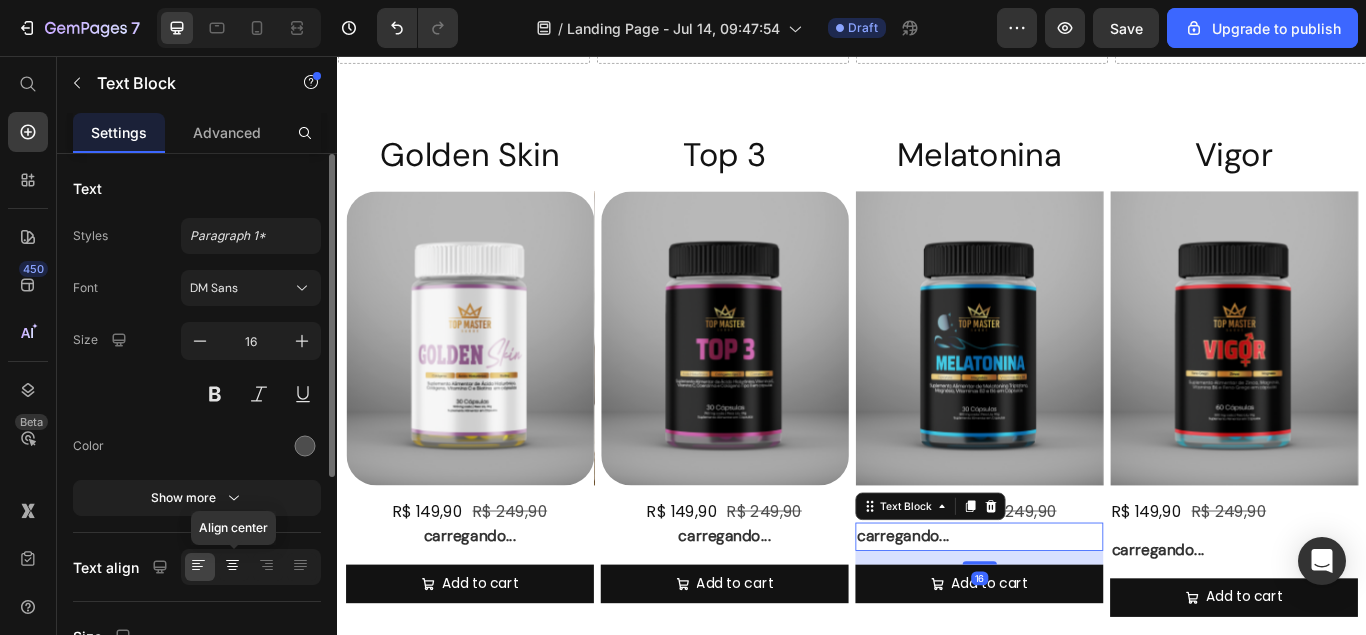 click 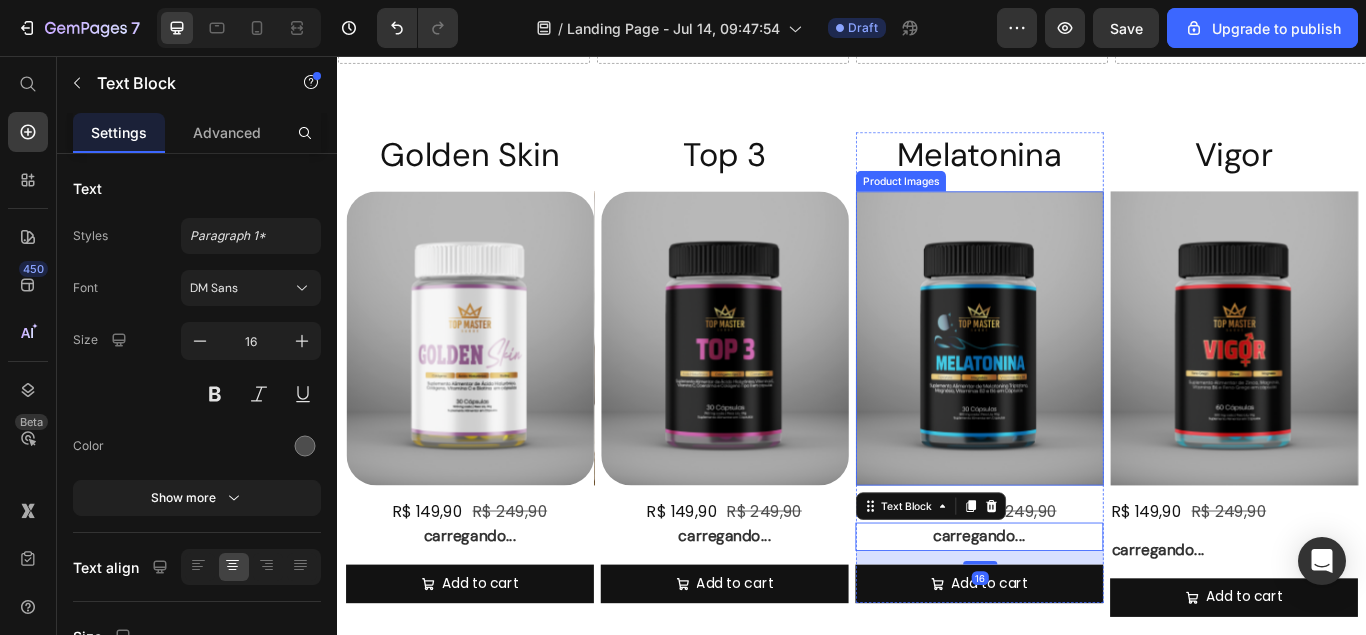click at bounding box center (1085, 385) 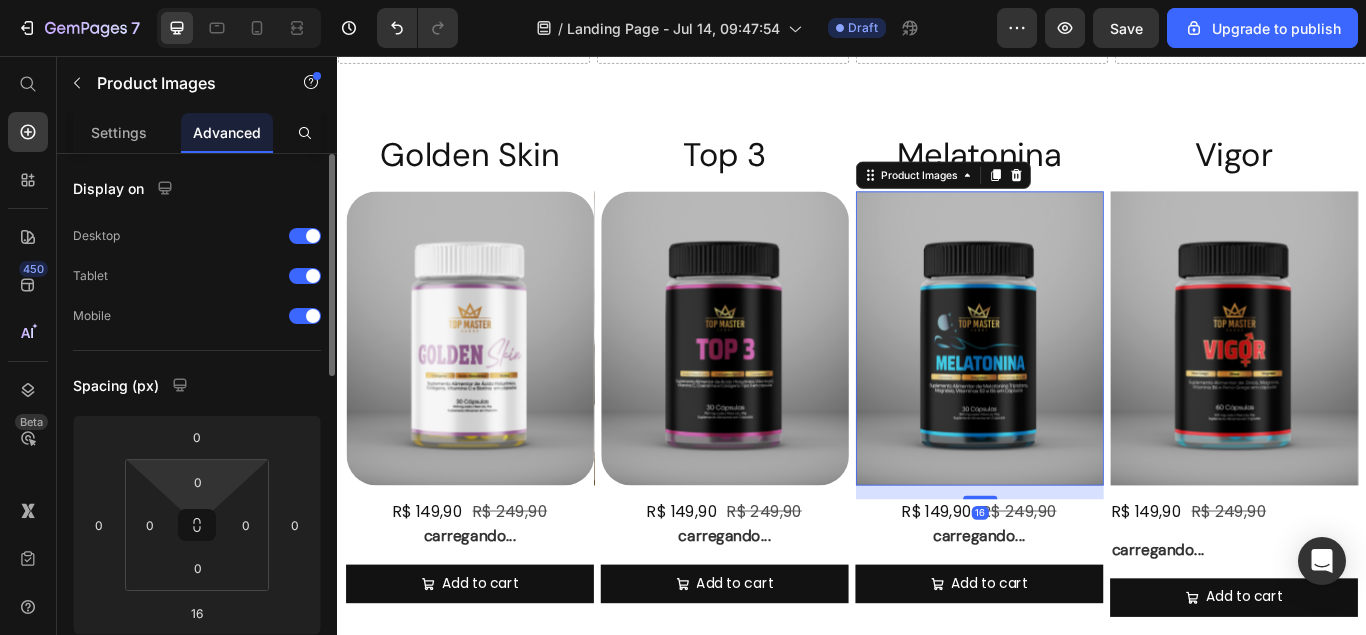 scroll, scrollTop: 306, scrollLeft: 0, axis: vertical 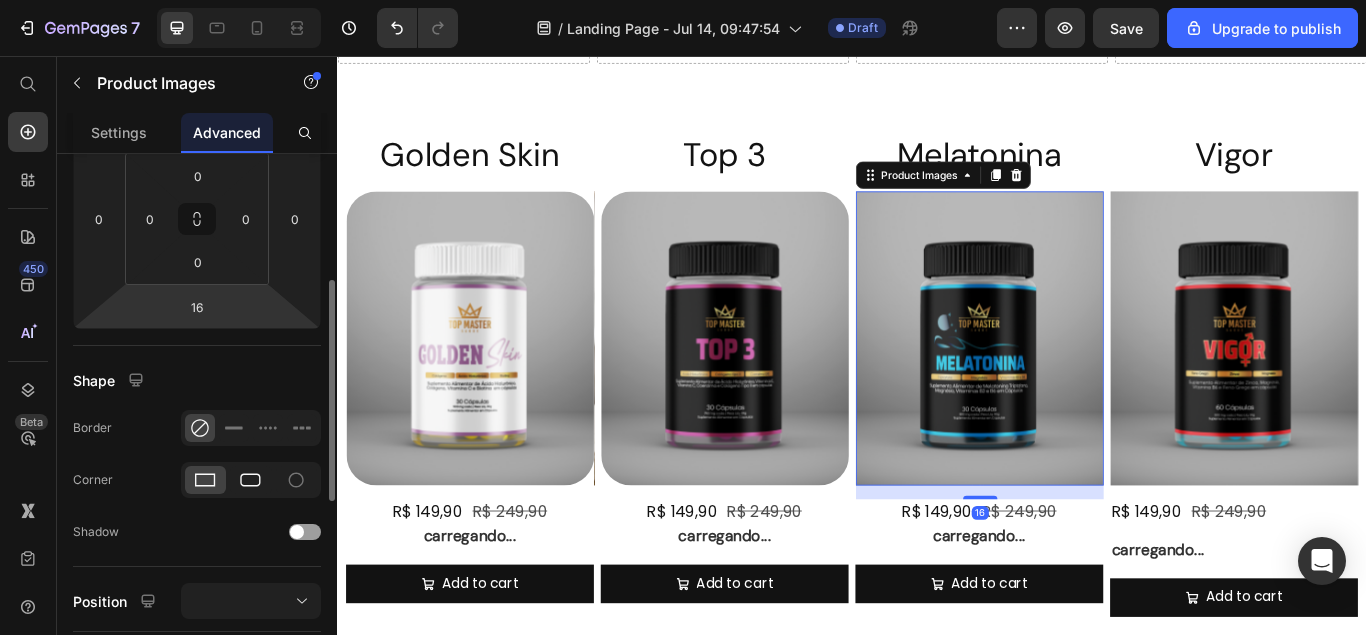click 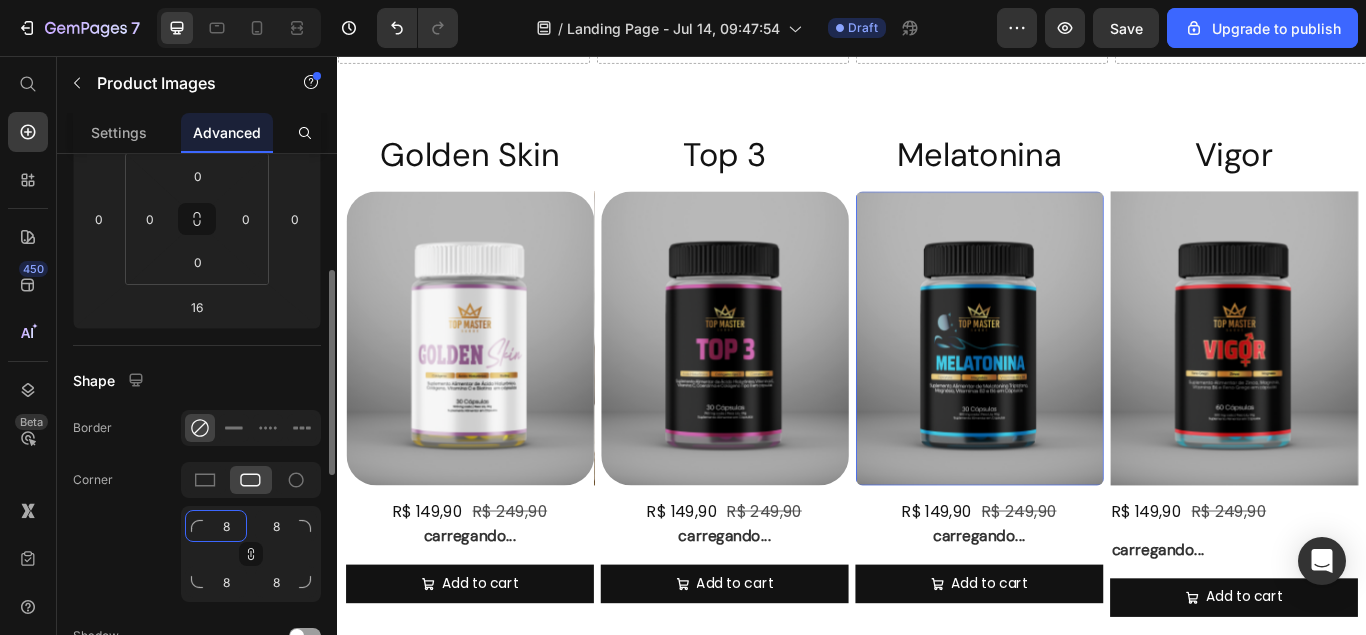 click on "8" 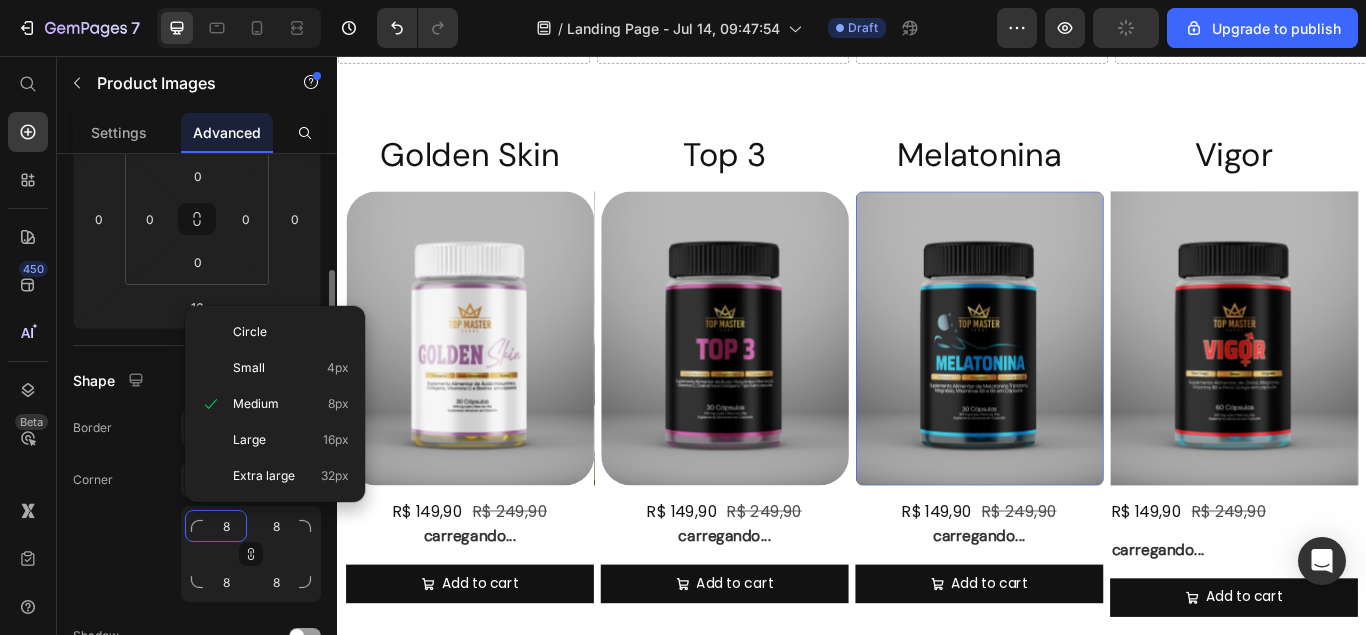 type on "3" 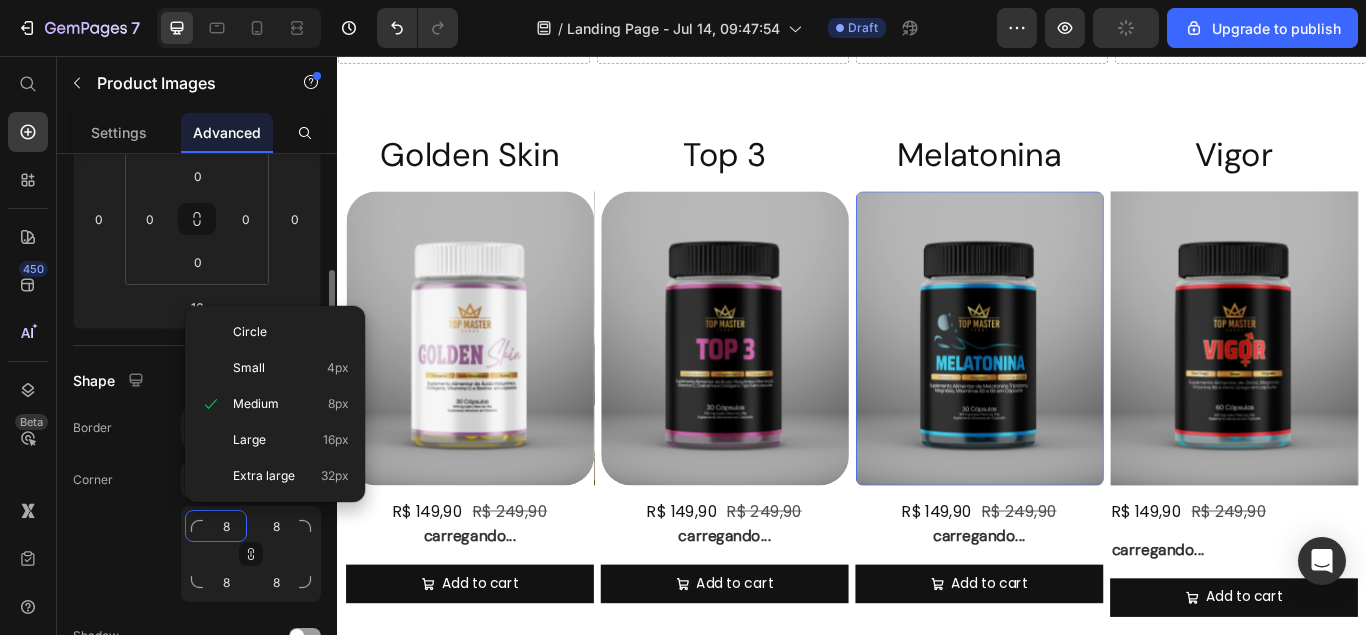 type on "3" 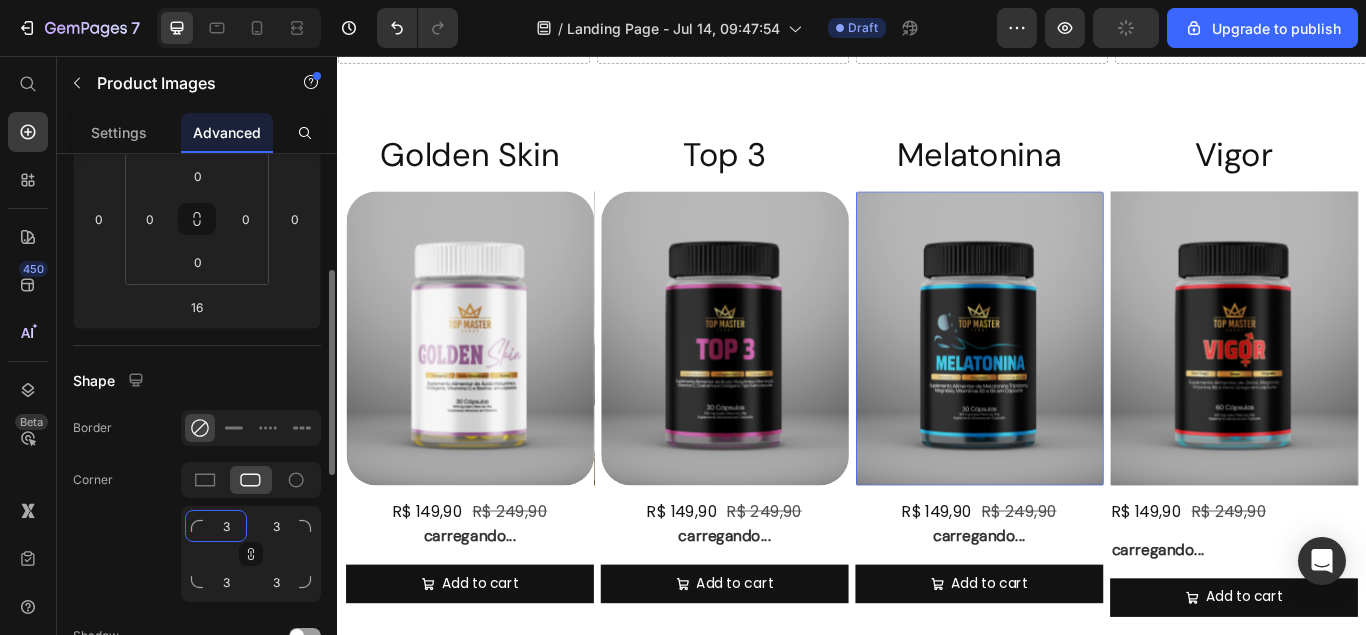 type on "35" 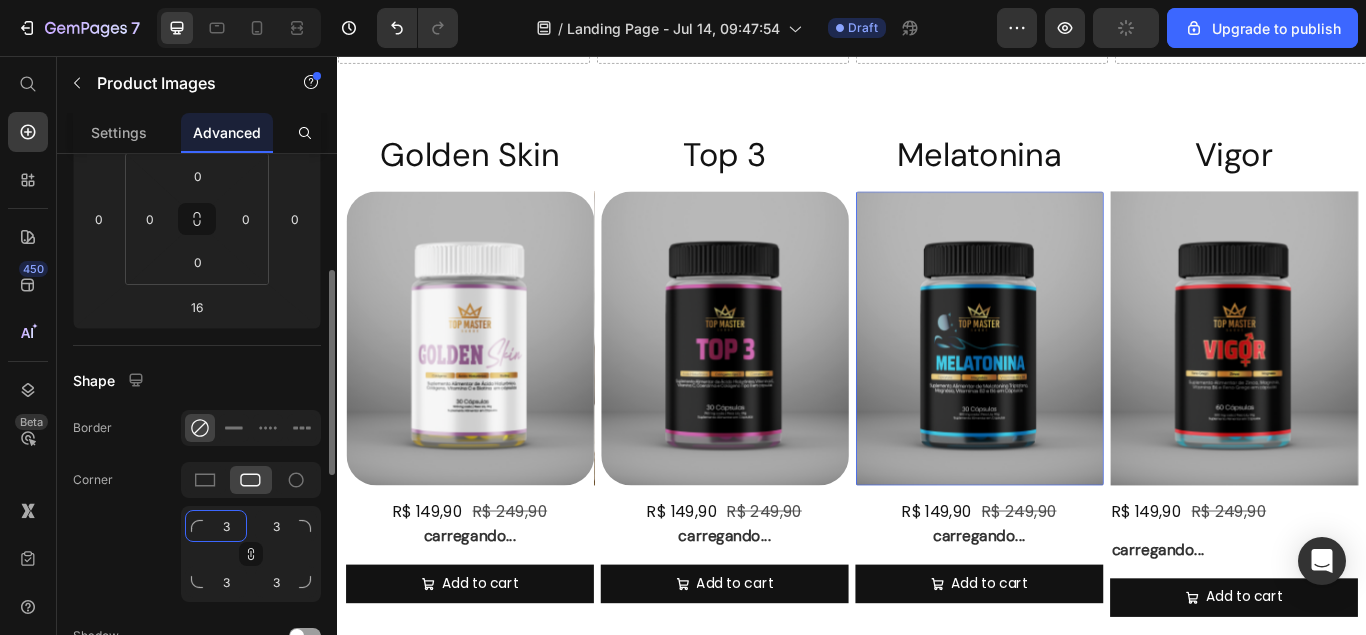 type on "35" 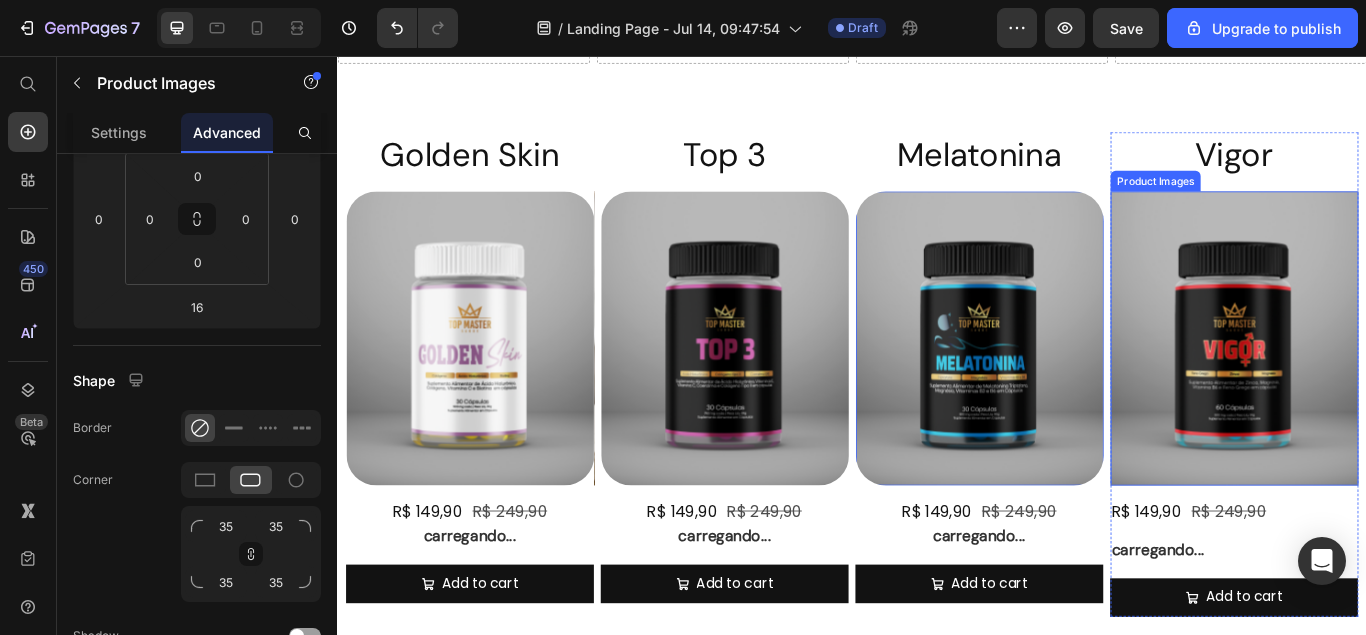 click at bounding box center (1382, 385) 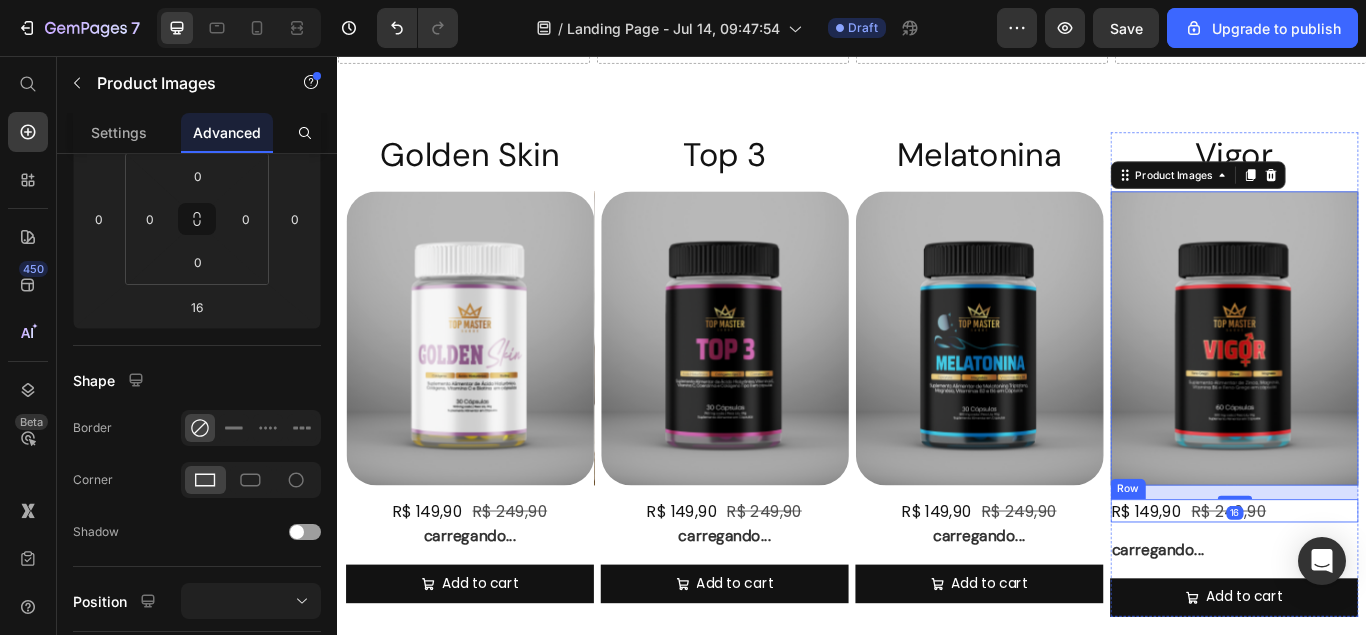click on "R$ 149,90 Product Price R$ 249,90 Product Price Row" at bounding box center (1382, 586) 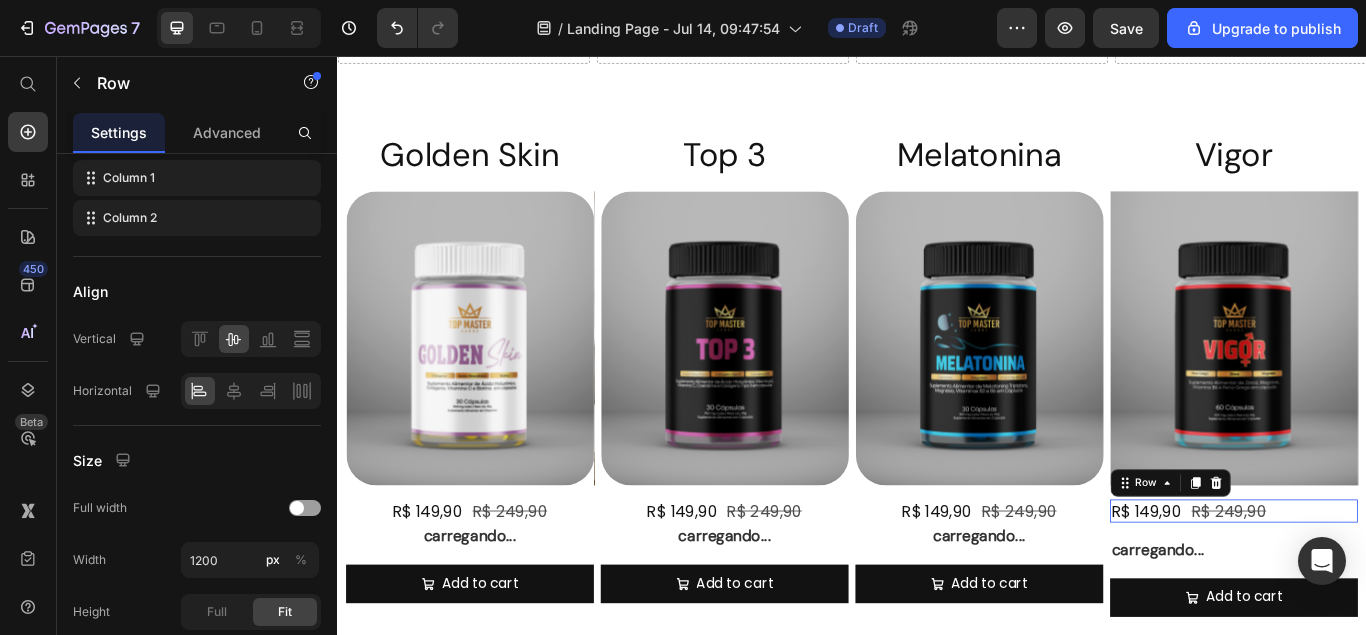 scroll, scrollTop: 0, scrollLeft: 0, axis: both 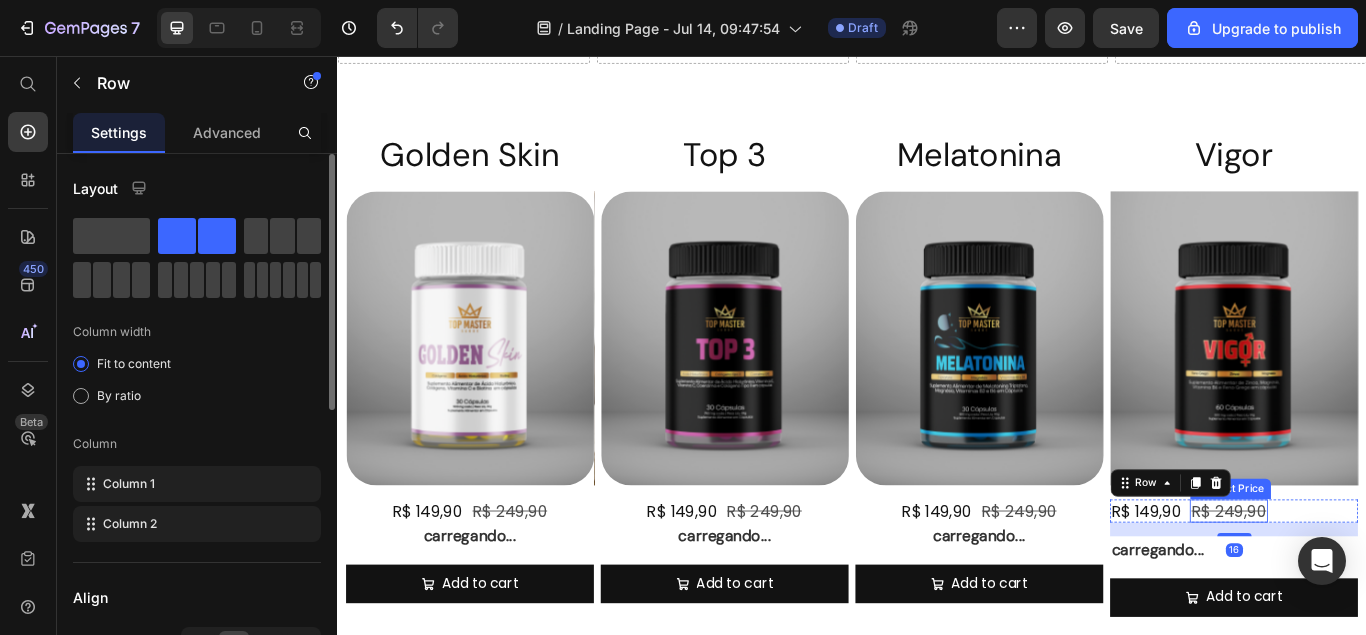 drag, startPoint x: 1390, startPoint y: 615, endPoint x: 1388, endPoint y: 564, distance: 51.0392 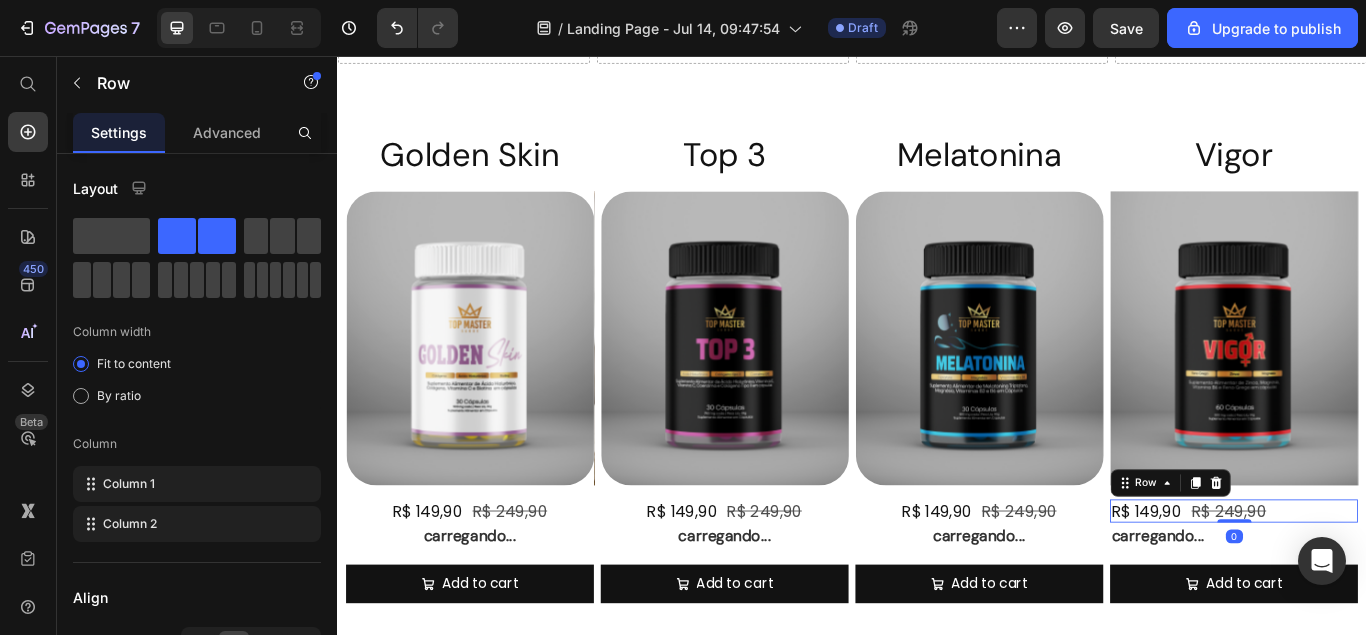 click on "R$ [PRICE] Product Price R$ [PRICE] Product Price Row   0" at bounding box center (1382, 586) 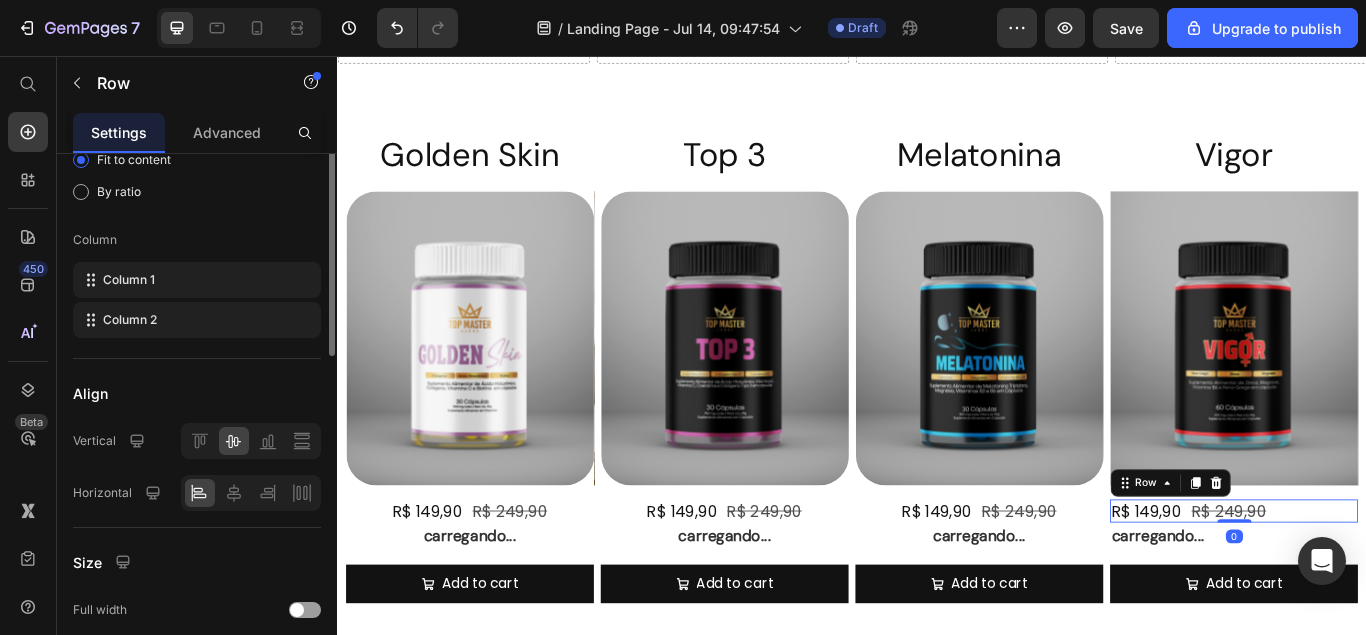 scroll, scrollTop: 306, scrollLeft: 0, axis: vertical 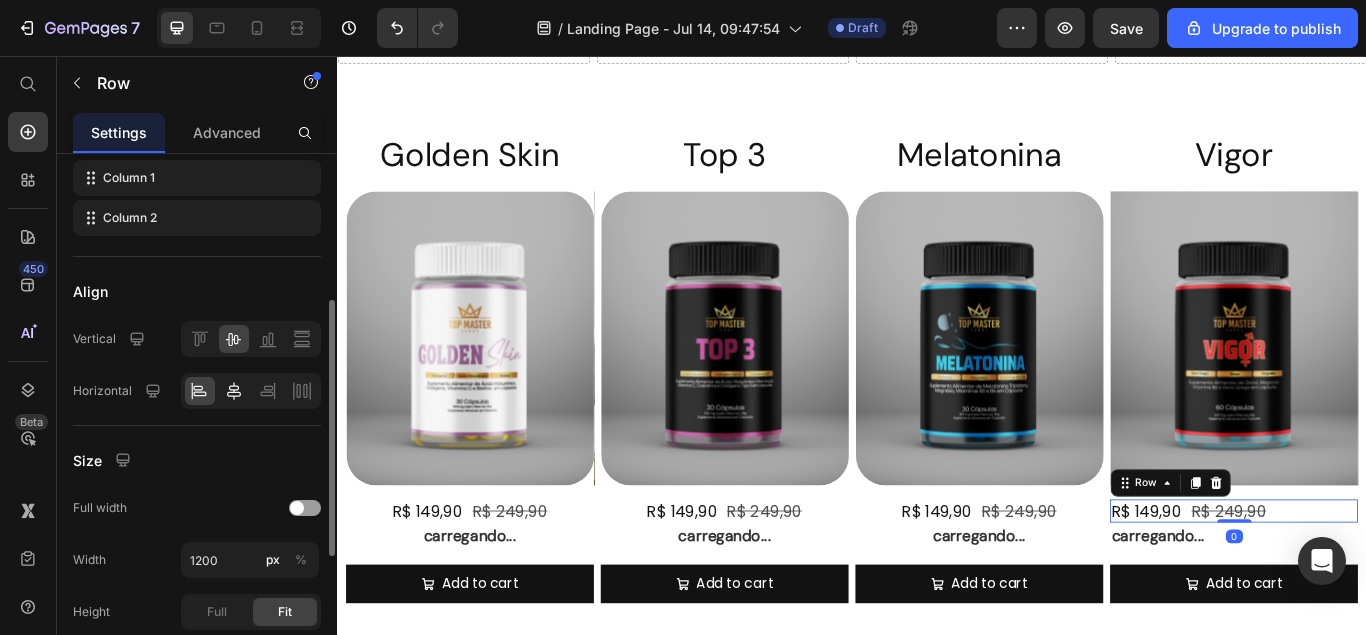 click 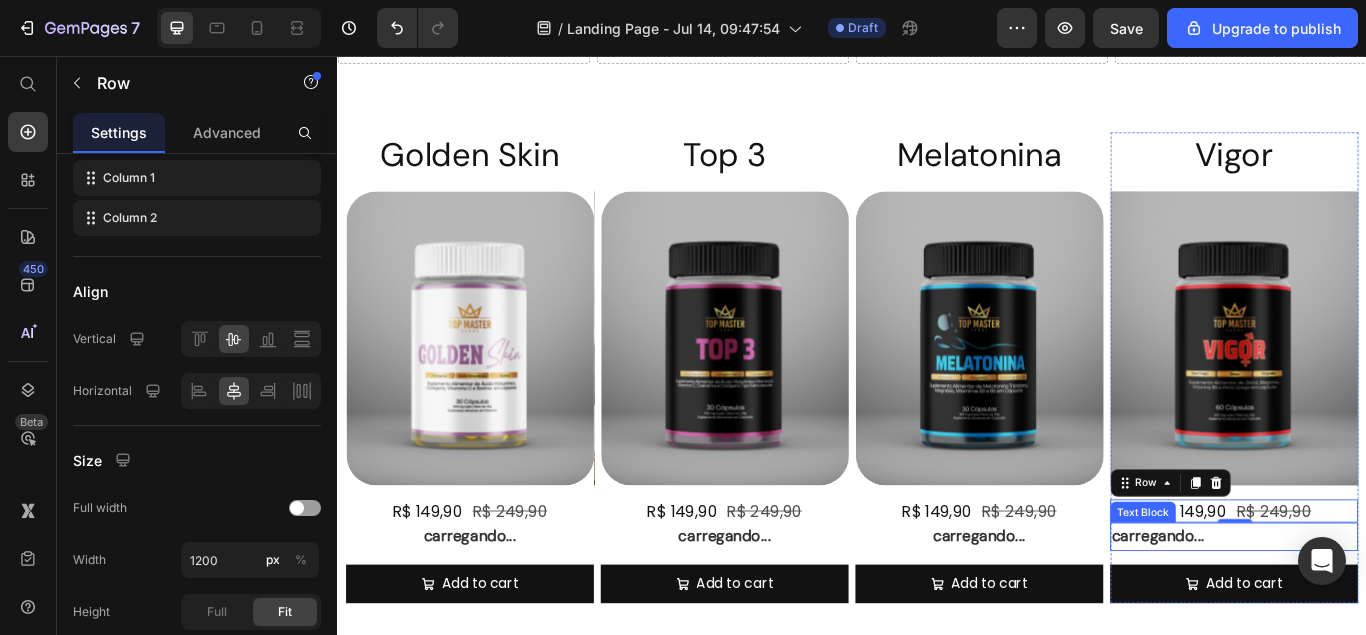 click on "0" at bounding box center (1383, 616) 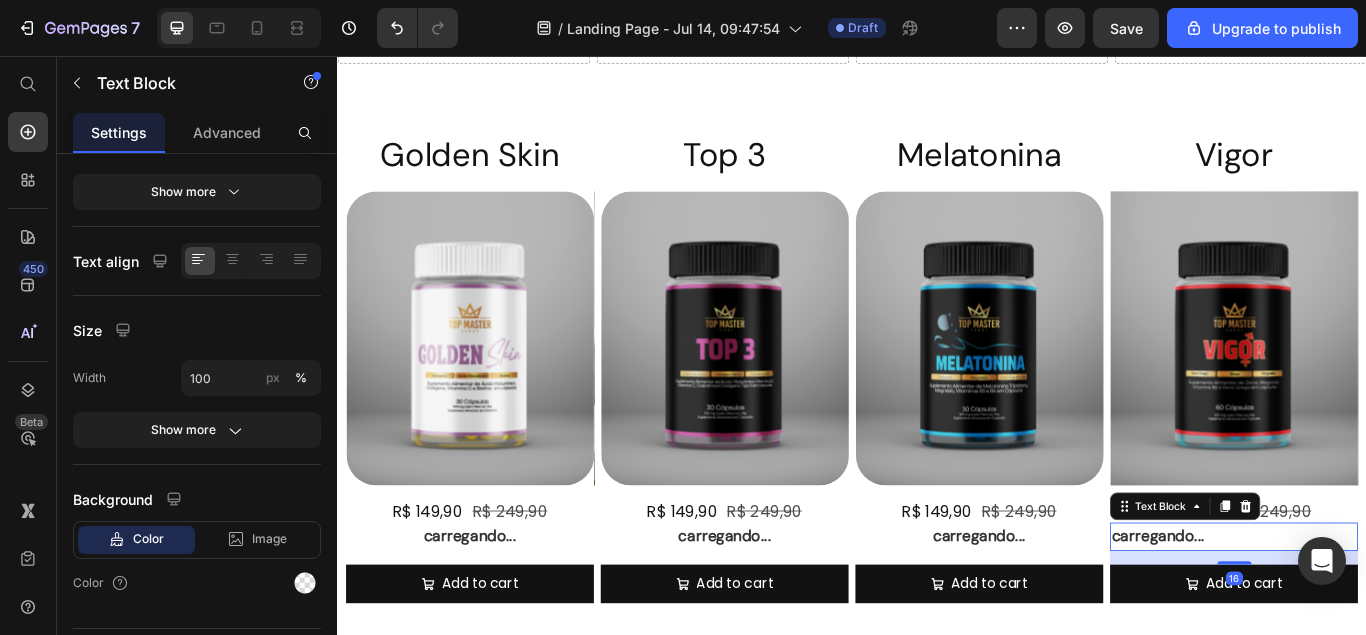 scroll, scrollTop: 0, scrollLeft: 0, axis: both 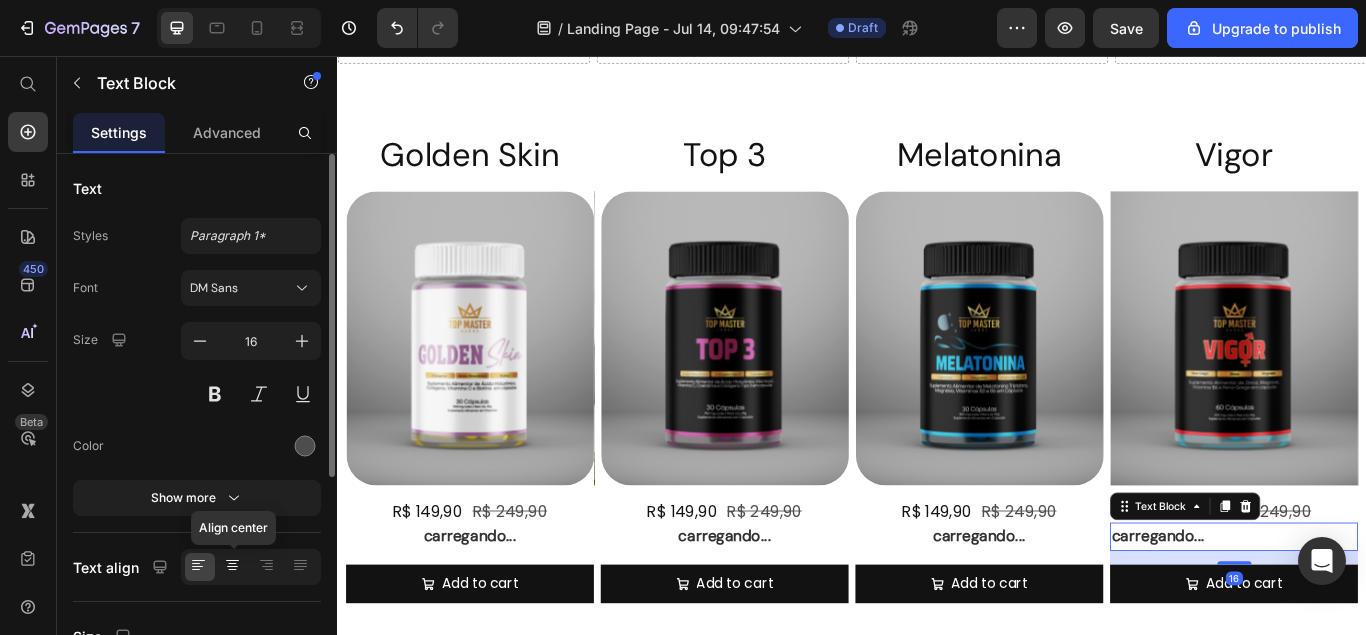 click 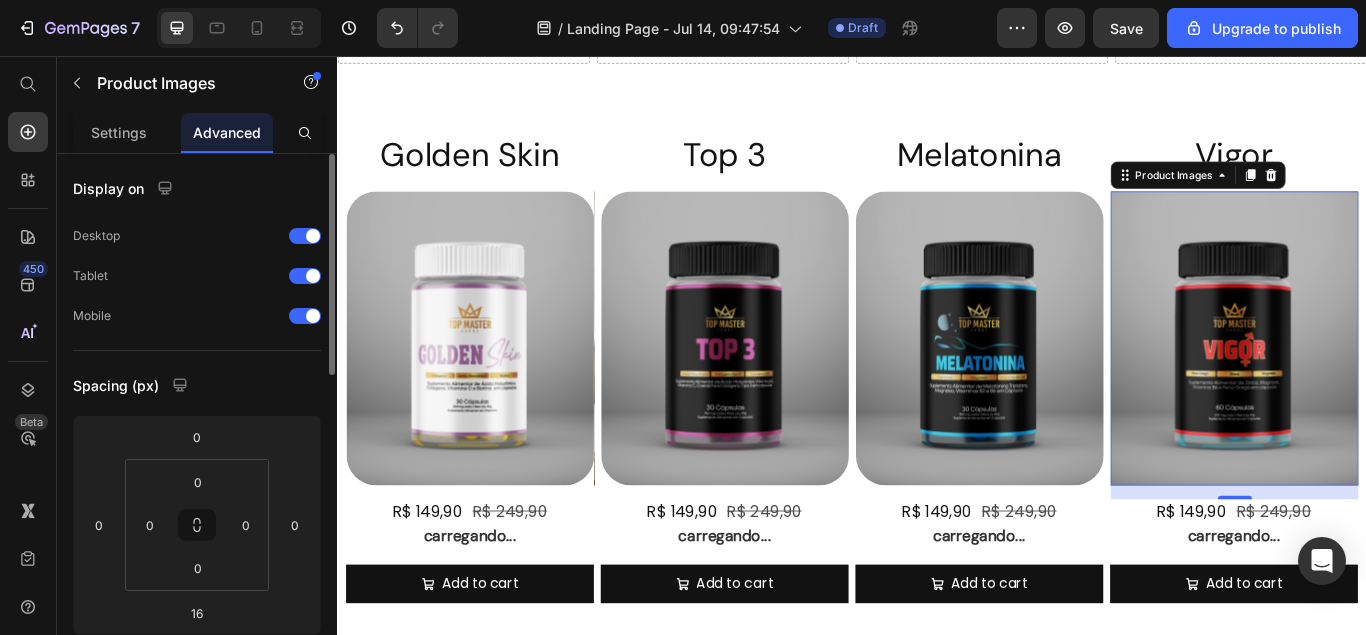 click at bounding box center [1382, 385] 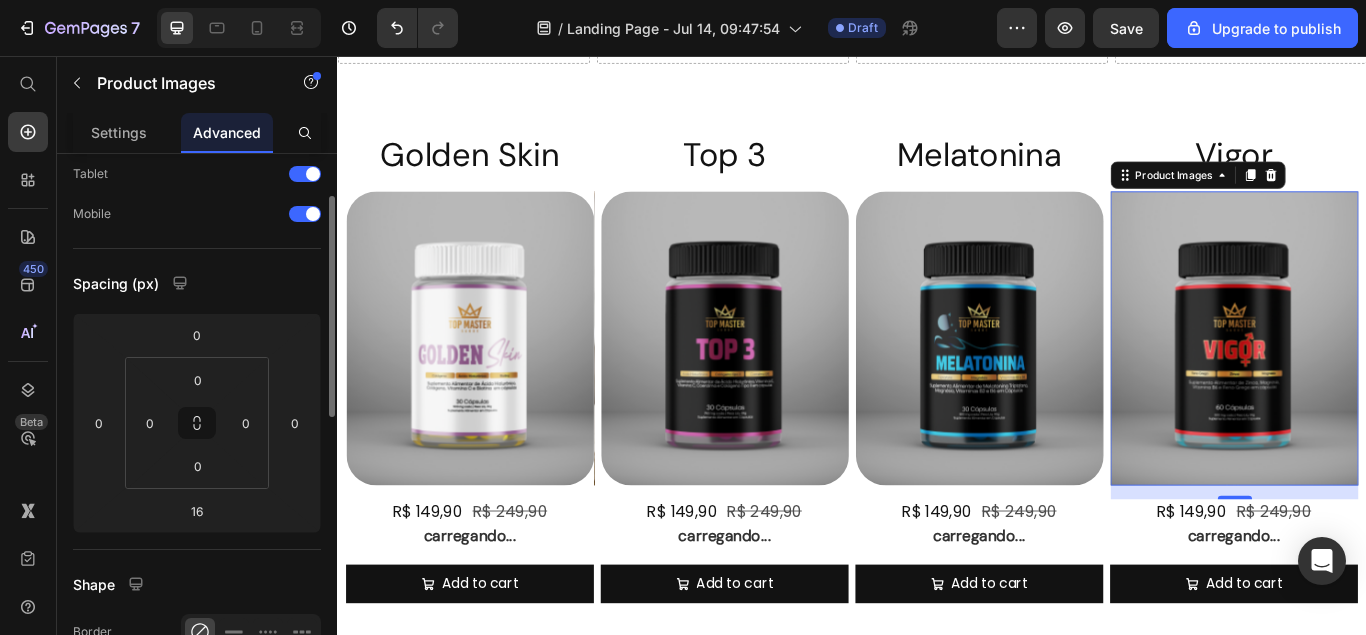 scroll, scrollTop: 306, scrollLeft: 0, axis: vertical 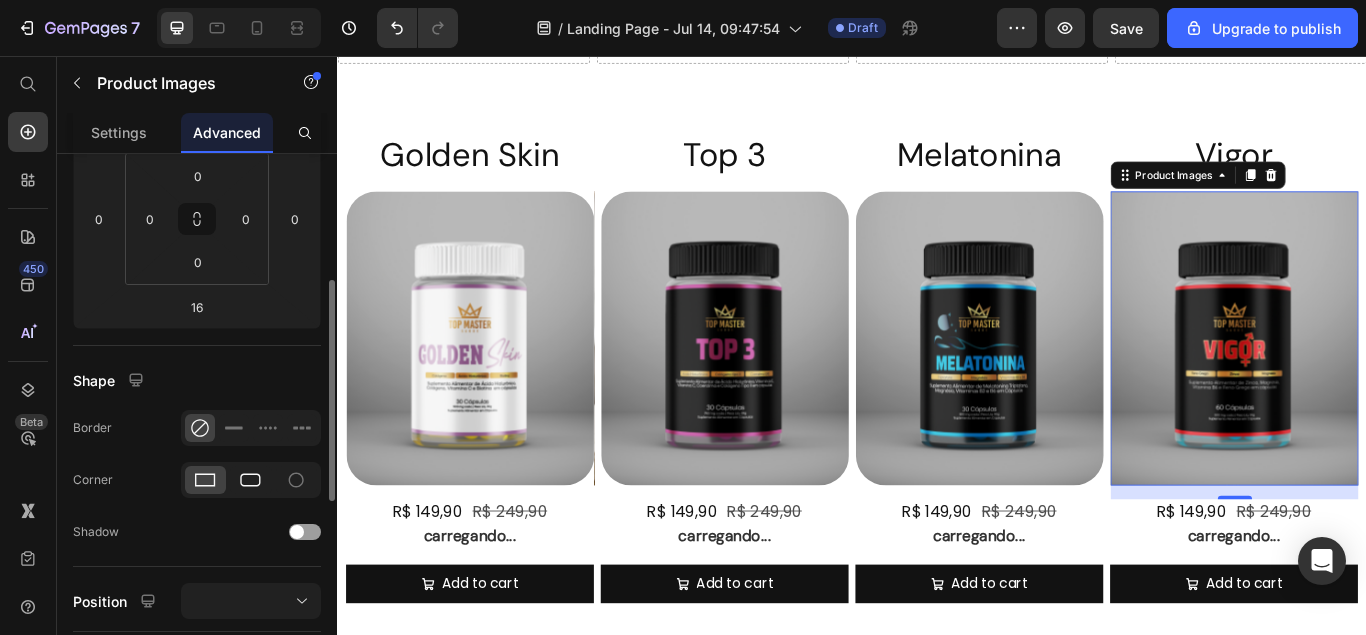 click 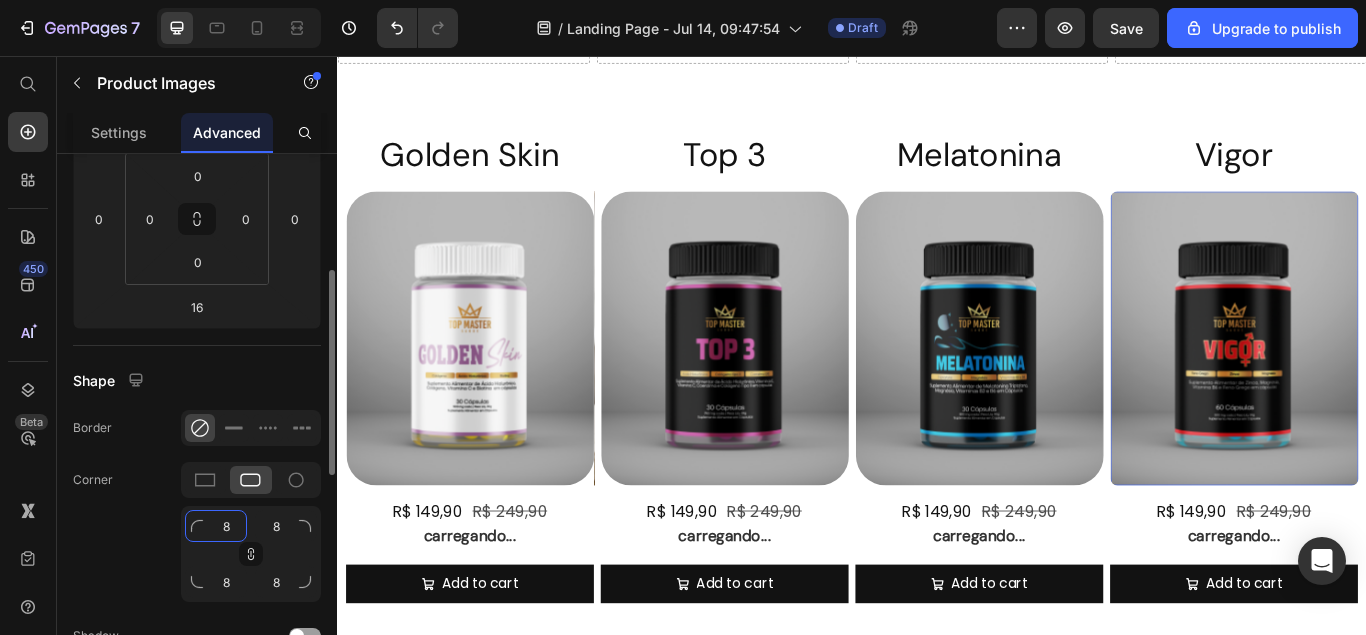 click on "8" 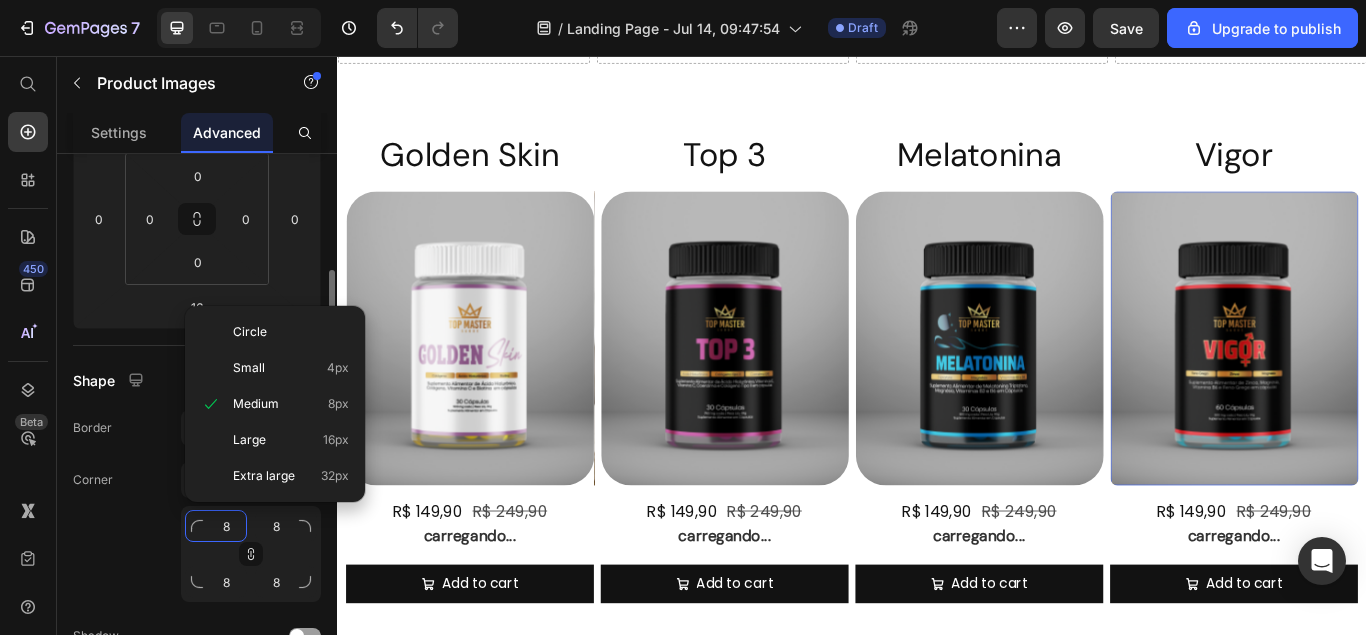 type on "3" 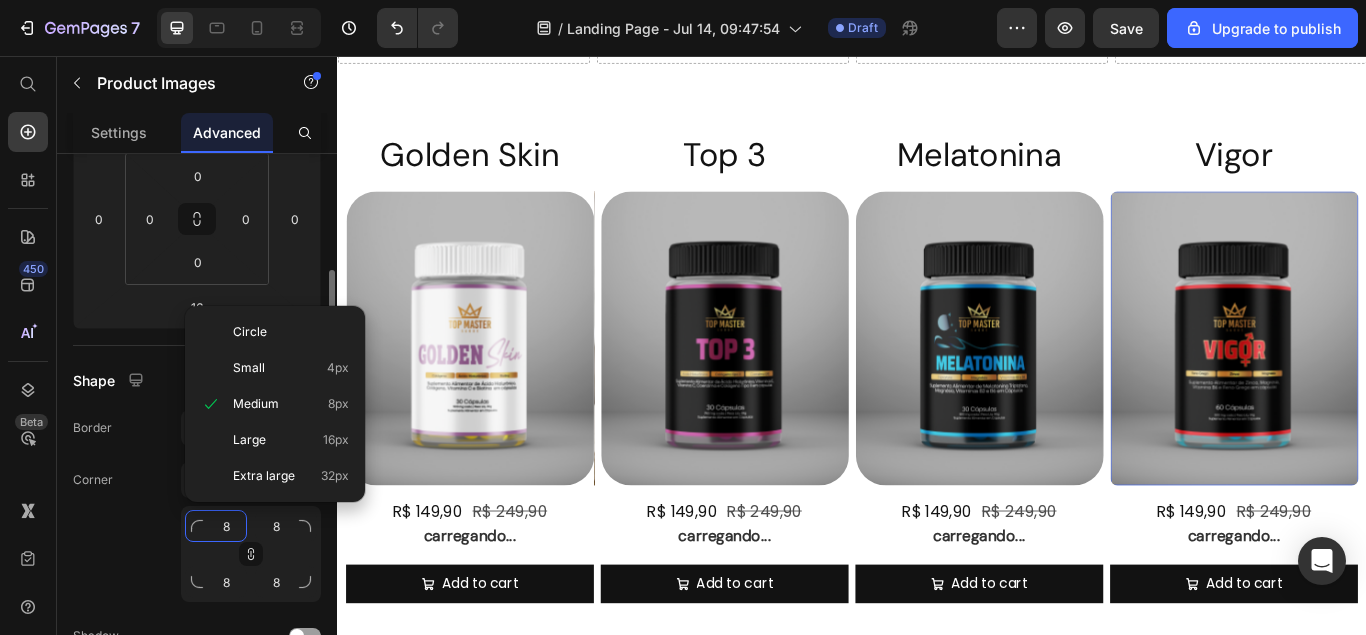 type on "3" 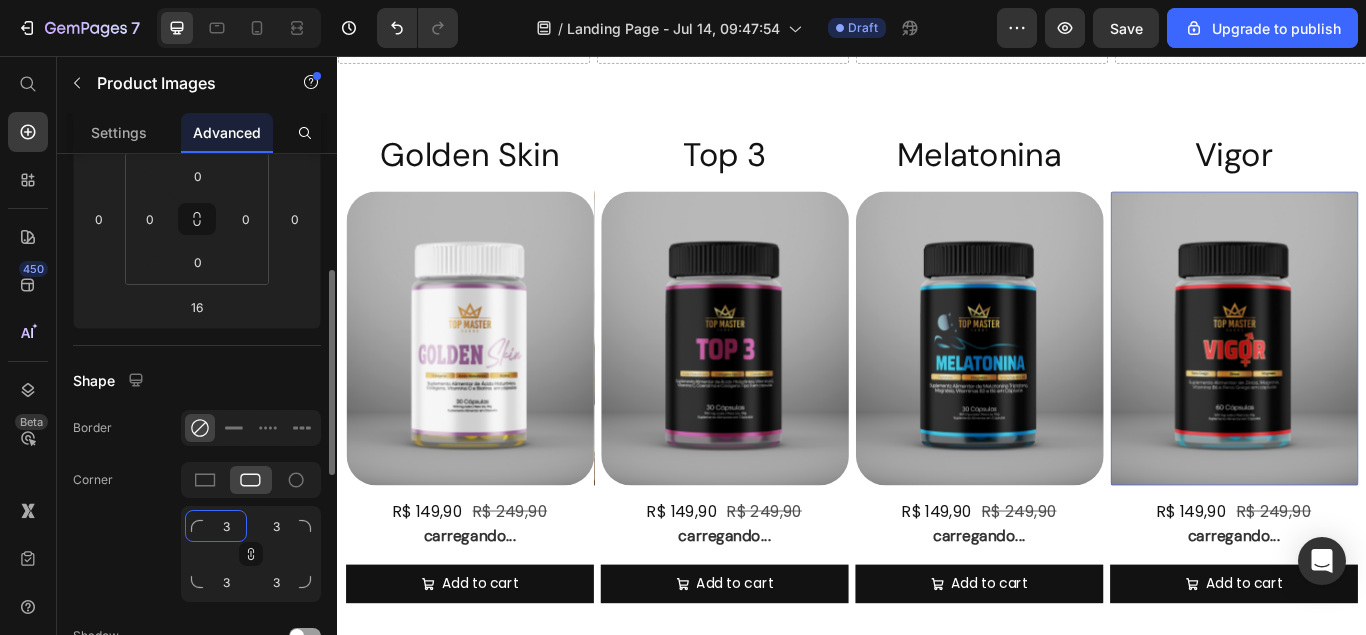 type on "35" 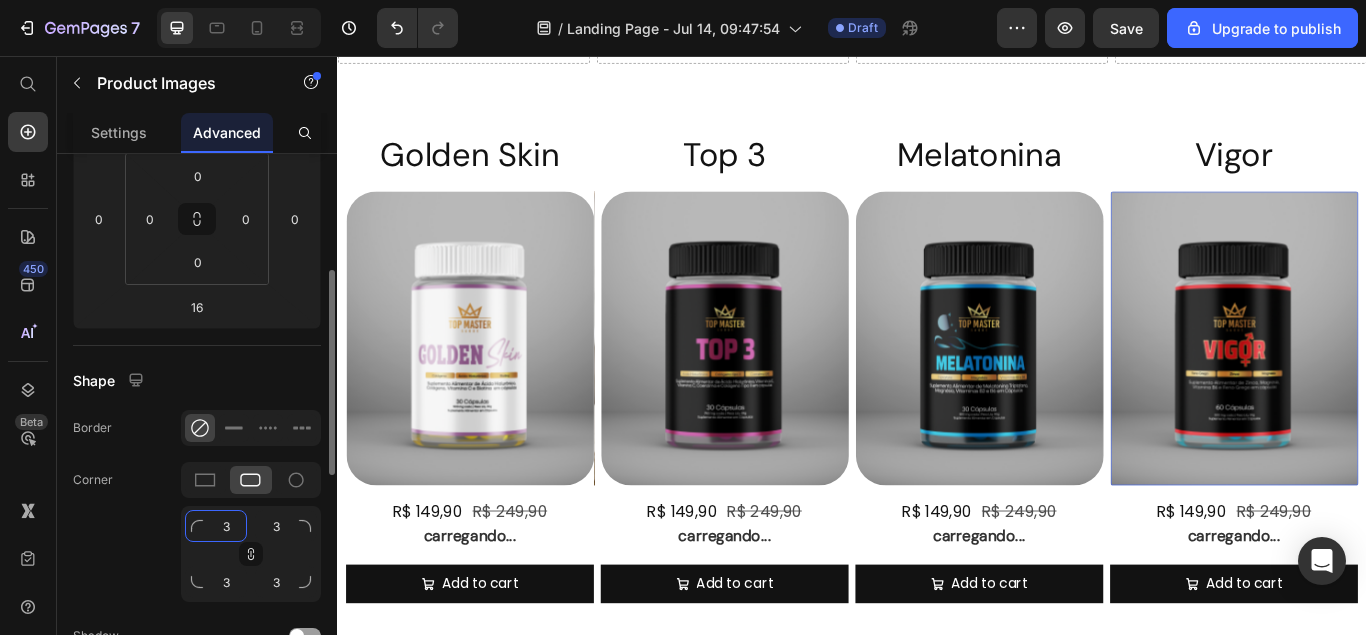 type on "35" 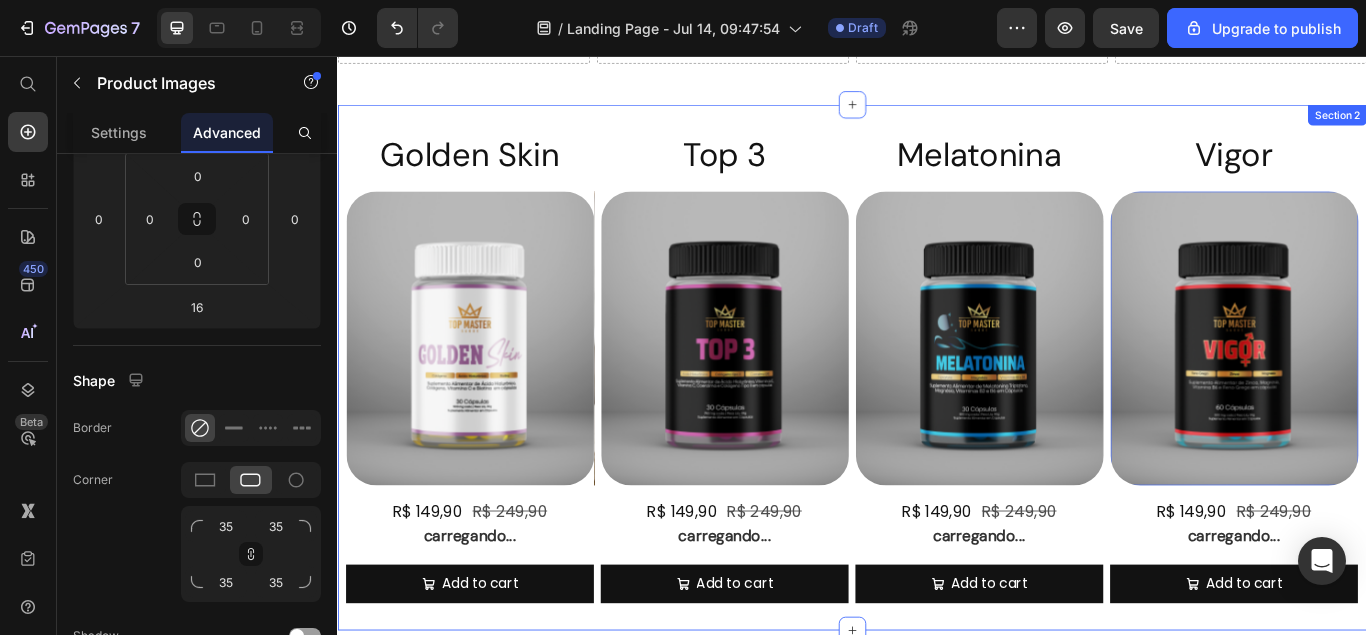 click on "Drop element here Hero Banner
Drop element here
Drop element here
Drop element here
Drop element here Row
Drop element here
Carousel Row Section 1" at bounding box center (937, -197) 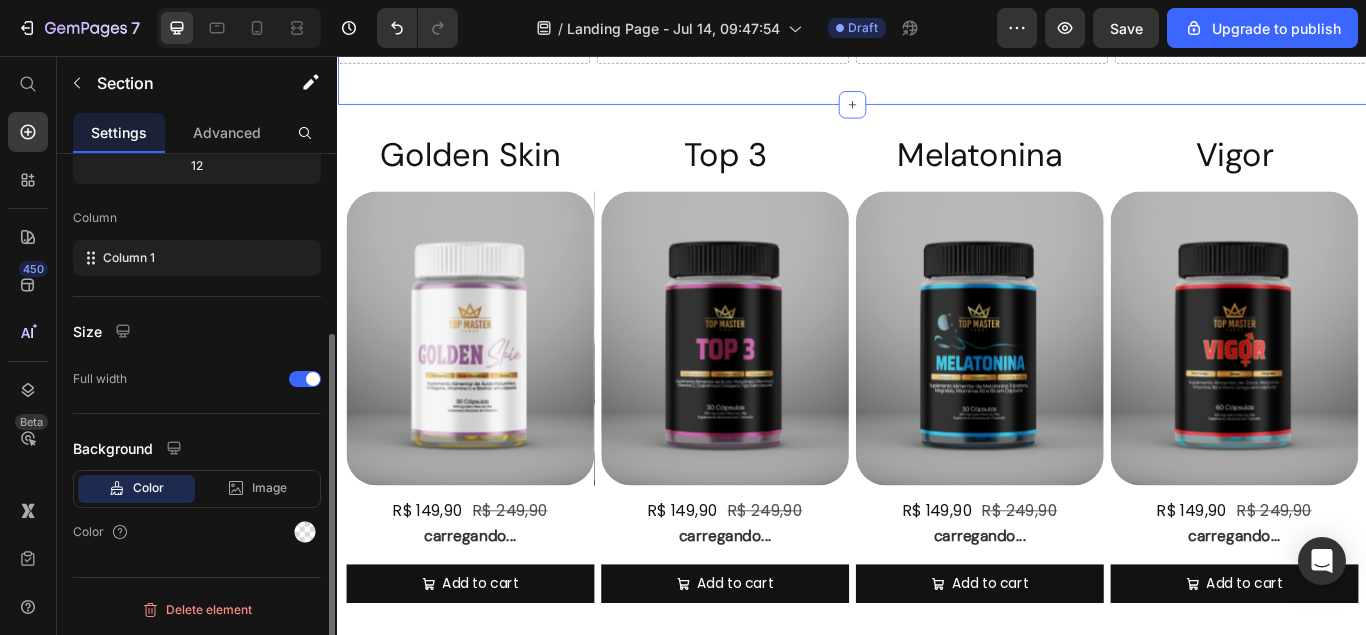 scroll, scrollTop: 0, scrollLeft: 0, axis: both 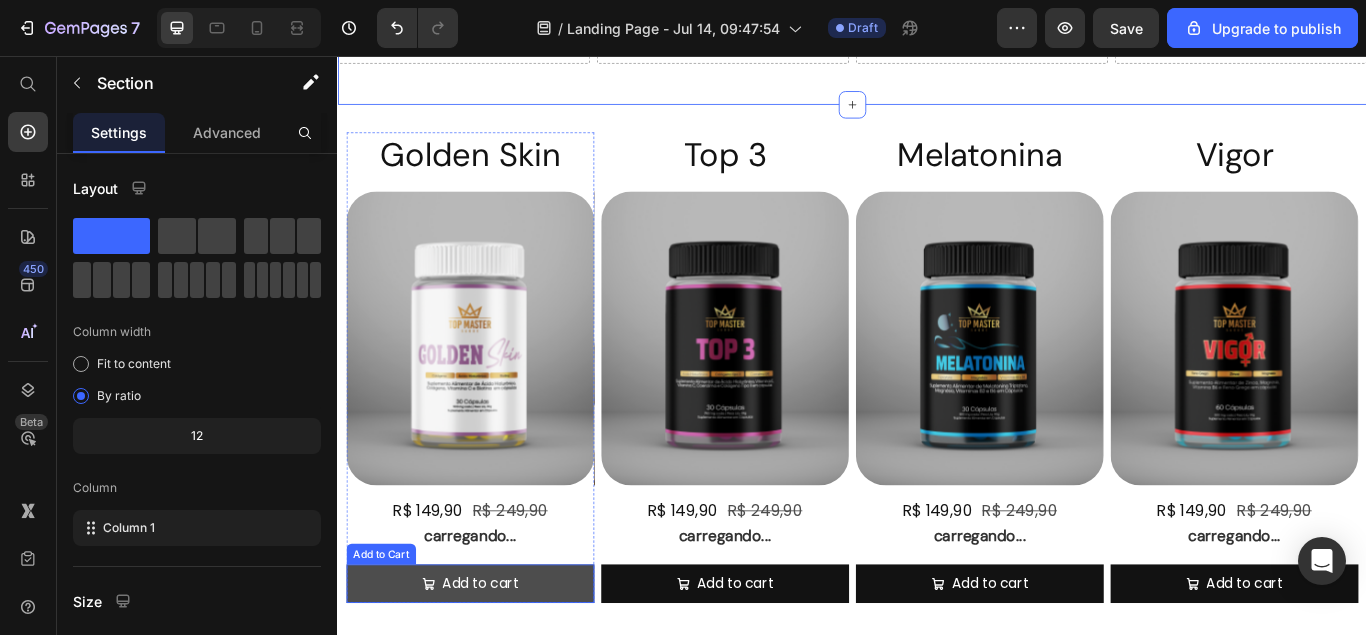 click on "Add to cart" at bounding box center (491, 671) 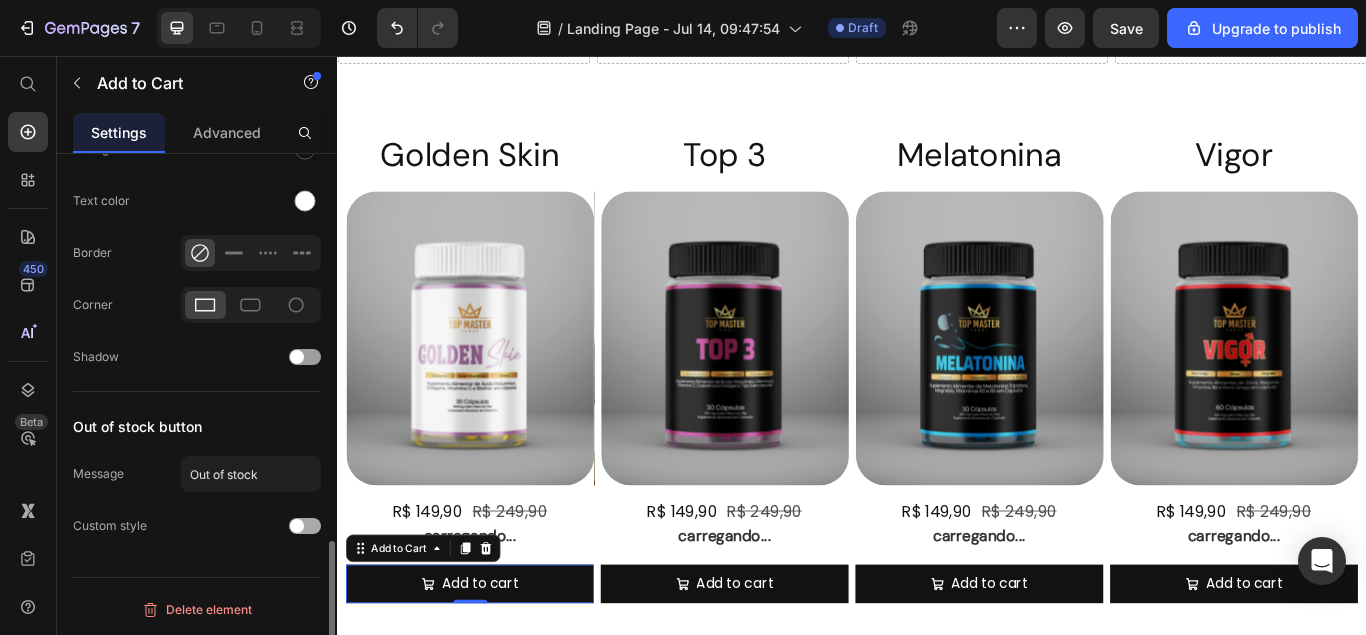 scroll, scrollTop: 1165, scrollLeft: 0, axis: vertical 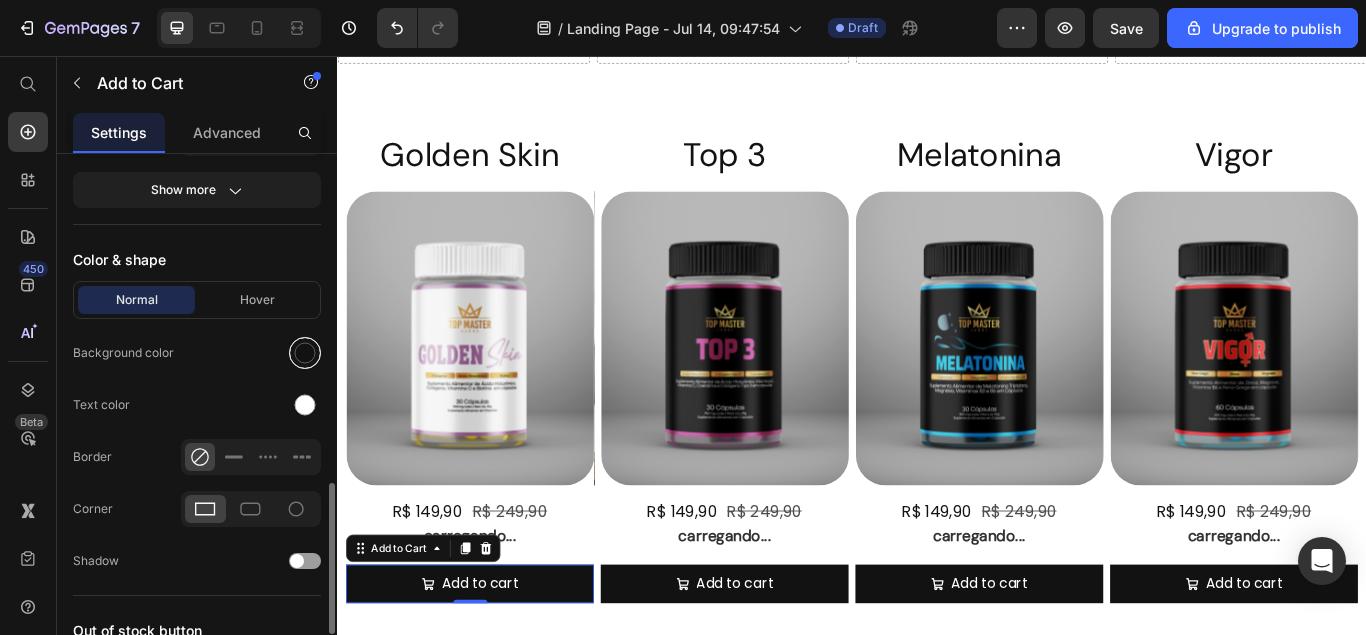 click at bounding box center (305, 353) 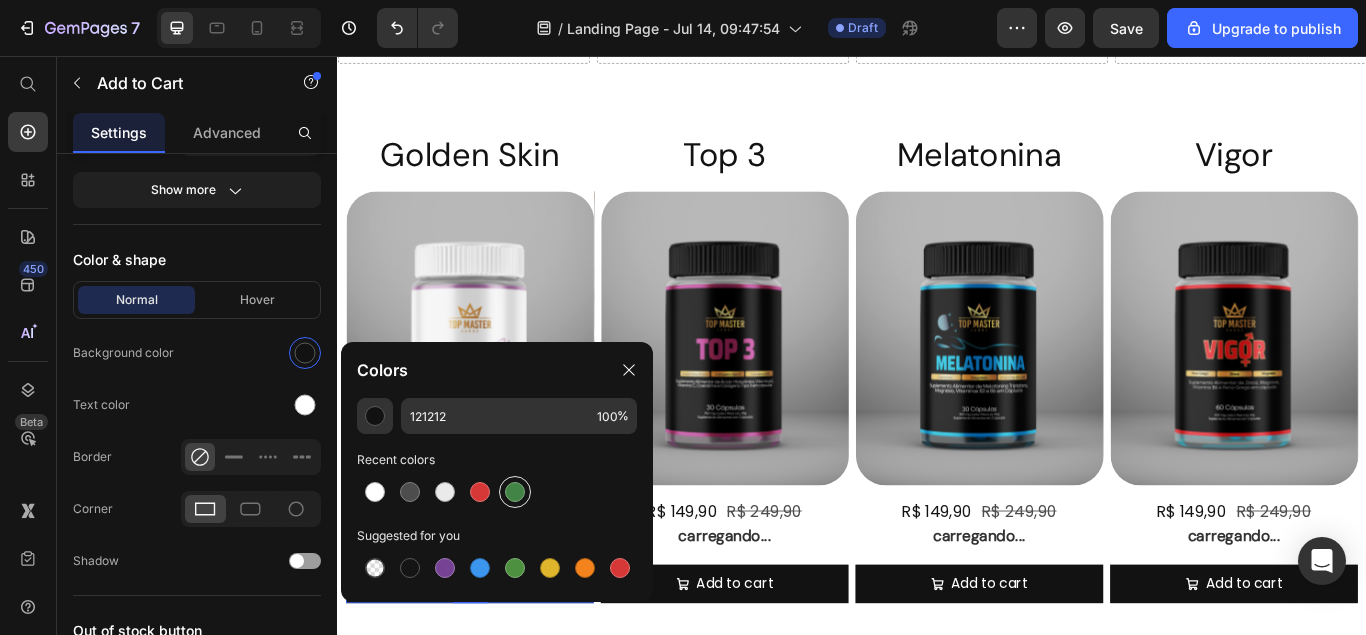 click at bounding box center (515, 492) 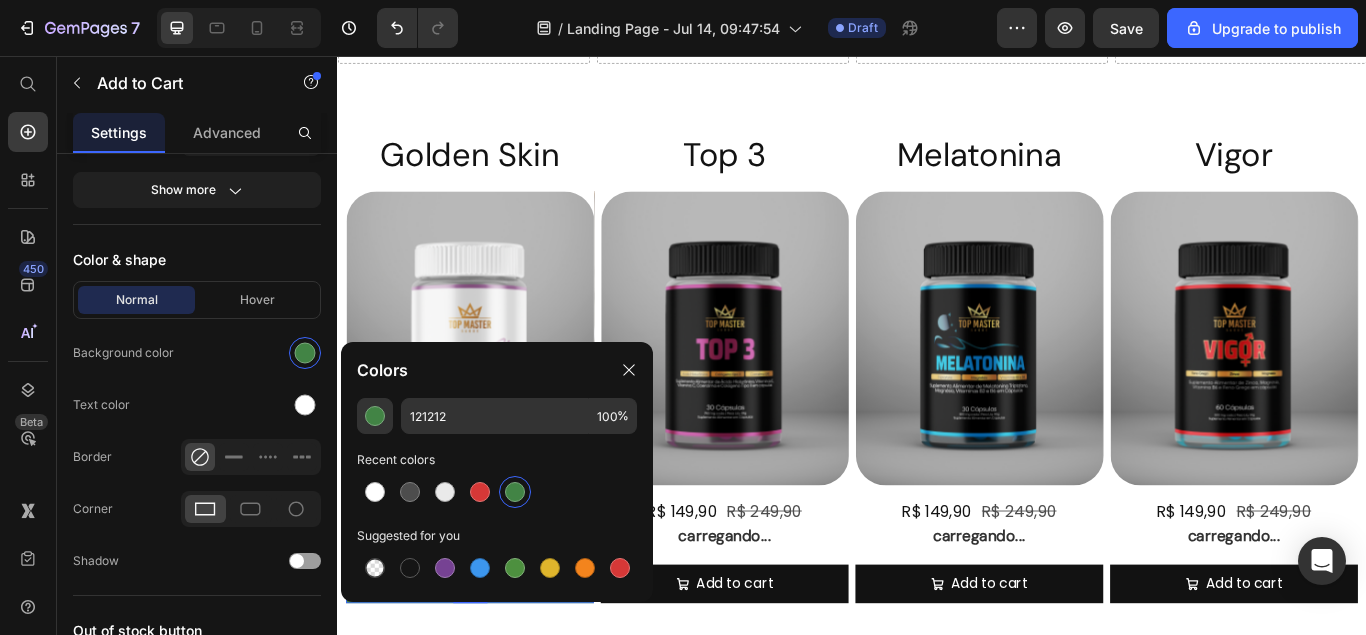 type on "428445" 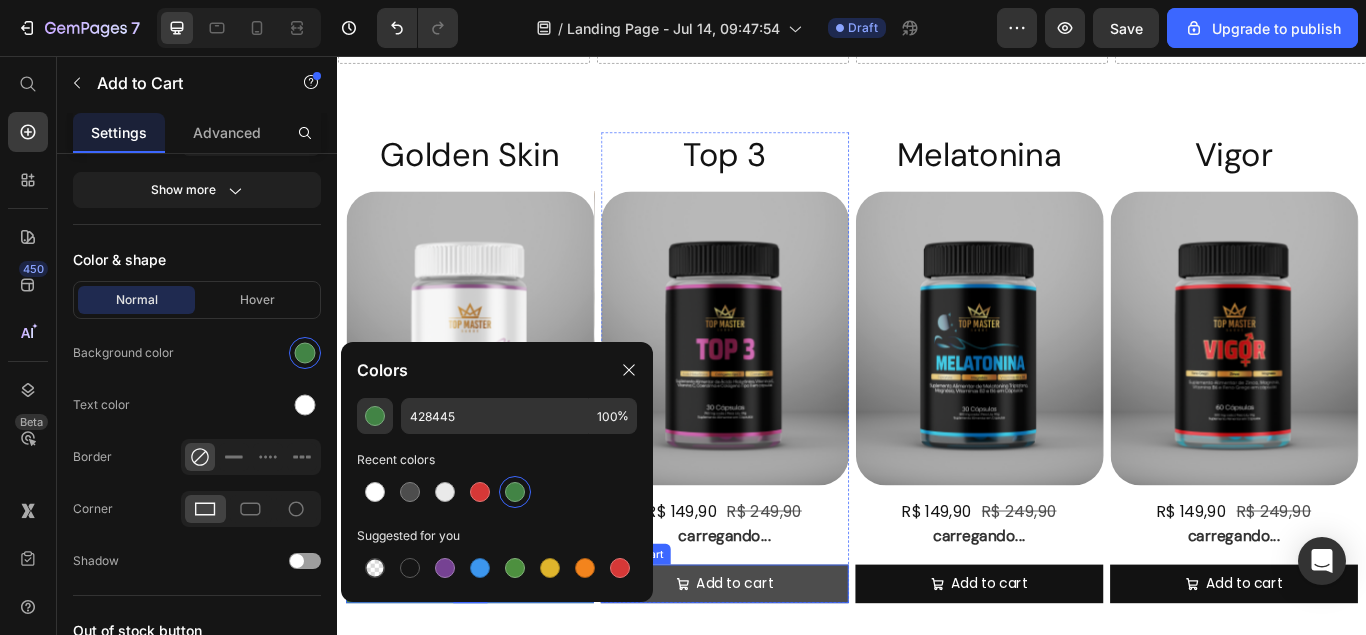 click on "Add to cart" at bounding box center [788, 671] 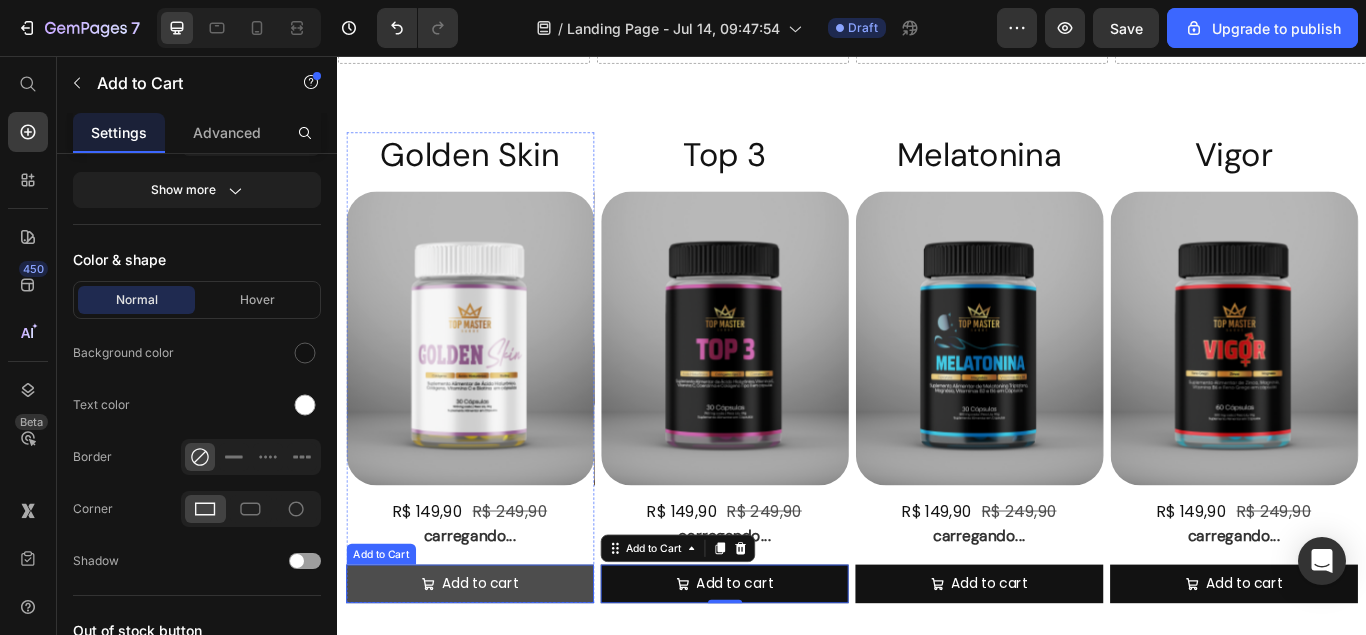 click on "Add to cart" at bounding box center (491, 671) 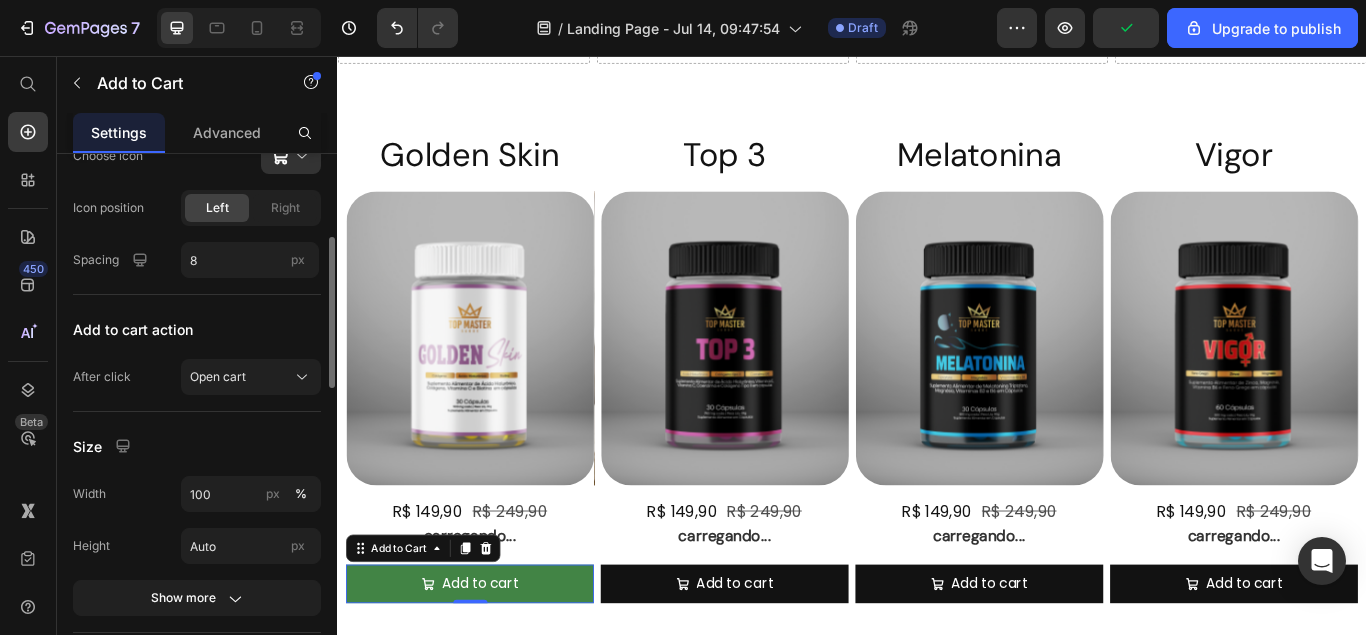 scroll, scrollTop: 655, scrollLeft: 0, axis: vertical 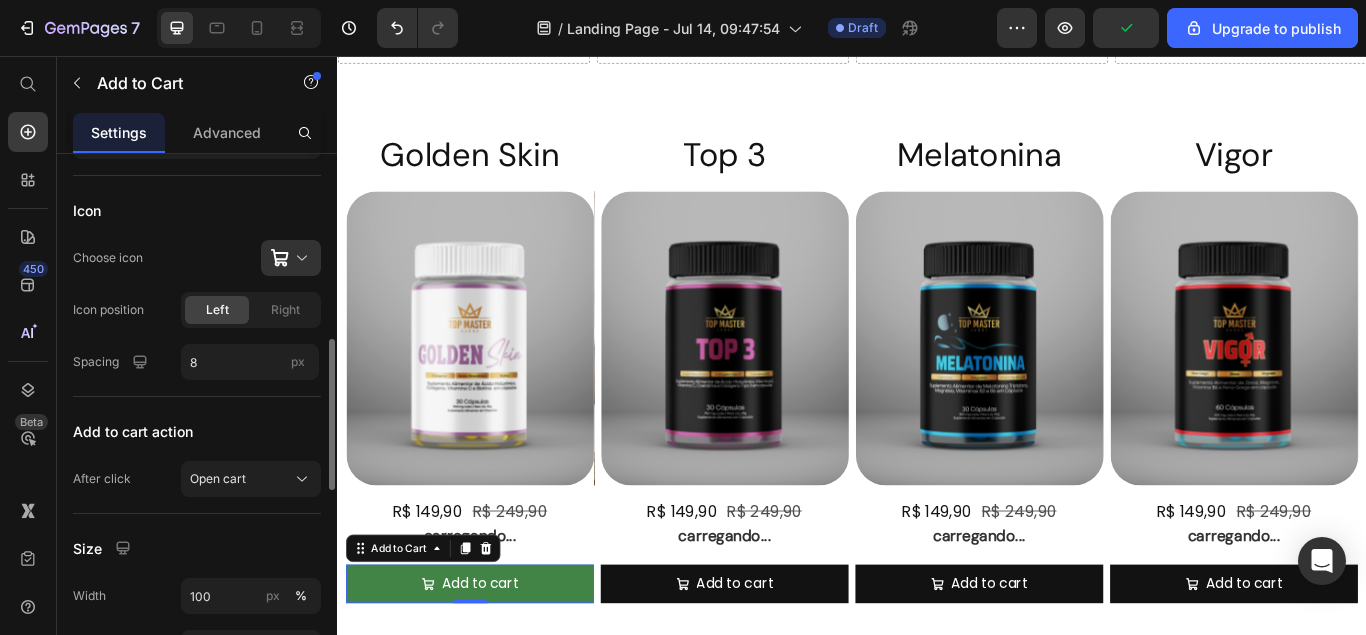 click on "Add to cart action After click Open cart" 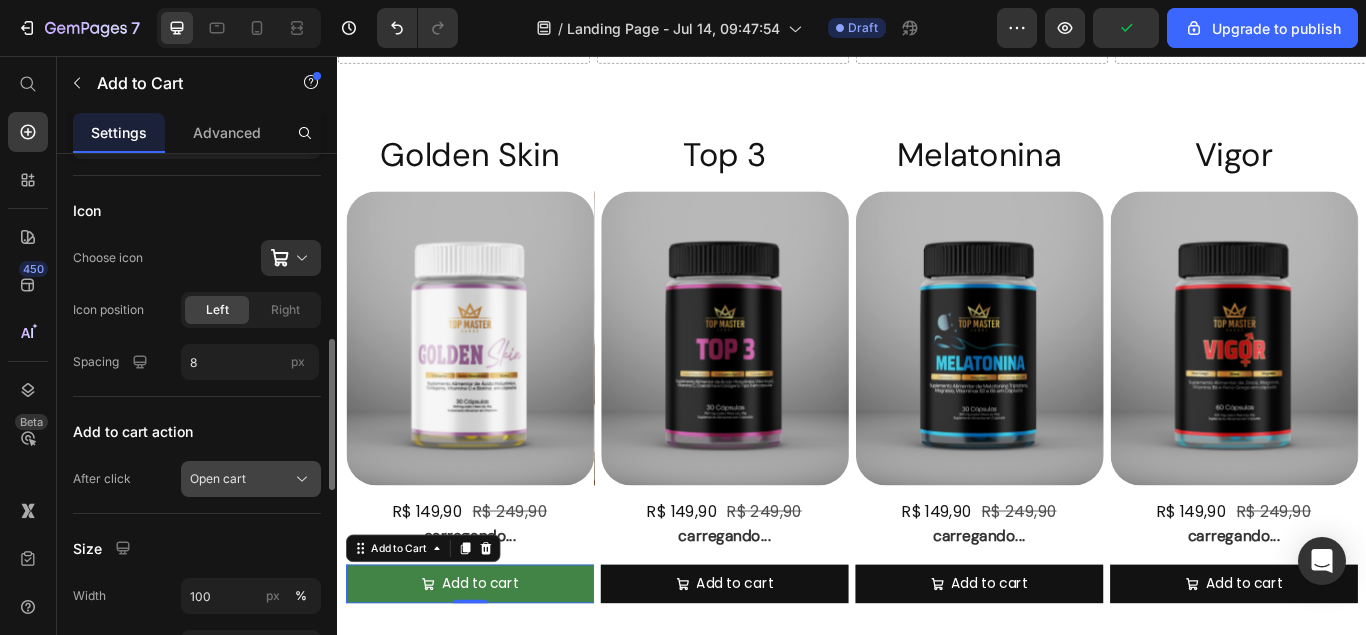 click on "Open cart" 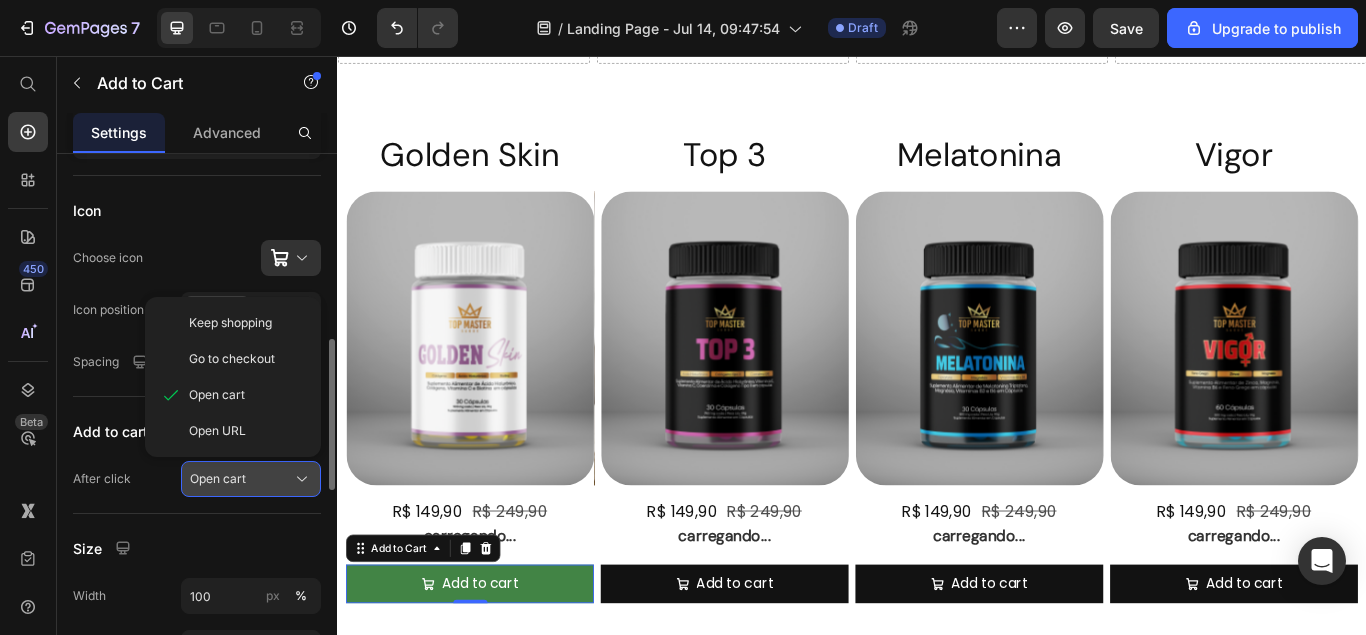 scroll, scrollTop: 757, scrollLeft: 0, axis: vertical 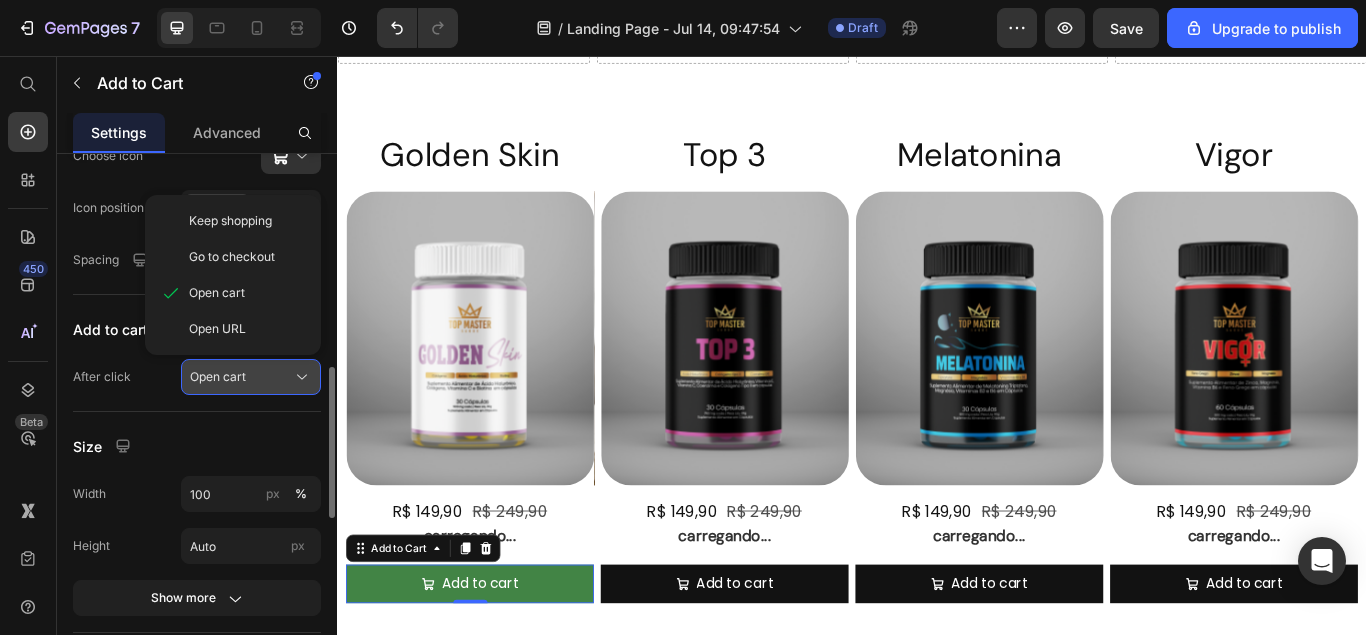 click 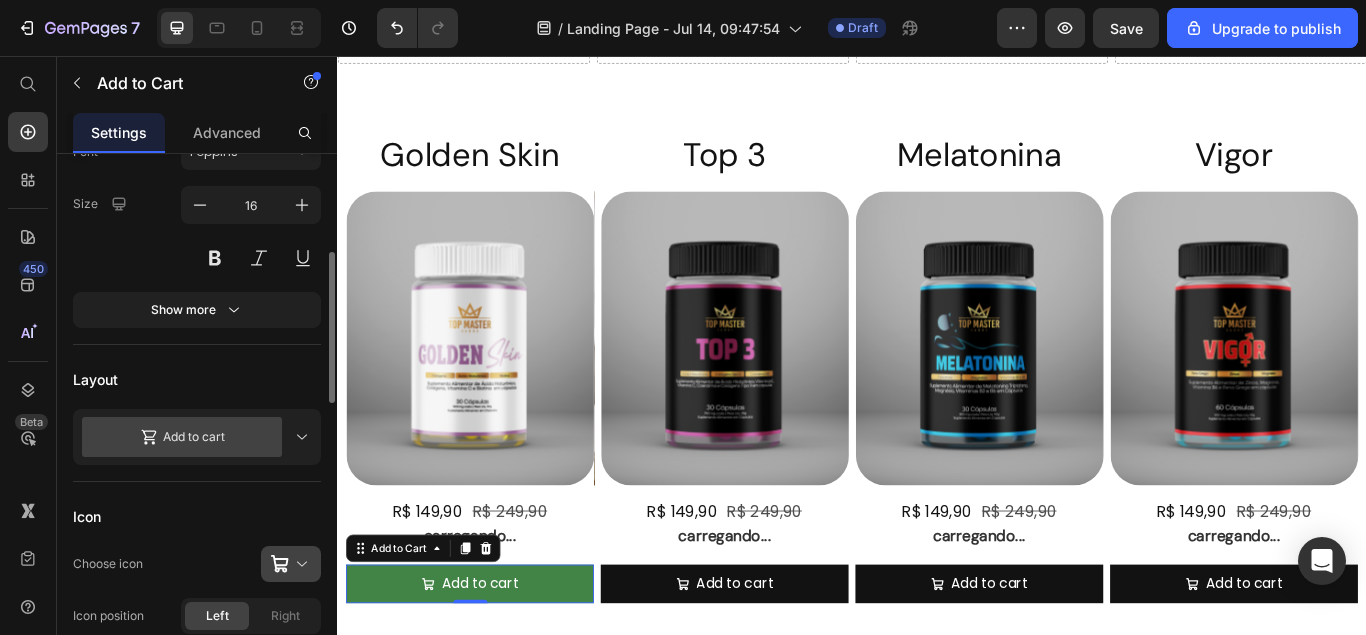 scroll, scrollTop: 145, scrollLeft: 0, axis: vertical 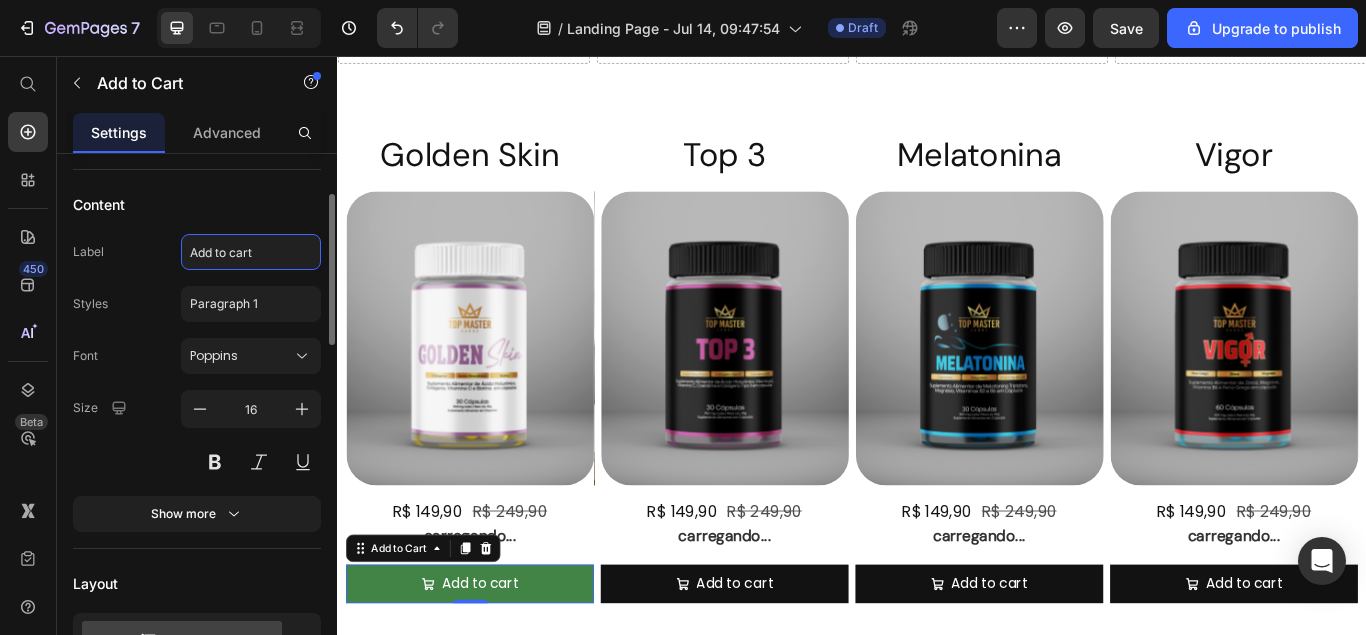 click on "Add to cart" 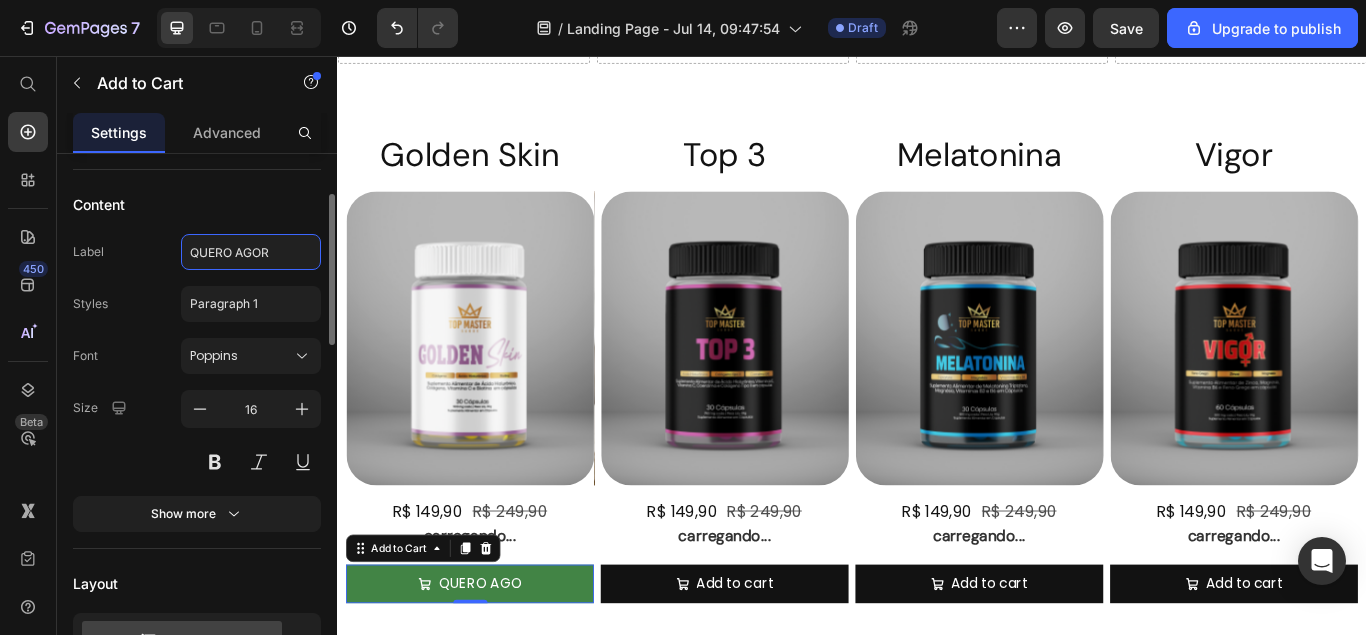 type on "QUERO AGORA" 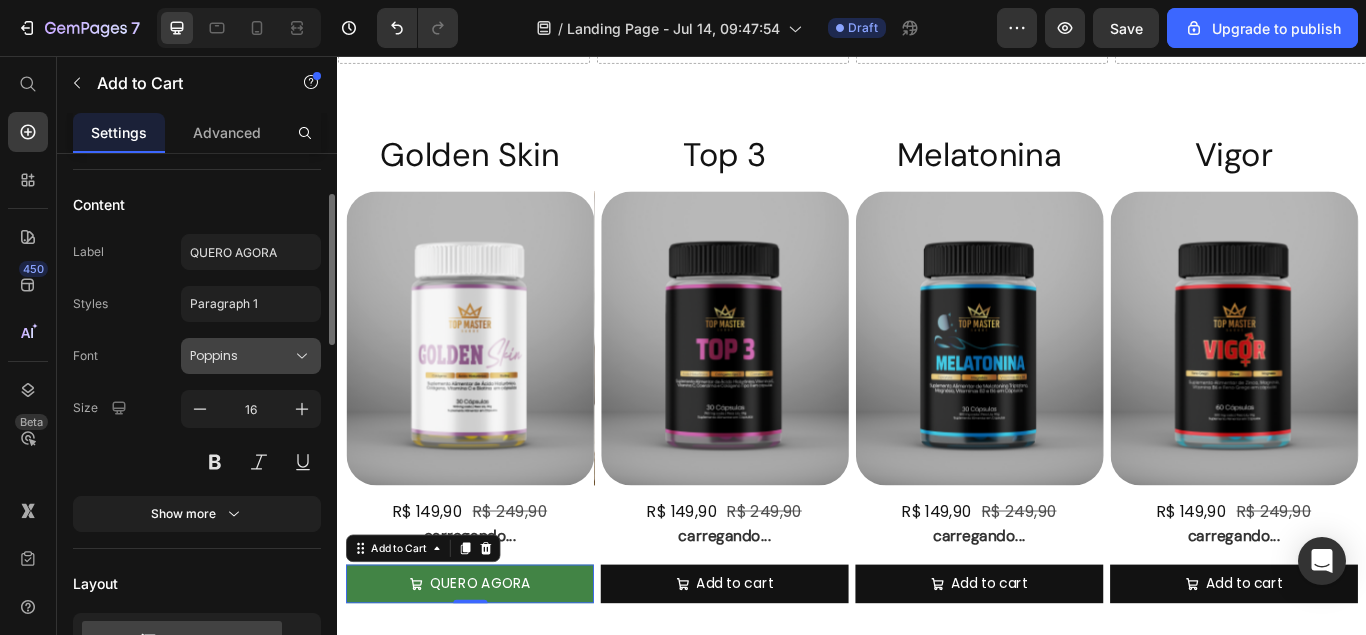 click on "Poppins" at bounding box center [241, 356] 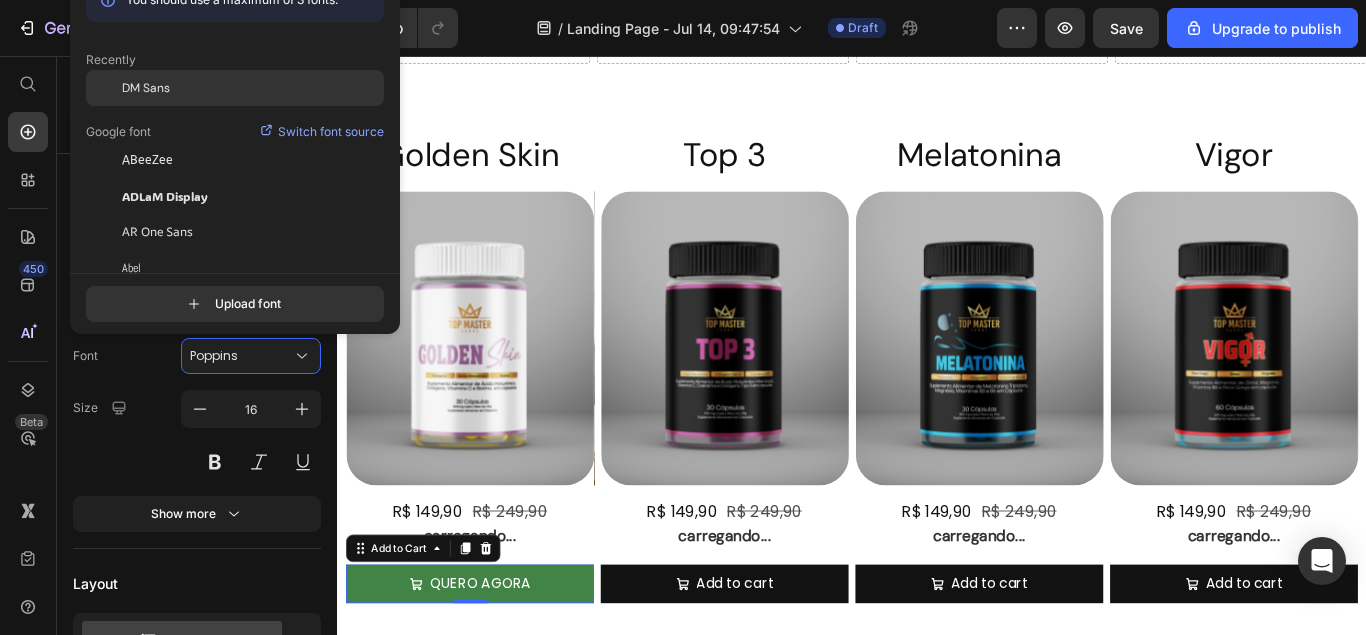 click on "DM Sans" 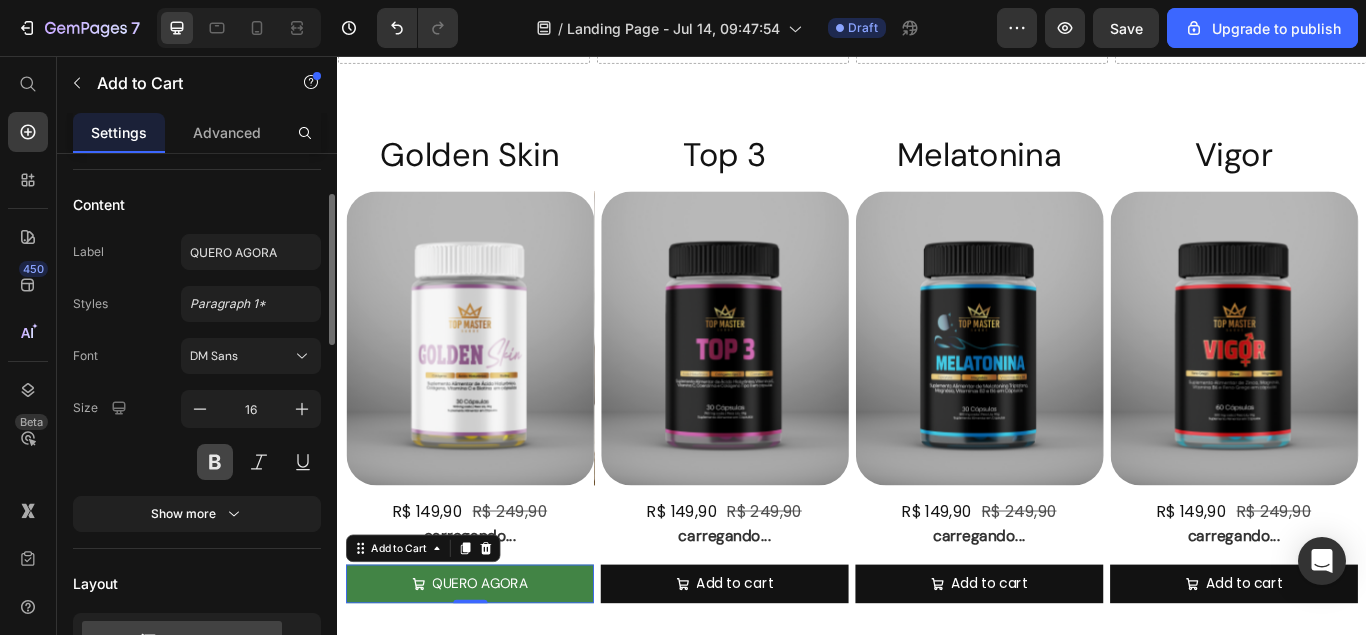 click at bounding box center (215, 462) 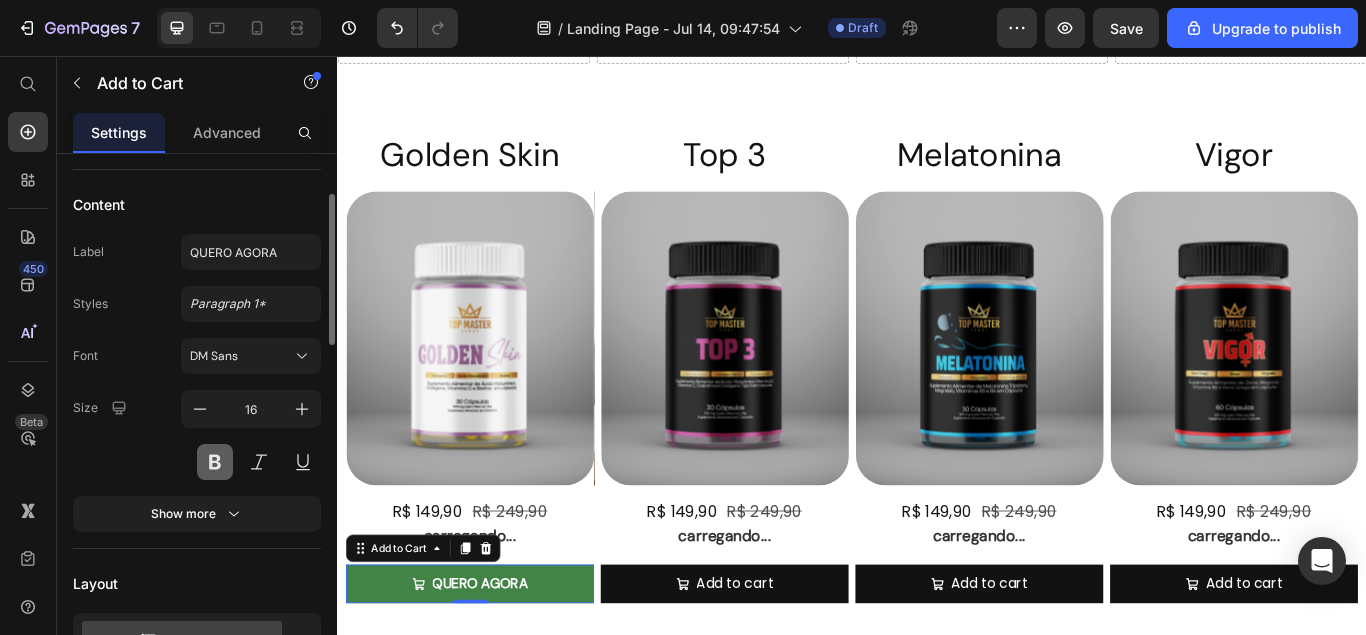 click at bounding box center [215, 462] 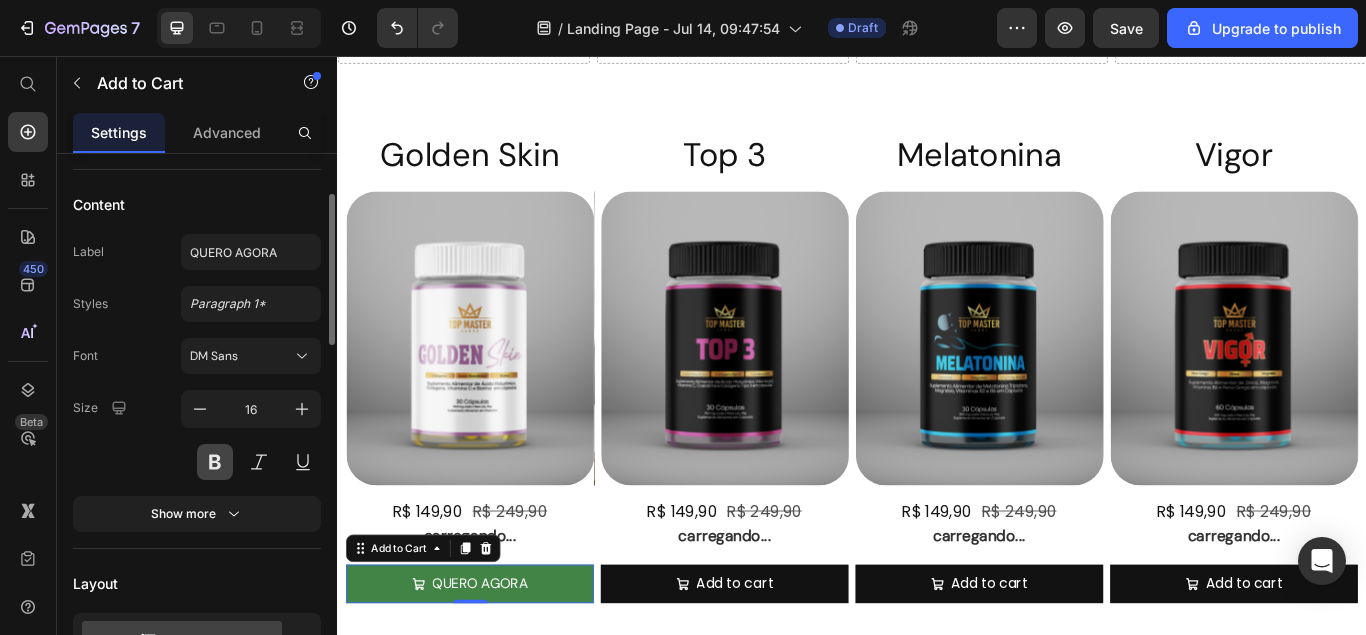 click at bounding box center (215, 462) 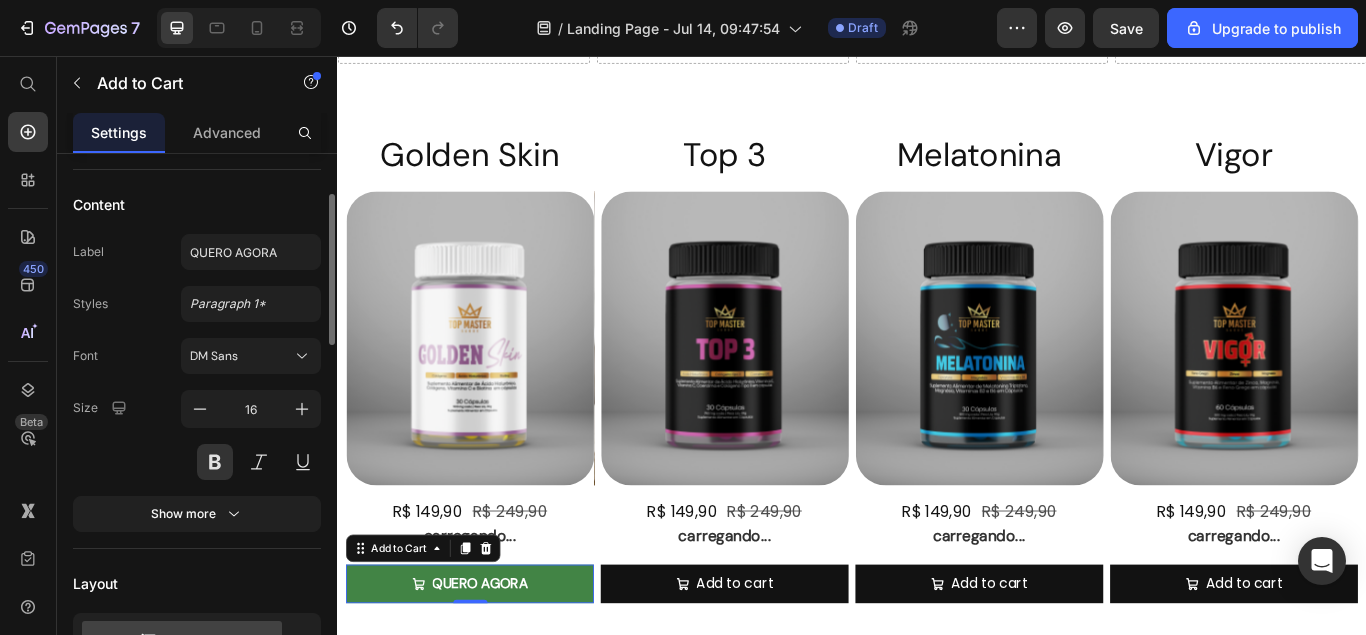 click on "Size 16" at bounding box center (197, 435) 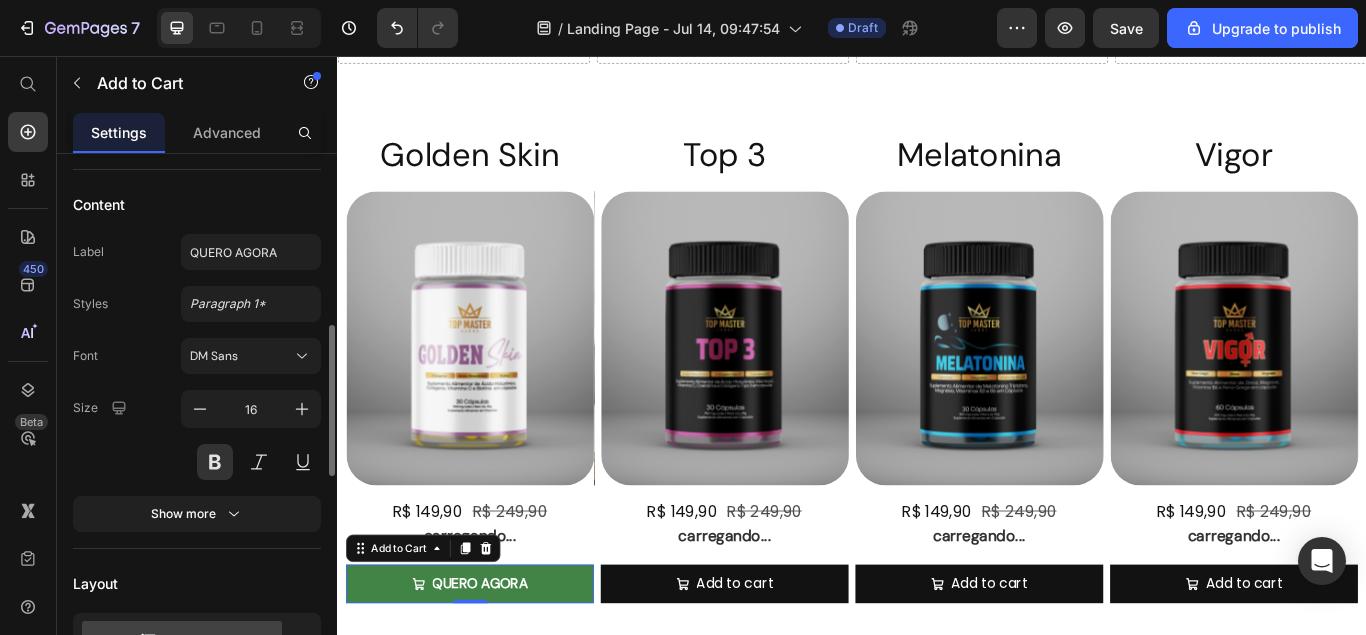 scroll, scrollTop: 349, scrollLeft: 0, axis: vertical 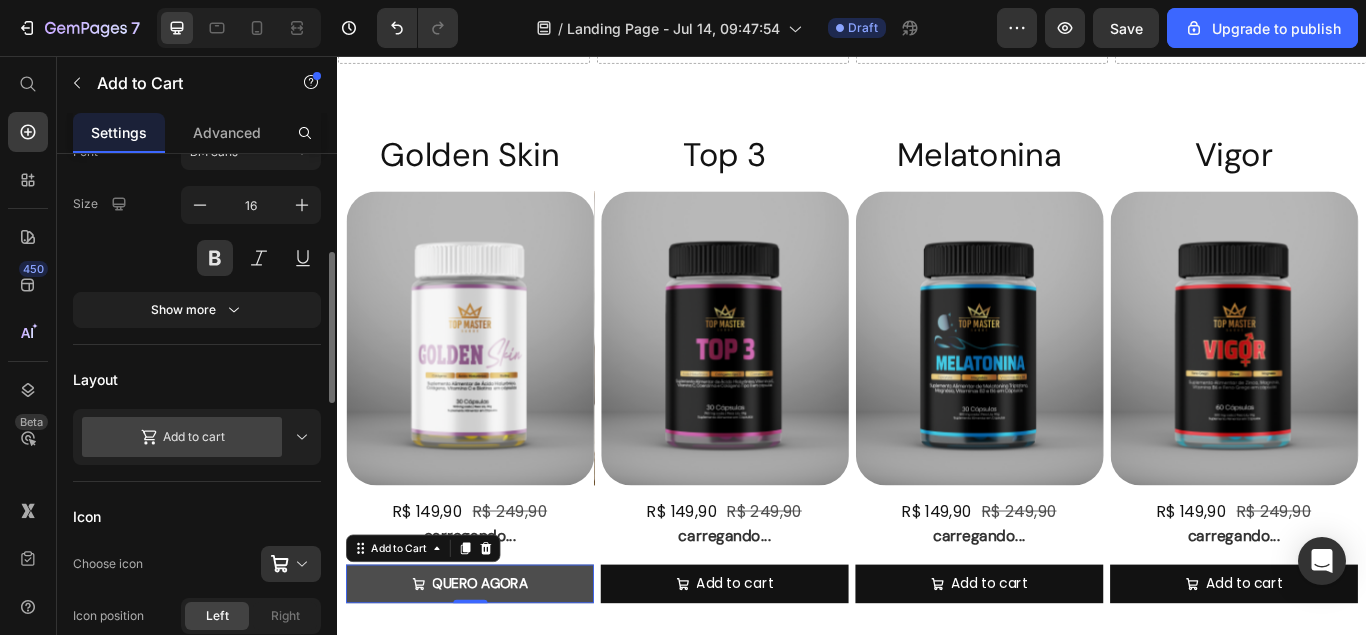 click on "QUERO AGORA" at bounding box center [491, 671] 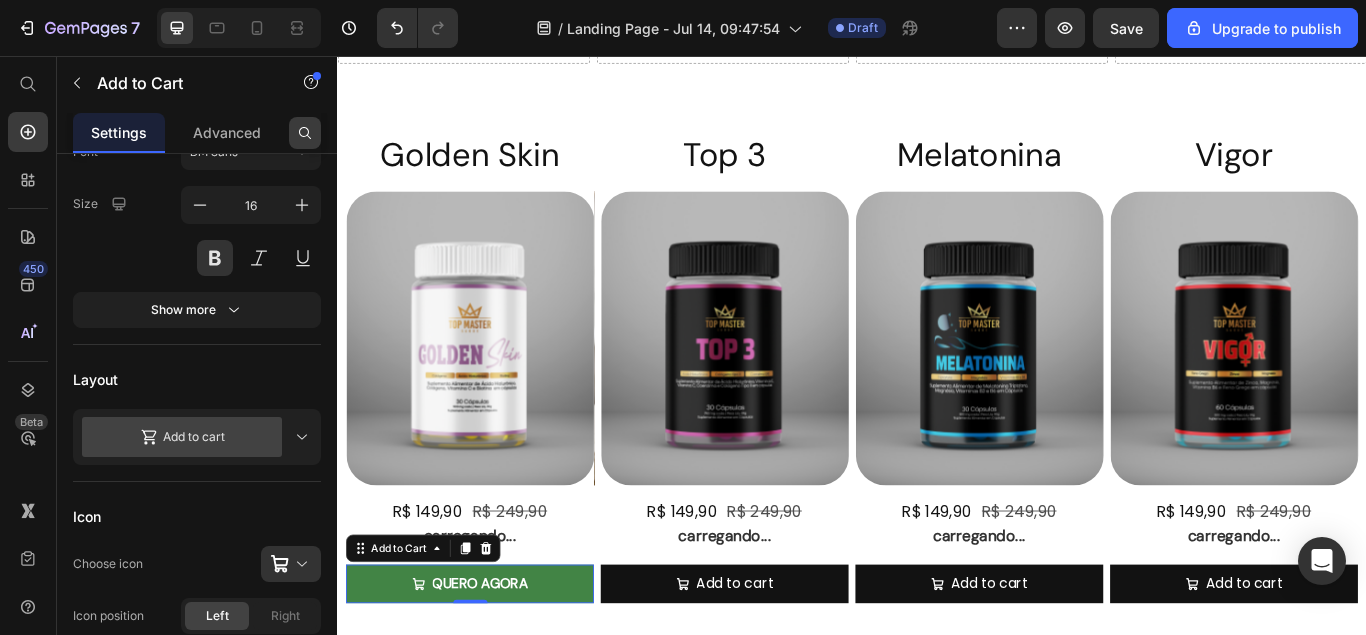 scroll, scrollTop: 349, scrollLeft: 0, axis: vertical 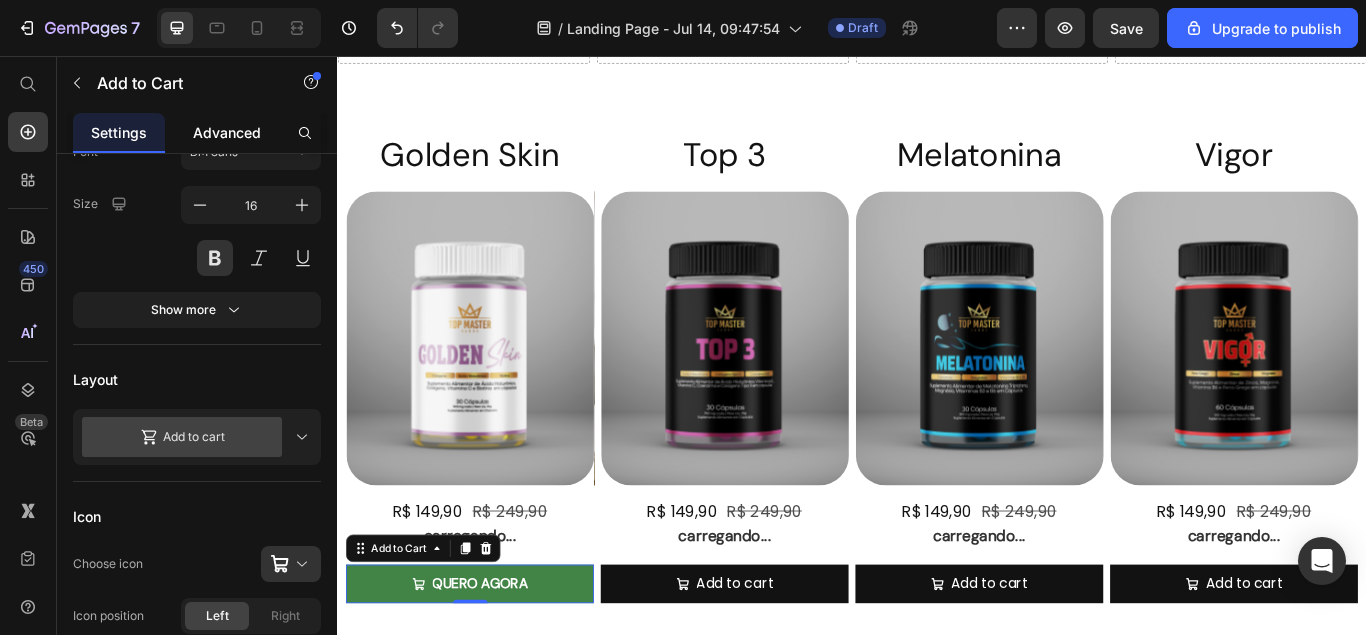 click on "Advanced" at bounding box center (227, 132) 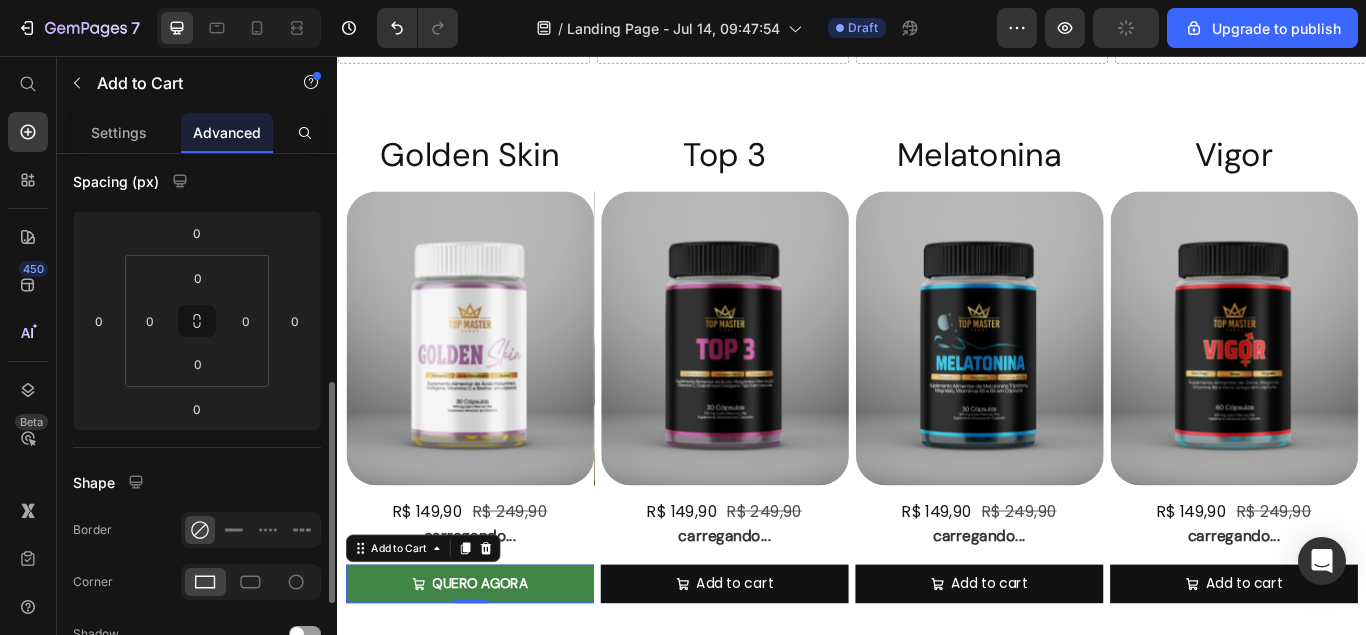 scroll, scrollTop: 408, scrollLeft: 0, axis: vertical 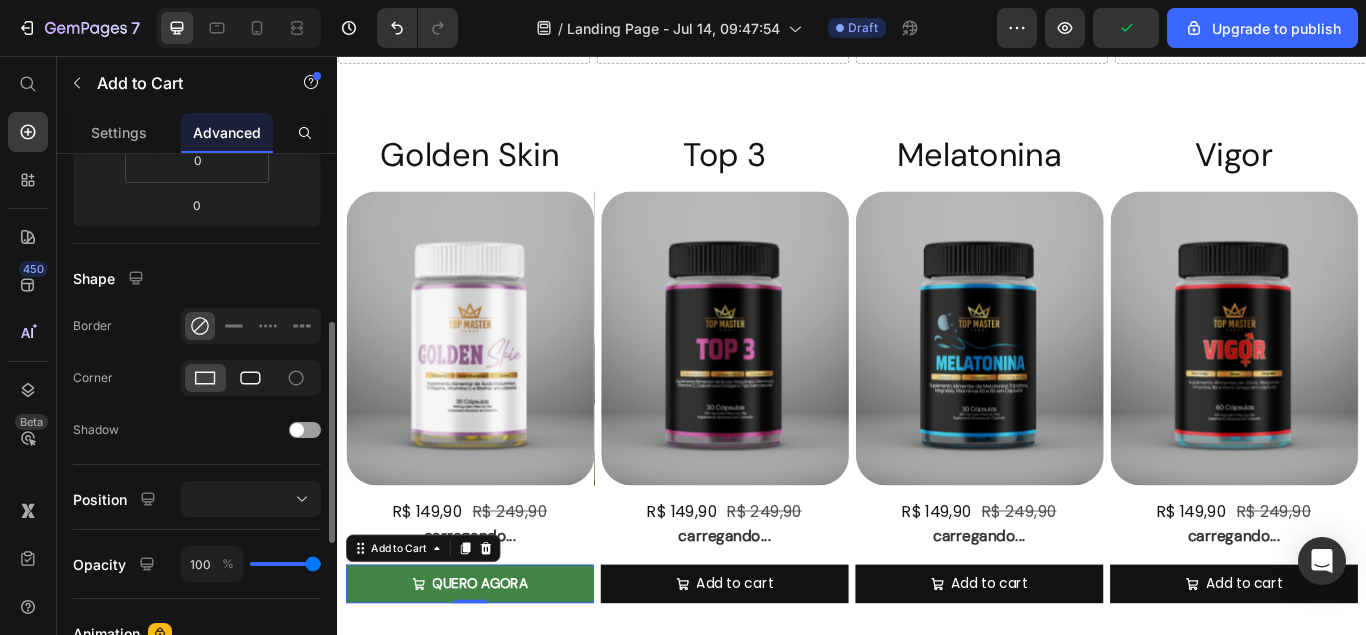 click 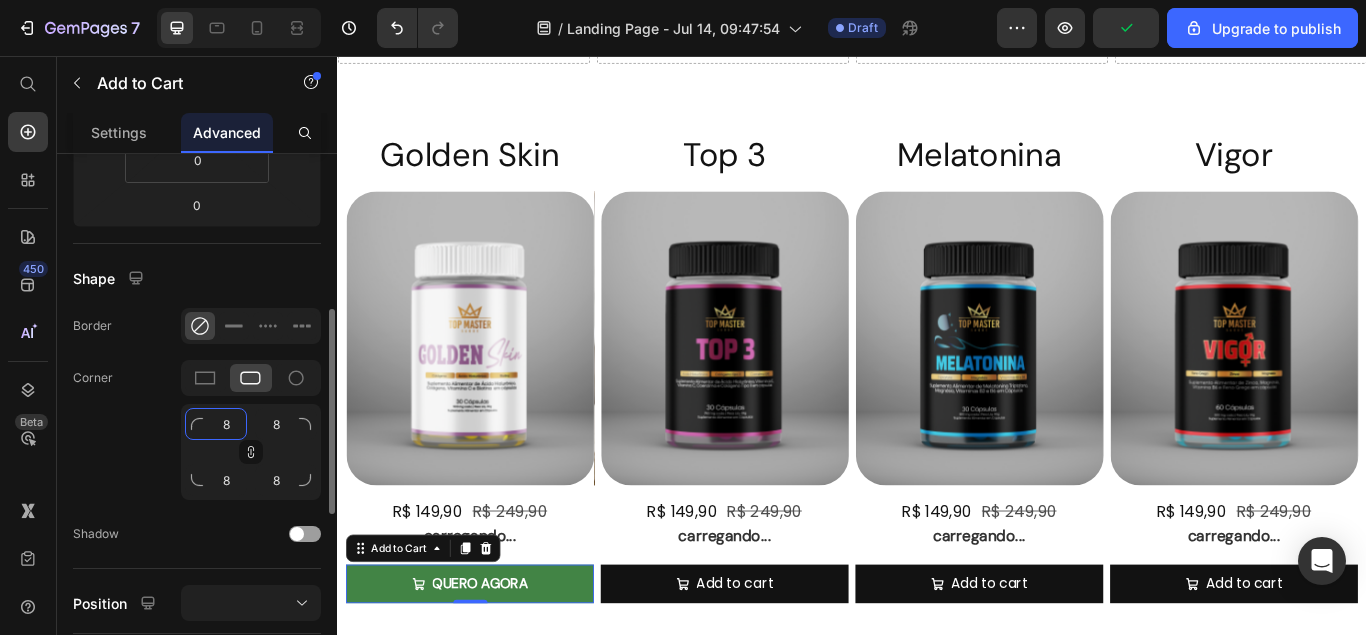 click on "8" 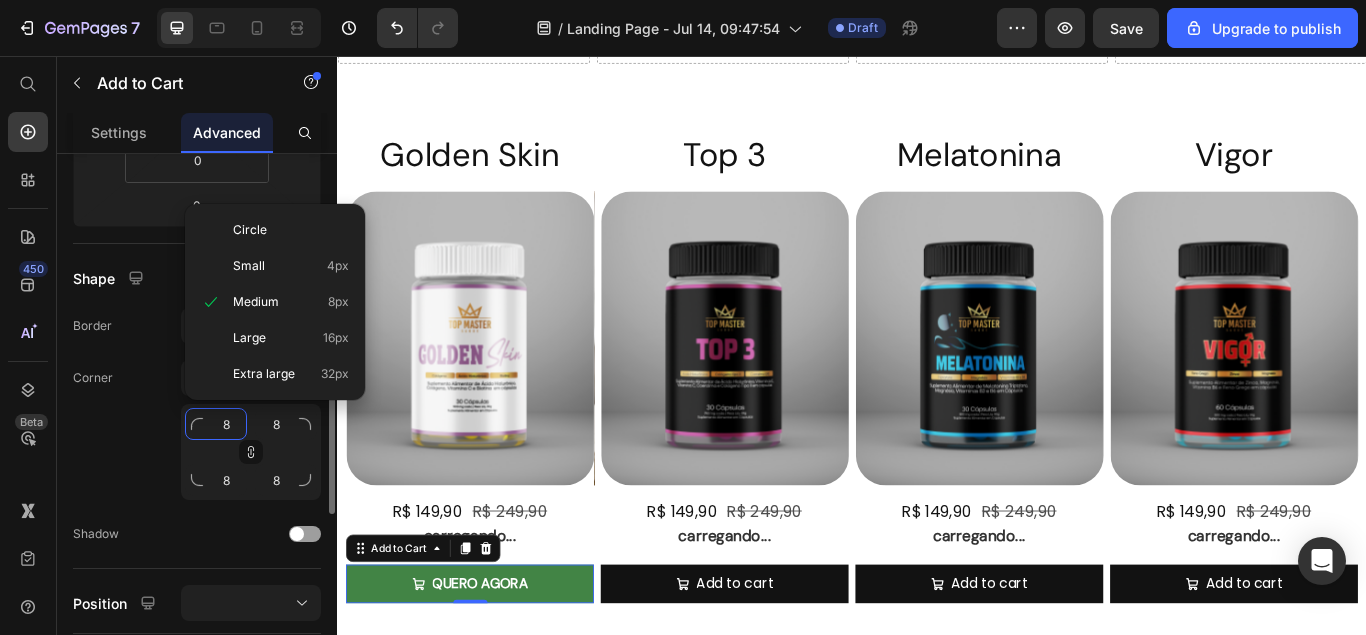 type on "3" 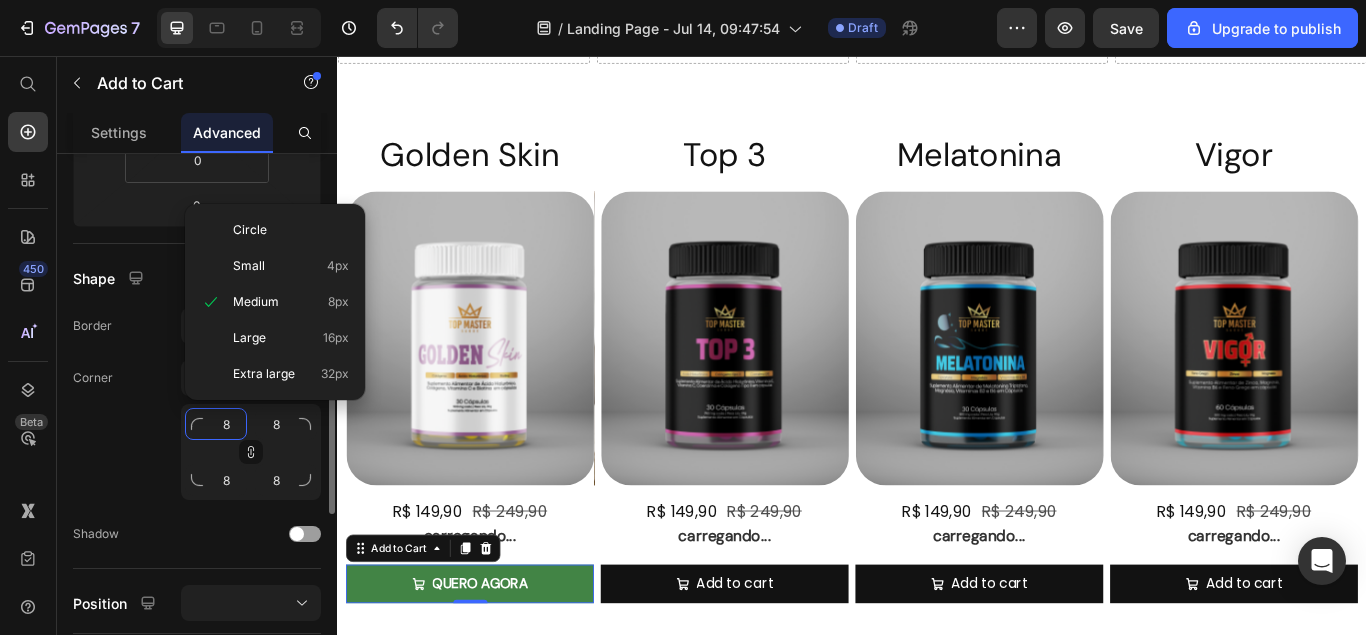 type on "3" 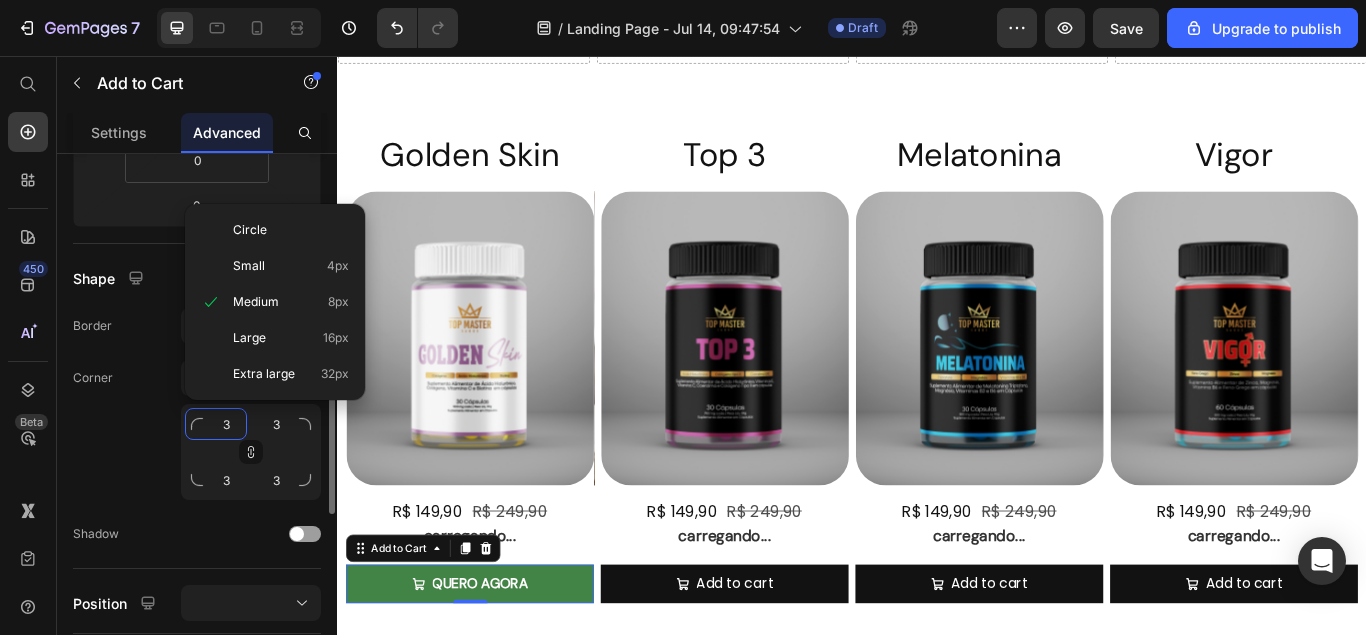 type on "35" 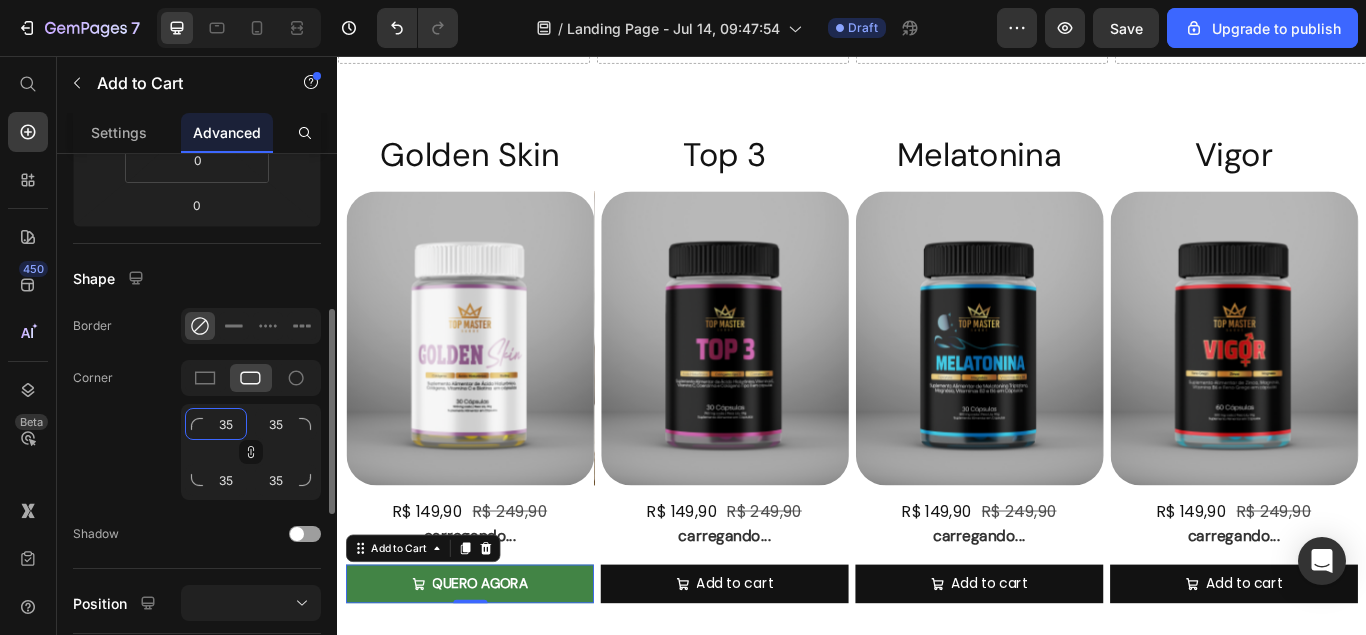 type on "35" 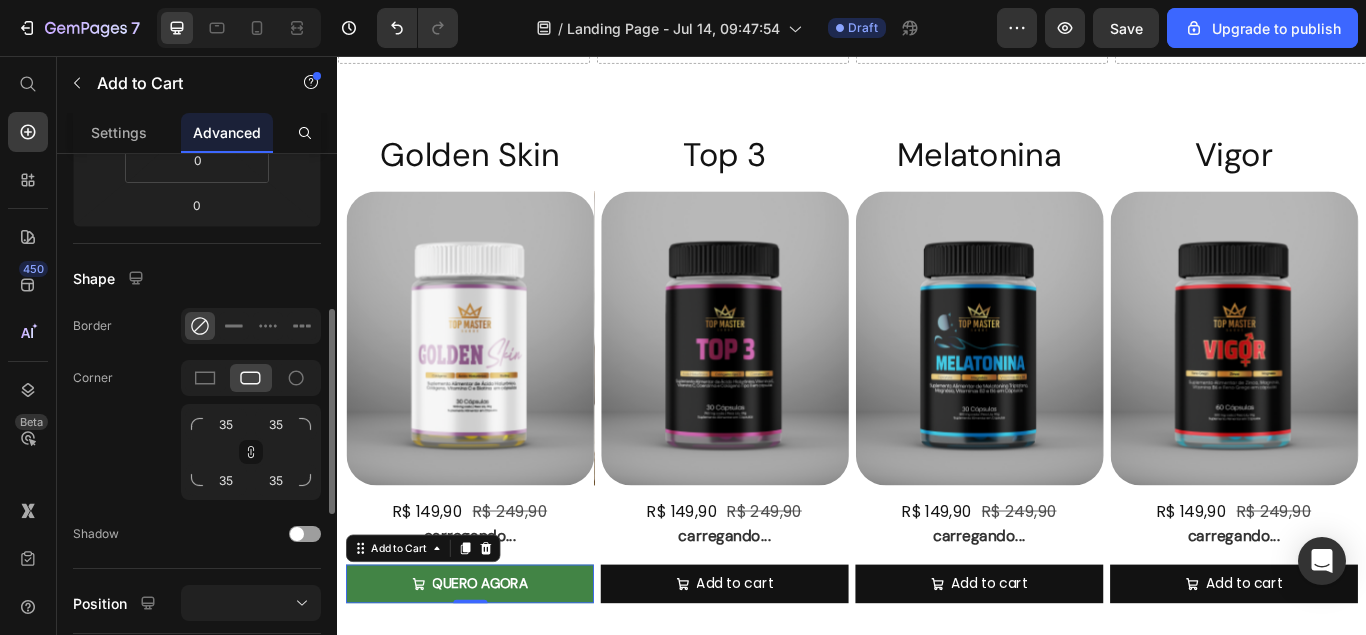 click on "Corner 35 35 35 35" 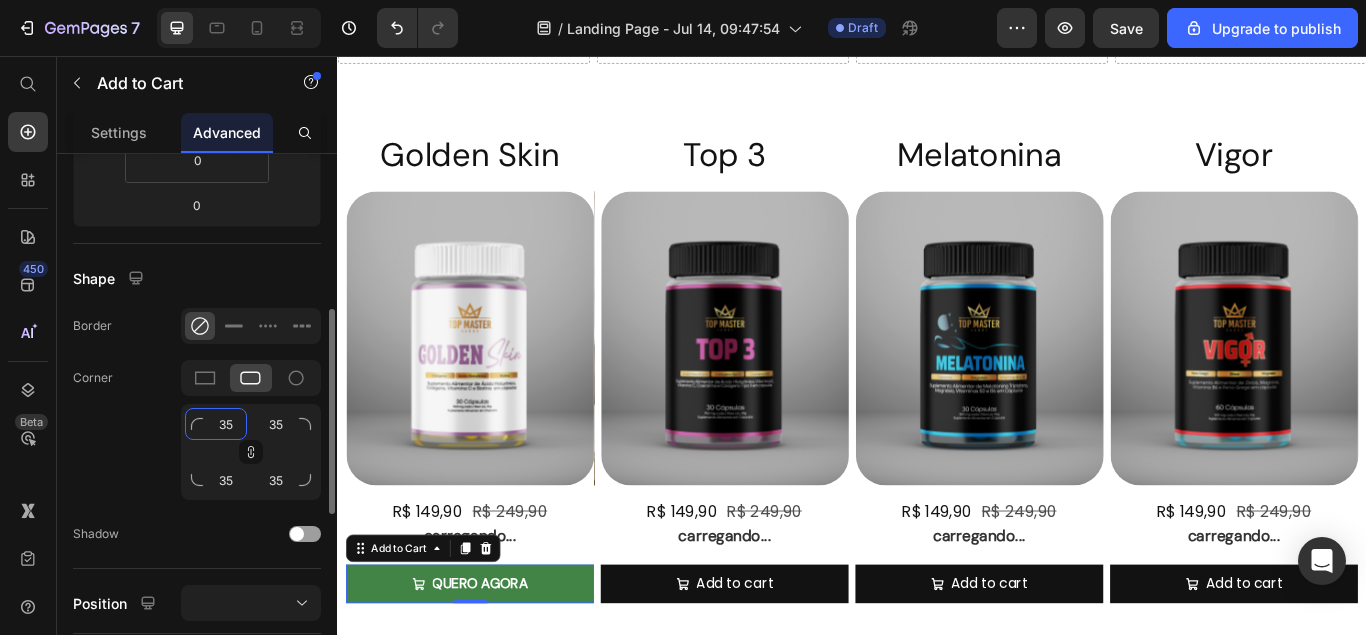 click on "35" 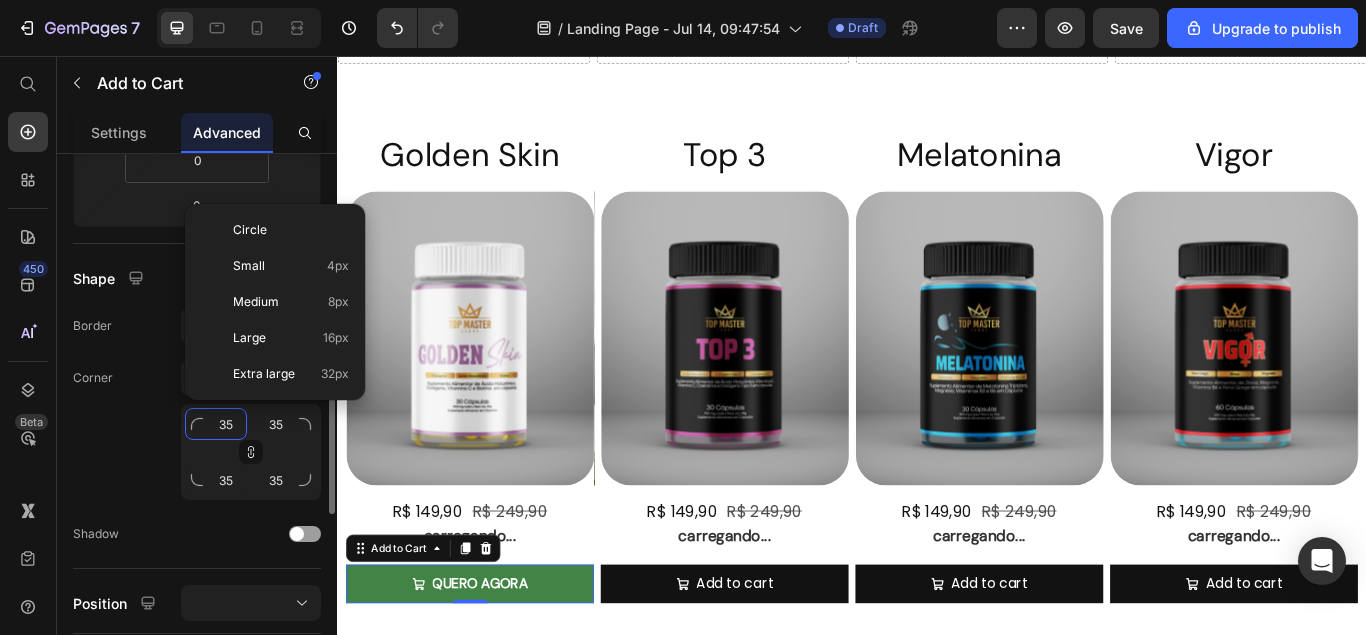 type 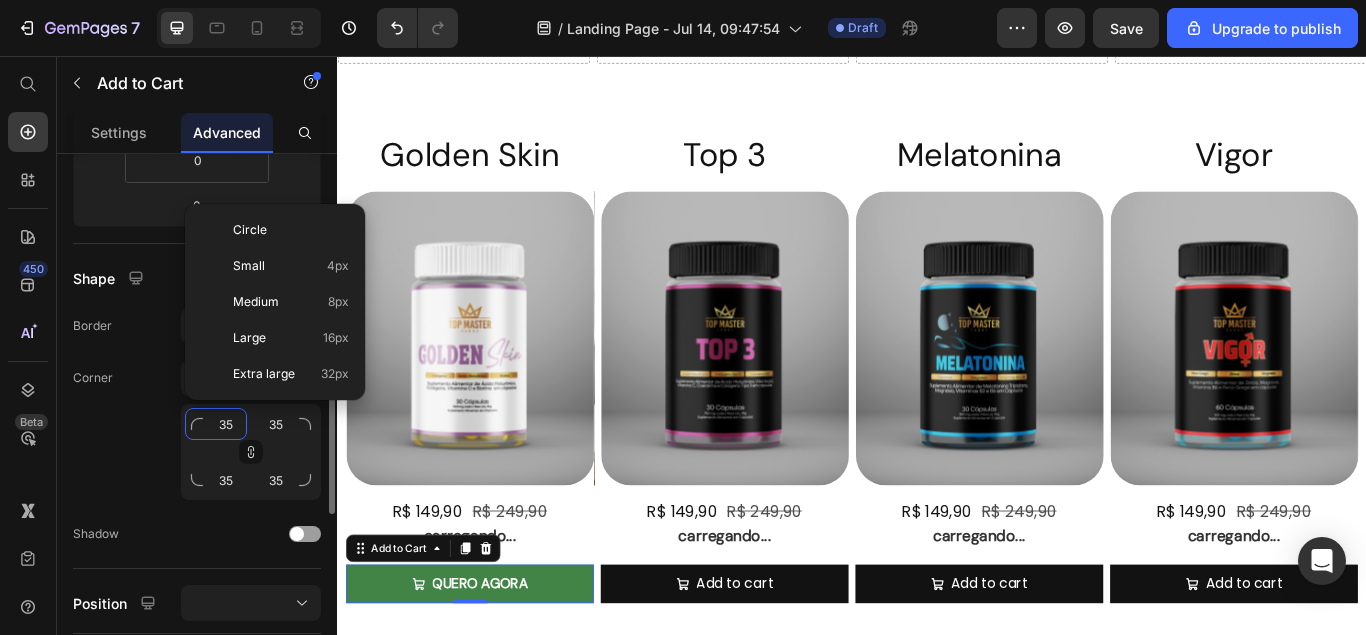 type 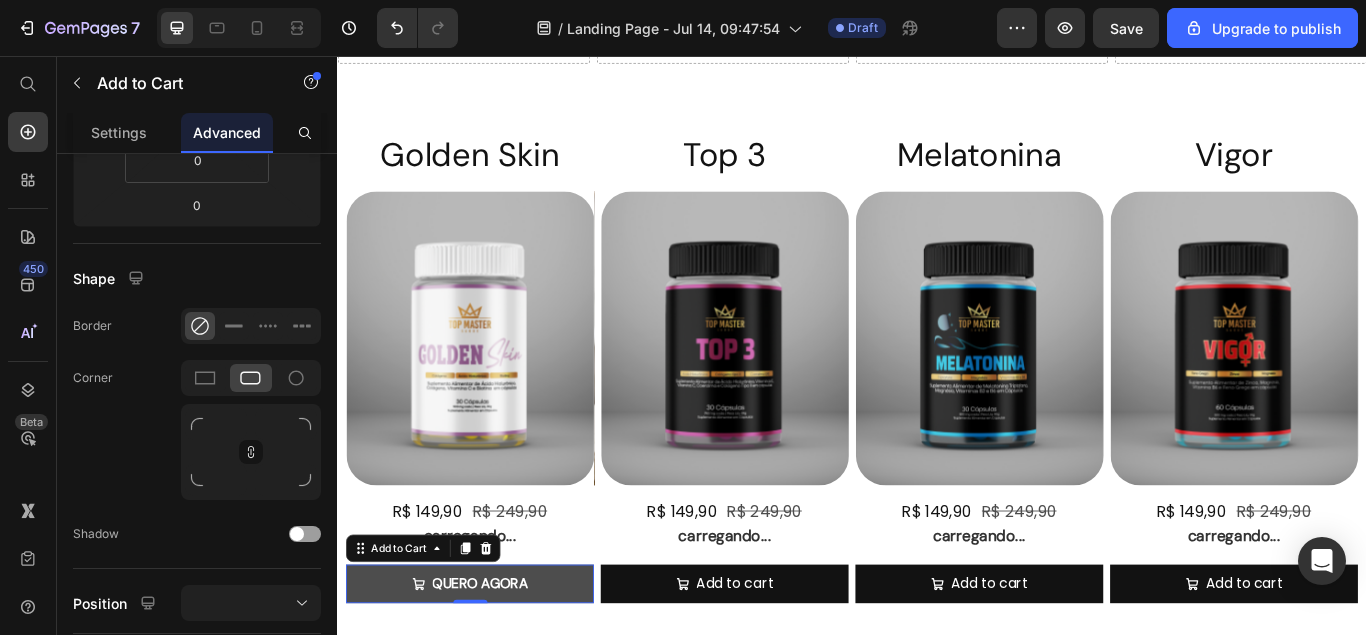 click on "QUERO AGORA" at bounding box center [491, 671] 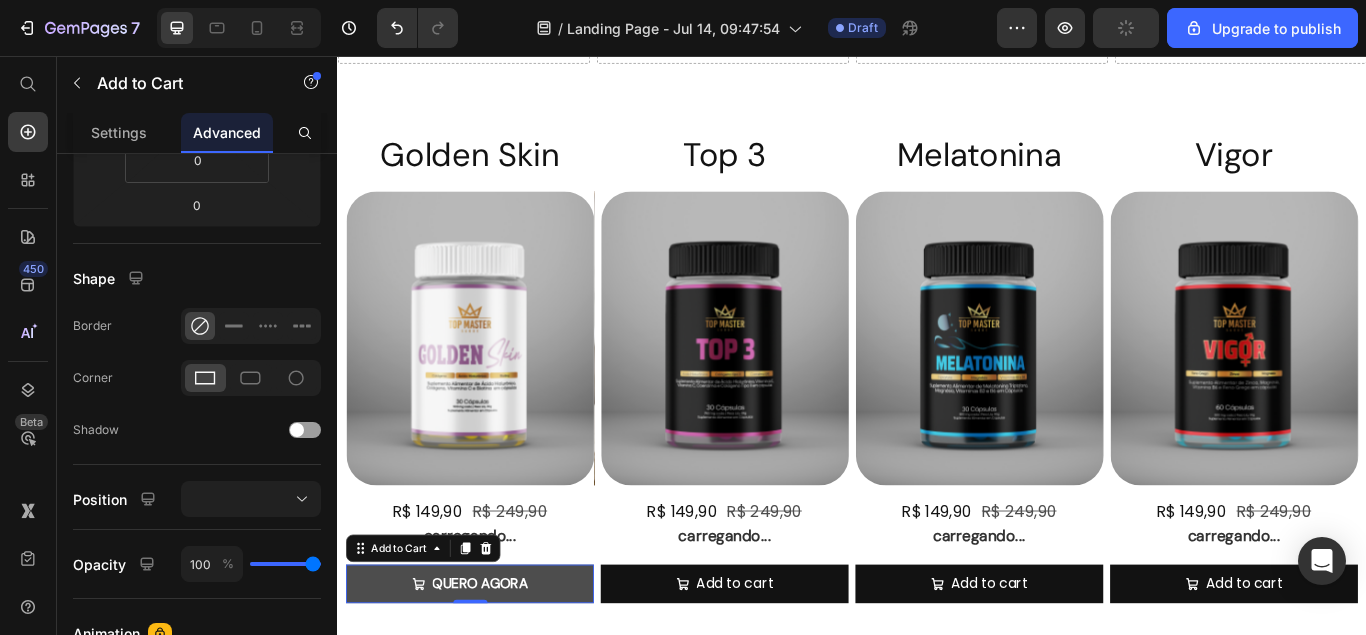 scroll, scrollTop: 408, scrollLeft: 0, axis: vertical 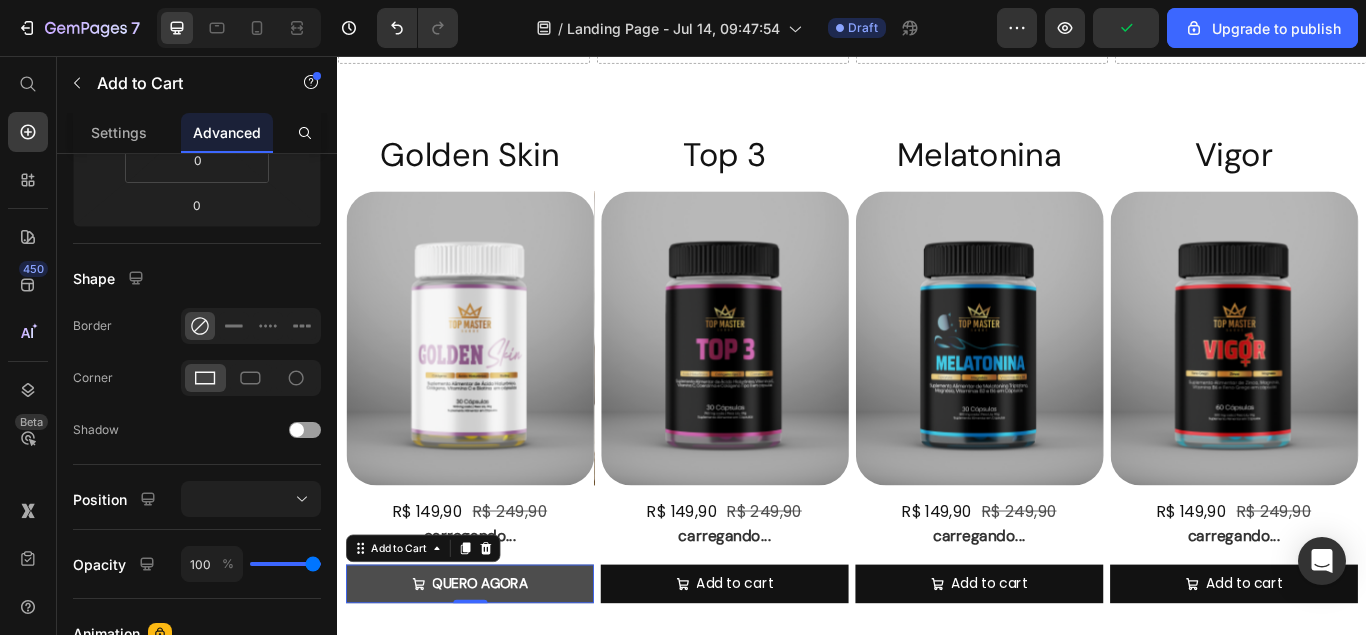 click on "QUERO AGORA" at bounding box center (491, 671) 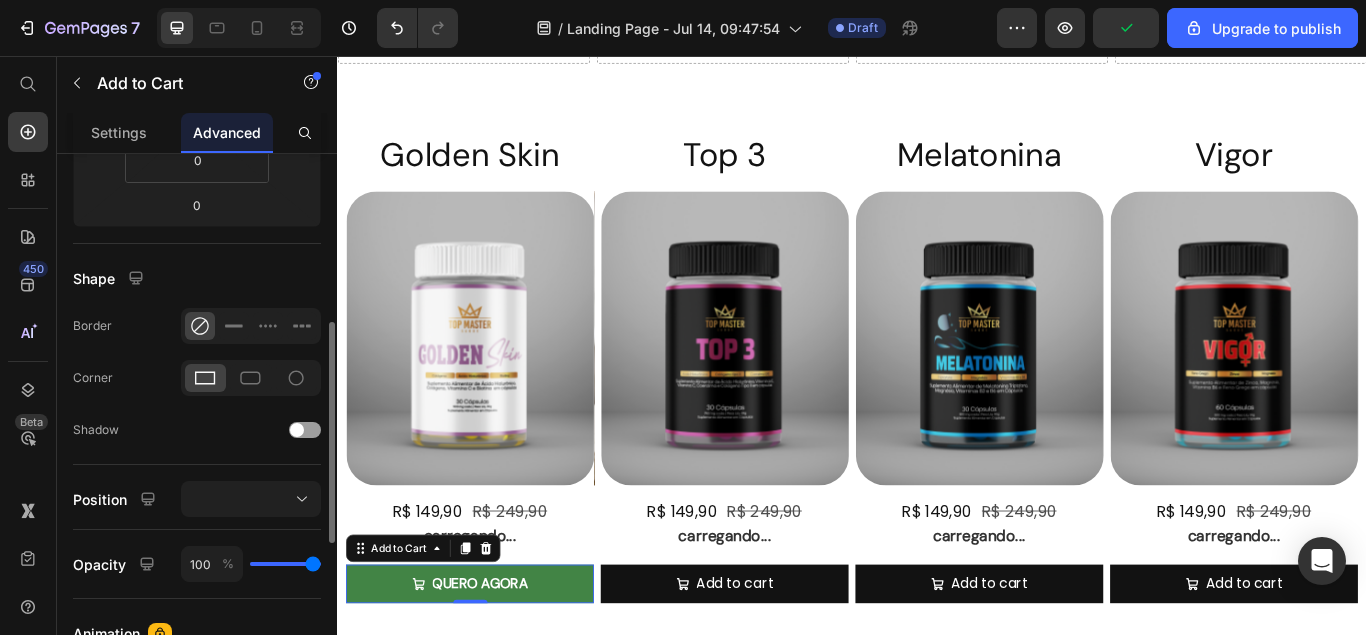 scroll, scrollTop: 0, scrollLeft: 0, axis: both 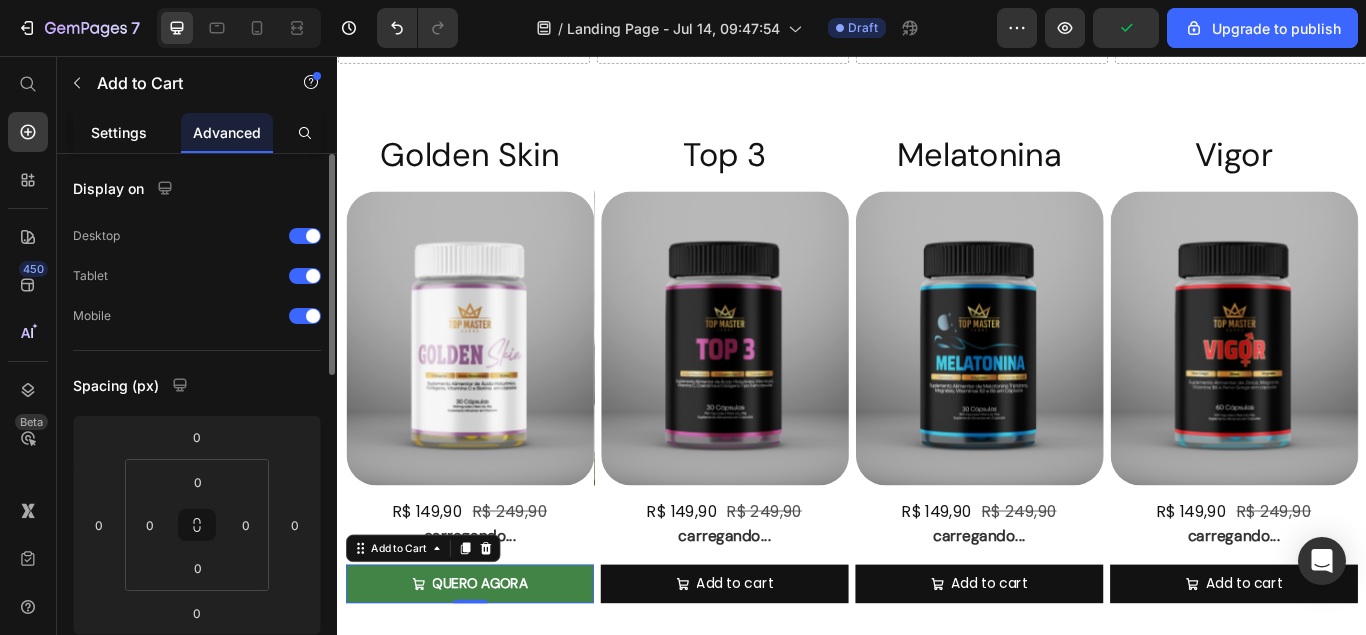 click on "Settings" 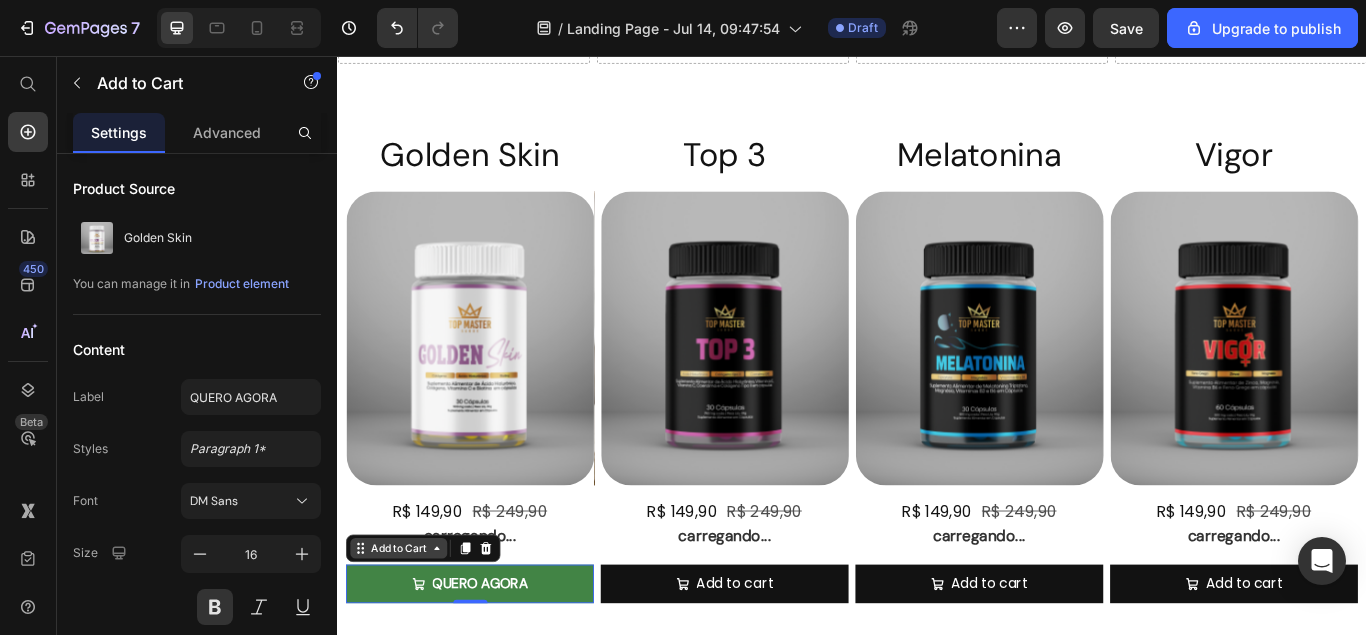 click on "Add to Cart" at bounding box center [408, 630] 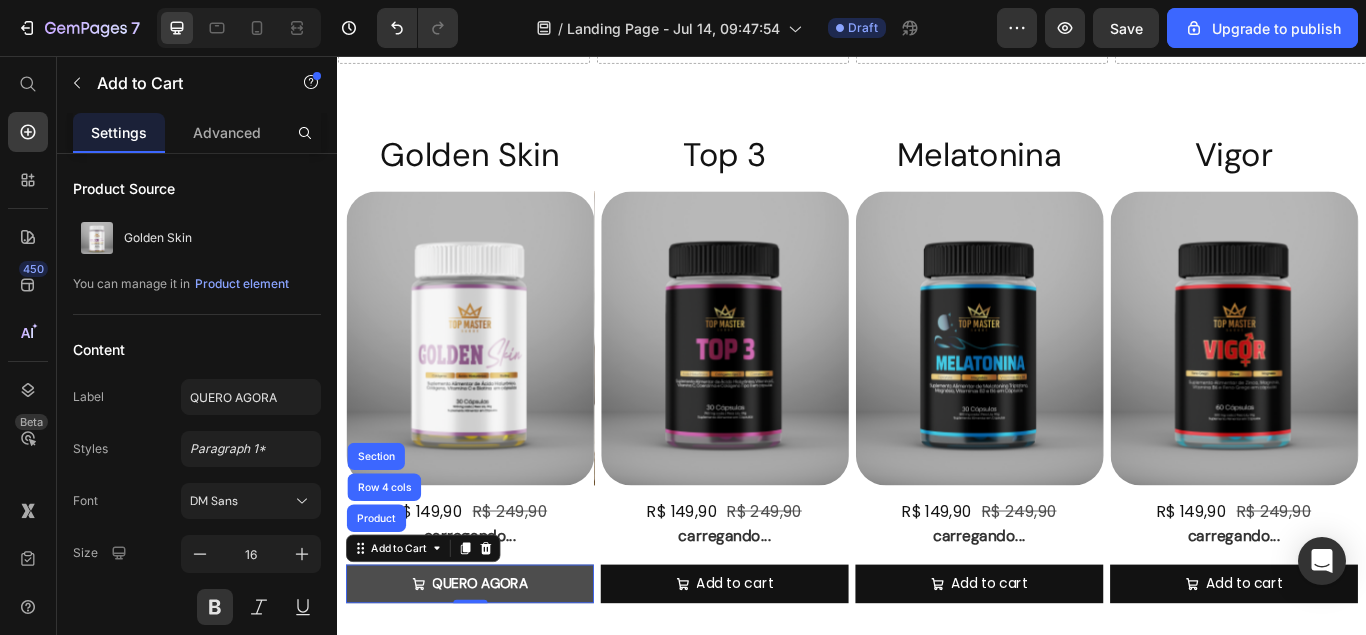 click on "QUERO AGORA" at bounding box center (491, 671) 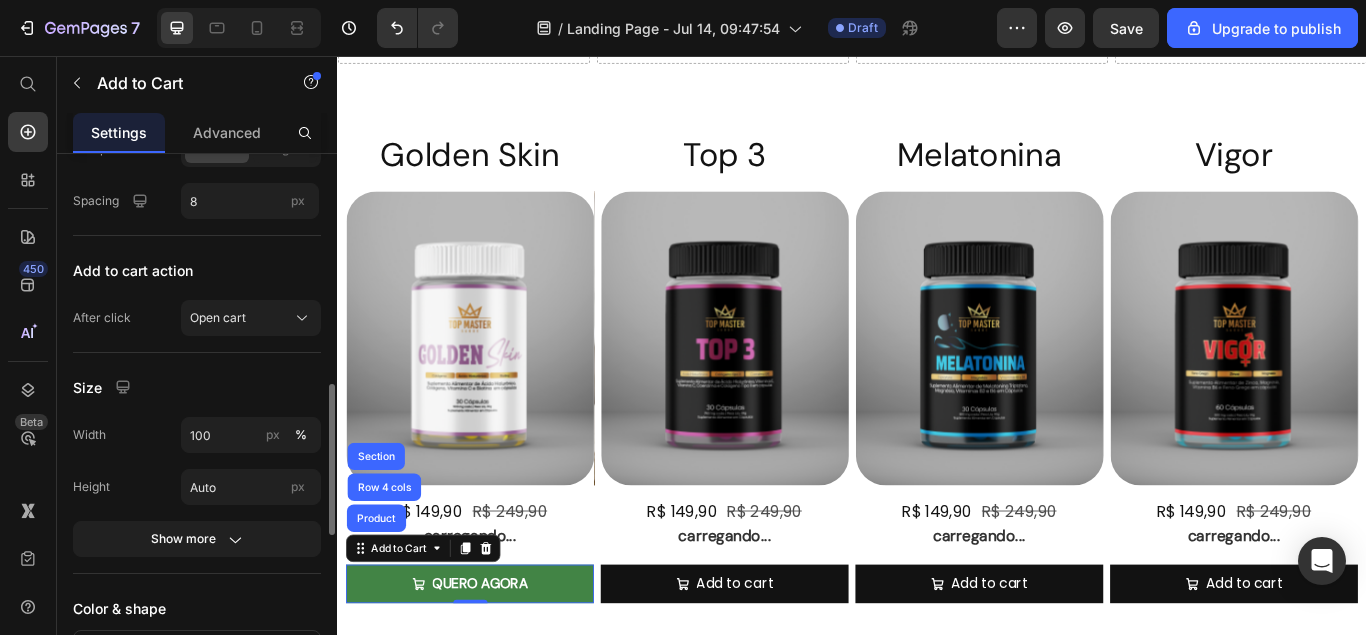 scroll, scrollTop: 1224, scrollLeft: 0, axis: vertical 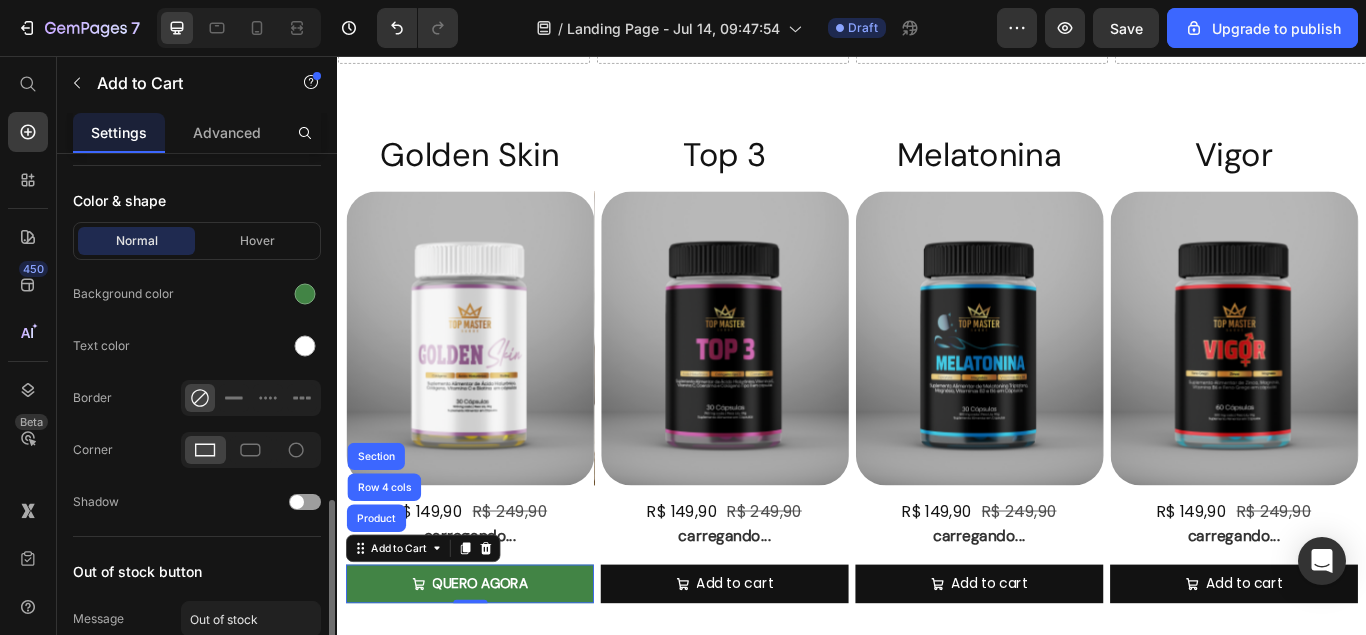 click 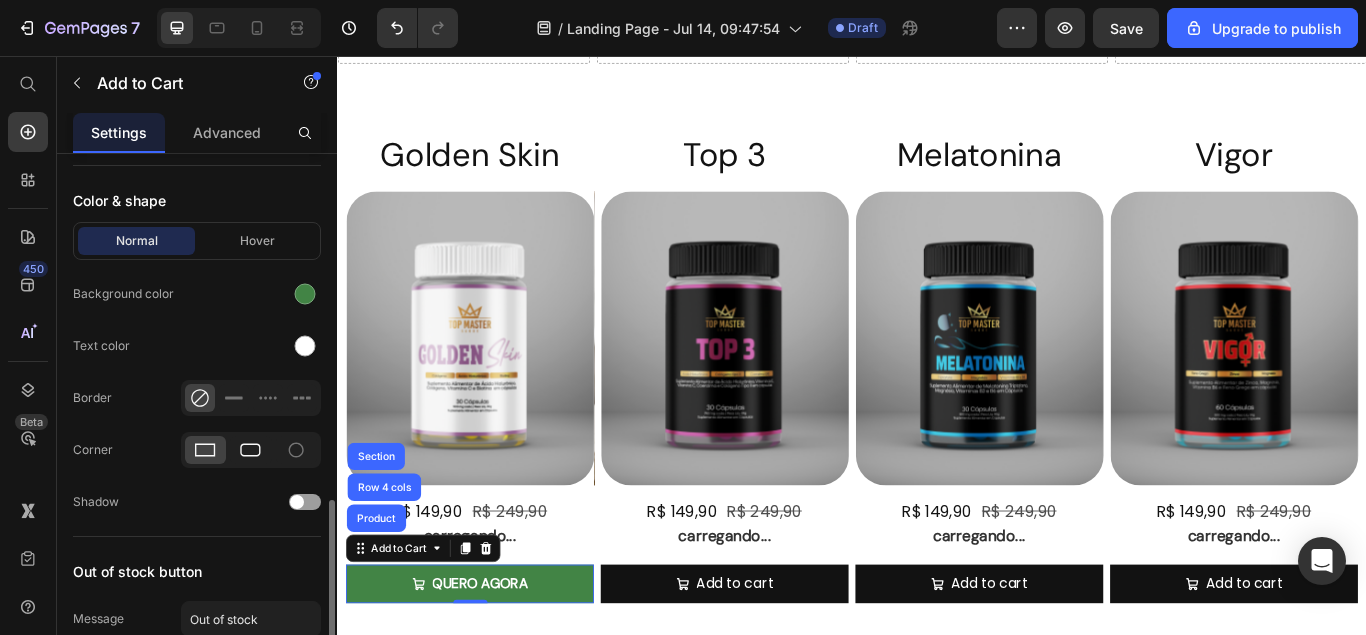 click 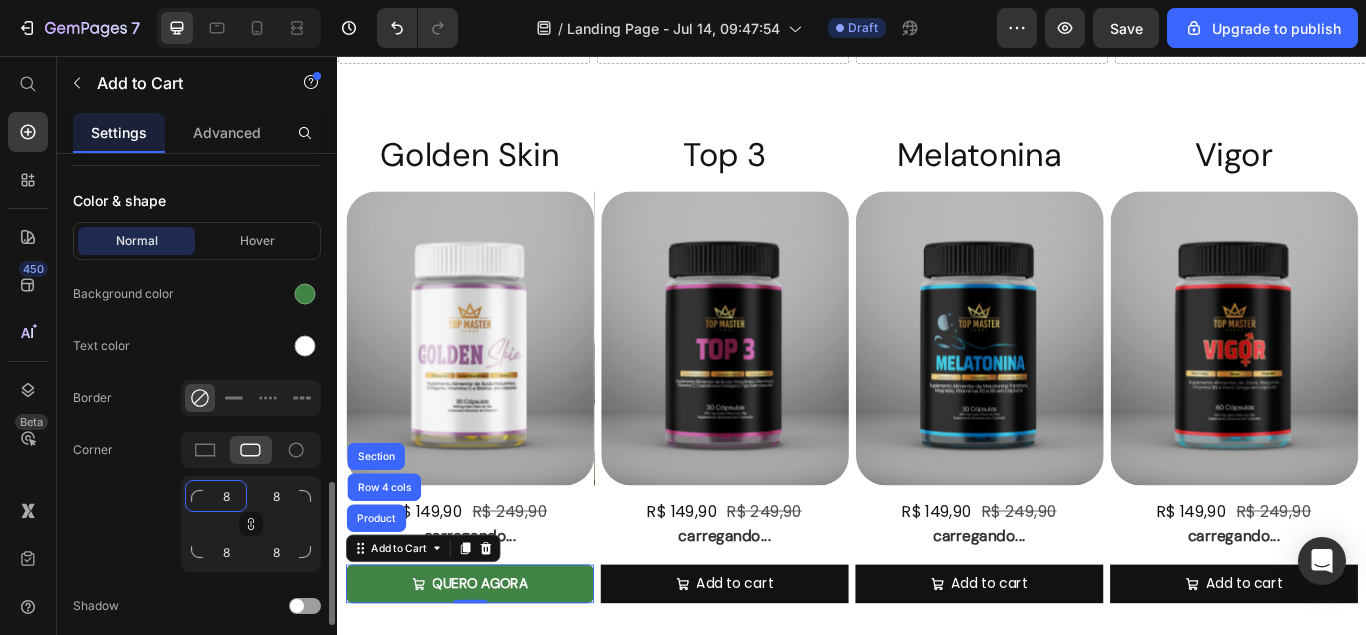 click on "8" 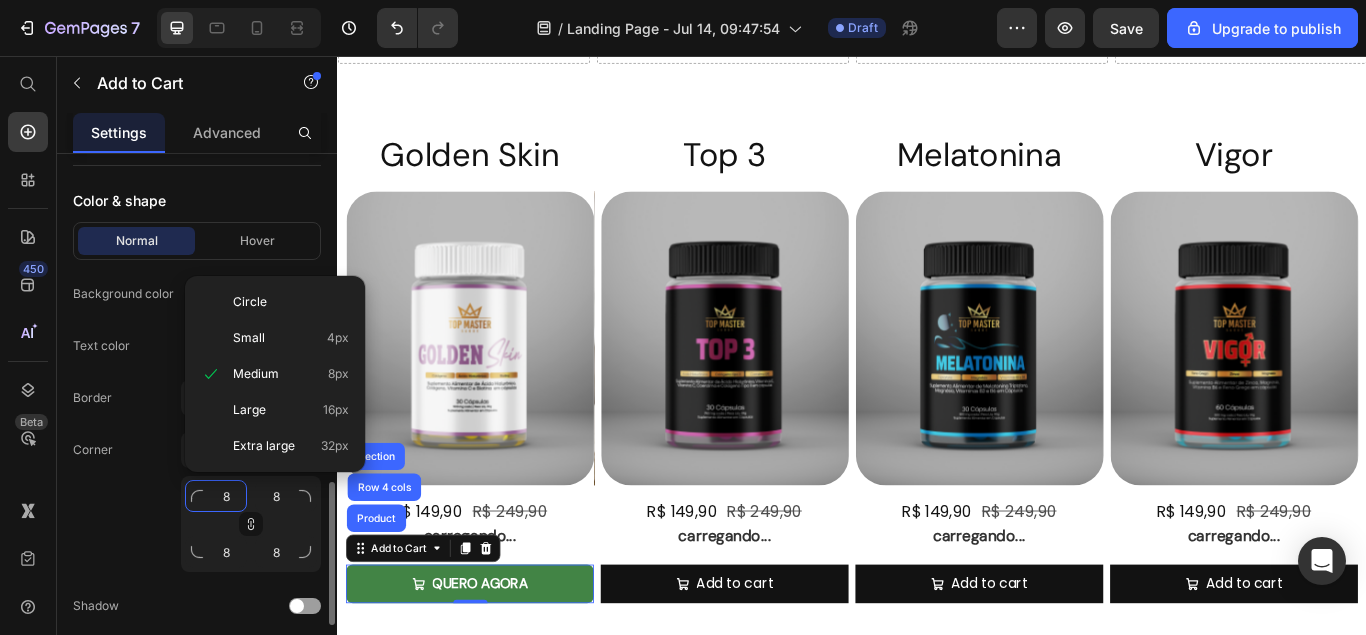 type on "3" 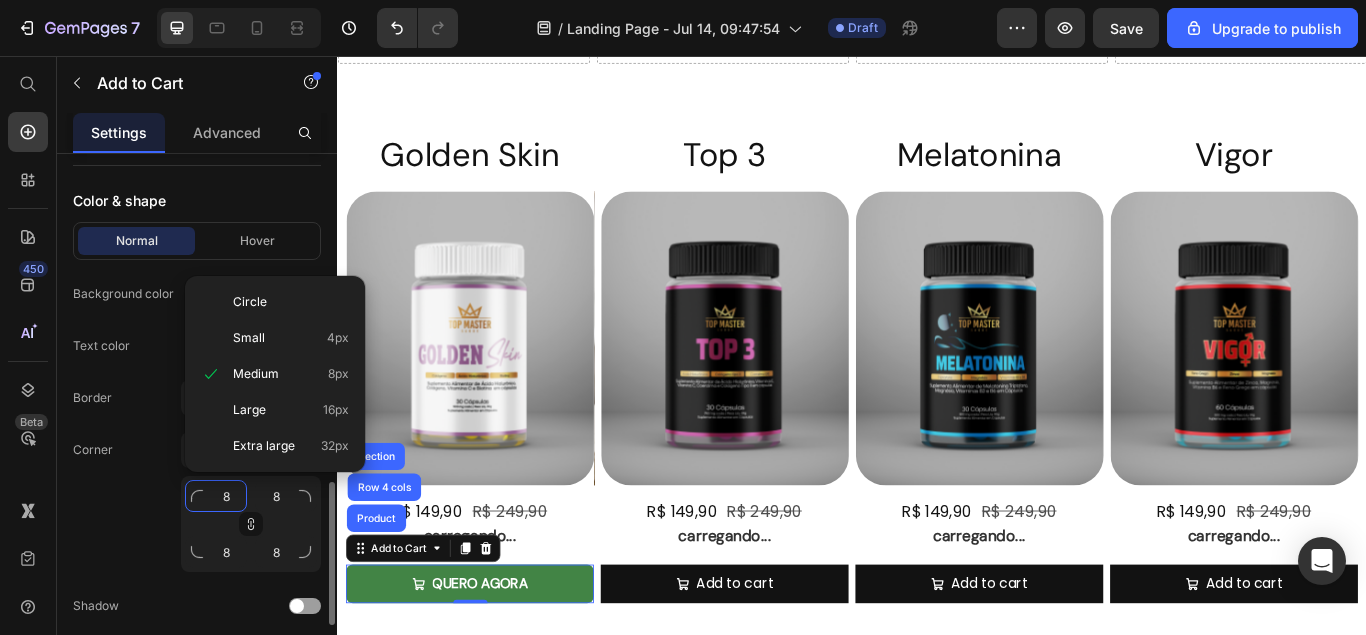 type on "3" 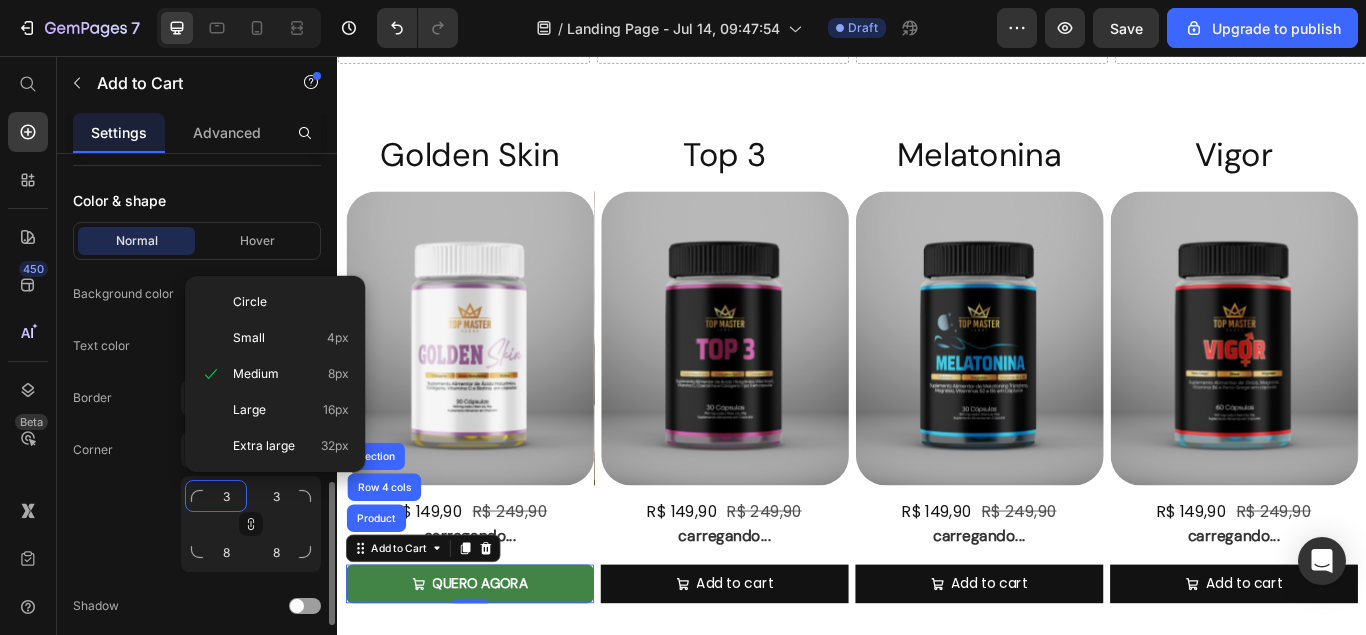 type on "3" 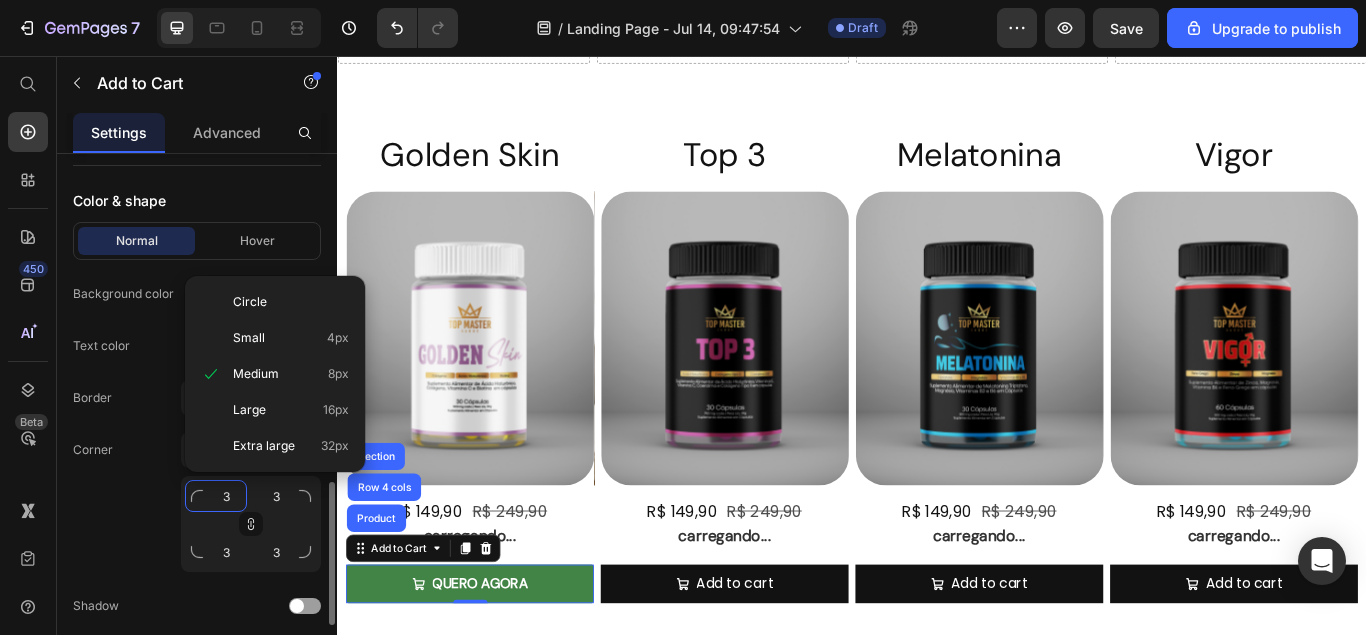 type on "35" 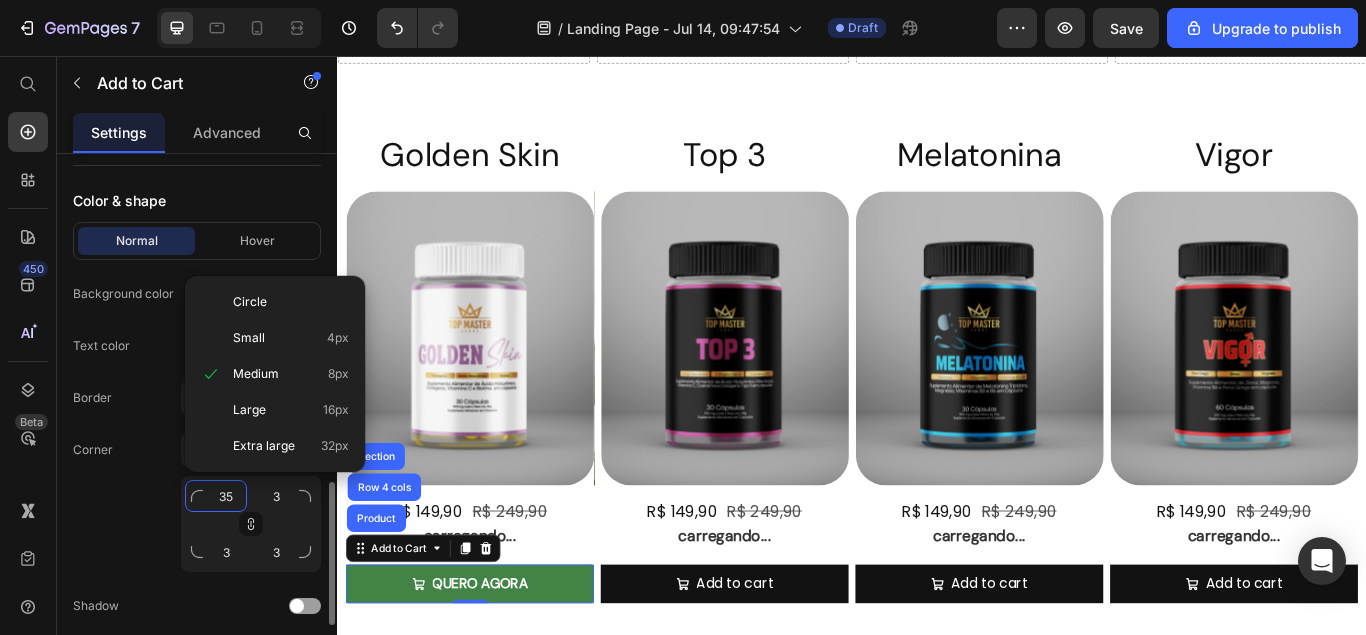 type on "35" 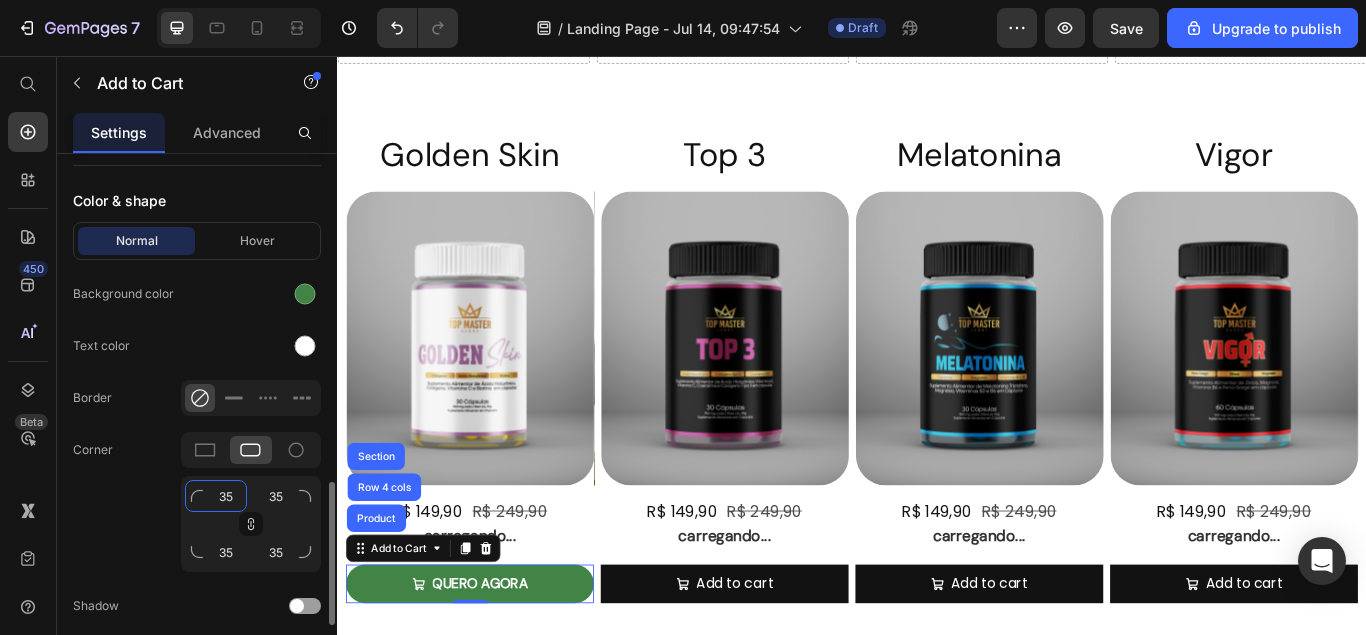 type on "3" 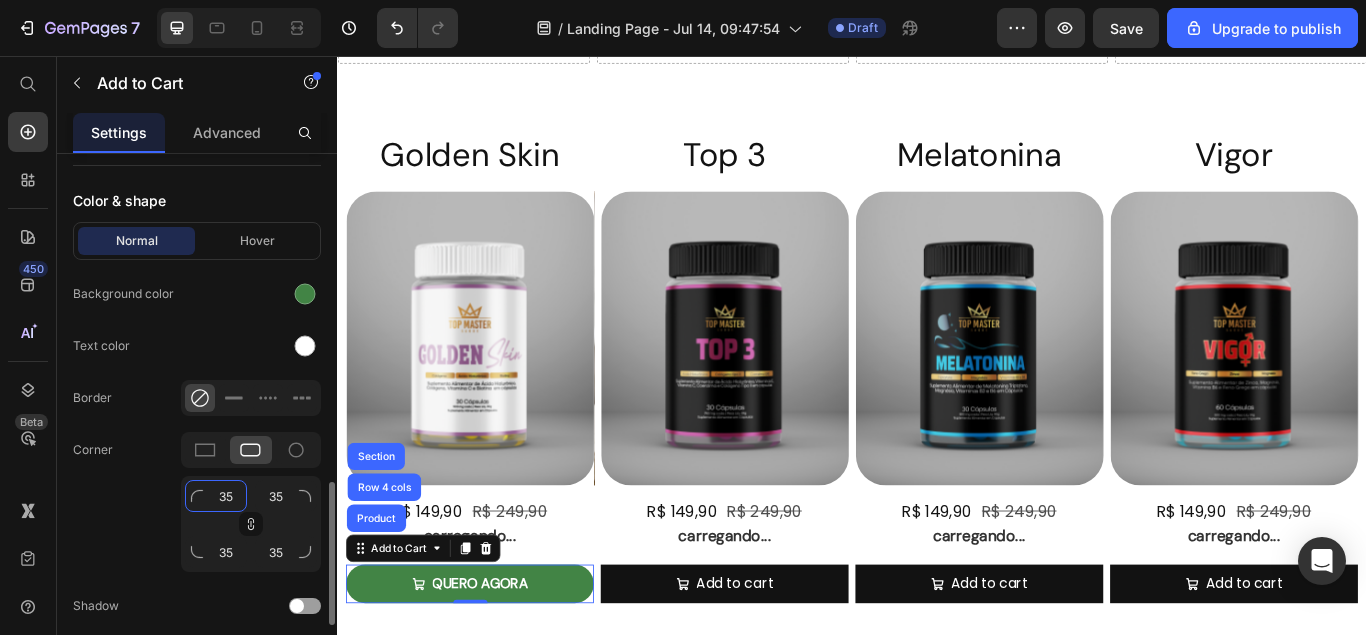 type on "3" 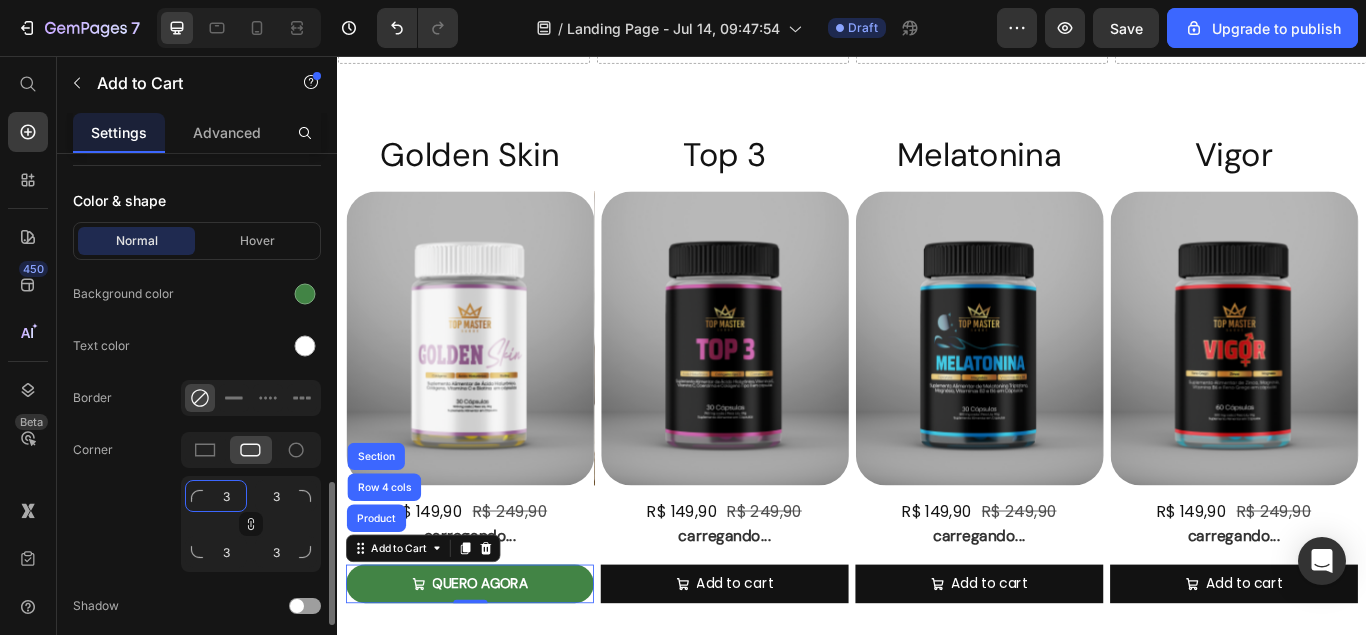 type 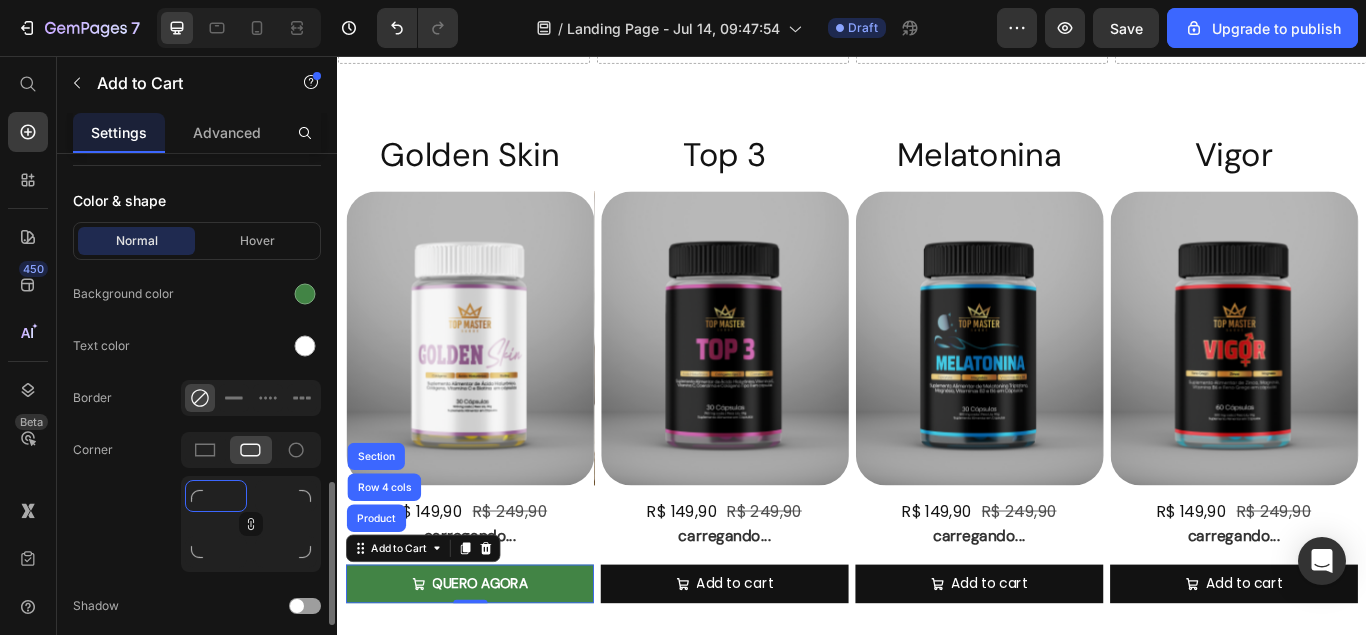 type on "2" 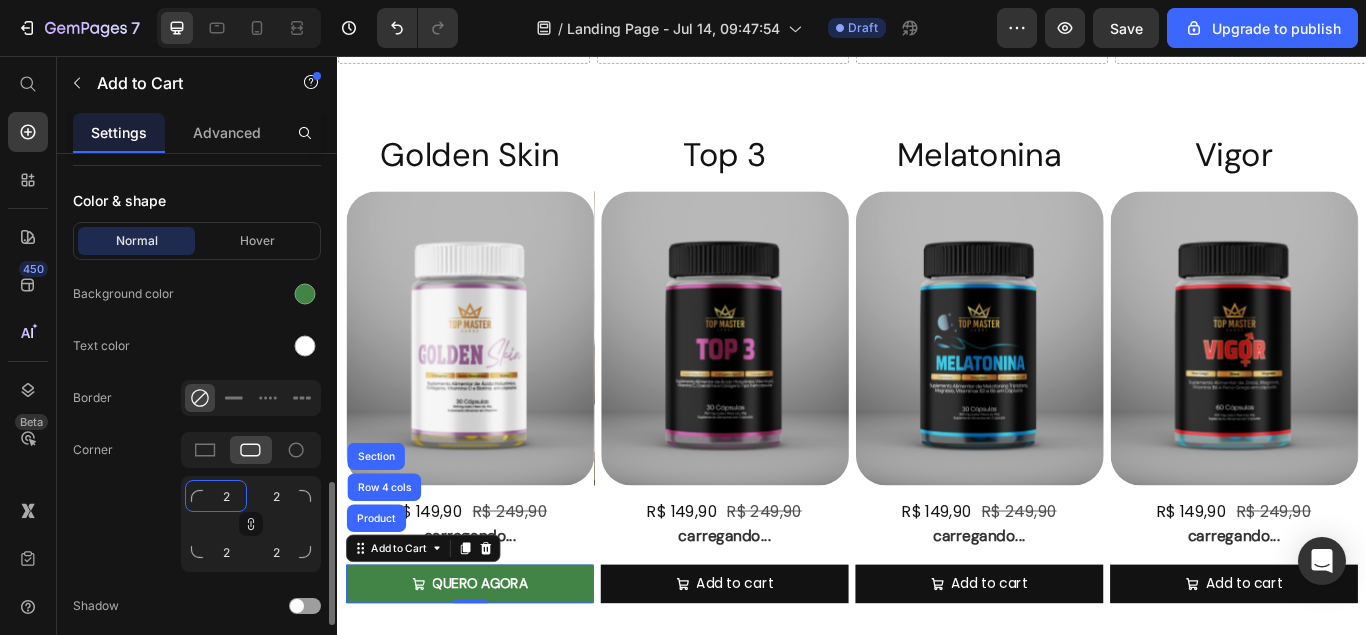 type on "20" 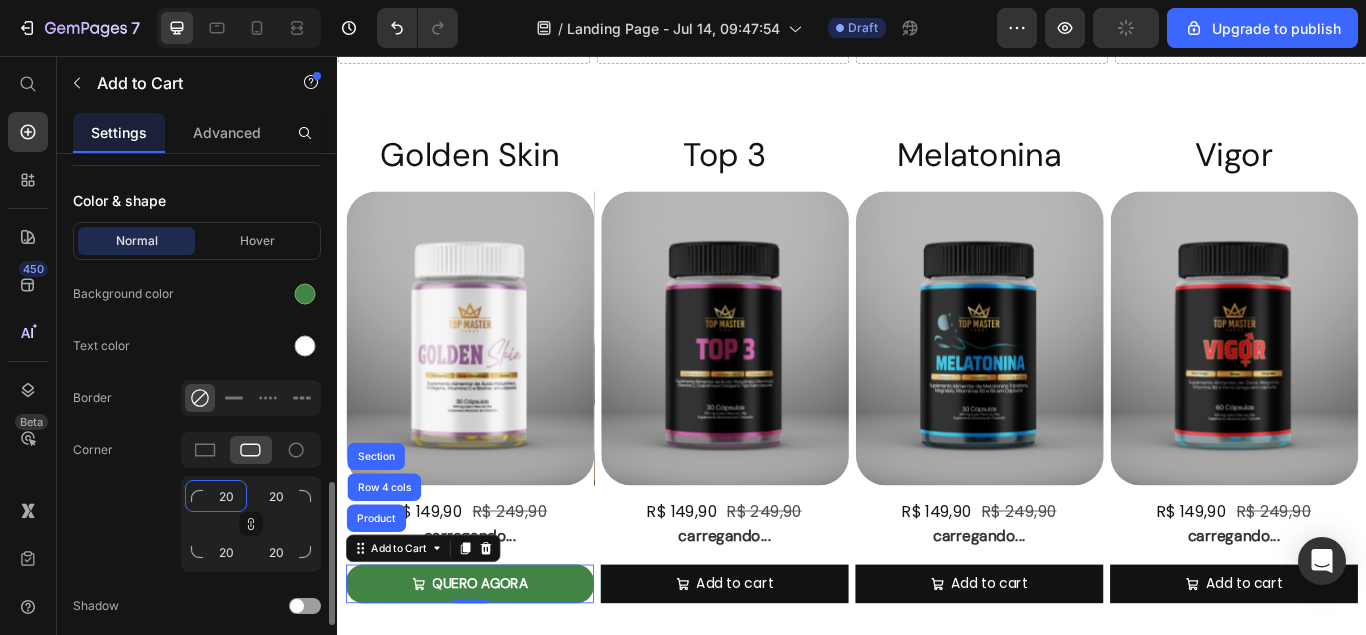 type on "20" 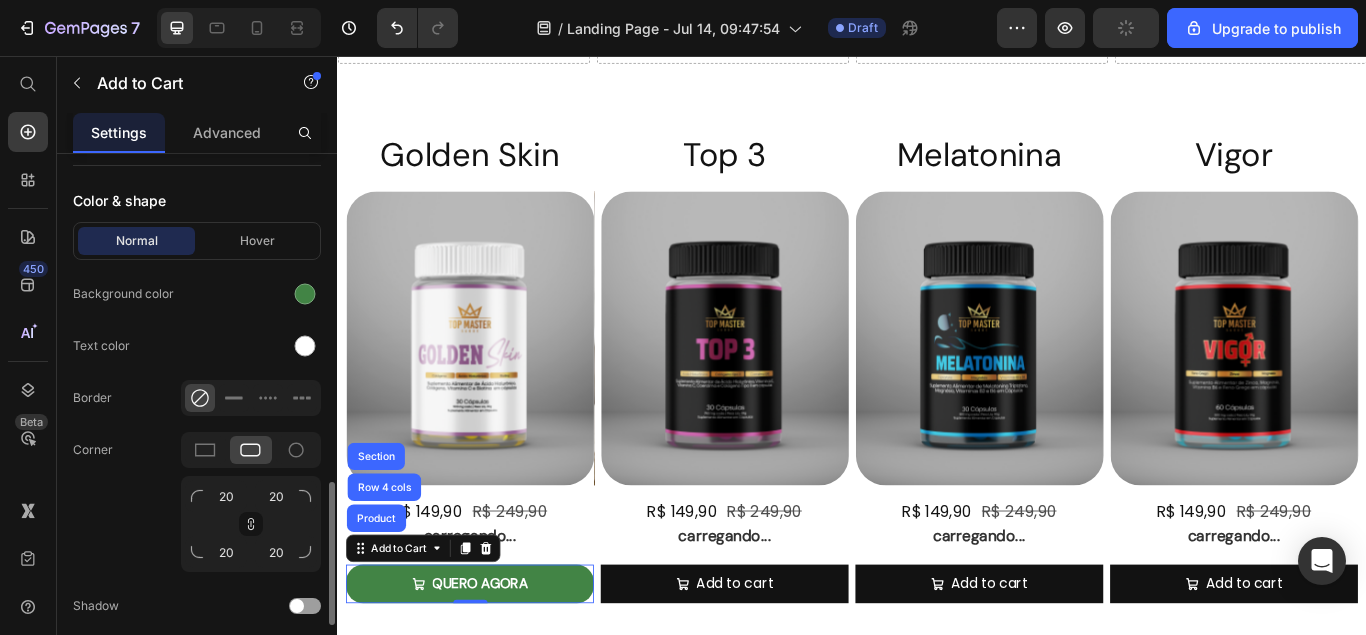 click on "Corner 20 20 20 20" 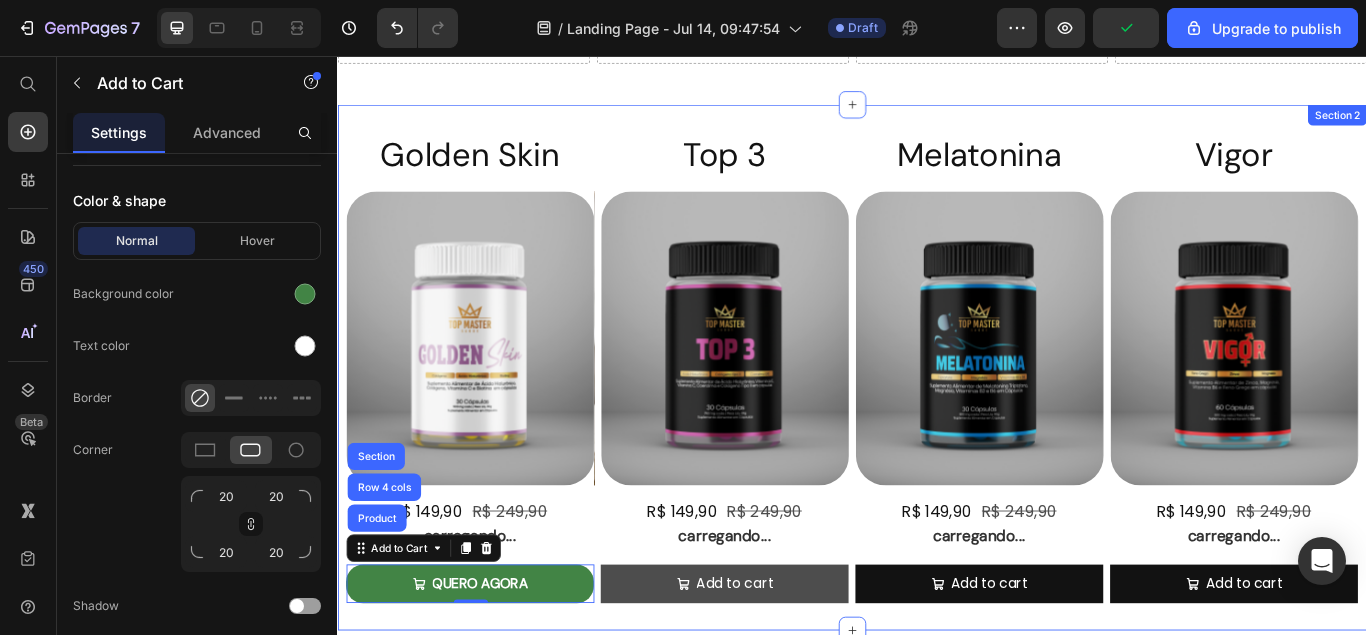 click on "Add to cart" at bounding box center (788, 671) 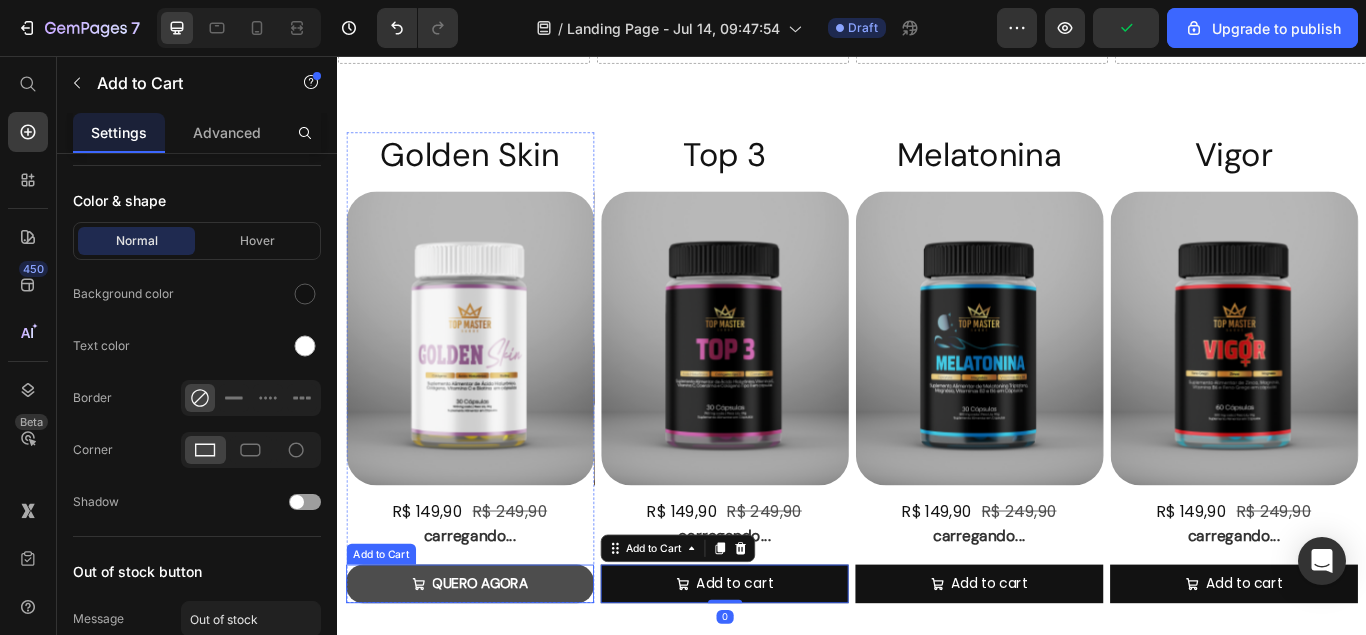 click on "QUERO AGORA" at bounding box center (491, 671) 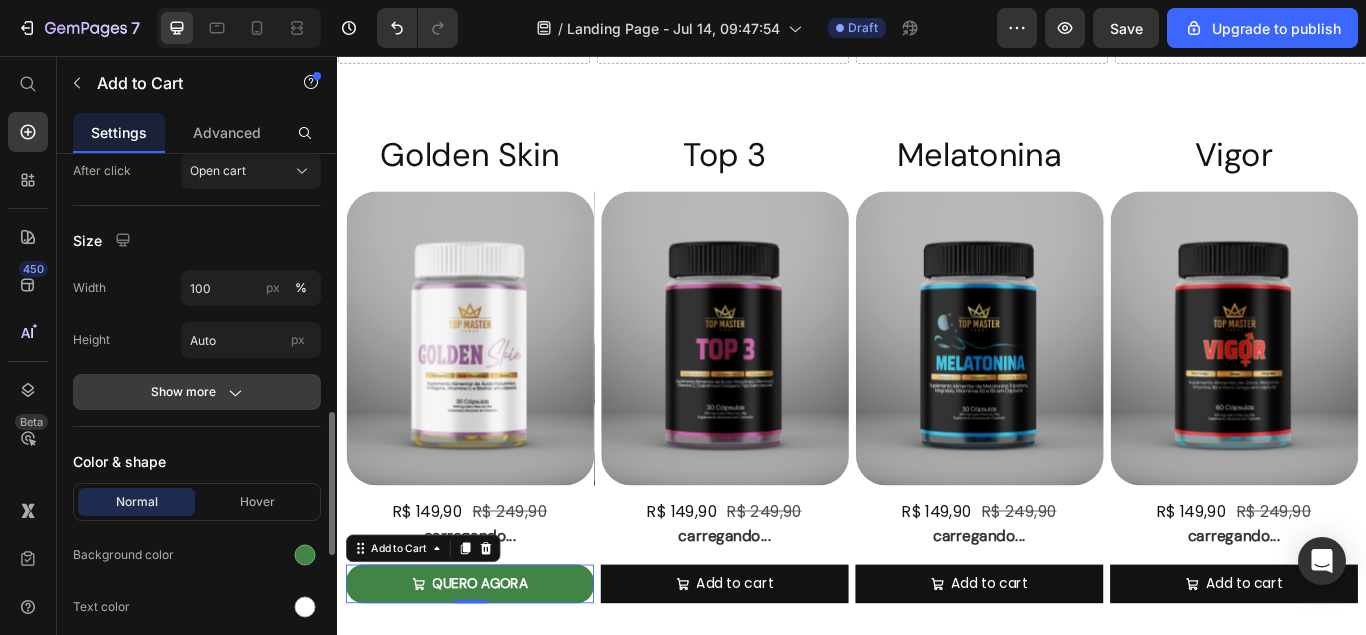 scroll, scrollTop: 861, scrollLeft: 0, axis: vertical 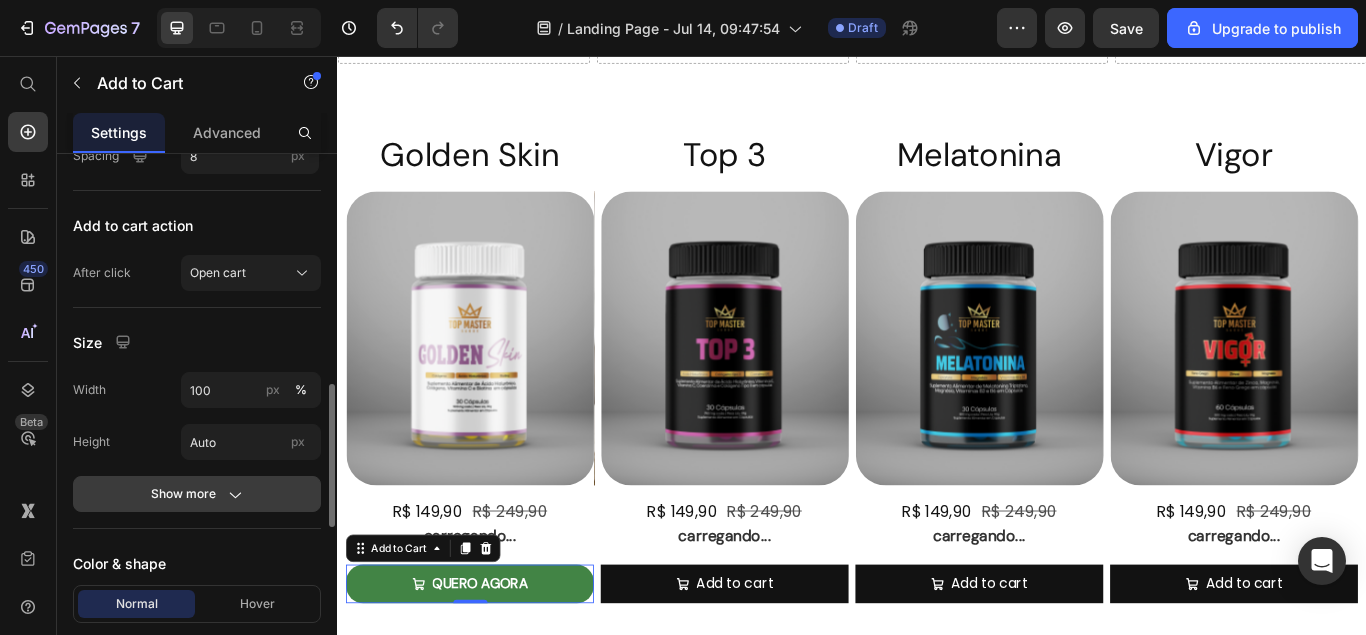 click 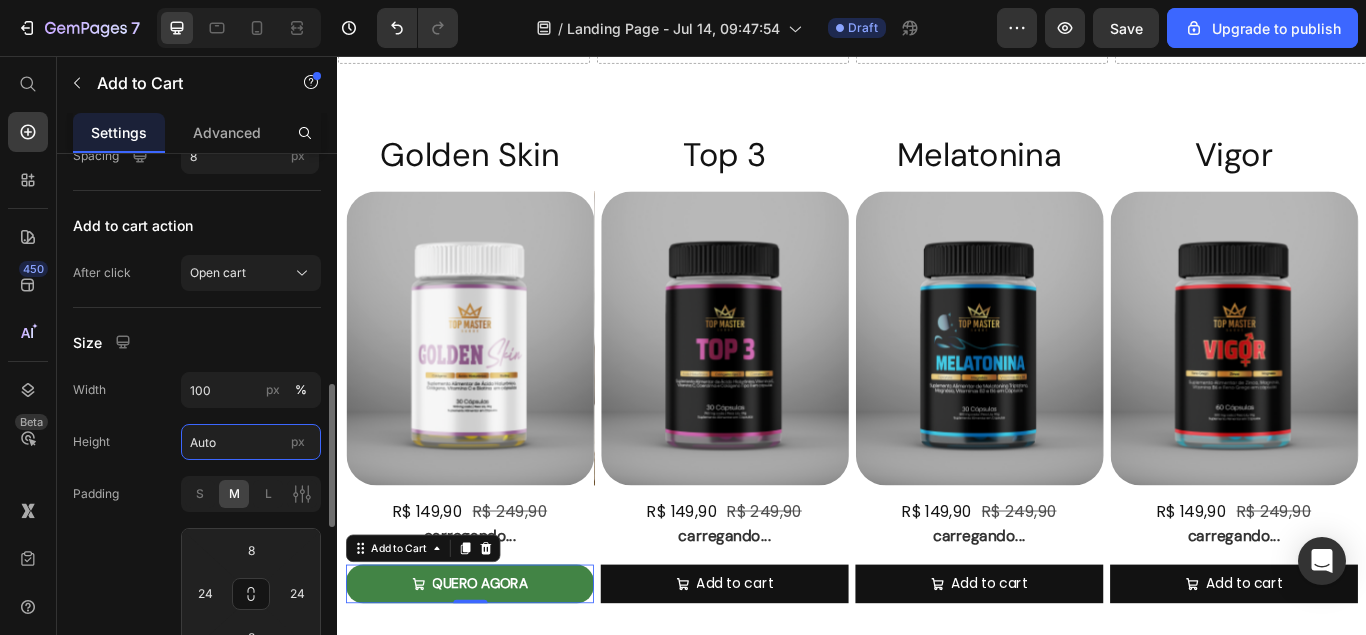 click on "Auto" at bounding box center (251, 442) 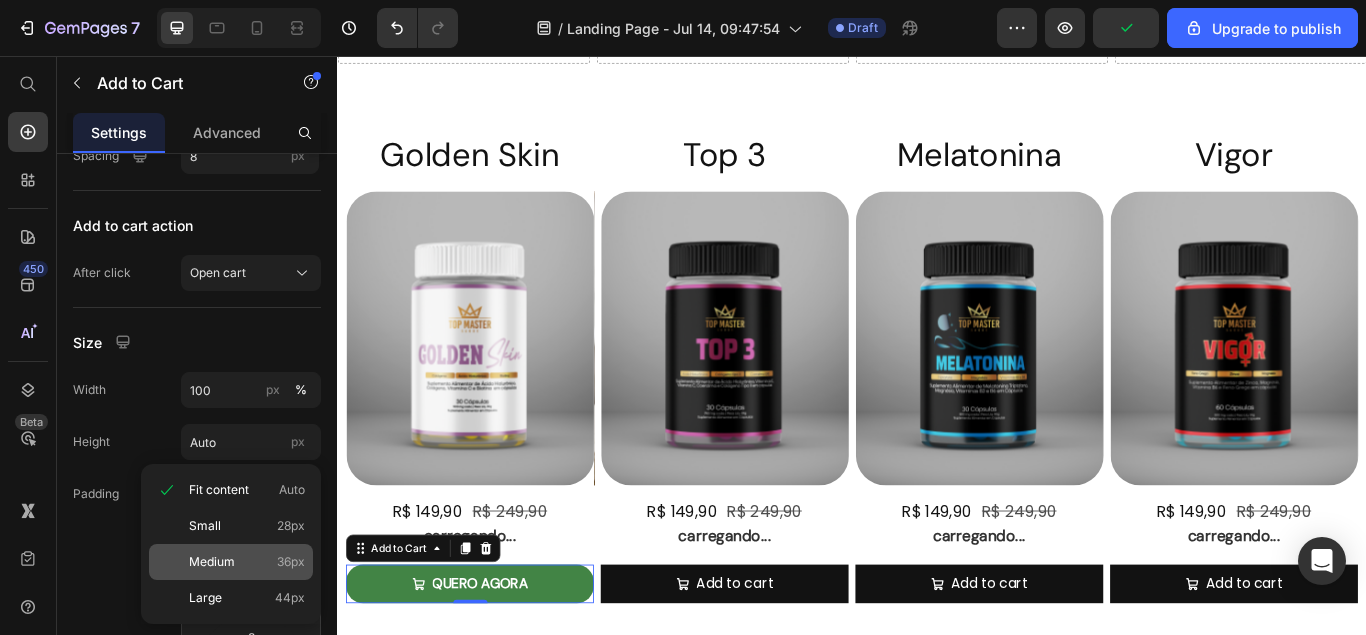 click on "Medium 36px" at bounding box center (247, 562) 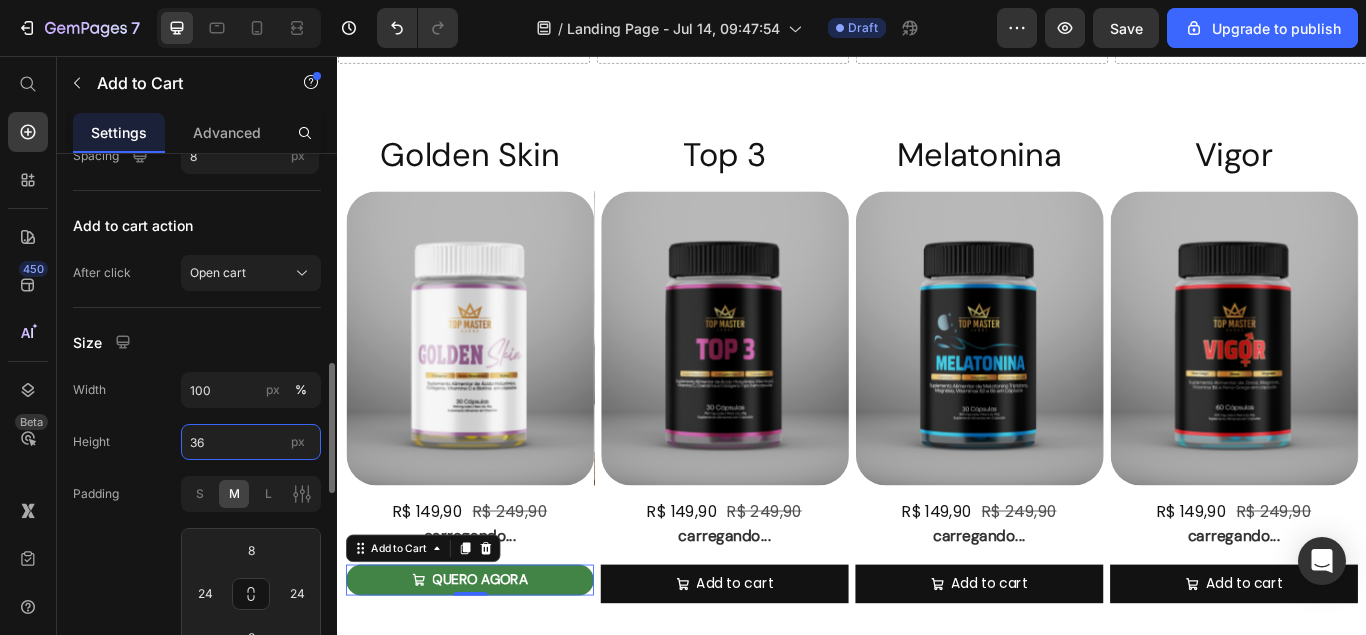 click on "36" at bounding box center [251, 442] 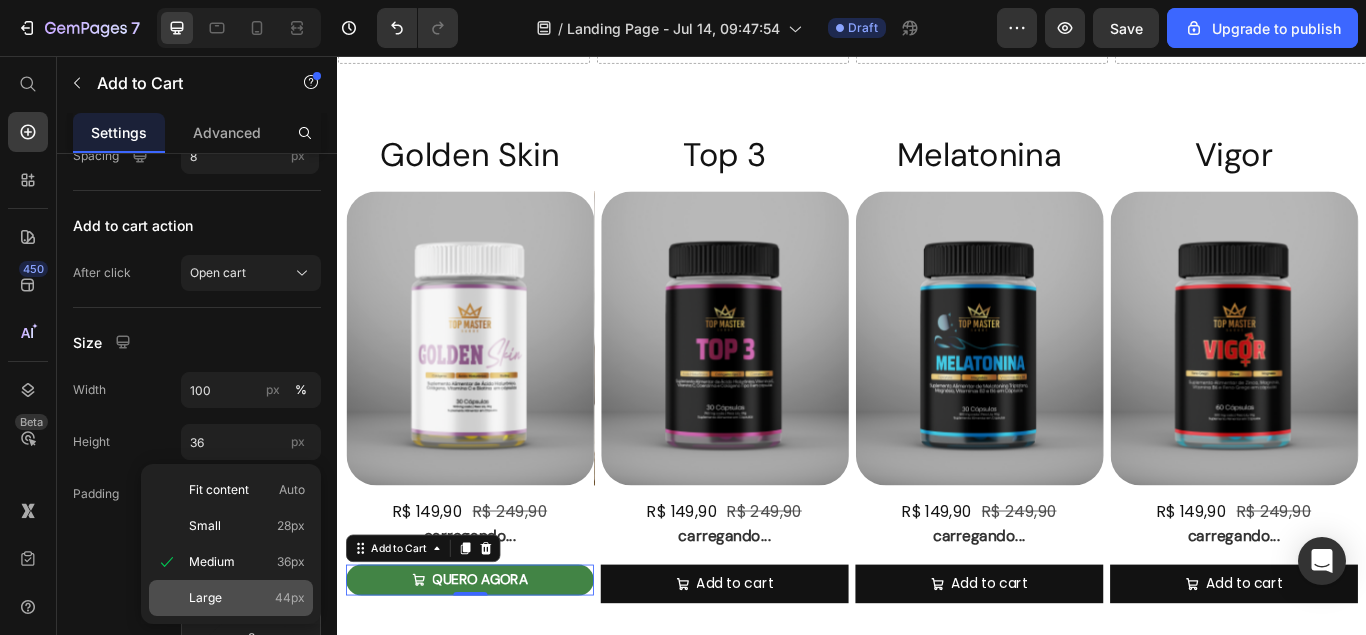 click on "Large 44px" 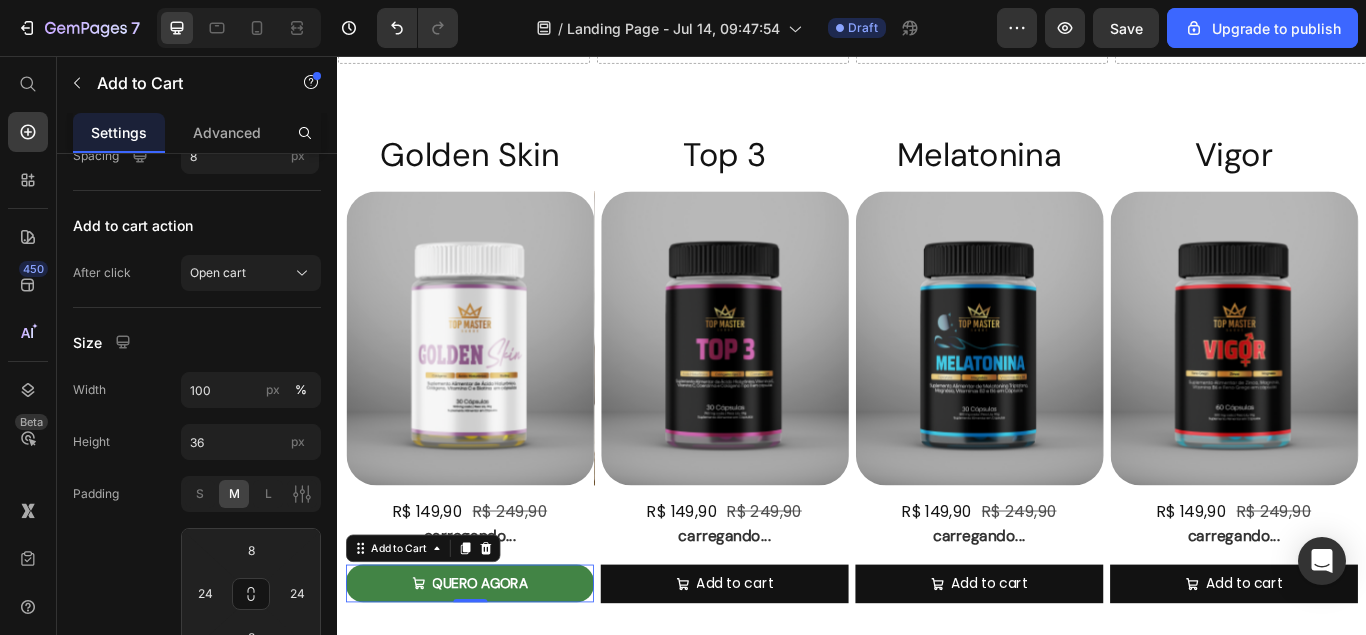 type on "44" 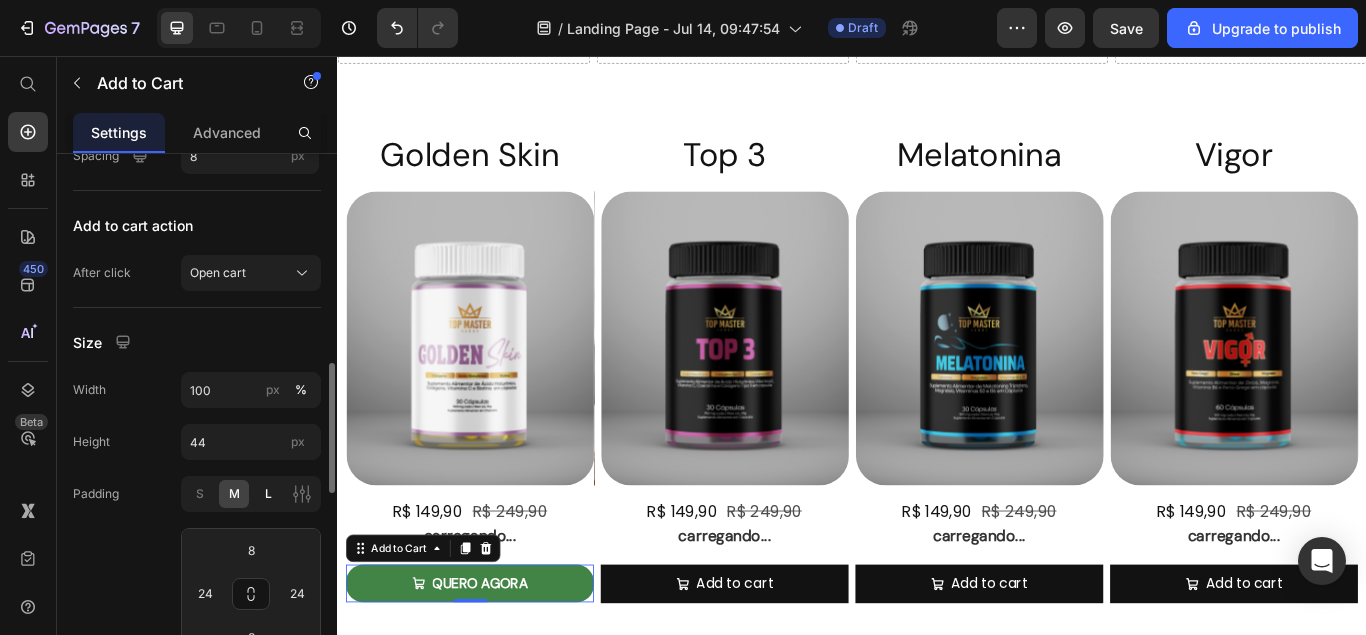 click on "L" 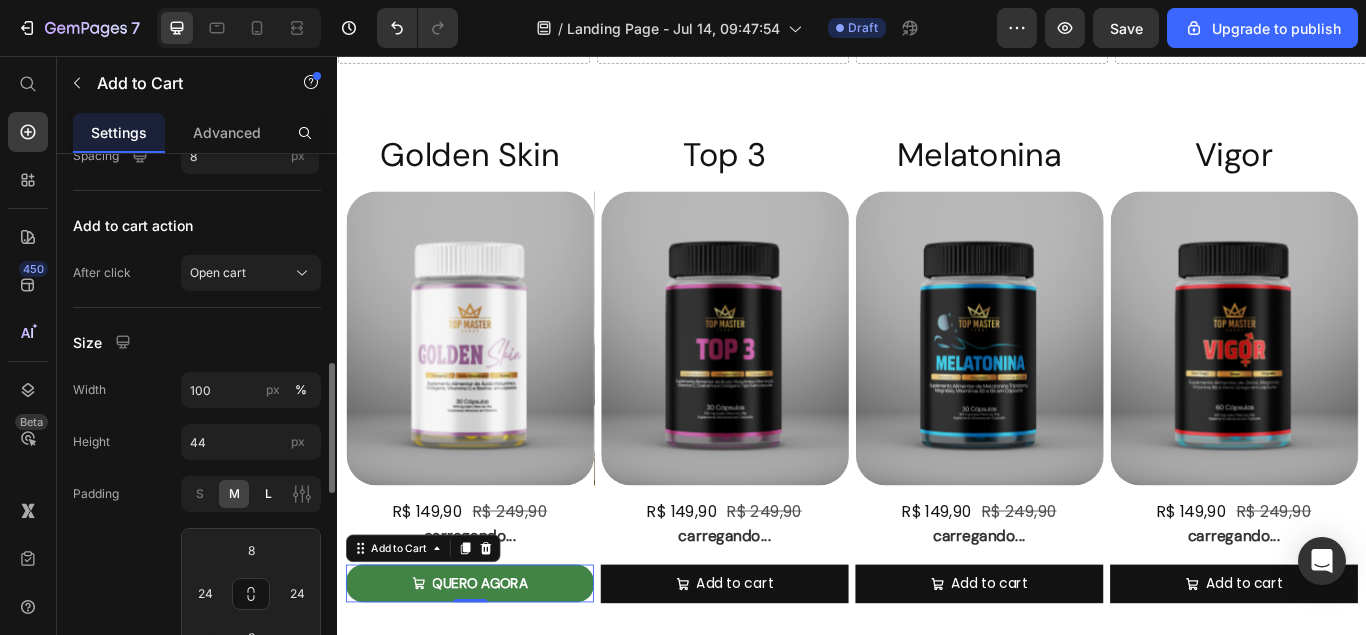 type on "12" 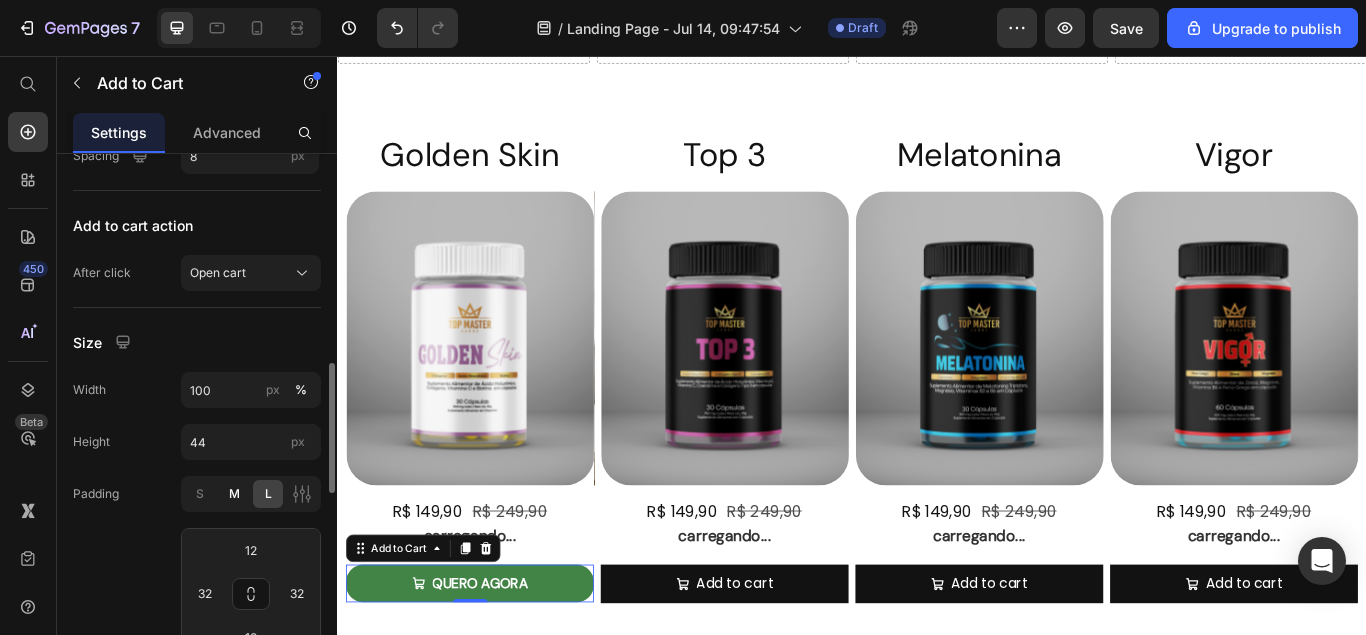 click on "M" 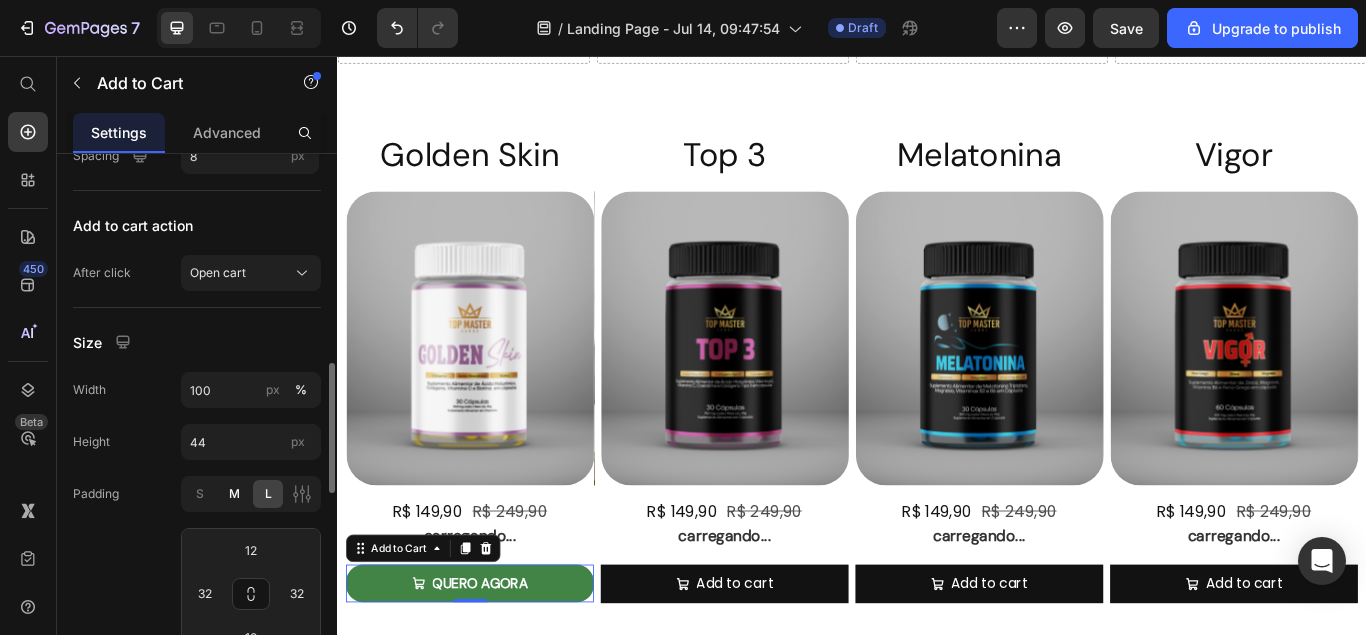 type on "8" 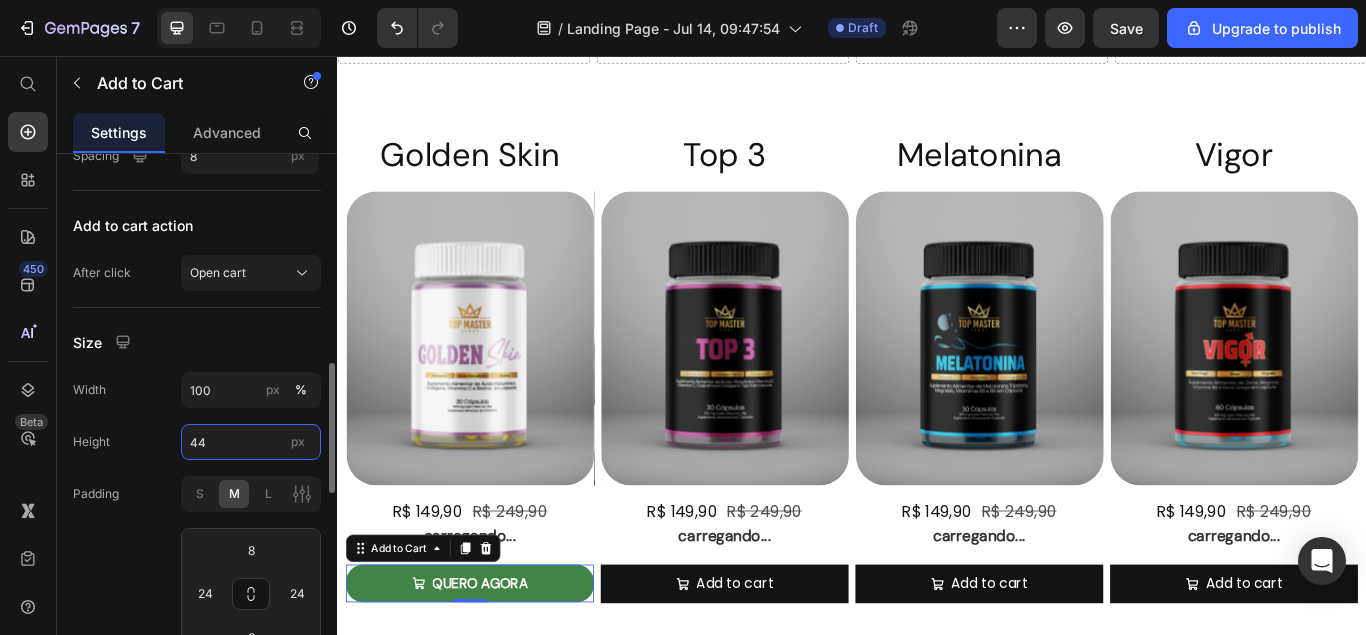 click on "44" at bounding box center [251, 442] 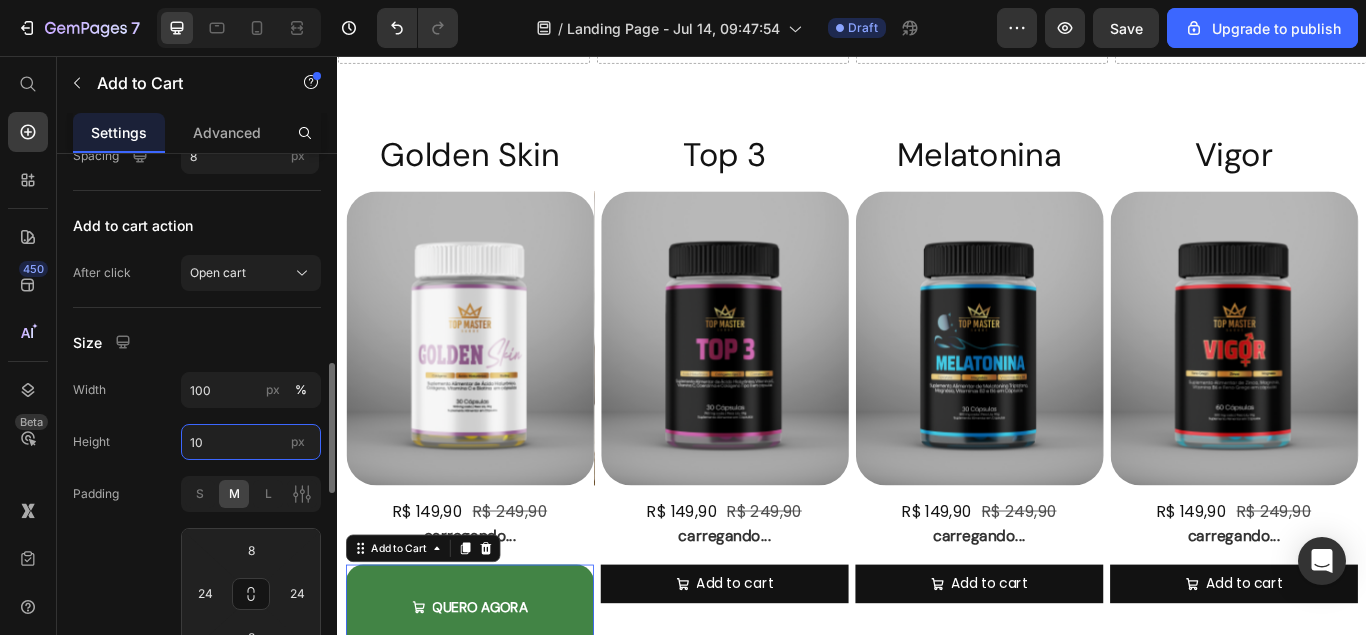 type on "1" 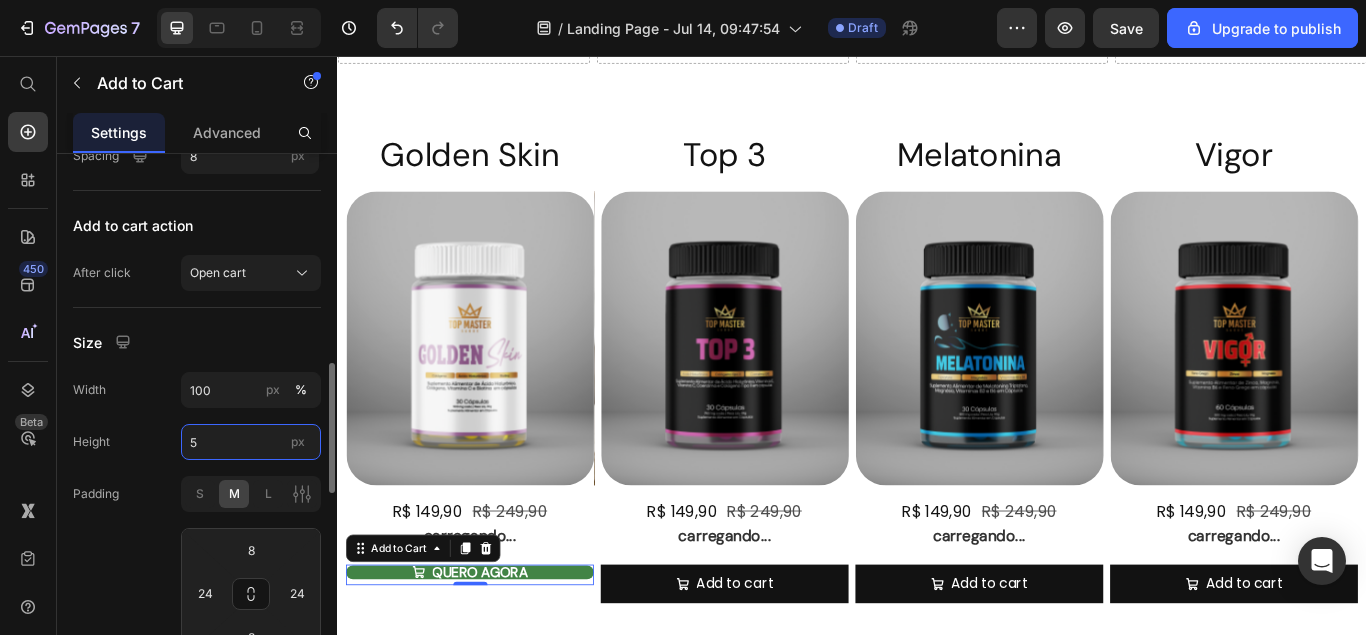 type on "50" 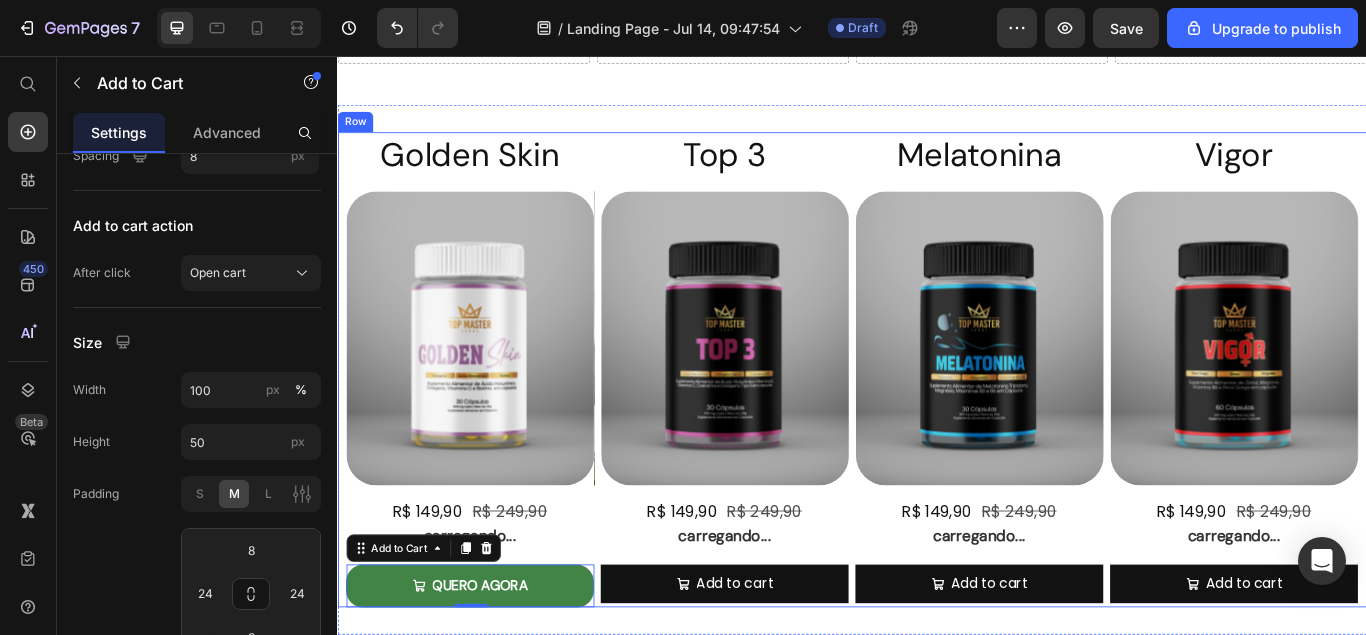 click on "Golden Skin Heading Product Images R$ [PRICE] Product Price R$ [PRICE] Product Price Row carregando... Text Block
QUERO AGORA Add to Cart   0 Product Top 3 Heading Product Images R$ [PRICE] Product Price R$ [PRICE] Product Price Row carregando... Text Block
Add to Cart Add to Cart Product Melatonina Heading Product Images R$ [PRICE] Product Price R$ [PRICE] Product Price Row carregando... Text Block
Add to Cart Add to Cart Product Vigor Heading Product Images R$ [PRICE] Product Price R$ [PRICE] Product Price Row carregando... Text Block
Add to Cart Add to Cart Product Row" at bounding box center (937, 422) 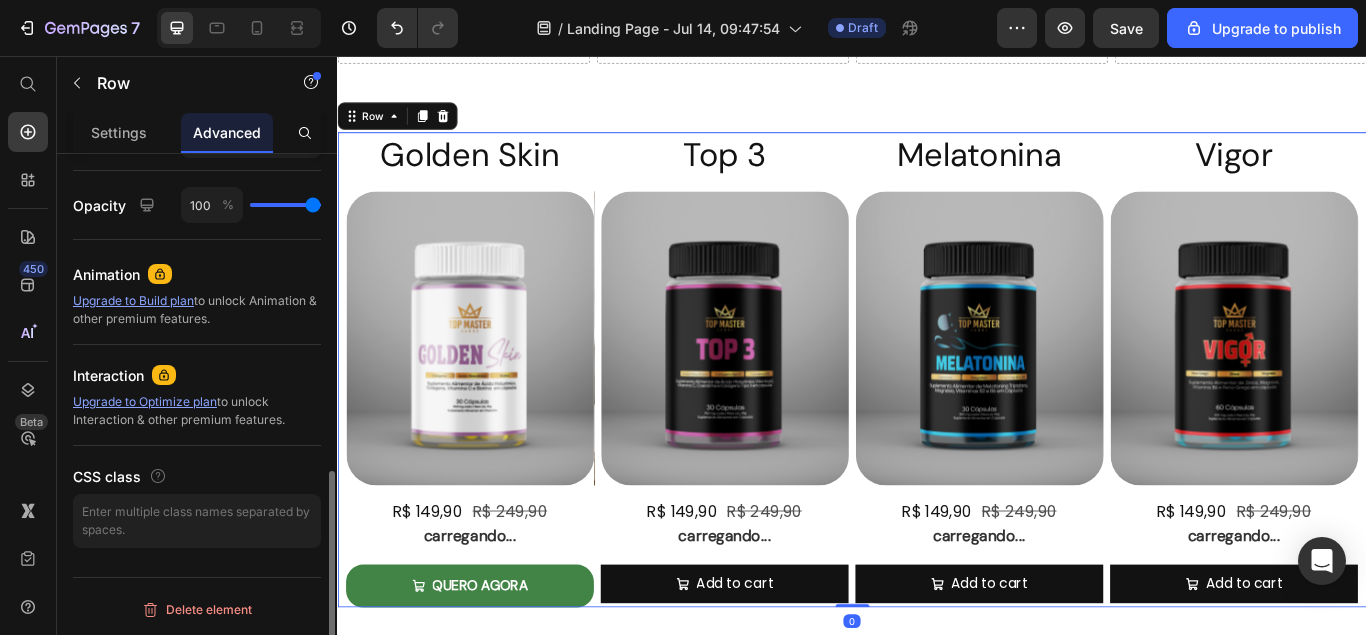 scroll, scrollTop: 0, scrollLeft: 0, axis: both 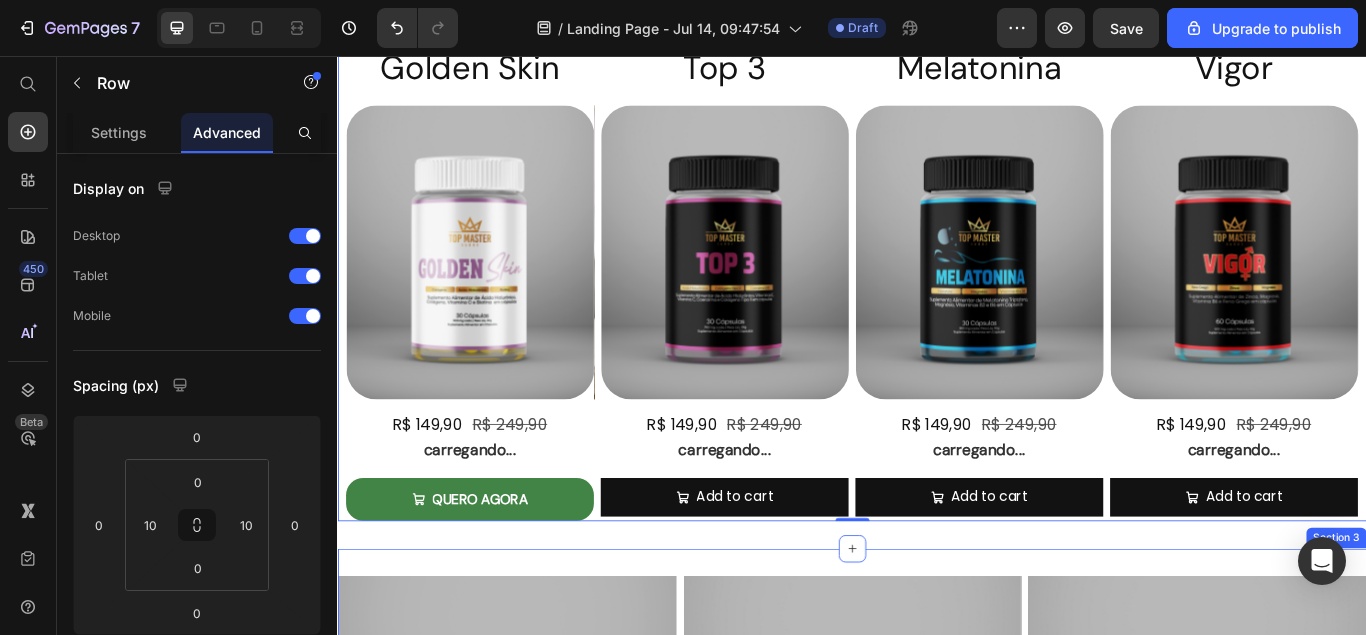 click on "Product Images Luteína com Super Ômega 3 Product Title R$ 279,80 Product Price R$ 379,80 Product Price Row carregando... Text Block
Add to cart Add to Cart Product
Product Images Ômega 3 Product Title R$ 149,90 Product Price R$ 249,90 Product Price Row
Add to cart Add to Cart Product
Product Images Ômega 3 Product Title R$ 149,90 Product Price R$ 249,90 Product Price Row
Add to cart Add to Cart Product Row Section 3" at bounding box center (937, 1065) 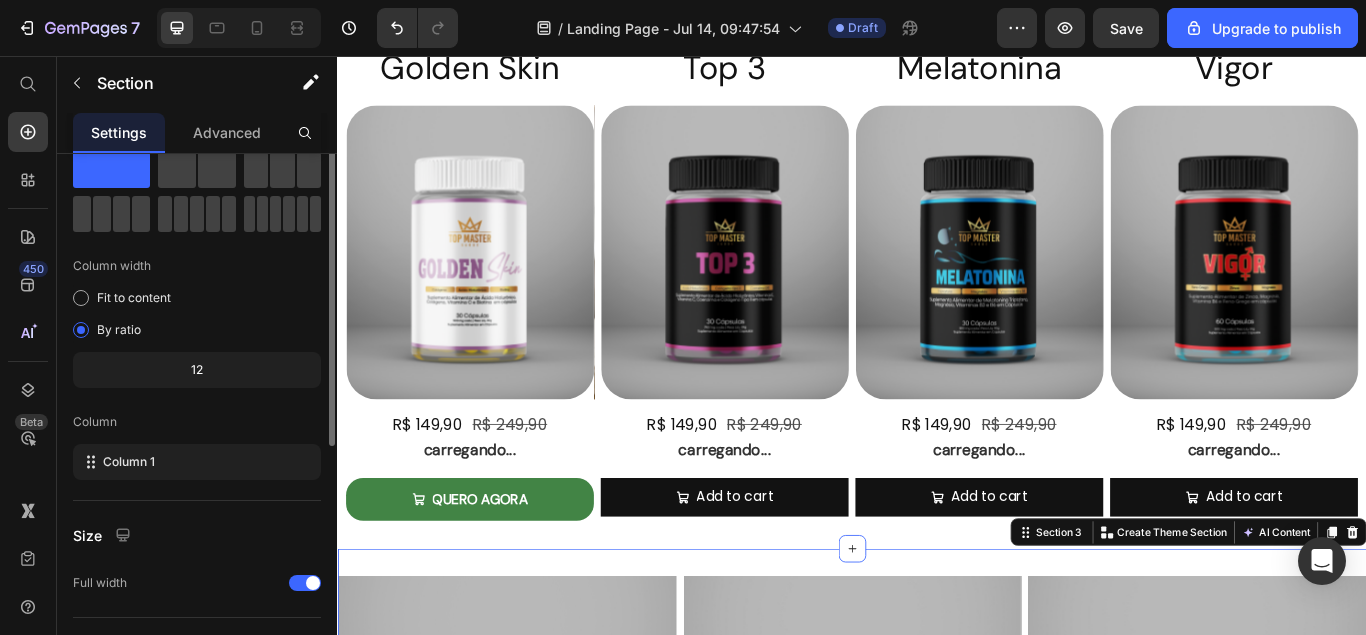 scroll, scrollTop: 0, scrollLeft: 0, axis: both 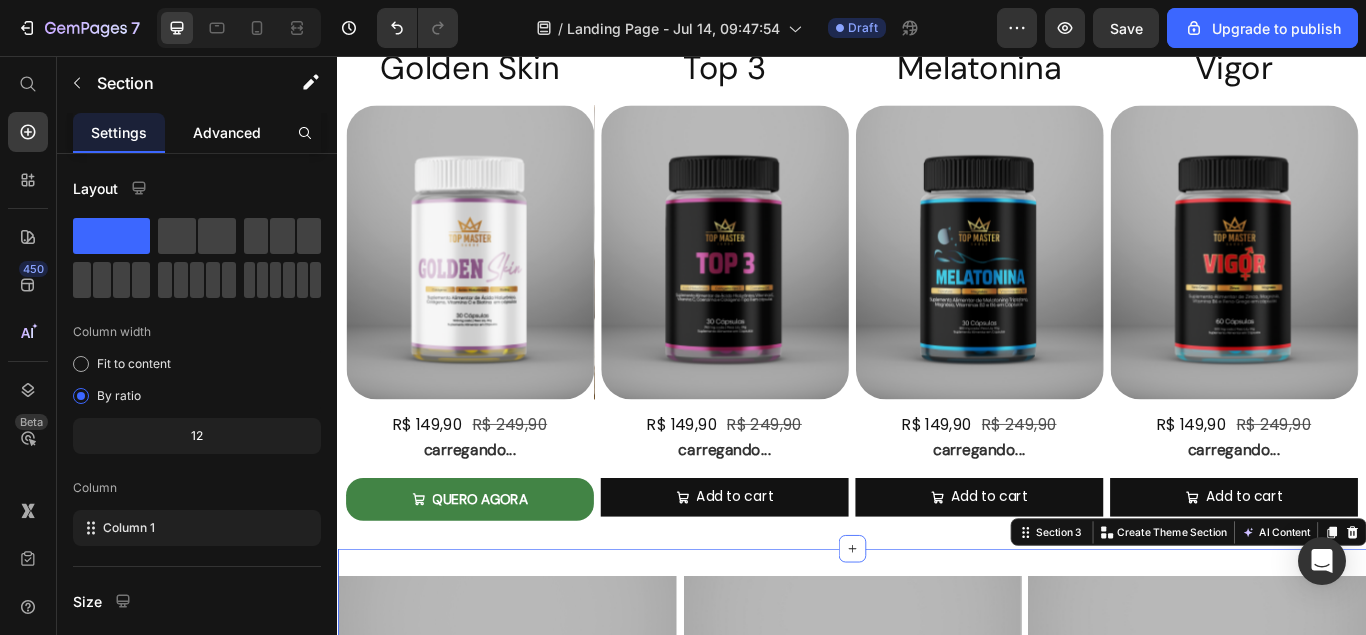 click on "Advanced" at bounding box center (227, 132) 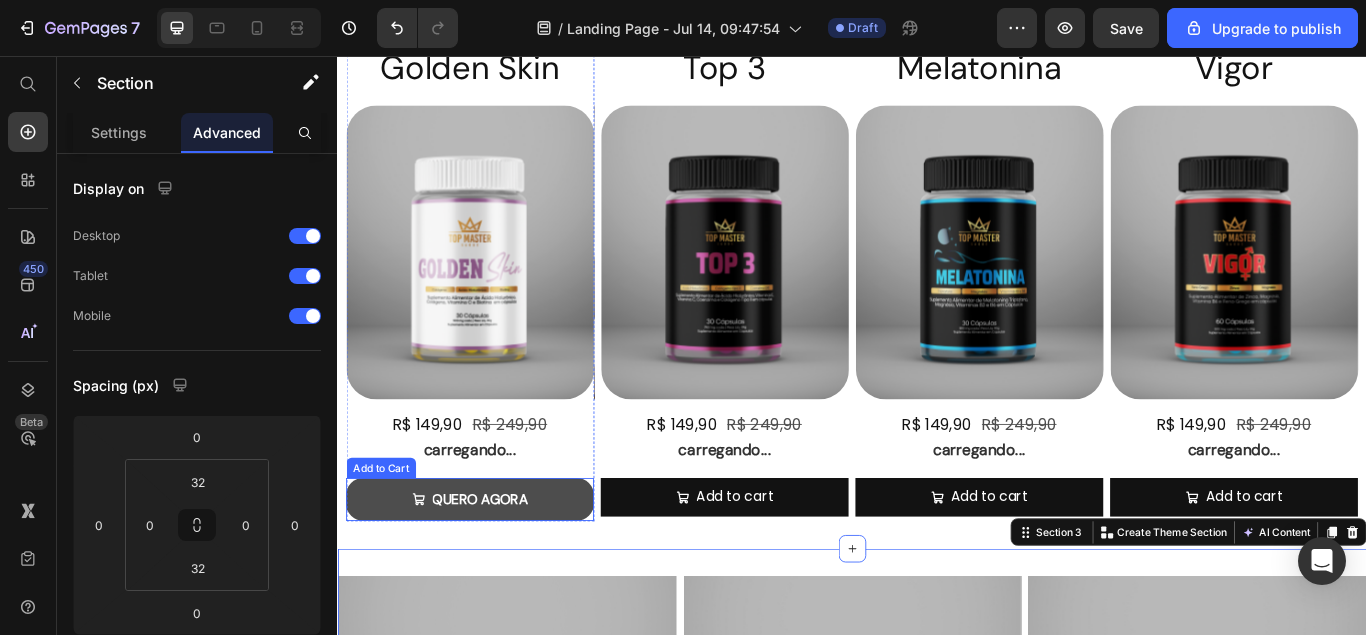 click on "QUERO AGORA" at bounding box center (491, 573) 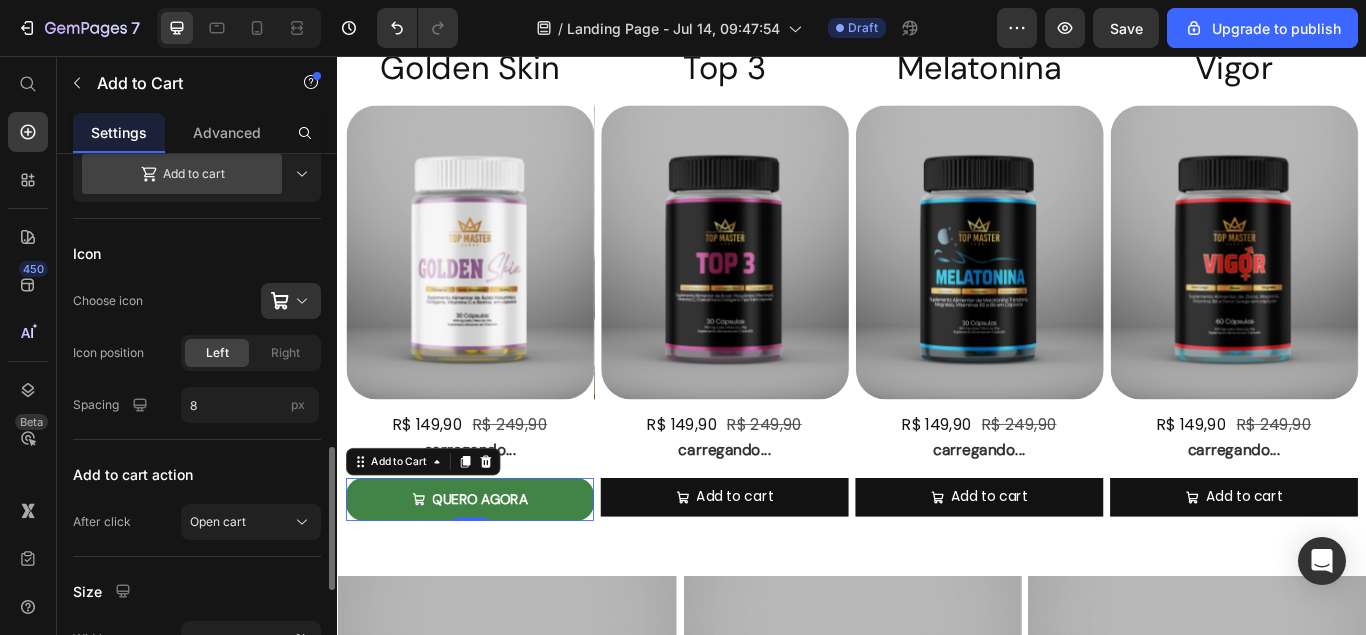 scroll, scrollTop: 816, scrollLeft: 0, axis: vertical 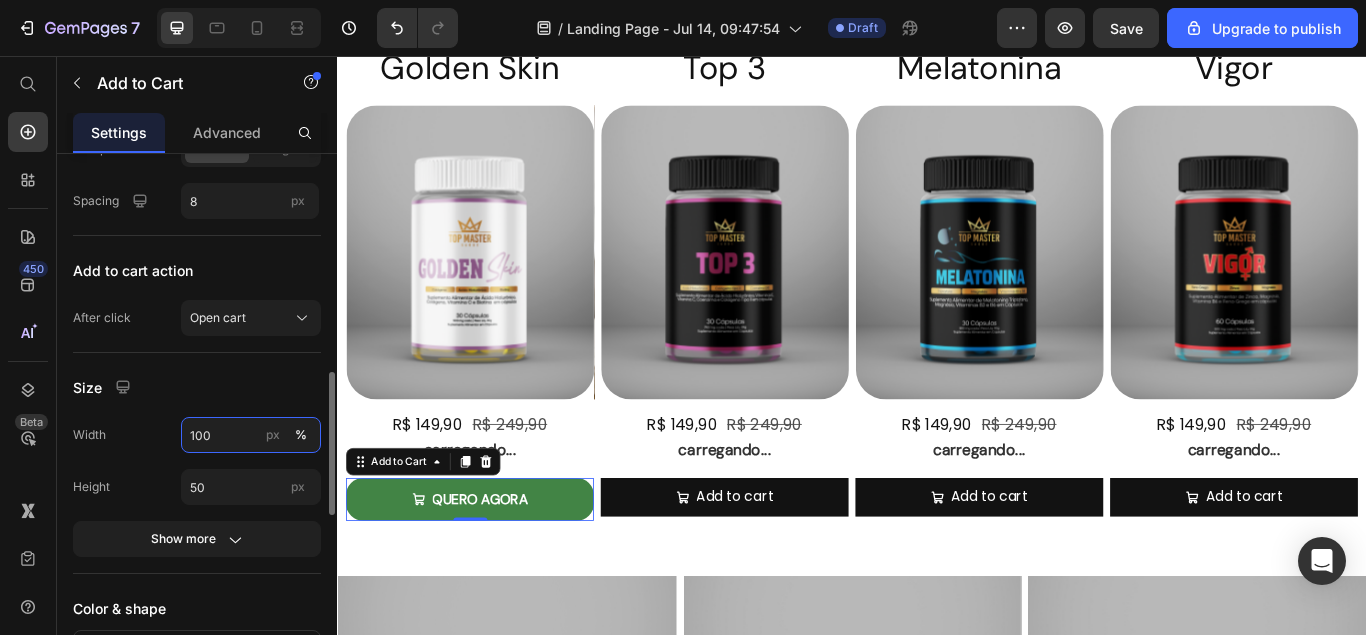 click on "100" at bounding box center (251, 435) 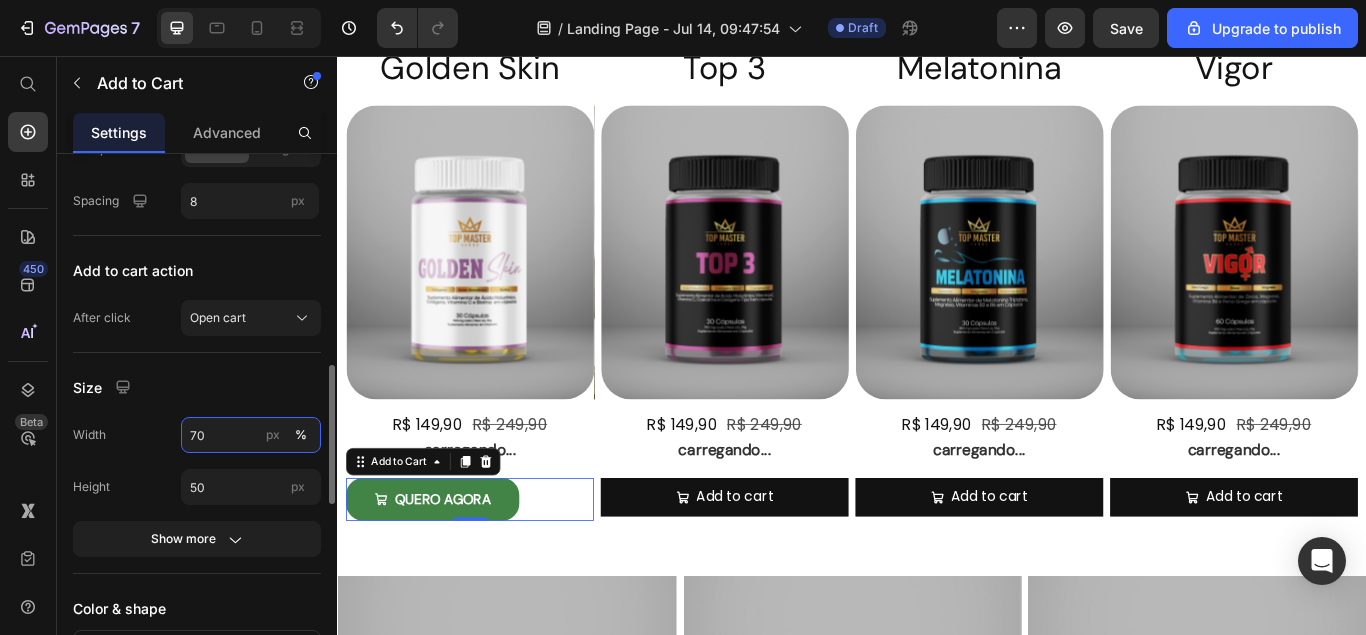 type on "7" 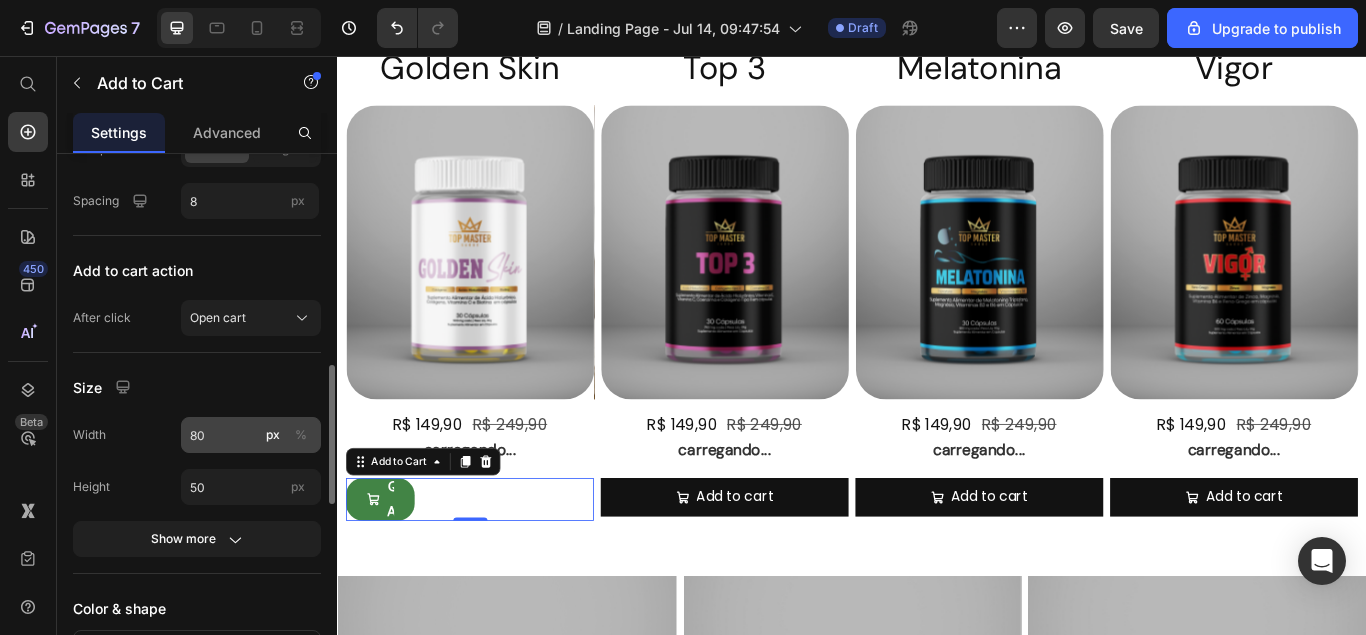 click on "%" at bounding box center [301, 435] 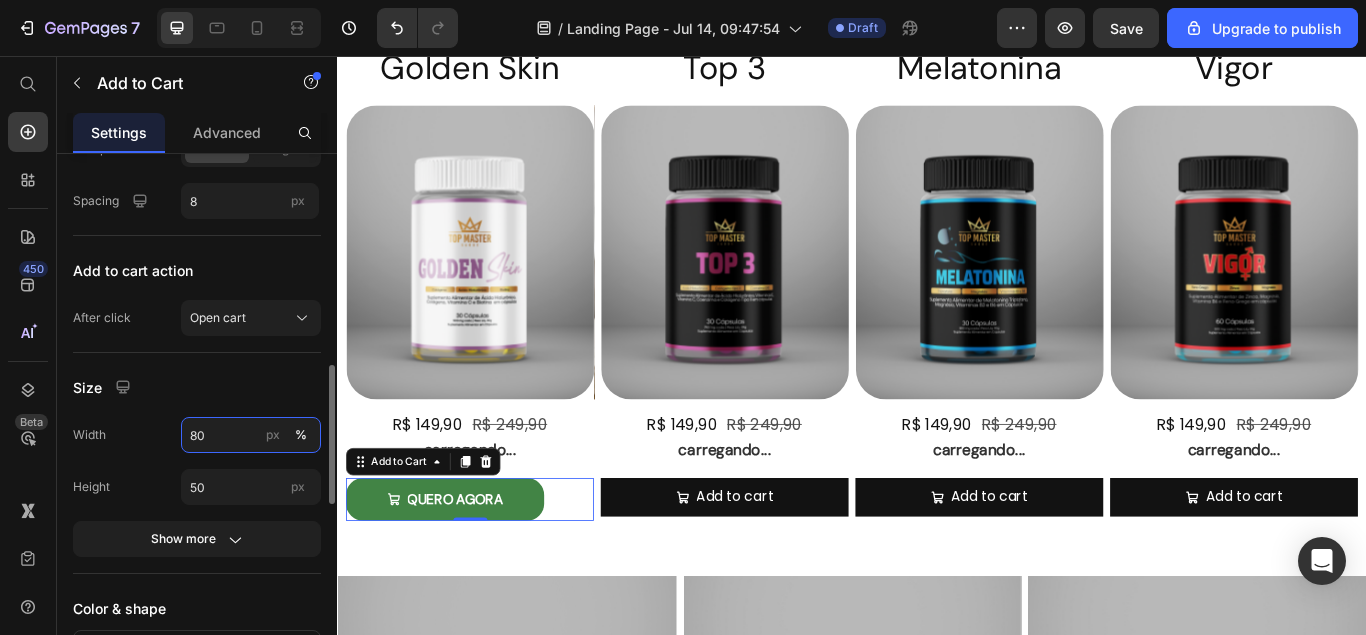 click on "80" at bounding box center [251, 435] 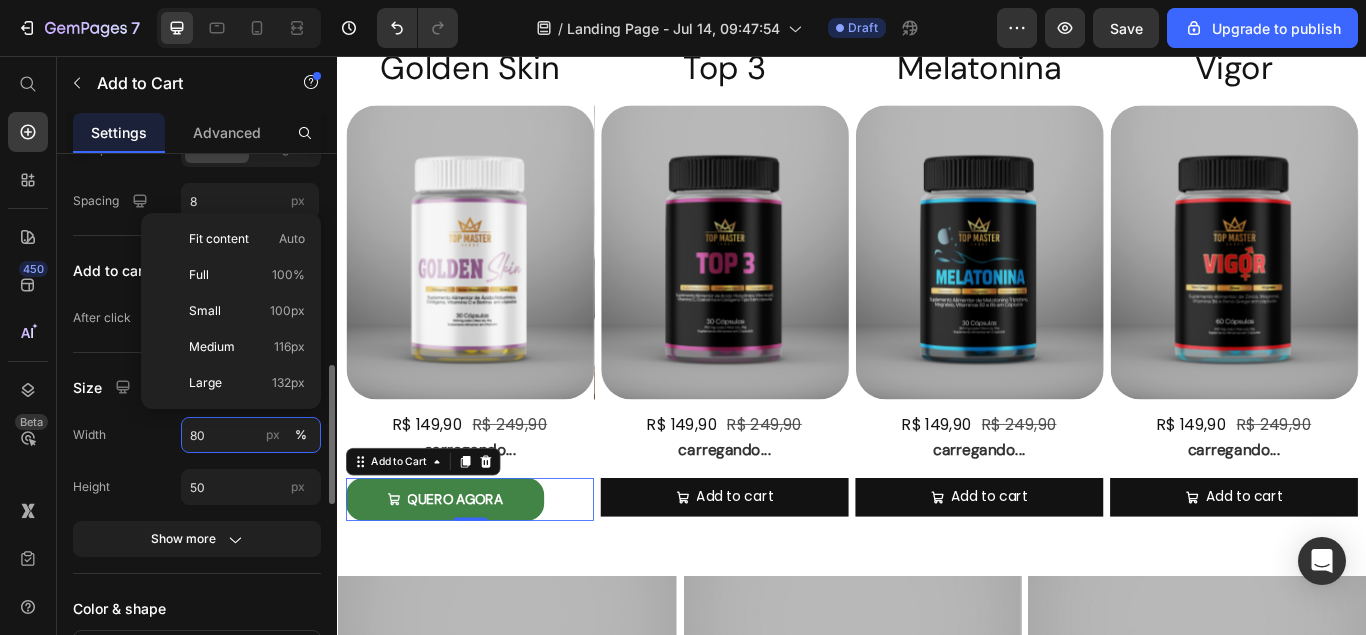 click on "80" at bounding box center (251, 435) 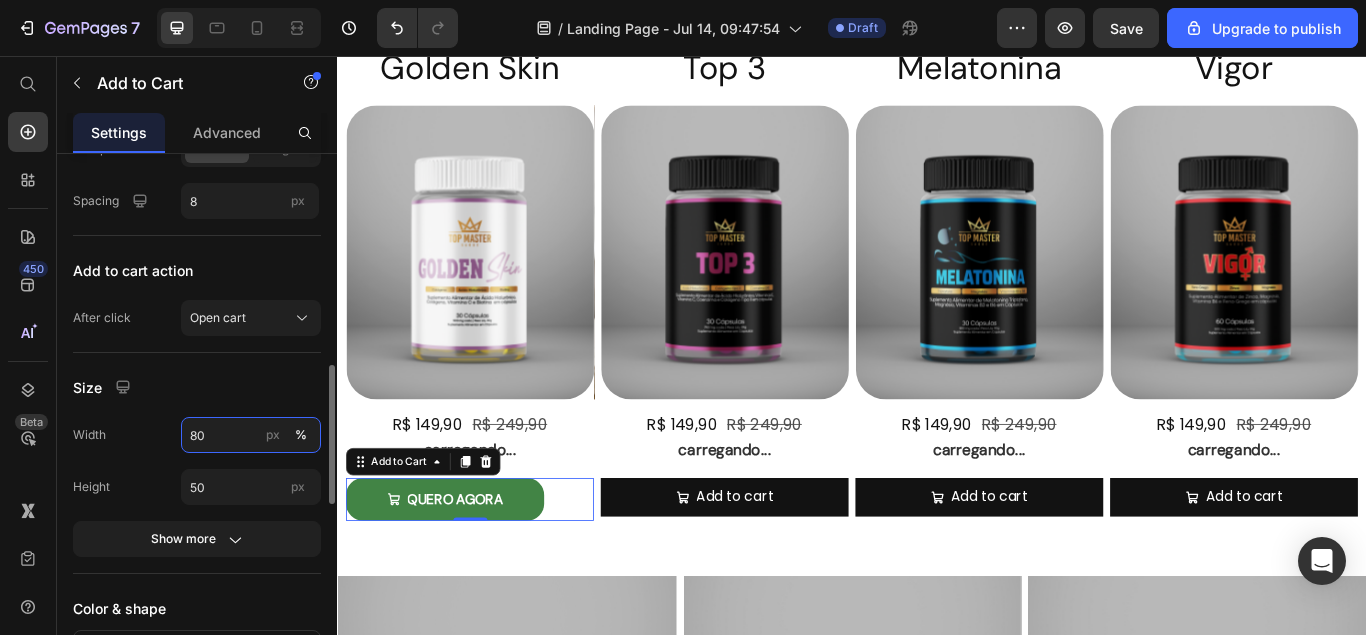 click on "80" at bounding box center (251, 435) 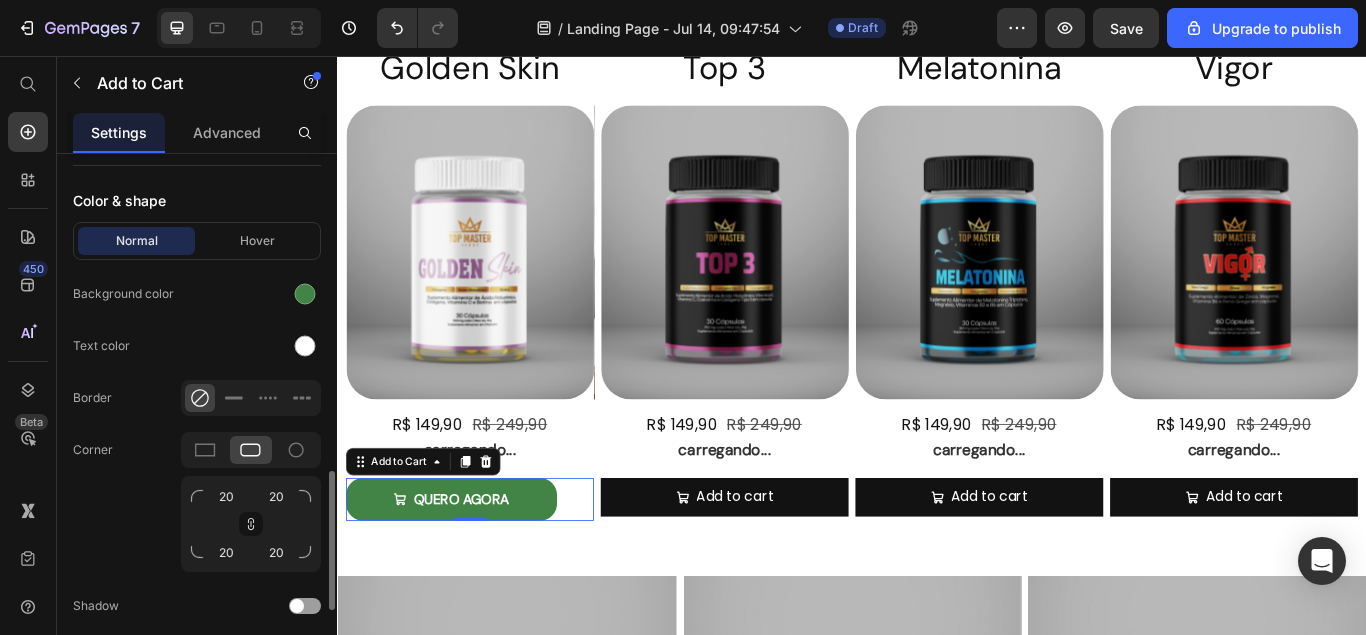 scroll, scrollTop: 1530, scrollLeft: 0, axis: vertical 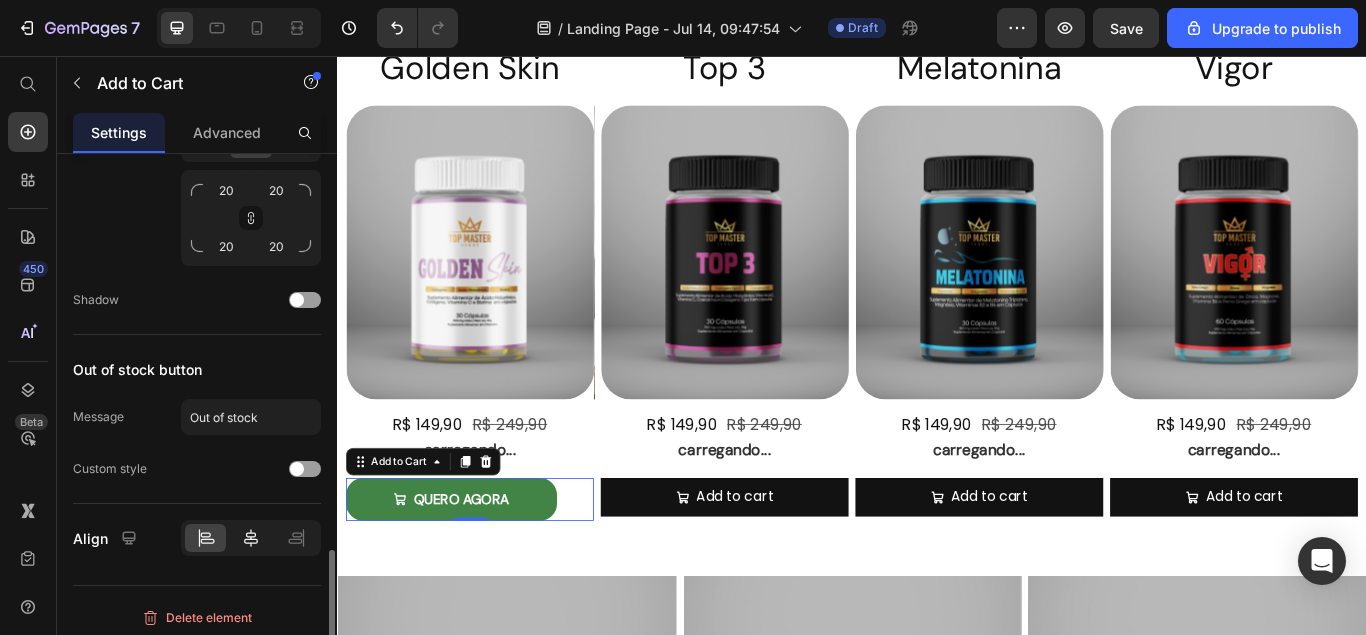 type on "85" 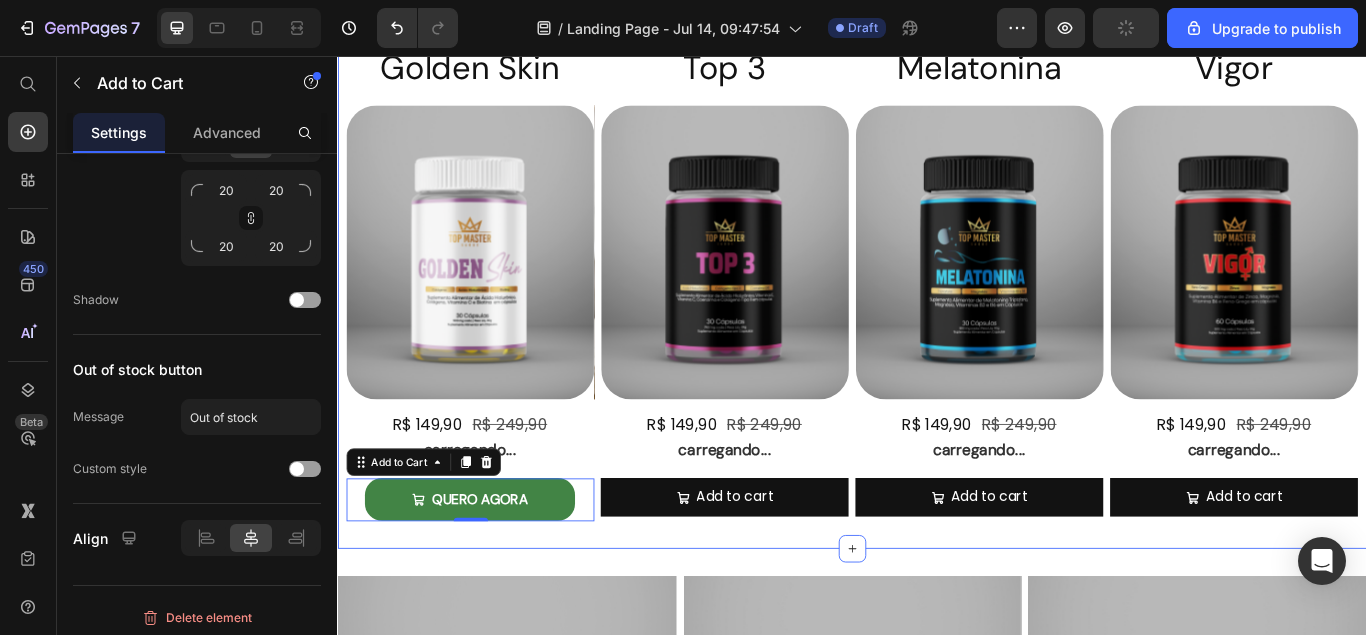 click on "Golden Skin Heading Product Images R$ 149,90 Product Price   [PRICE] Product Price   [PRICE] Product Price Row carregando... Text Block
QUERO AGORA Add to Cart   0 Product Top 3 Heading Product Images R$ 149,90 Product Price   [PRICE] Product Price   [PRICE] Product Price Row carregando... Text Block
Add to cart Add to Cart Product Melatonina Heading Product Images R$ 149,90 Product Price   [PRICE] Product Price   [PRICE] Product Price Row carregando... Text Block
Add to cart Add to Cart Product Vigor Heading Product Images R$ 149,90 Product Price   [PRICE] Product Price   [PRICE] Product Price Row carregando... Text Block
Add to cart Add to Cart Product Row Section 2" at bounding box center [937, 321] 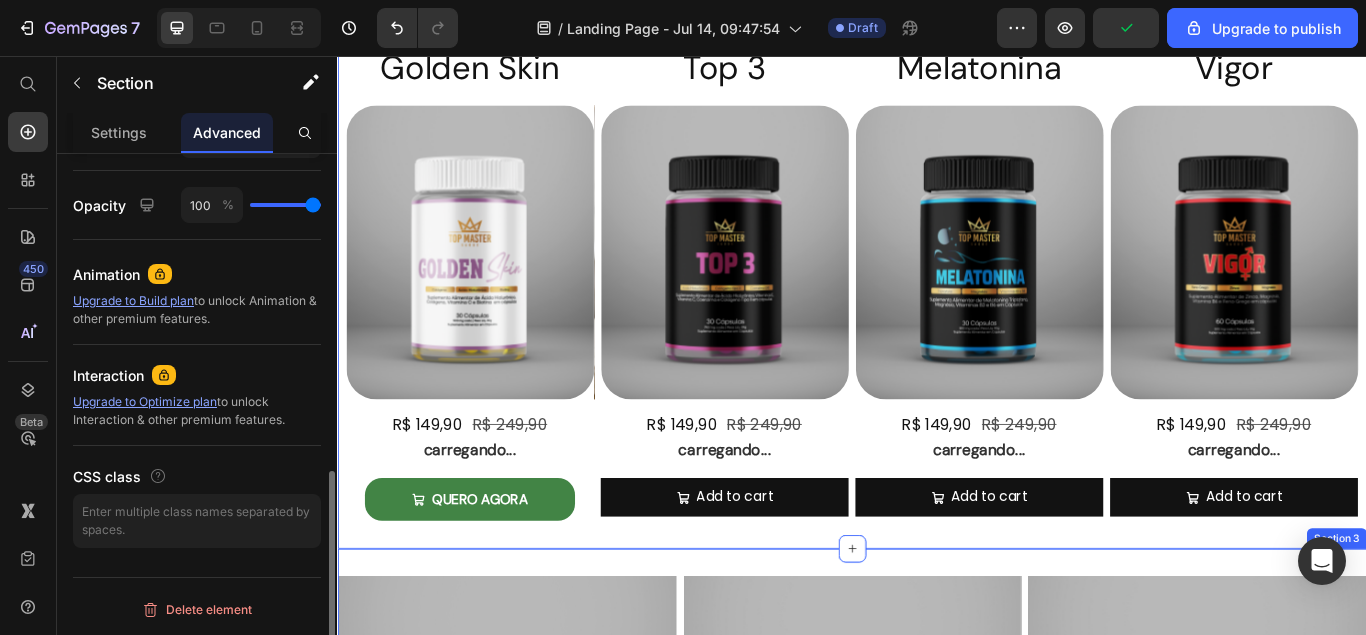 scroll, scrollTop: 0, scrollLeft: 0, axis: both 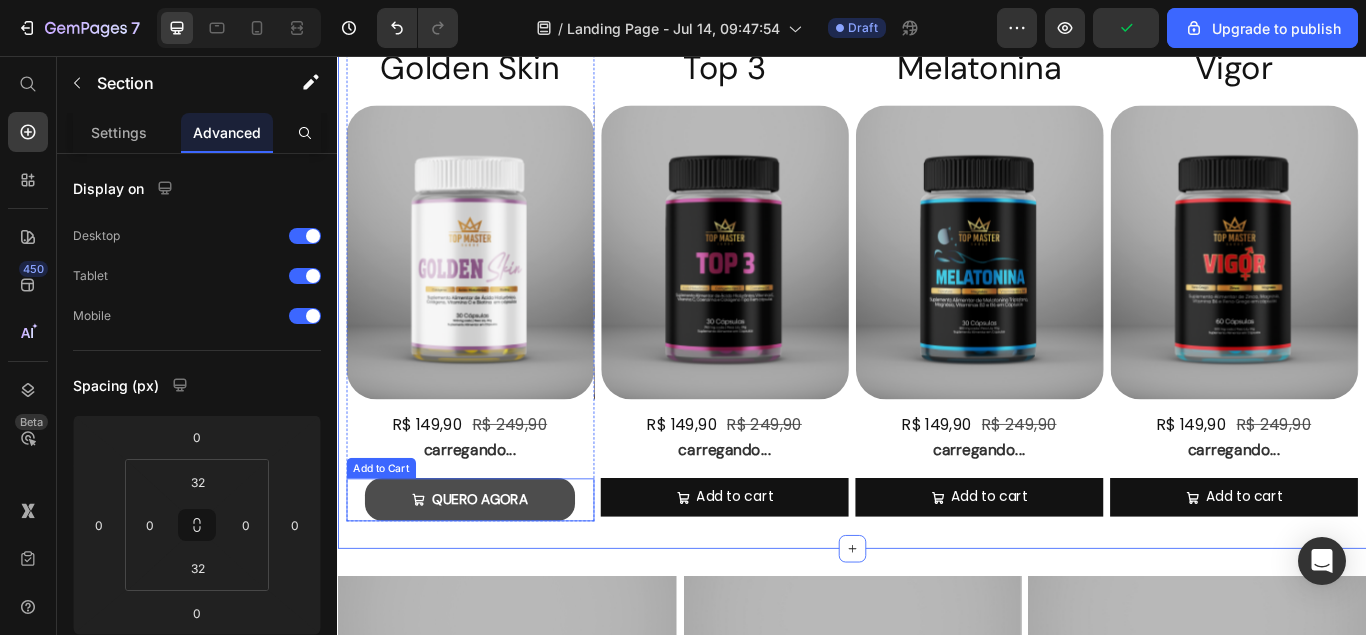click on "QUERO AGORA" at bounding box center (492, 573) 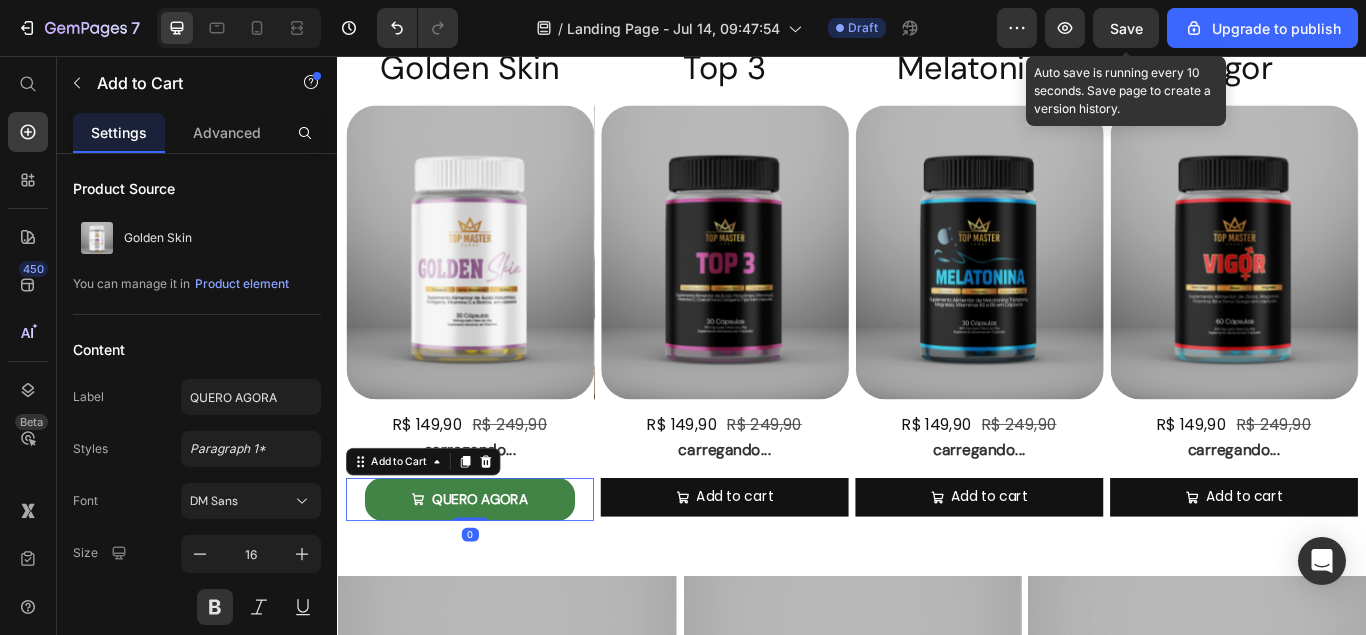 click on "Save" at bounding box center [1126, 28] 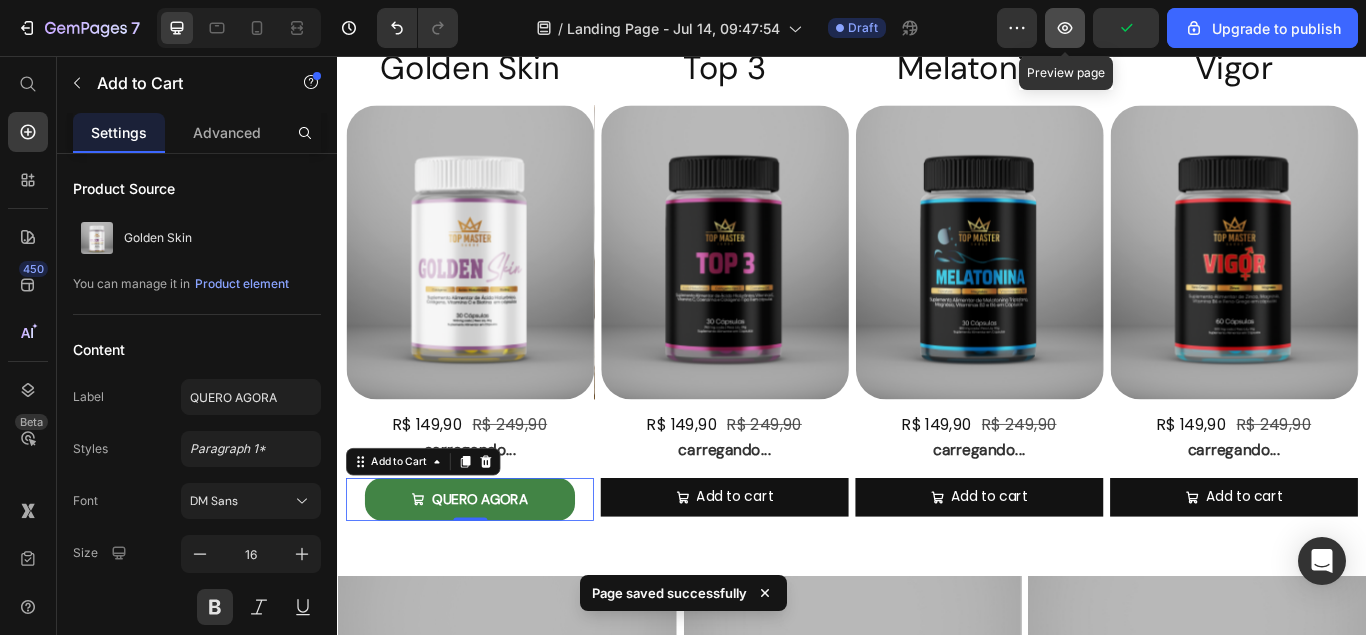 click 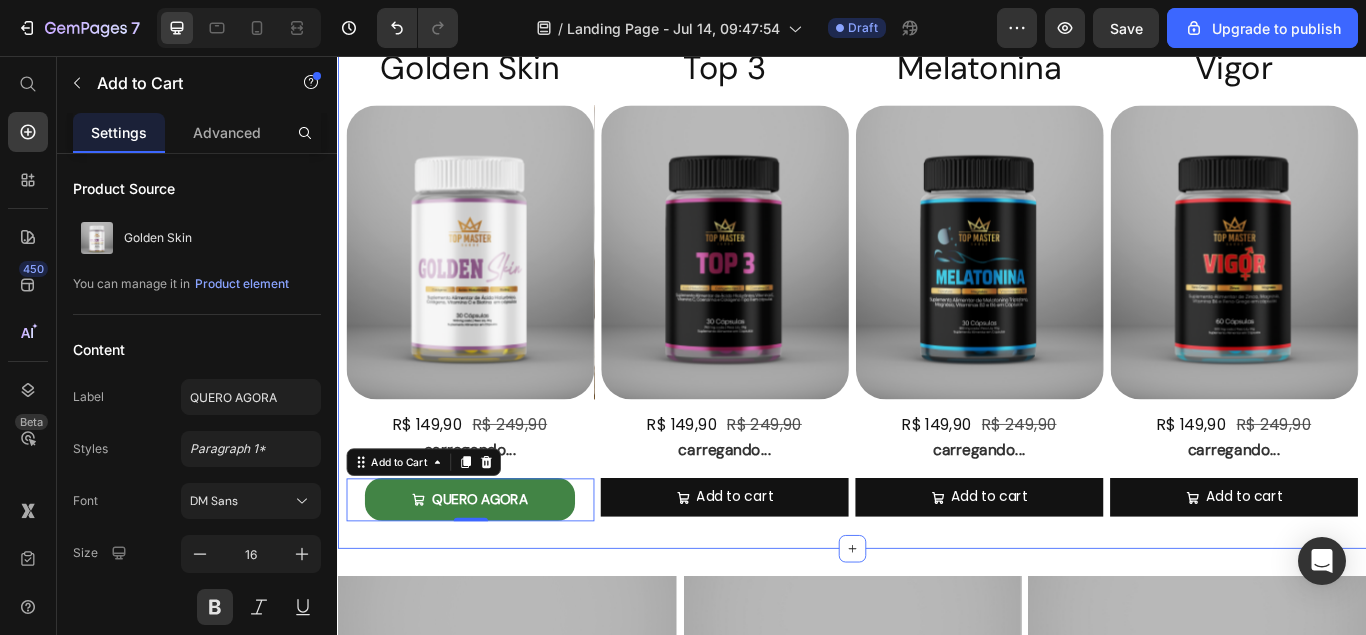 click on "Golden Skin Heading Product Images R$ 149,90 Product Price   [PRICE] Product Price   [PRICE] Product Price Row carregando... Text Block
QUERO AGORA Add to Cart   0 Product Top 3 Heading Product Images R$ 149,90 Product Price   [PRICE] Product Price   [PRICE] Product Price Row carregando... Text Block
Add to cart Add to Cart Product Melatonina Heading Product Images R$ 149,90 Product Price   [PRICE] Product Price   [PRICE] Product Price Row carregando... Text Block
Add to cart Add to Cart Product Vigor Heading Product Images R$ 149,90 Product Price   [PRICE] Product Price   [PRICE] Product Price Row carregando... Text Block
Add to cart Add to Cart Product Row Section 2" at bounding box center [937, 321] 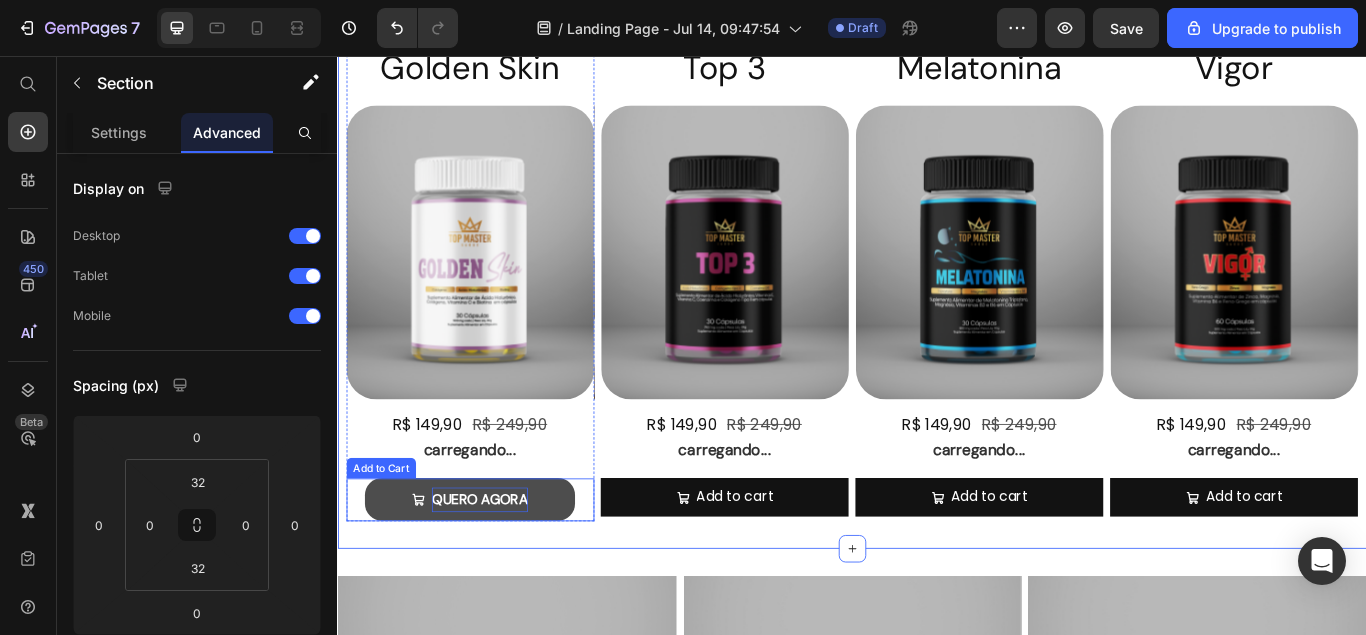 click on "QUERO AGORA" at bounding box center (492, 573) 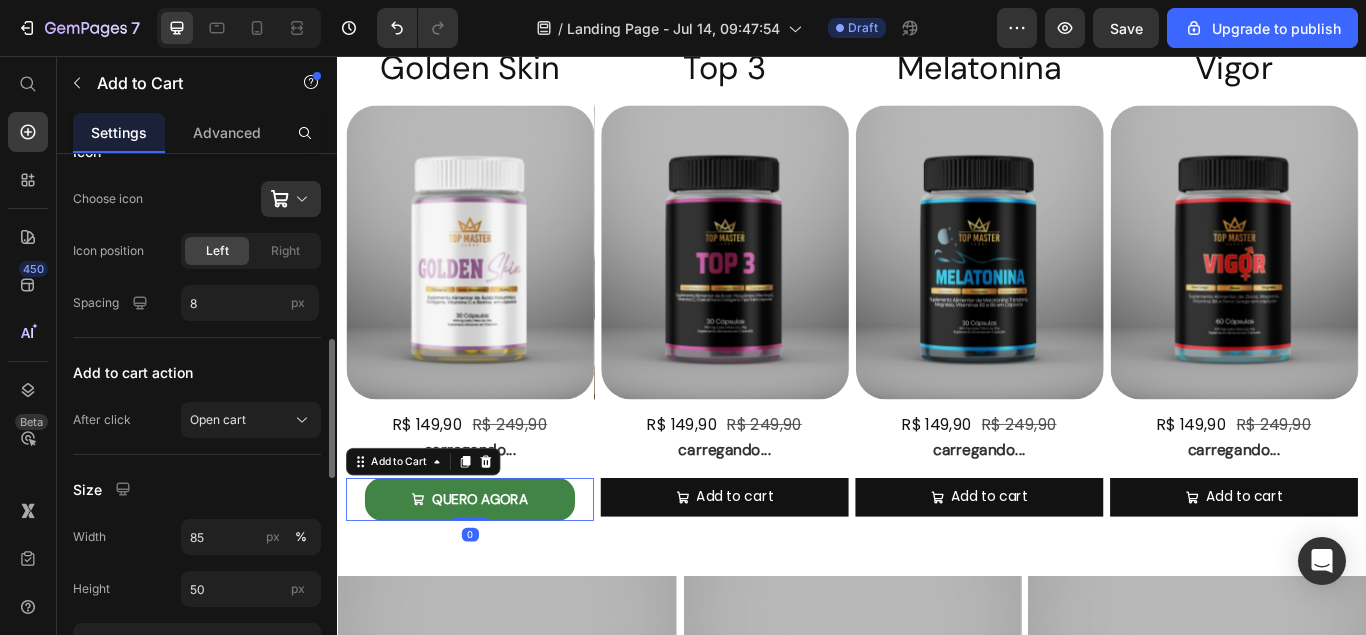 scroll, scrollTop: 816, scrollLeft: 0, axis: vertical 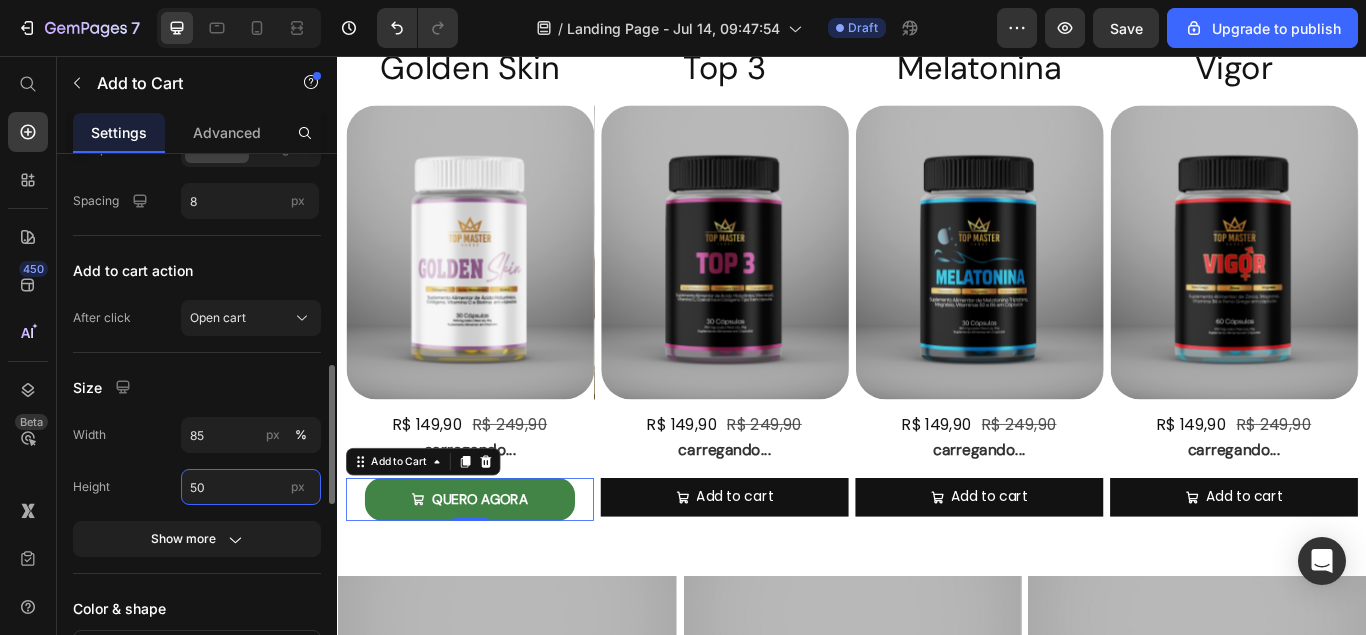 click on "50" at bounding box center [251, 487] 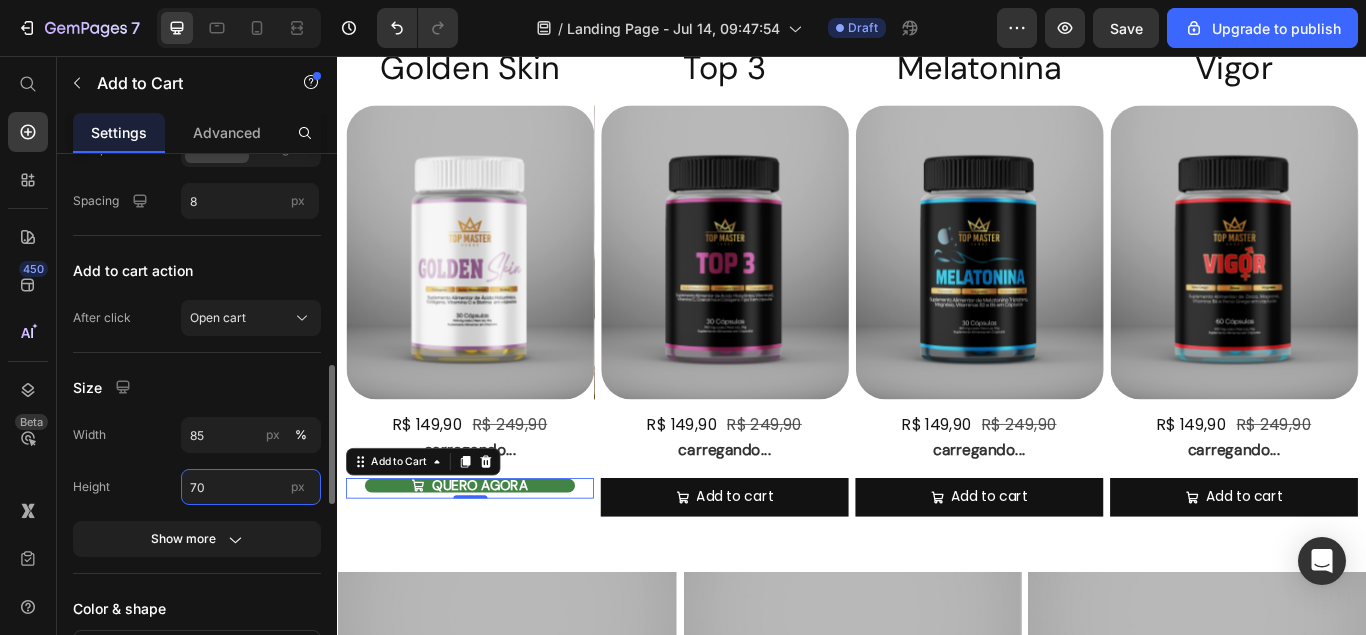type on "7" 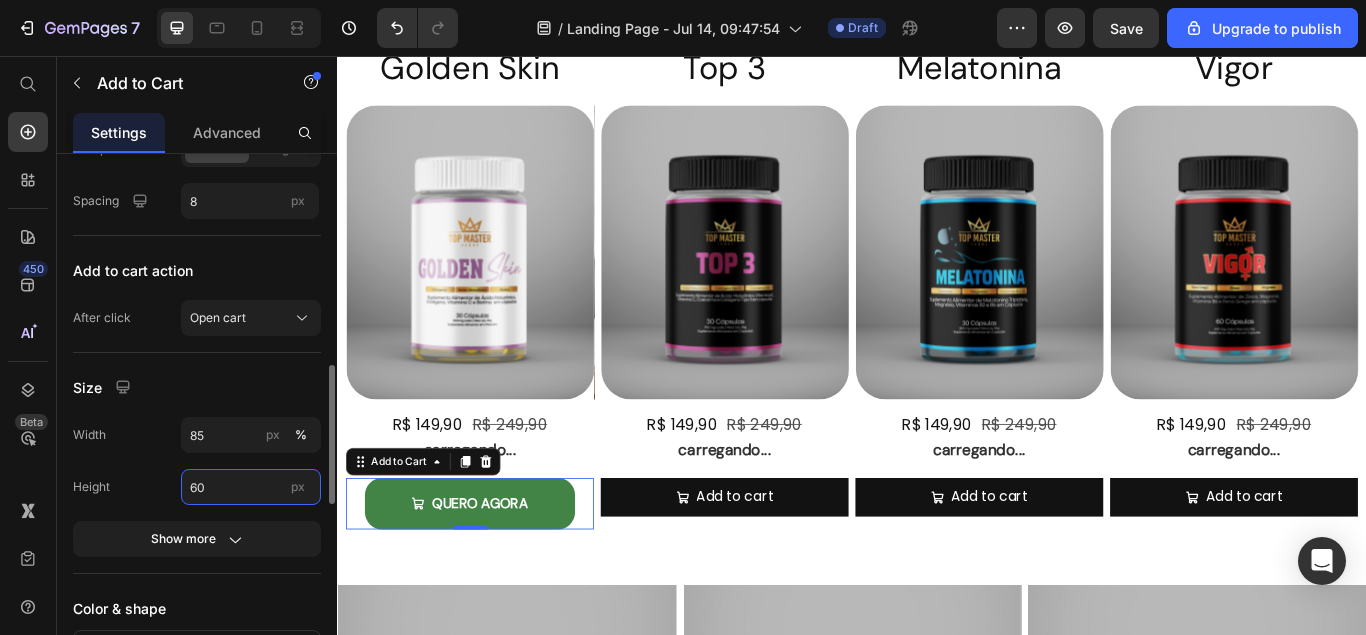 type on "6" 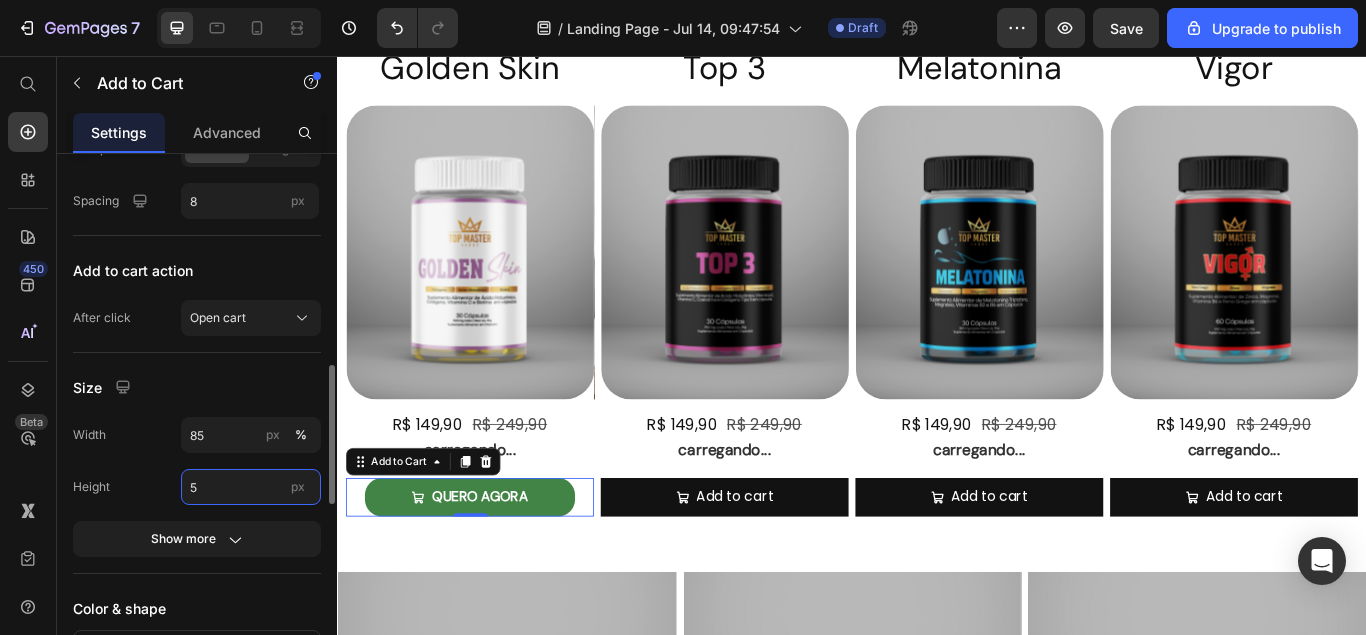type on "55" 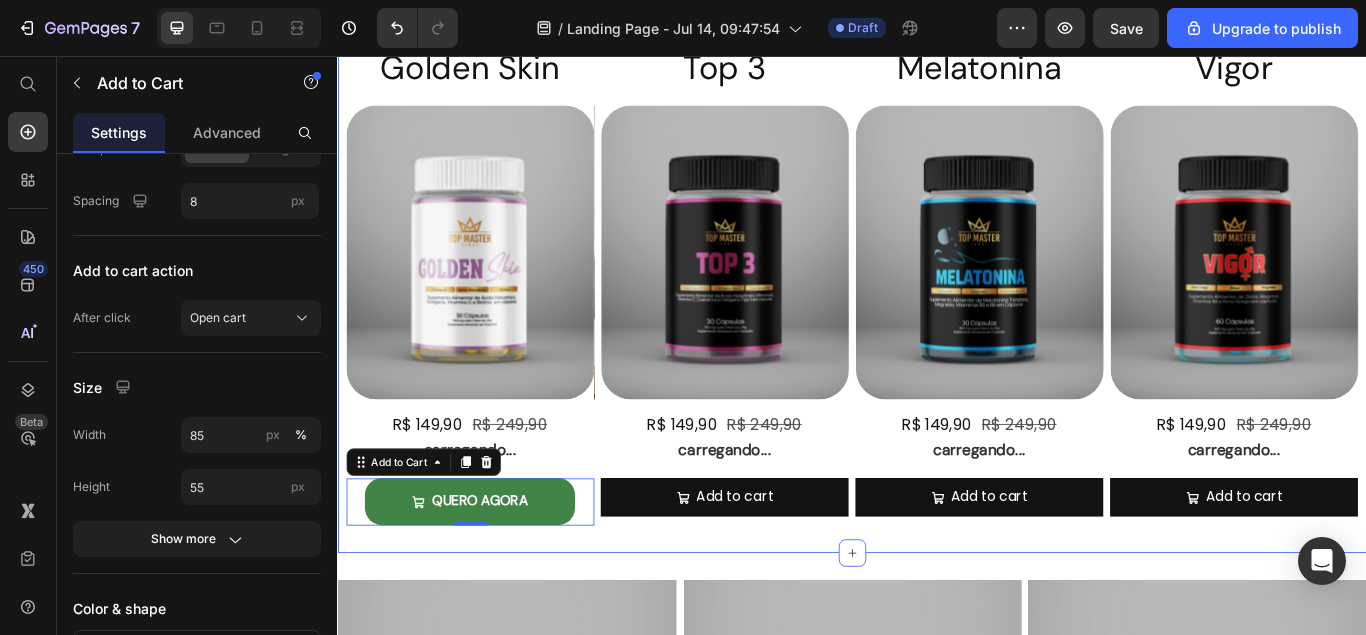 click on "Golden Skin Heading Product Images R$ 149,90 Product Price   [PRICE] Product Price   [PRICE] Product Price Row carregando... Text Block
QUERO AGORA Add to Cart   0 Product Top 3 Heading Product Images R$ 149,90 Product Price   [PRICE] Product Price   [PRICE] Product Price Row carregando... Text Block
Add to cart Add to Cart Product Melatonina Heading Product Images R$ 149,90 Product Price   [PRICE] Product Price   [PRICE] Product Price Row carregando... Text Block
Add to cart Add to Cart Product Vigor Heading Product Images R$ 149,90 Product Price   [PRICE] Product Price   [PRICE] Product Price Row carregando... Text Block
Add to cart Add to Cart Product Row Section 2" at bounding box center (937, 323) 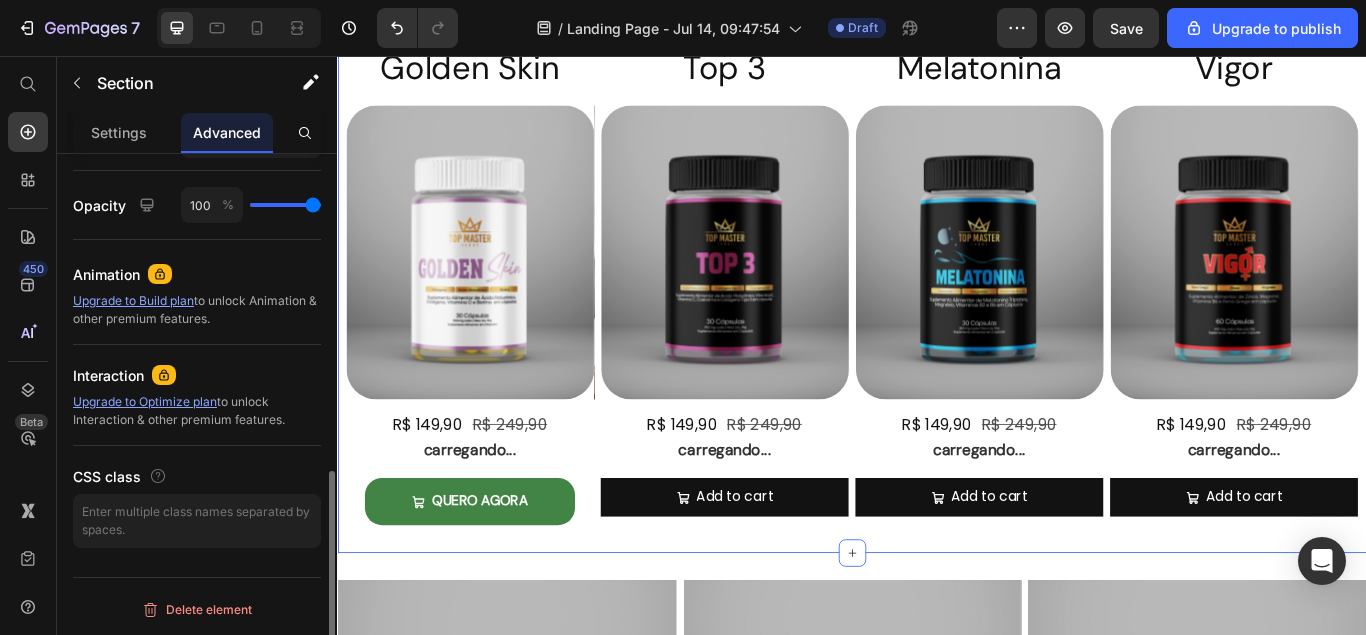 scroll, scrollTop: 0, scrollLeft: 0, axis: both 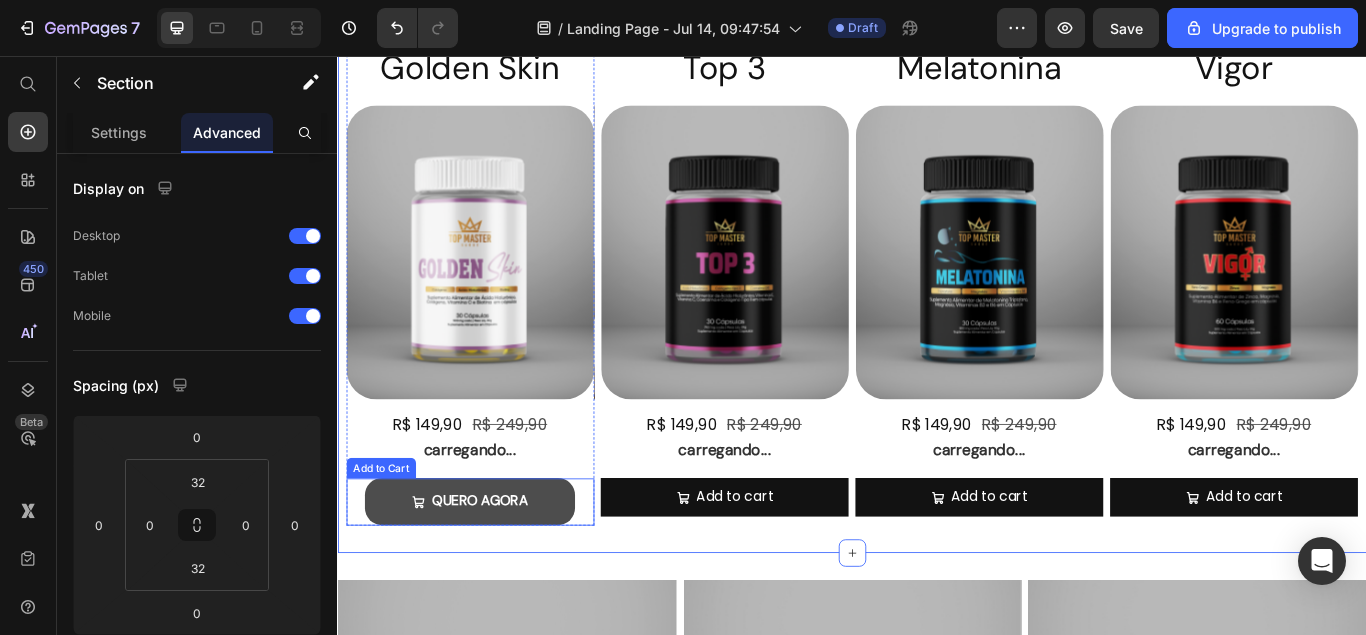 click on "QUERO AGORA" at bounding box center (492, 575) 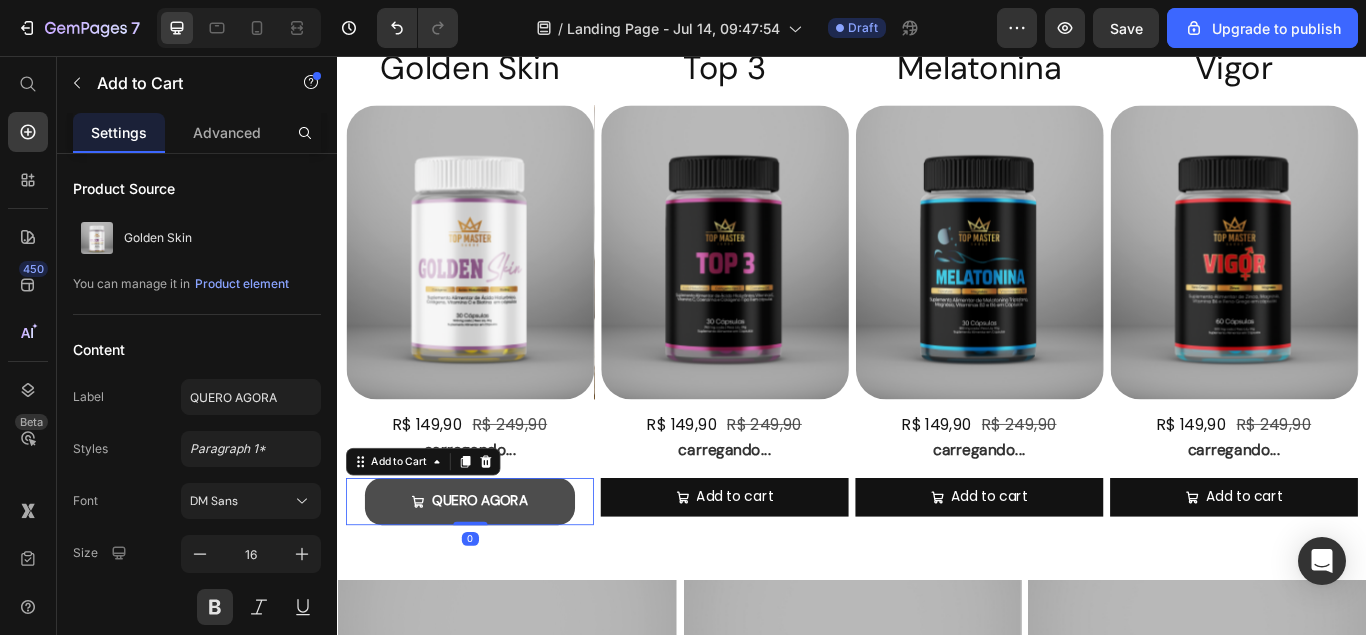 type 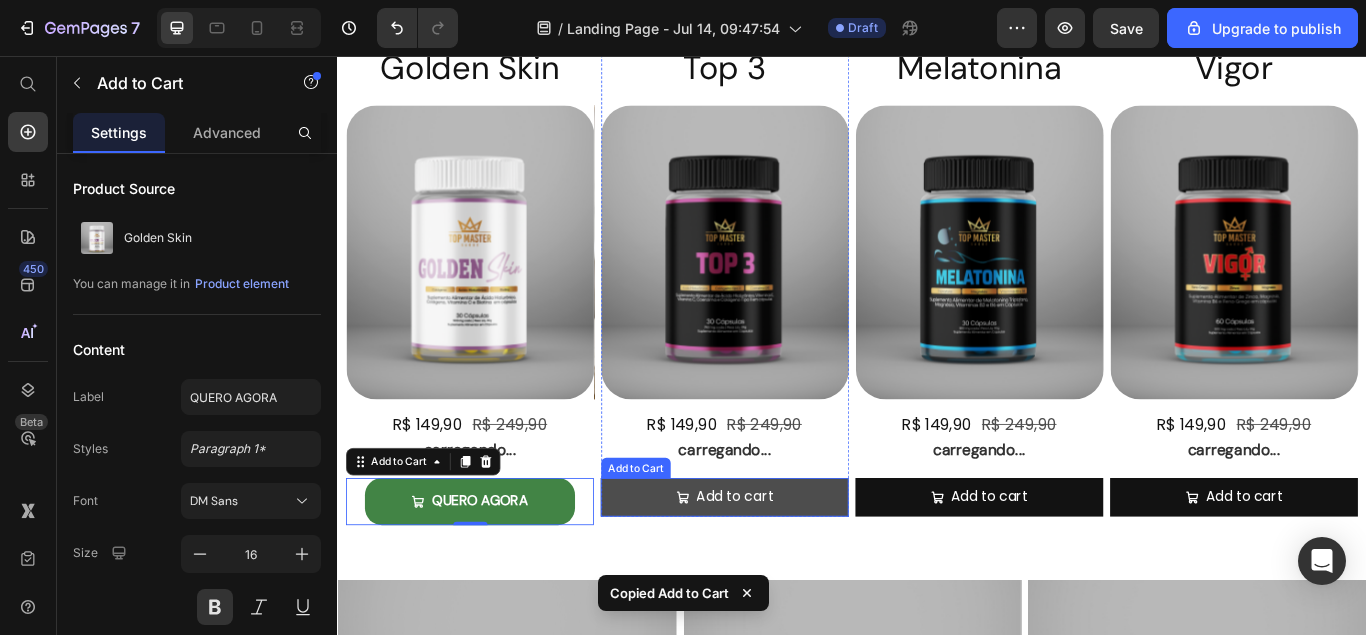 click on "Add to cart" at bounding box center (788, 570) 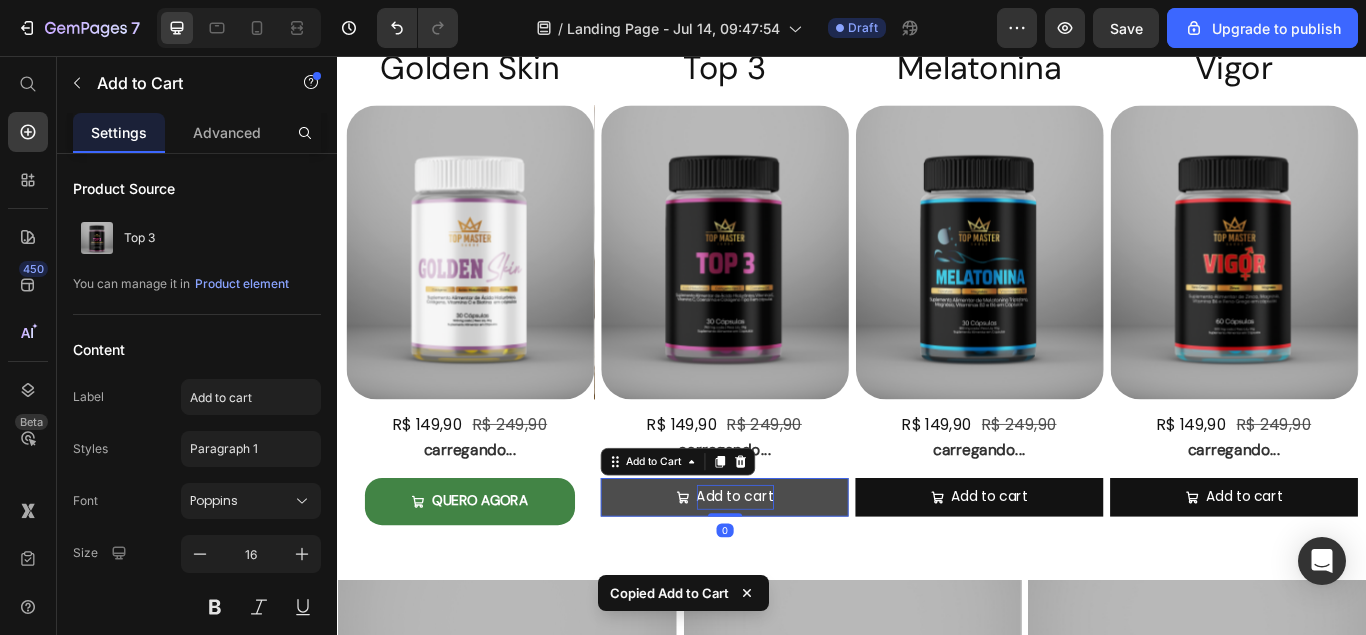 type 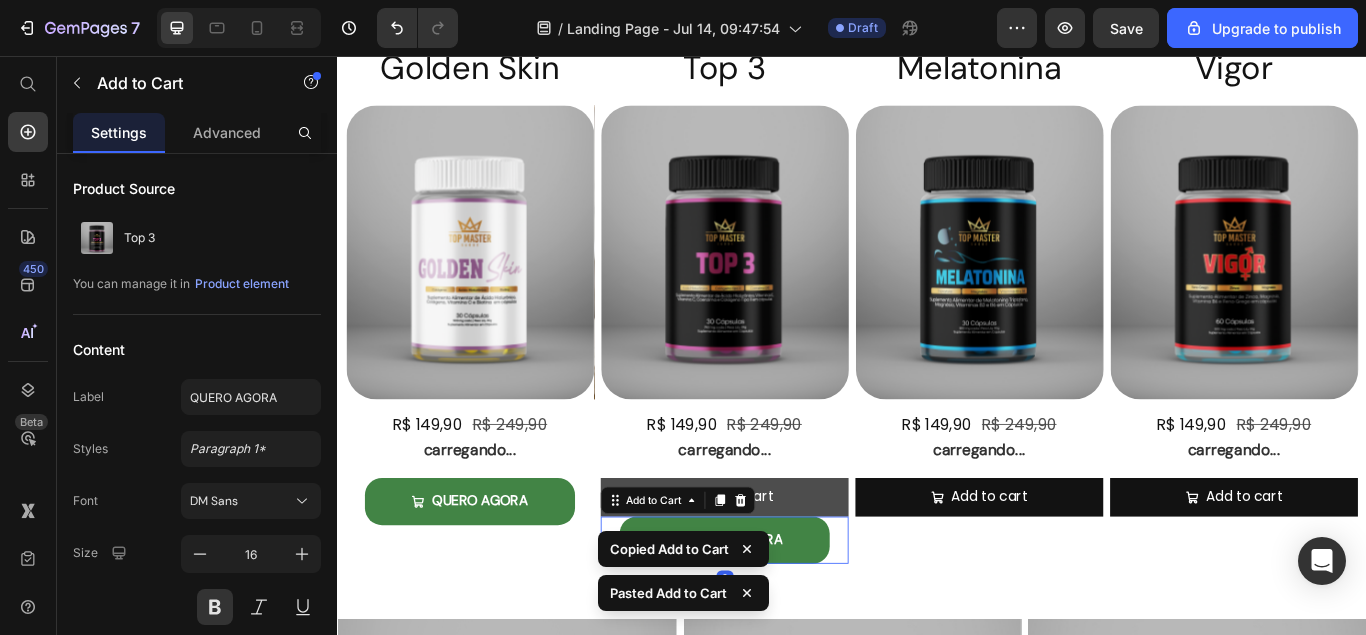 click on "Add to cart" at bounding box center (788, 570) 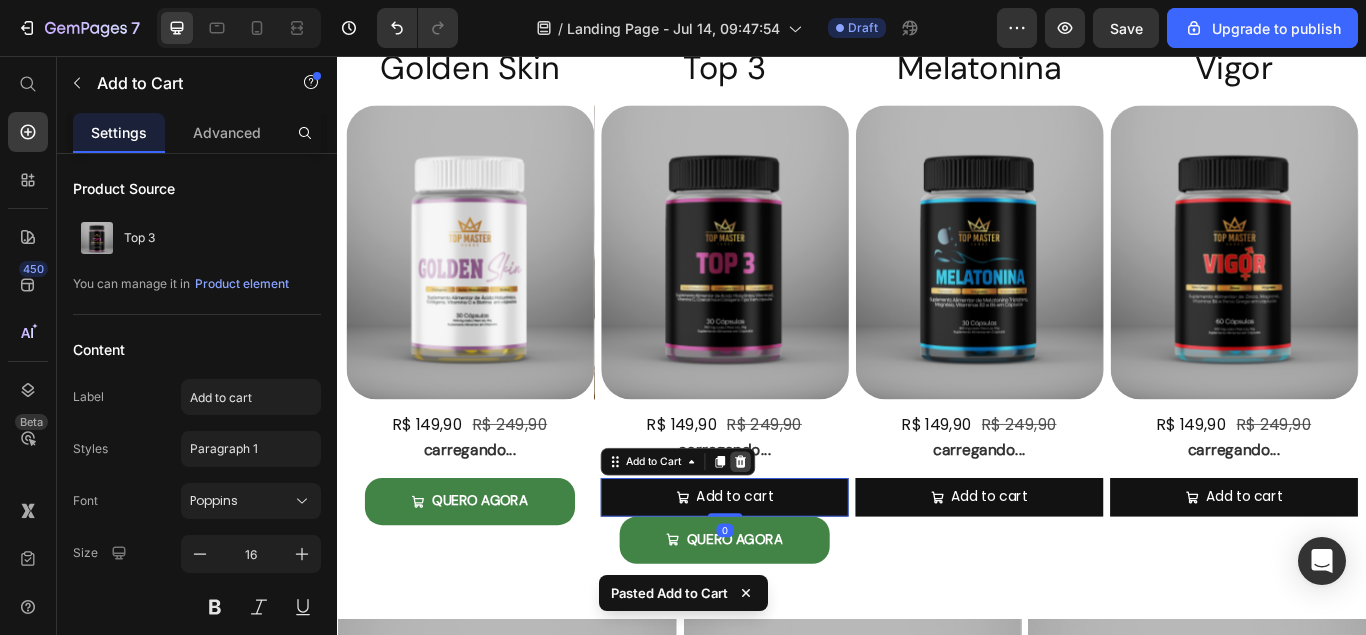 click 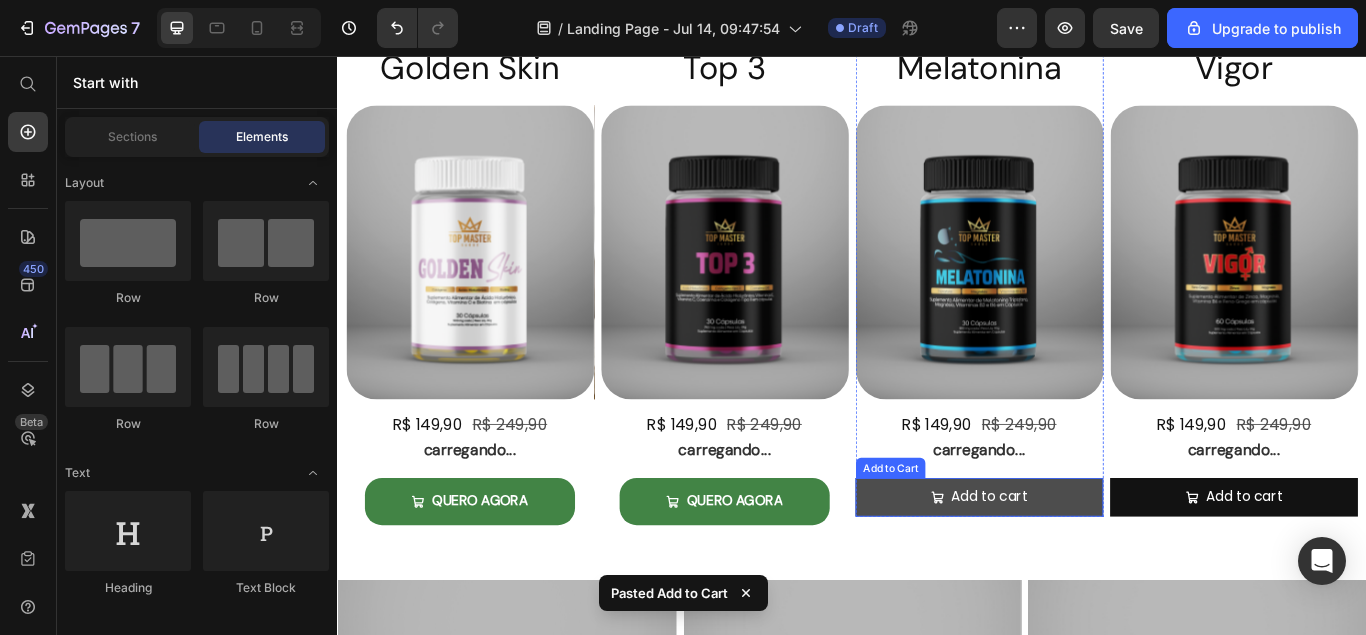 click on "Add to cart" at bounding box center (1085, 570) 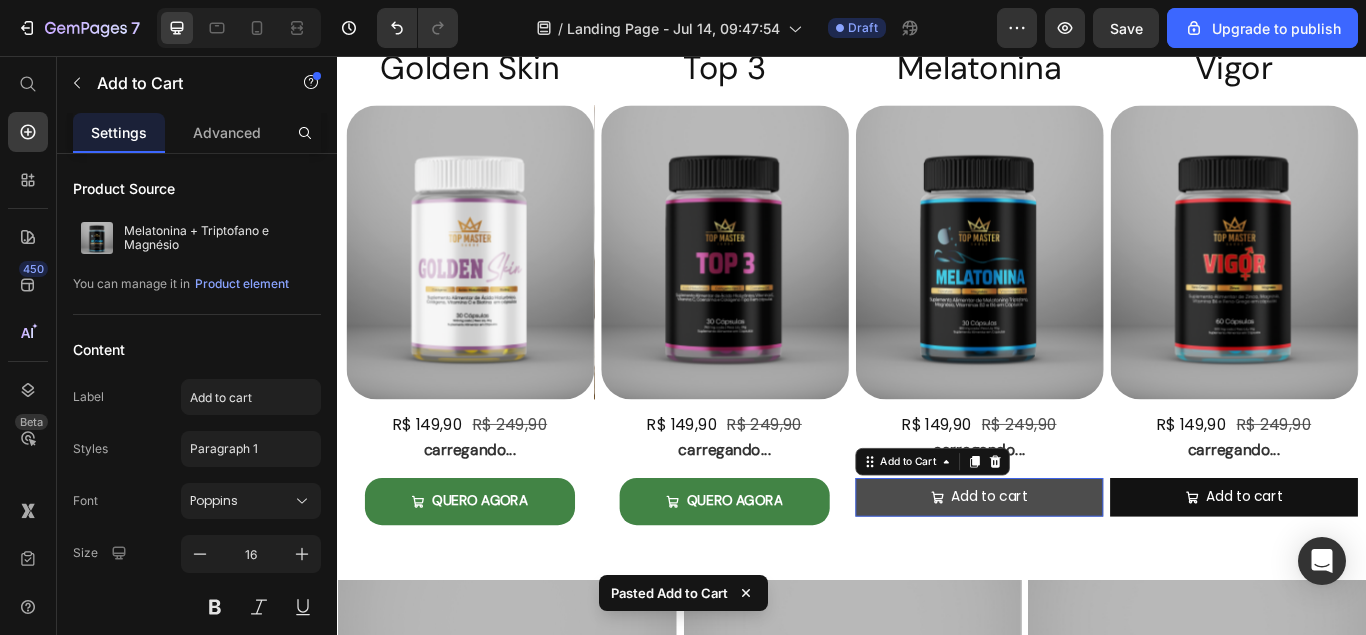 type 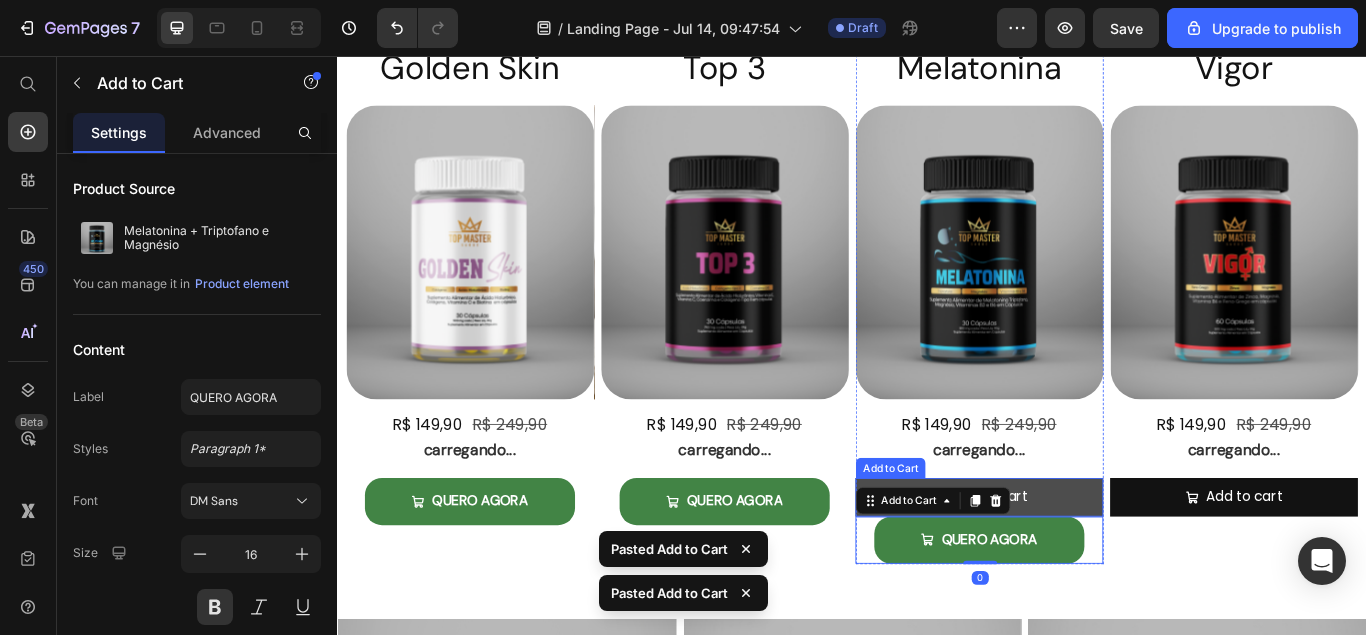 click on "Add to cart" at bounding box center [1085, 570] 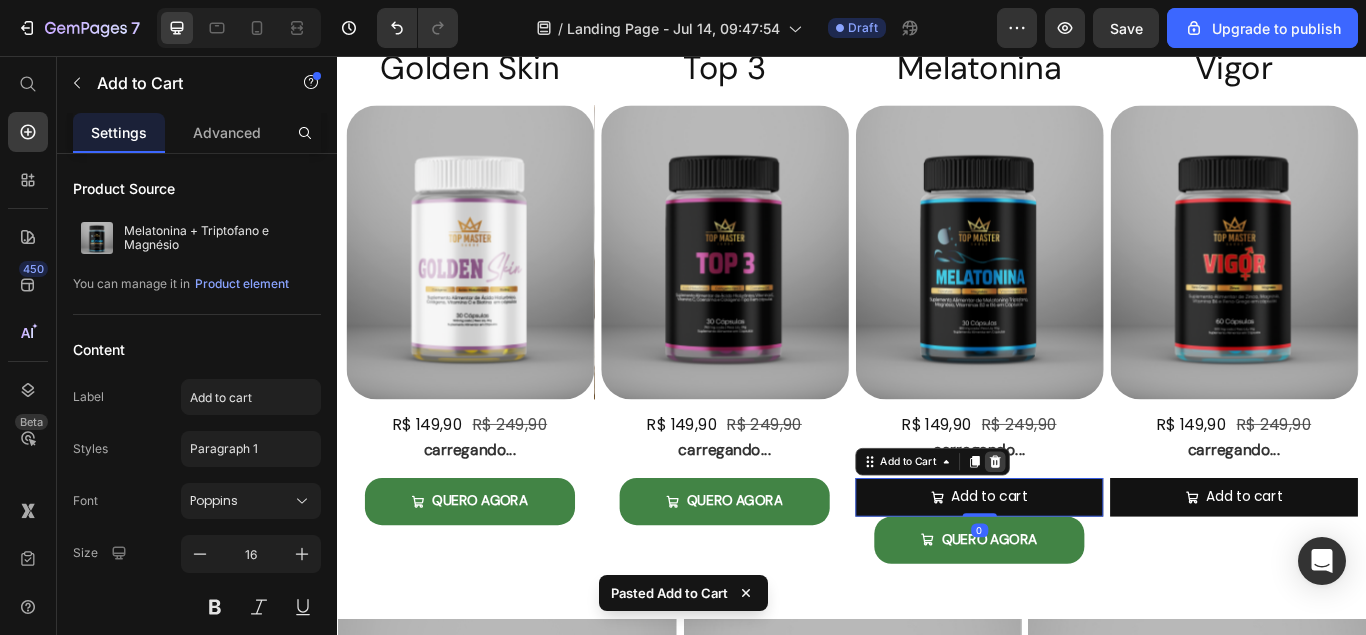 click 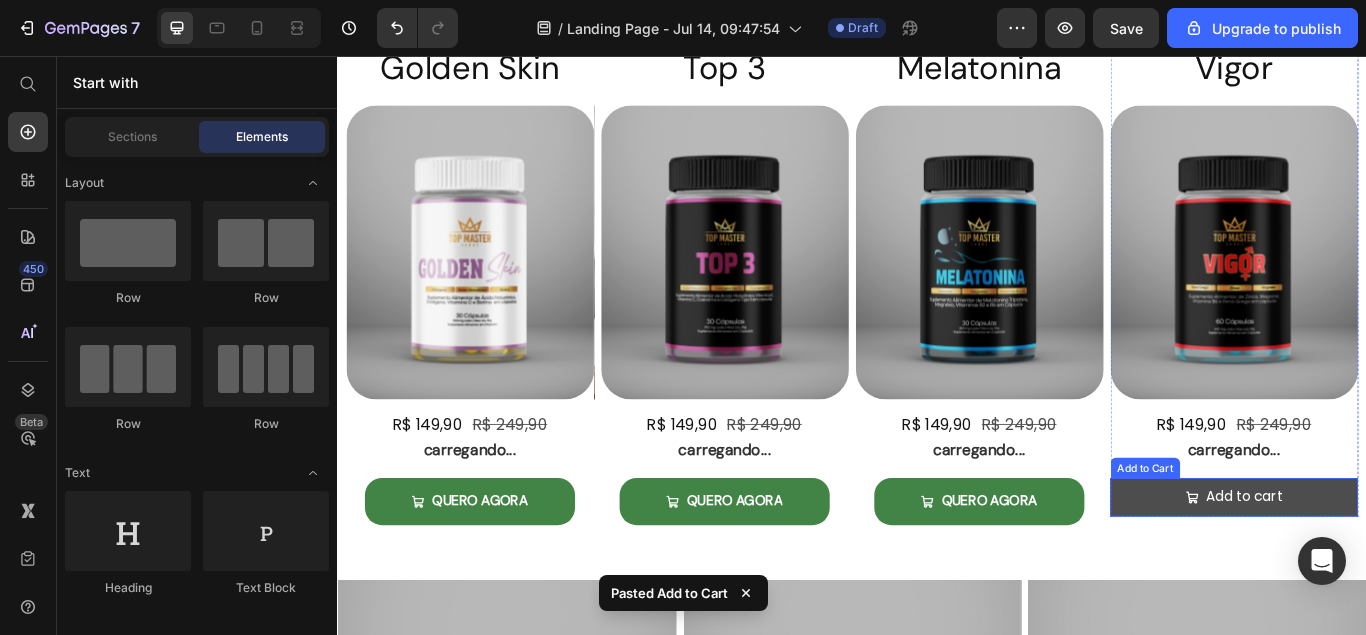 click on "Add to cart" at bounding box center [1382, 570] 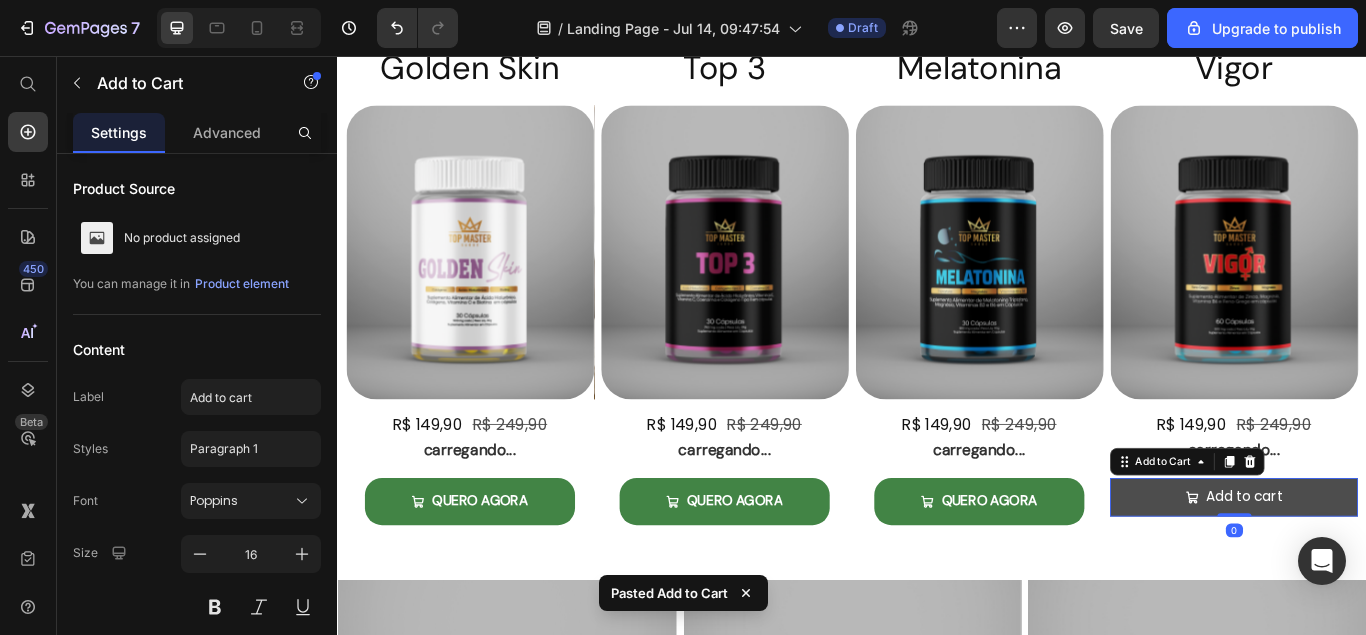 type 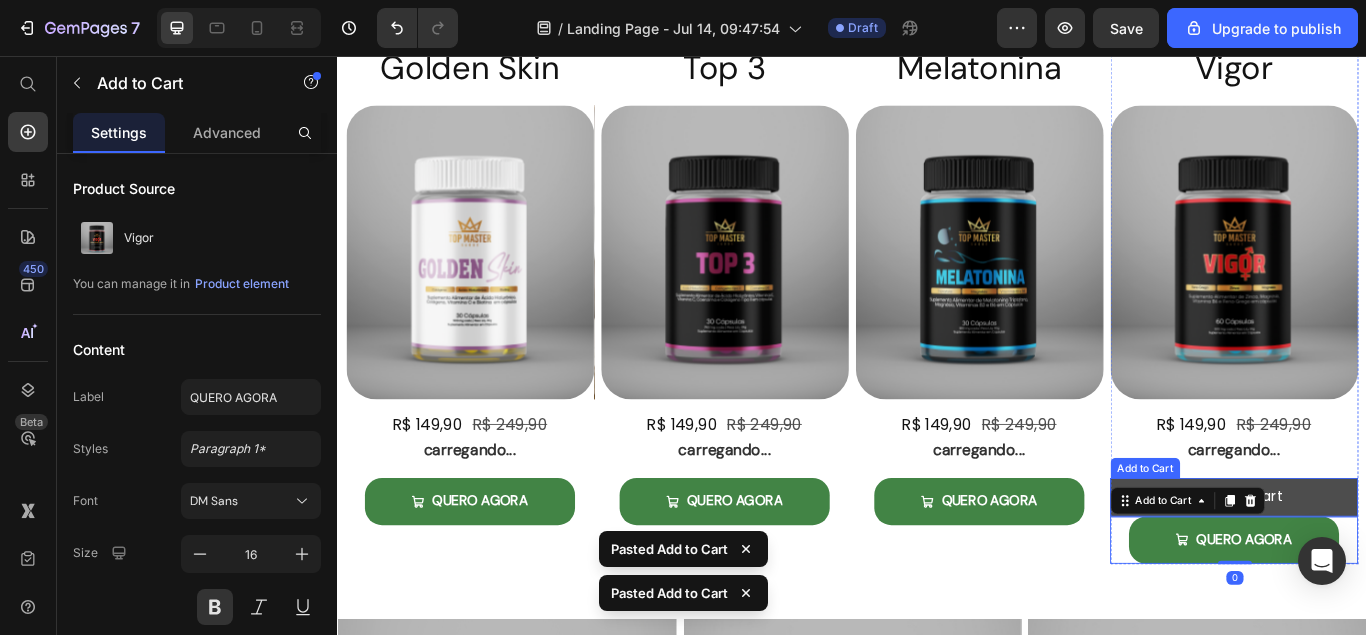 click on "Add to cart" at bounding box center [1382, 570] 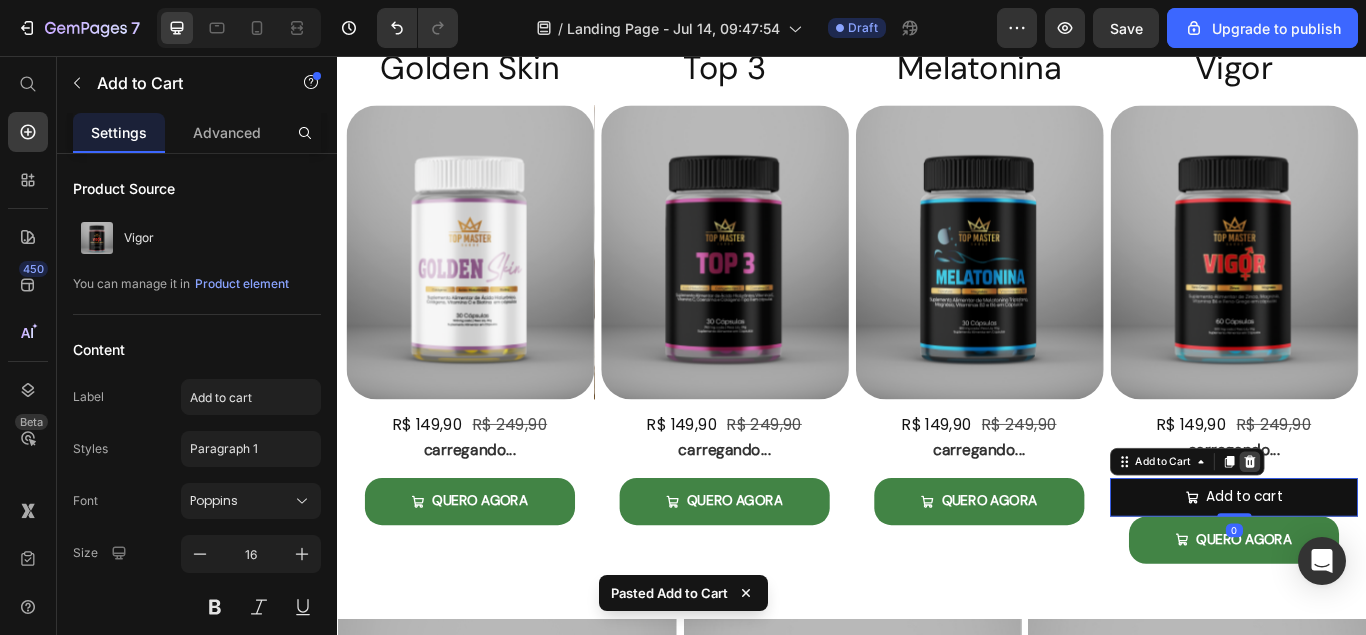 click 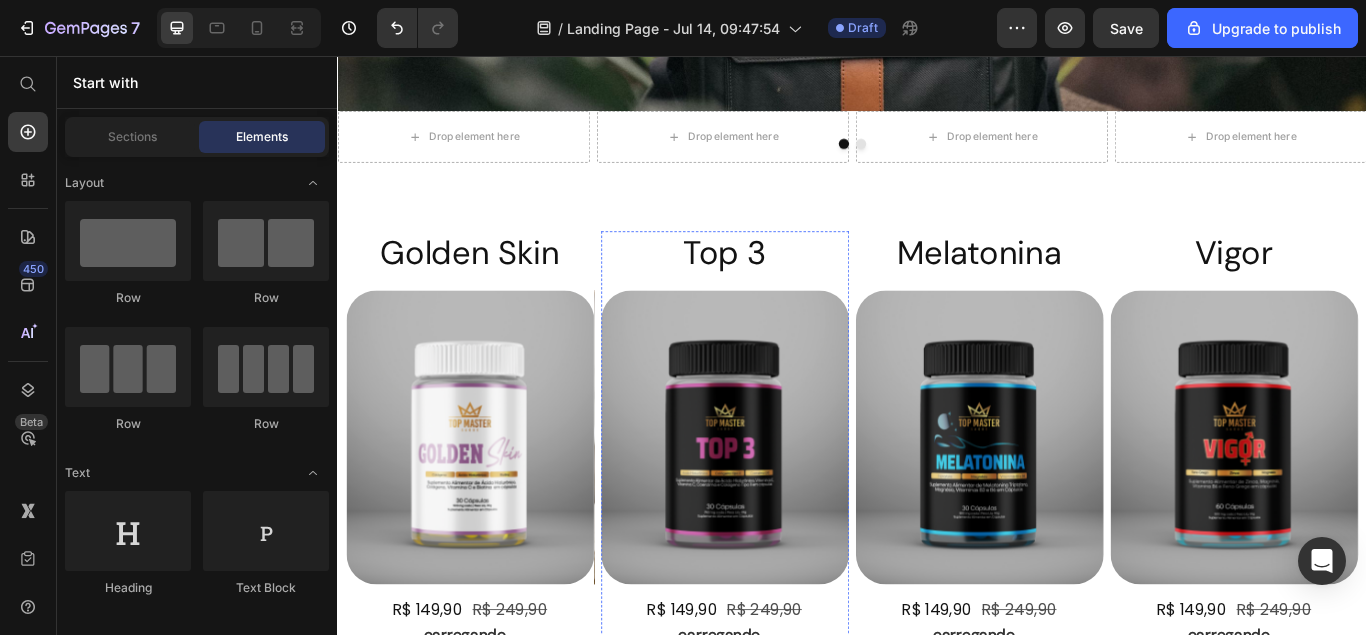 scroll, scrollTop: 400, scrollLeft: 0, axis: vertical 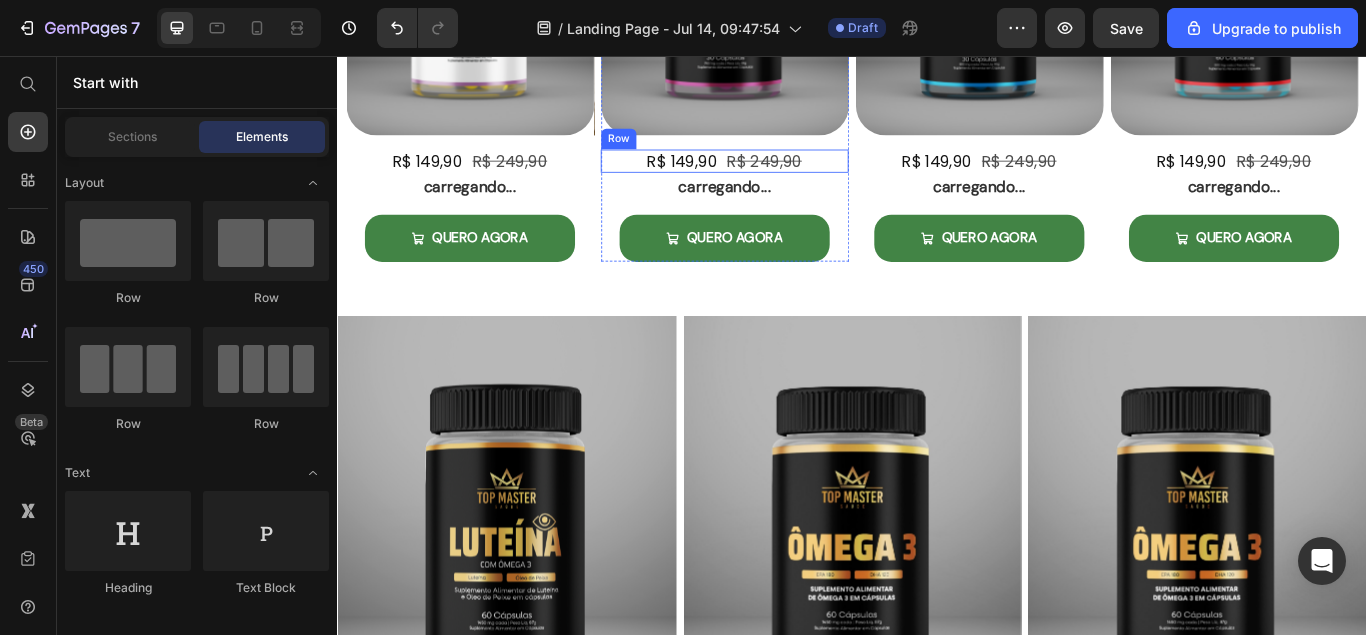 click on "R$ 149,90 Product Price R$ 249,90 Product Price Row" at bounding box center [788, 178] 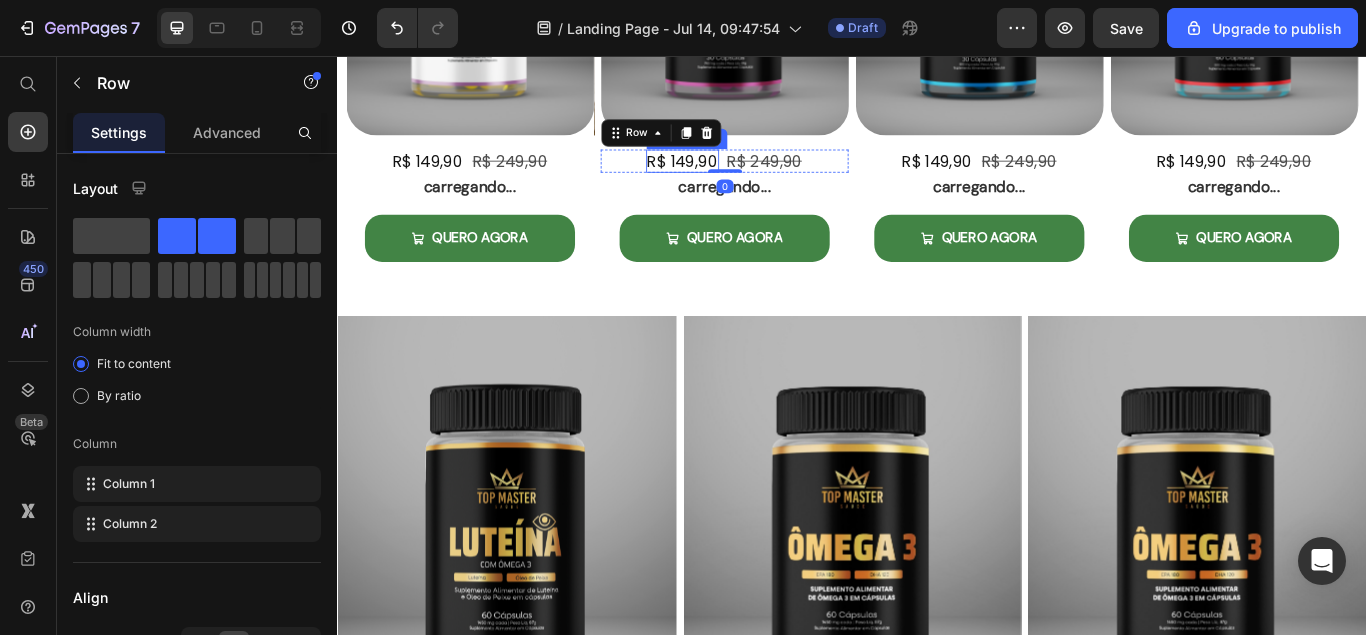 click on "R$ 149,90" at bounding box center [739, 178] 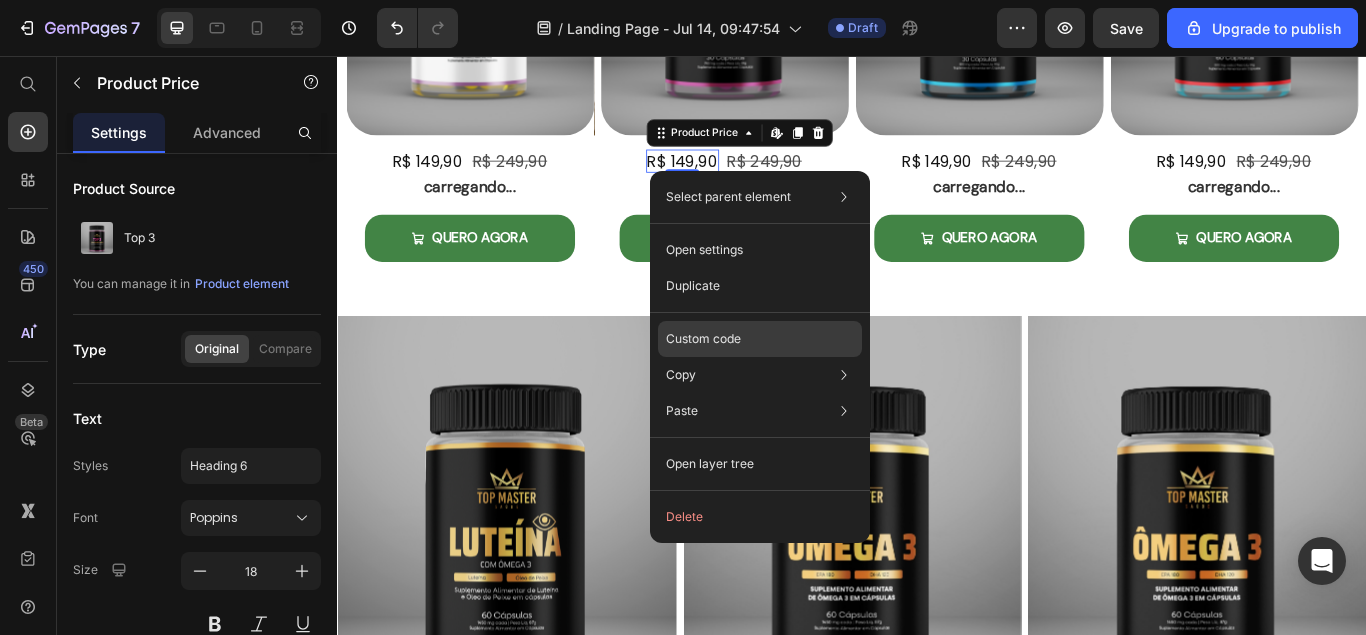 click on "Custom code" 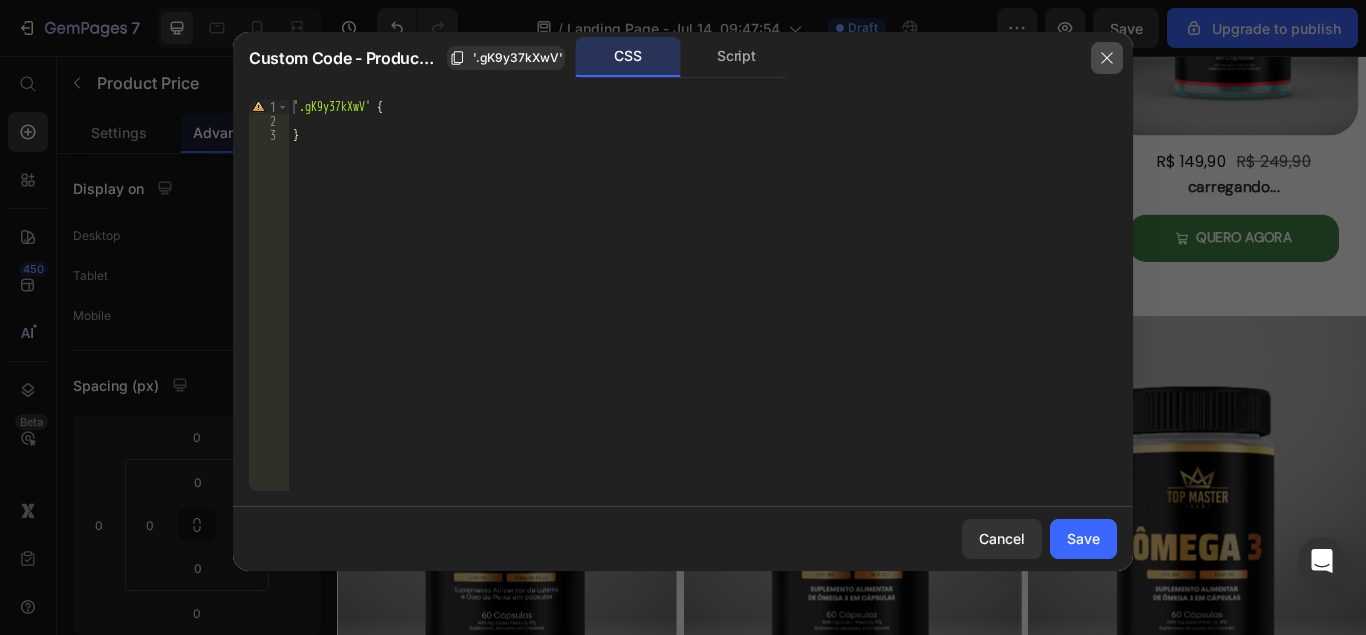 drag, startPoint x: 1106, startPoint y: 63, endPoint x: 893, endPoint y: 12, distance: 219.02055 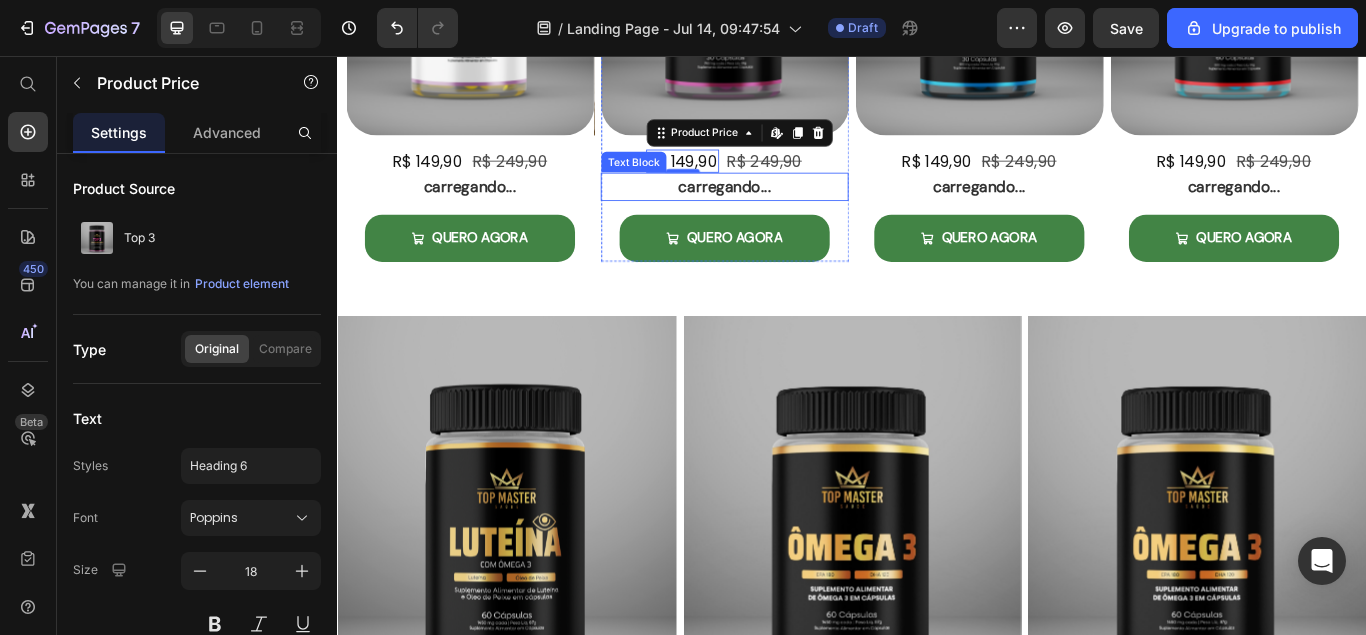 click on "carregando..." at bounding box center [788, 208] 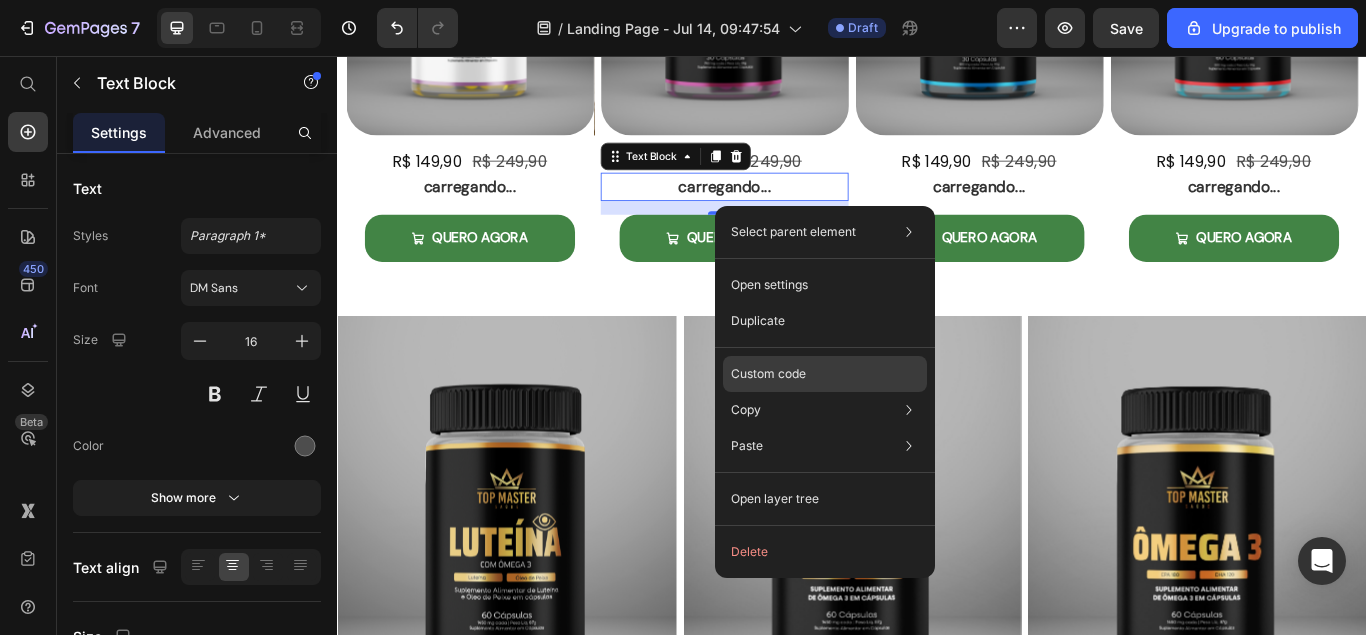 click on "Custom code" 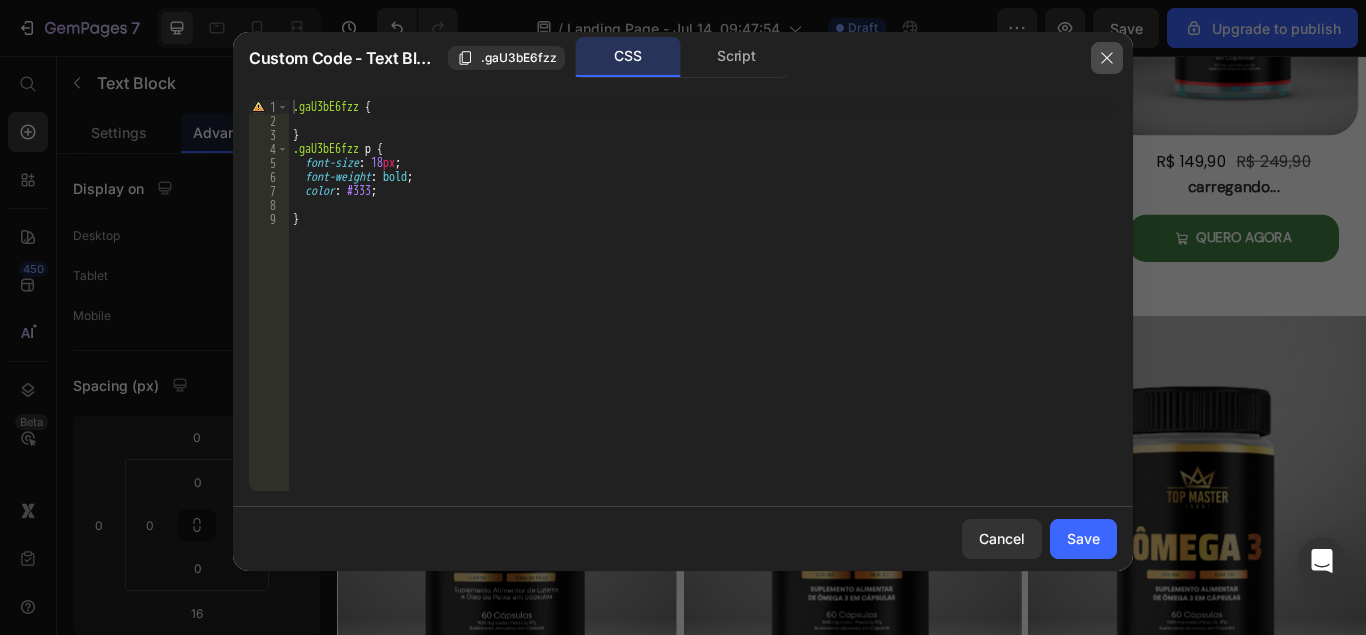 click 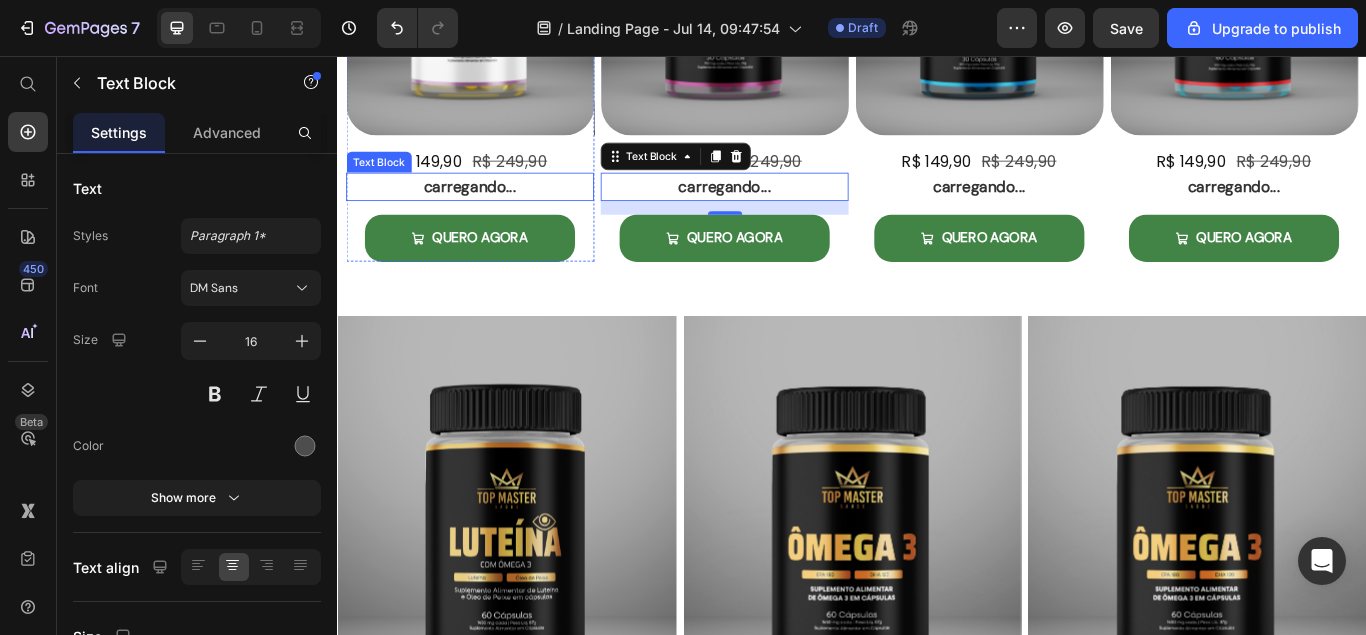 click on "carregando..." at bounding box center [491, 208] 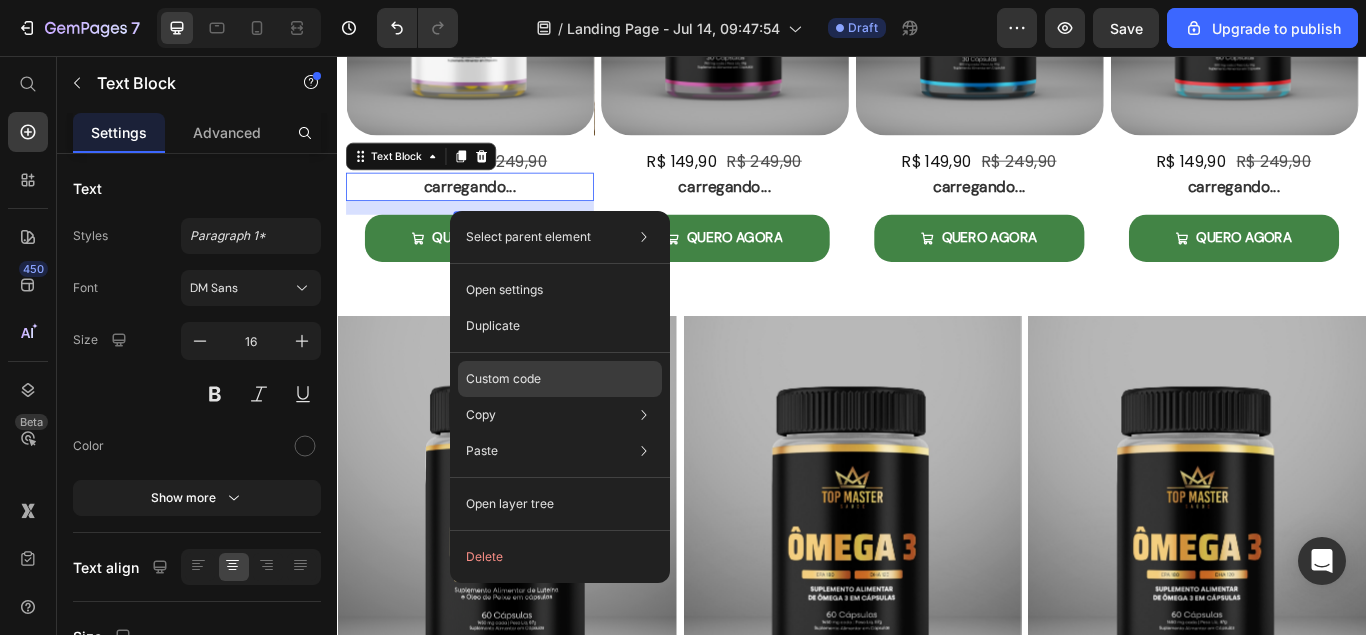 click on "Custom code" 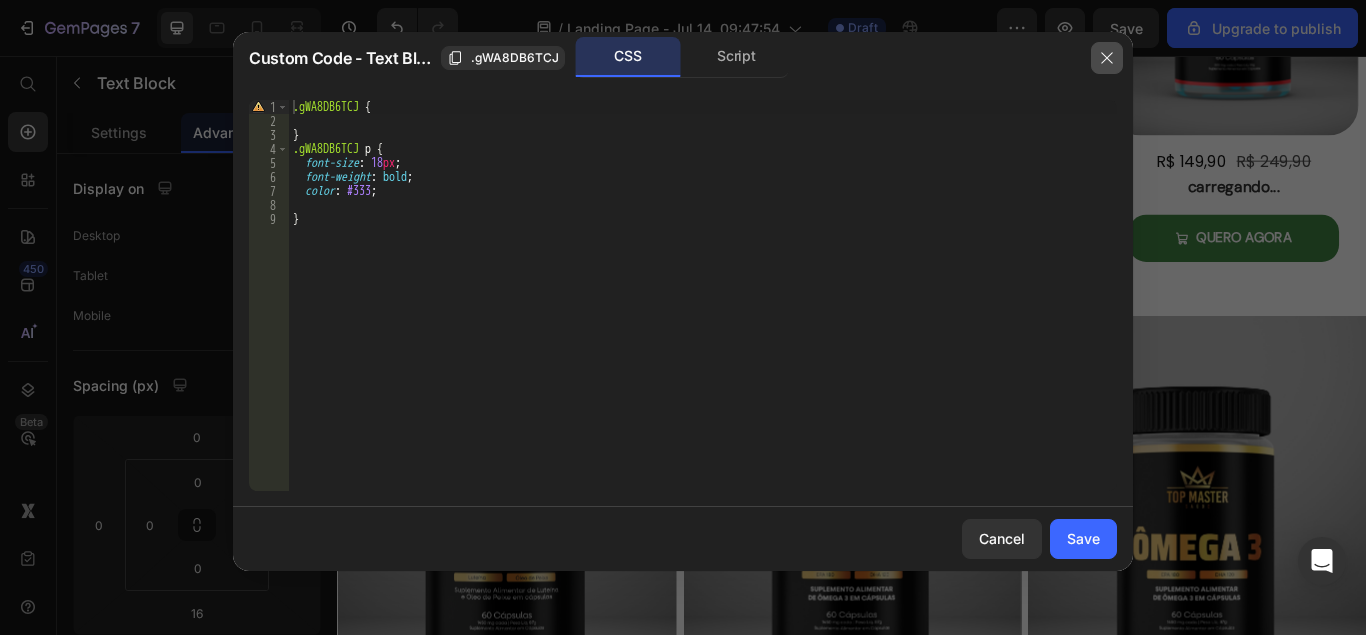 click 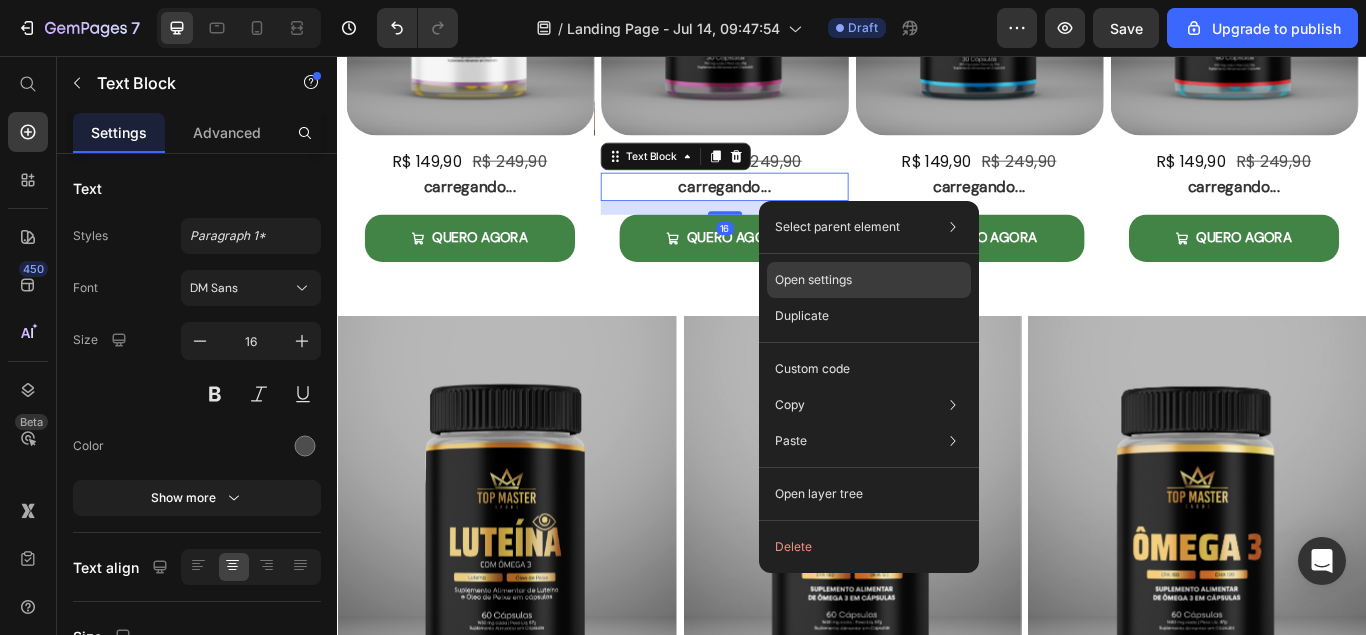 click on "Open settings" at bounding box center (813, 280) 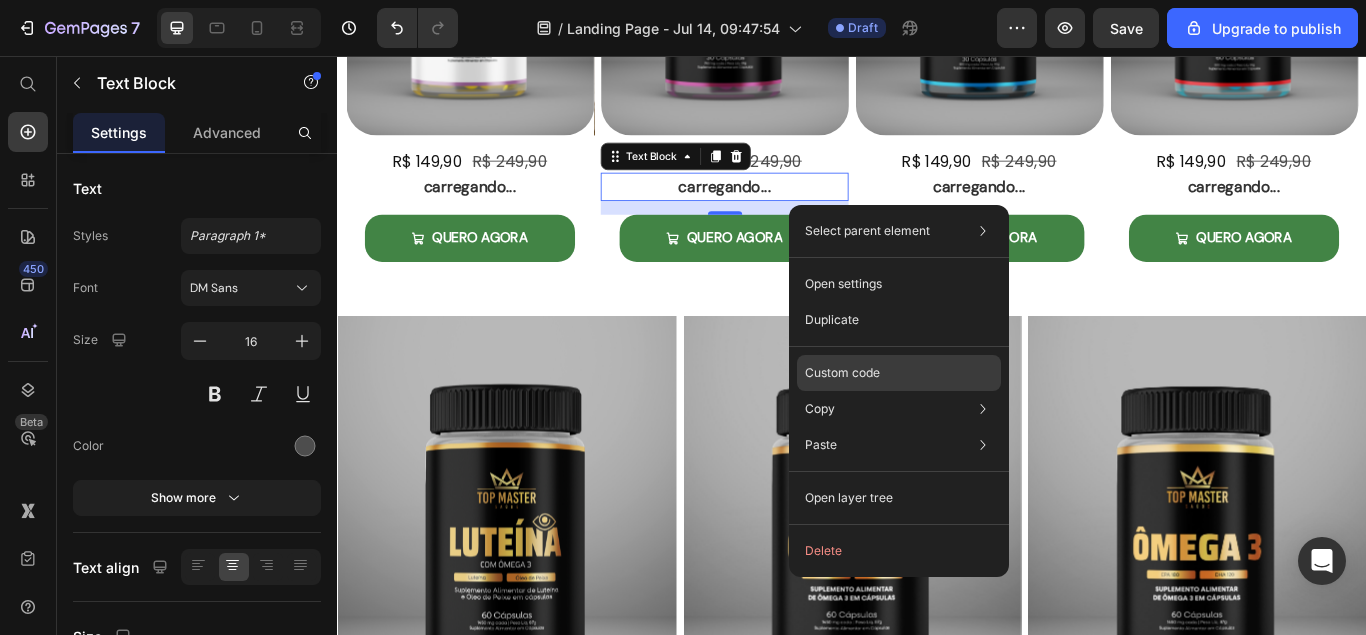 click on "Custom code" 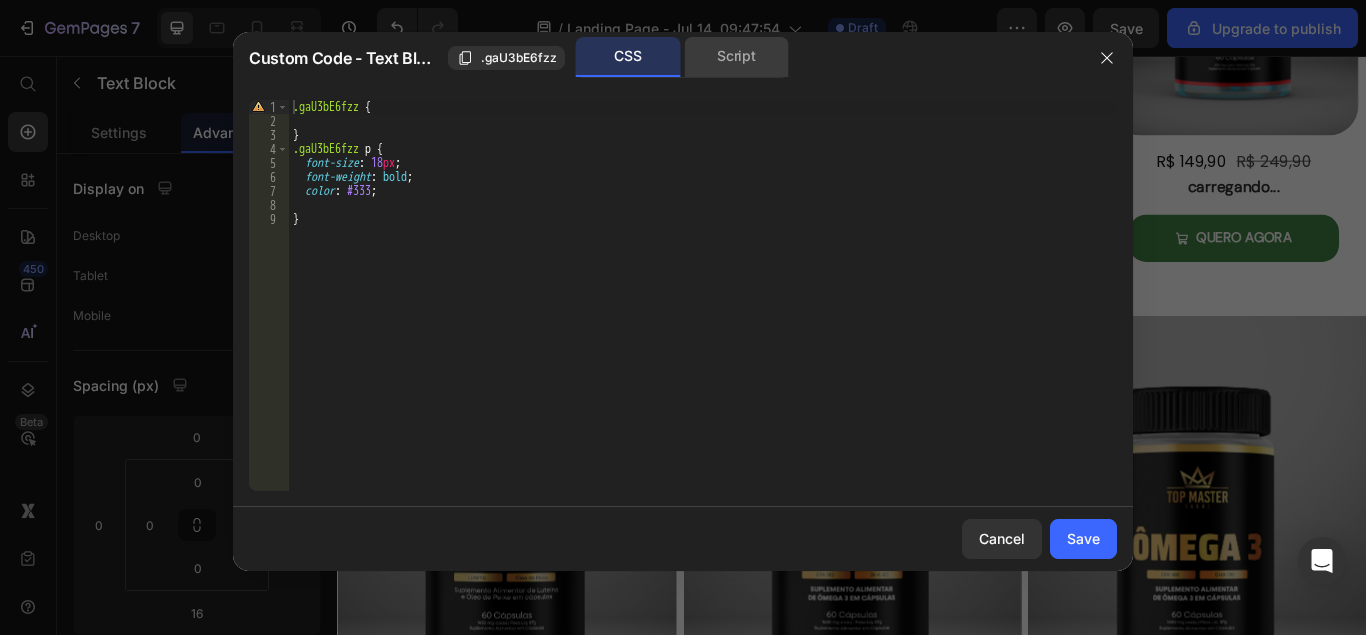 click on "Script" 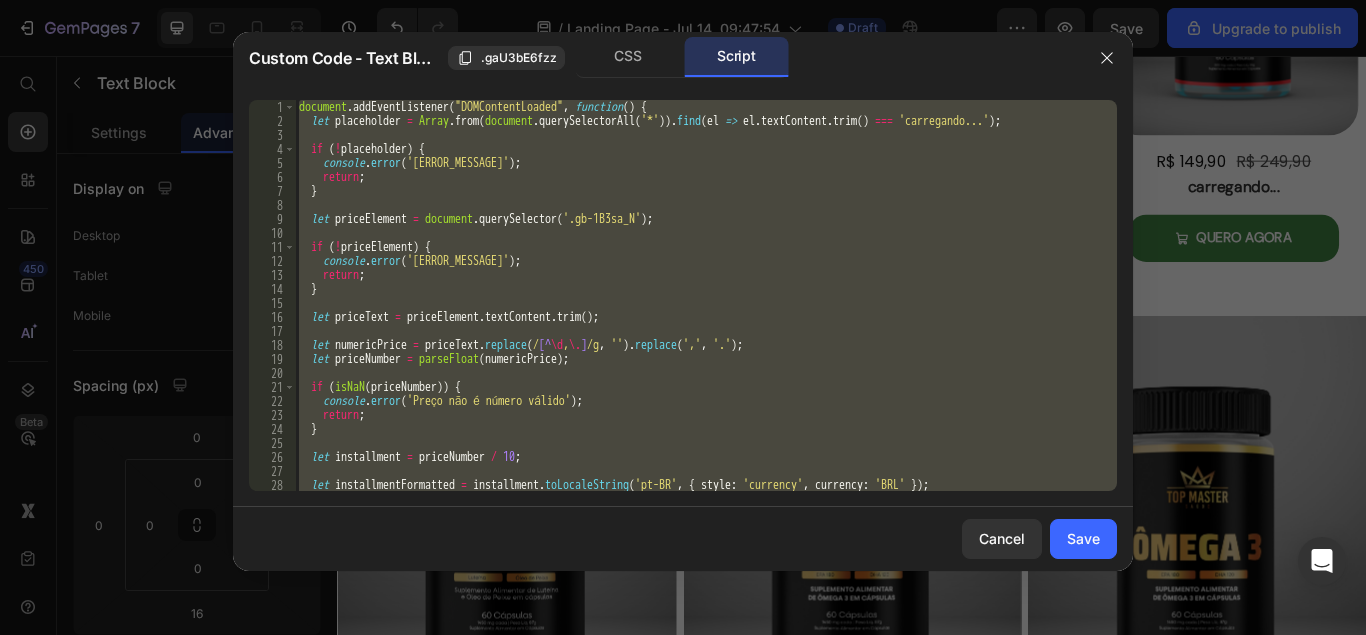 type on "});" 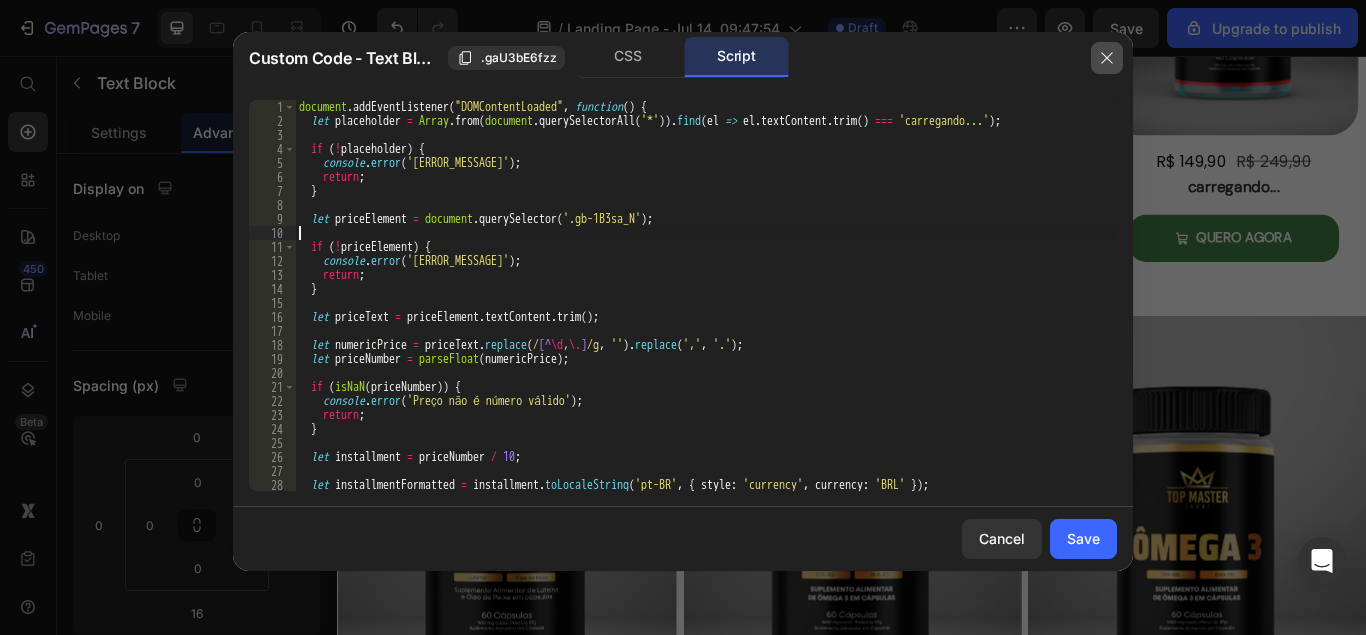 click 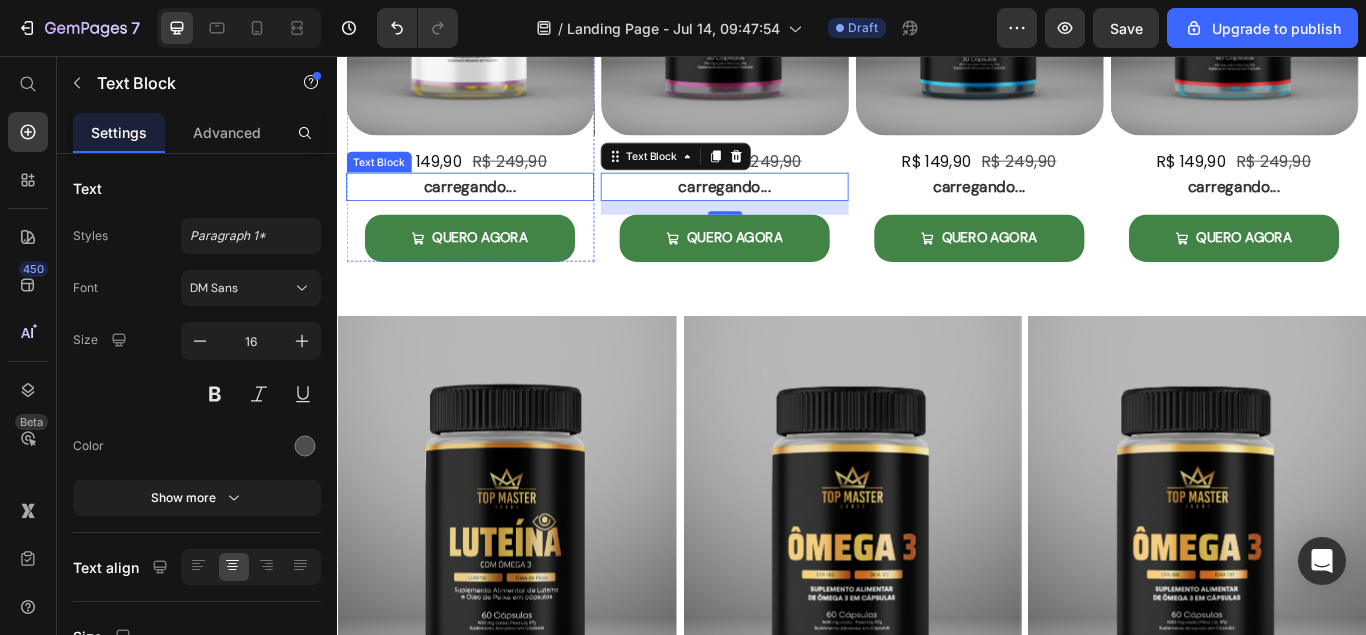 click on "R$ 249,90" at bounding box center (538, 178) 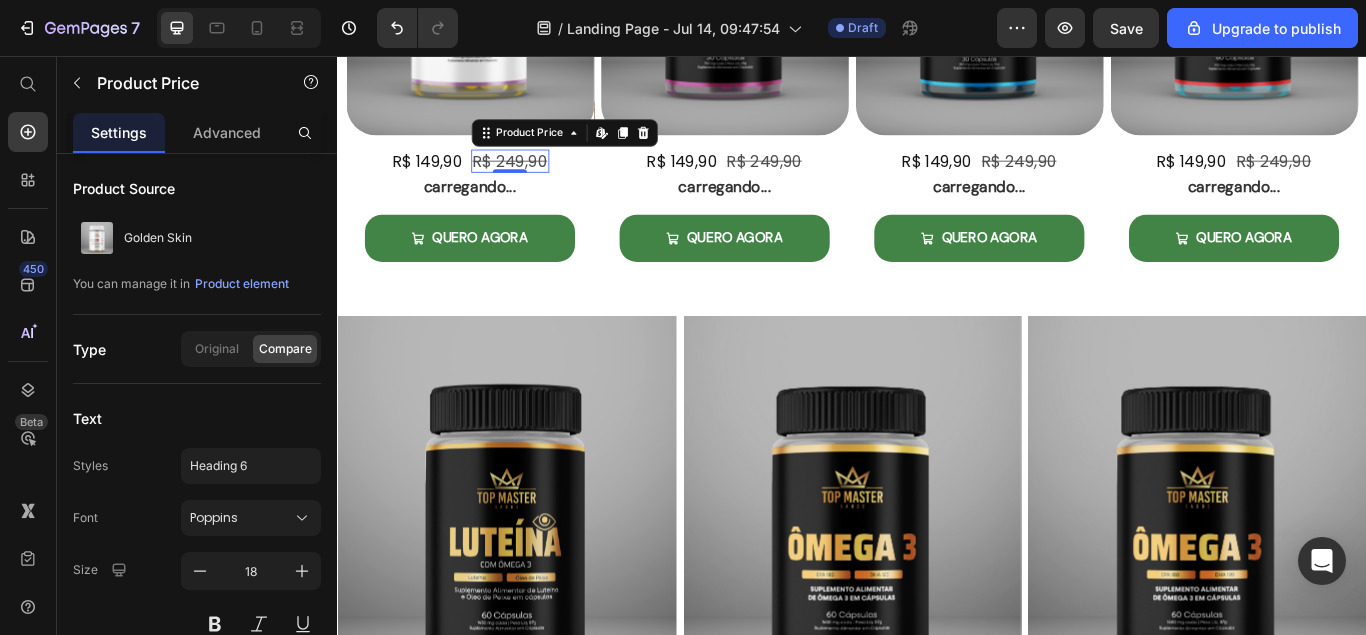 click on "R$ 149,90" at bounding box center [442, 178] 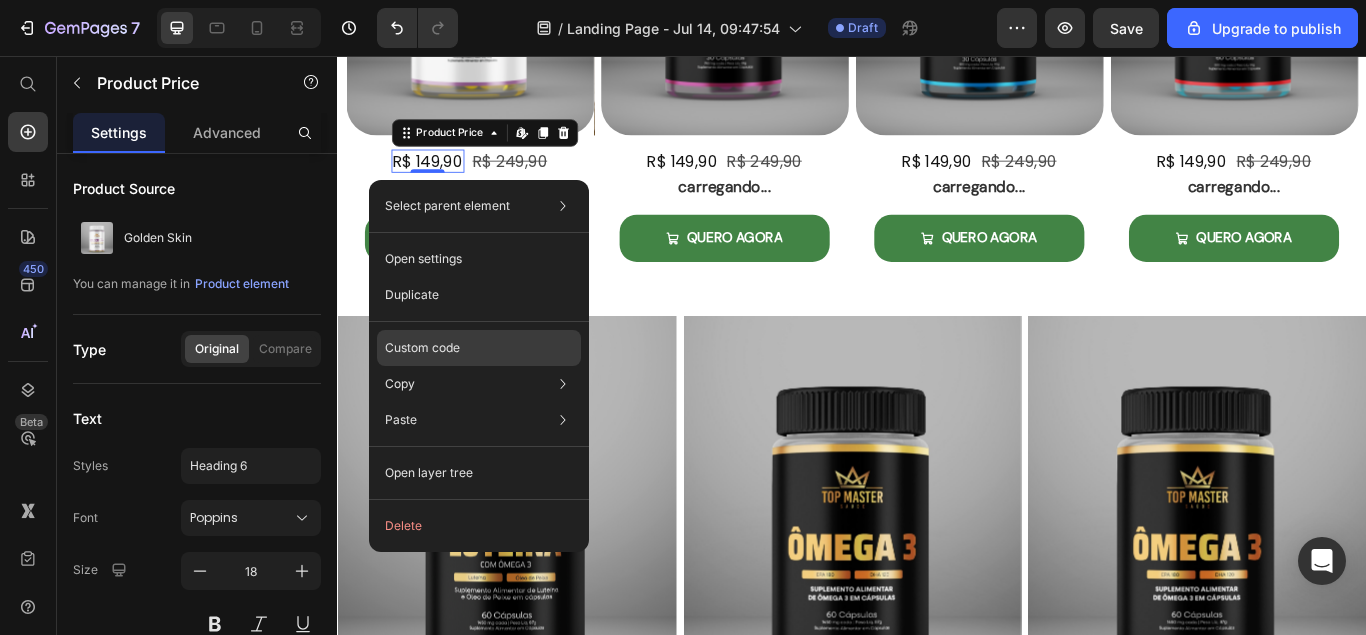 click on "Custom code" 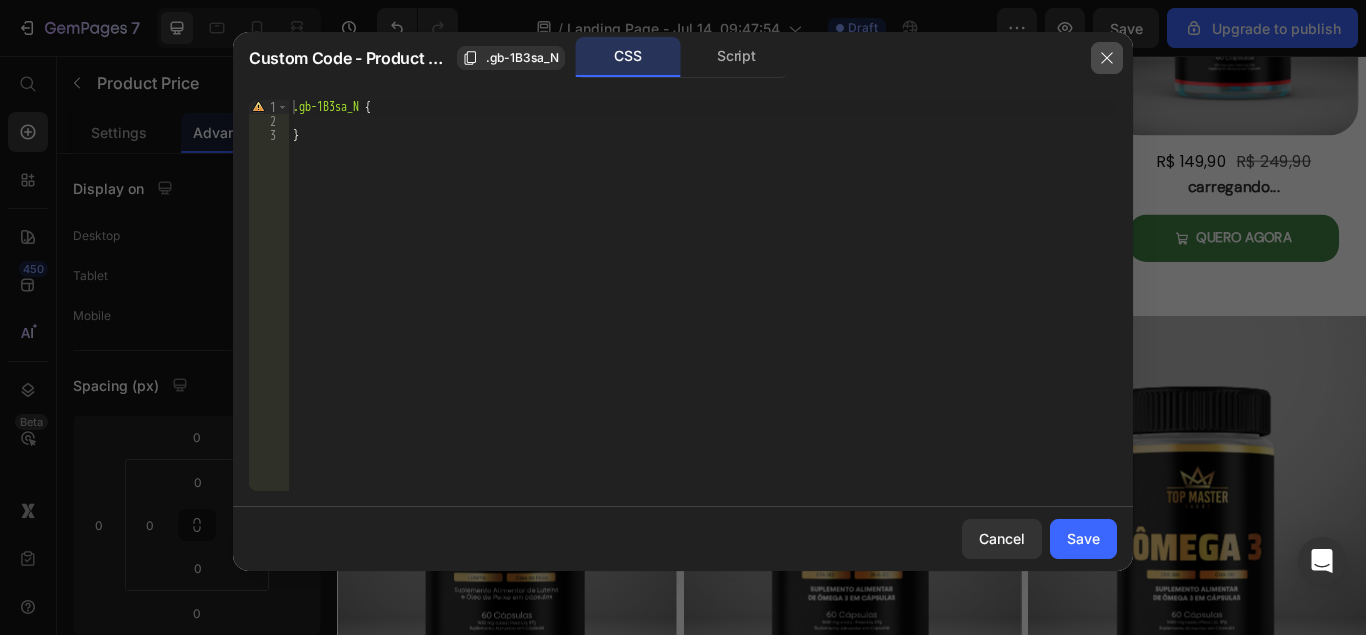 click 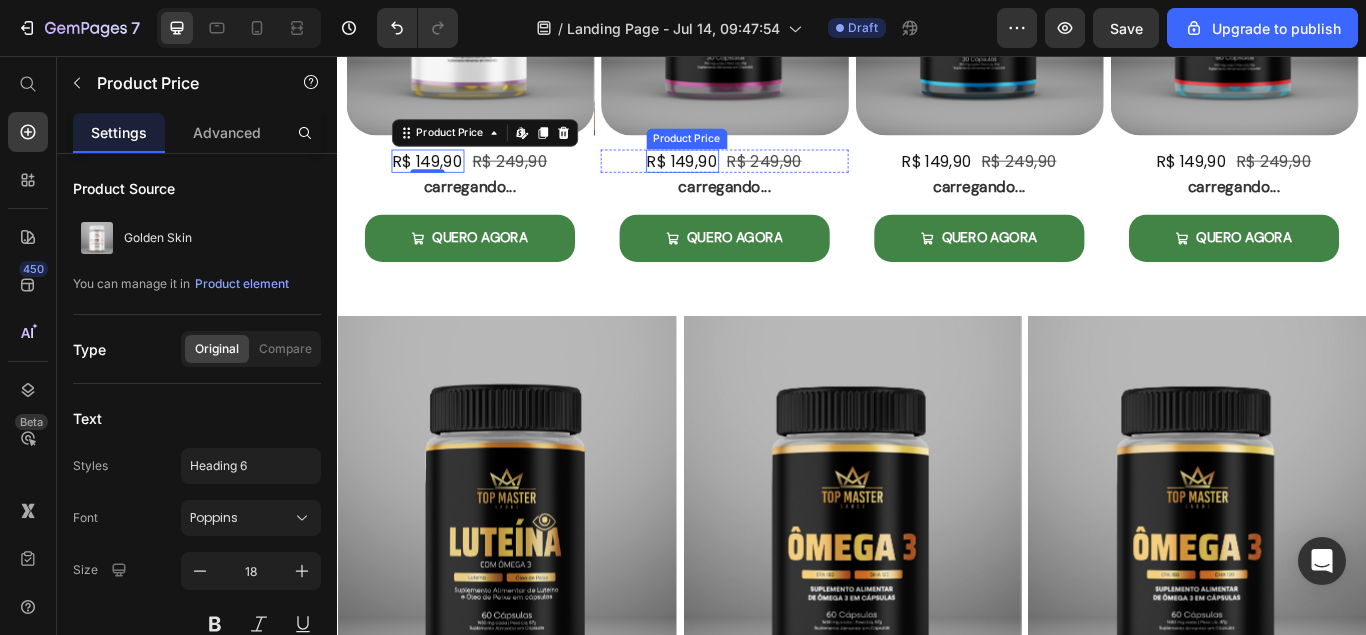 click on "R$ 149,90" at bounding box center [739, 178] 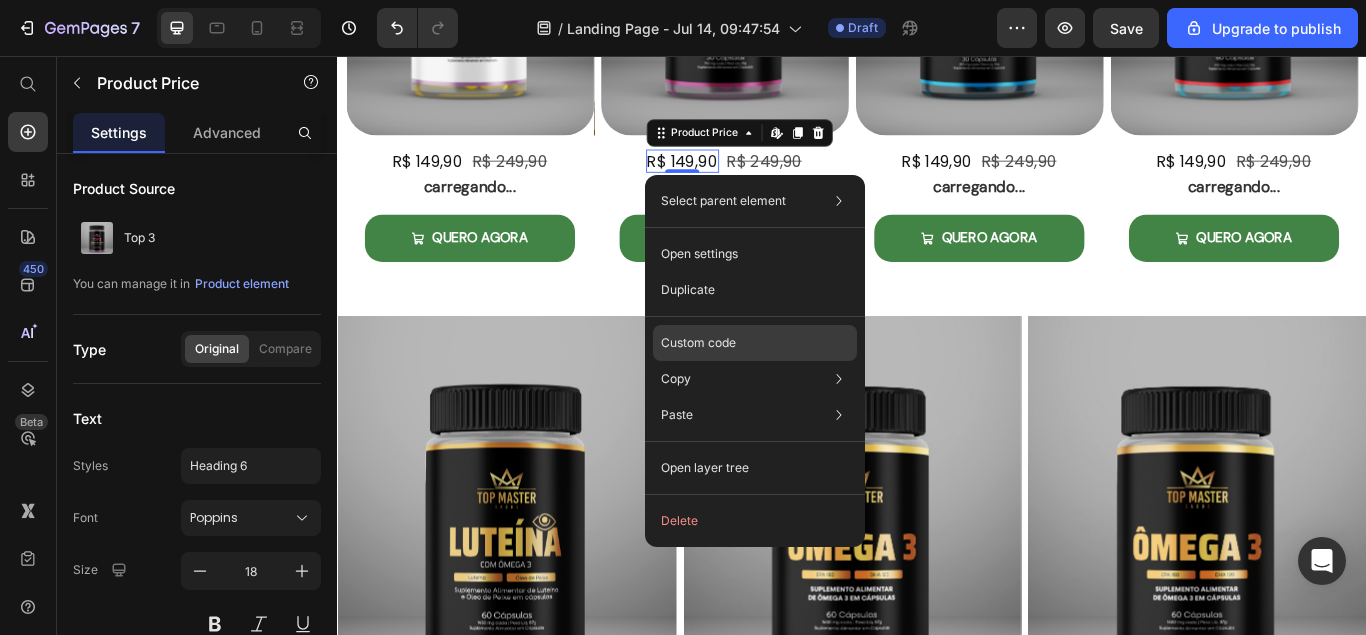 click on "Custom code" 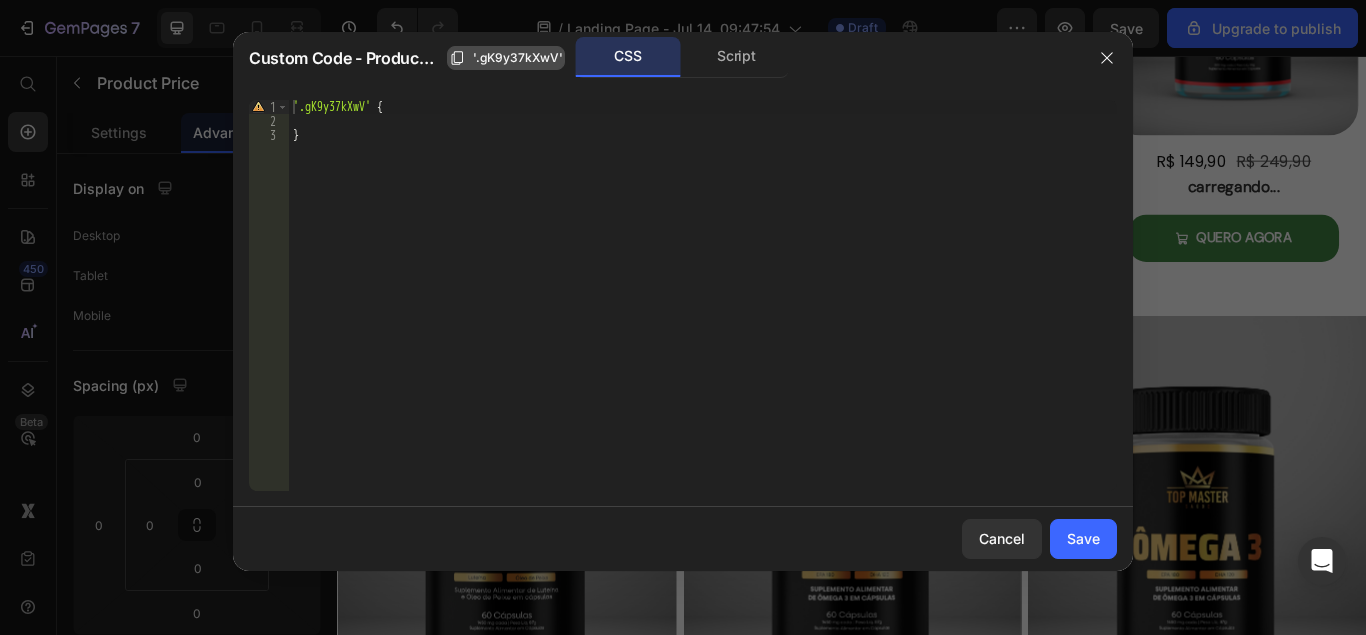 click on "'.gK9y37kXwV'" 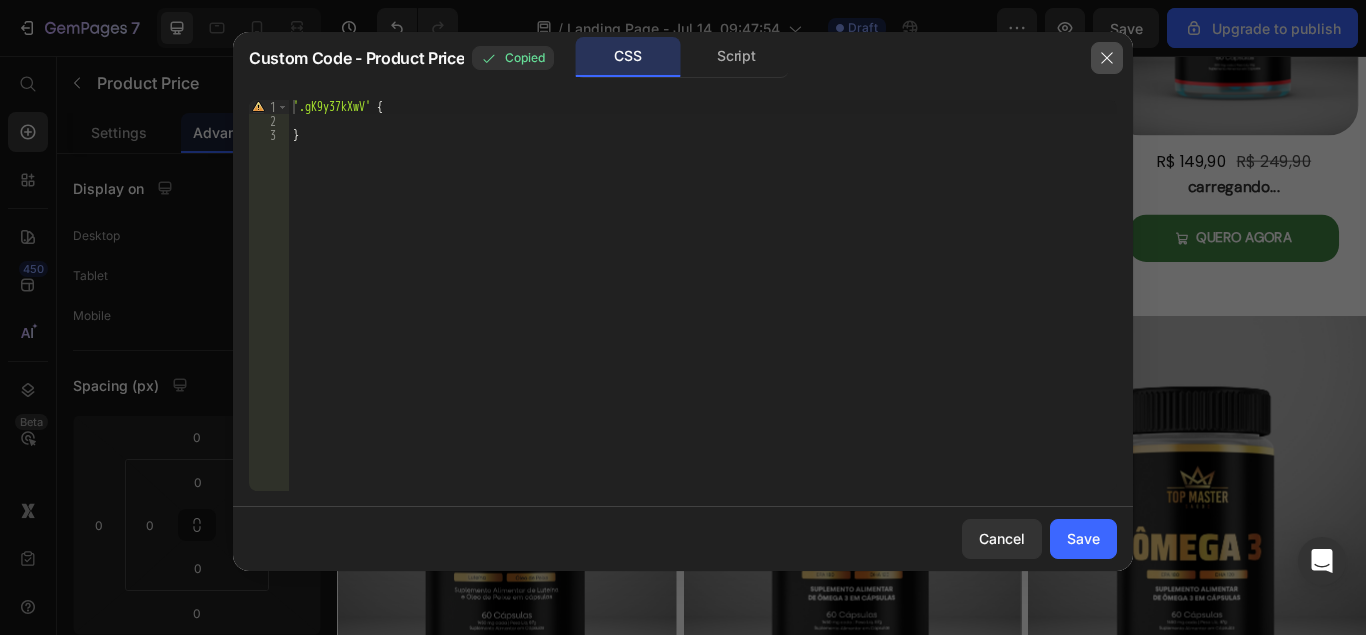 click 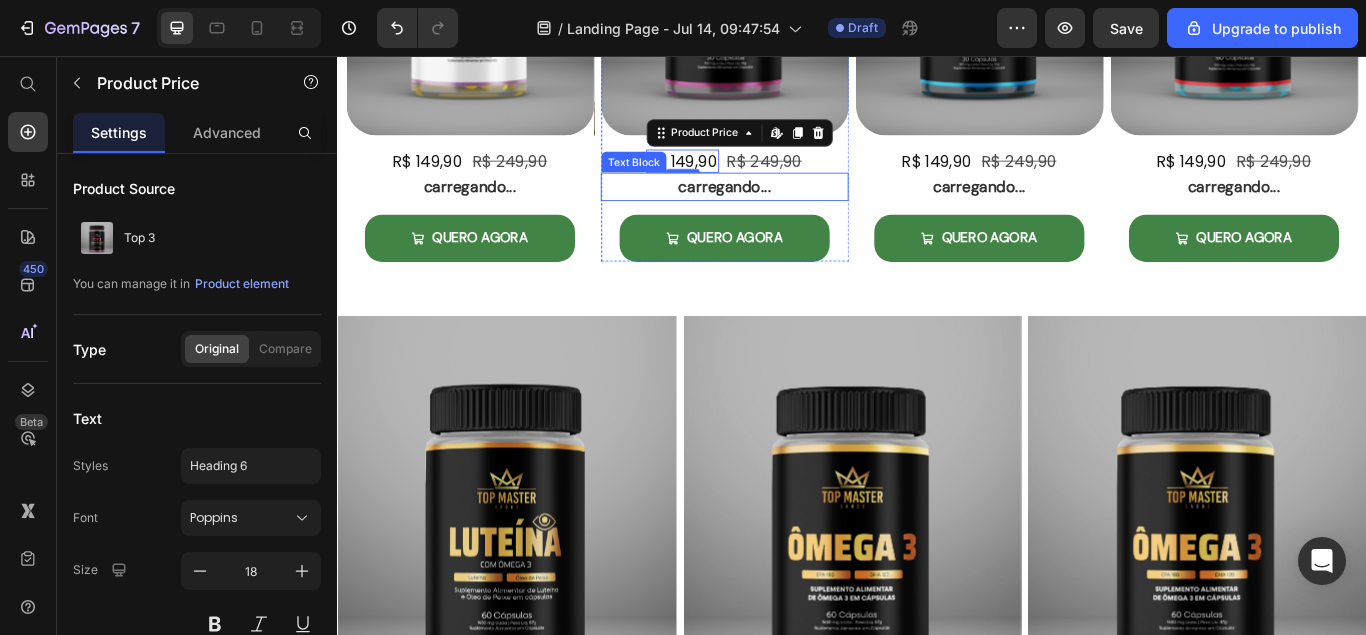 click on "carregando..." at bounding box center (788, 208) 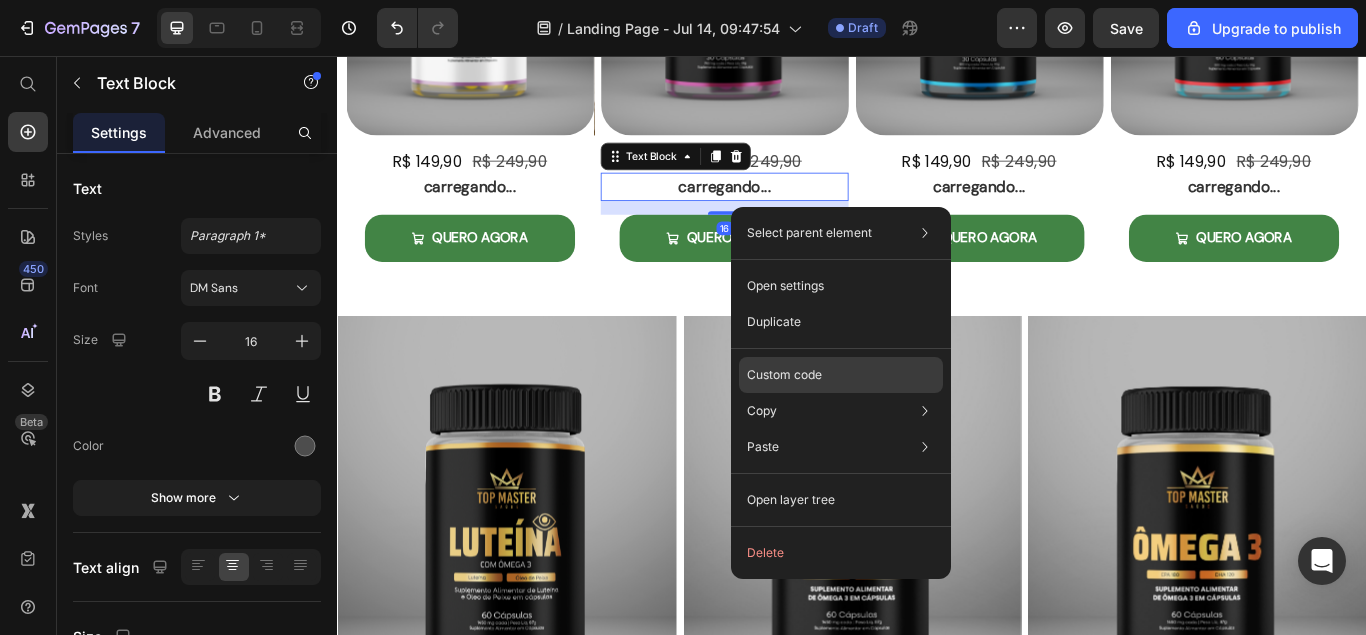 click on "Custom code" at bounding box center [784, 375] 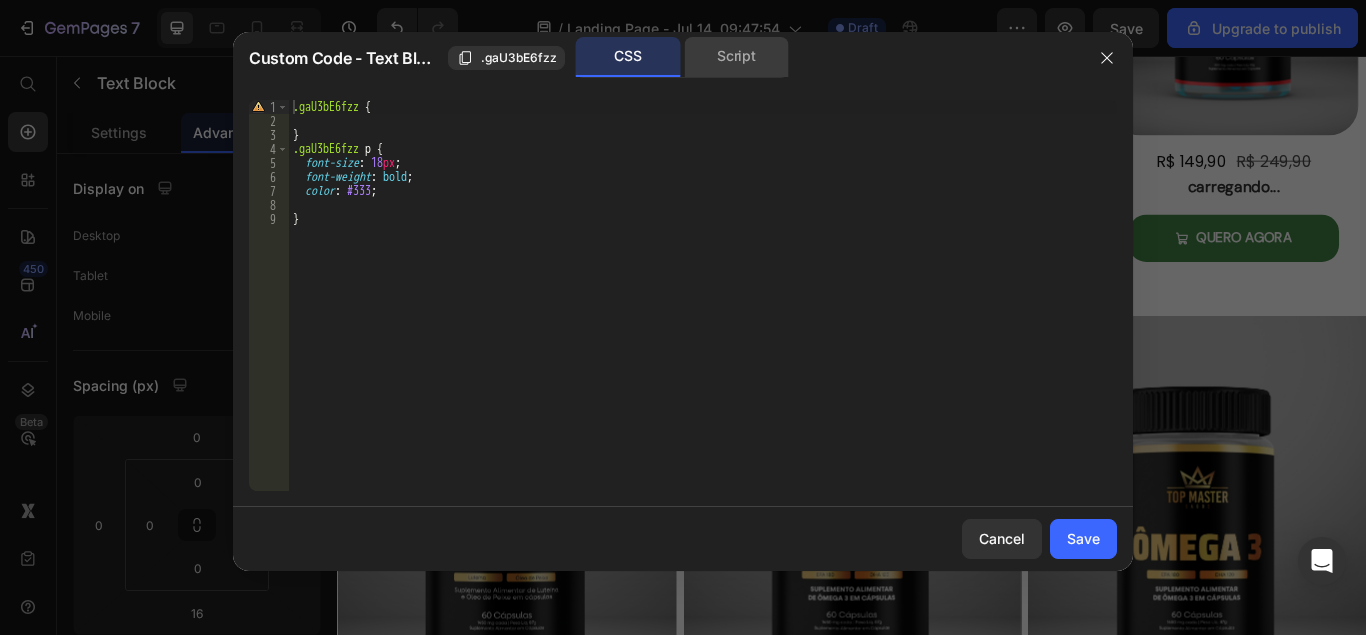 click on "Script" 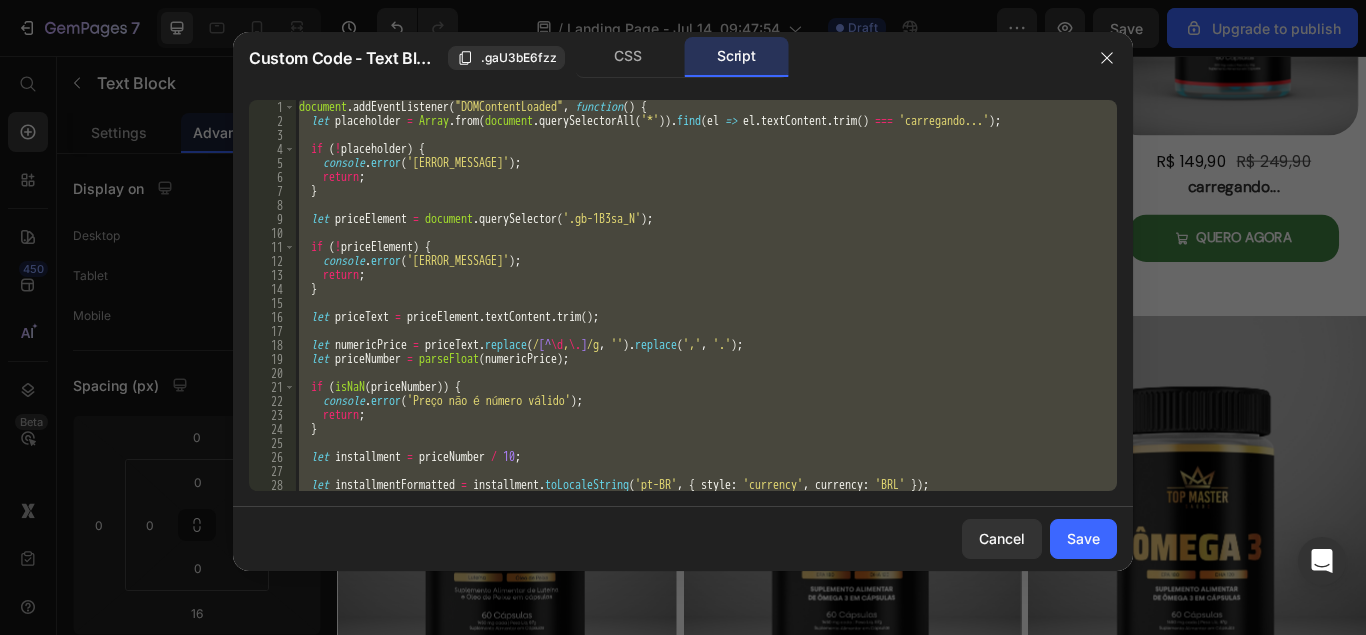 click on "document . addEventListener ( "DOMContentLoaded" ,   function ( )   {    let   placeholder   =   Array . from ( document . querySelectorAll ( '*' )) . find ( el   =>   el . textContent . trim ( )   ===   'carregando...' ) ;    if   ( ! placeholder )   {      console . error ( 'Elemento placeholder não encontrado' ) ;      return ;    }    let   priceElement   =   document . querySelector ( '[PRODUCT_PRICE_SELECTOR]' ) ;    if   ( ! priceElement )   {      console . error ( 'Preço do produto não encontrado' ) ;      return ;    }    let   priceText   =   priceElement . textContent . trim ( ) ;    let   numericPrice   =   priceText . replace ( / [^ \d , \. ] /g ,   '' ) . replace ( ',' ,   '.' ) ;    let   priceNumber   =   parseFloat ( numericPrice ) ;    if   ( isNaN ( priceNumber ))   {      console . error ( 'Preço não é número válido' ) ;      return ;    }    let   installment   =   priceNumber   /   10 ;    let   installmentFormatted   =   installment . toLocaleString ( 'pt-BR' ,   {   style :   'currency' ," at bounding box center (706, 295) 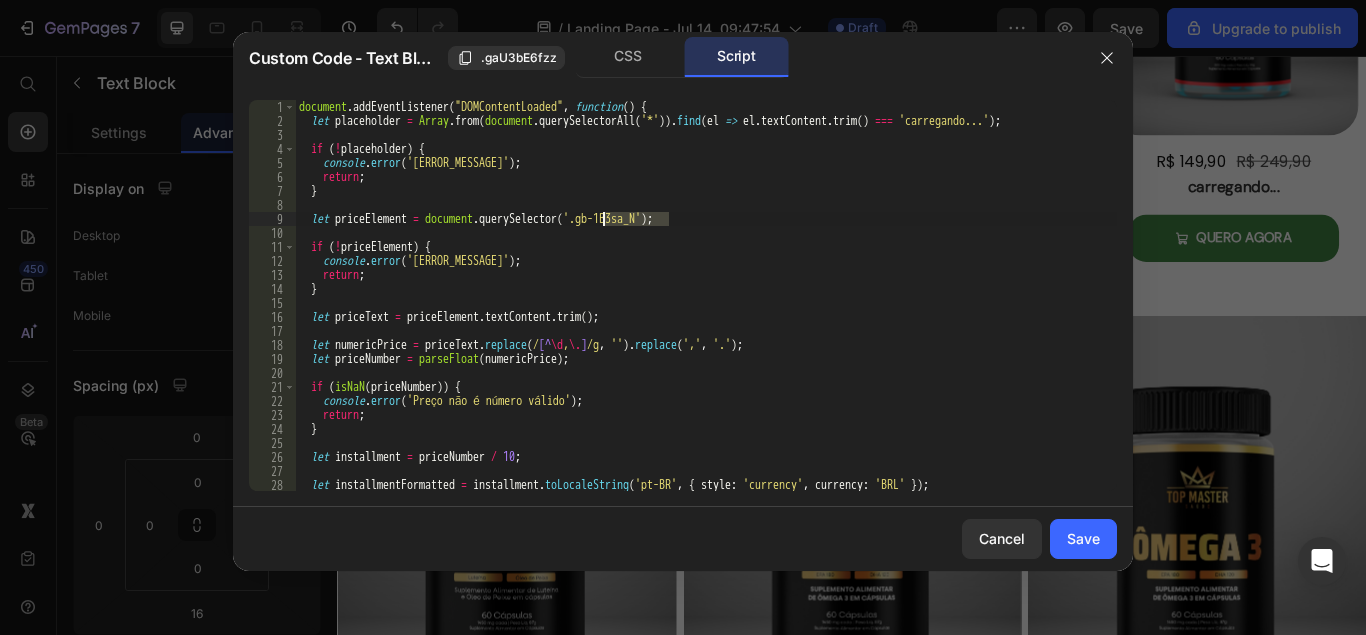 drag, startPoint x: 669, startPoint y: 216, endPoint x: 604, endPoint y: 218, distance: 65.03076 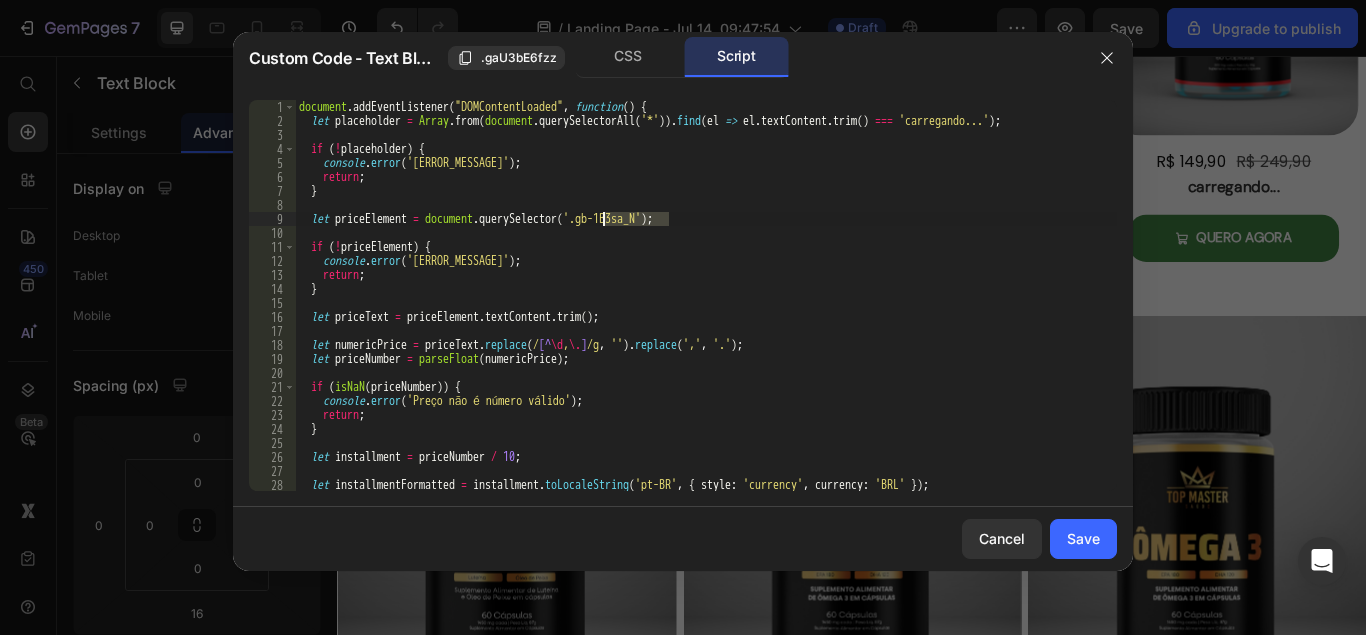 click on "document . addEventListener ( "DOMContentLoaded" ,   function ( )   {    let   placeholder   =   Array . from ( document . querySelectorAll ( '*' )) . find ( el   =>   el . textContent . trim ( )   ===   'carregando...' ) ;    if   ( ! placeholder )   {      console . error ( 'Elemento placeholder não encontrado' ) ;      return ;    }    let   priceElement   =   document . querySelector ( '[PRODUCT_PRICE_SELECTOR]' ) ;    if   ( ! priceElement )   {      console . error ( 'Preço do produto não encontrado' ) ;      return ;    }    let   priceText   =   priceElement . textContent . trim ( ) ;    let   numericPrice   =   priceText . replace ( / [^ \d , \. ] /g ,   '' ) . replace ( ',' ,   '.' ) ;    let   priceNumber   =   parseFloat ( numericPrice ) ;    if   ( isNaN ( priceNumber ))   {      console . error ( 'Preço não é número válido' ) ;      return ;    }    let   installment   =   priceNumber   /   10 ;    let   installmentFormatted   =   installment . toLocaleString ( 'pt-BR' ,   {   style :   'currency' ," at bounding box center (706, 309) 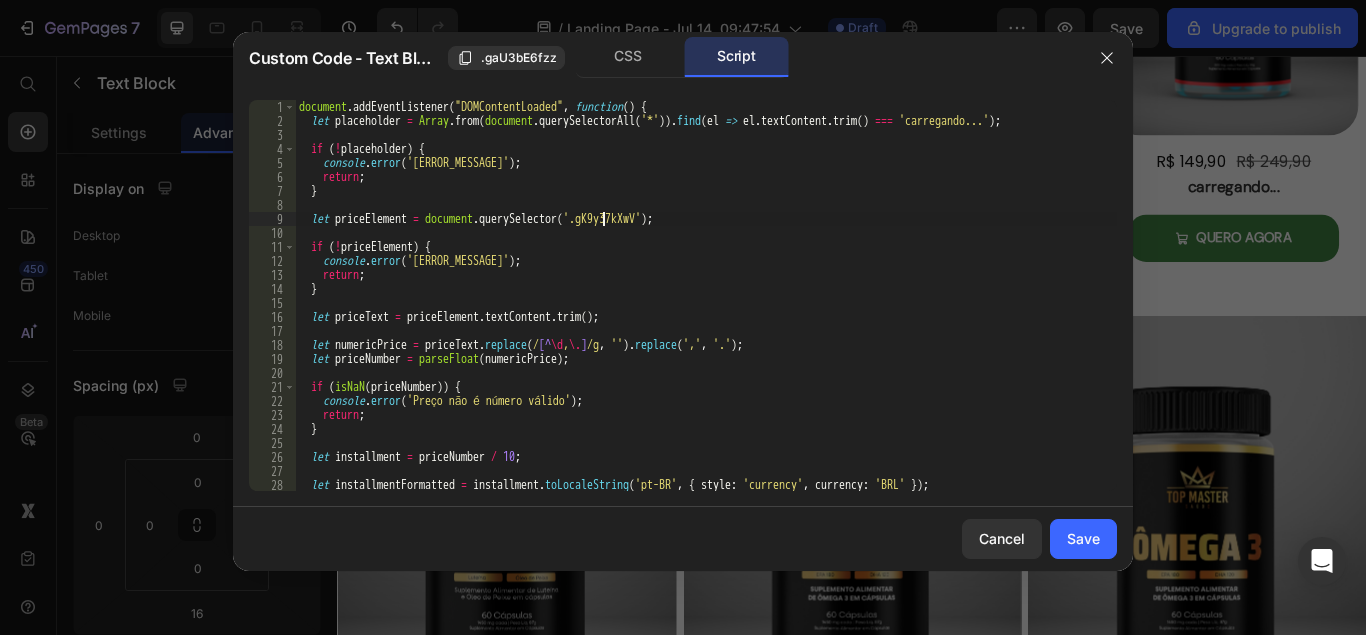 click on "document . addEventListener ( "DOMContentLoaded" ,   function ( )   {    let   placeholder   =   Array . from ( document . querySelectorAll ( '*' )) . find ( el   =>   el . textContent . trim ( )   ===   'carregando...' ) ;    if   ( ! placeholder )   {      console . error ( '[ERROR_MESSAGE]' ) ;      return ;    }    let   priceElement   =   document . querySelector ( '..gK9y37kXwV' ) ;    if   ( ! priceElement )   {      console . error ( '[ERROR_MESSAGE]' ) ;      return ;    }    let   priceText   =   priceElement . textContent . trim ( ) ;    let   numericPrice   =   priceText . replace ( / [^ \d , \. ] /g ,   '' ) . replace ( ',' ,   '.' ) ;    let   priceNumber   =   parseFloat ( numericPrice ) ;    if   ( isNaN ( priceNumber ))   {      console . error ( '[ERROR_MESSAGE]' ) ;      return ;    }    let   installment   =   priceNumber   /   10 ;    let   installmentFormatted   =   installment . toLocaleString ( 'pt-BR' ,   {   style :   'currency' ," at bounding box center [706, 309] 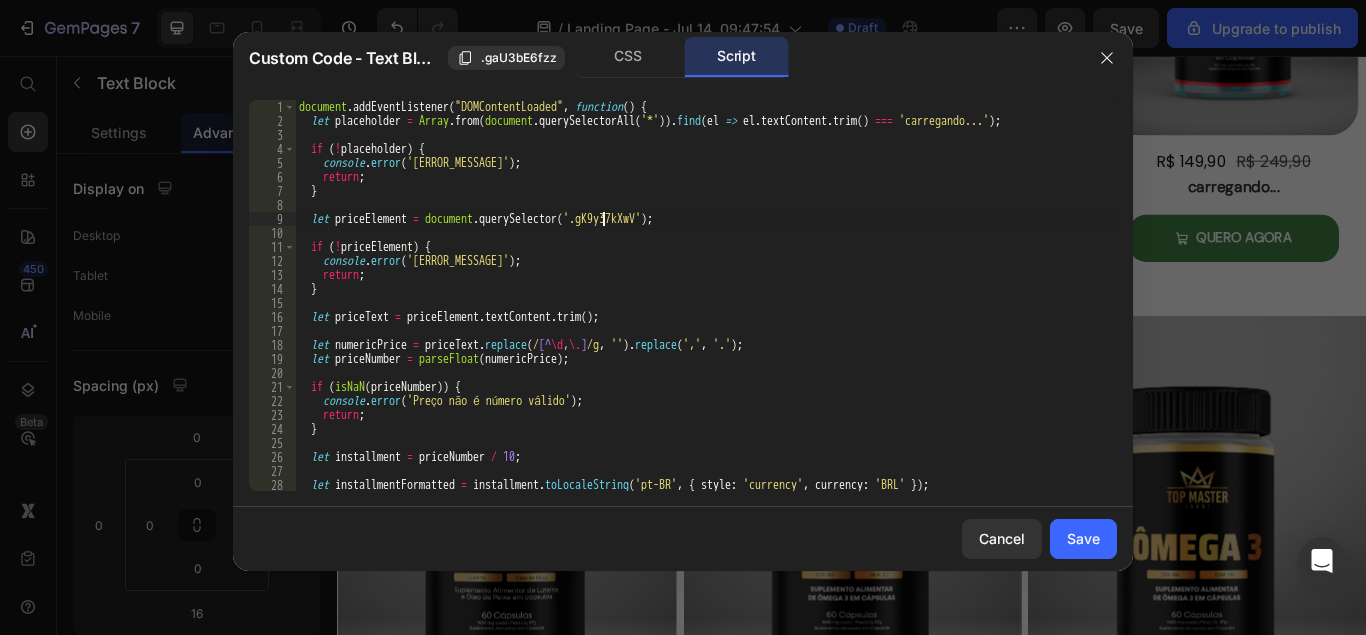 type on "let priceElement = document.querySelector('[PRODUCT_PRICE_SELECTOR]');" 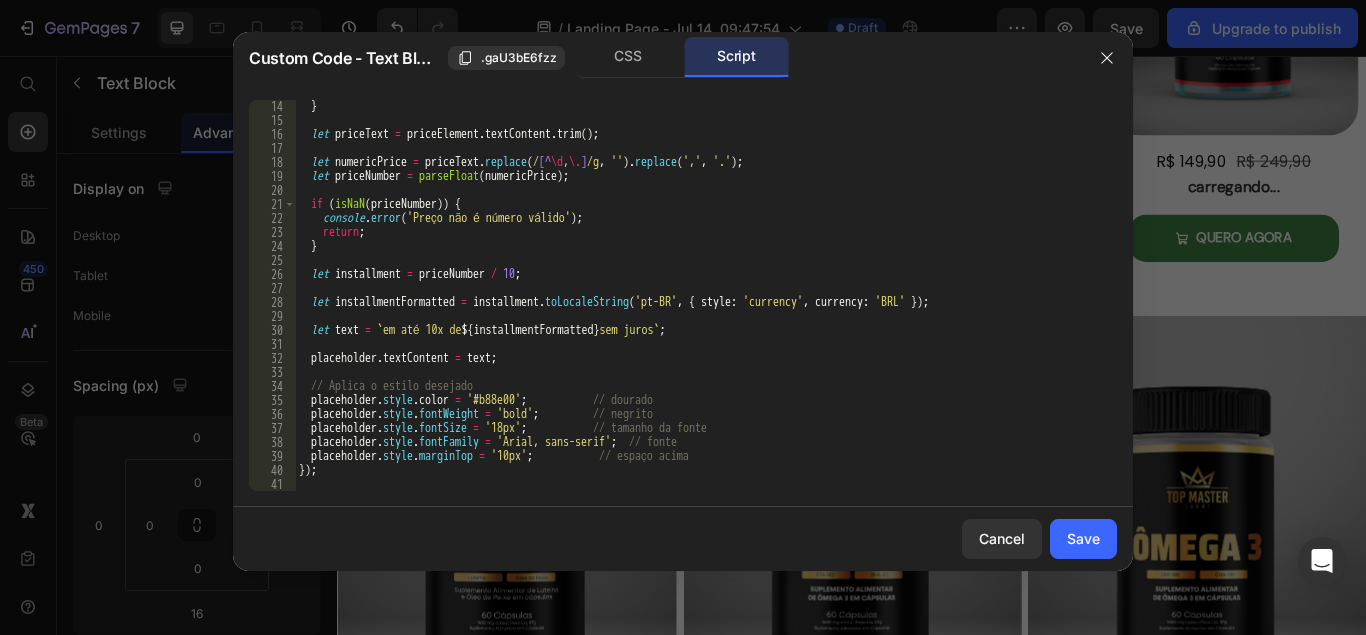 scroll, scrollTop: 0, scrollLeft: 0, axis: both 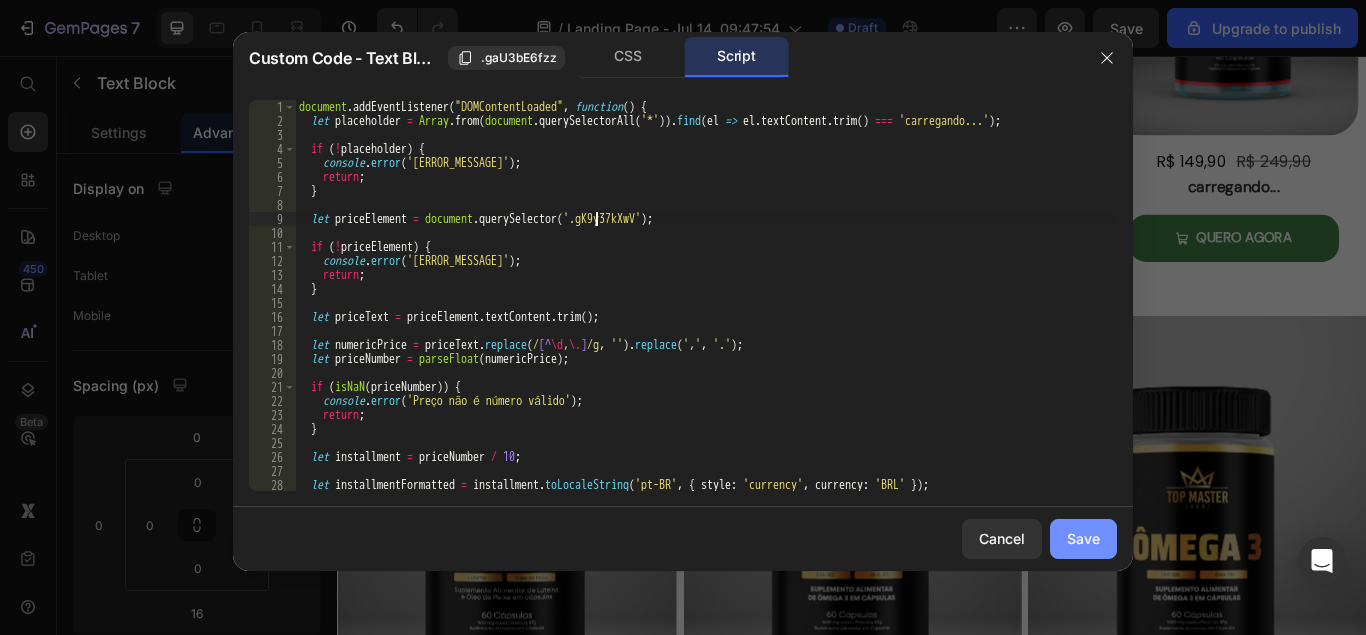 click on "Save" at bounding box center (1083, 538) 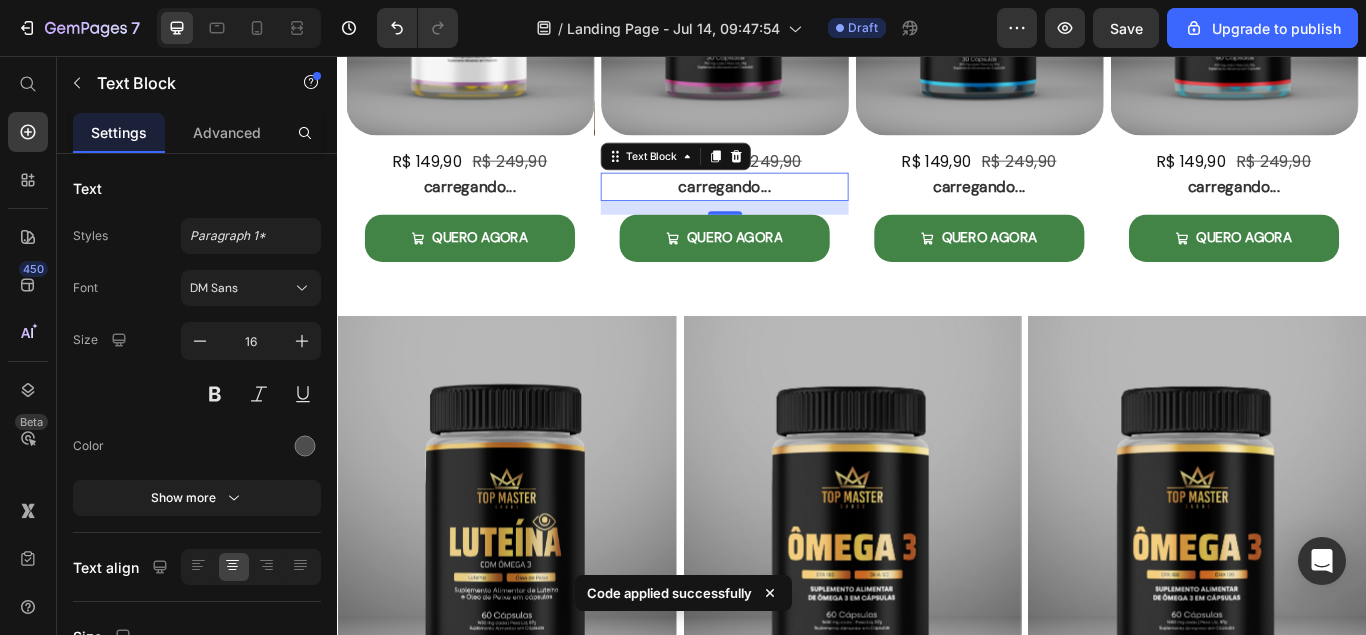 click on "16" at bounding box center [788, 233] 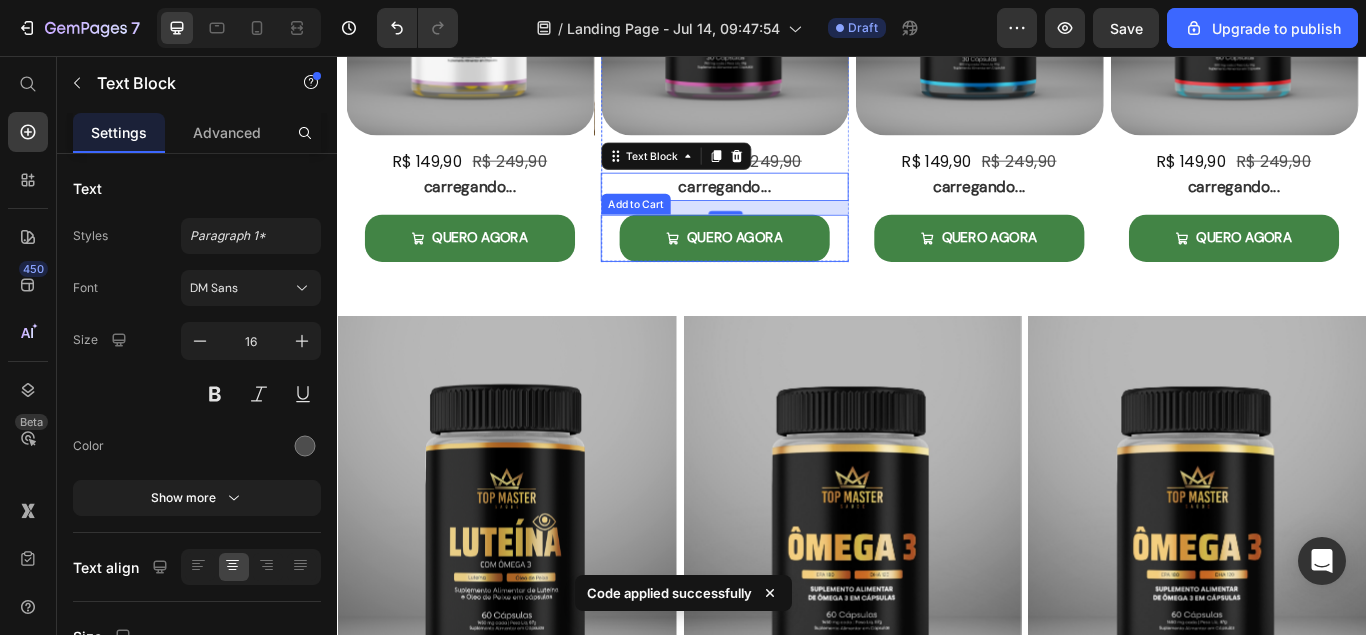 click on "QUERO AGORA Add to Cart" at bounding box center [788, 268] 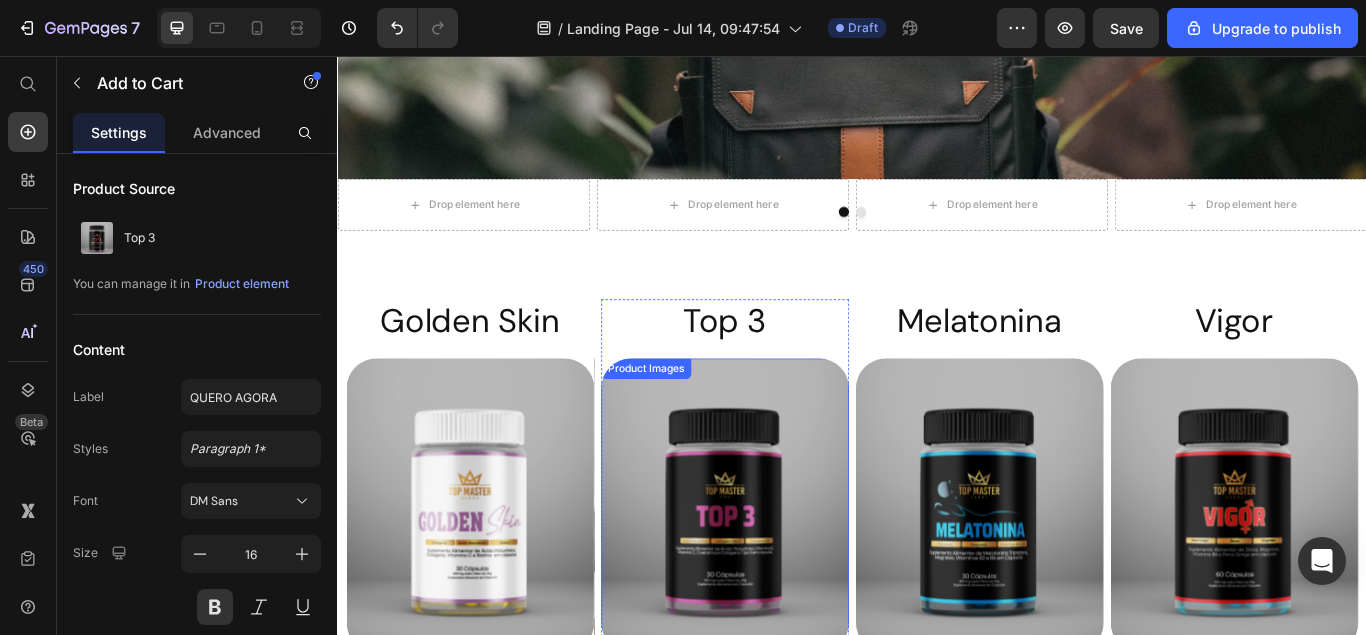 scroll, scrollTop: 400, scrollLeft: 0, axis: vertical 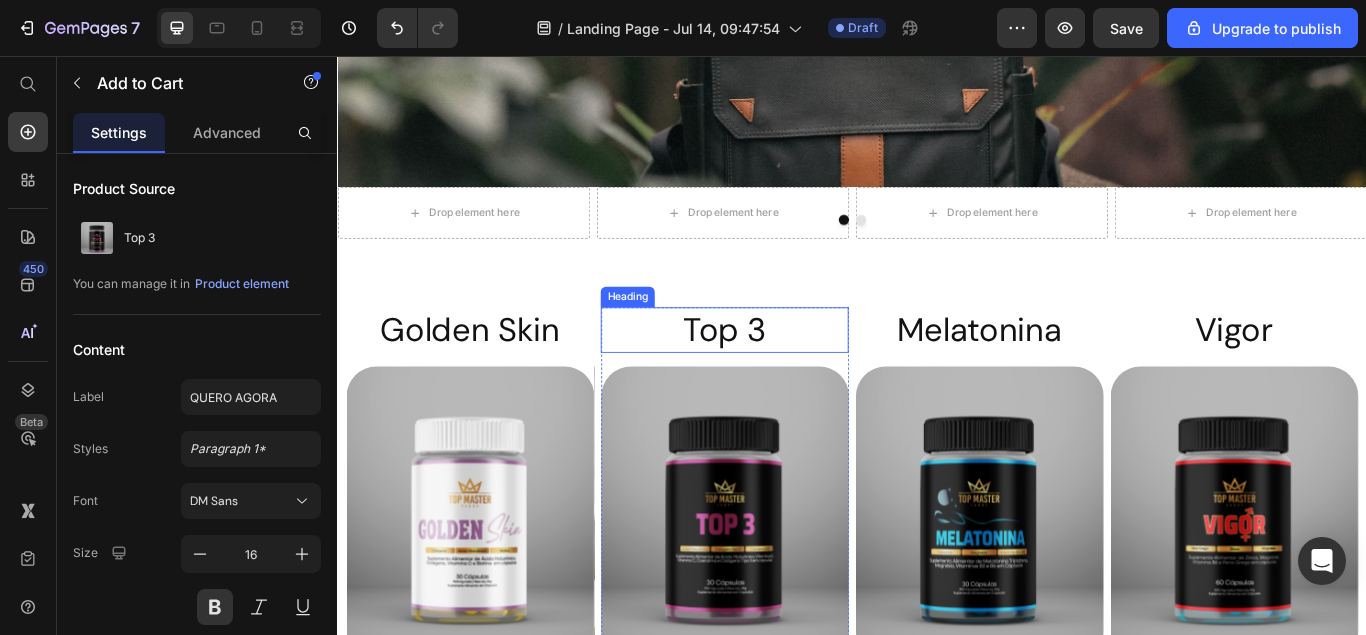 click on "Top 3" at bounding box center (788, 375) 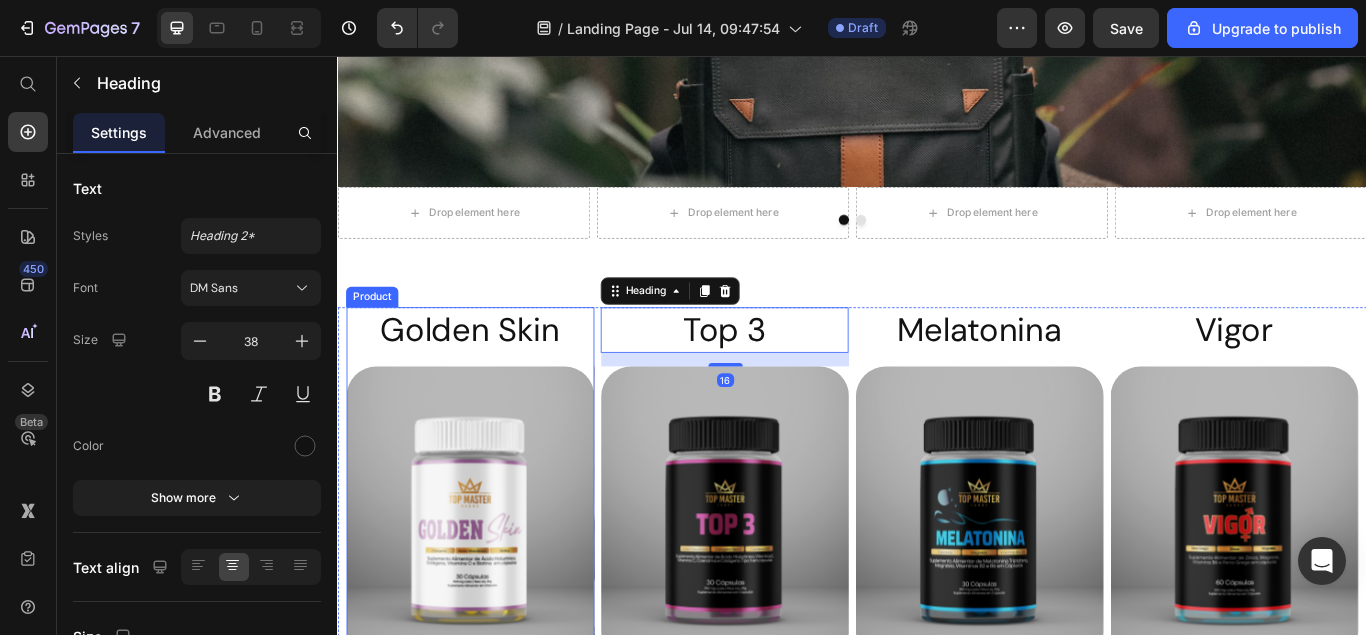 click on "Golden Skin" at bounding box center [491, 375] 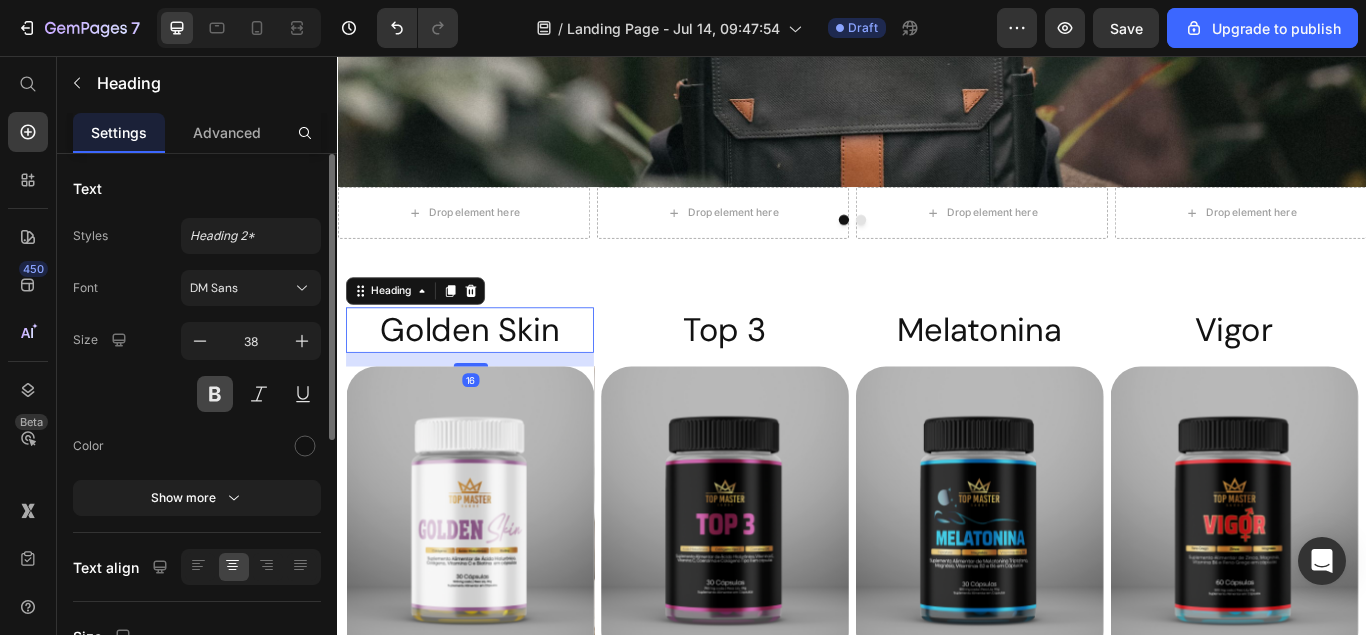 click at bounding box center [215, 394] 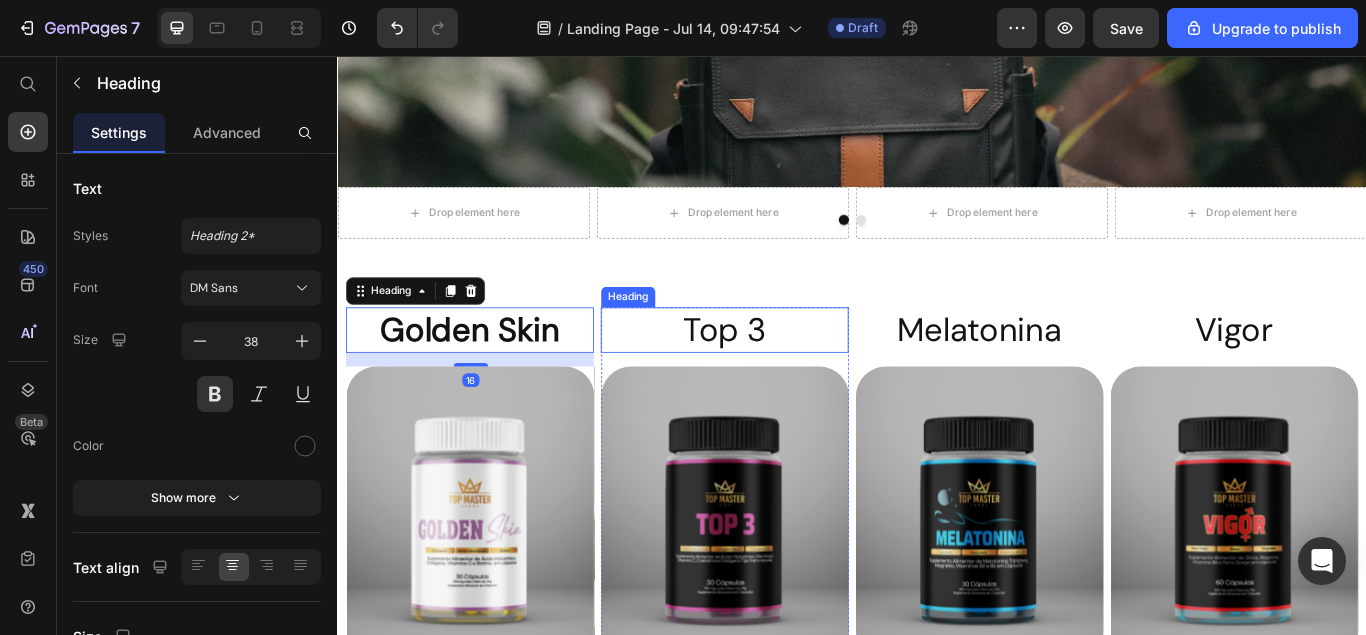 click on "Top 3" at bounding box center [788, 375] 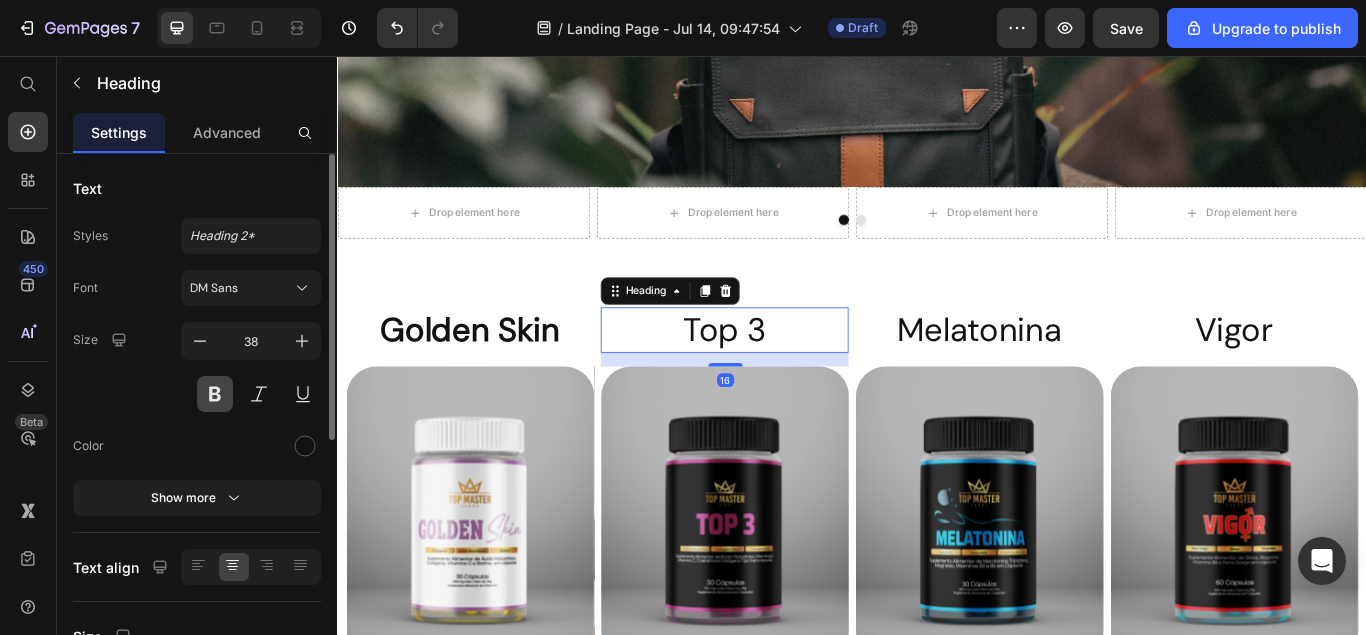 click at bounding box center (215, 394) 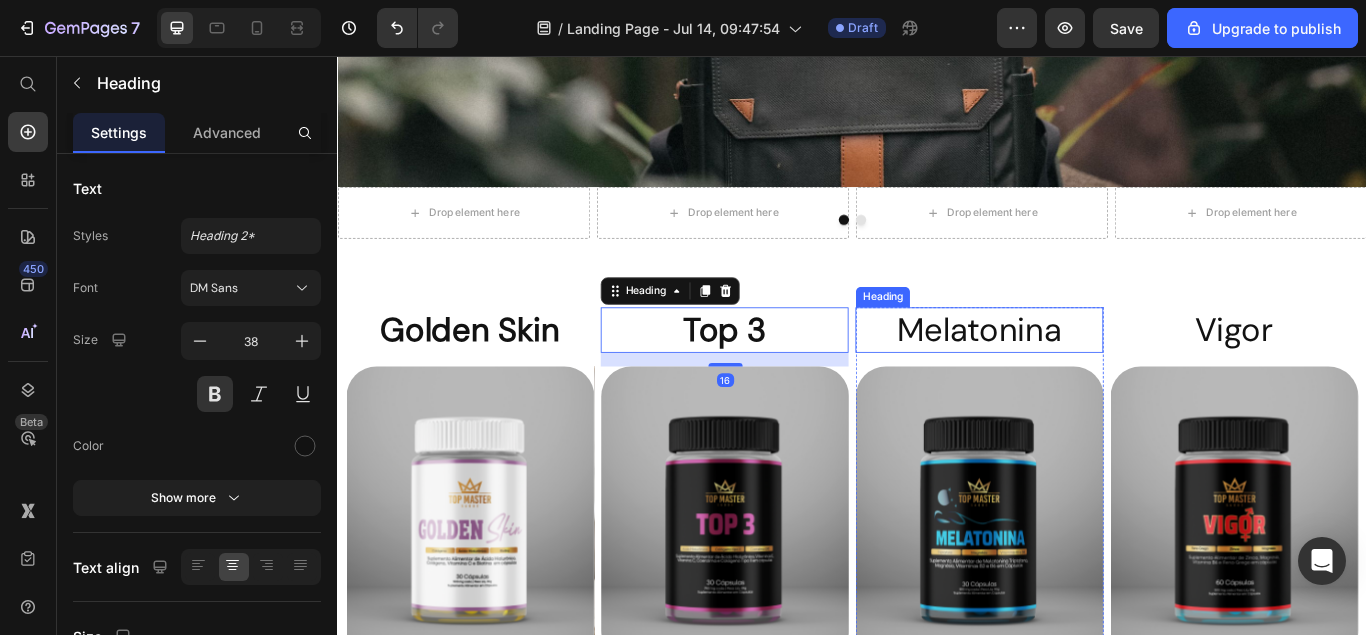 click on "Melatonina" at bounding box center [1085, 375] 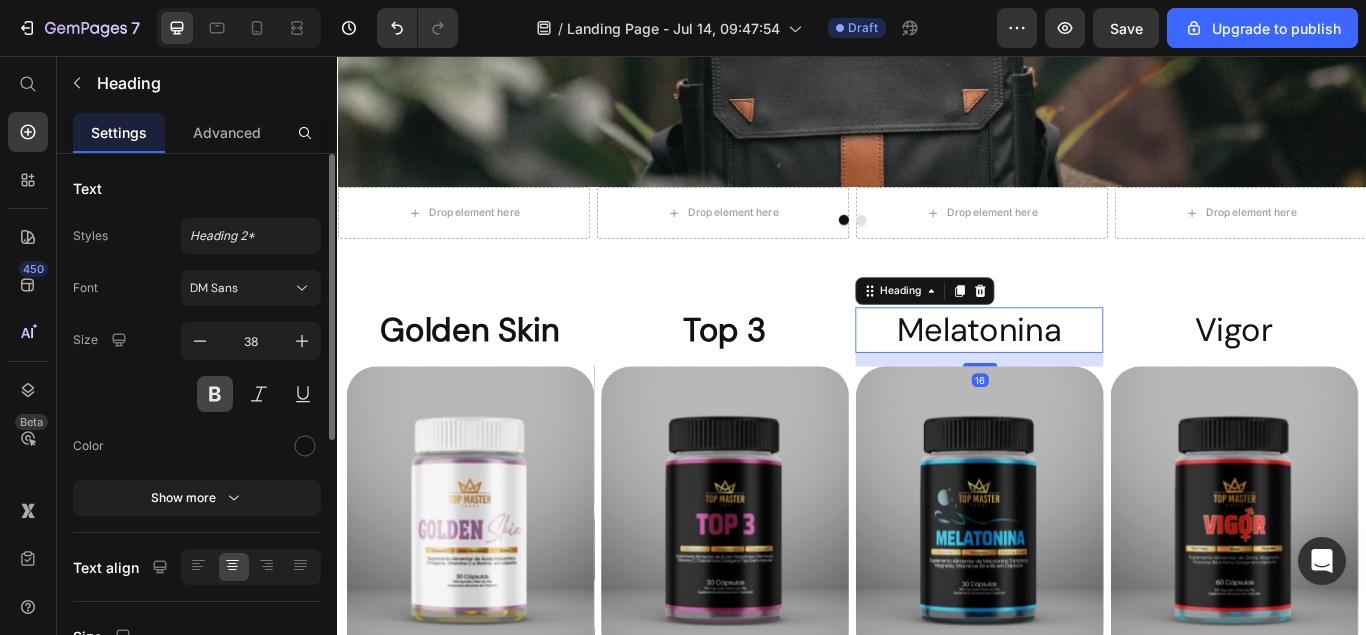 click at bounding box center [215, 394] 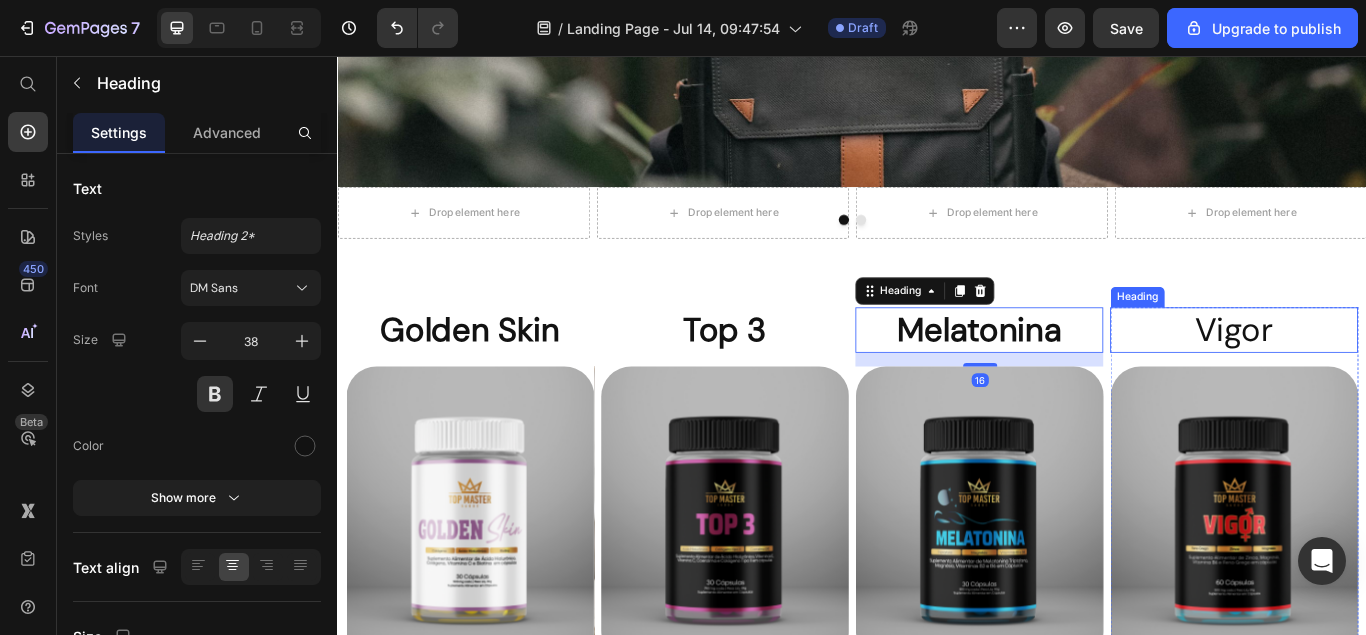 click on "Vigor" at bounding box center [1382, 375] 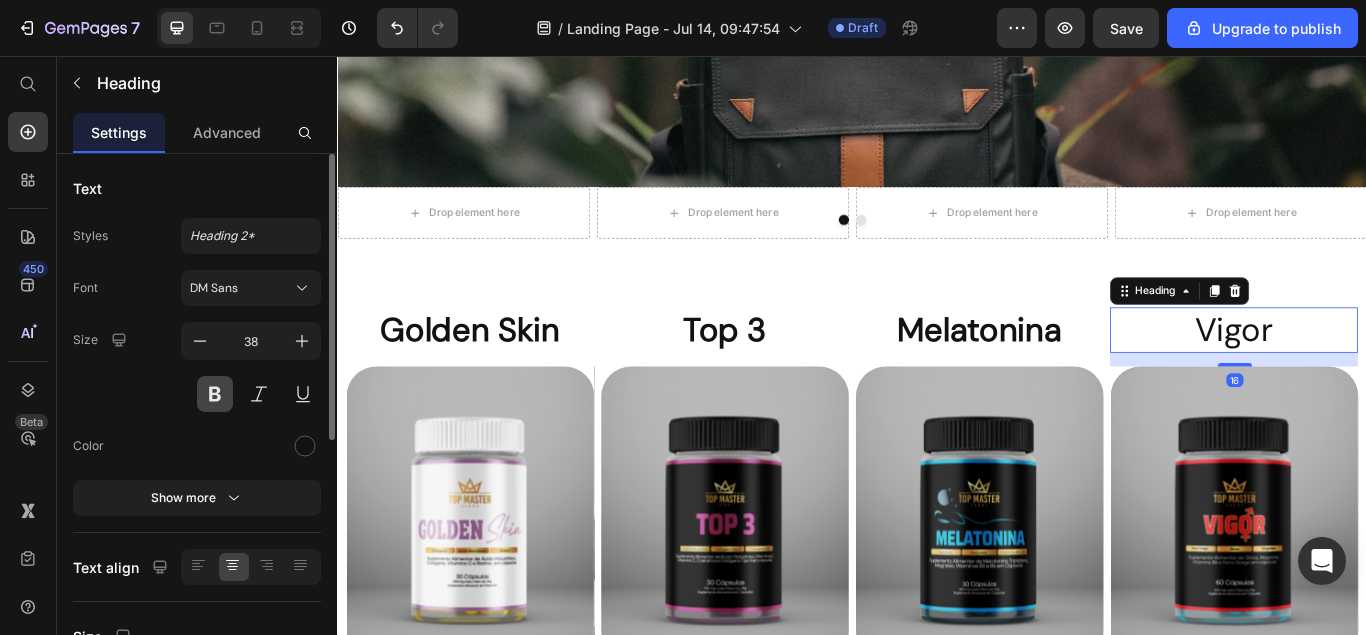 click at bounding box center [215, 394] 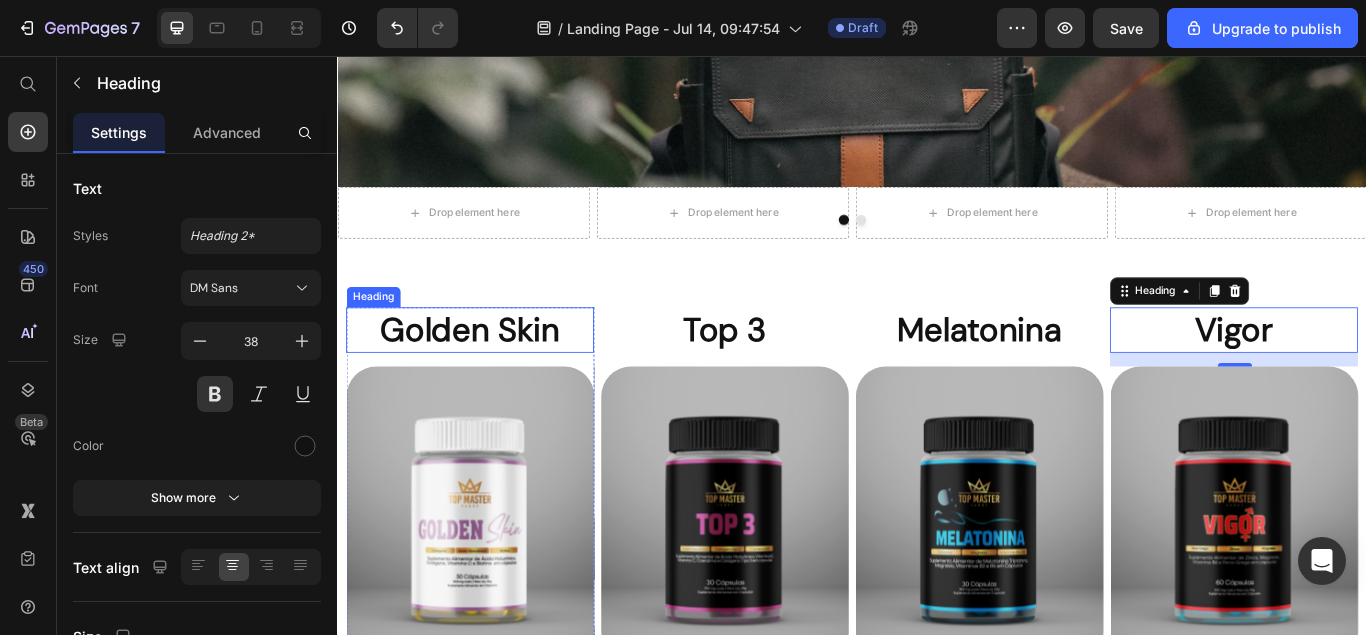 click on "Golden Skin" at bounding box center (491, 375) 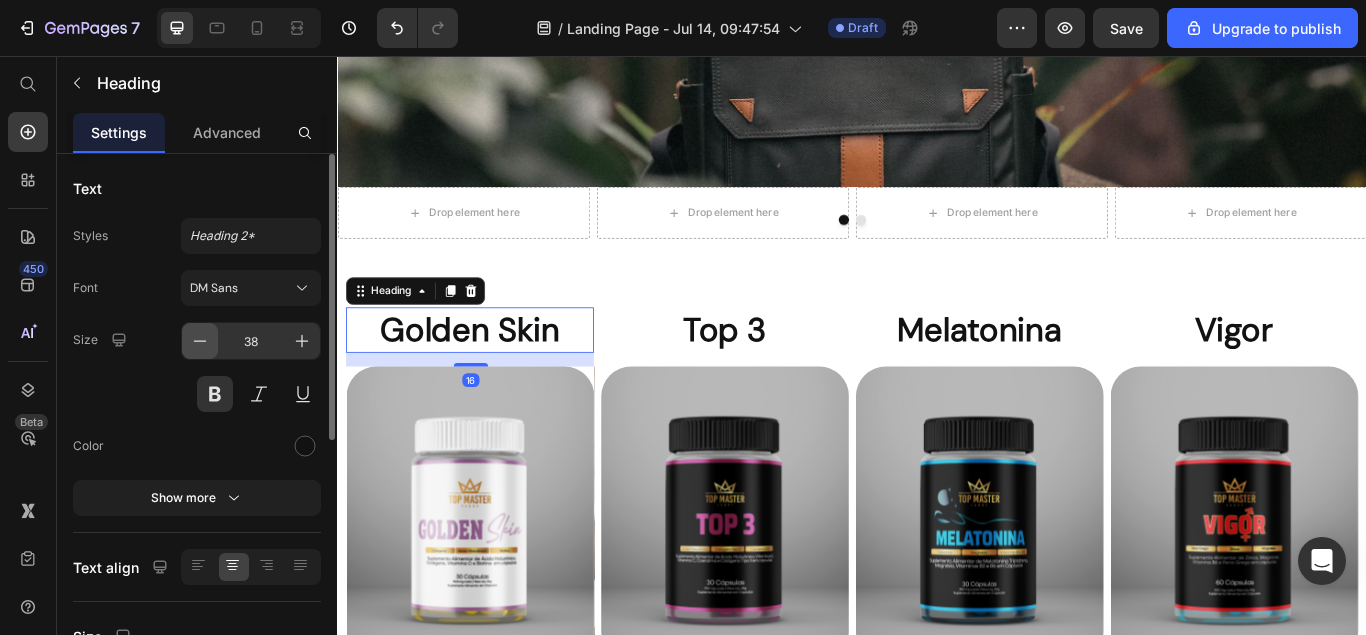 click 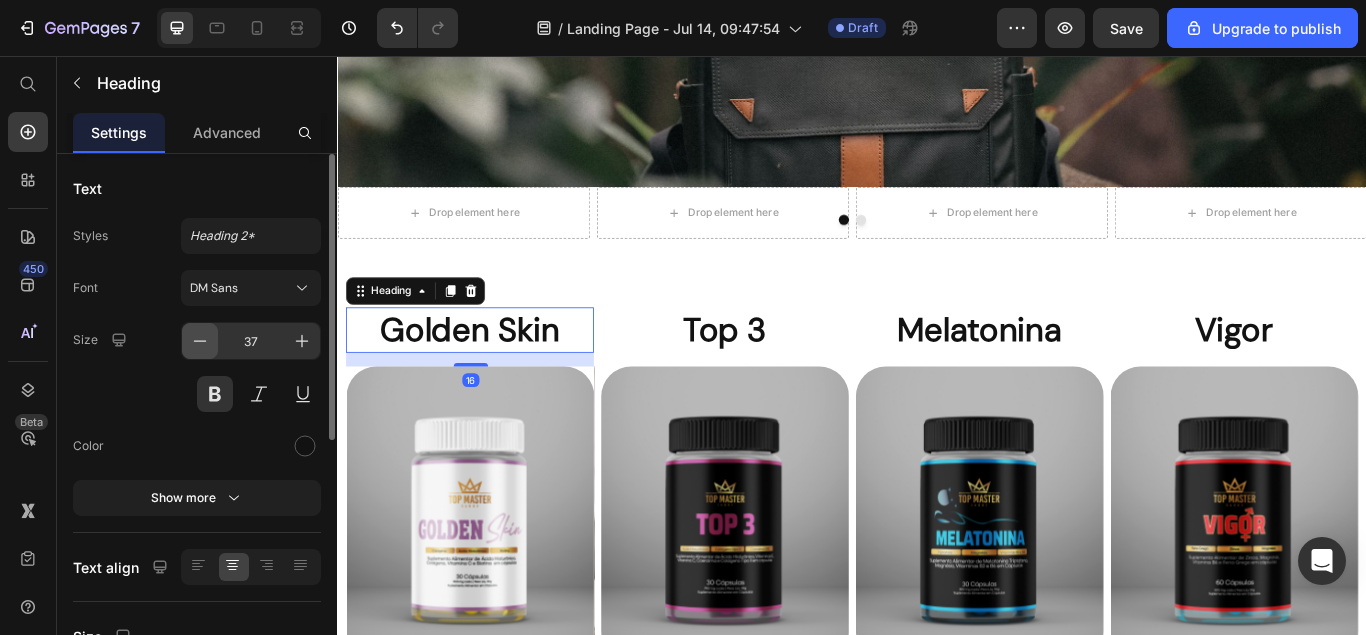 click 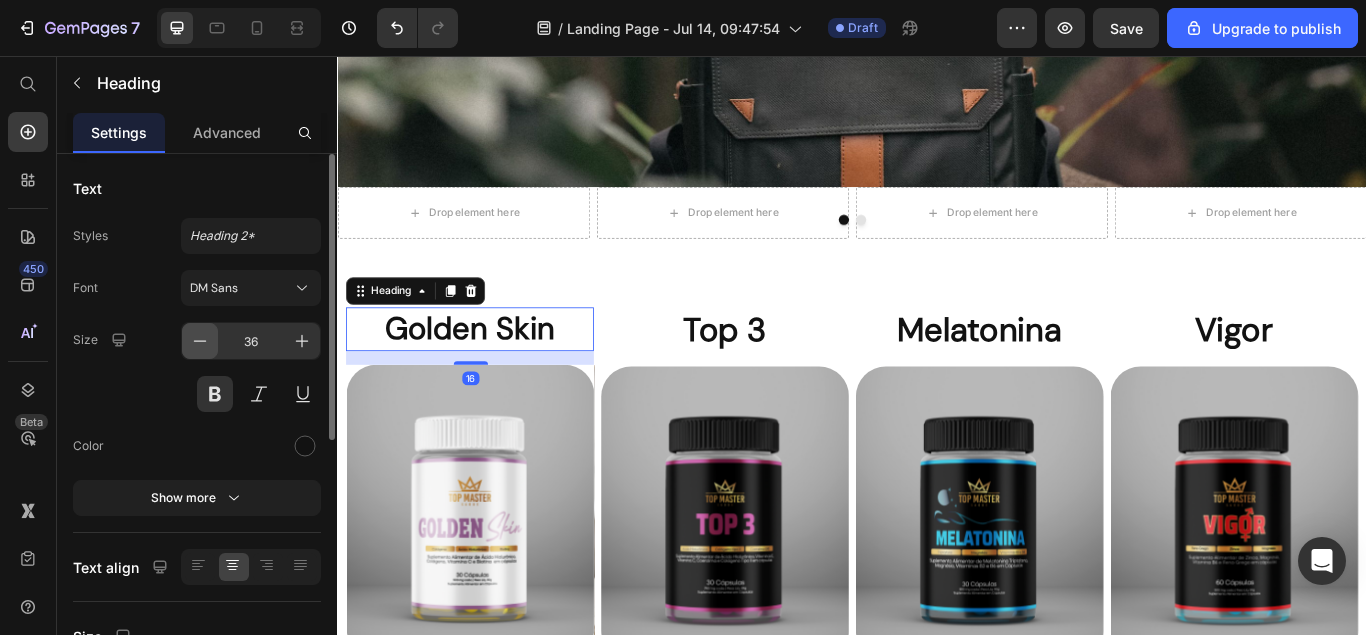 click 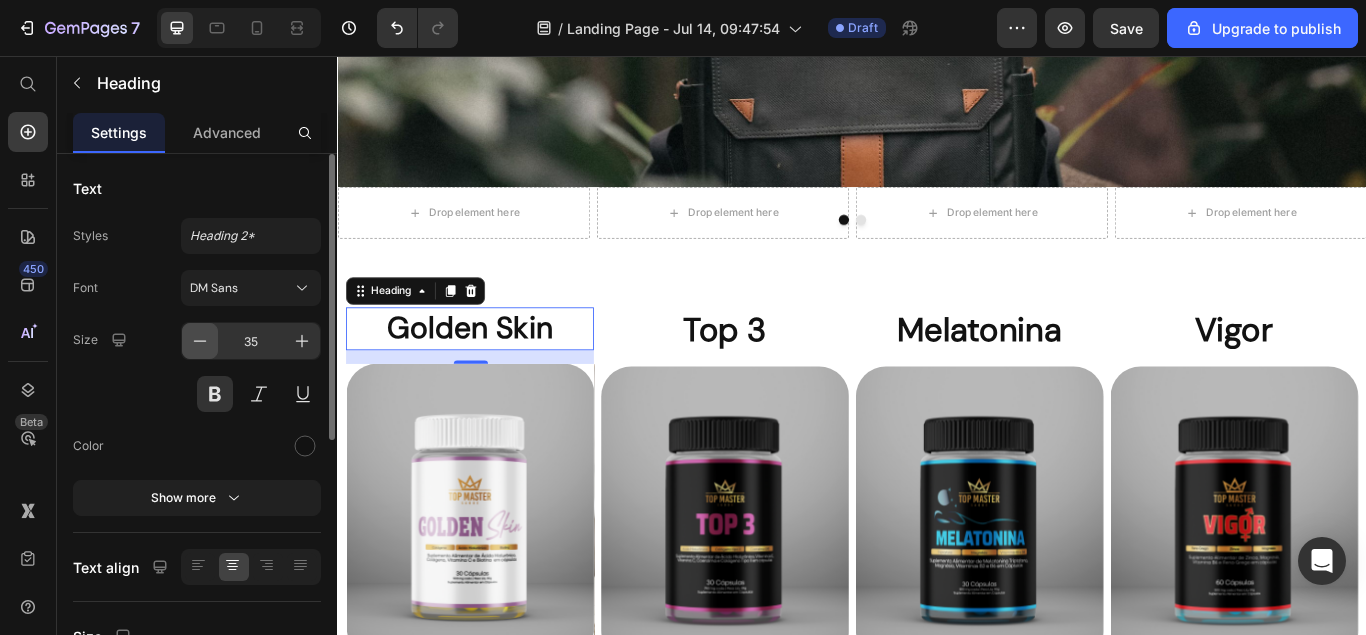 click 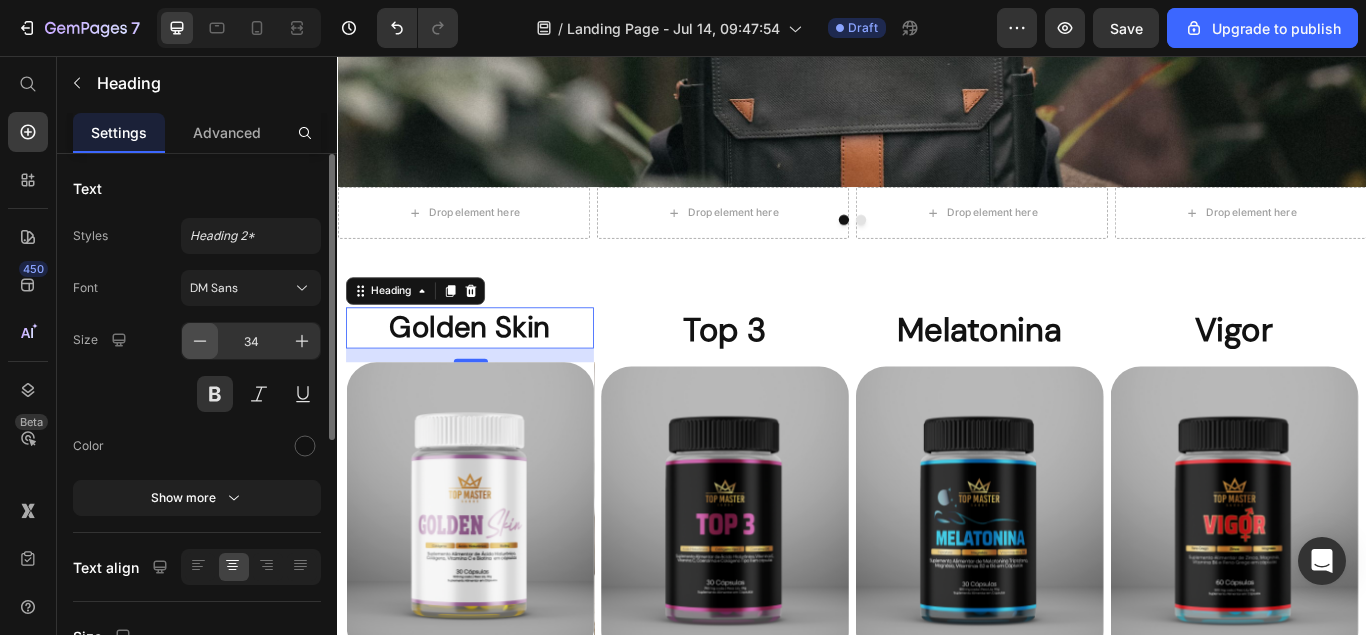 click 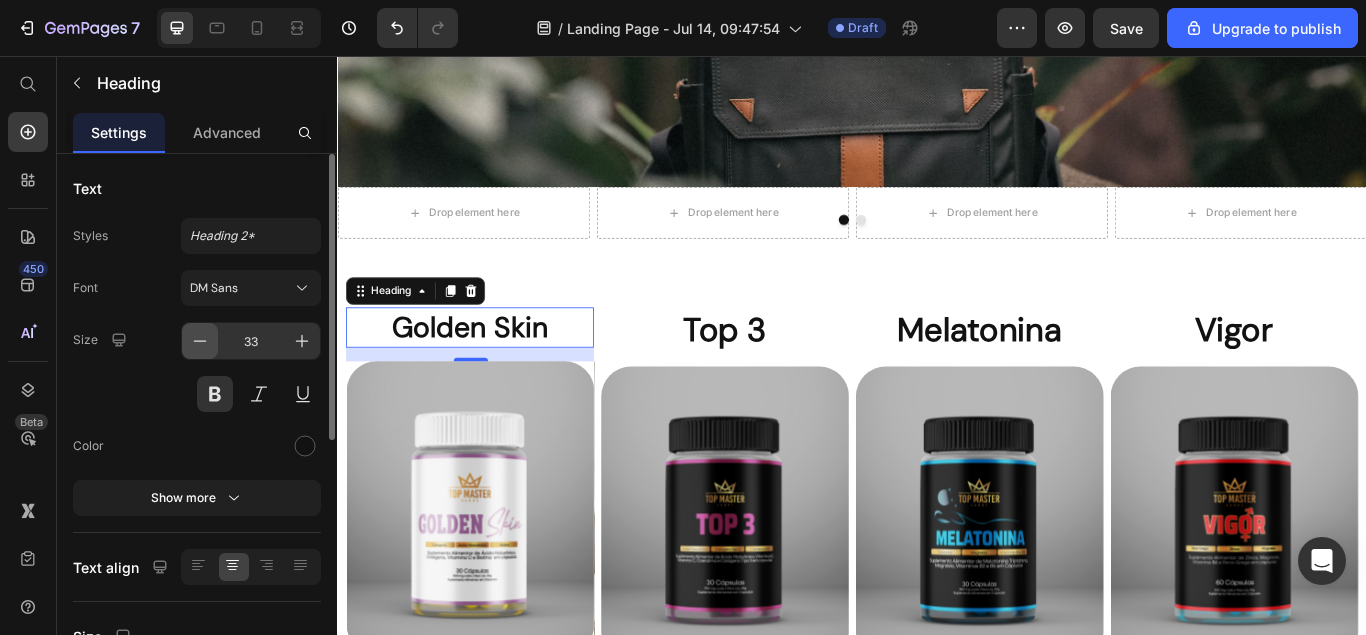 click 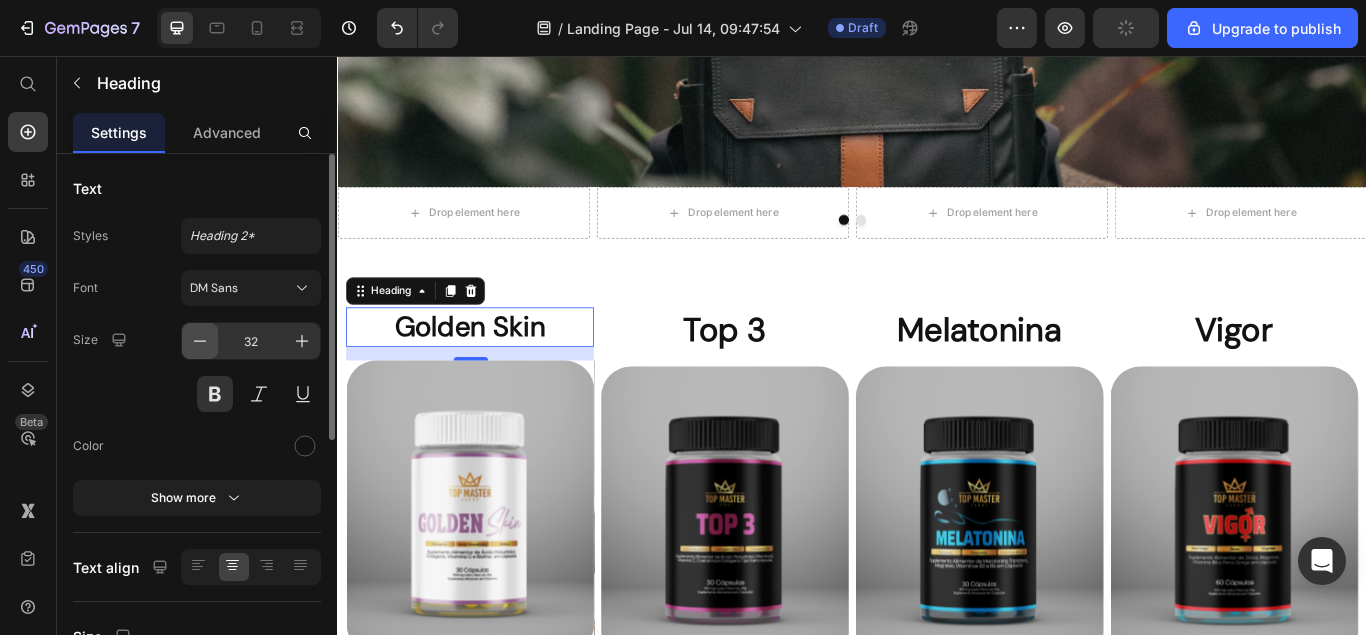 click 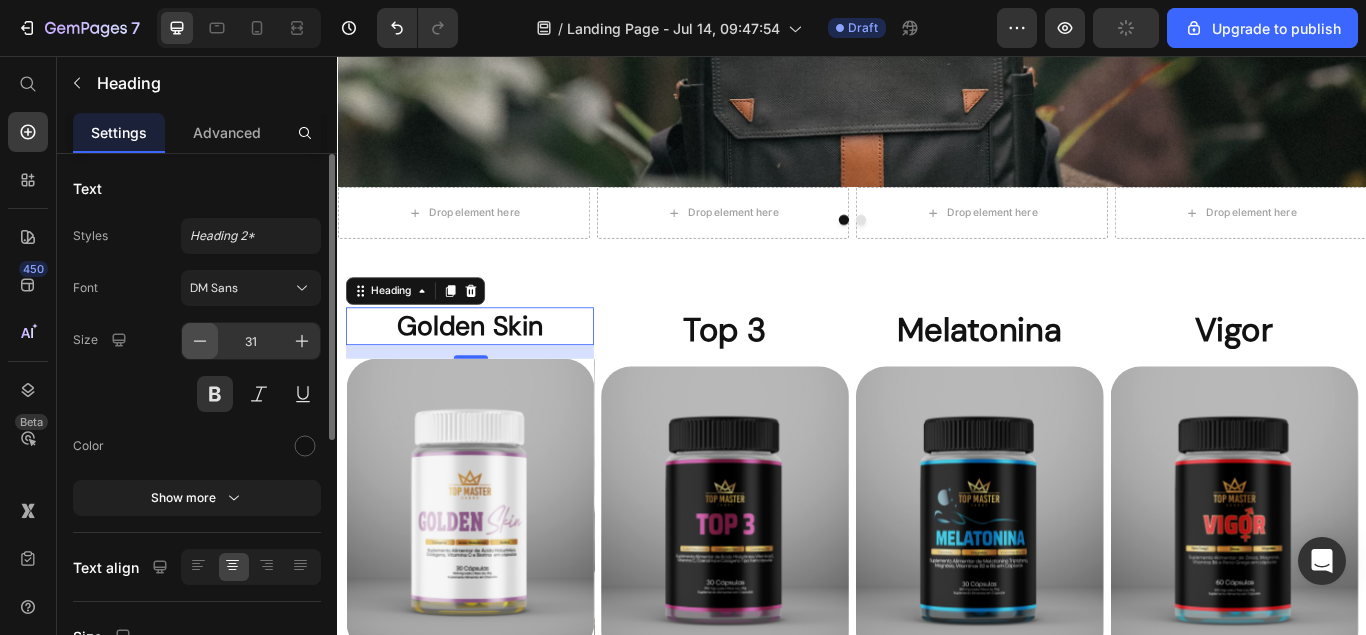 click 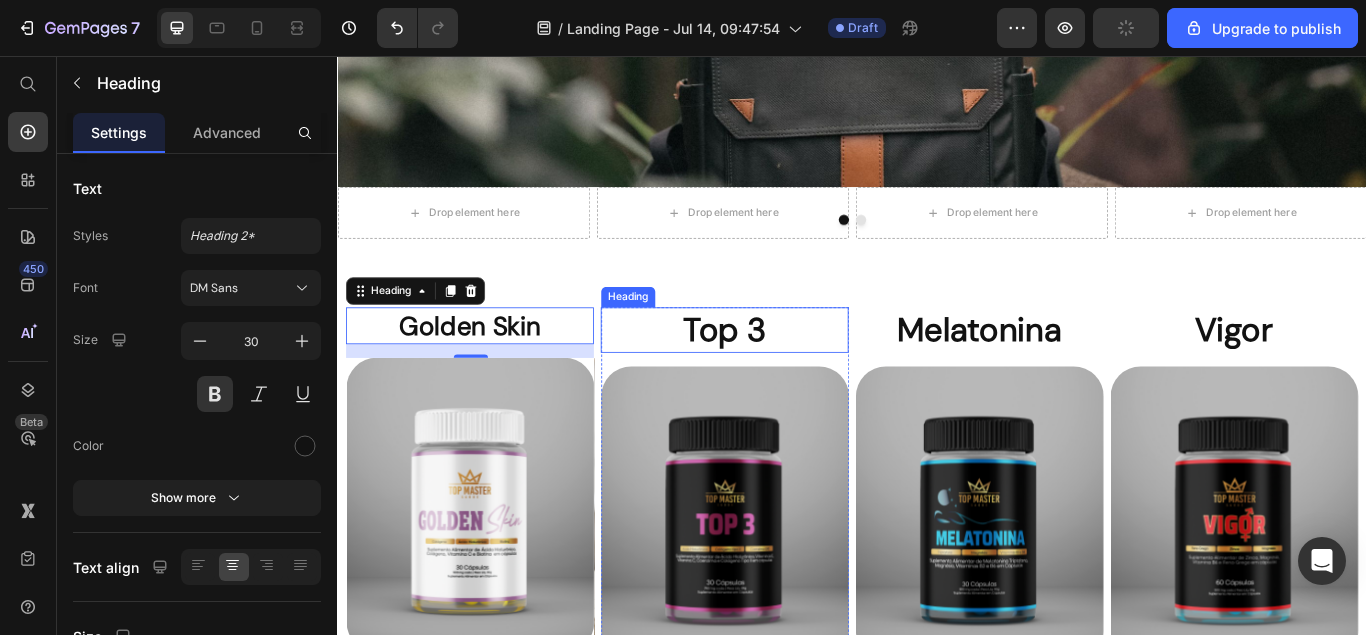 click on "Top 3" at bounding box center (788, 375) 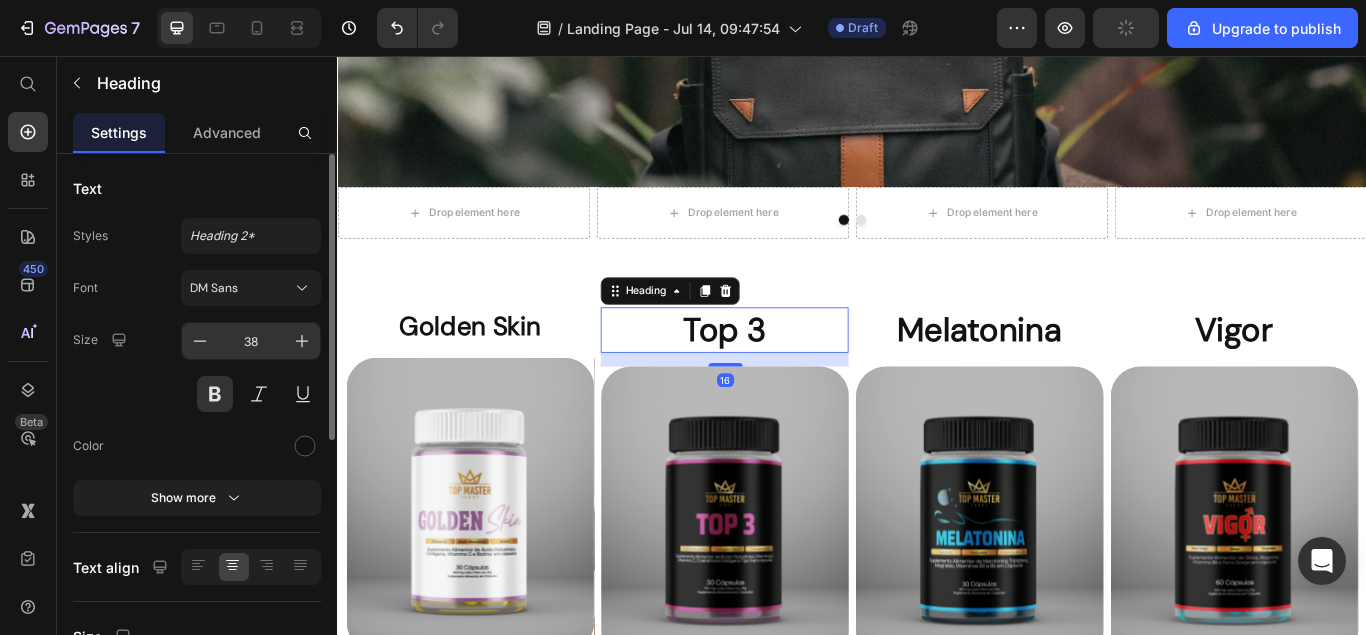 click on "38" at bounding box center [251, 341] 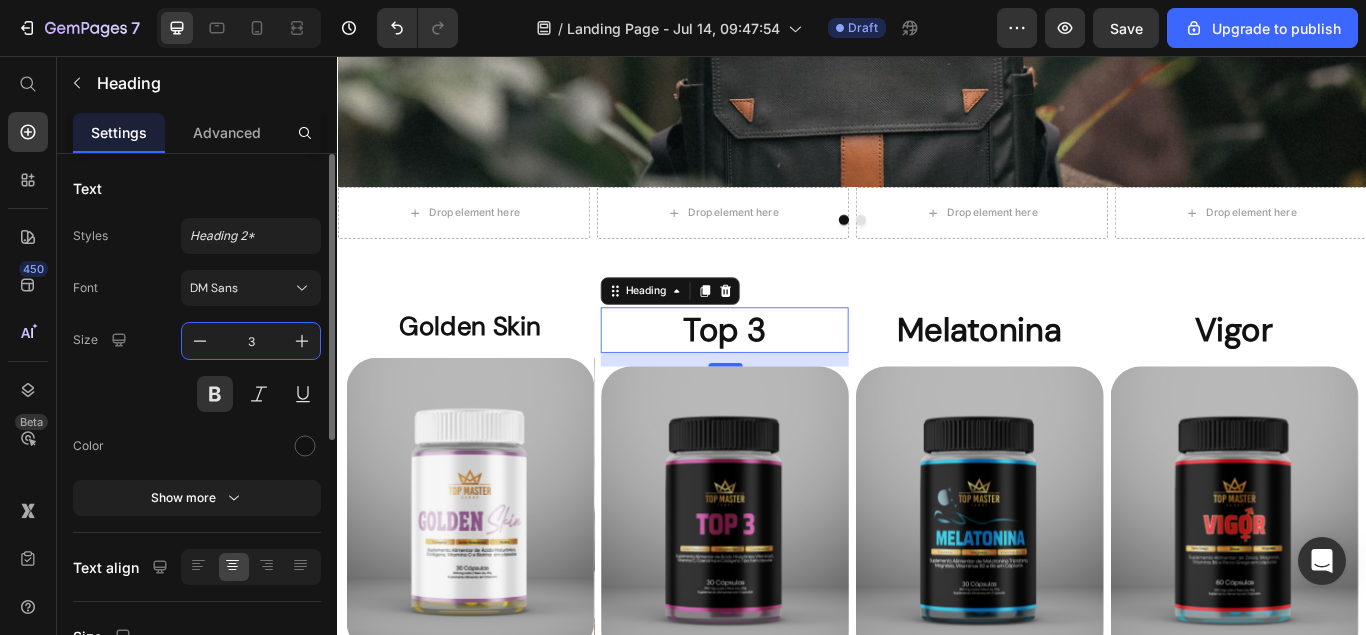 type on "30" 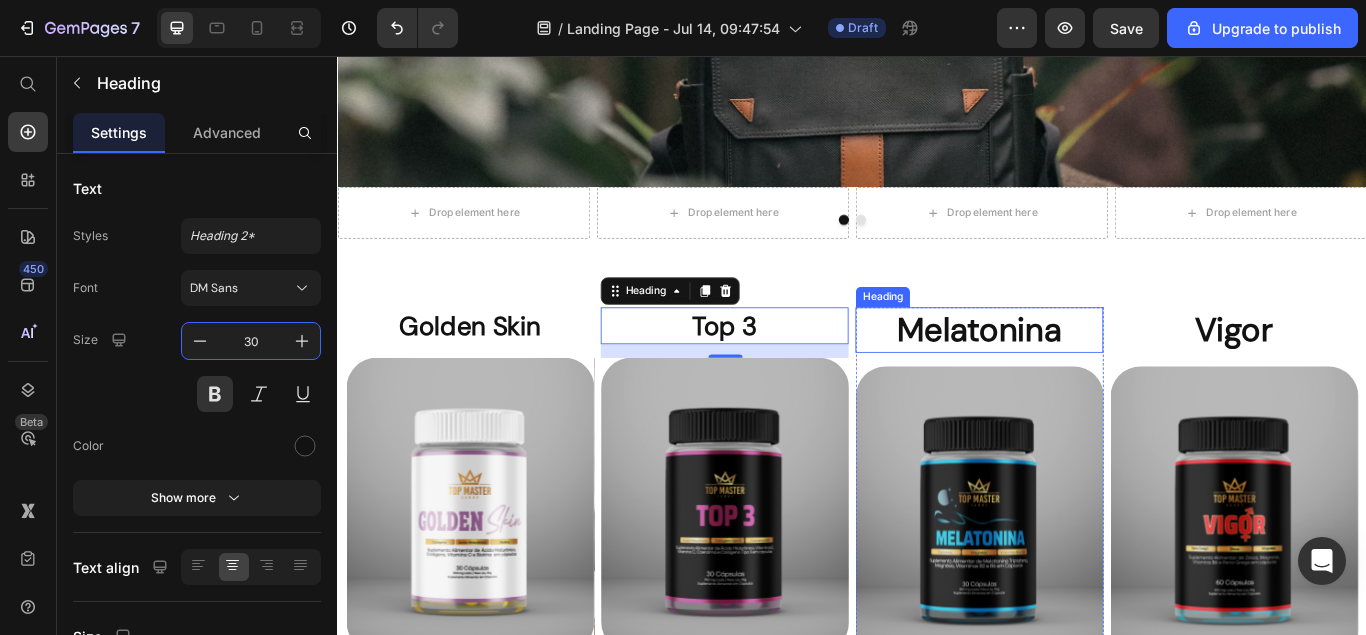 click on "Melatonina" at bounding box center [1085, 375] 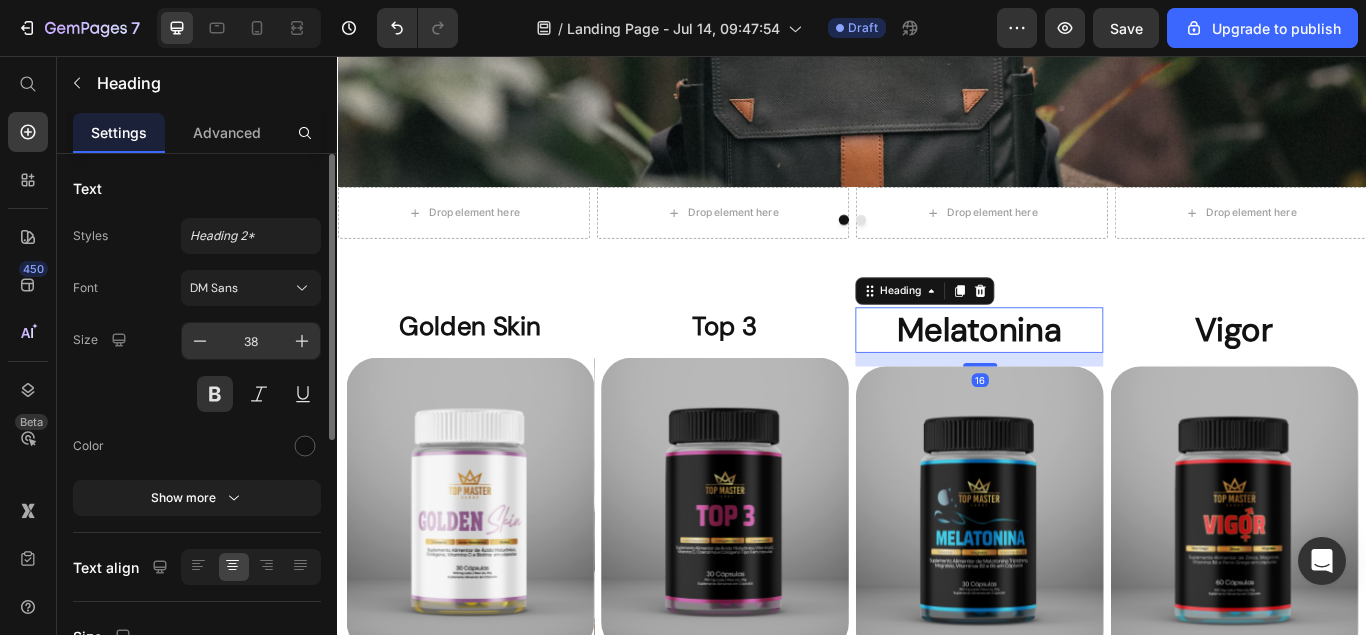 click on "38" at bounding box center (251, 341) 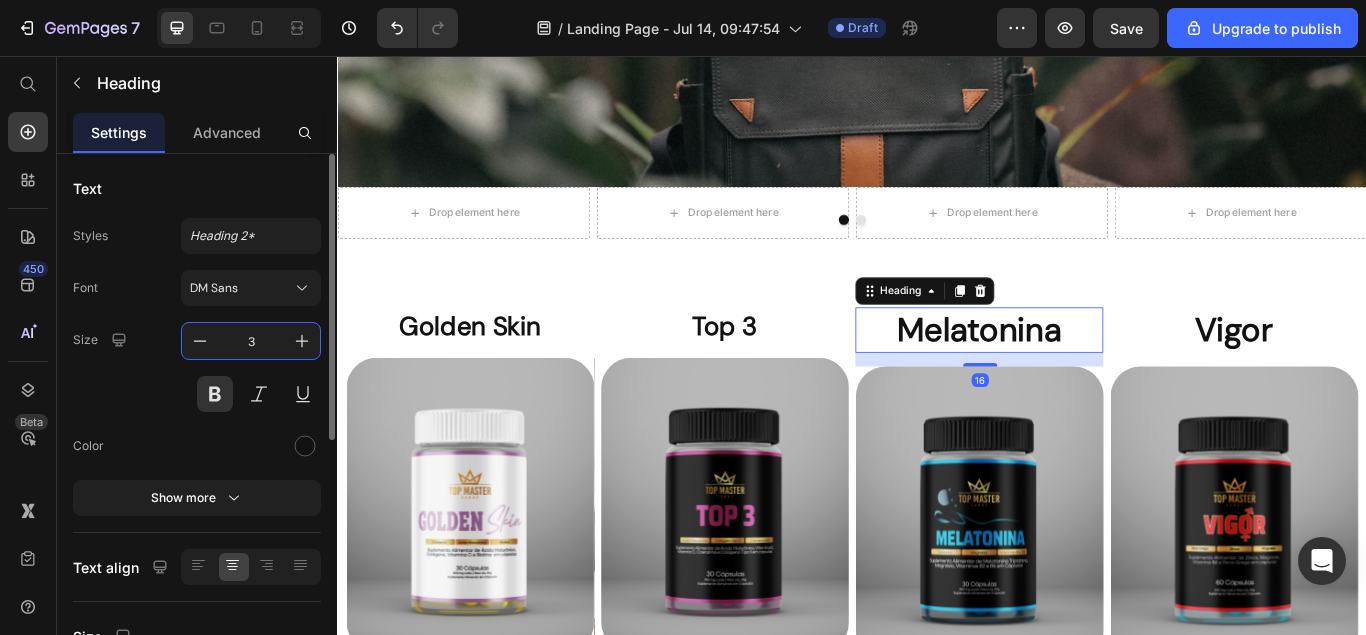 type on "30" 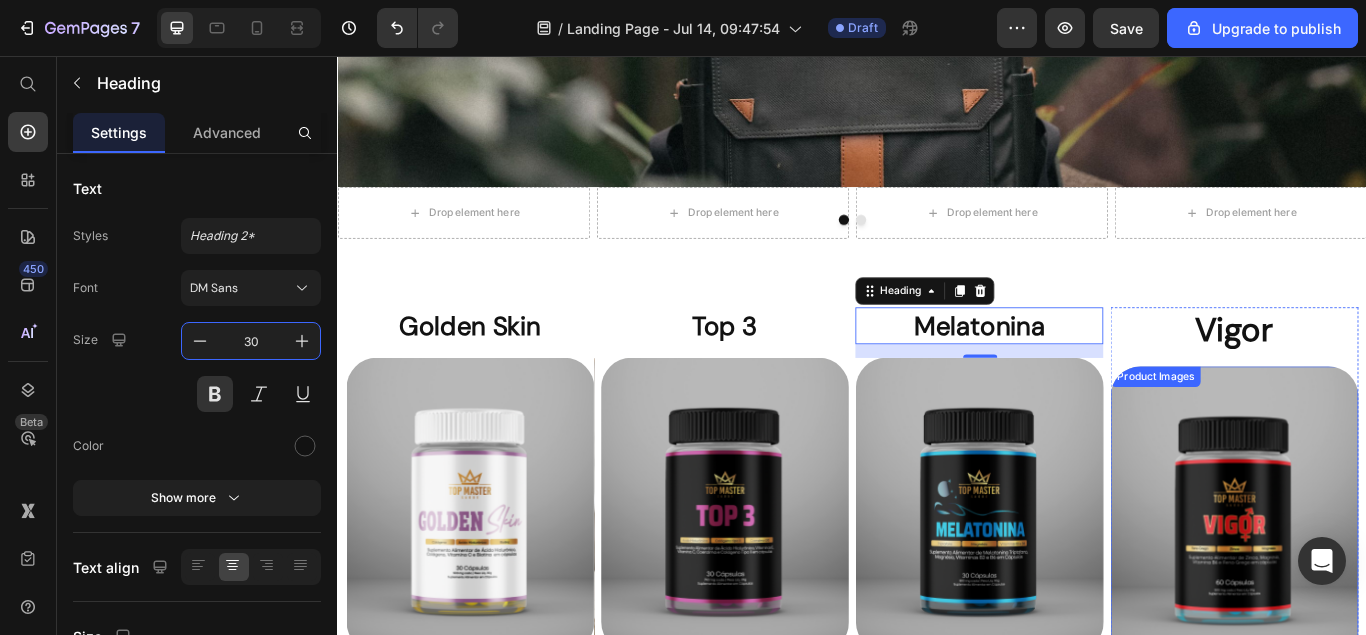 click on "Vigor" at bounding box center (1382, 375) 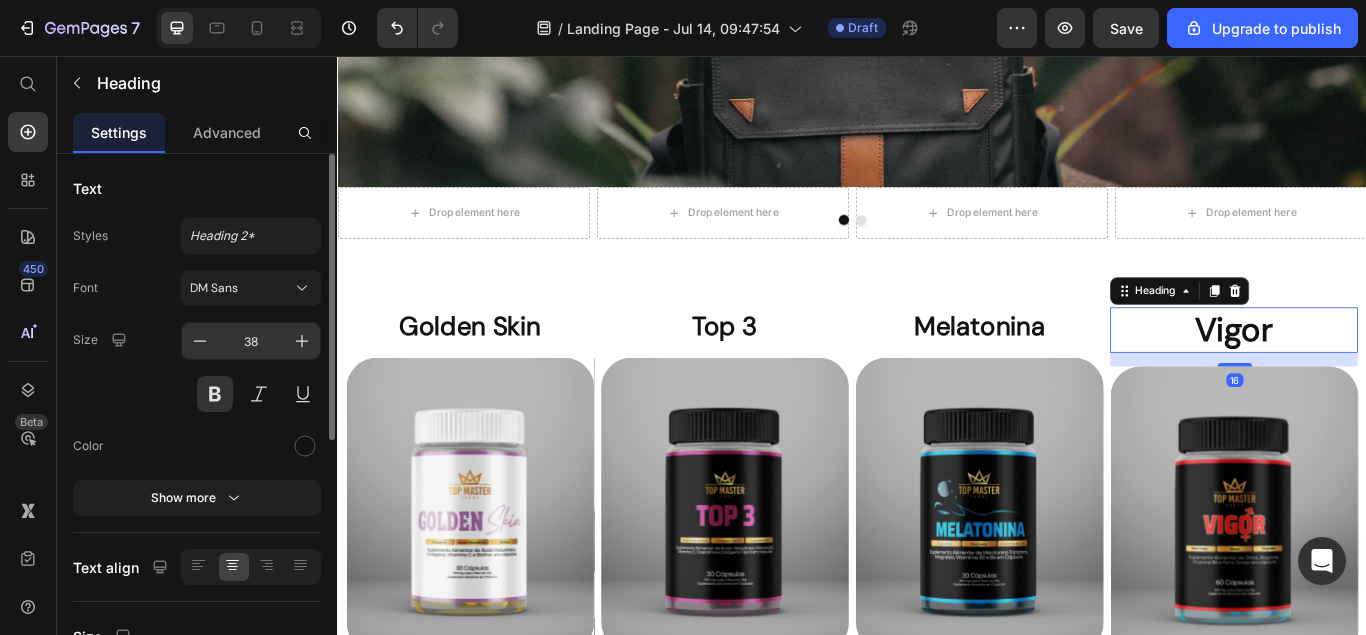 click on "38" at bounding box center (251, 341) 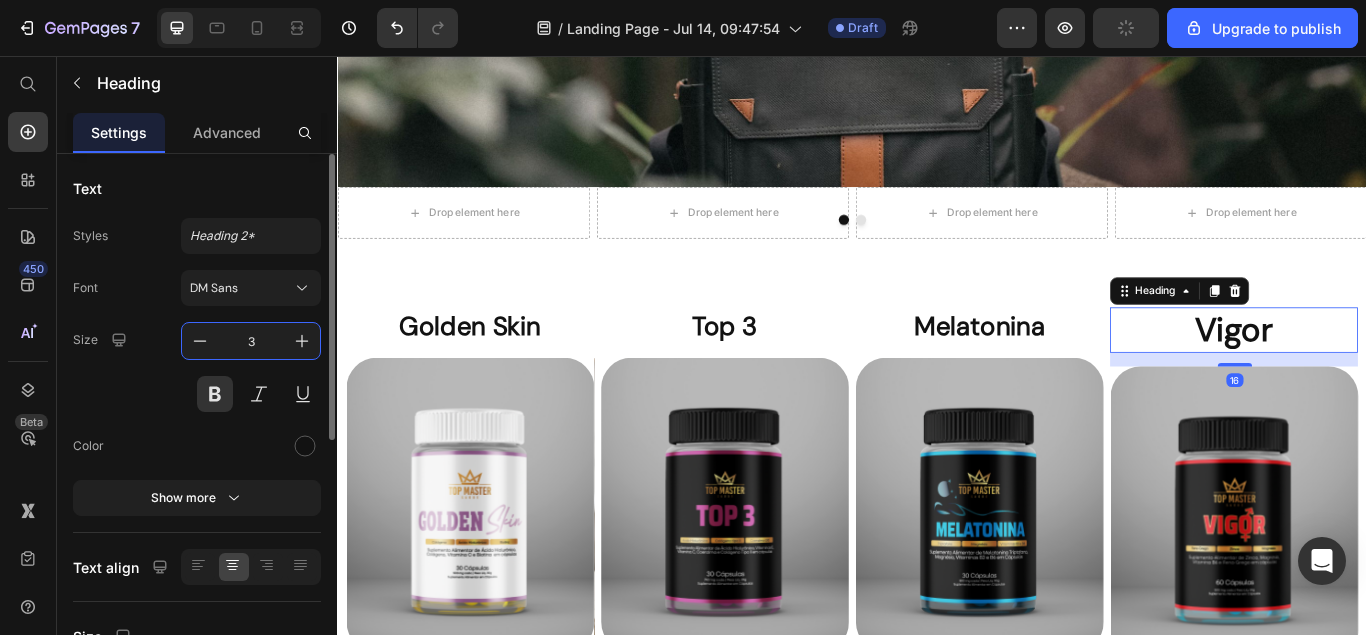 type on "30" 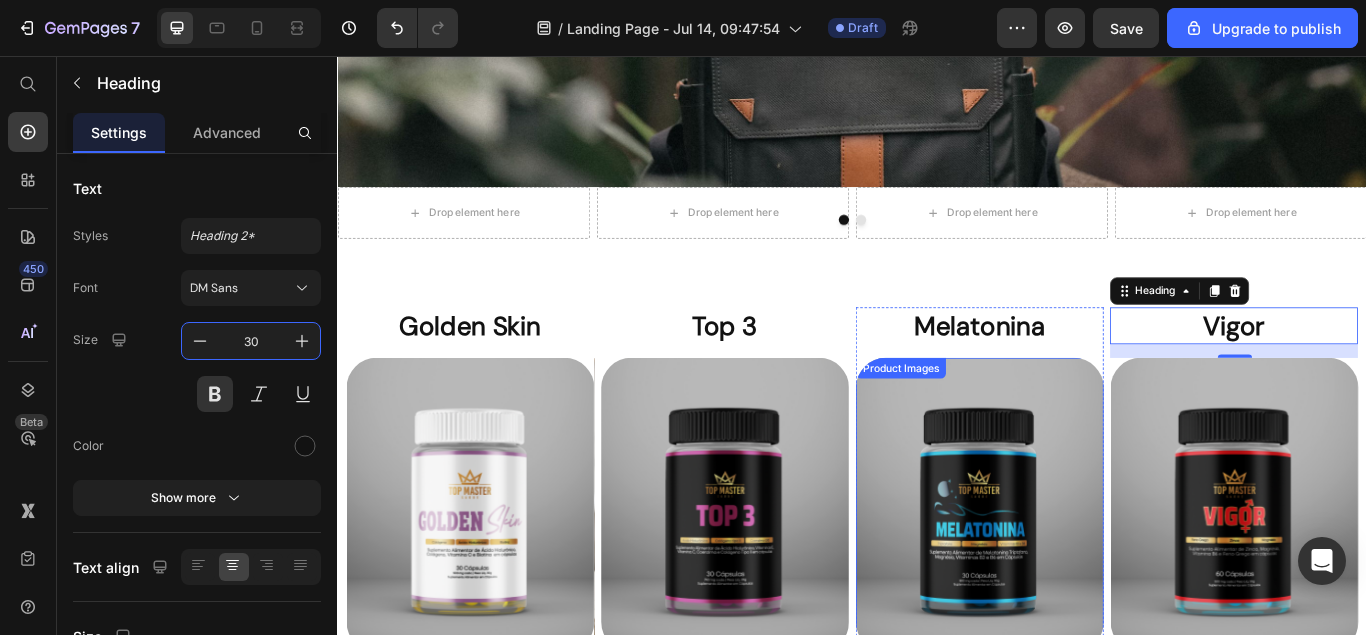 click at bounding box center [1085, 579] 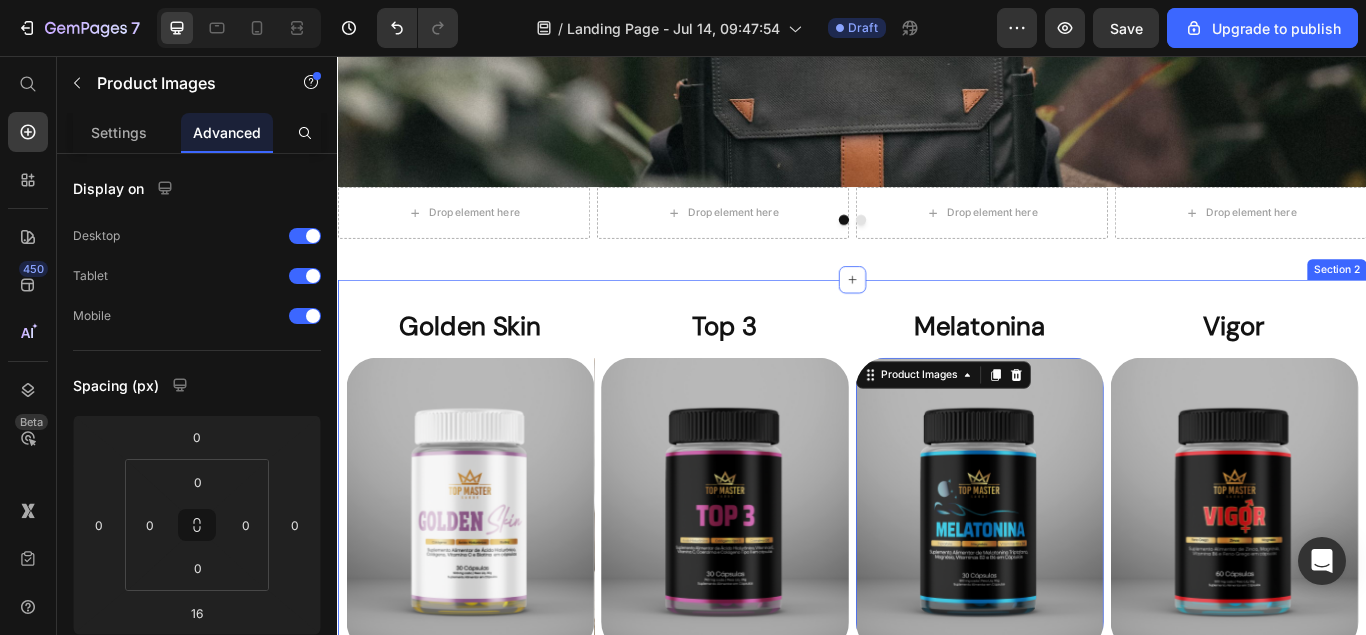 click on "Golden Skin Heading Product Images R$ 149,90 Product Price R$ 249,90 Product Price Row carregando... Text Block
QUERO AGORA Add to Cart Product Top 3 Heading Product Images R$ 149,90 Product Price R$ 249,90 Product Price Row carregando... Text Block
QUERO AGORA Add to Cart Product Melatonina Heading Product Images   16 R$ 149,90 Product Price R$ 249,90 Product Price Row carregando... Text Block
QUERO AGORA Add to Cart Product Vigor Heading Product Images R$ 149,90 Product Price R$ 249,90 Product Price Row carregando... Text Block
QUERO AGORA Add to Cart Product Row Section 2" at bounding box center [937, 623] 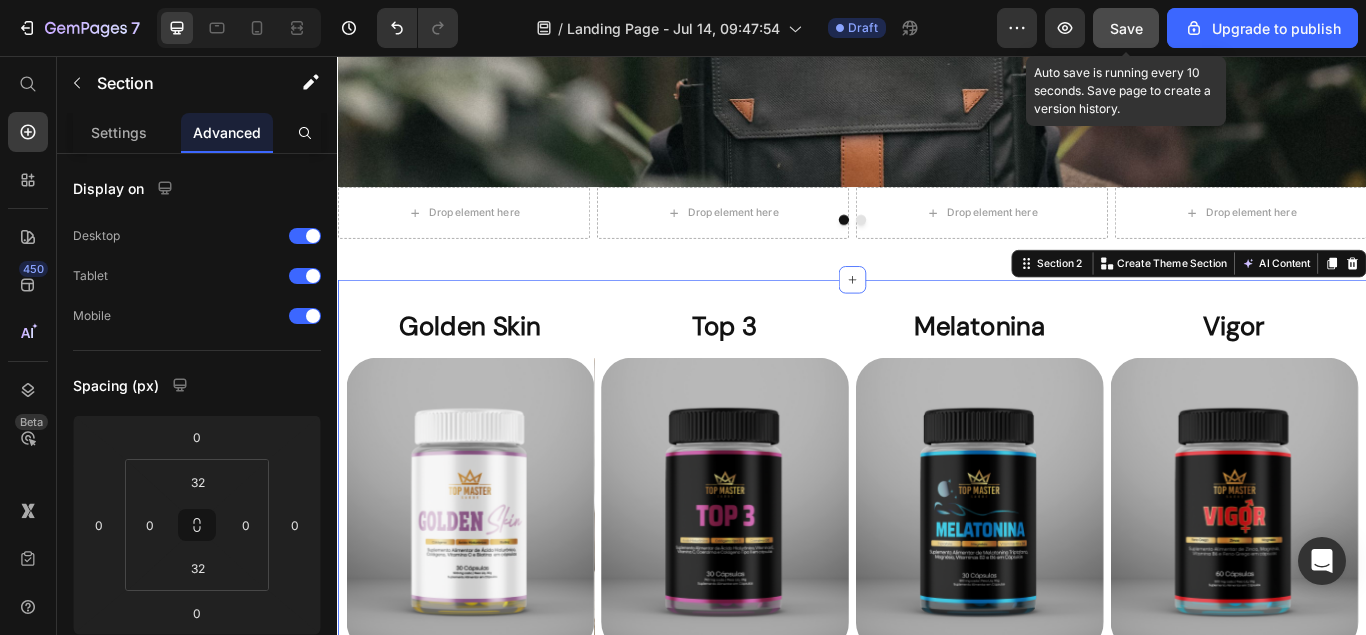 click on "Save" 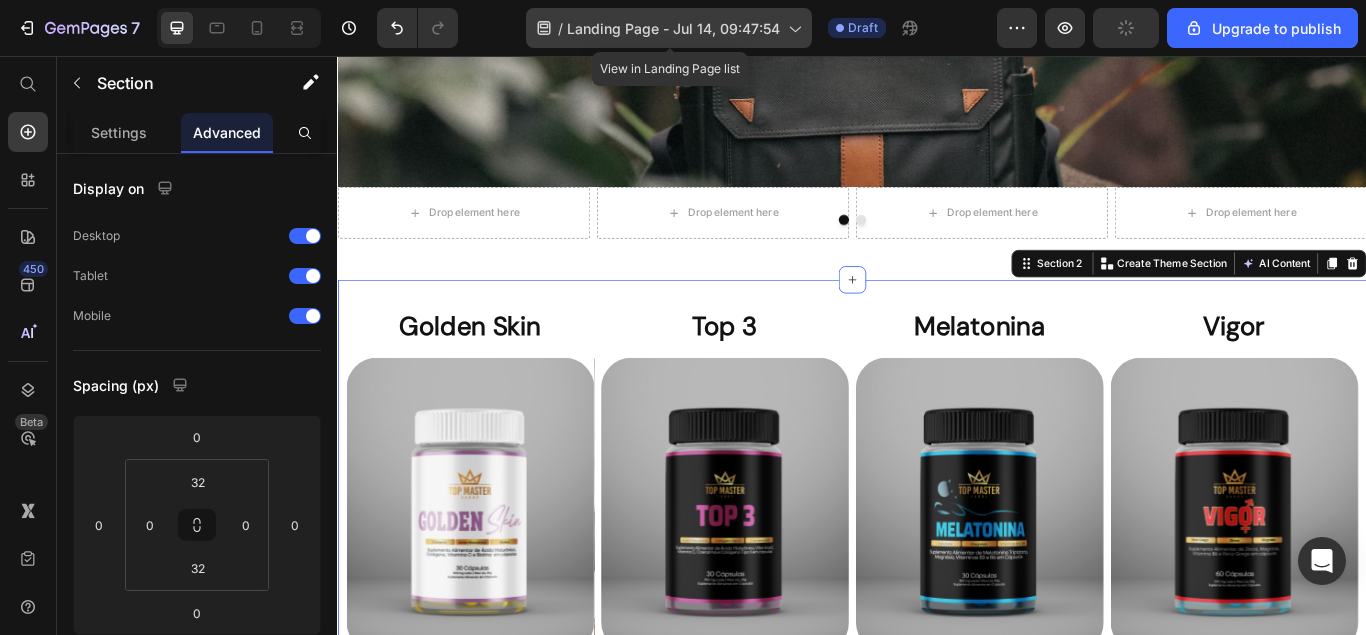 click on "Landing Page - Jul 14, 09:47:54" at bounding box center (673, 28) 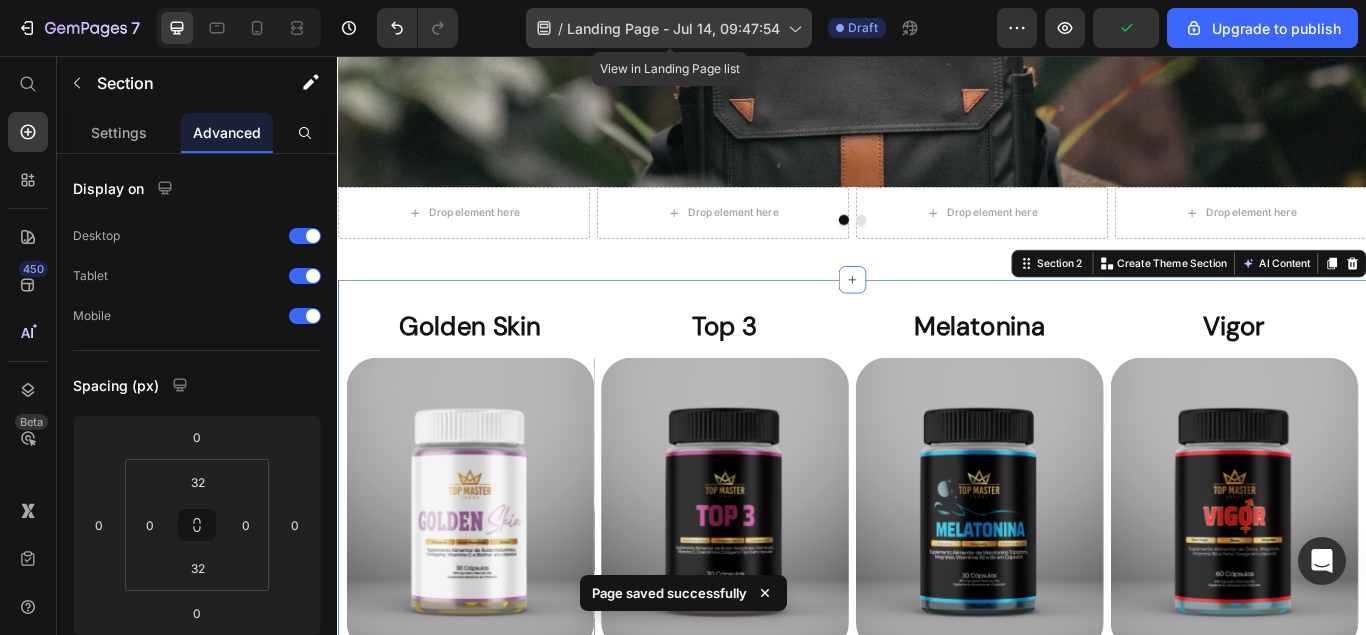 click on "Landing Page - Jul 14, 09:47:54" at bounding box center [673, 28] 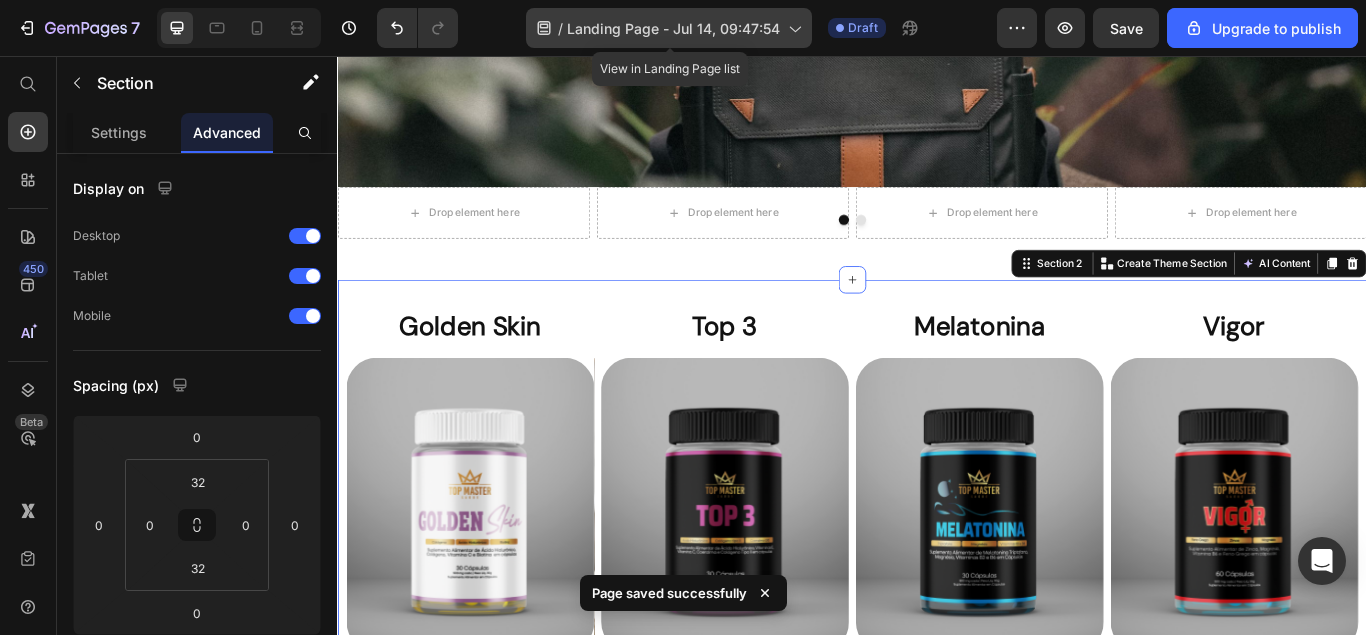 click on "Landing Page - Jul 14, 09:47:54" at bounding box center (673, 28) 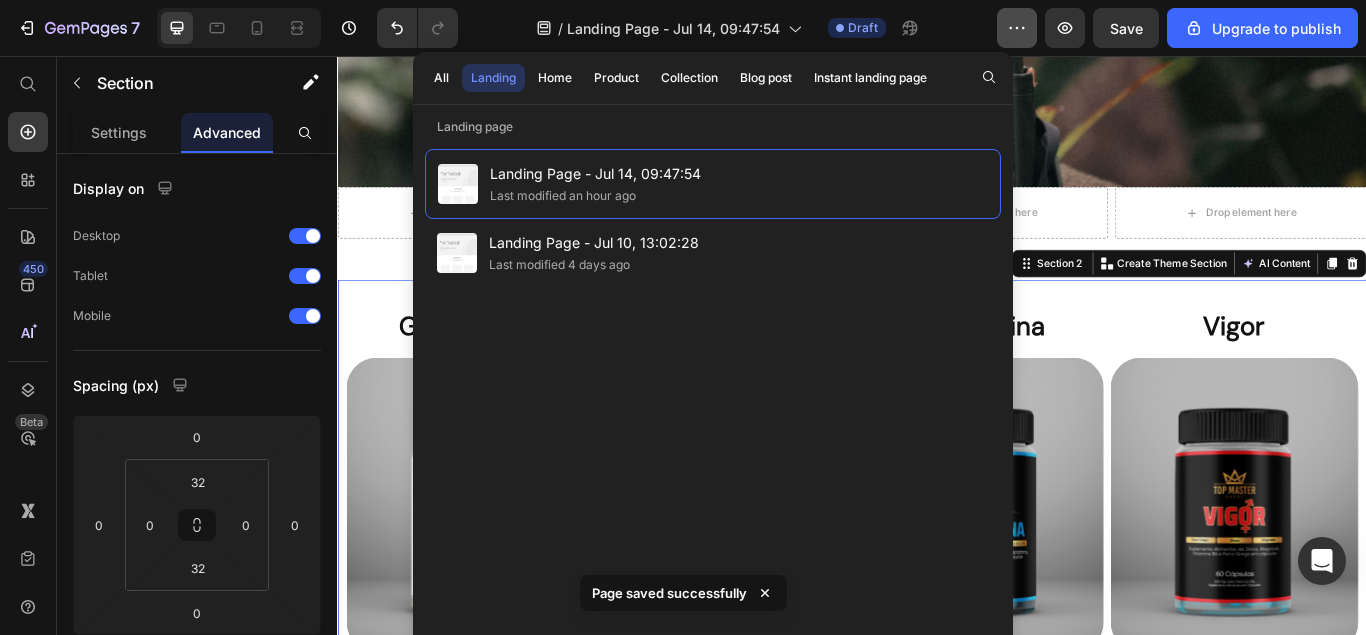 click 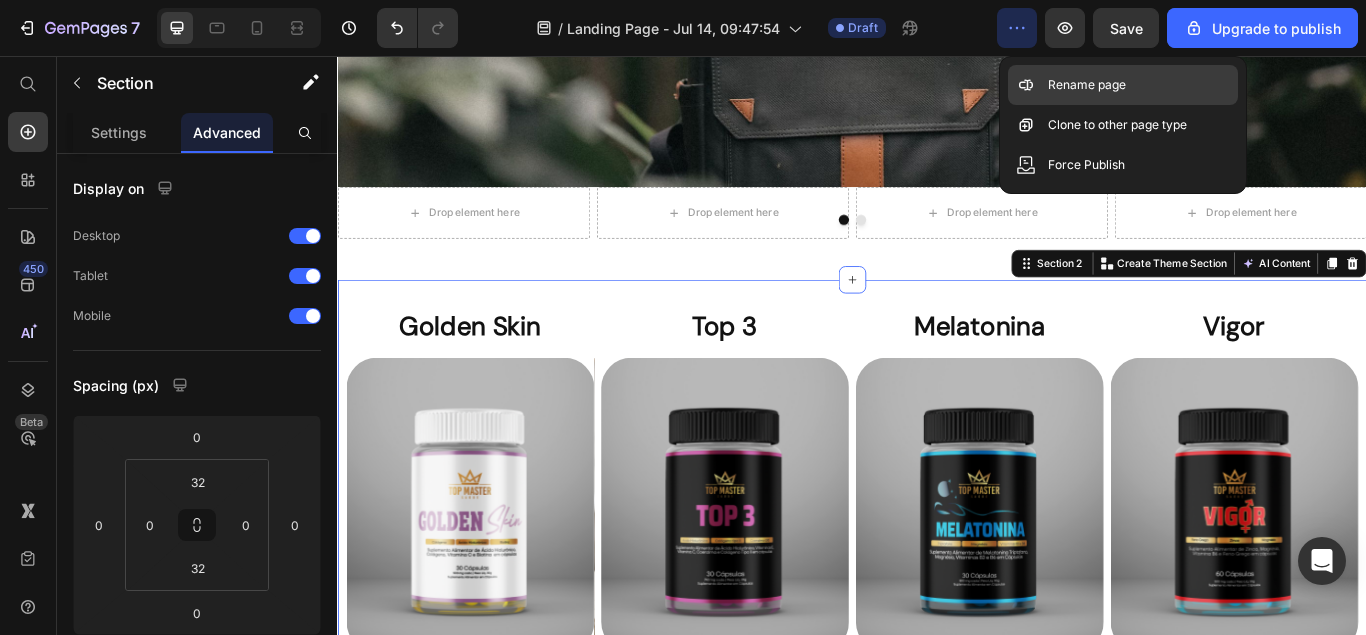 click on "Rename page" at bounding box center (1087, 85) 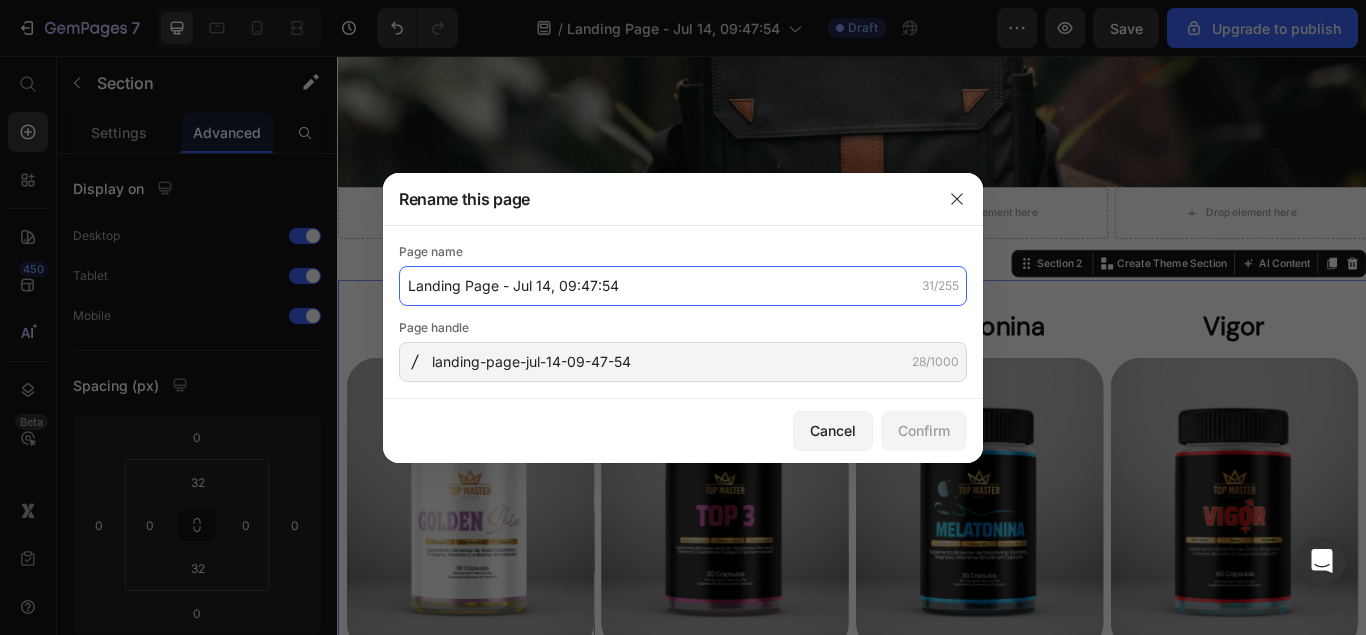 click on "Landing Page - Jul 14, 09:47:54" 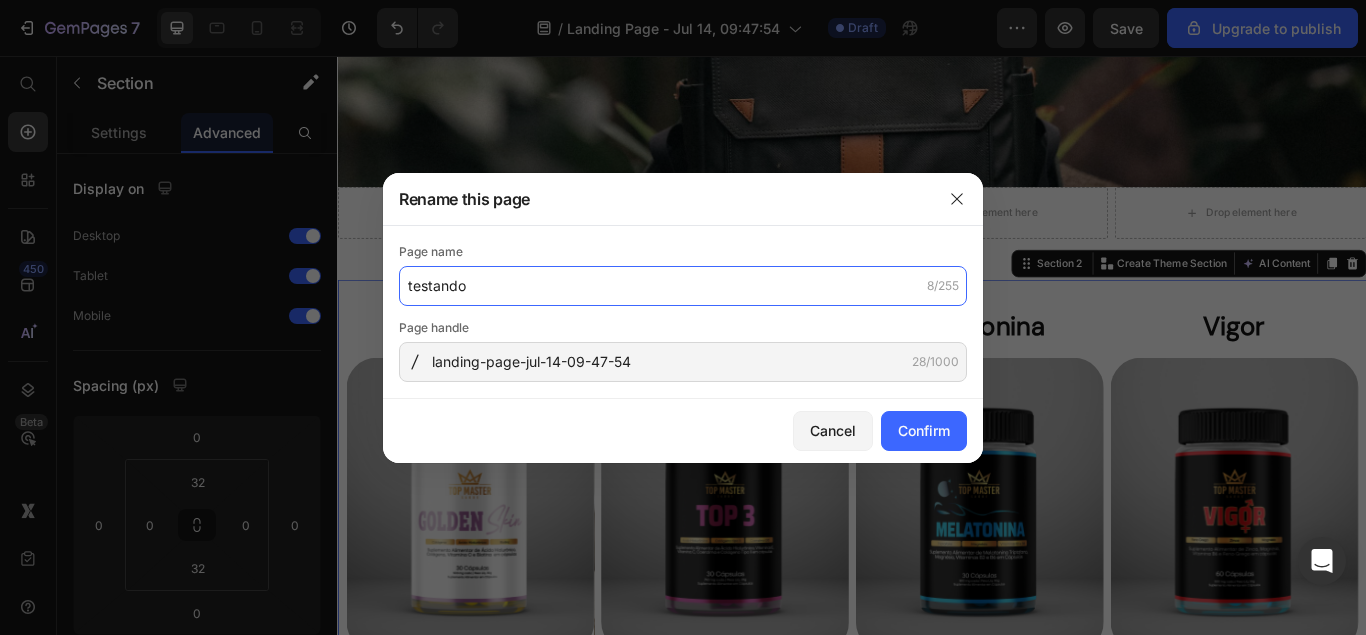 type on "testando" 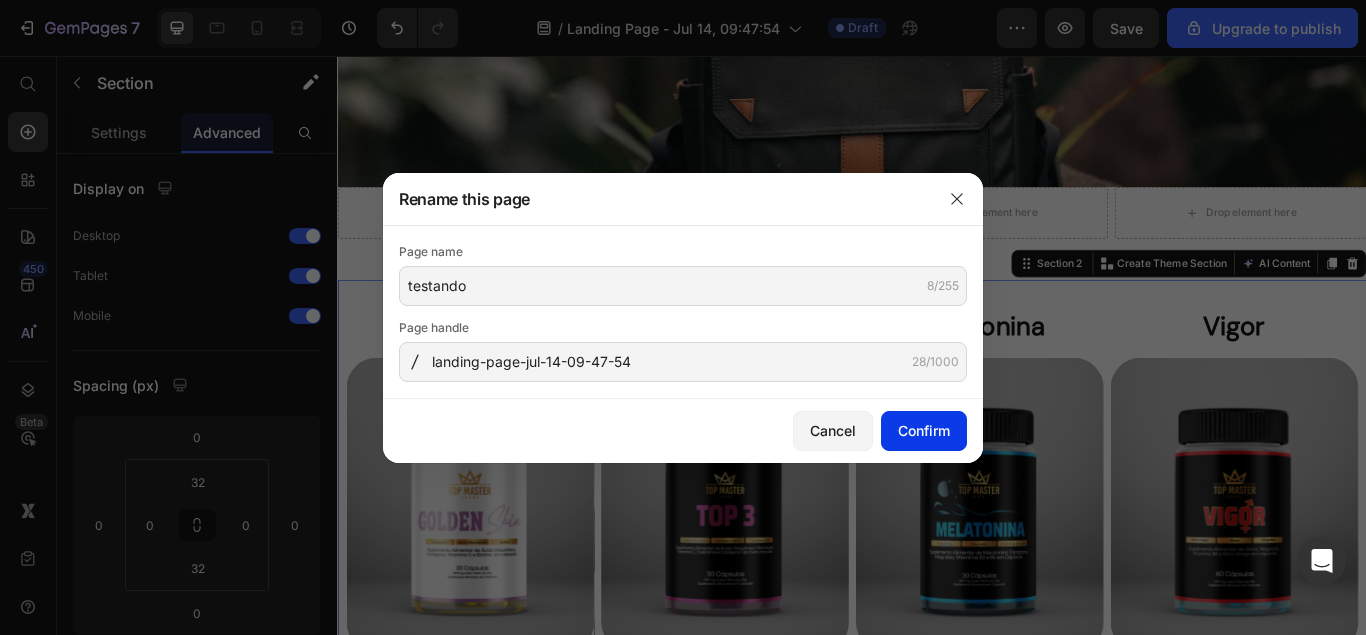 click on "Confirm" at bounding box center [924, 430] 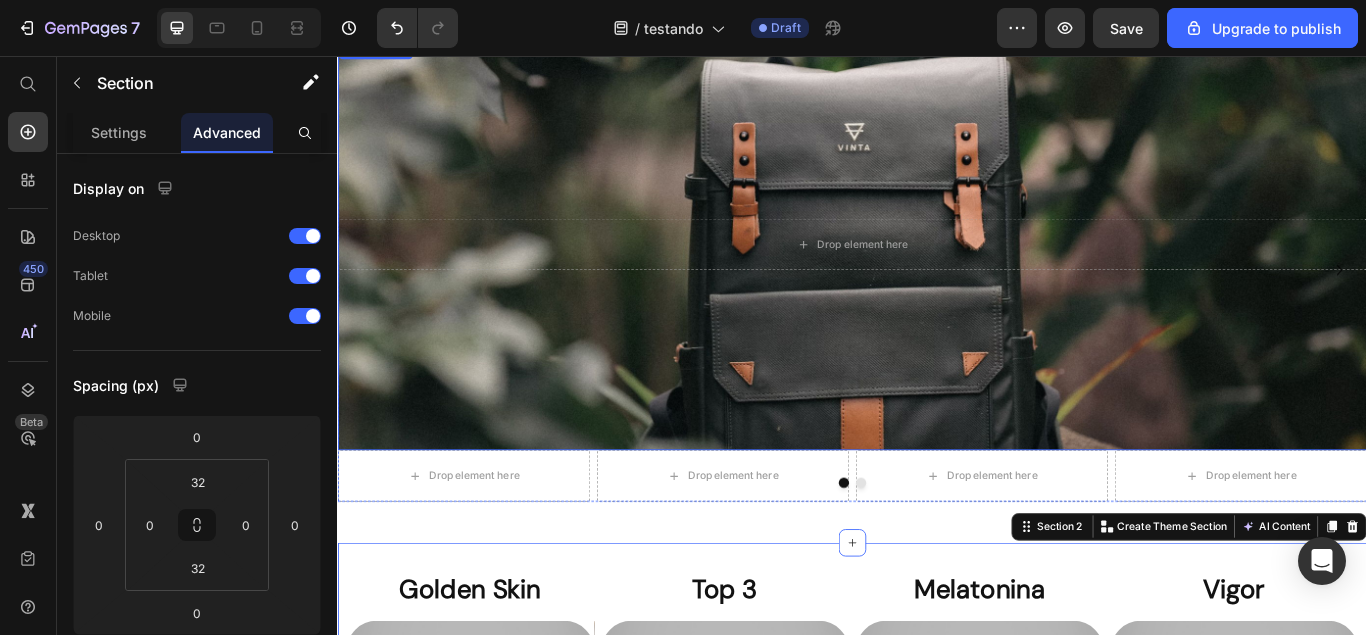 scroll, scrollTop: 0, scrollLeft: 0, axis: both 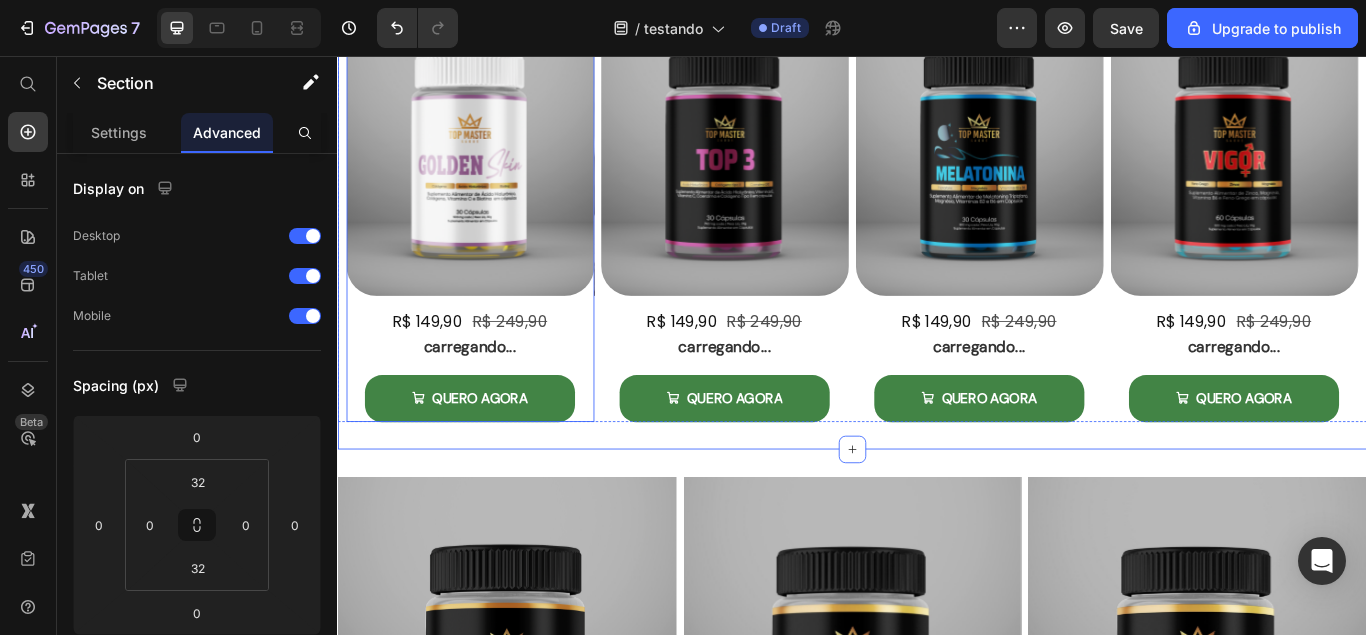 click on "R$ [PRICE] Product Price R$ [PRICE] Product Price Row carregando... Text Block
QUERO AGORA Add to Cart" at bounding box center [491, 417] 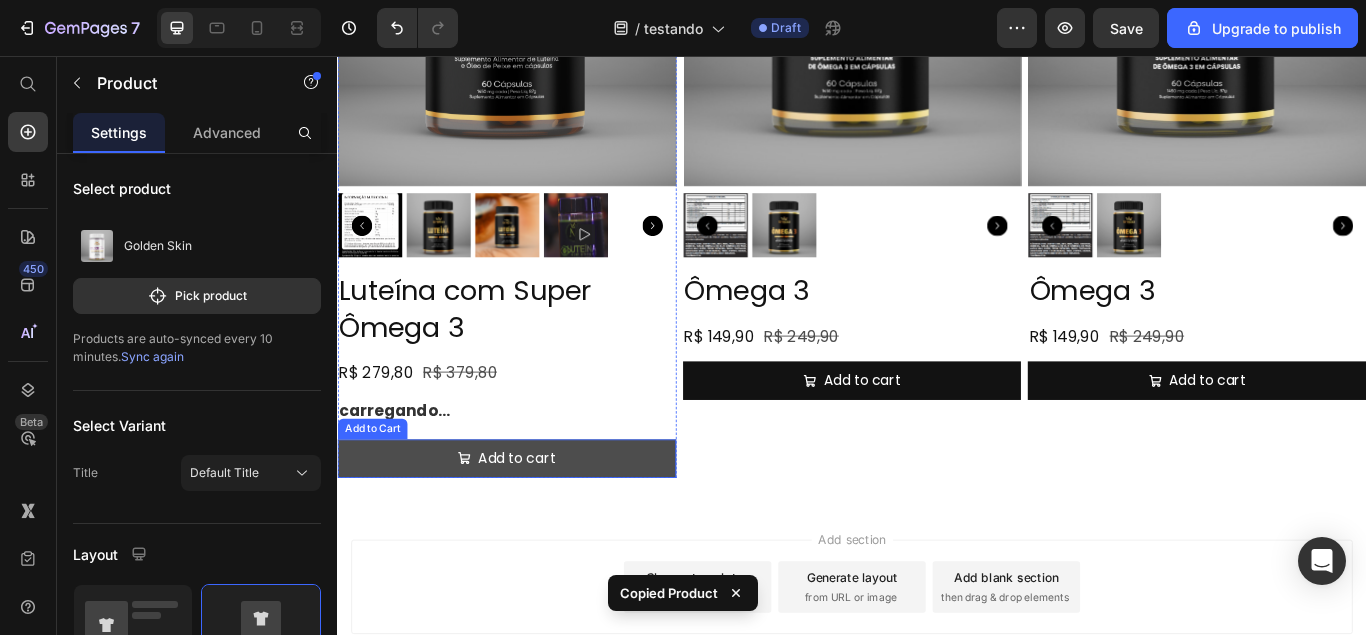scroll, scrollTop: 1631, scrollLeft: 0, axis: vertical 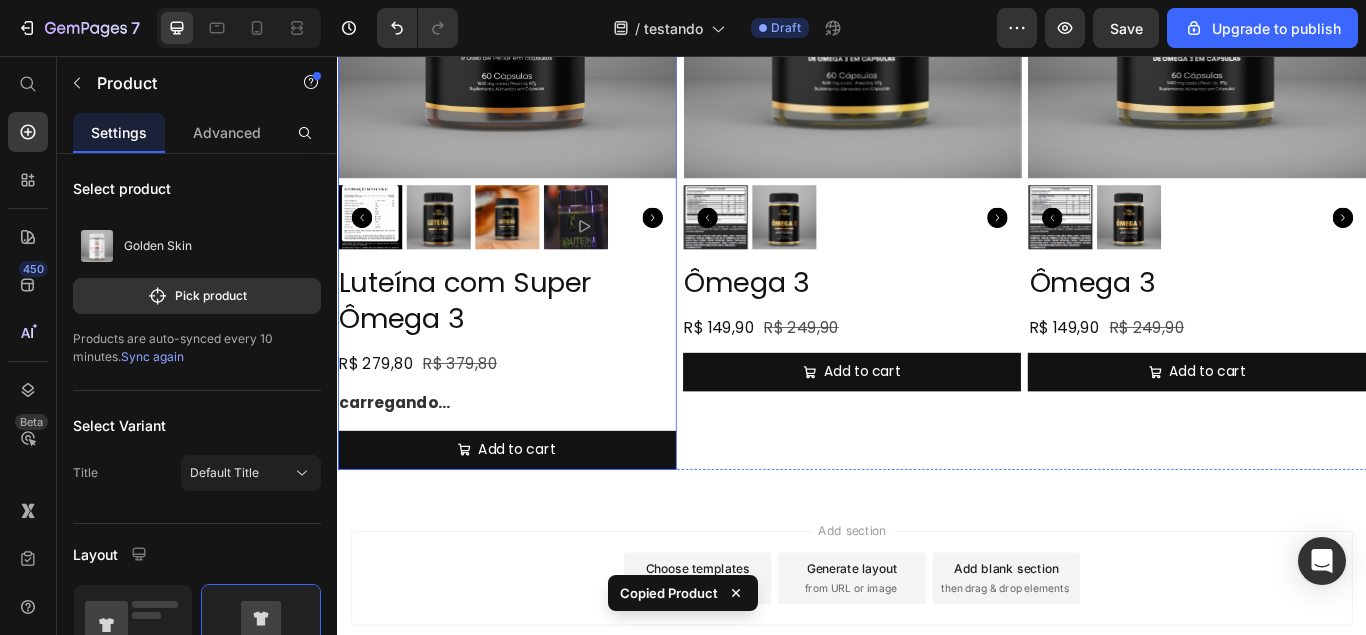 click on "Luteína com Super Ômega 3 Product Title R$ 279,80 Product Price   [PRICE] Product Price   [PRICE] Product Price Row carregando... Text Block
Add to cart Add to Cart" at bounding box center [534, 417] 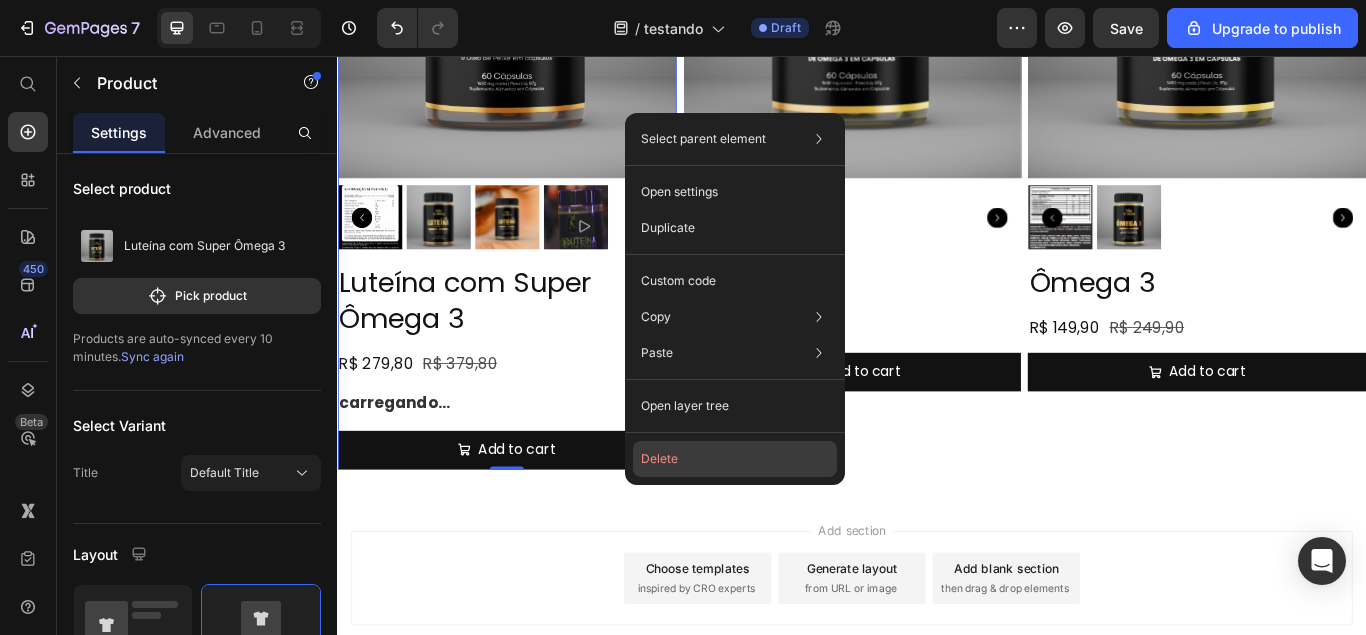 click on "Delete" 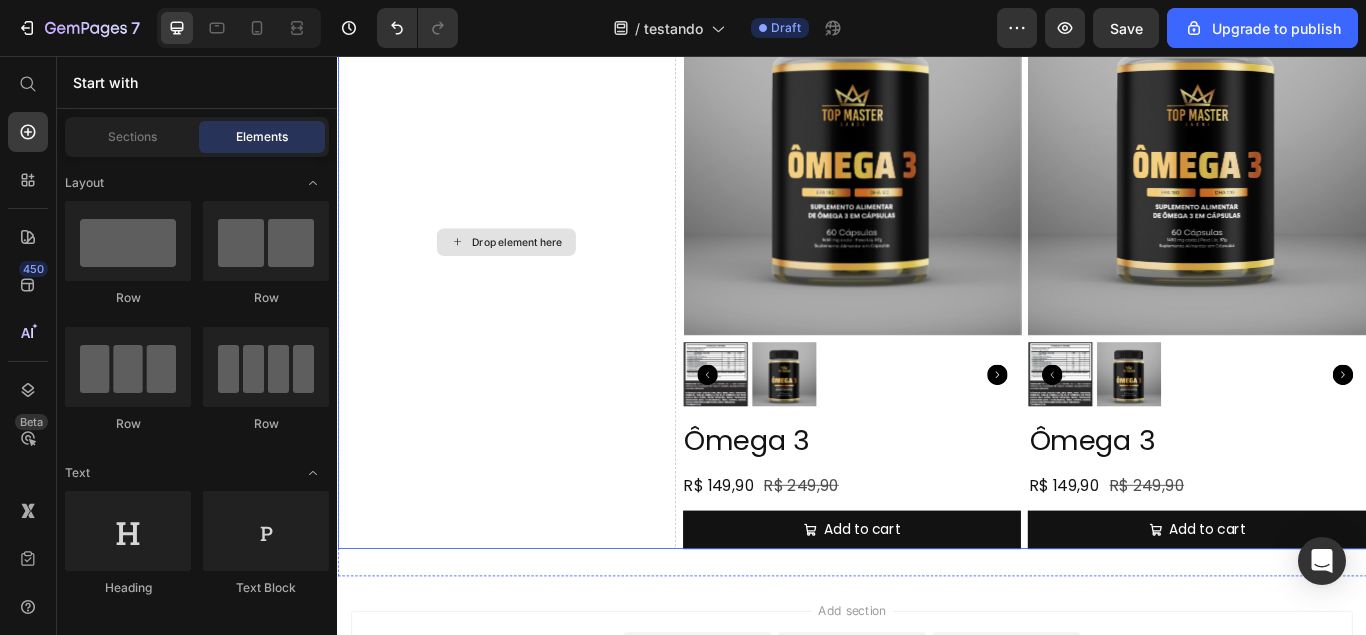 scroll, scrollTop: 1427, scrollLeft: 0, axis: vertical 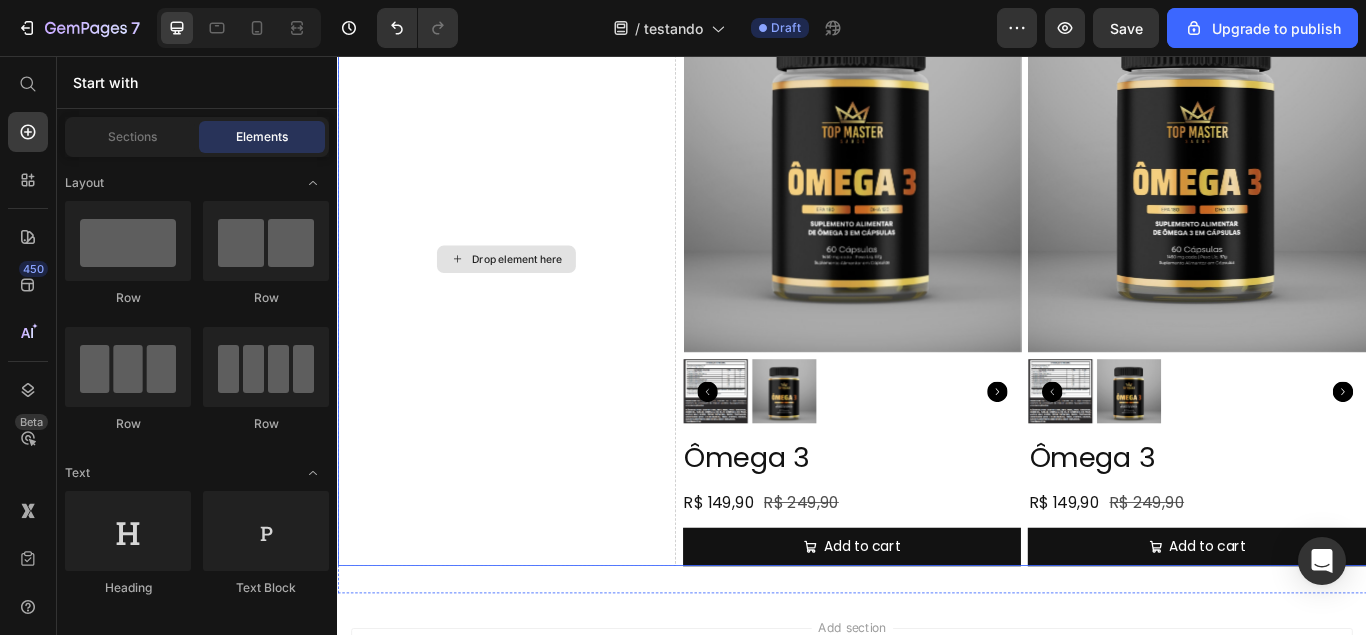 click on "Drop element here" at bounding box center [534, 293] 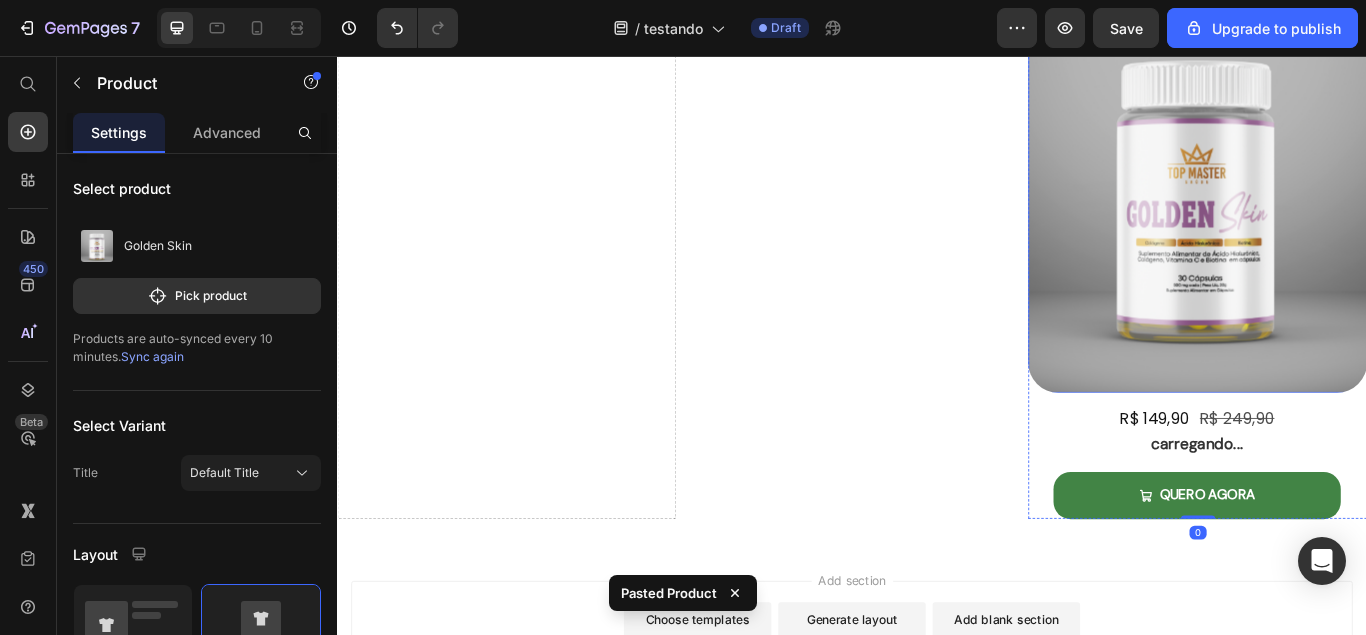 scroll, scrollTop: 1849, scrollLeft: 0, axis: vertical 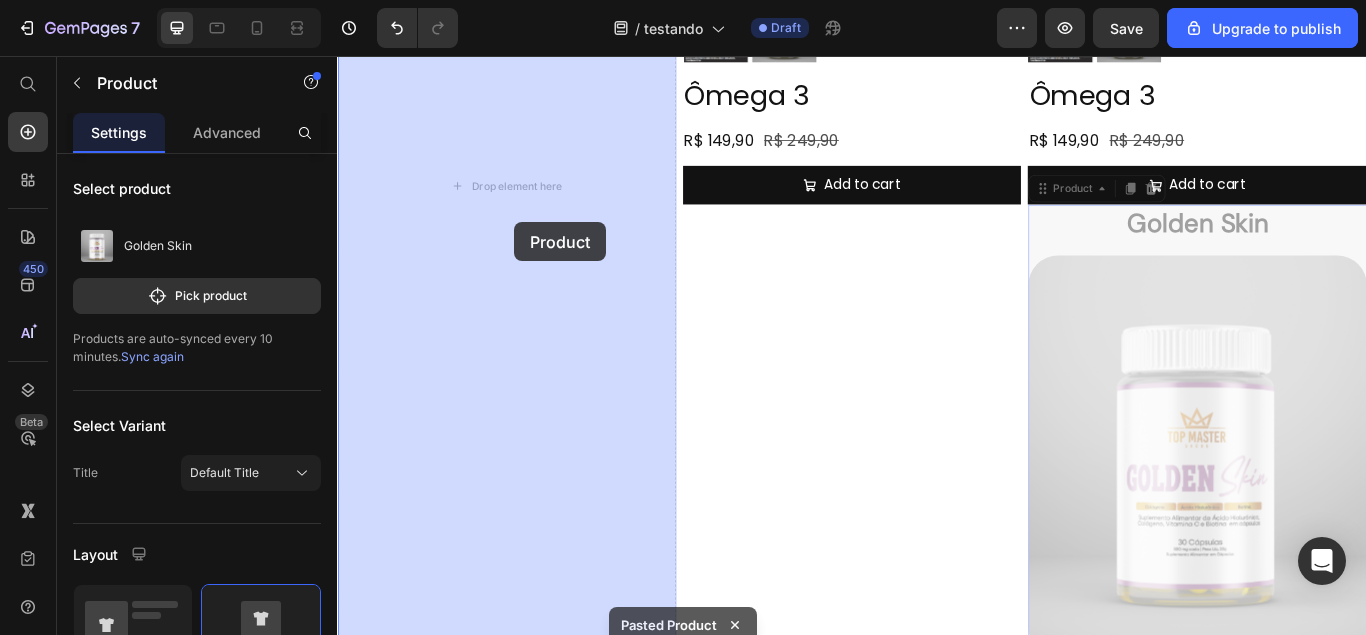 drag, startPoint x: 1156, startPoint y: 279, endPoint x: 514, endPoint y: 222, distance: 644.5254 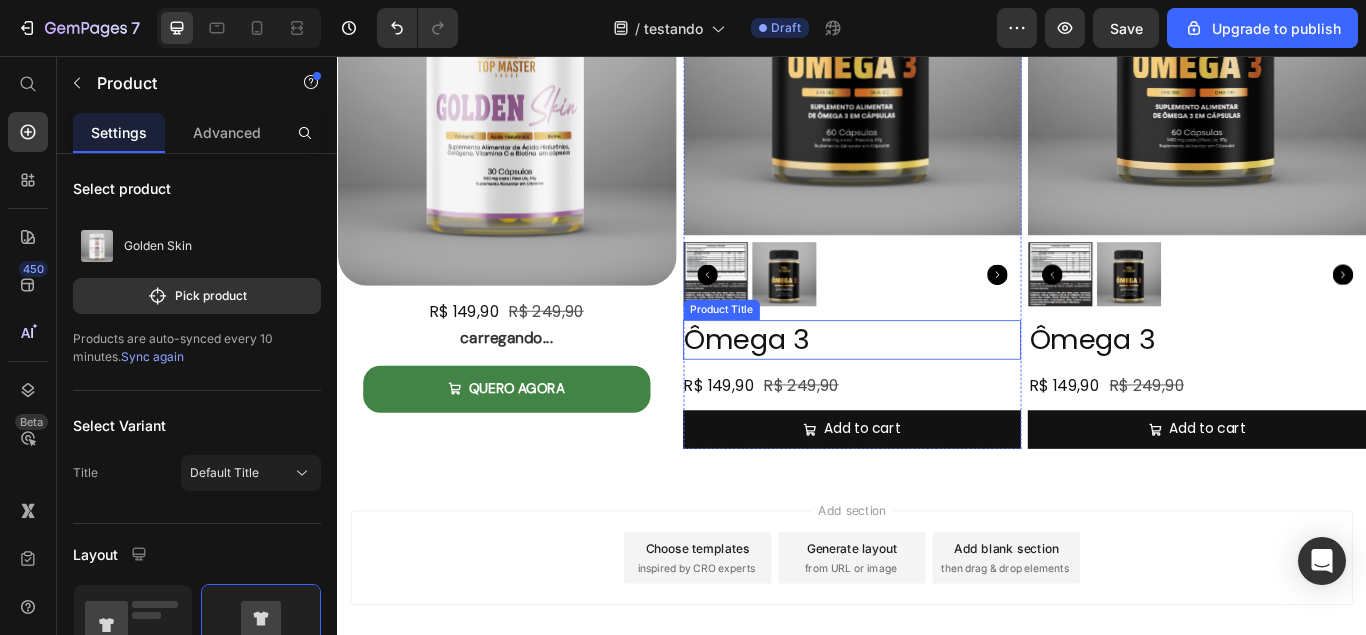 scroll, scrollTop: 1565, scrollLeft: 0, axis: vertical 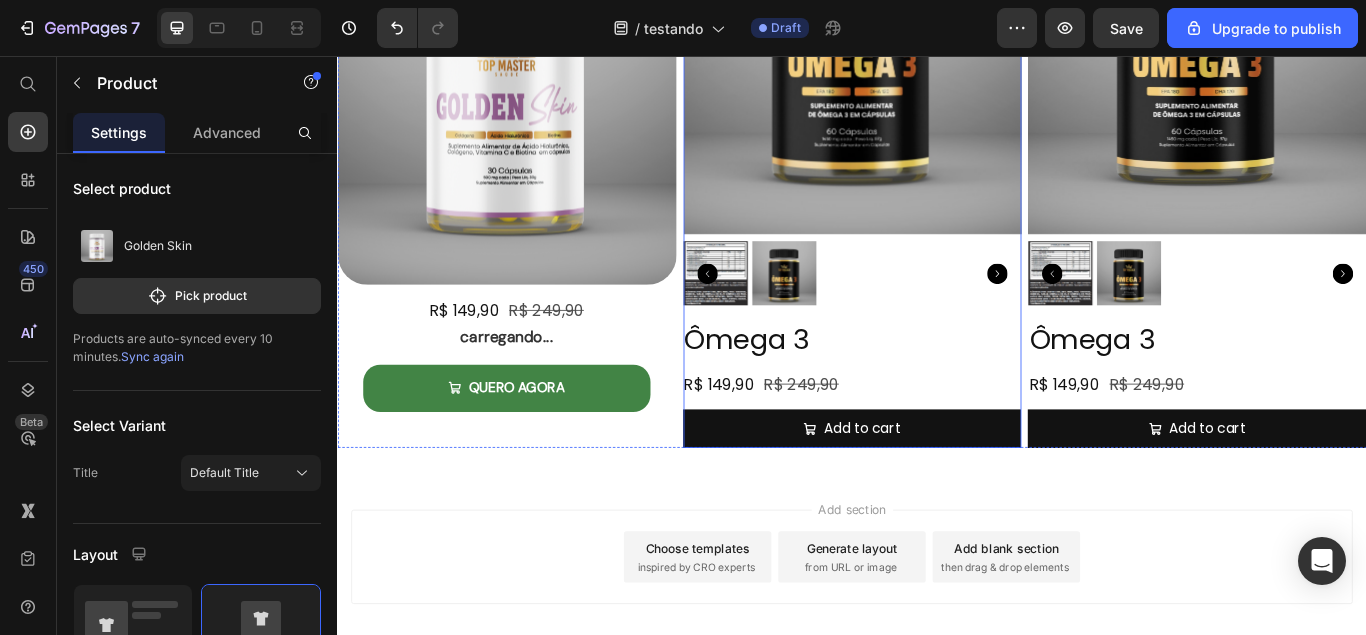 click on "Ômega 3 Product Title R$ 149,90 Product Price R$ 249,90 Product Price Row
Add to cart Add to Cart" at bounding box center [937, 438] 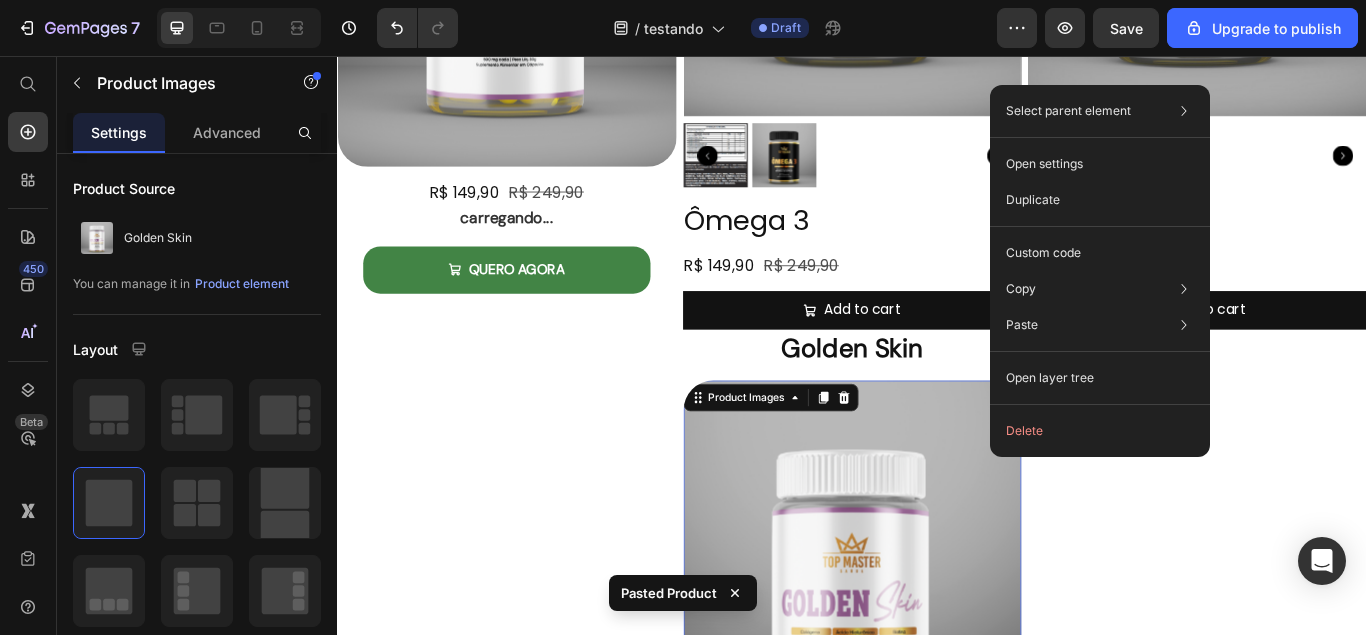 scroll, scrollTop: 1951, scrollLeft: 0, axis: vertical 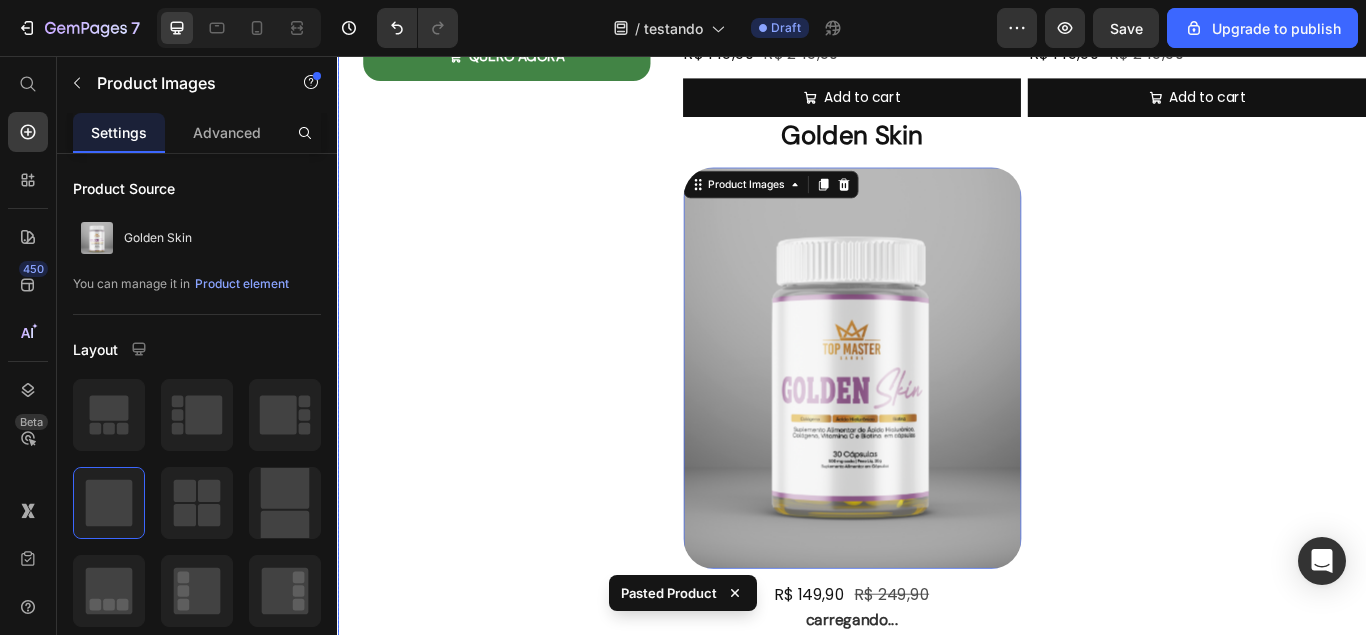 click at bounding box center (937, 420) 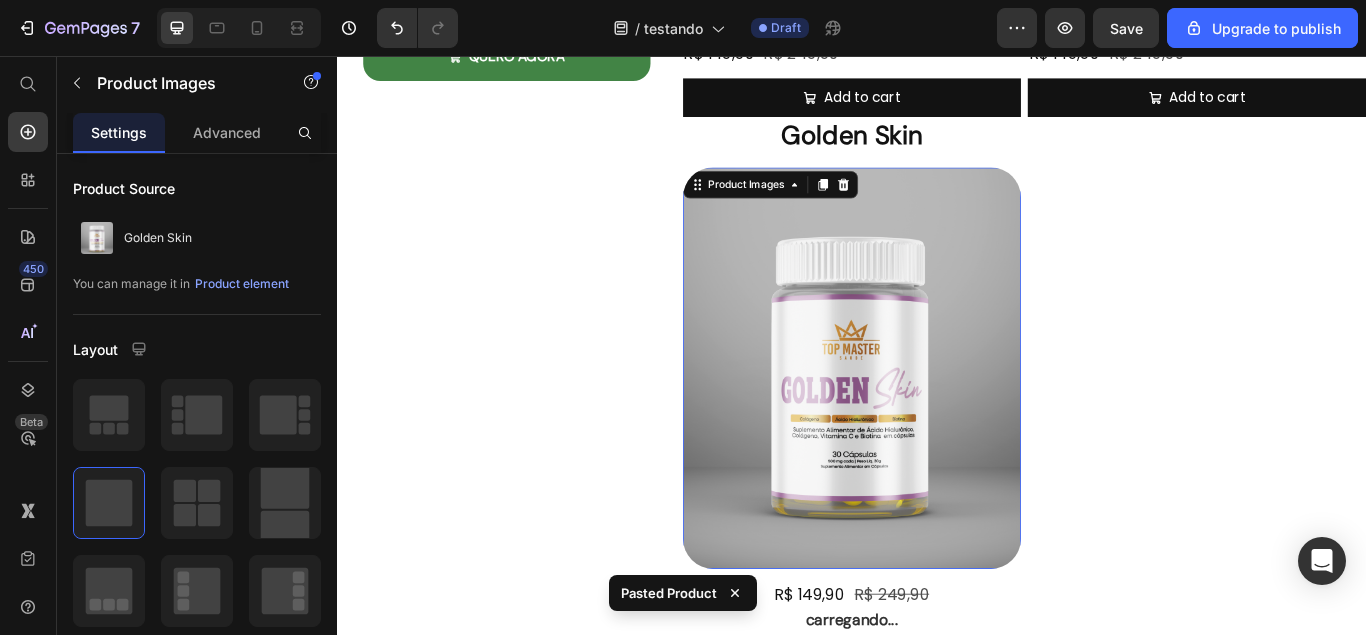 scroll, scrollTop: 1544, scrollLeft: 0, axis: vertical 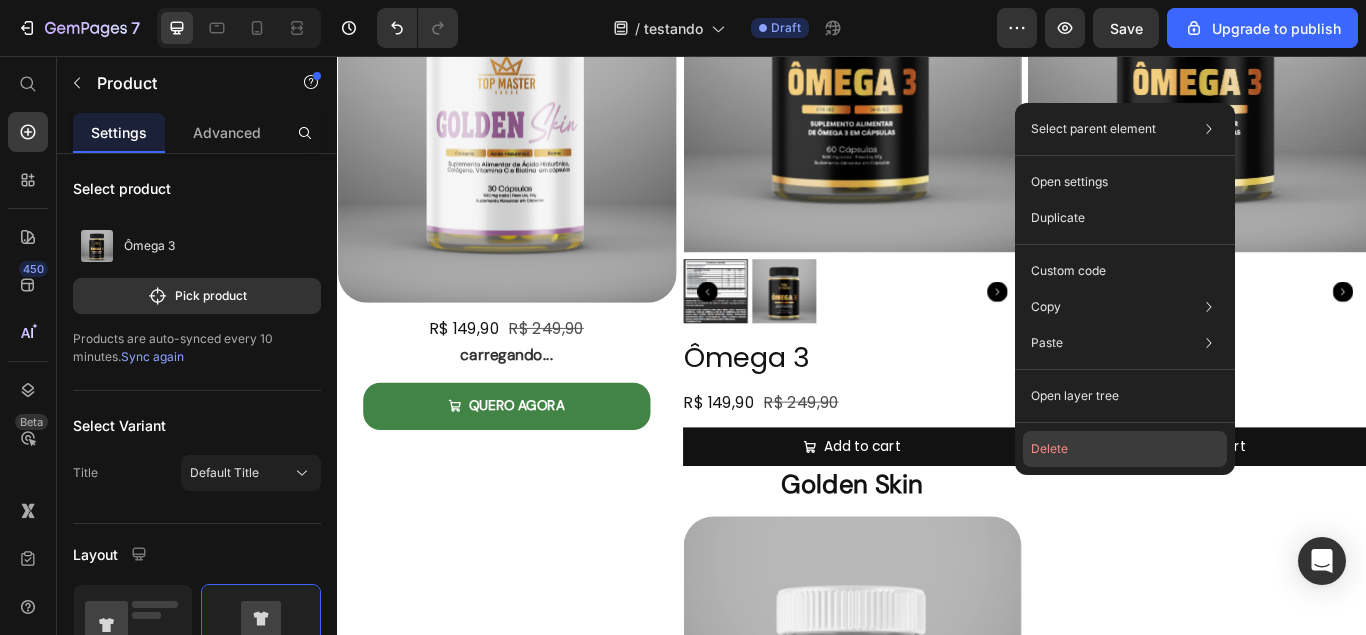 click on "Delete" 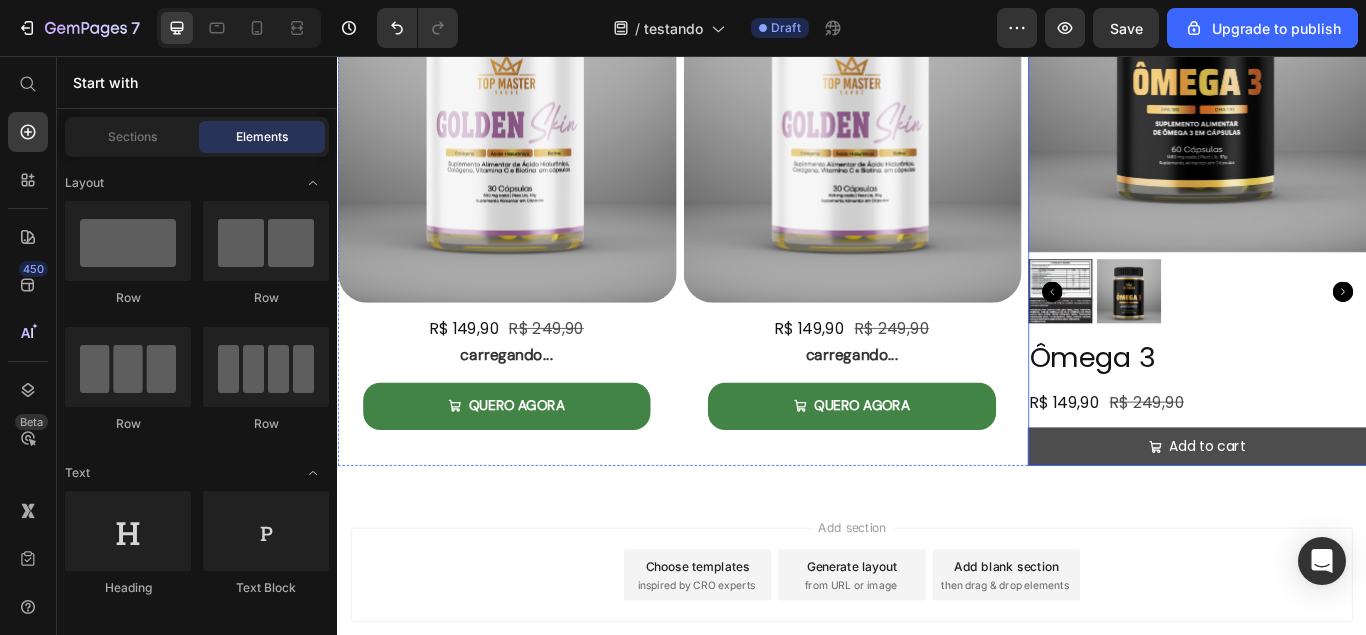 click on "Ômega 3 Product Title R$ 149,90 Product Price R$ 249,90 Product Price Row
Add to cart Add to Cart" at bounding box center (1339, 459) 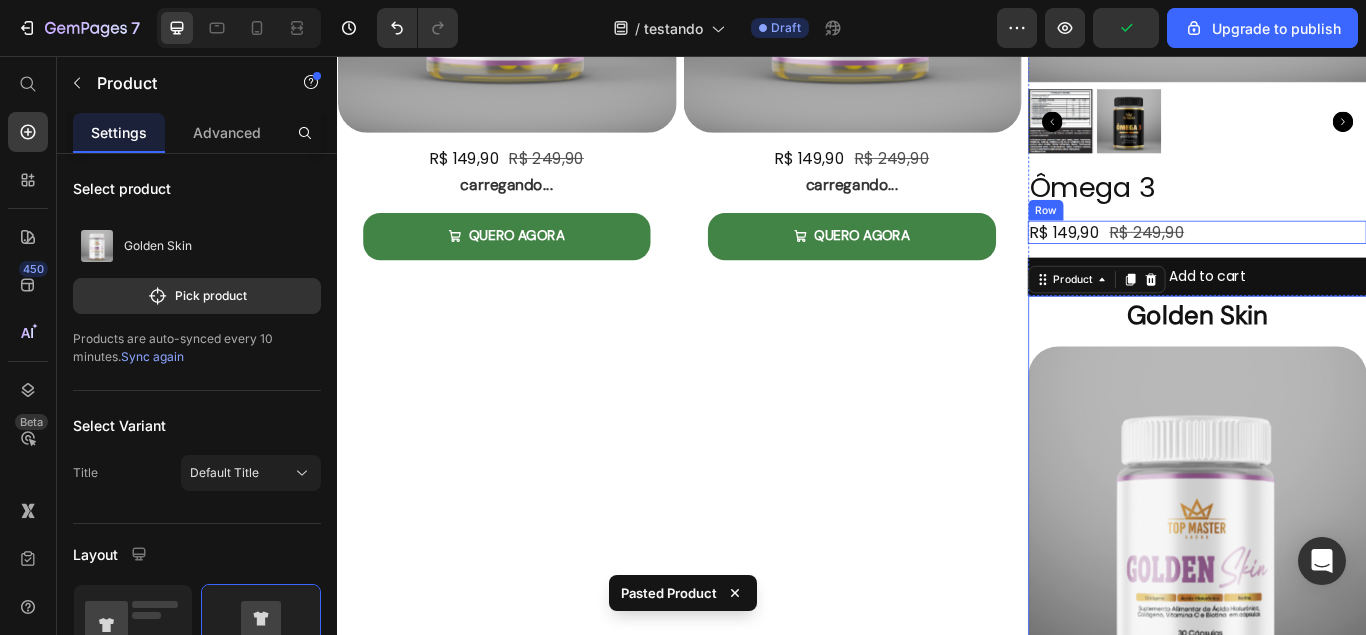 scroll, scrollTop: 1339, scrollLeft: 0, axis: vertical 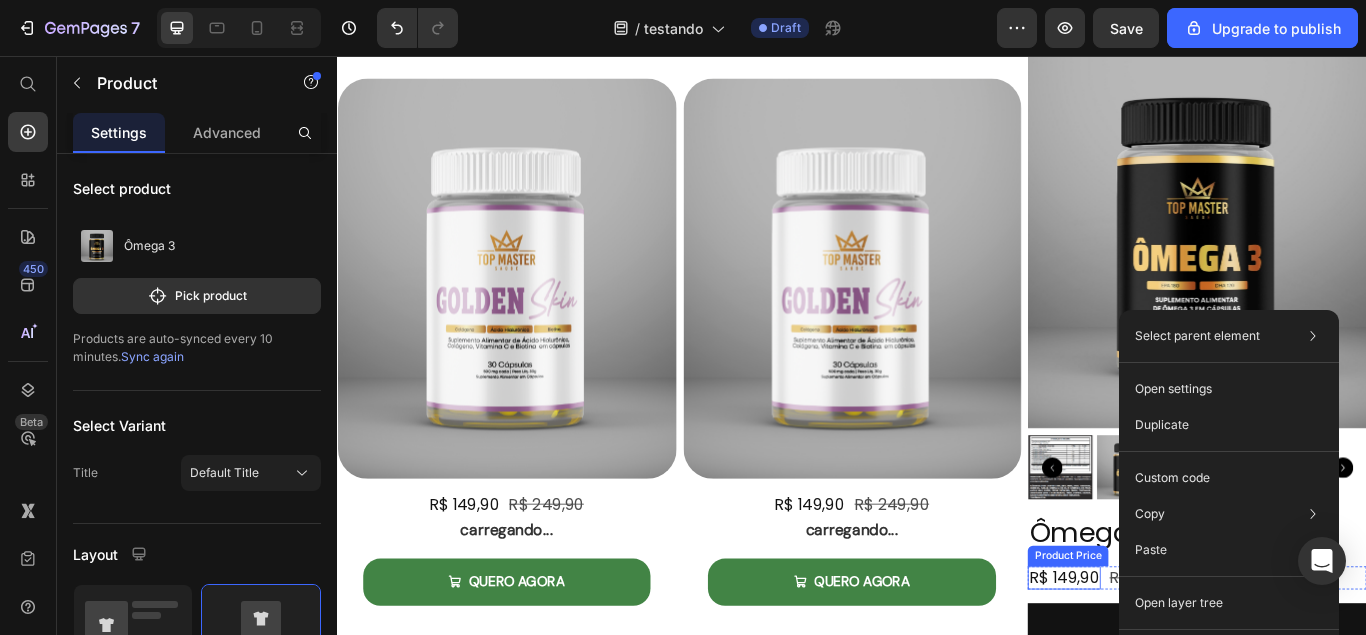 click on "R$ 149,90" at bounding box center [1184, 664] 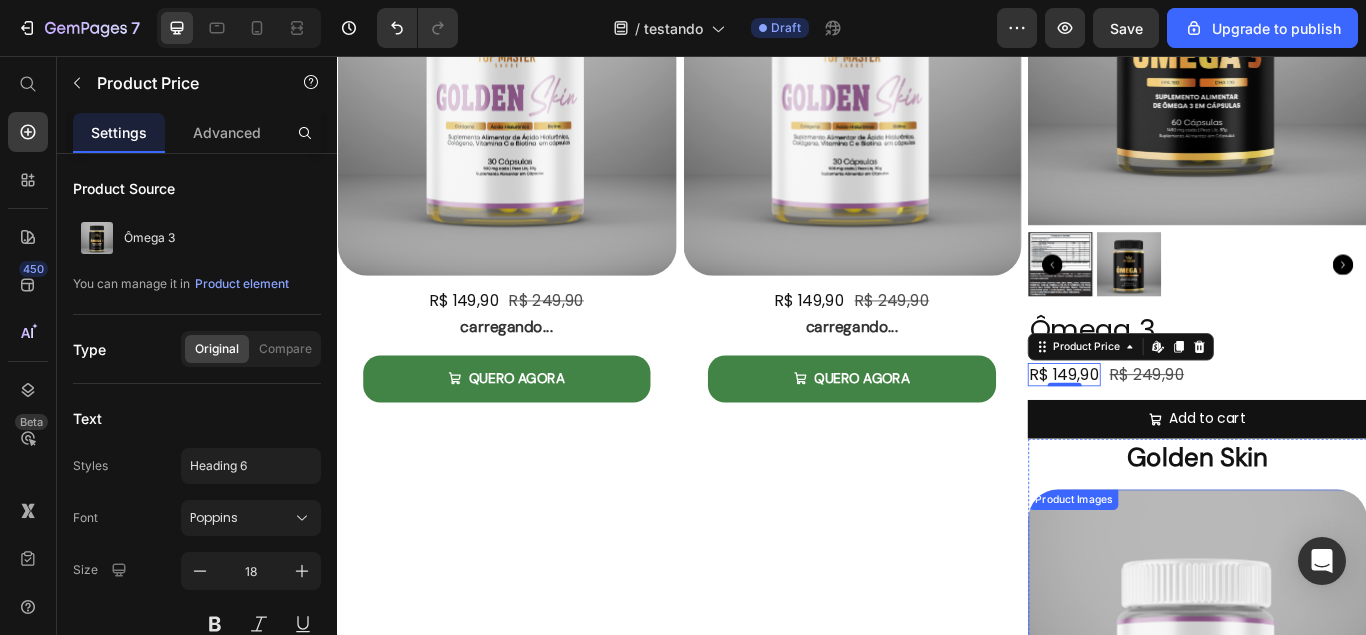 scroll, scrollTop: 1645, scrollLeft: 0, axis: vertical 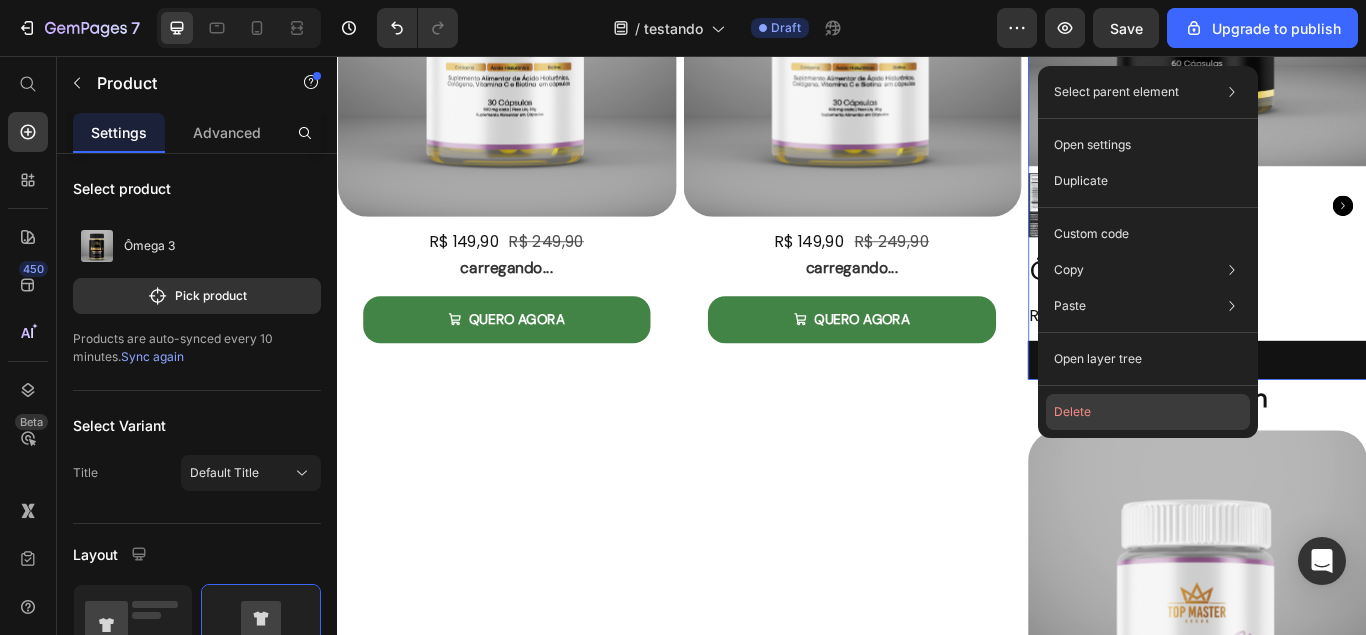 click on "Delete" 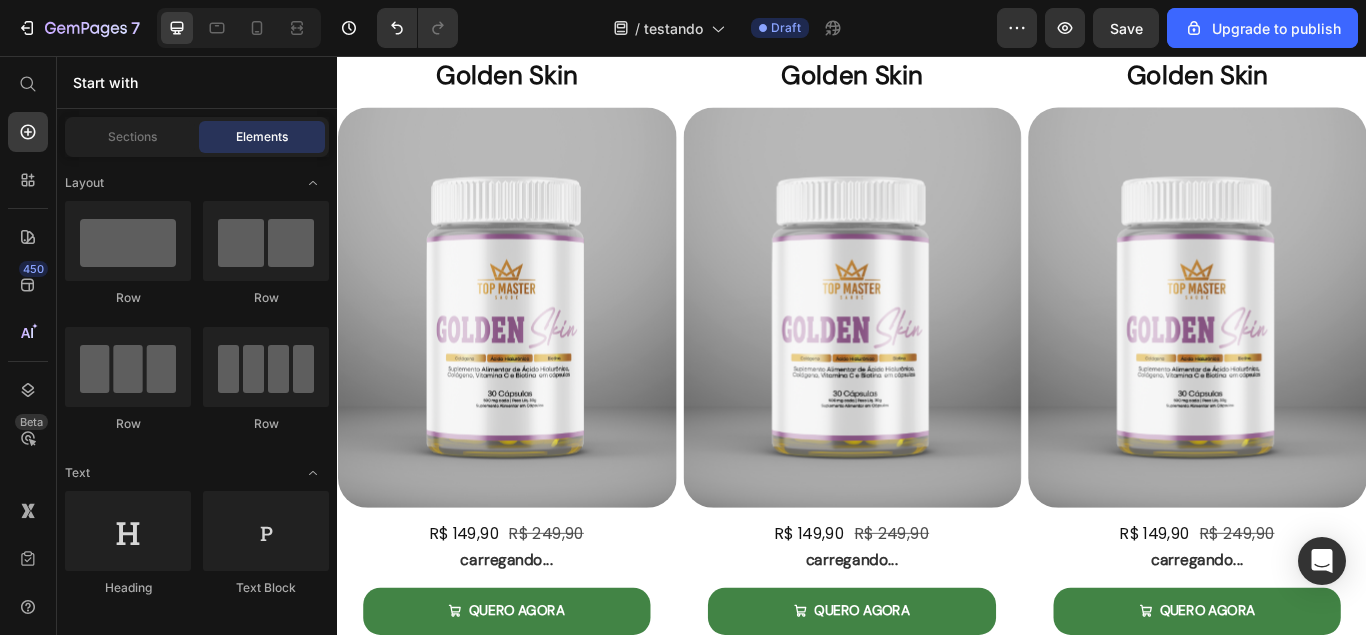 scroll, scrollTop: 1319, scrollLeft: 0, axis: vertical 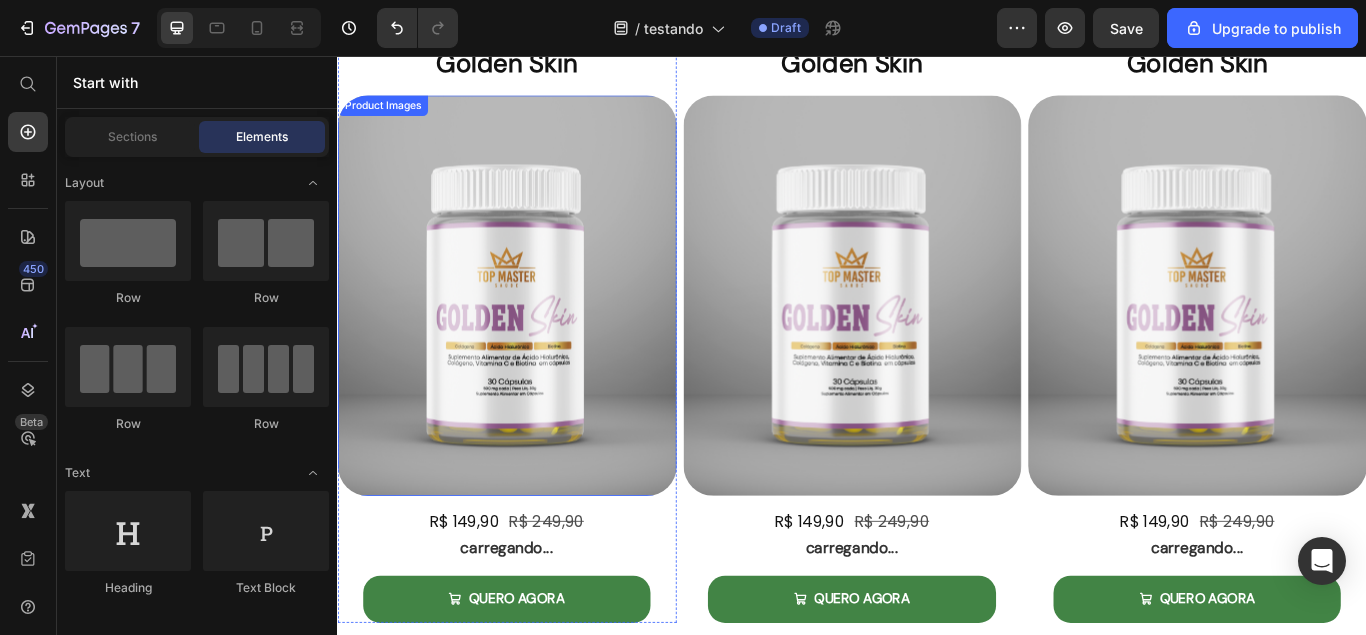 click at bounding box center [534, 336] 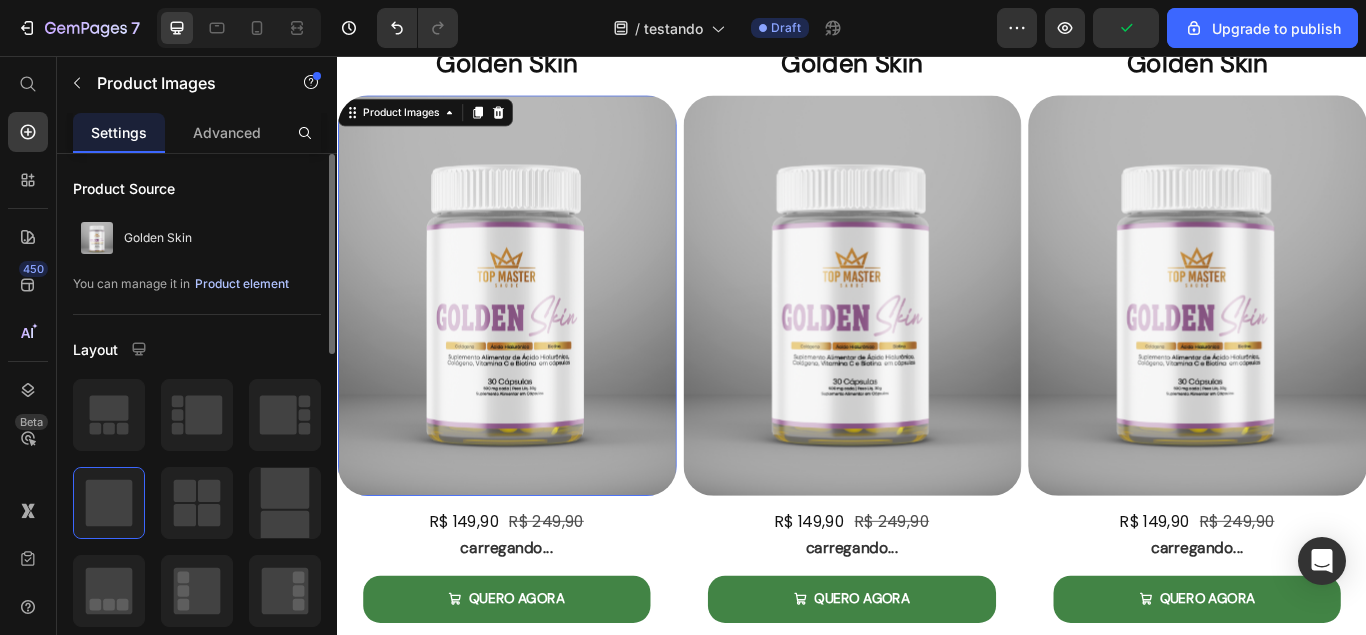 click on "Product element" at bounding box center (242, 284) 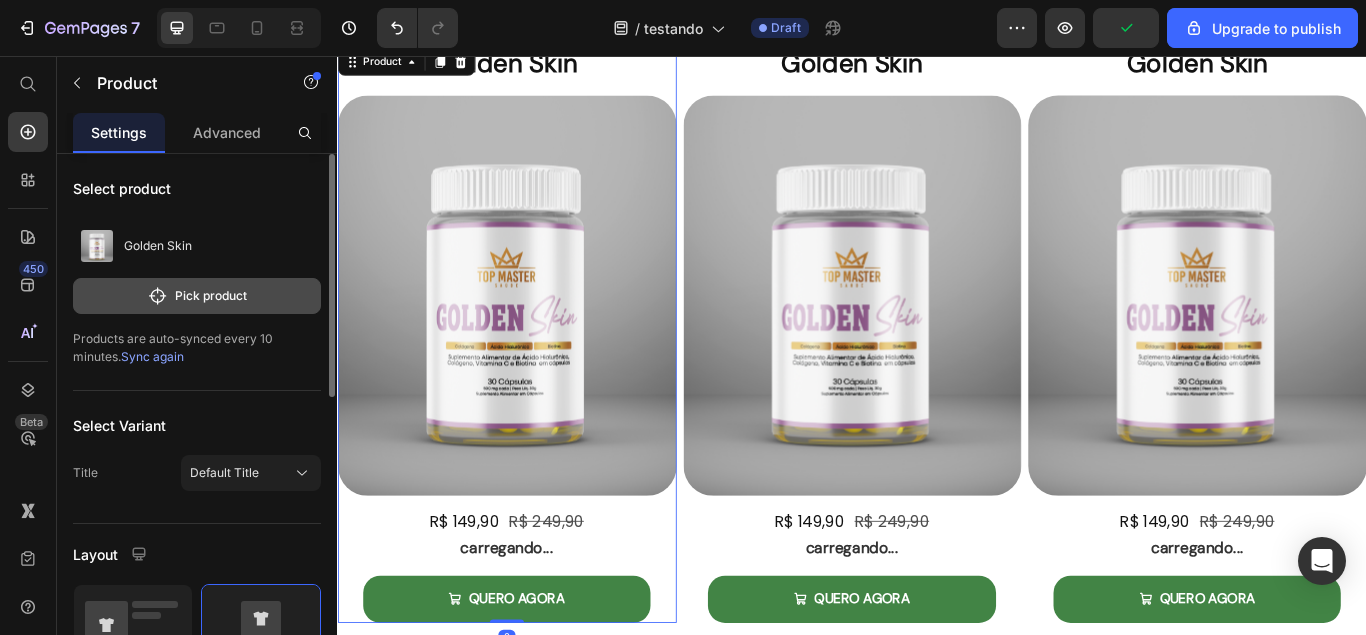 click on "Pick product" at bounding box center [197, 296] 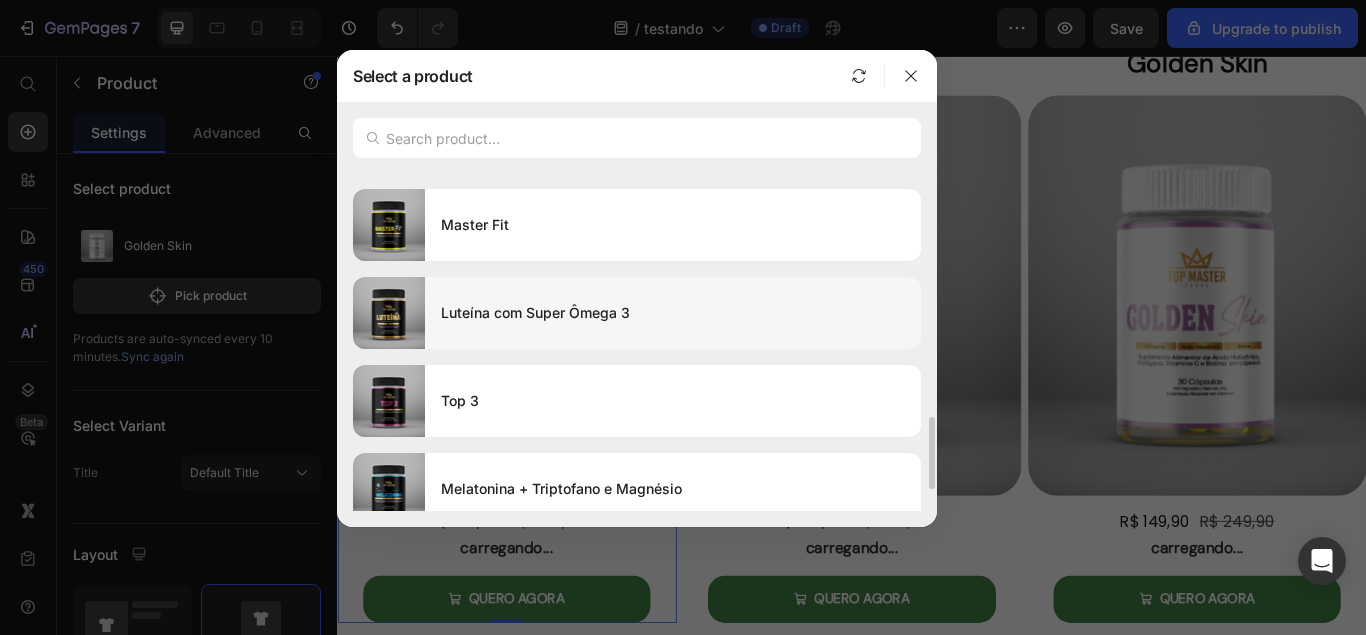 scroll, scrollTop: 1029, scrollLeft: 0, axis: vertical 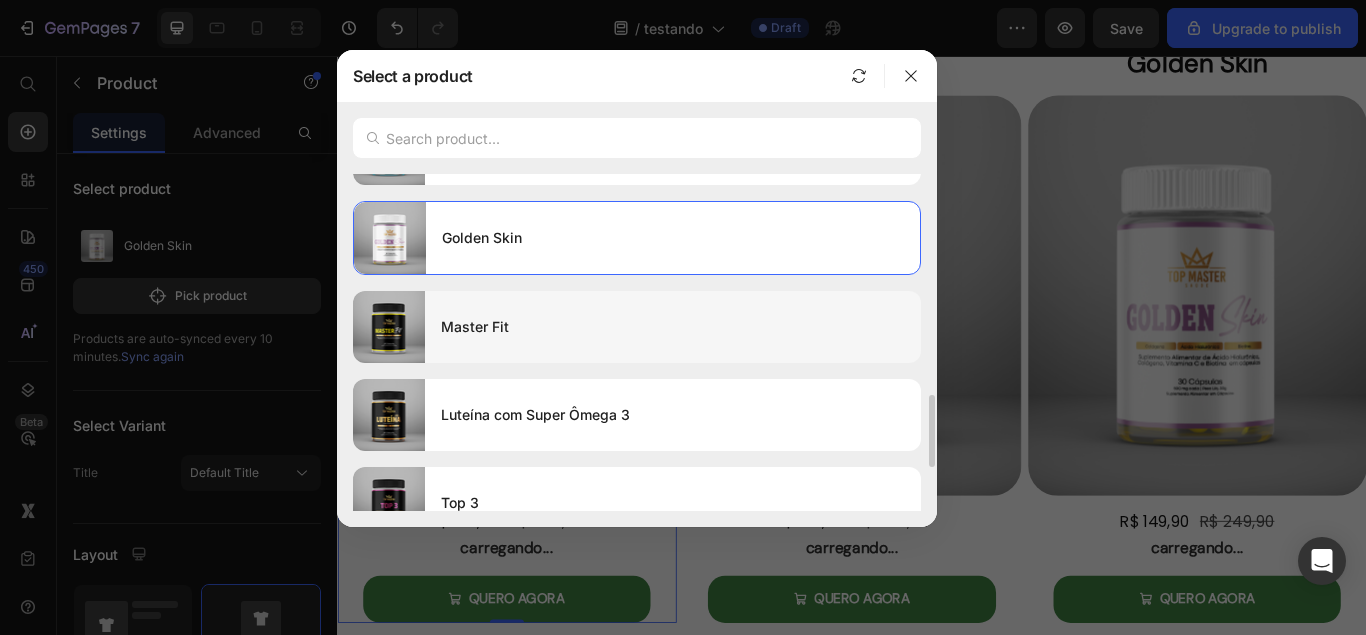 click on "Master Fit" at bounding box center (673, 327) 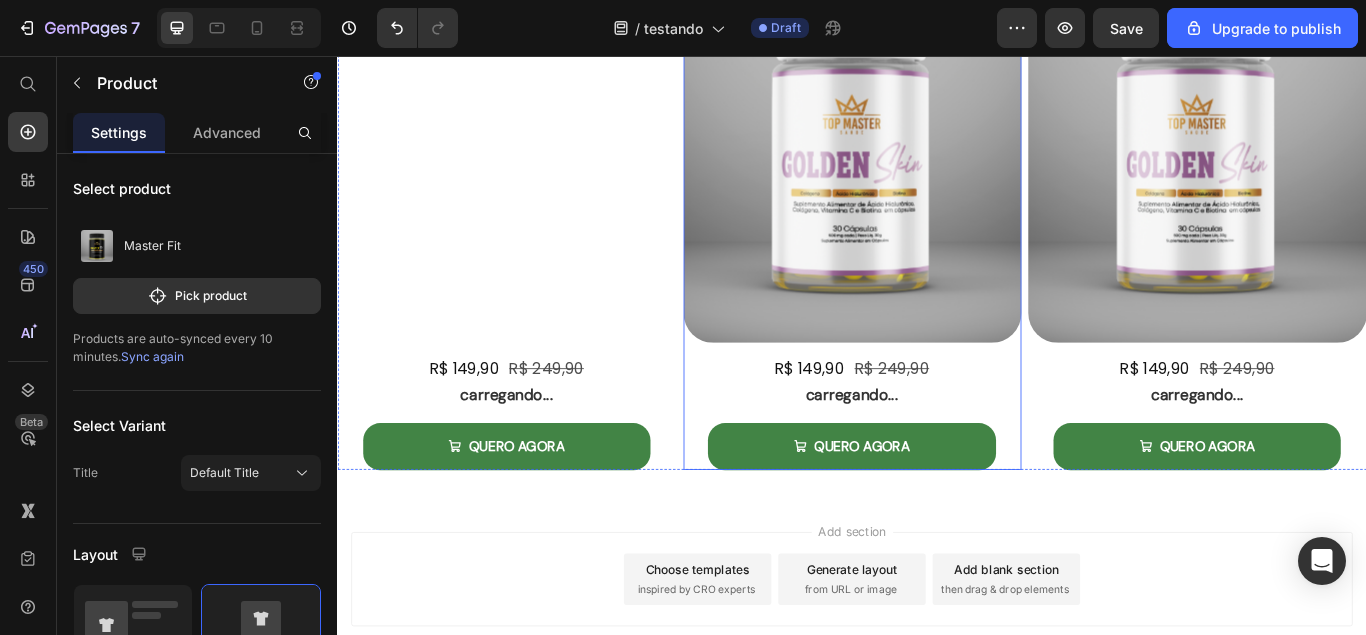 scroll, scrollTop: 1522, scrollLeft: 0, axis: vertical 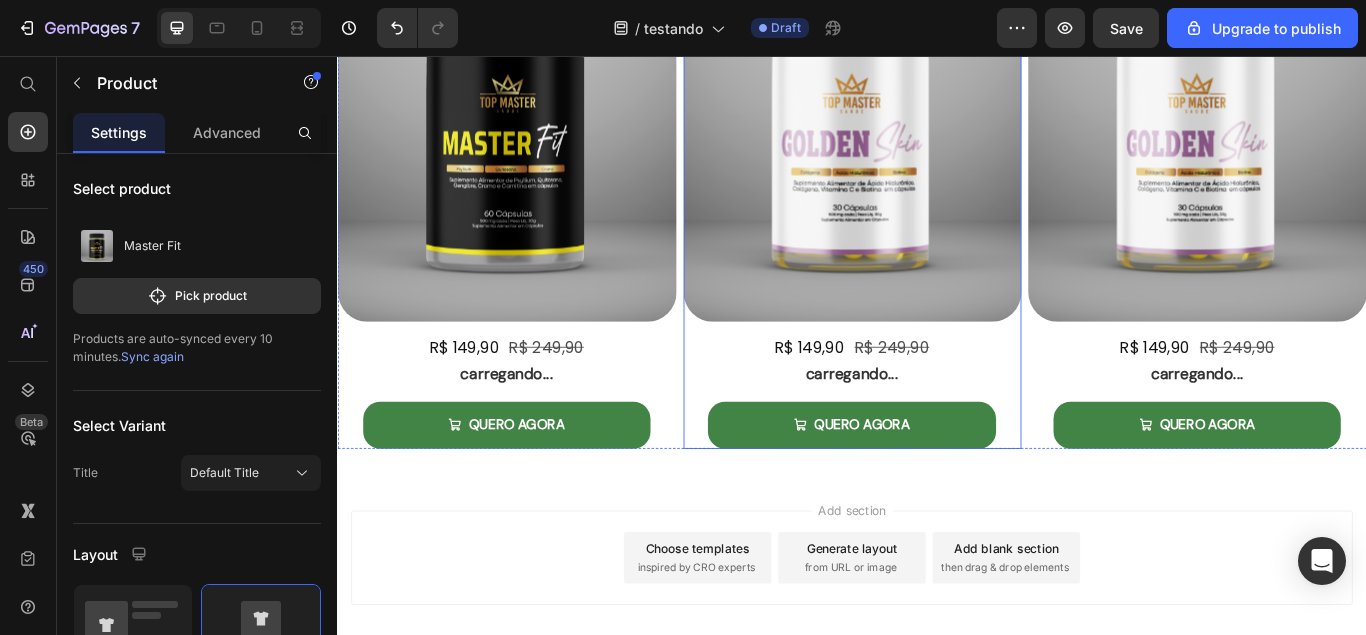click on "R$ [PRICE] Product Price R$ [PRICE] Product Price Row carregando... Text Block
QUERO AGORA Add to Cart" at bounding box center [937, 447] 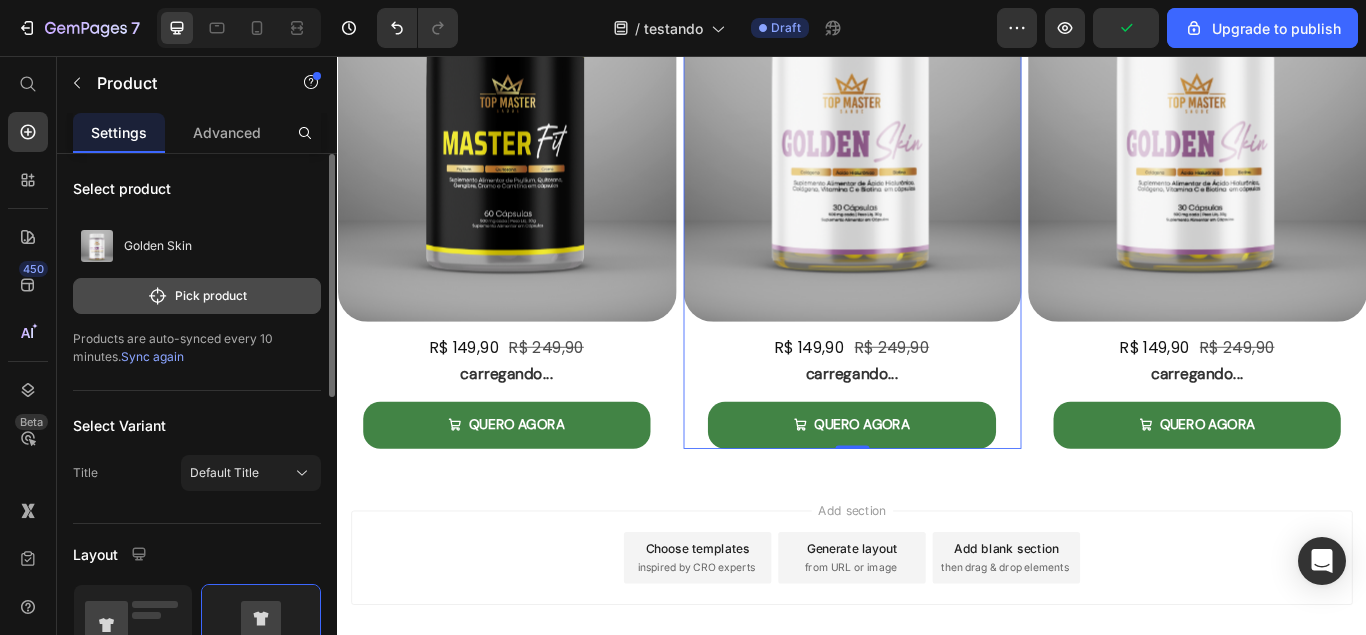 click on "Pick product" at bounding box center [197, 296] 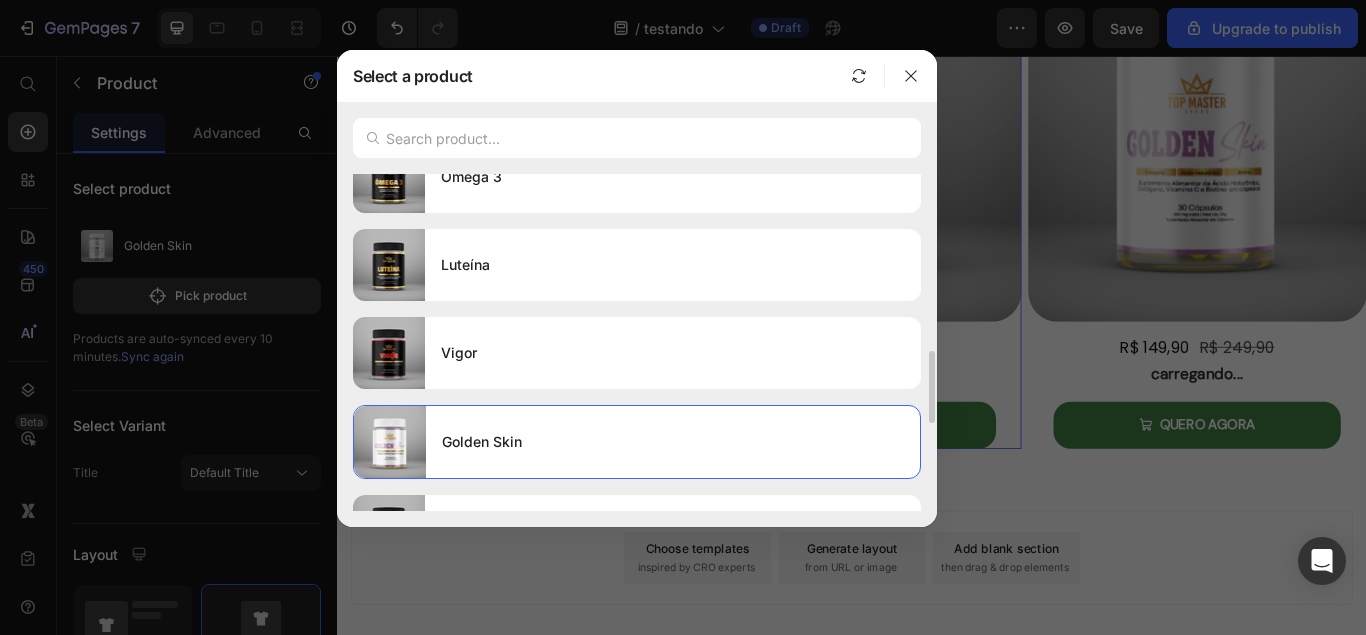 scroll, scrollTop: 723, scrollLeft: 0, axis: vertical 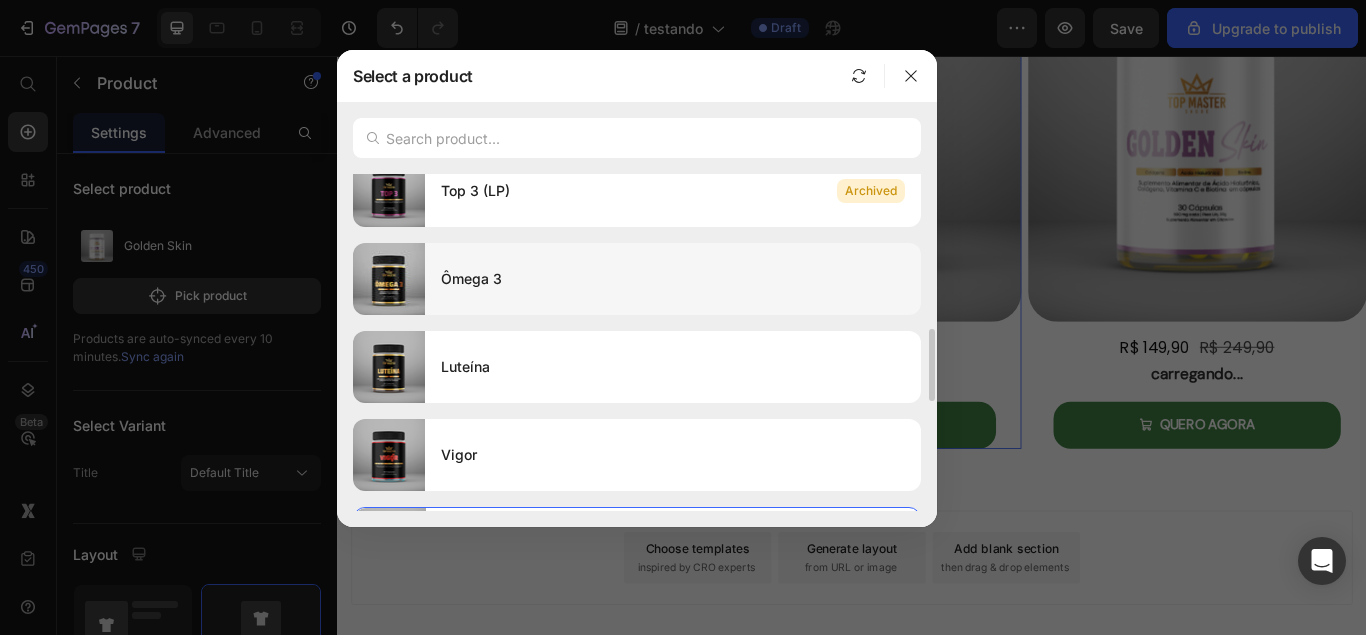 click on "Ômega 3" at bounding box center [673, 279] 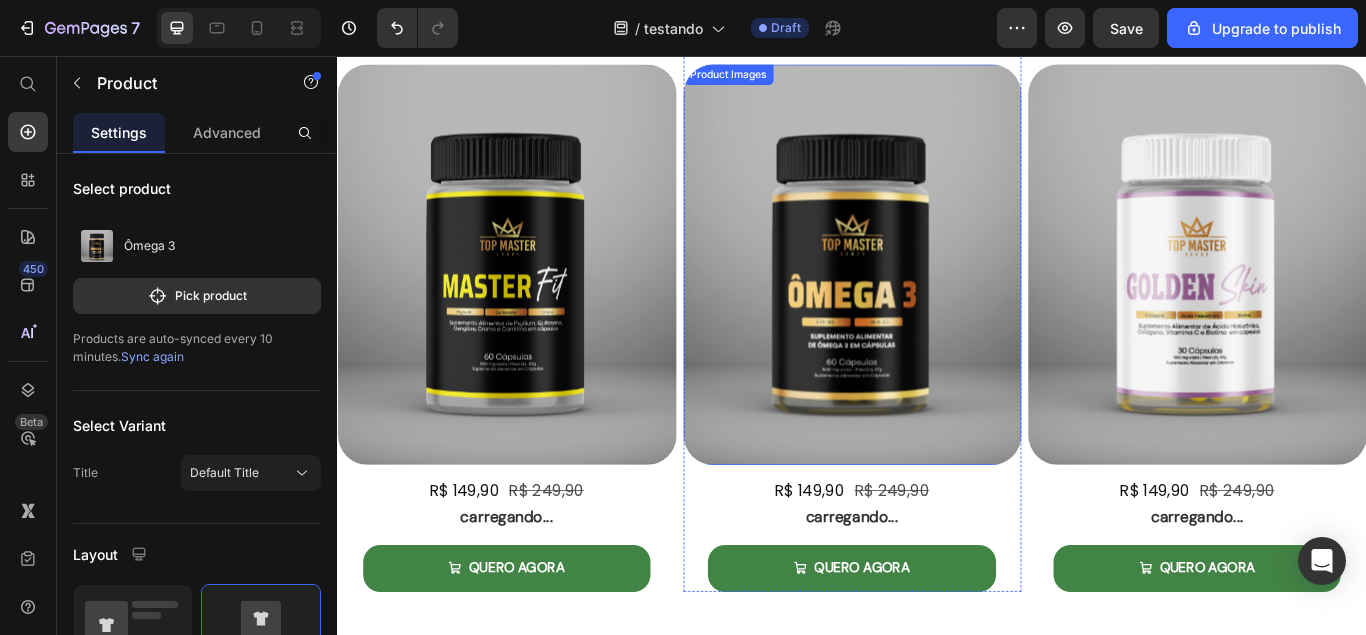 scroll, scrollTop: 1420, scrollLeft: 0, axis: vertical 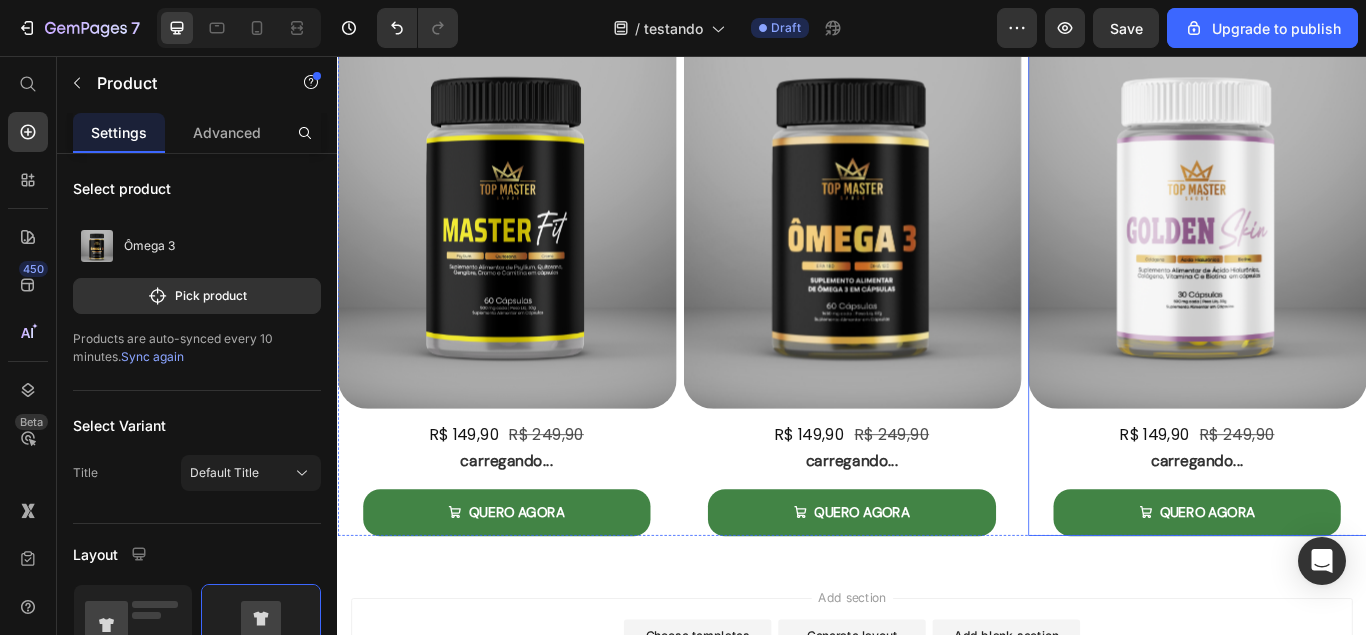 click on "R$ [PRICE] Product Price R$ [PRICE] Product Price Row carregando... Text Block
QUERO AGORA Add to Cart" at bounding box center (1339, 549) 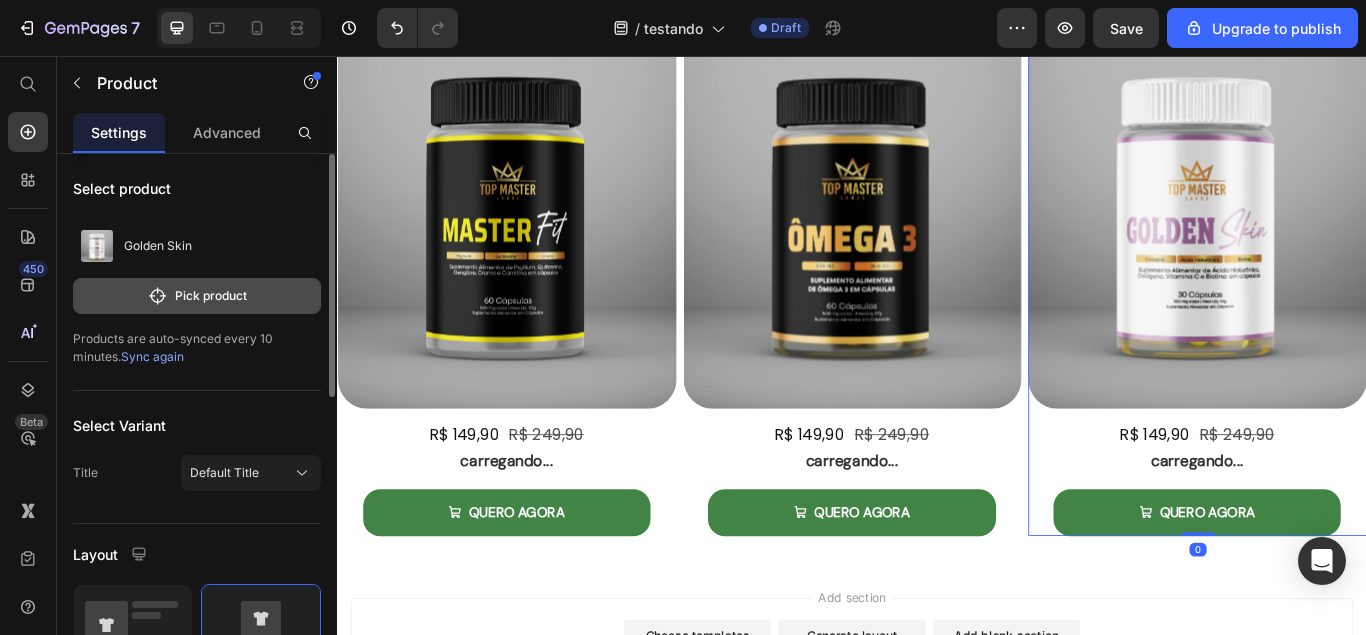 click on "Pick product" at bounding box center [197, 296] 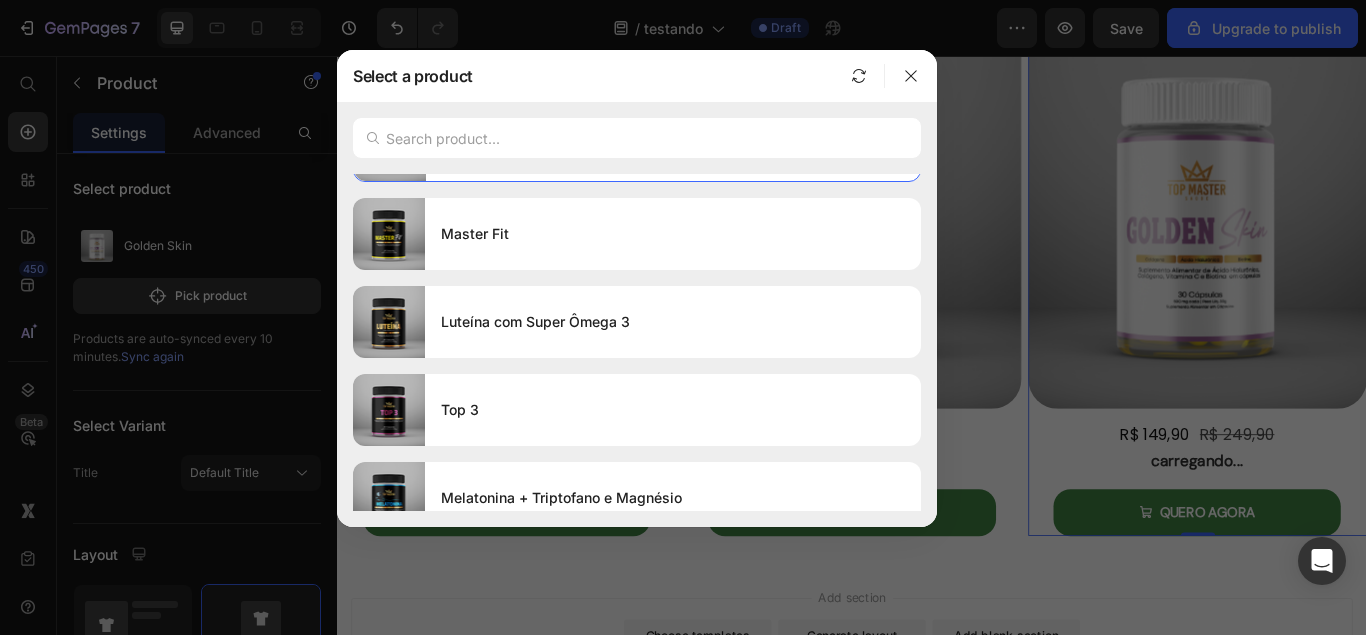 scroll, scrollTop: 1233, scrollLeft: 0, axis: vertical 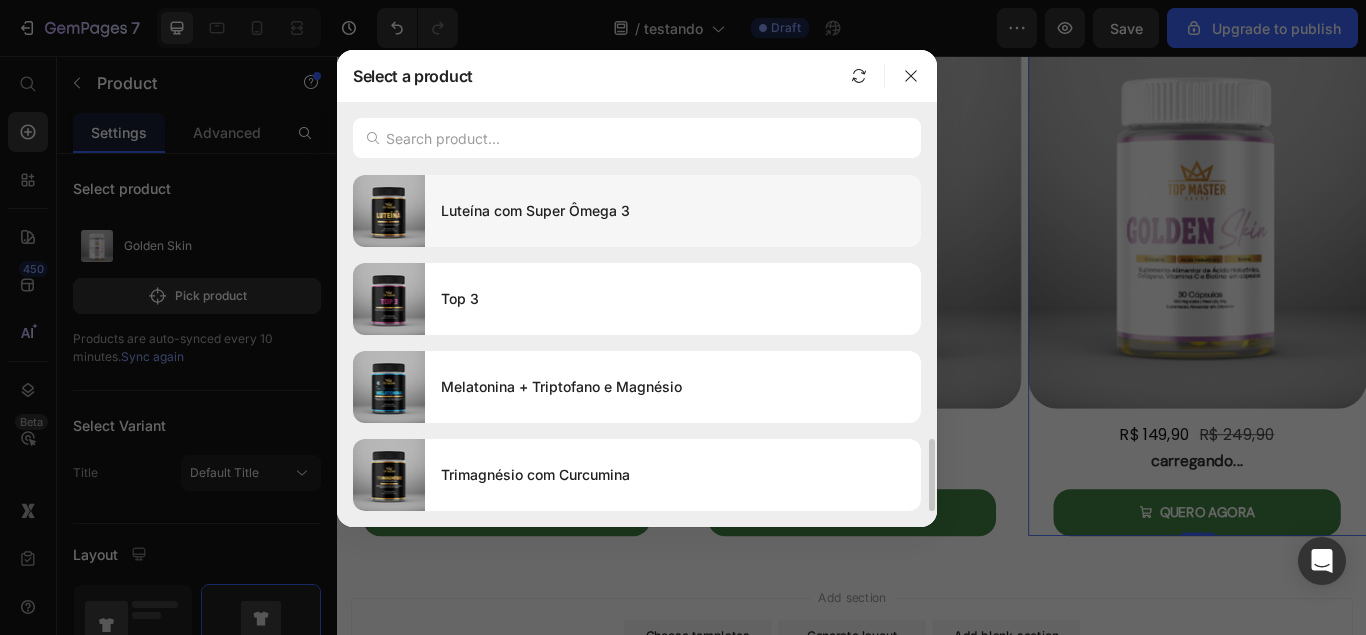 click on "Luteína com Super Ômega 3" at bounding box center [673, 211] 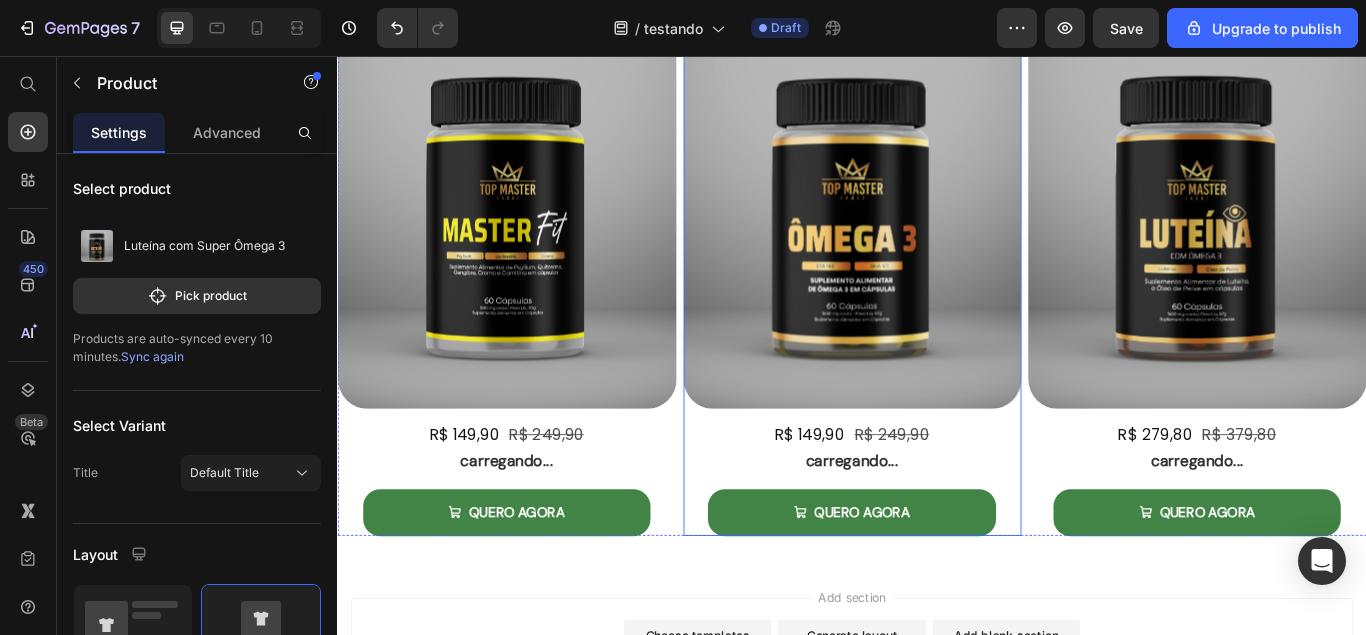 click on "R$ [PRICE] Product Price R$ [PRICE] Product Price Row carregando... Text Block
QUERO AGORA Add to Cart" at bounding box center (937, 549) 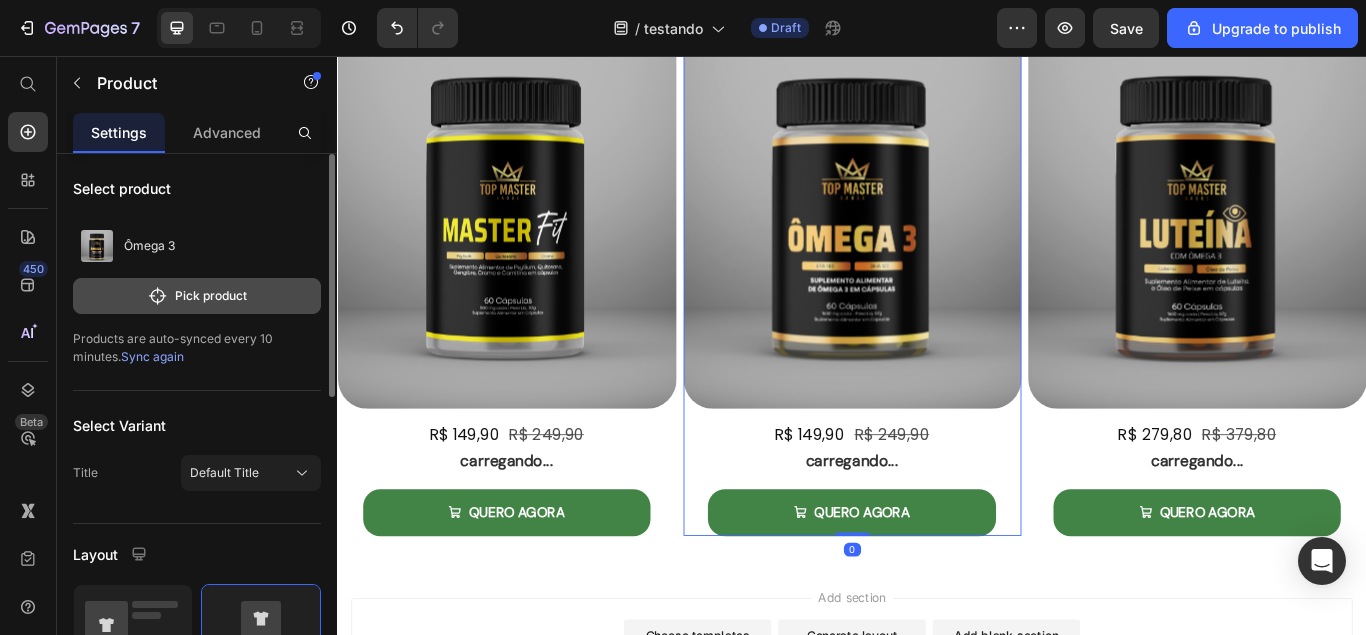 click on "Pick product" at bounding box center (197, 296) 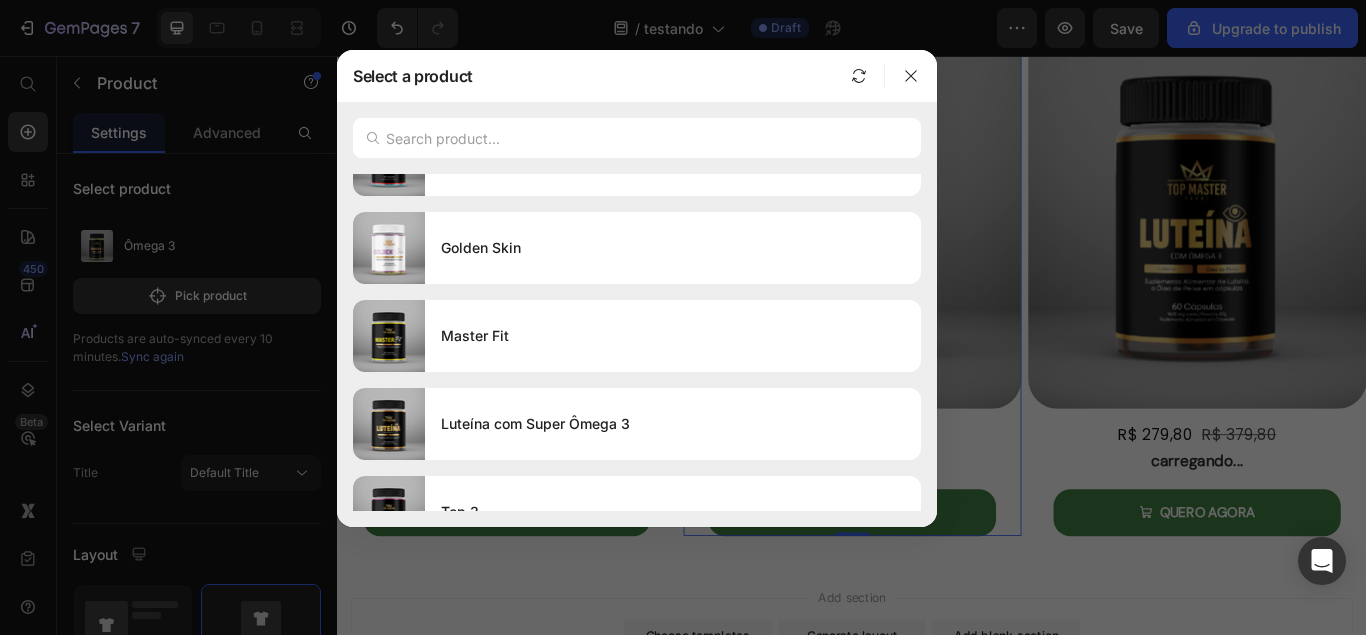 scroll, scrollTop: 1233, scrollLeft: 0, axis: vertical 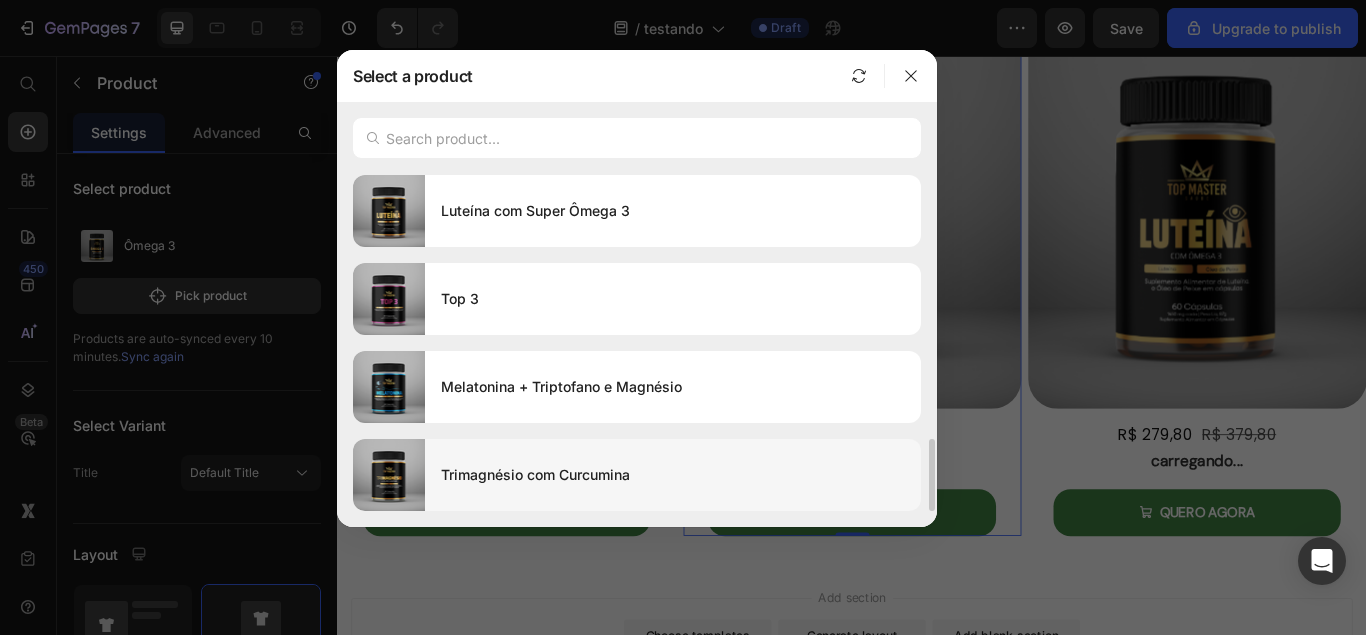 click on "Trimagnésio com Curcumina" at bounding box center (673, 475) 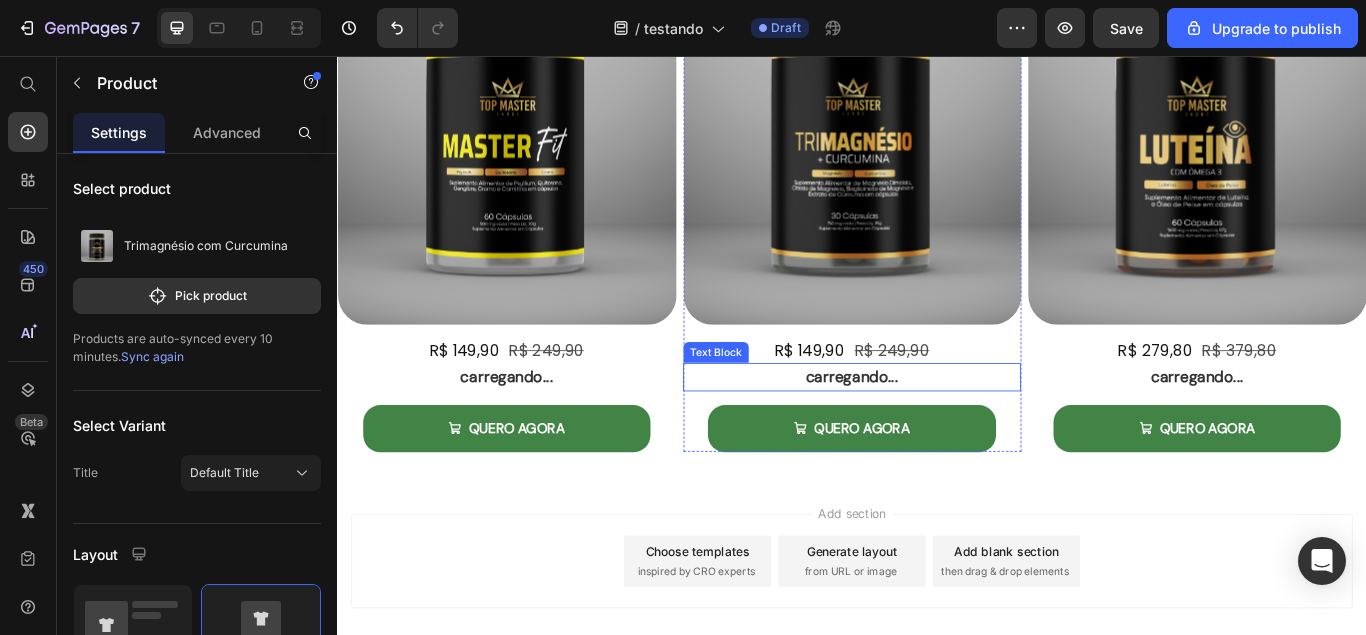 scroll, scrollTop: 1625, scrollLeft: 0, axis: vertical 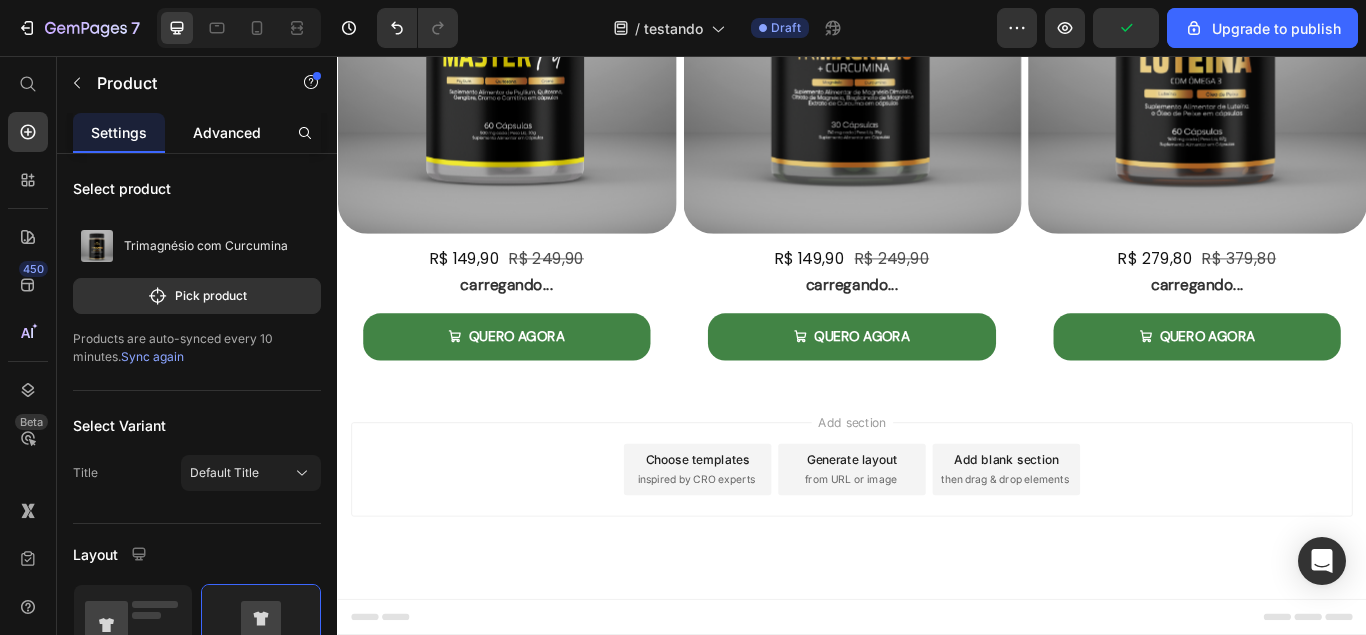 click on "Advanced" at bounding box center [227, 132] 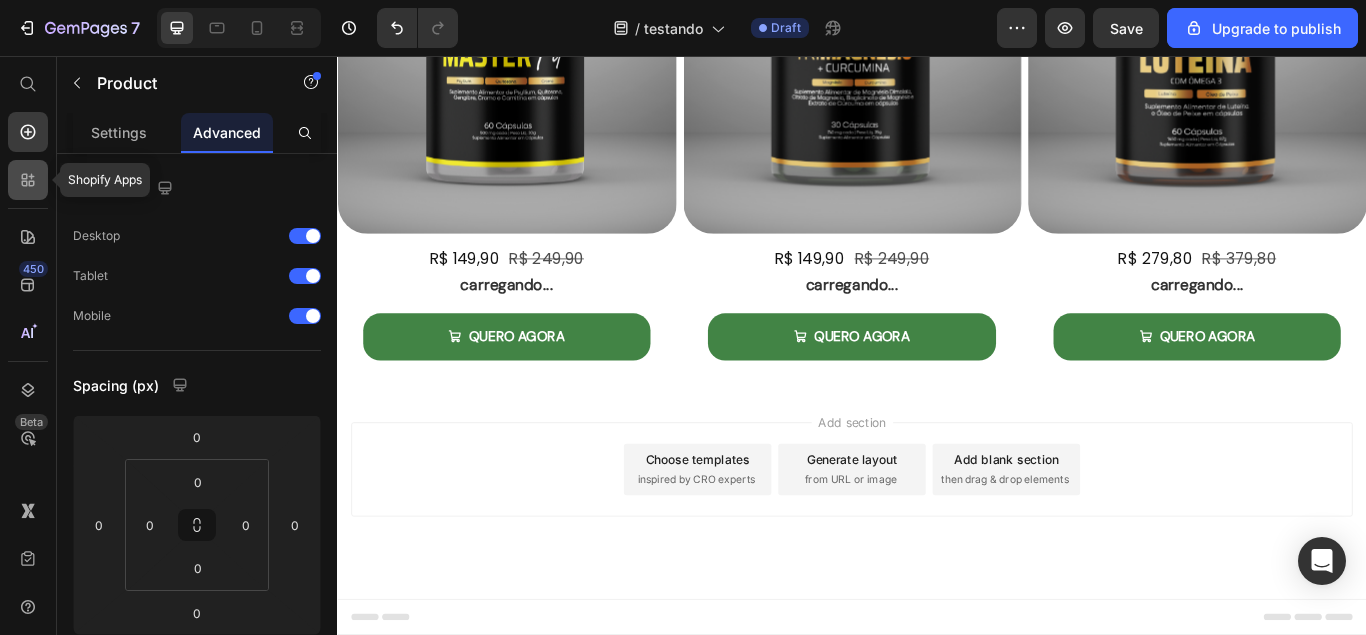 click 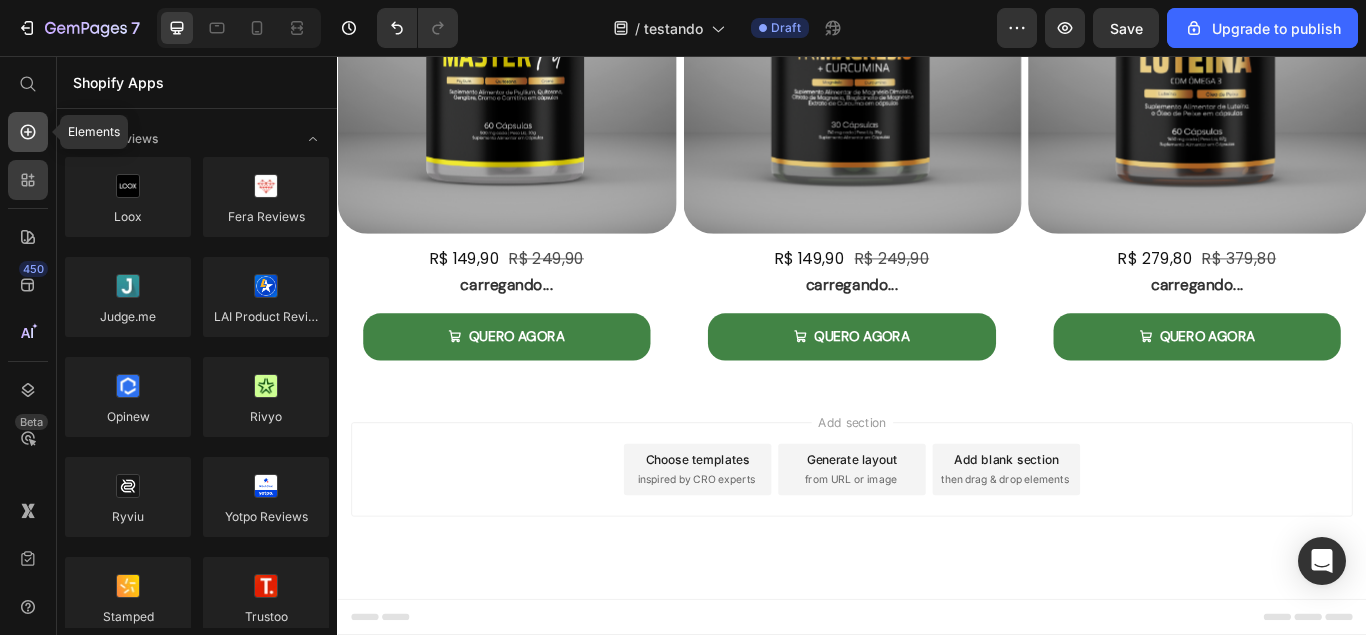click 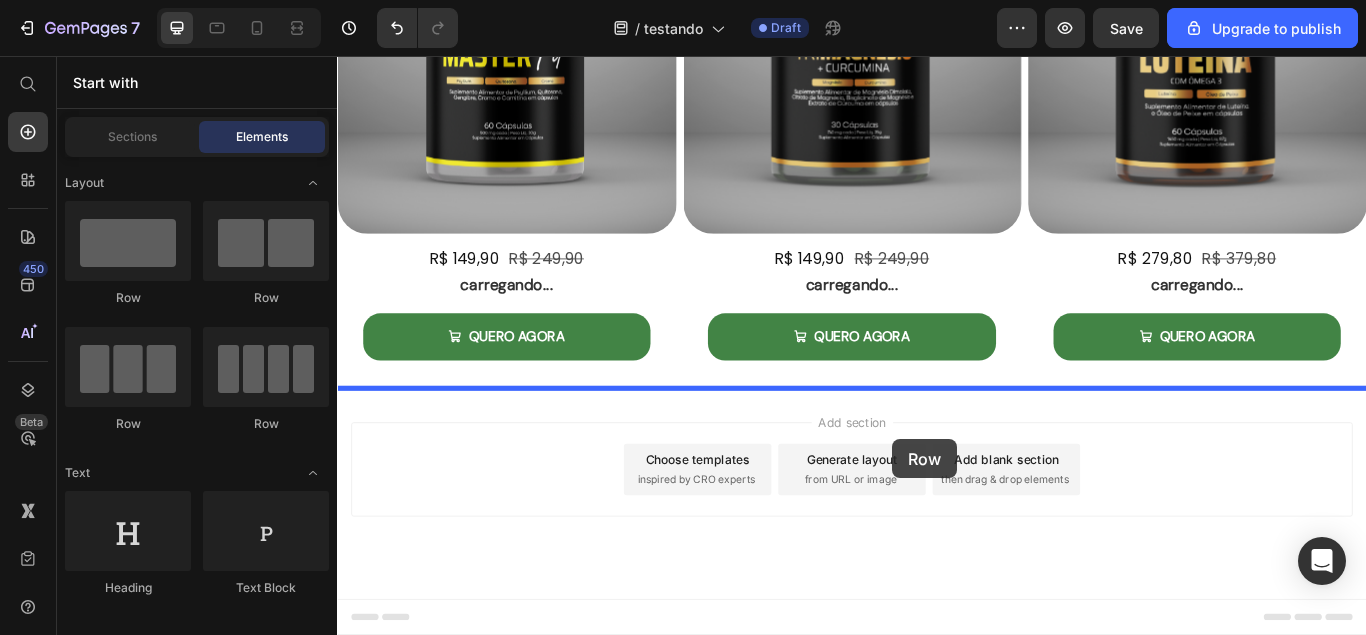 drag, startPoint x: 476, startPoint y: 437, endPoint x: 892, endPoint y: 439, distance: 416.00482 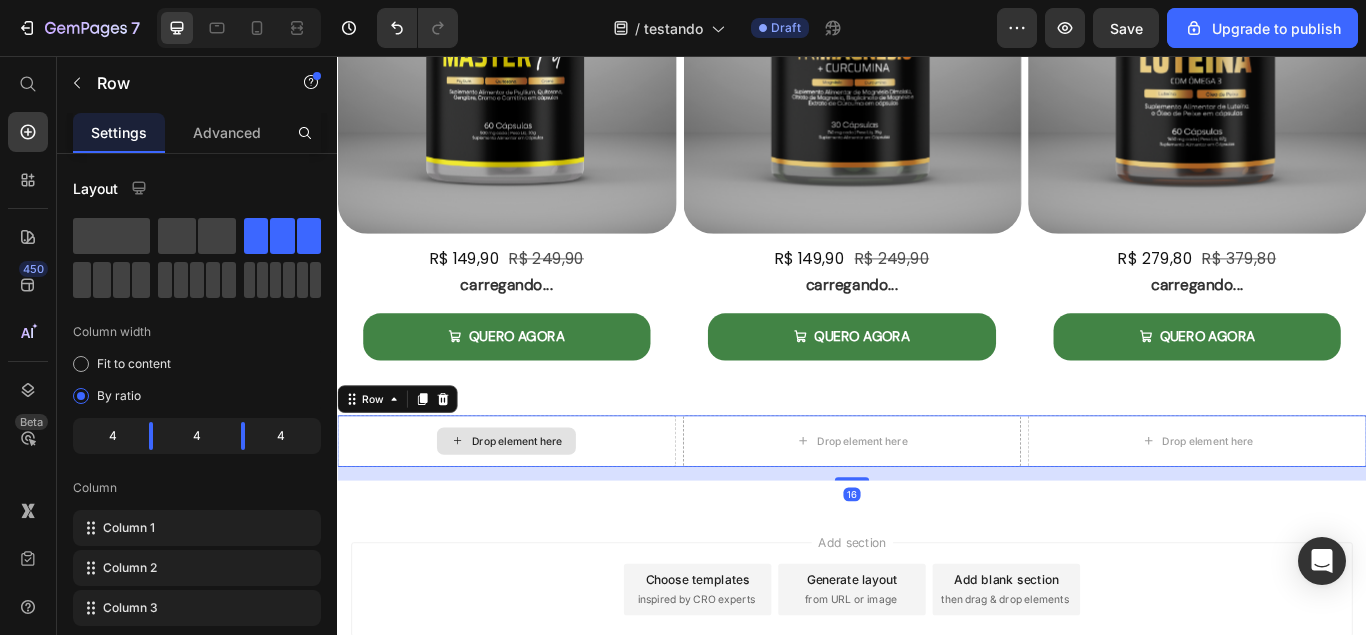 click on "Drop element here" at bounding box center [534, 505] 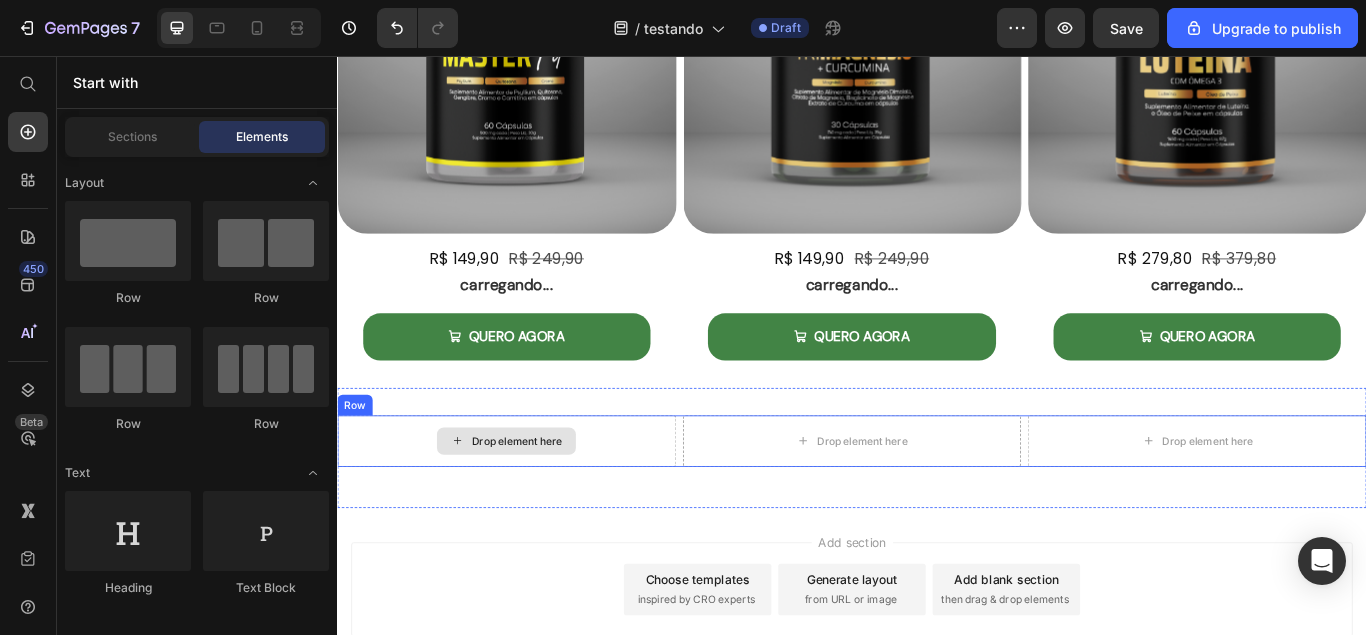click on "Drop element here" at bounding box center [546, 505] 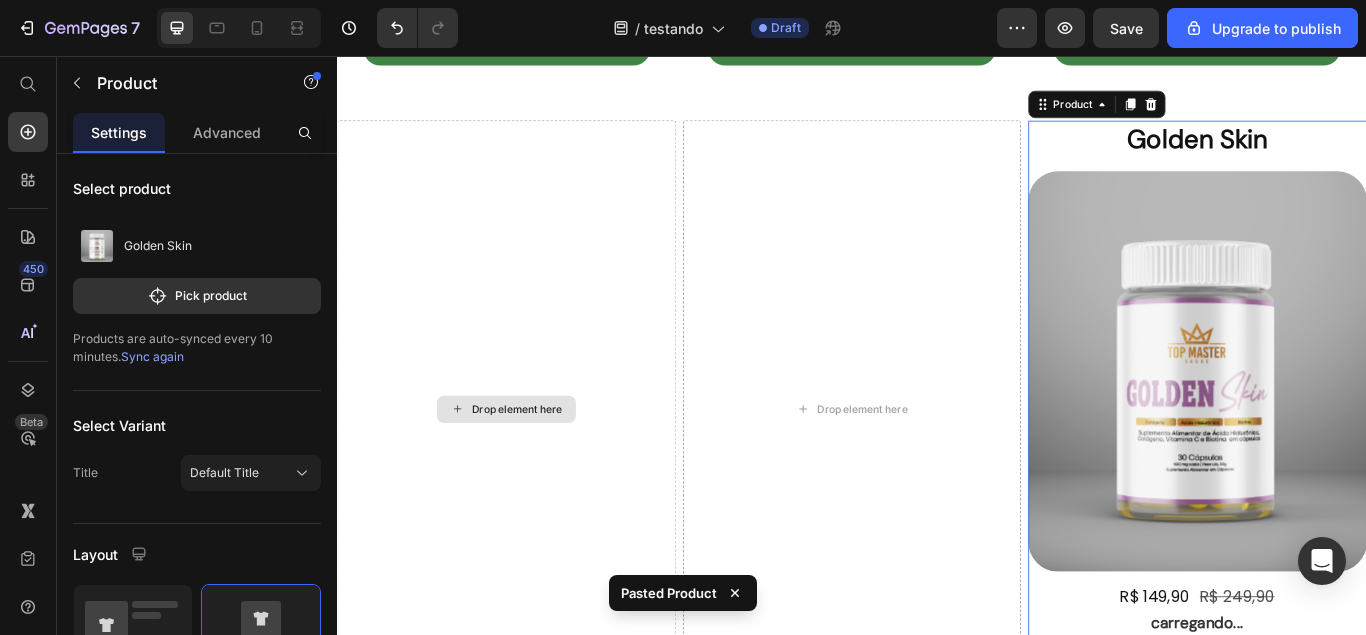 scroll, scrollTop: 1972, scrollLeft: 0, axis: vertical 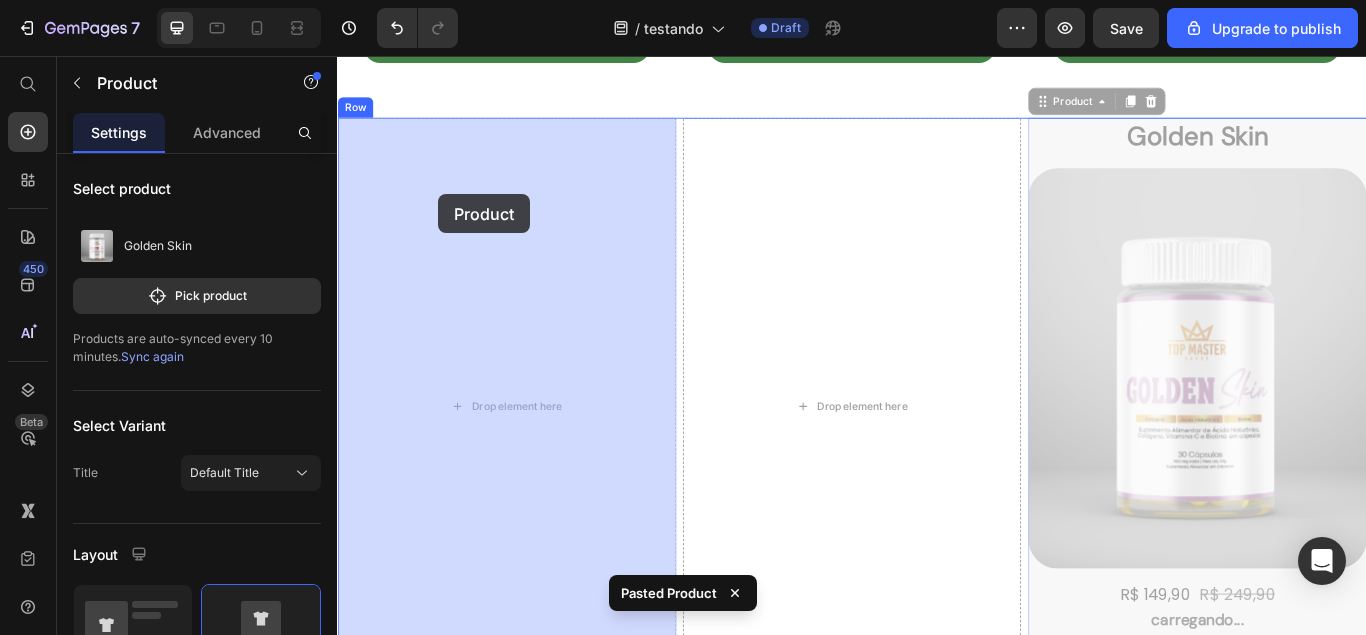 drag, startPoint x: 1160, startPoint y: 177, endPoint x: 473, endPoint y: 255, distance: 691.41376 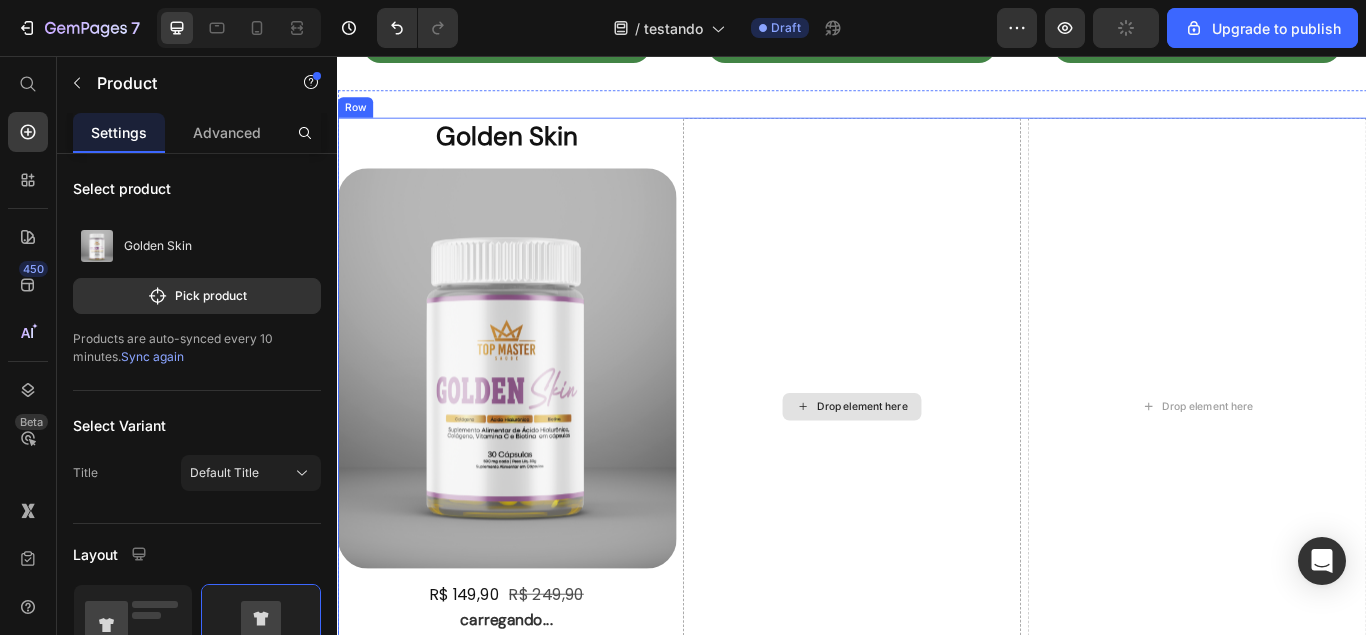 scroll, scrollTop: 1885, scrollLeft: 0, axis: vertical 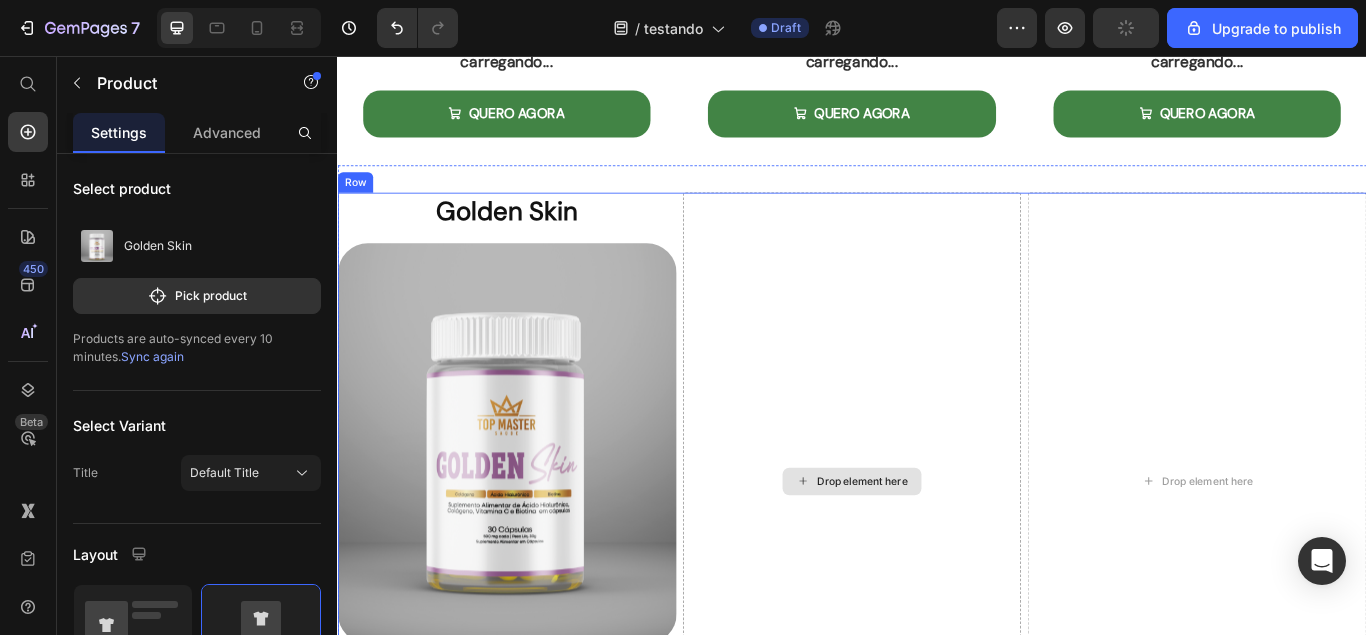 click on "Golden Skin Heading Product Images R$ [PRICE] Product Price R$ [PRICE] Product Price Row carregando... Text Block
QUERO AGORA Add to Cart Product   0
Drop element here
Drop element here Row Section 4" at bounding box center (937, 560) 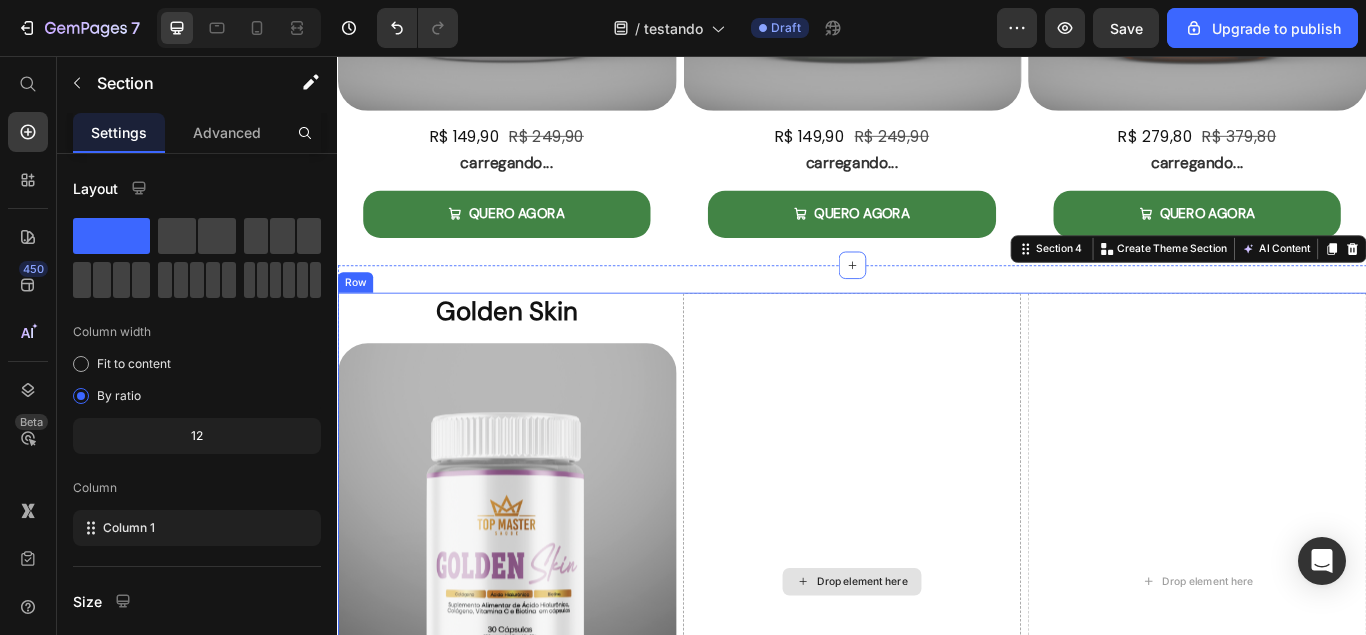 scroll, scrollTop: 2075, scrollLeft: 0, axis: vertical 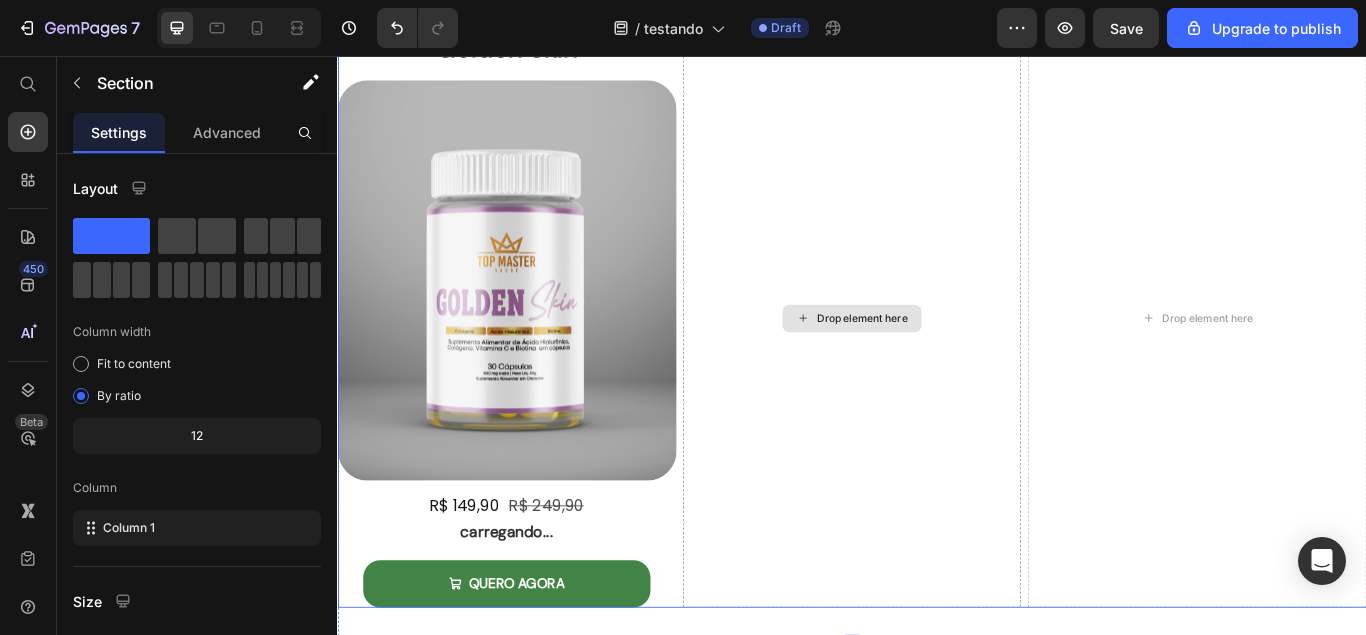 click on "Drop element here" at bounding box center (937, 362) 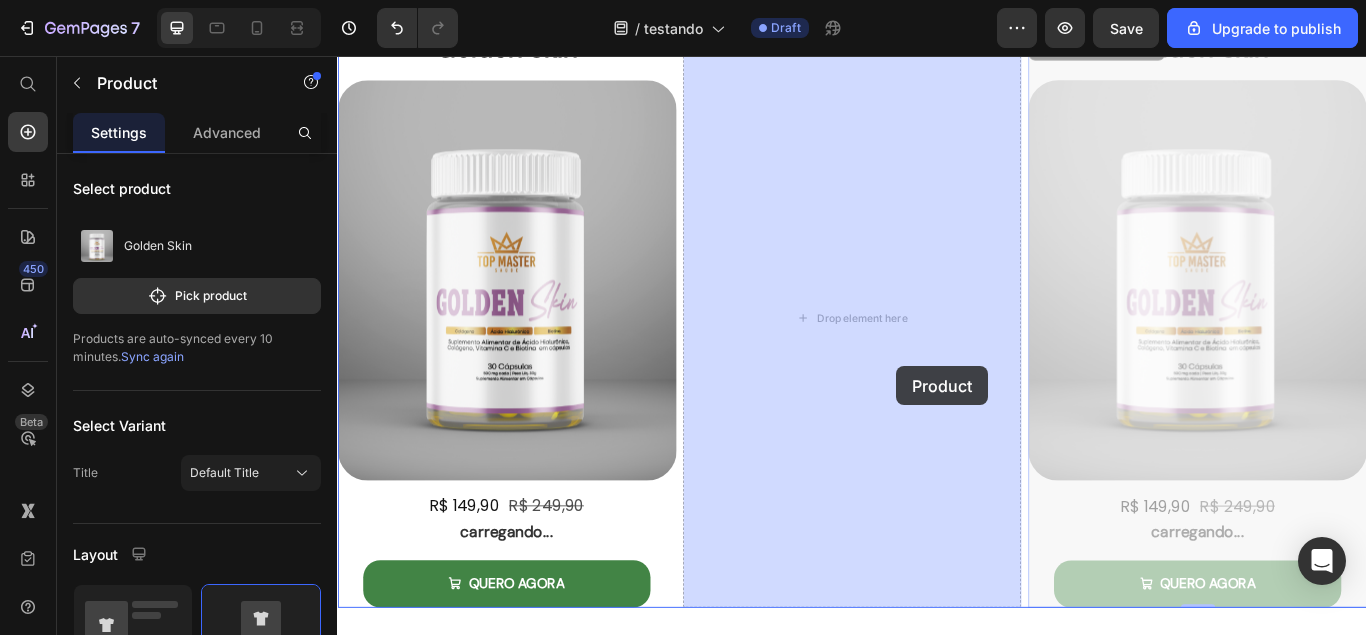 drag, startPoint x: 1158, startPoint y: 638, endPoint x: 896, endPoint y: 366, distance: 377.66122 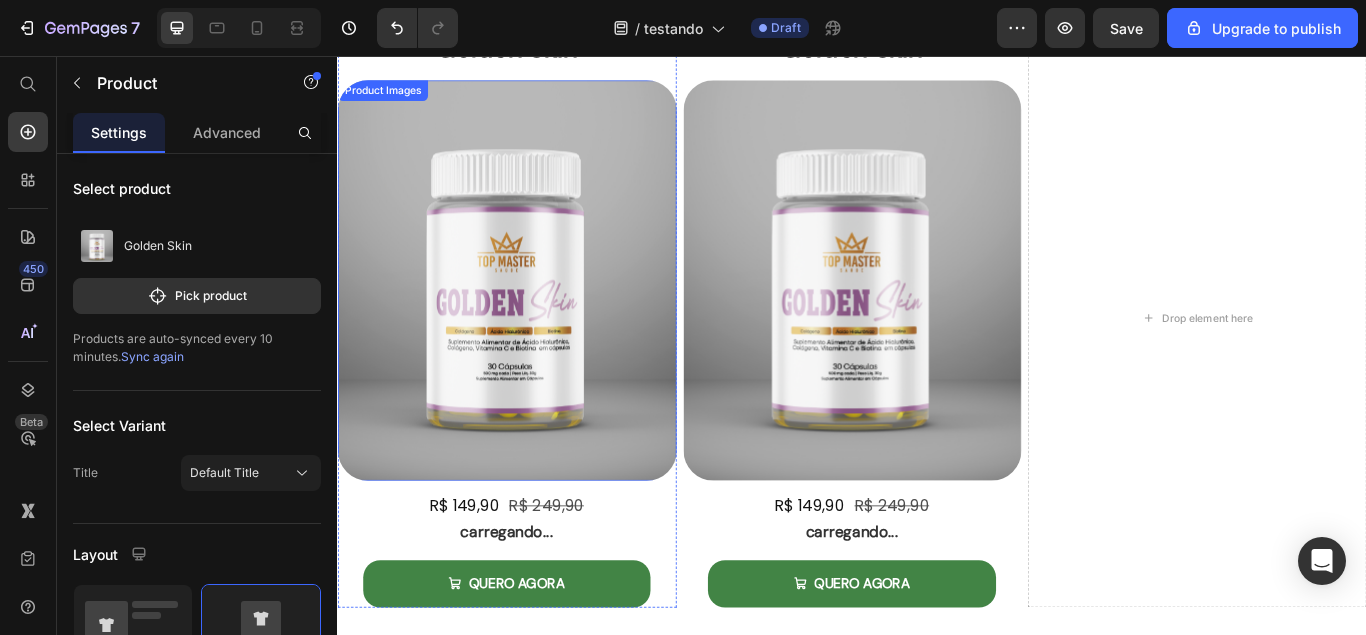 click at bounding box center [534, 318] 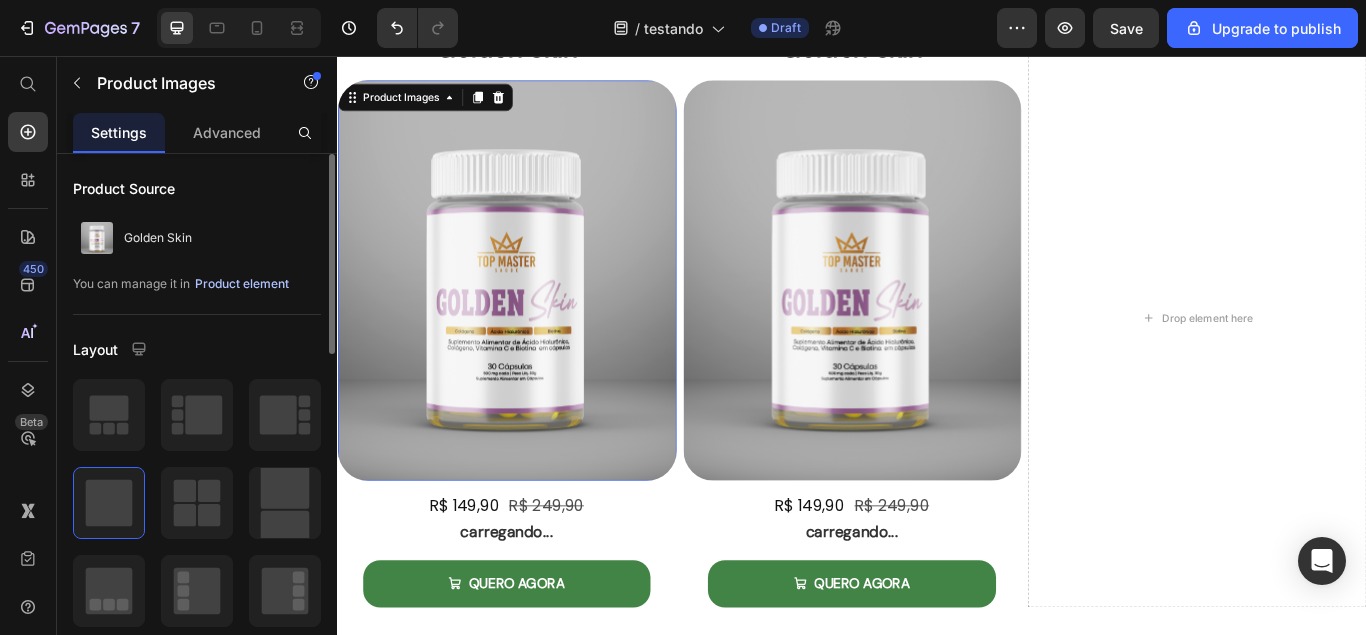 click on "Product element" at bounding box center (242, 284) 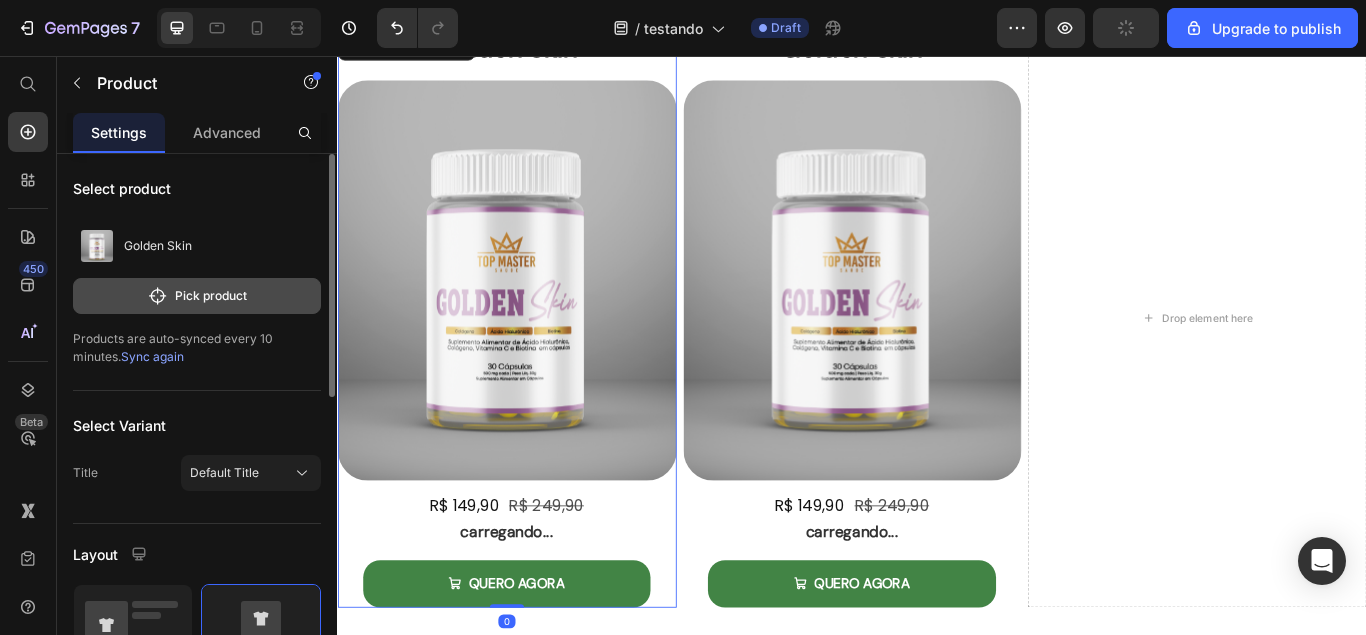 click on "Pick product" at bounding box center [197, 296] 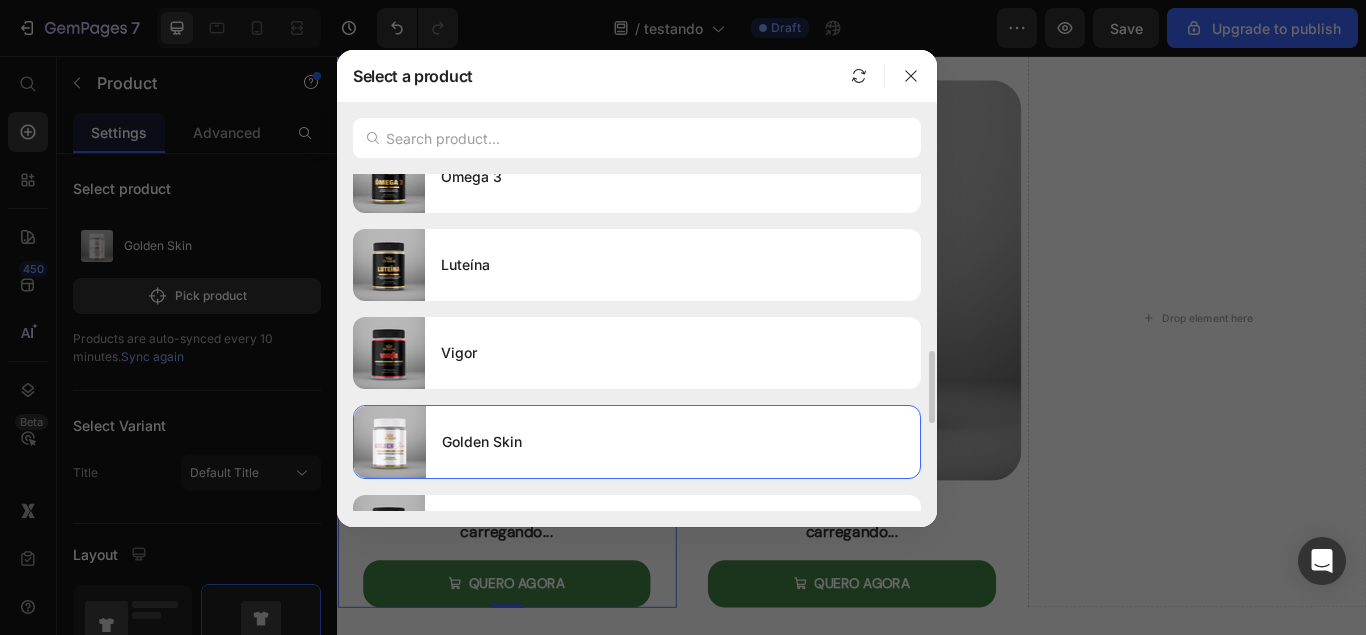 scroll, scrollTop: 723, scrollLeft: 0, axis: vertical 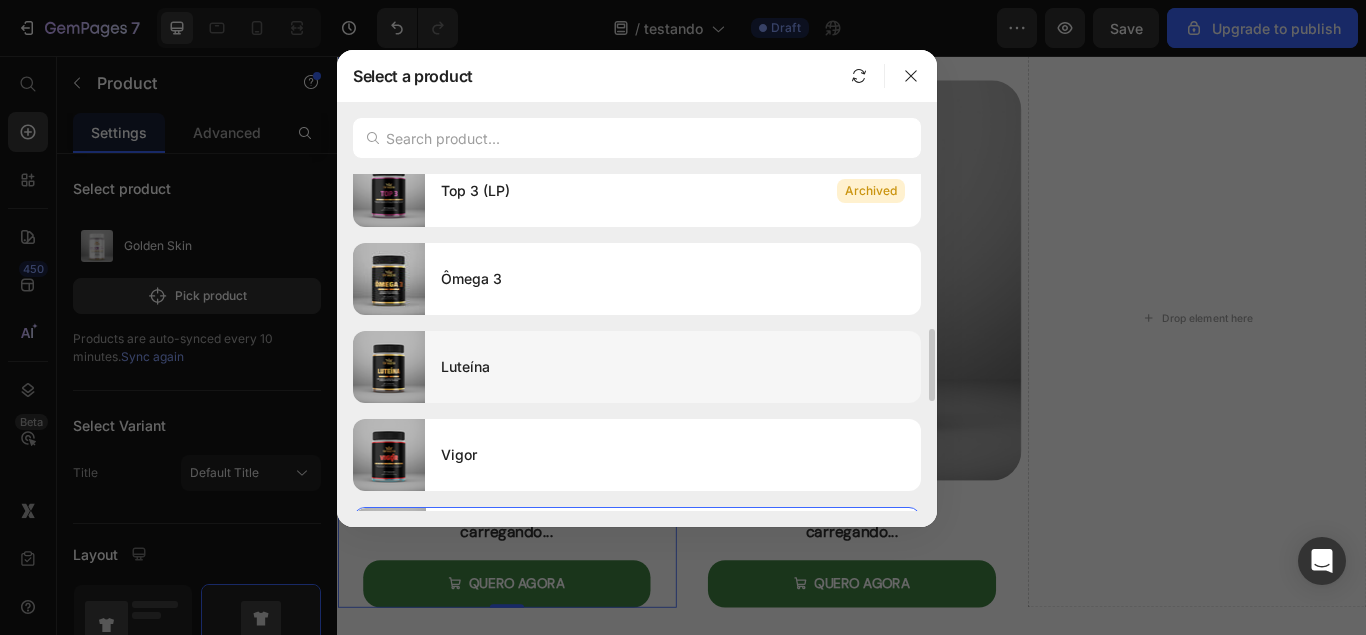click on "Luteína" at bounding box center [673, 367] 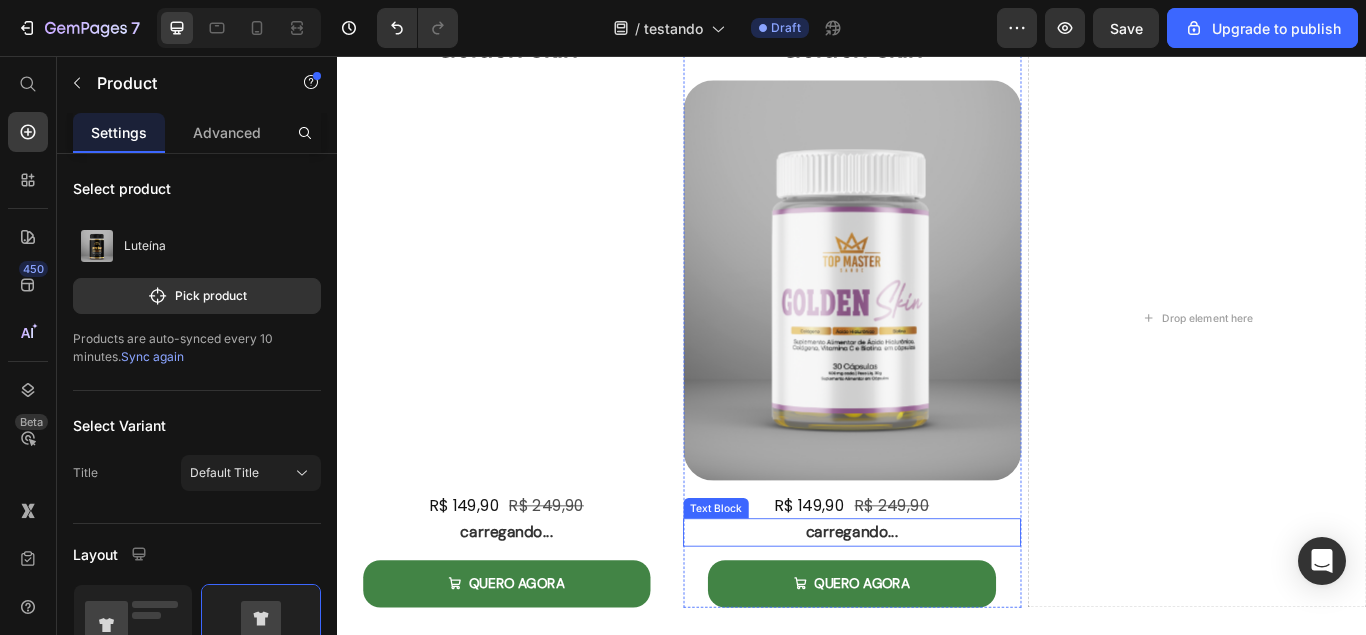 scroll, scrollTop: 2176, scrollLeft: 0, axis: vertical 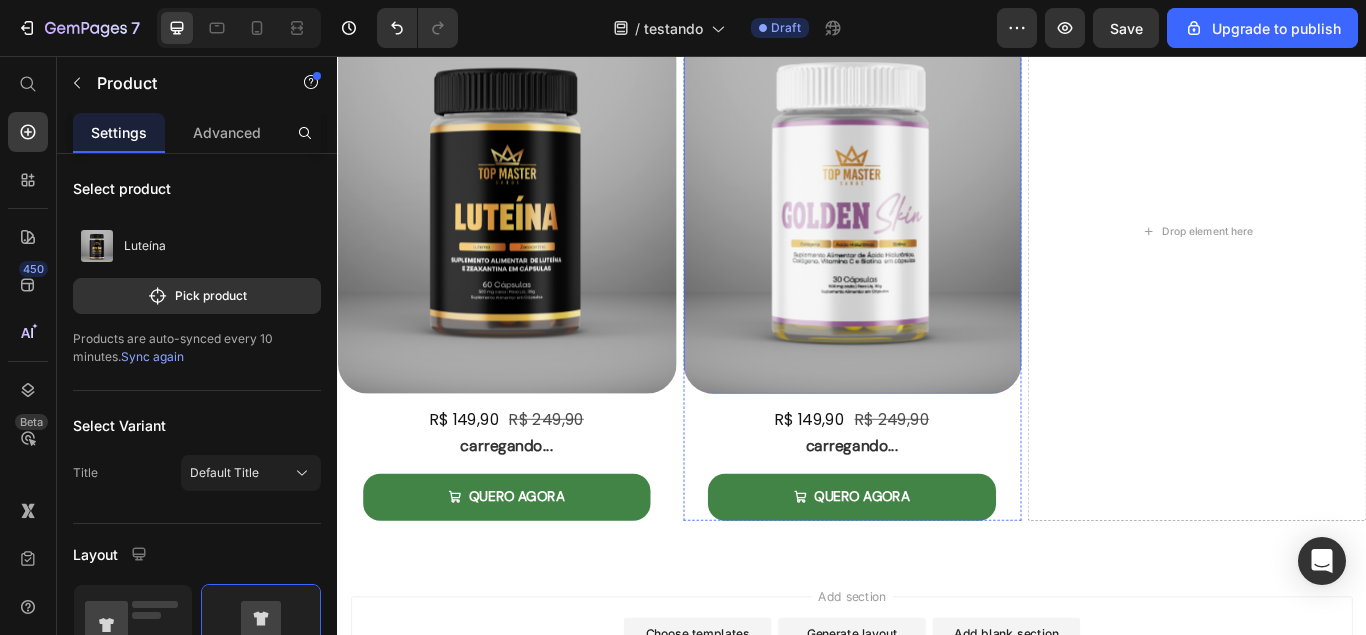 click at bounding box center (937, 217) 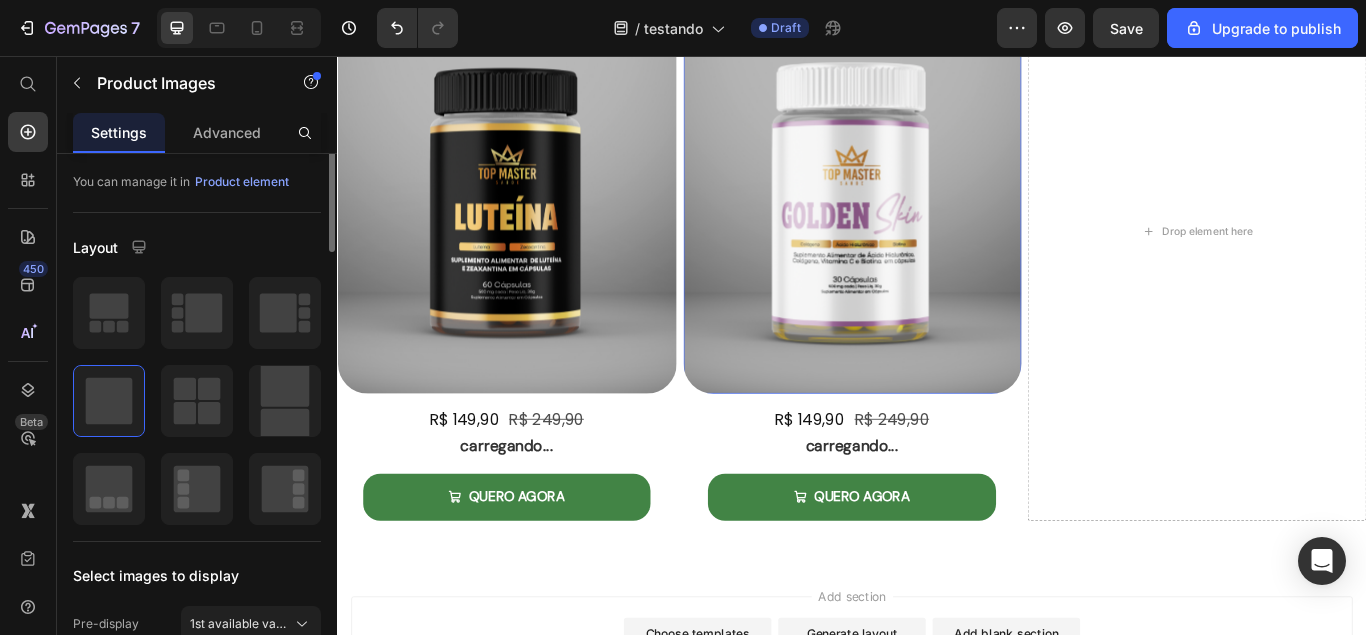 scroll, scrollTop: 0, scrollLeft: 0, axis: both 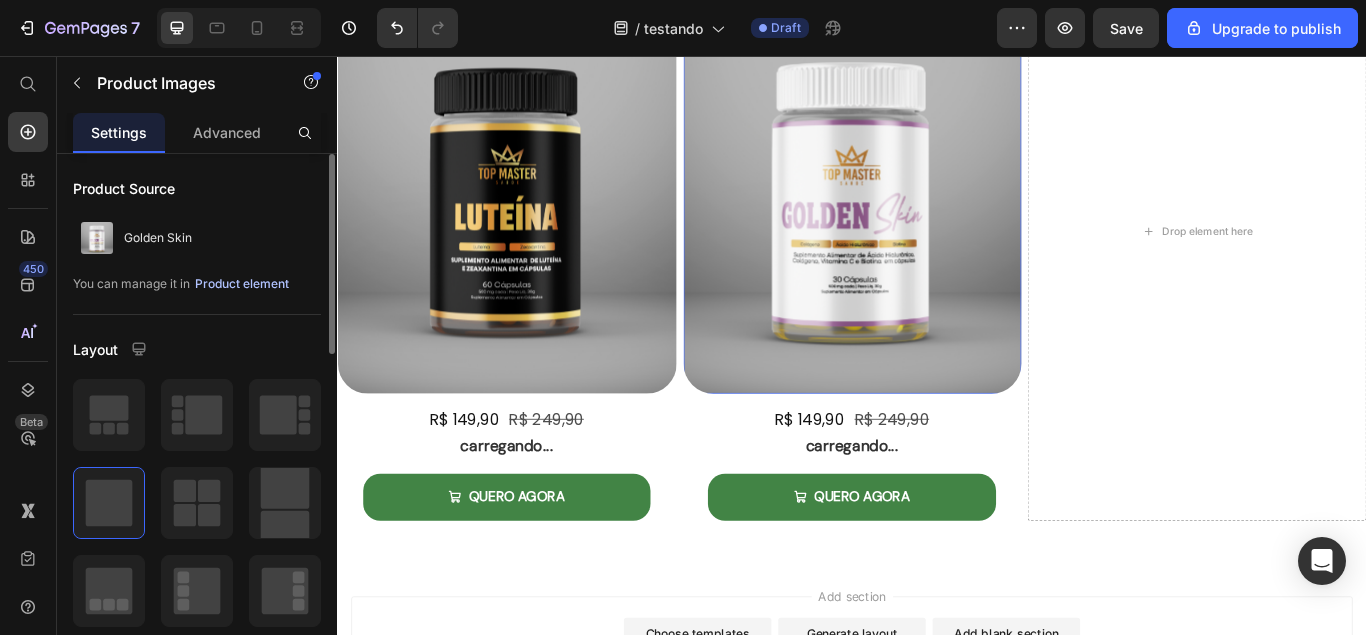 click on "Product element" at bounding box center (242, 284) 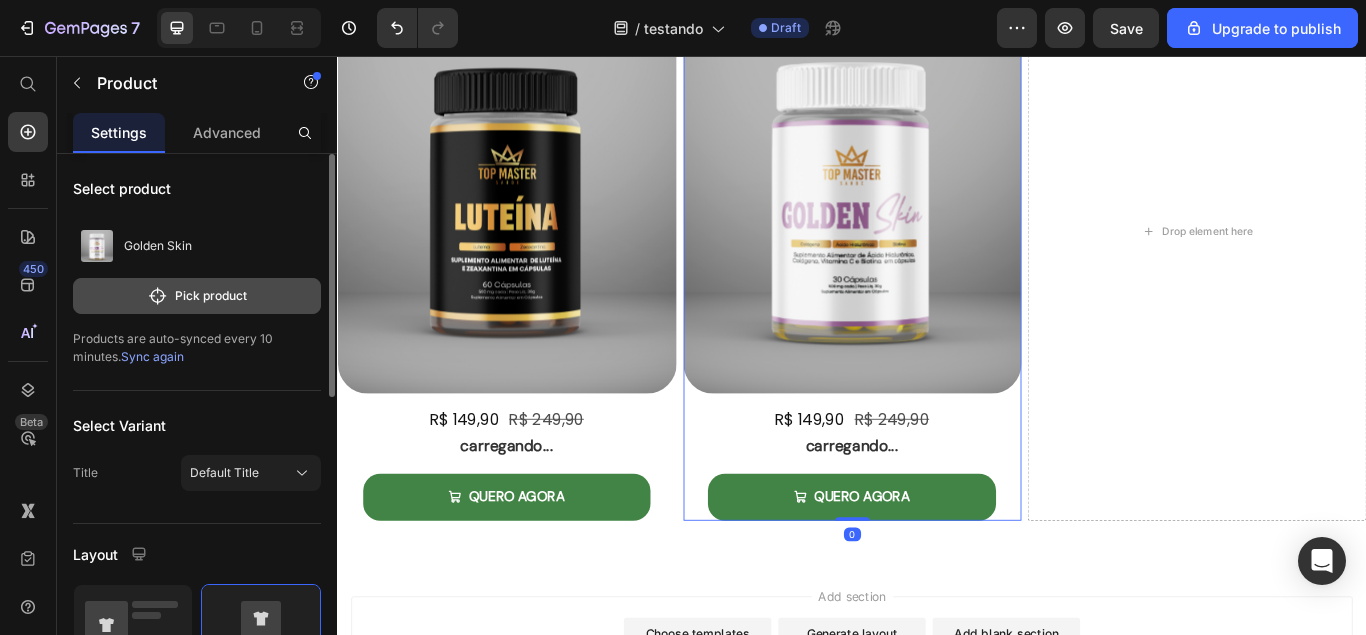 click on "Pick product" 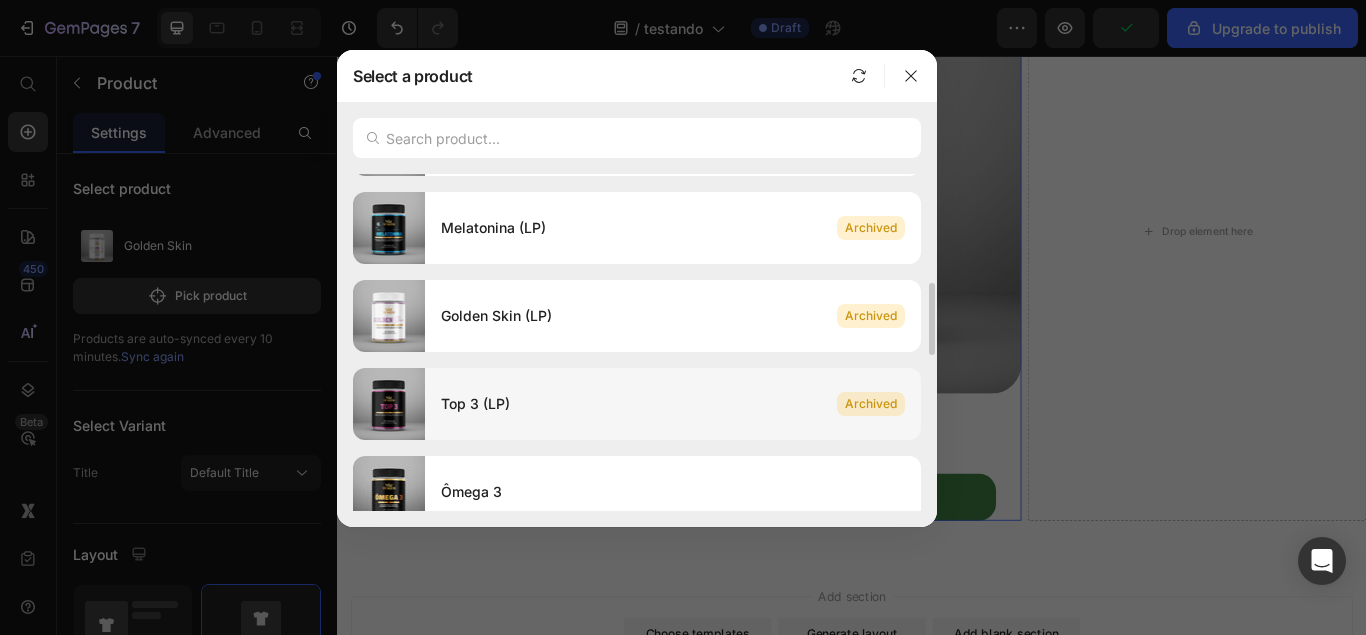 scroll, scrollTop: 714, scrollLeft: 0, axis: vertical 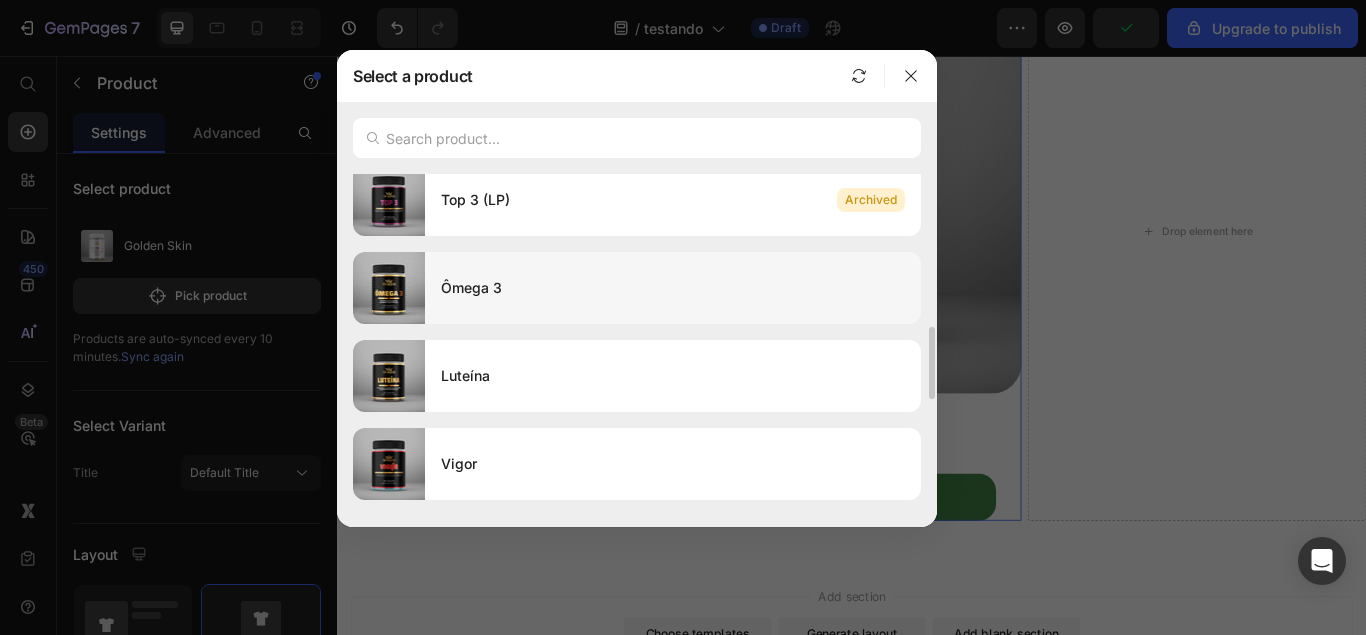 click on "Ômega 3" at bounding box center (673, 288) 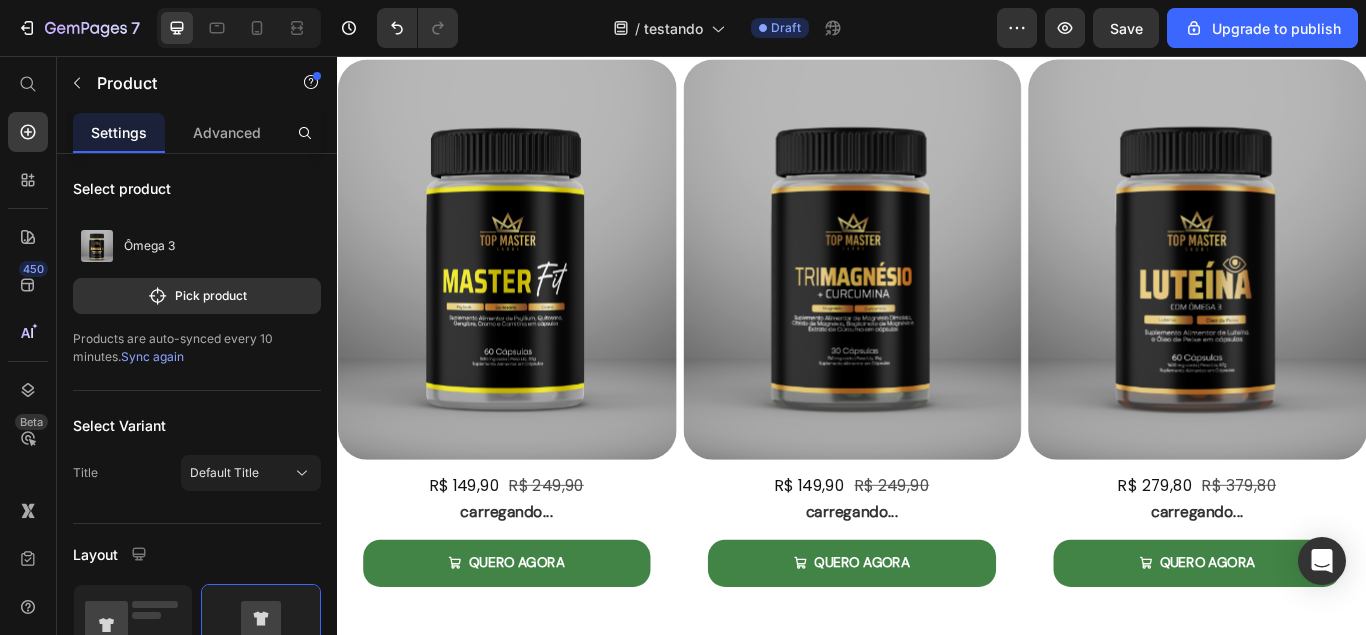 scroll, scrollTop: 442, scrollLeft: 0, axis: vertical 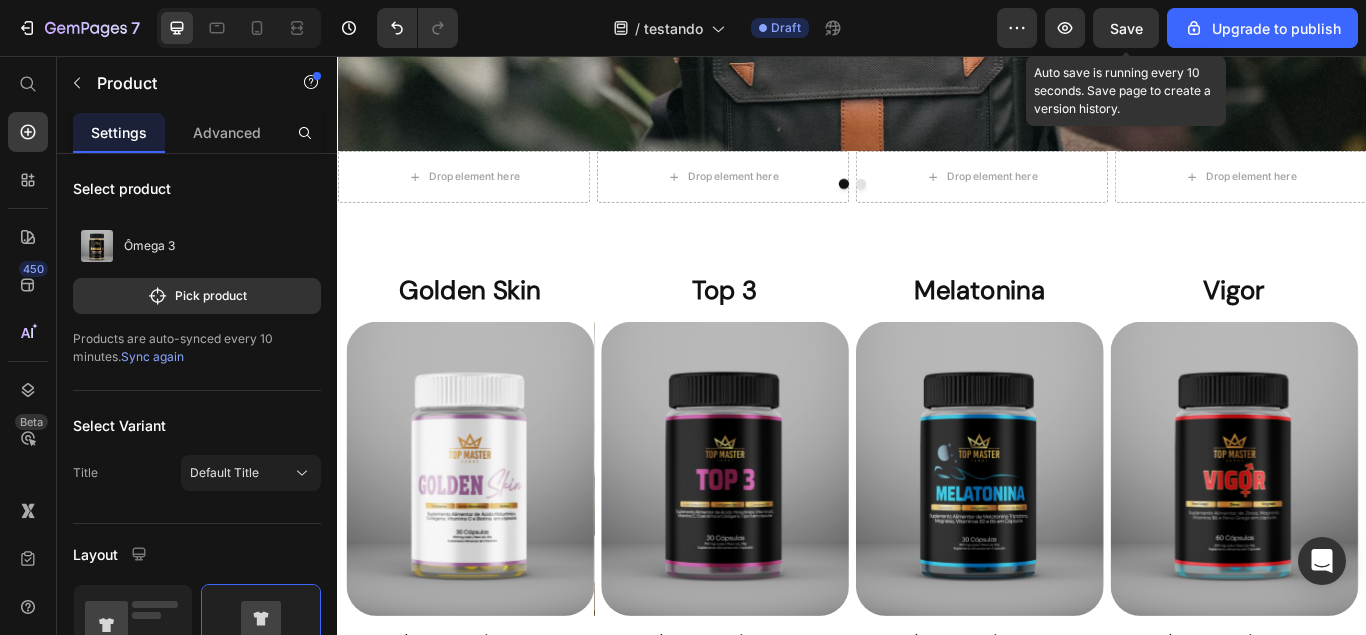 click on "Save" 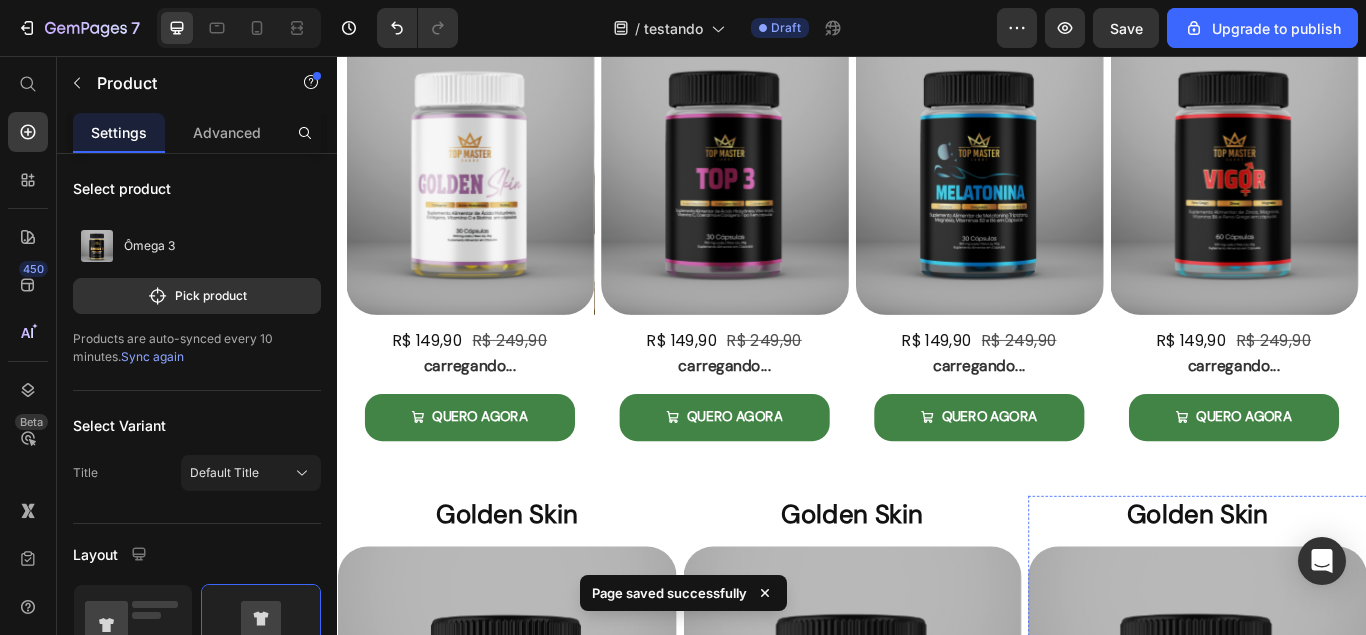 scroll, scrollTop: 1462, scrollLeft: 0, axis: vertical 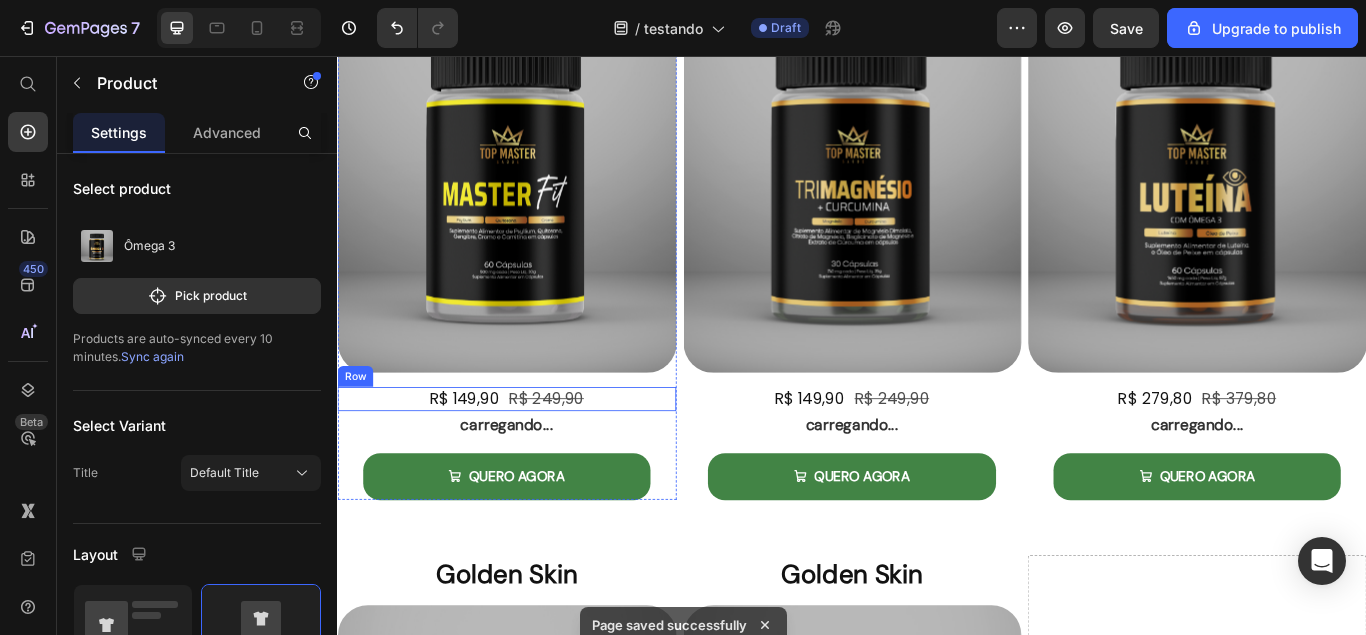 click on "R$ 149,90 Product Price R$ 249,90 Product Price Row" at bounding box center [534, 455] 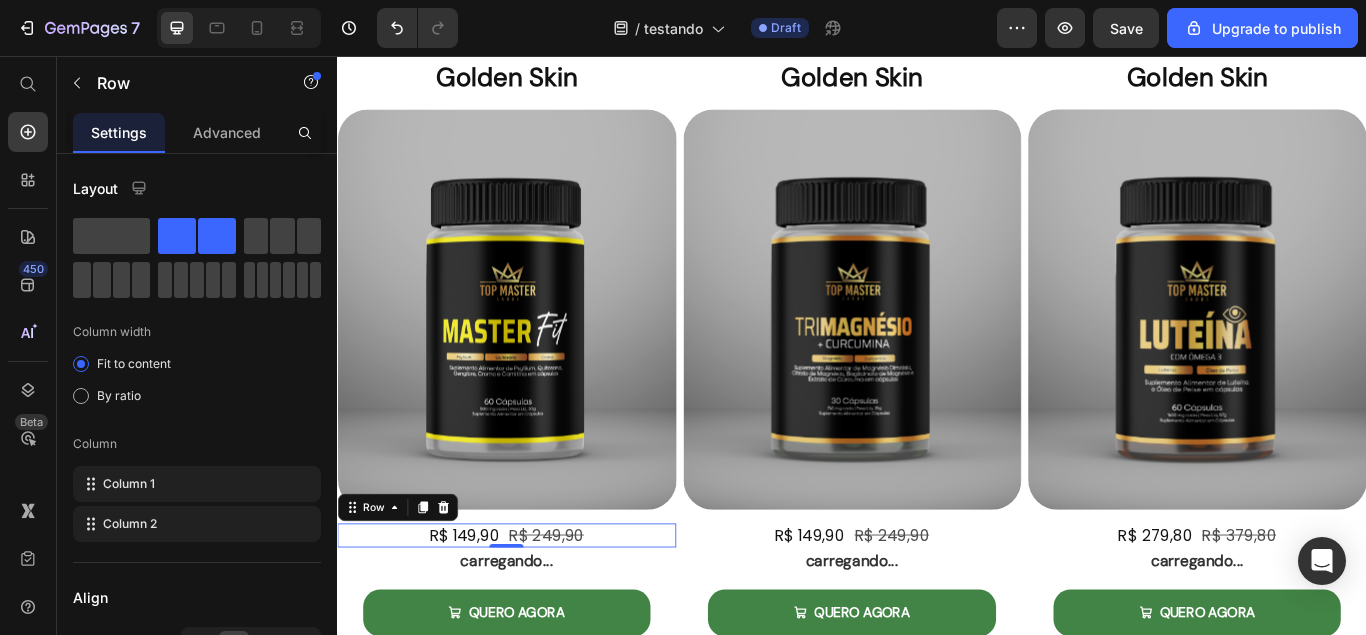 scroll, scrollTop: 1258, scrollLeft: 0, axis: vertical 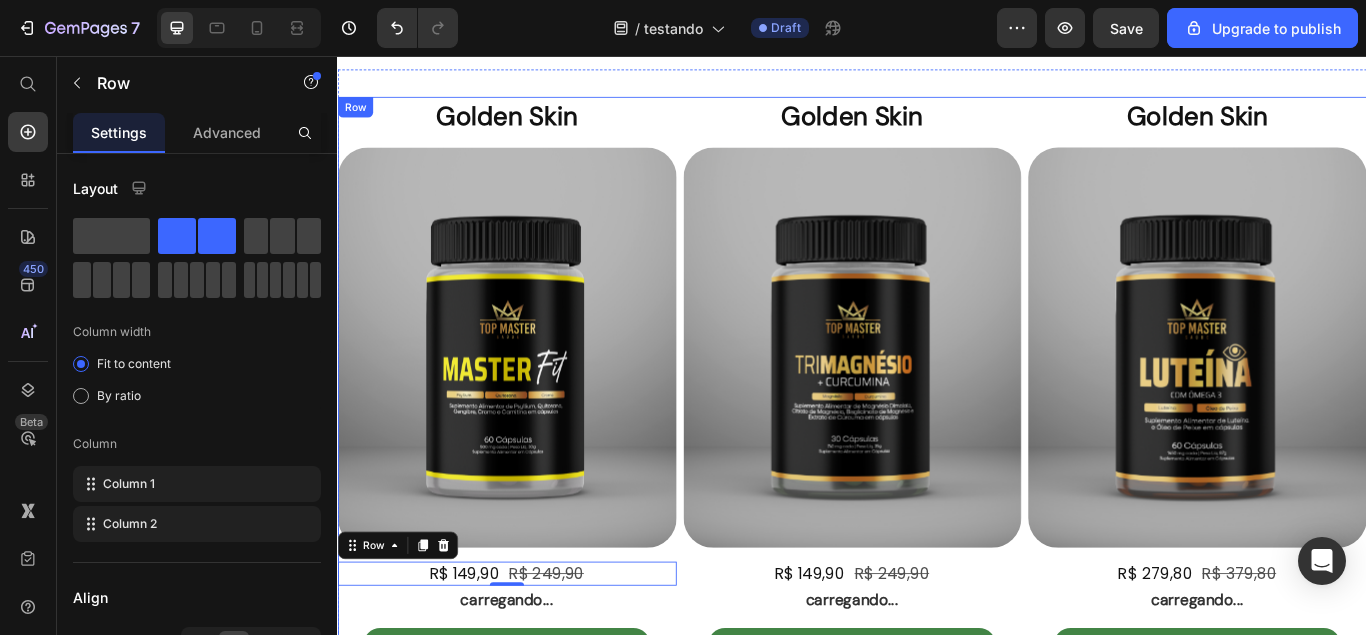 click on "Golden Skin Heading Product Images R$ 149,90 Product Price R$ 249,90 Product Price Row   0 carregando... Text Block
QUERO AGORA Add to Cart Product Golden Skin Heading Product Images R$ 149,90 Product Price R$ 249,90 Product Price Row carregando... Text Block
QUERO AGORA Add to Cart Product Golden Skin Heading Product Images R$ 279,80 Product Price R$ 379,80 Product Price Row carregando... Text Block
QUERO AGORA Add to Cart Product Row" at bounding box center (937, 441) 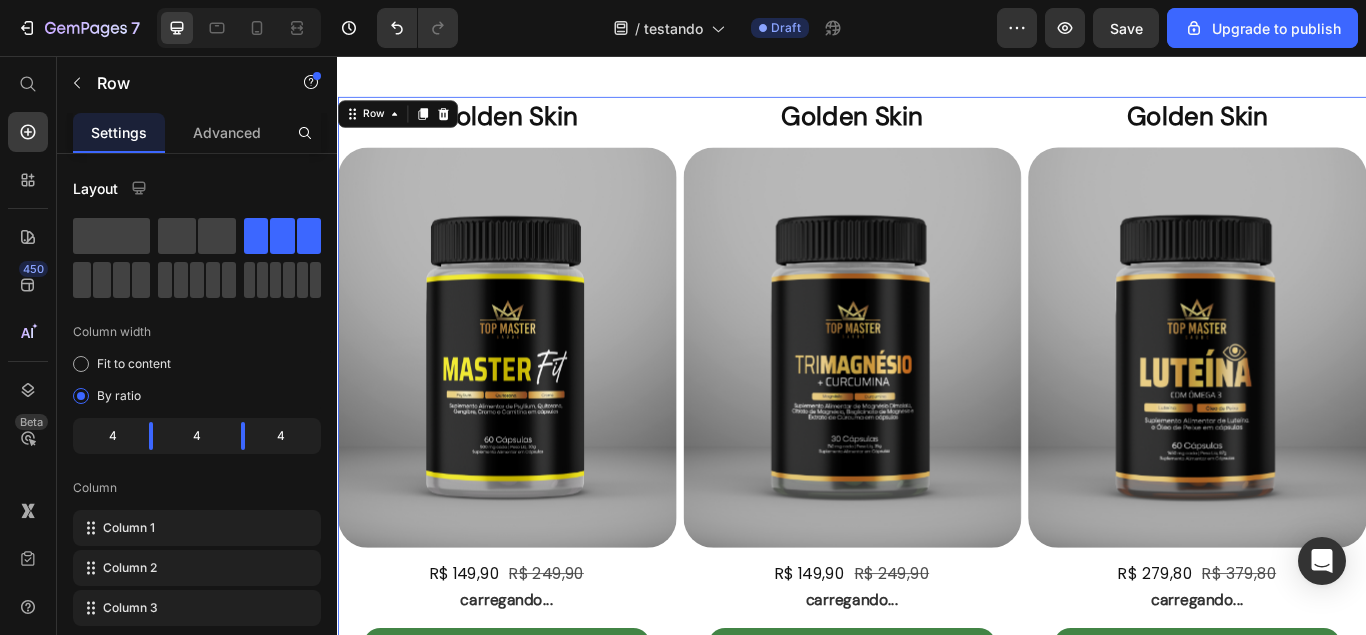 click on "Settings Advanced" at bounding box center (197, 133) 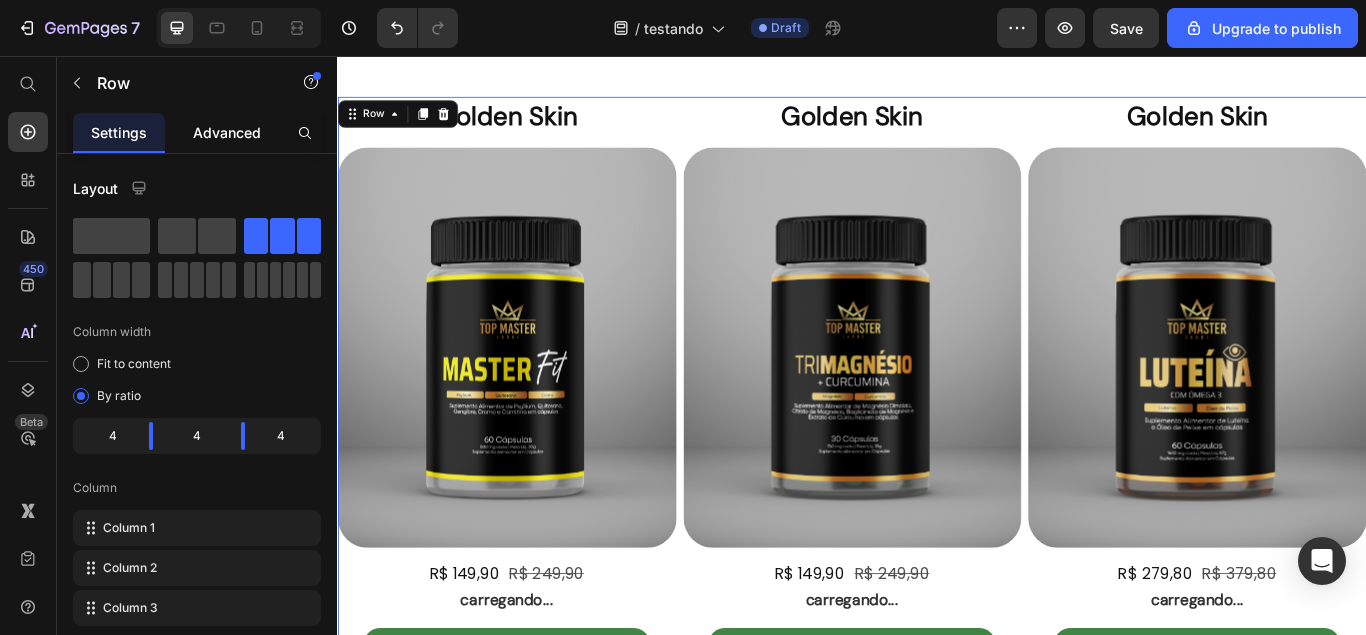 click on "Advanced" at bounding box center [227, 132] 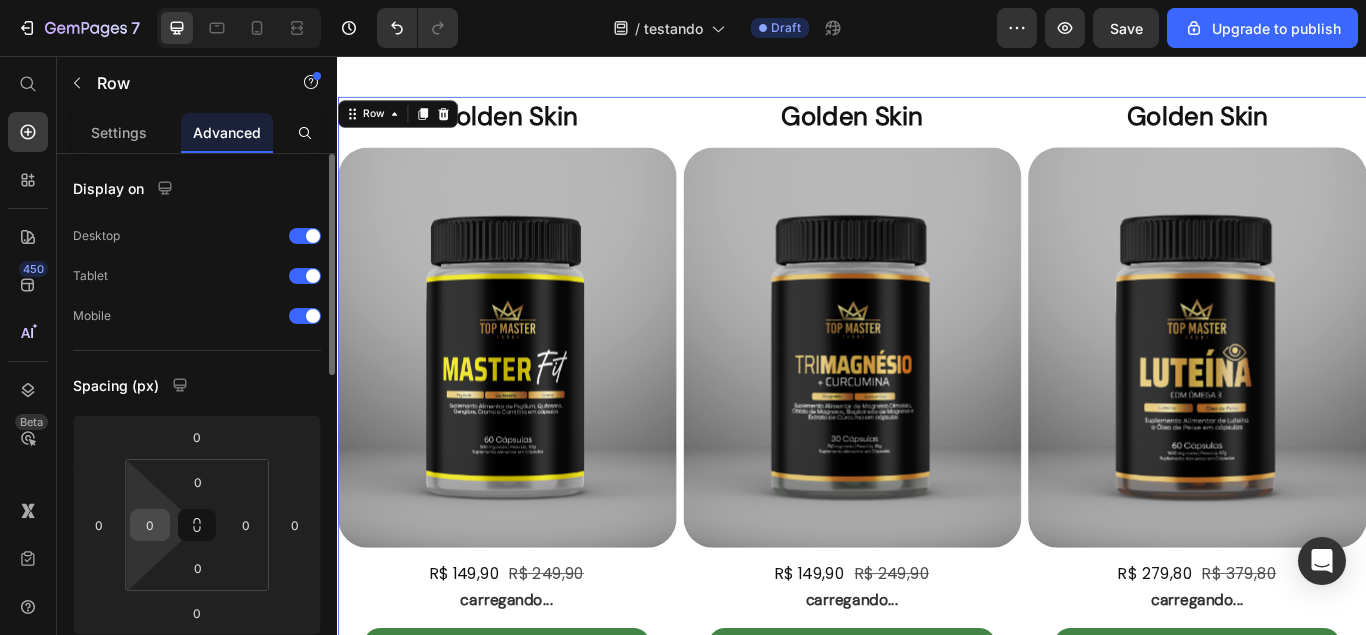 click on "0" at bounding box center (150, 525) 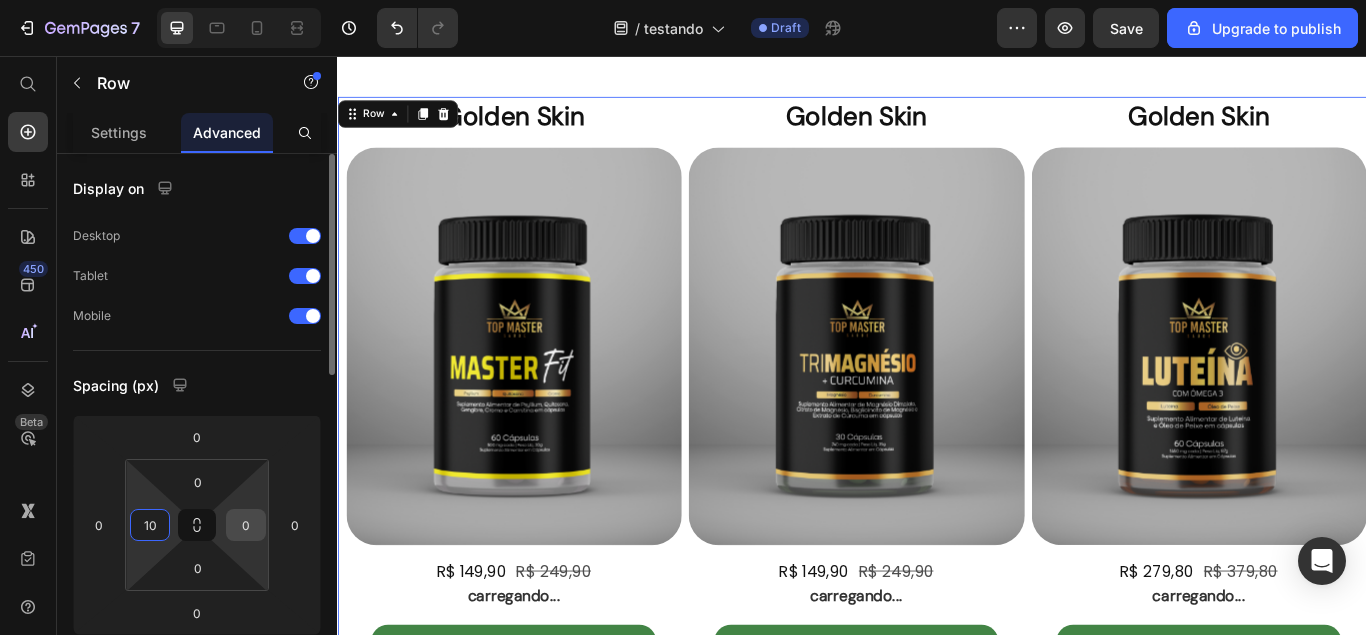 type on "10" 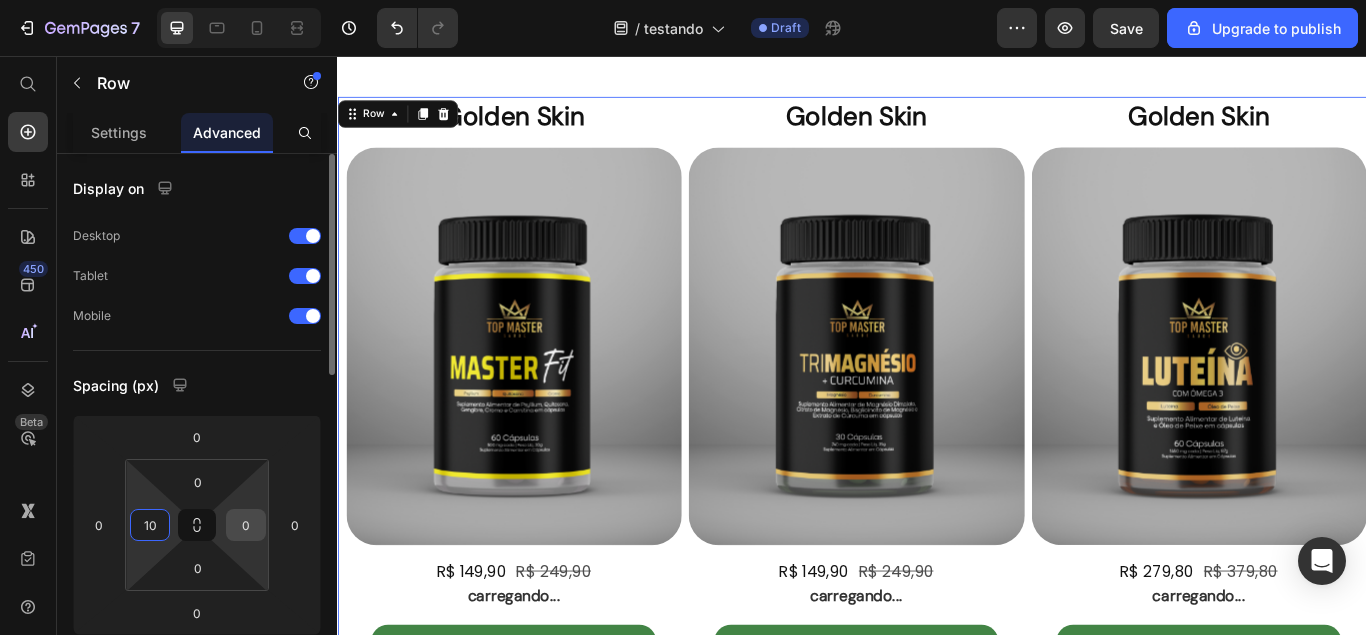 click on "0" at bounding box center [246, 525] 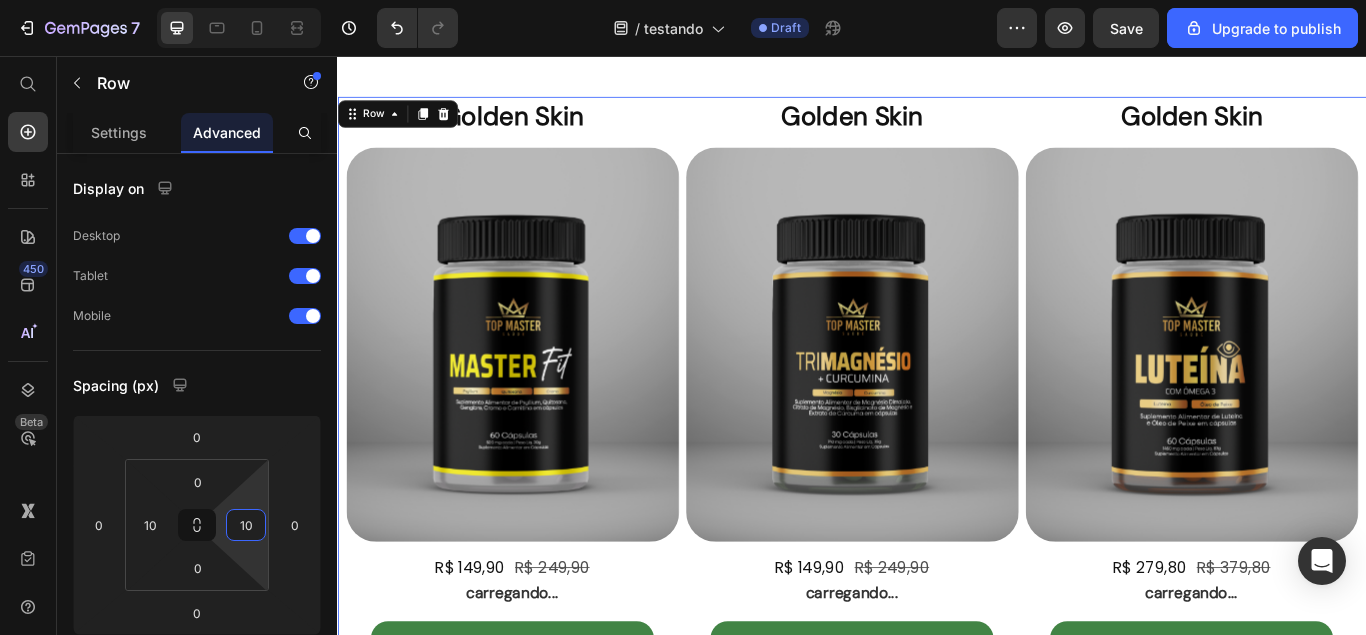 type on "10" 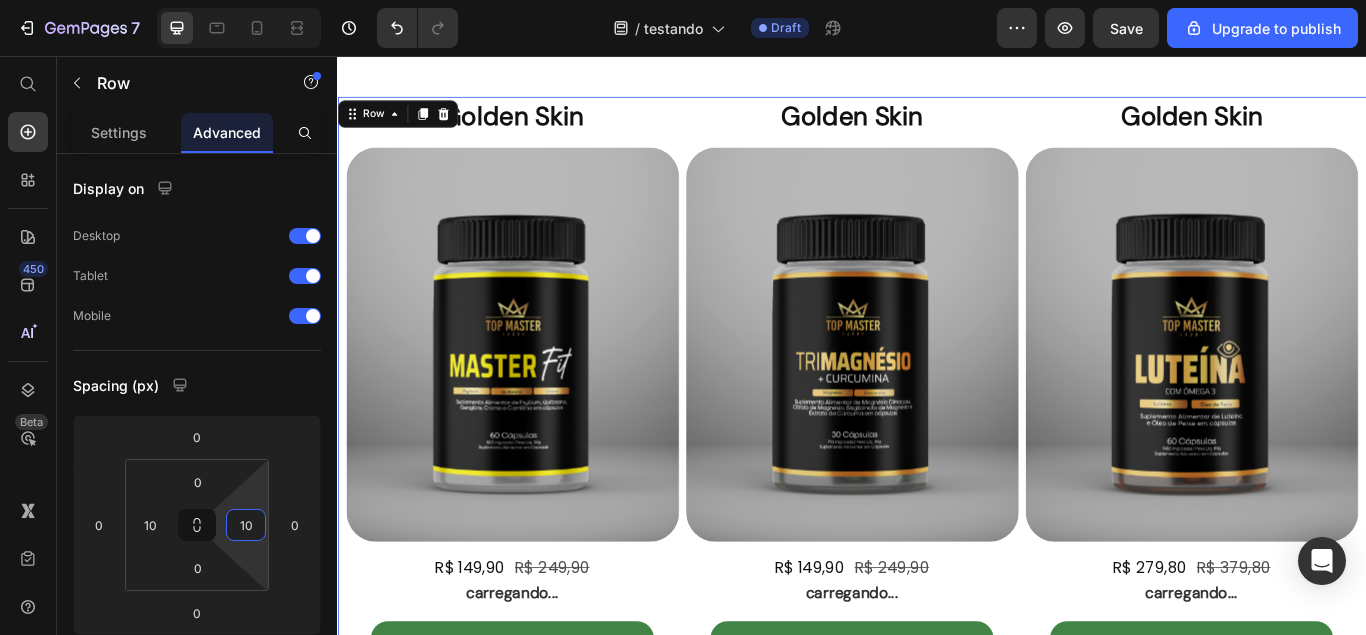 click on "Golden Skin Heading Product Images R$ [PRICE] Product Price R$ [PRICE] Product Price Row carregando... Text Block
QUERO AGORA Add to Cart Product Golden Skin Heading Product Images R$ [PRICE] Product Price R$ [PRICE] Product Price Row carregando... Text Block
QUERO AGORA Add to Cart Product Golden Skin Heading Product Images R$ [PRICE] Product Price R$ [PRICE] Product Price Row carregando... Text Block
QUERO AGORA Add to Cart Product Row   0" at bounding box center [937, 437] 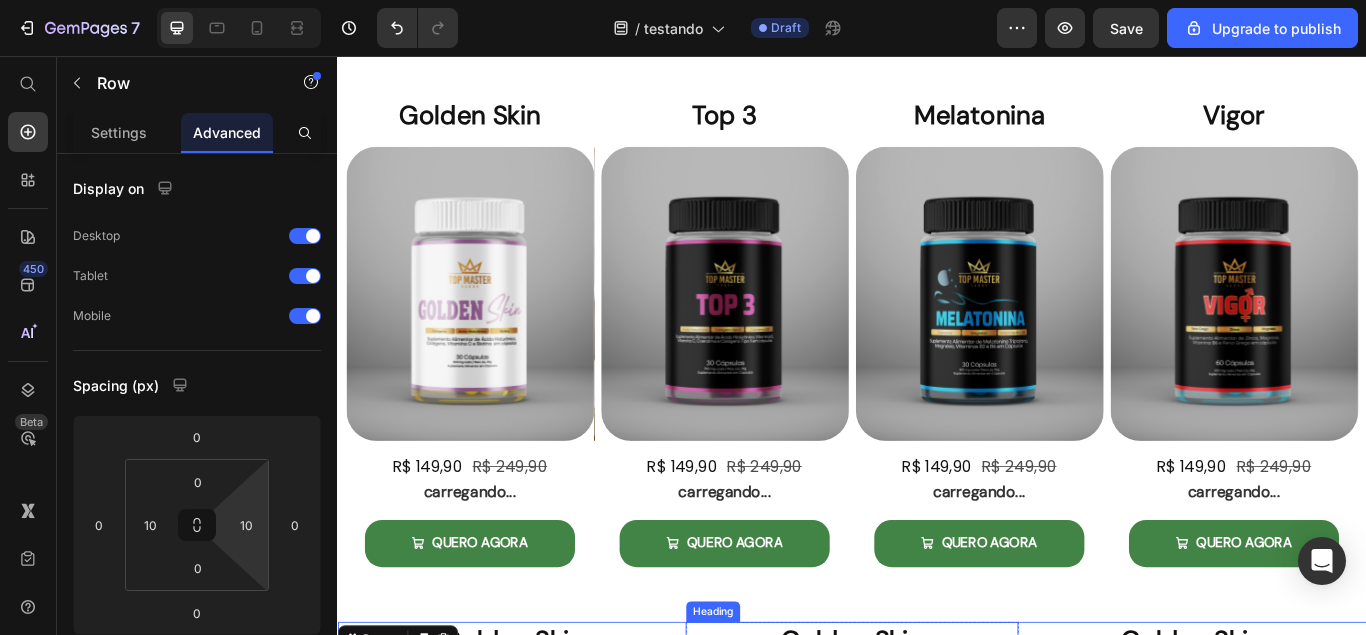scroll, scrollTop: 1157, scrollLeft: 0, axis: vertical 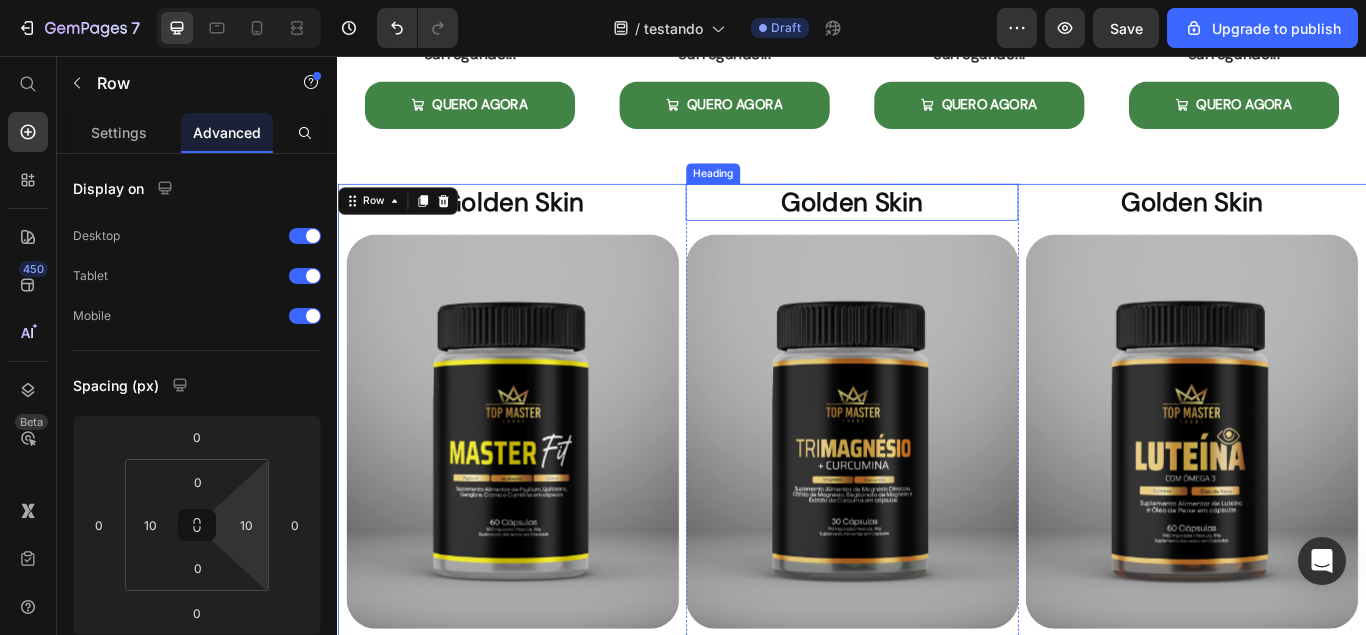 click on "Golden Skin" at bounding box center (937, 226) 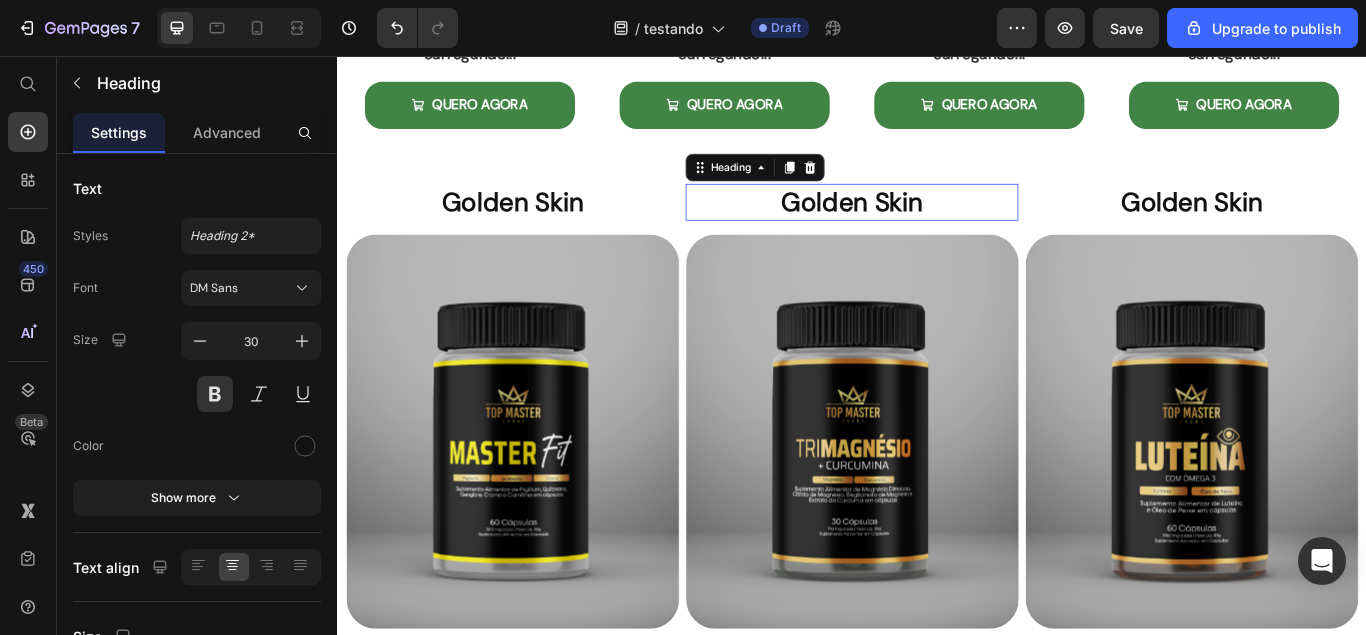 click on "Golden Skin" at bounding box center [937, 226] 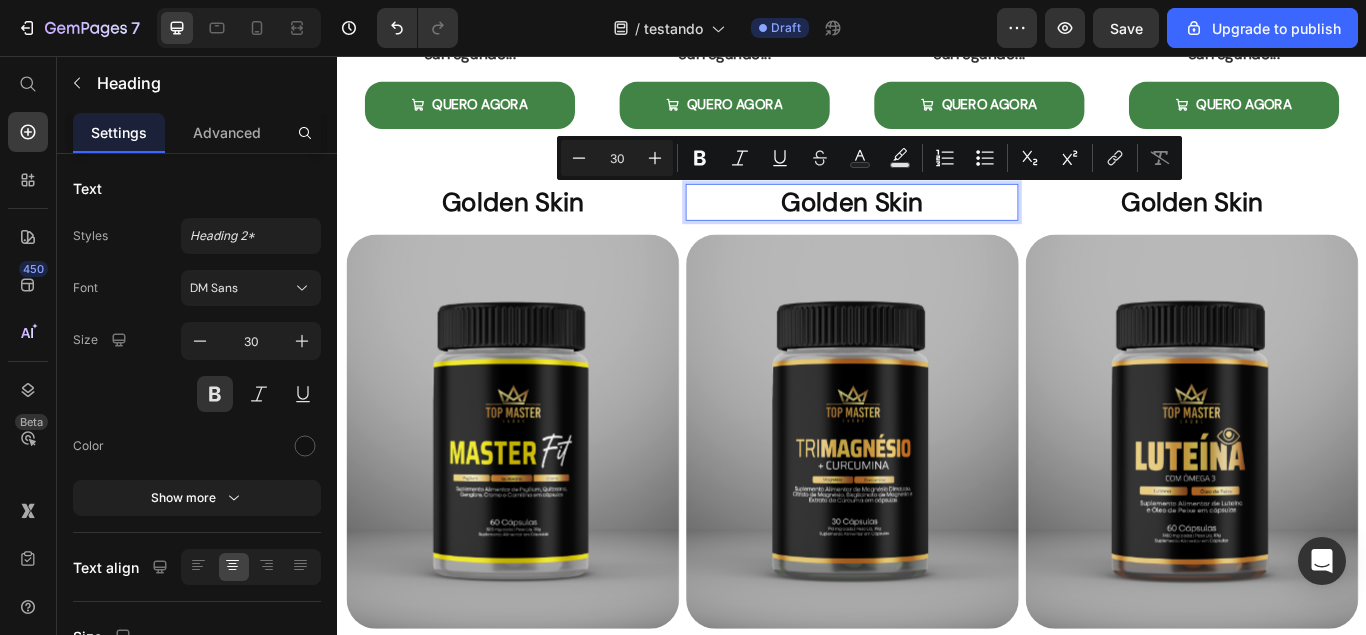 click on "Golden Skin" at bounding box center [937, 226] 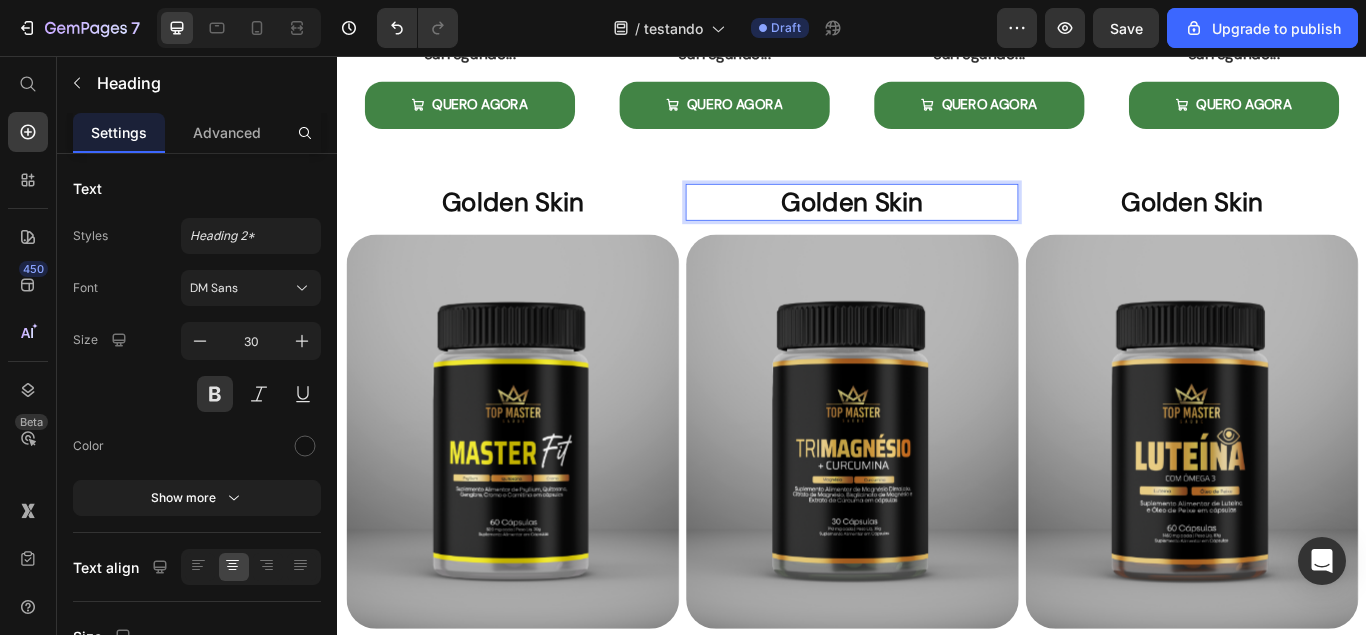 click on "Golden Skin" at bounding box center (937, 226) 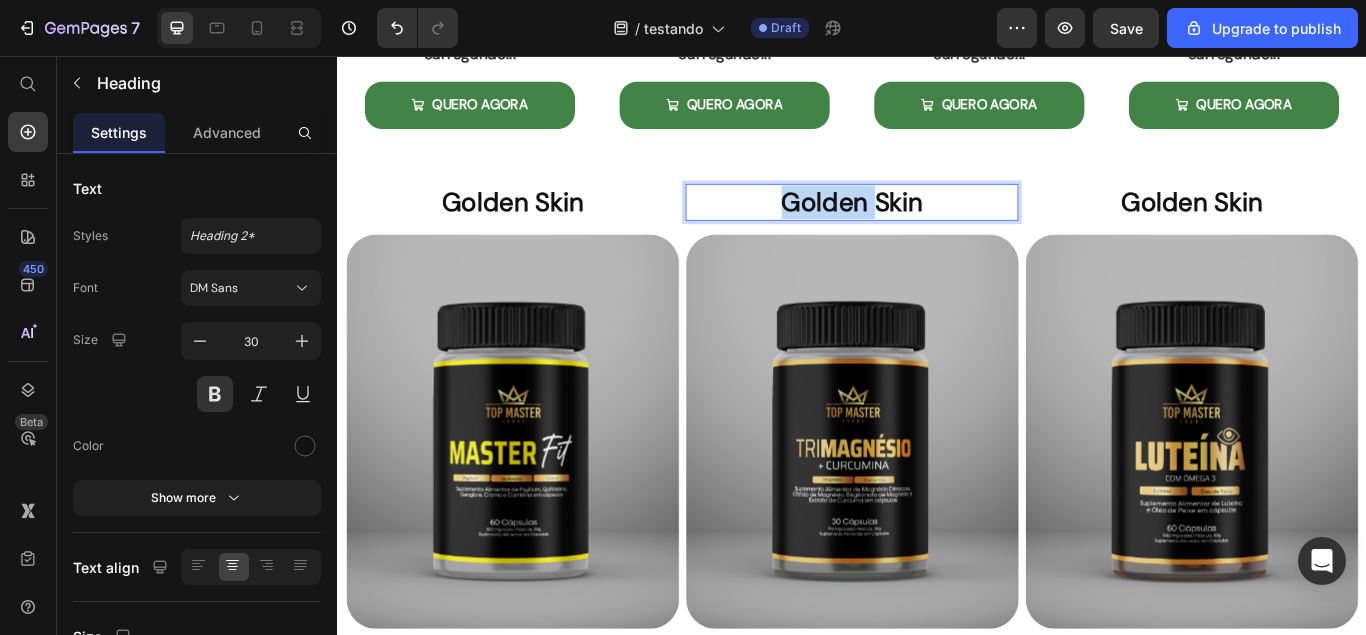 click on "Golden Skin" at bounding box center (937, 226) 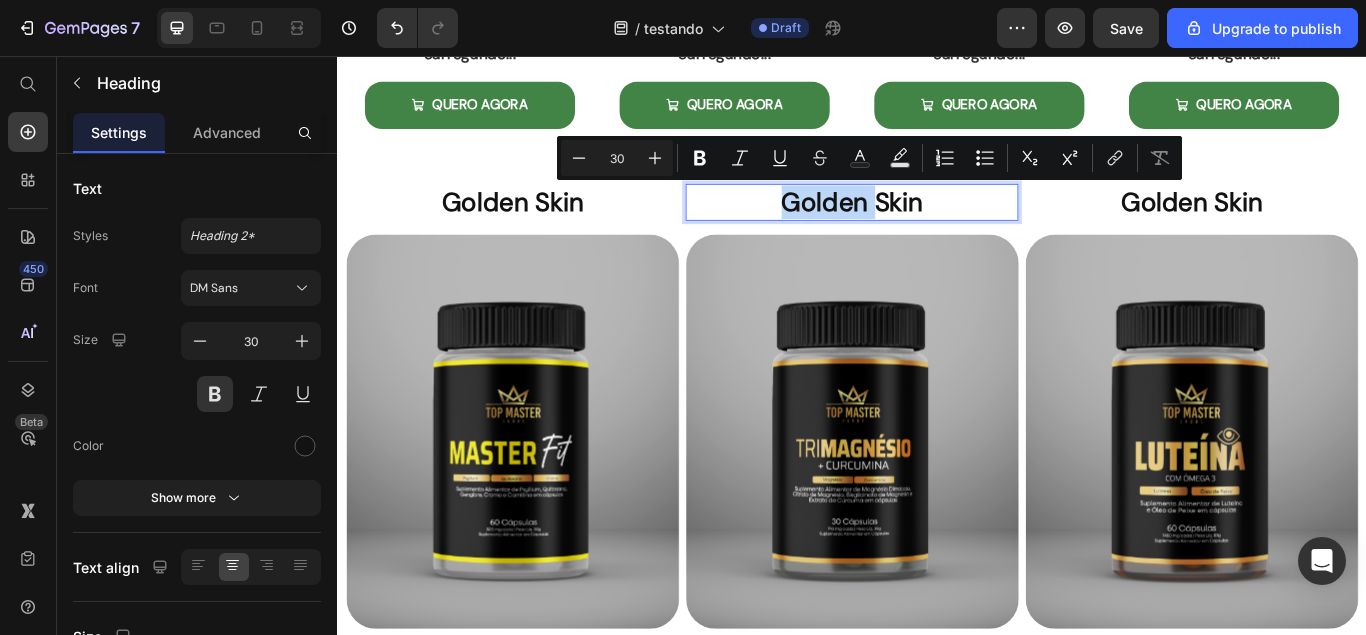 click on "Golden Skin" at bounding box center [937, 226] 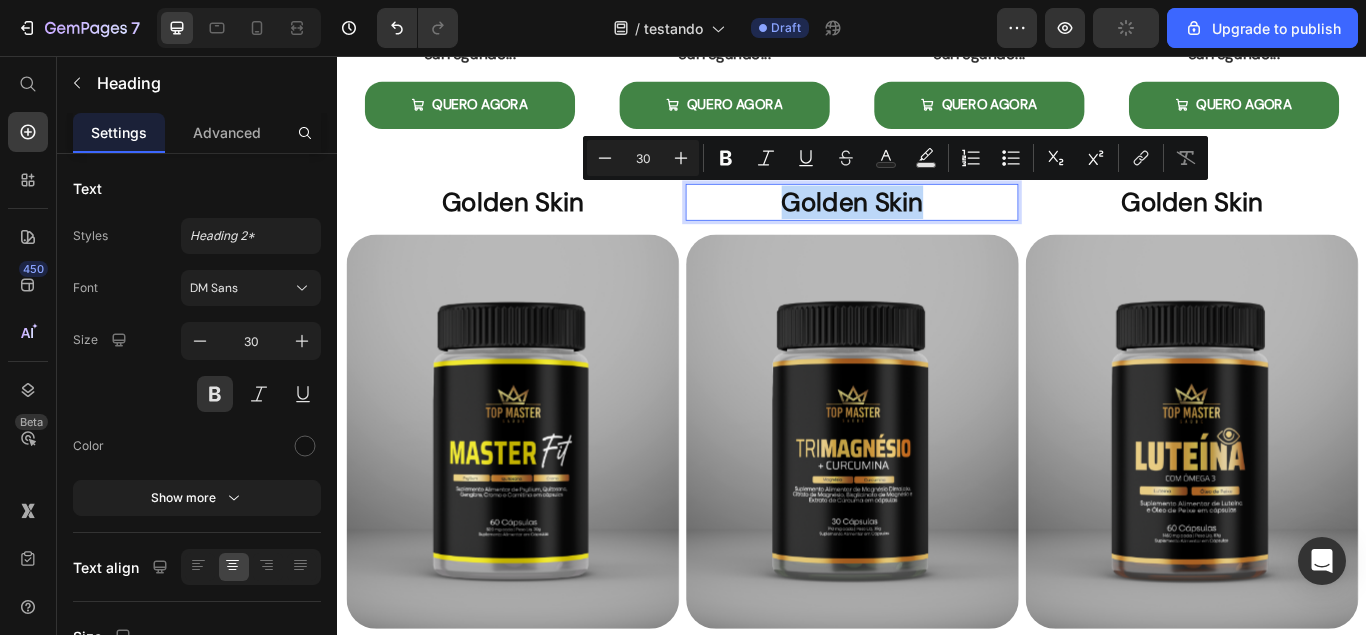 drag, startPoint x: 1004, startPoint y: 233, endPoint x: 816, endPoint y: 243, distance: 188.26576 